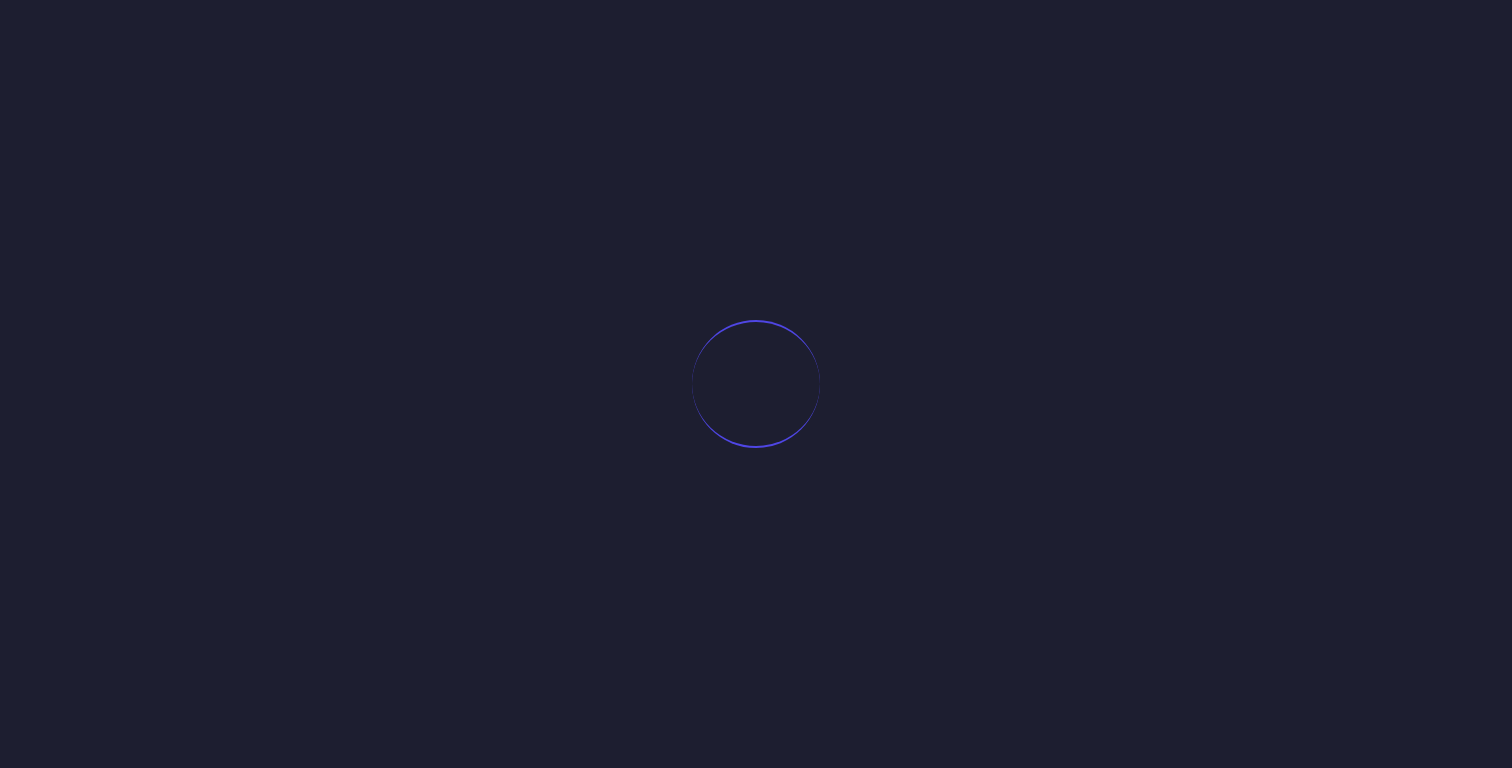 scroll, scrollTop: 0, scrollLeft: 0, axis: both 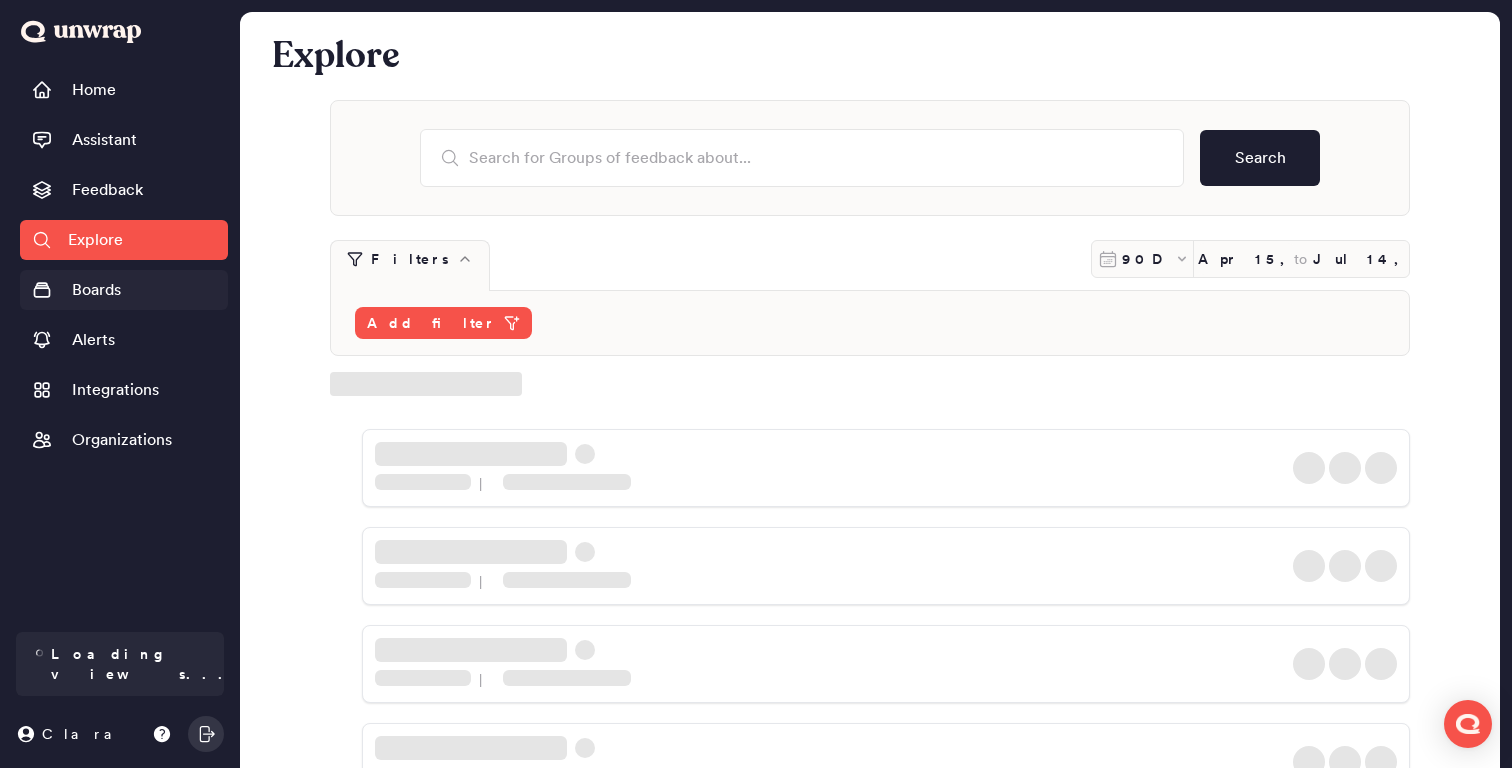 click on "Boards" at bounding box center (96, 290) 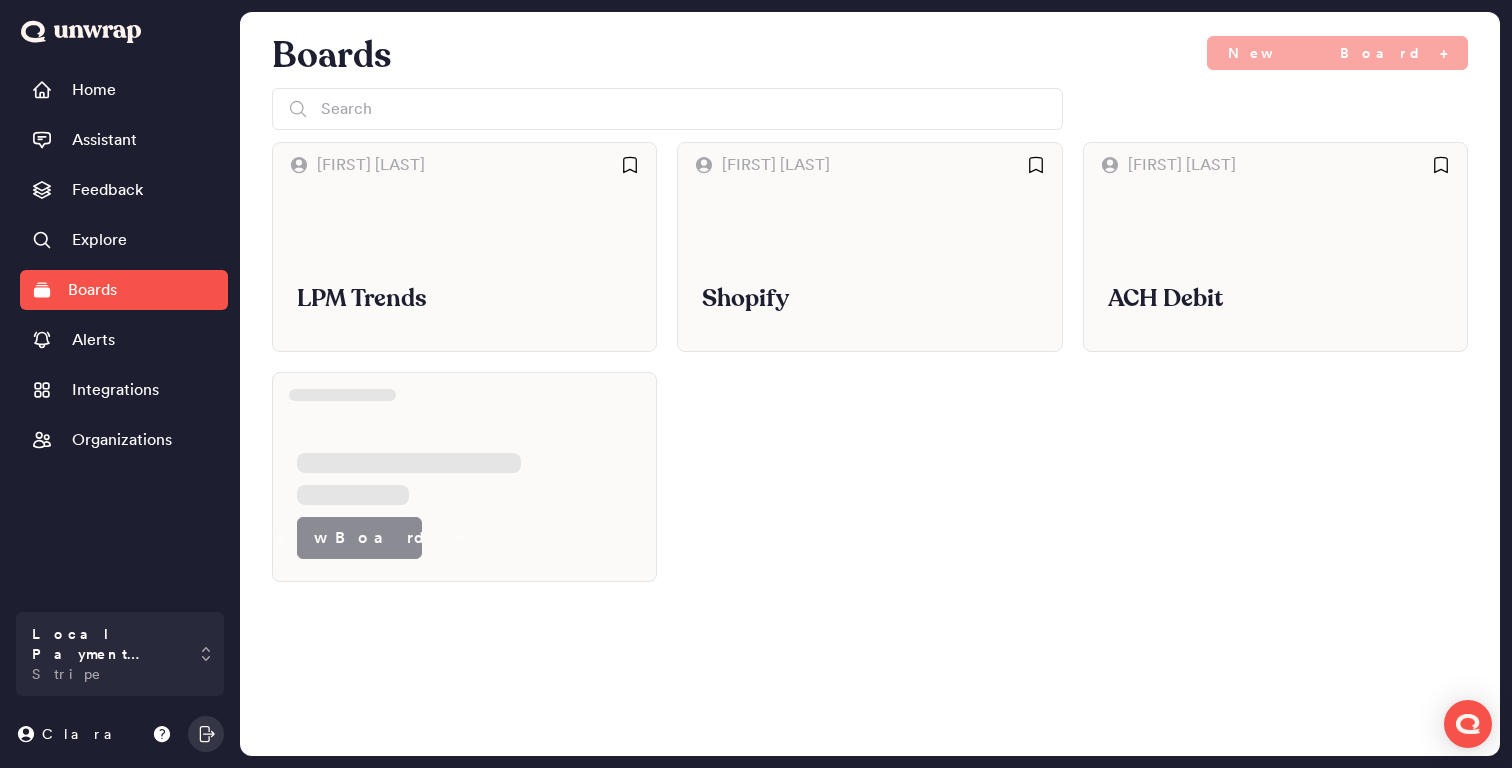 click on "Shirsha Basu LPM Trends Kate Hathaway Shopify Shirsha Basu ACH Debit New Board +" at bounding box center [870, 362] 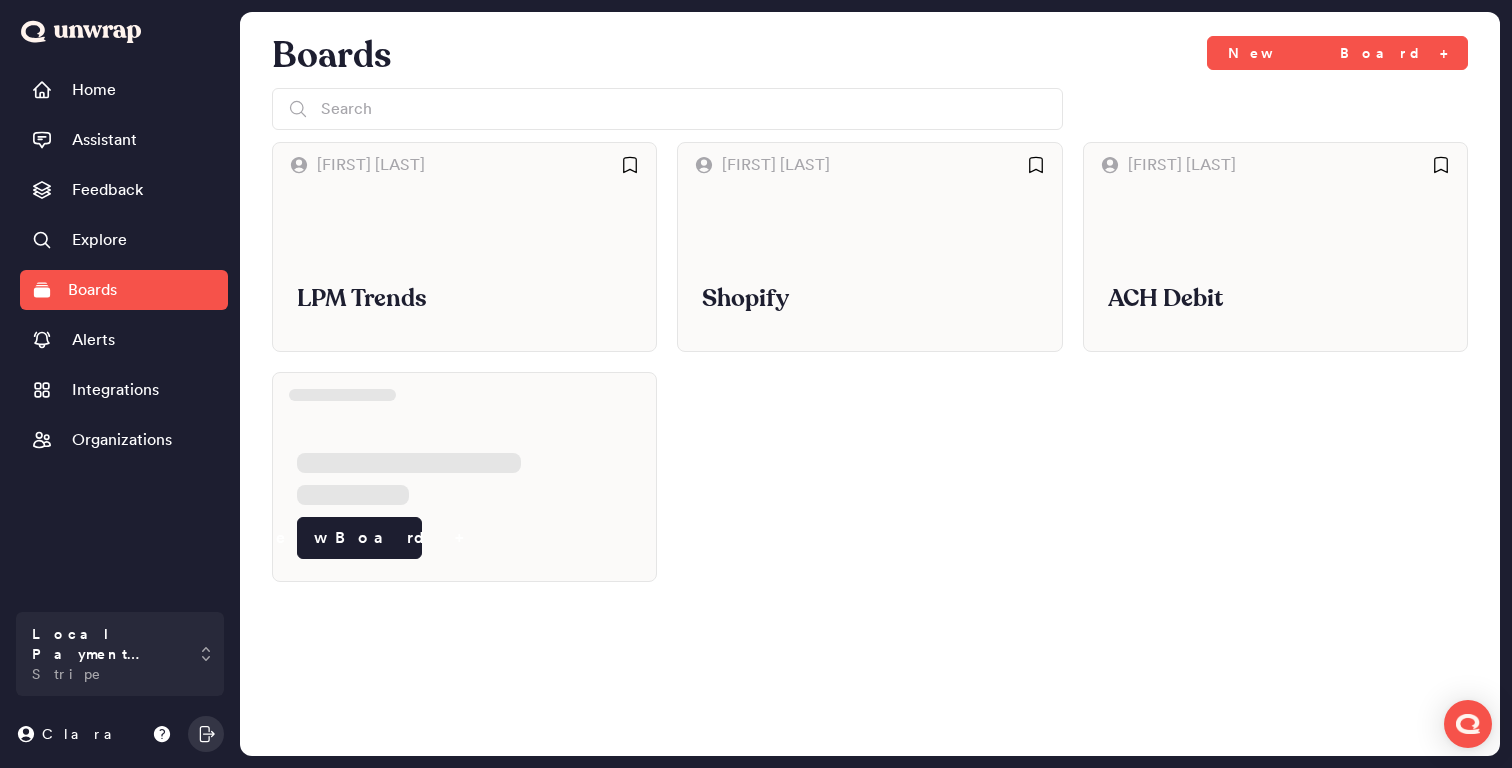 click on "Shirsha Basu LPM Trends Kate Hathaway Shopify Shirsha Basu ACH Debit New Board +" at bounding box center [870, 362] 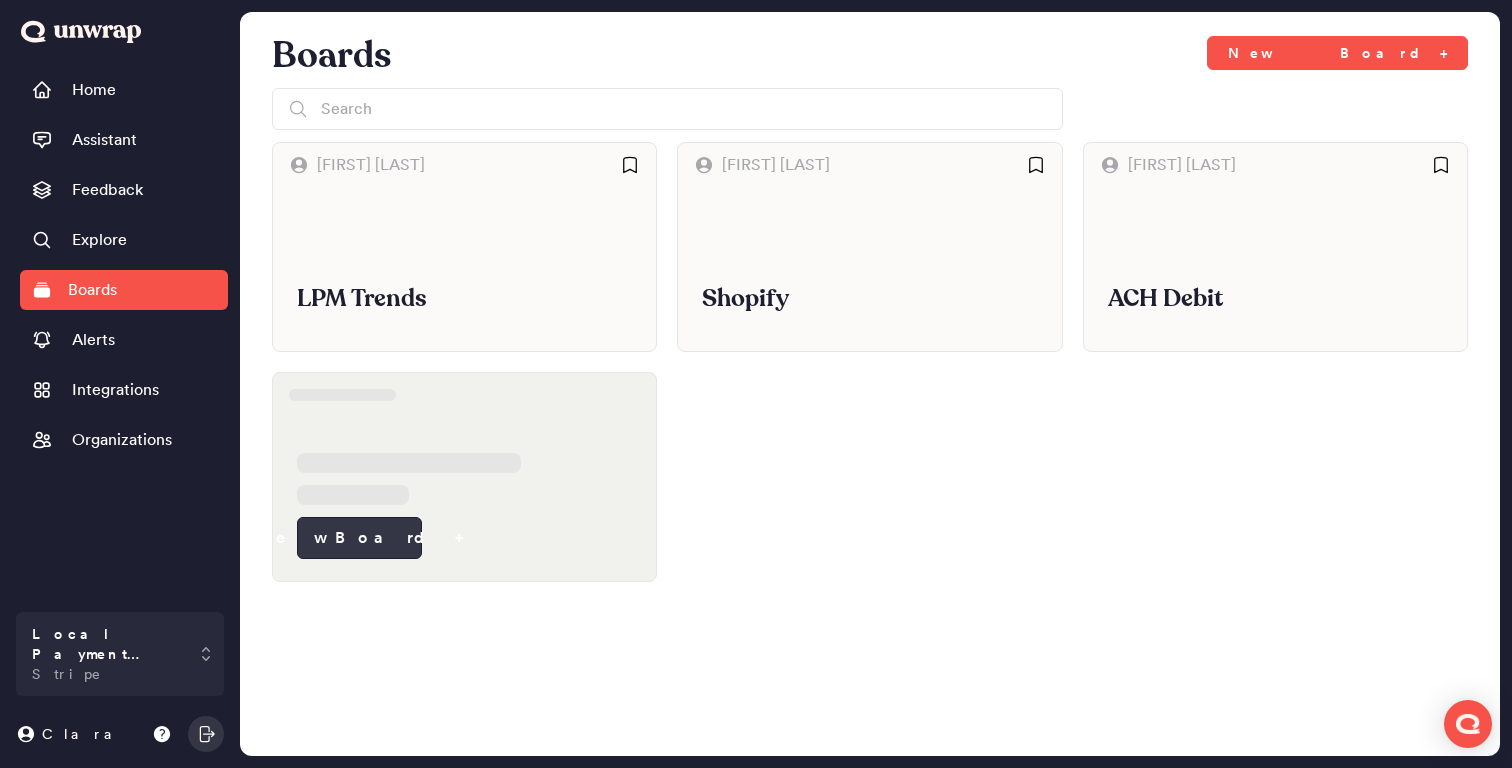 click on "New Board +" at bounding box center (359, 538) 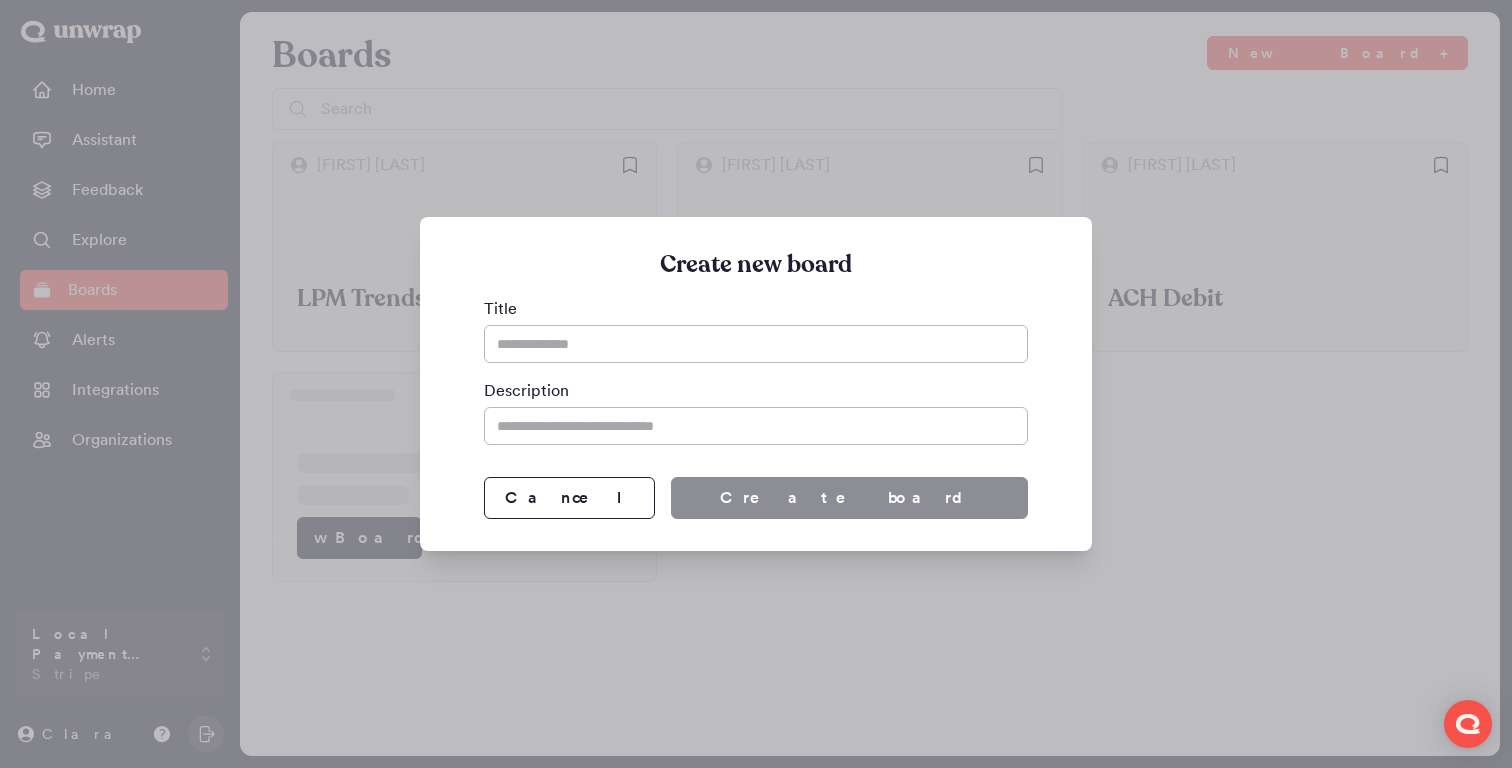 click at bounding box center (756, 384) 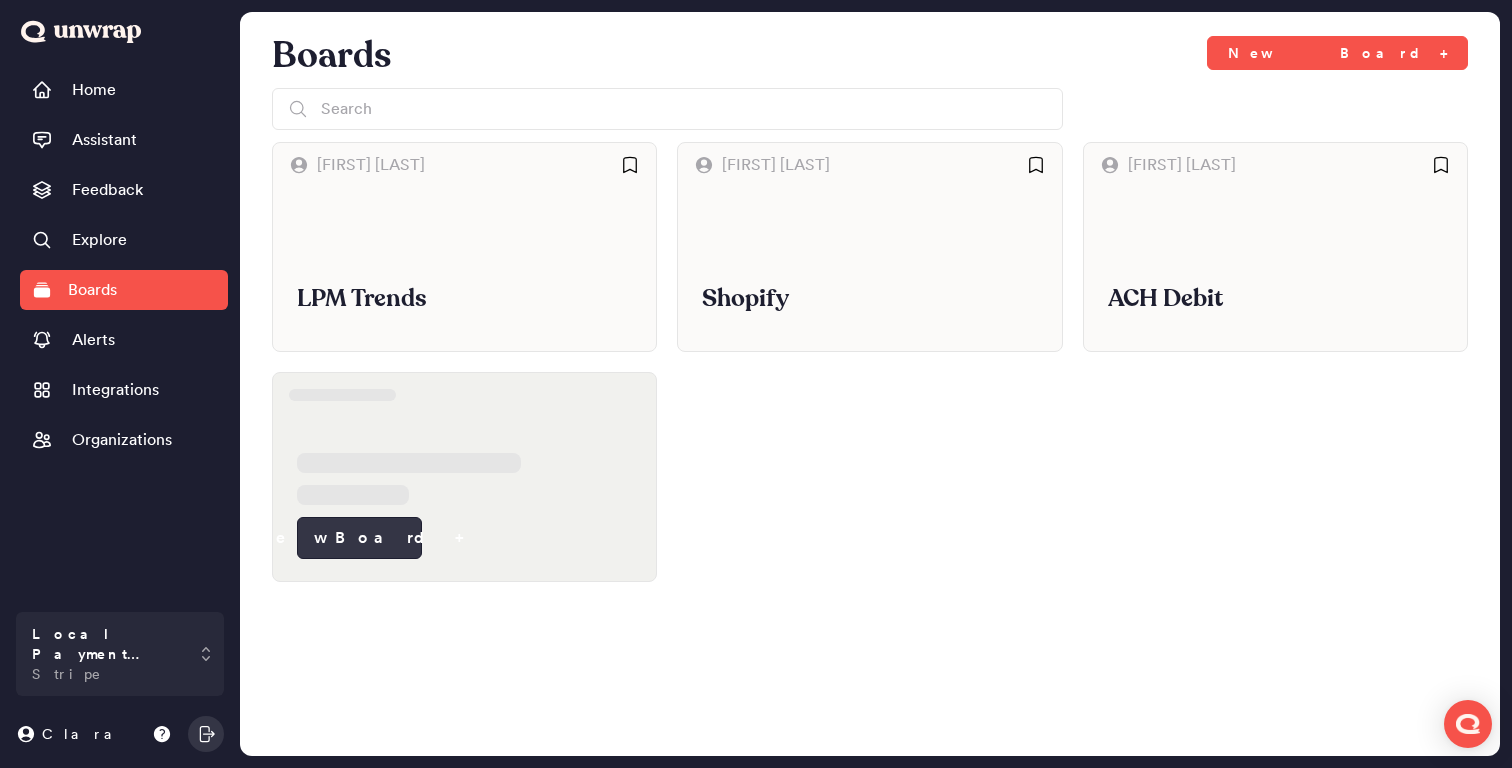 click on "New Board +" at bounding box center [359, 538] 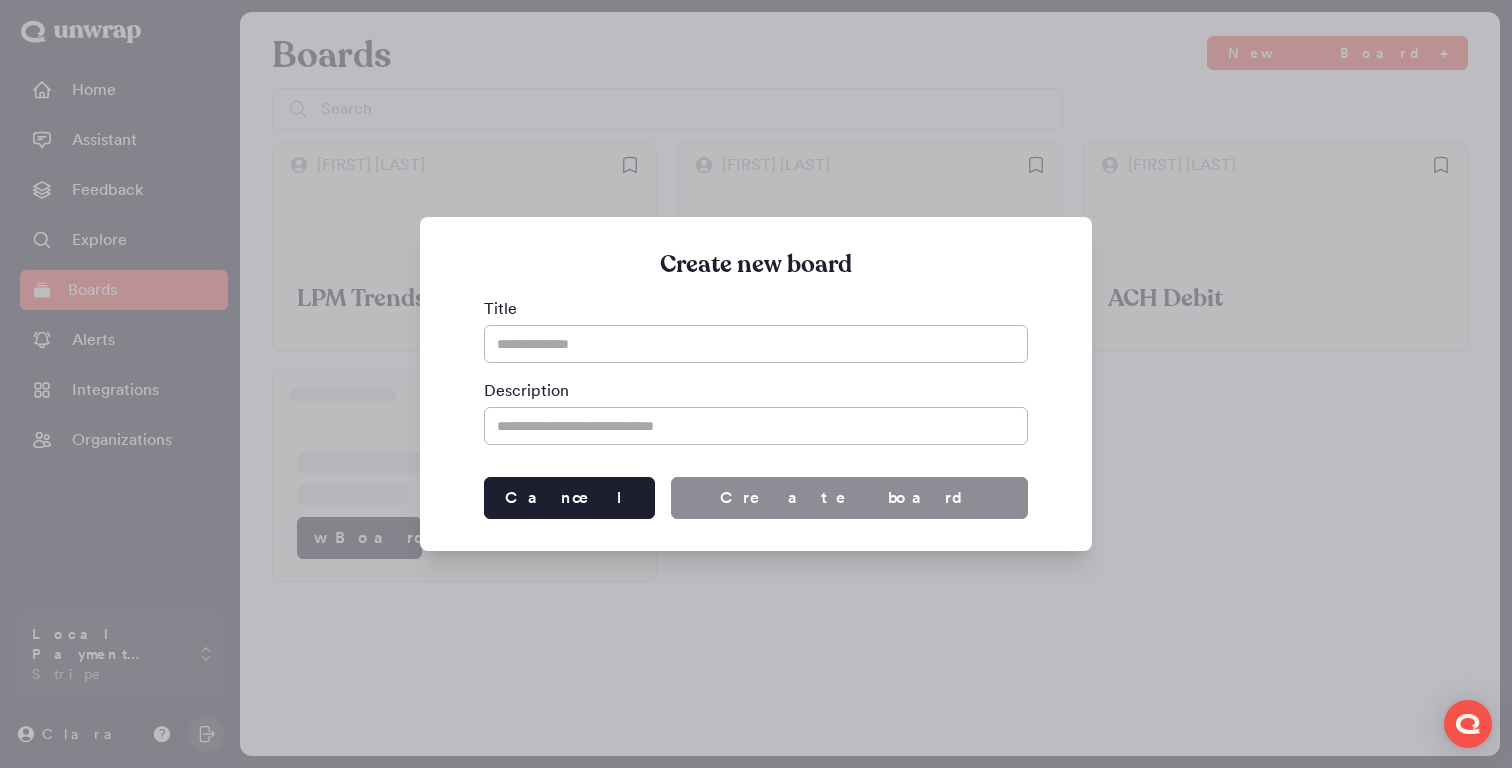 click on "Cancel" at bounding box center (569, 498) 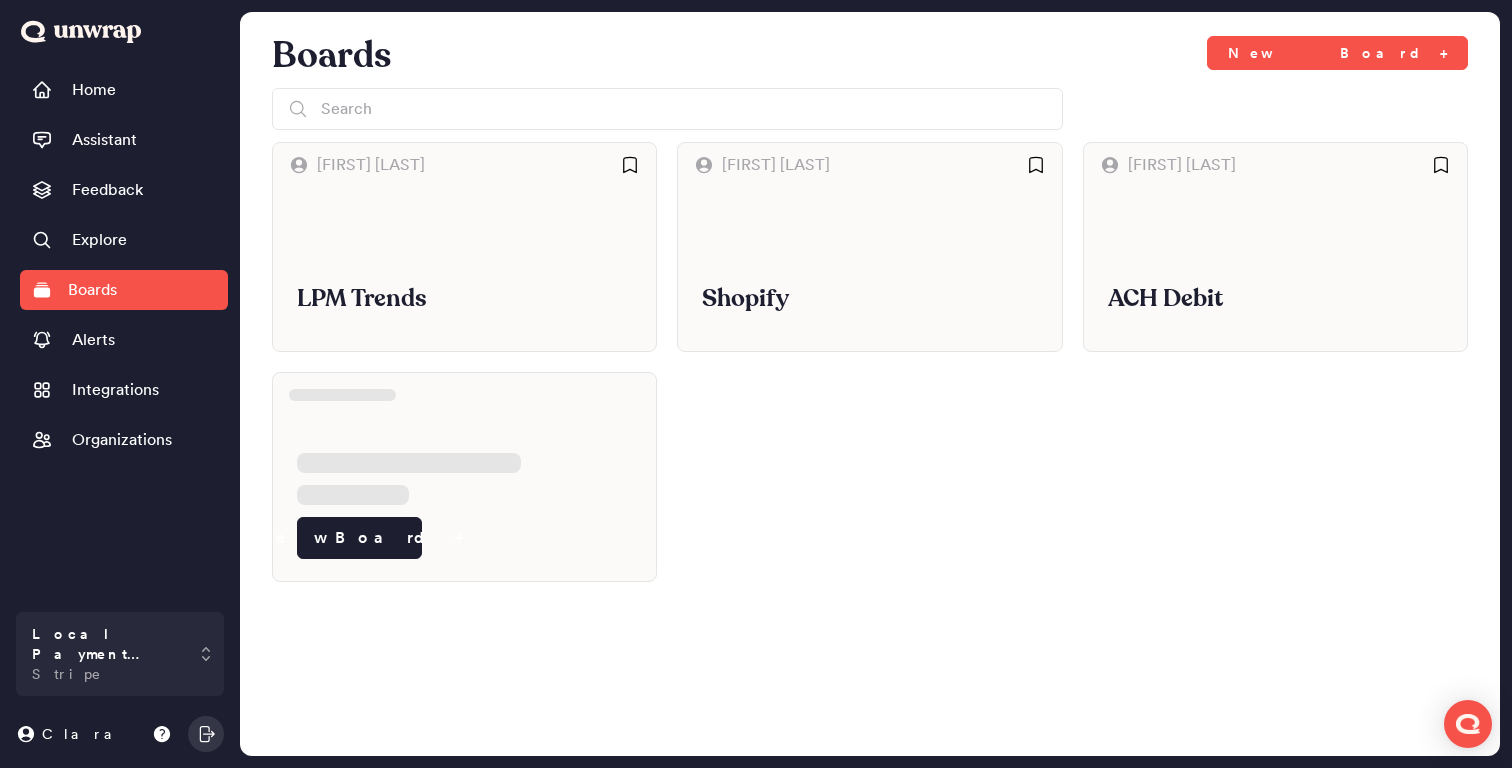 click on "Shirsha Basu LPM Trends Kate Hathaway Shopify Shirsha Basu ACH Debit New Board +" at bounding box center (870, 362) 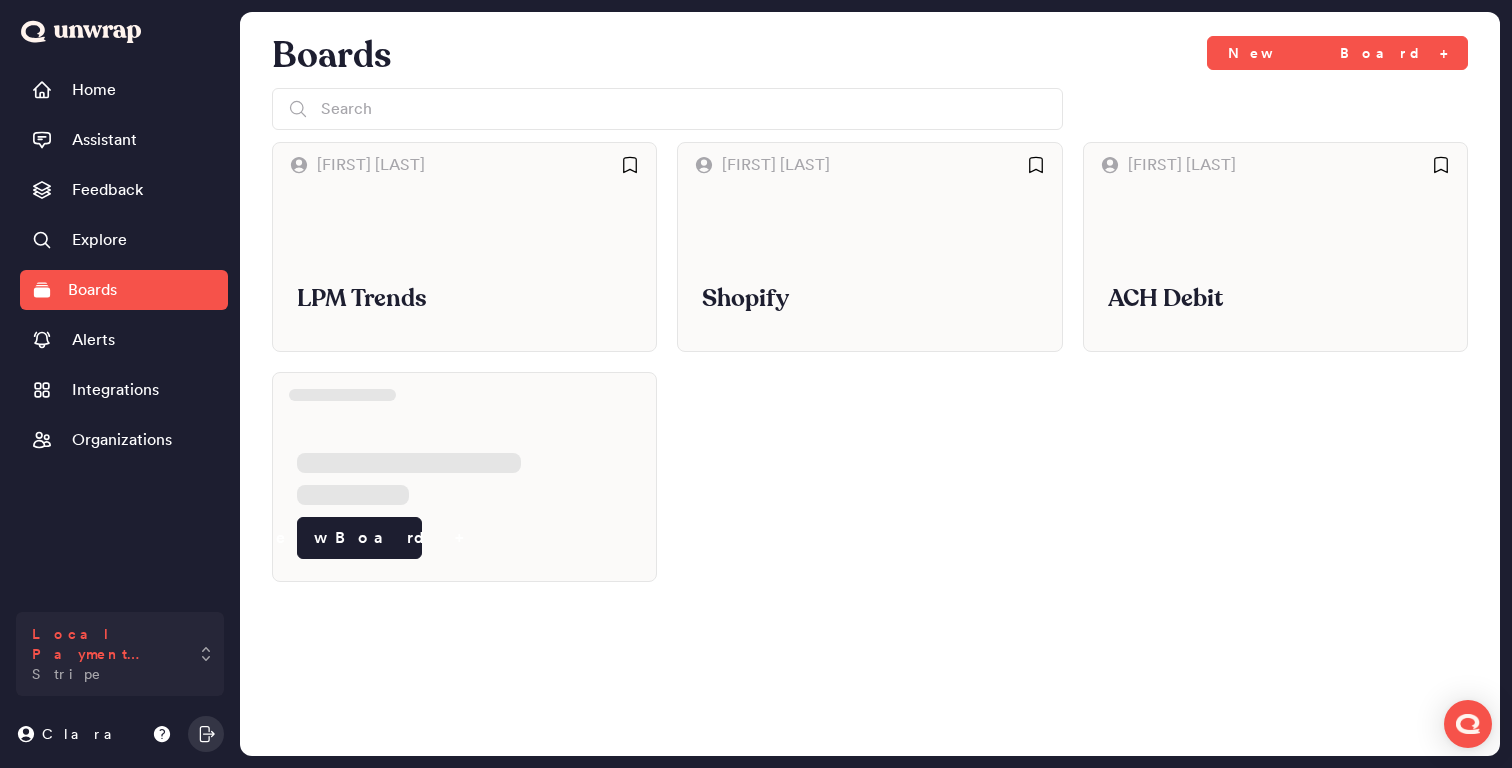click on "Local Payment Methods Stripe" at bounding box center (106, 654) 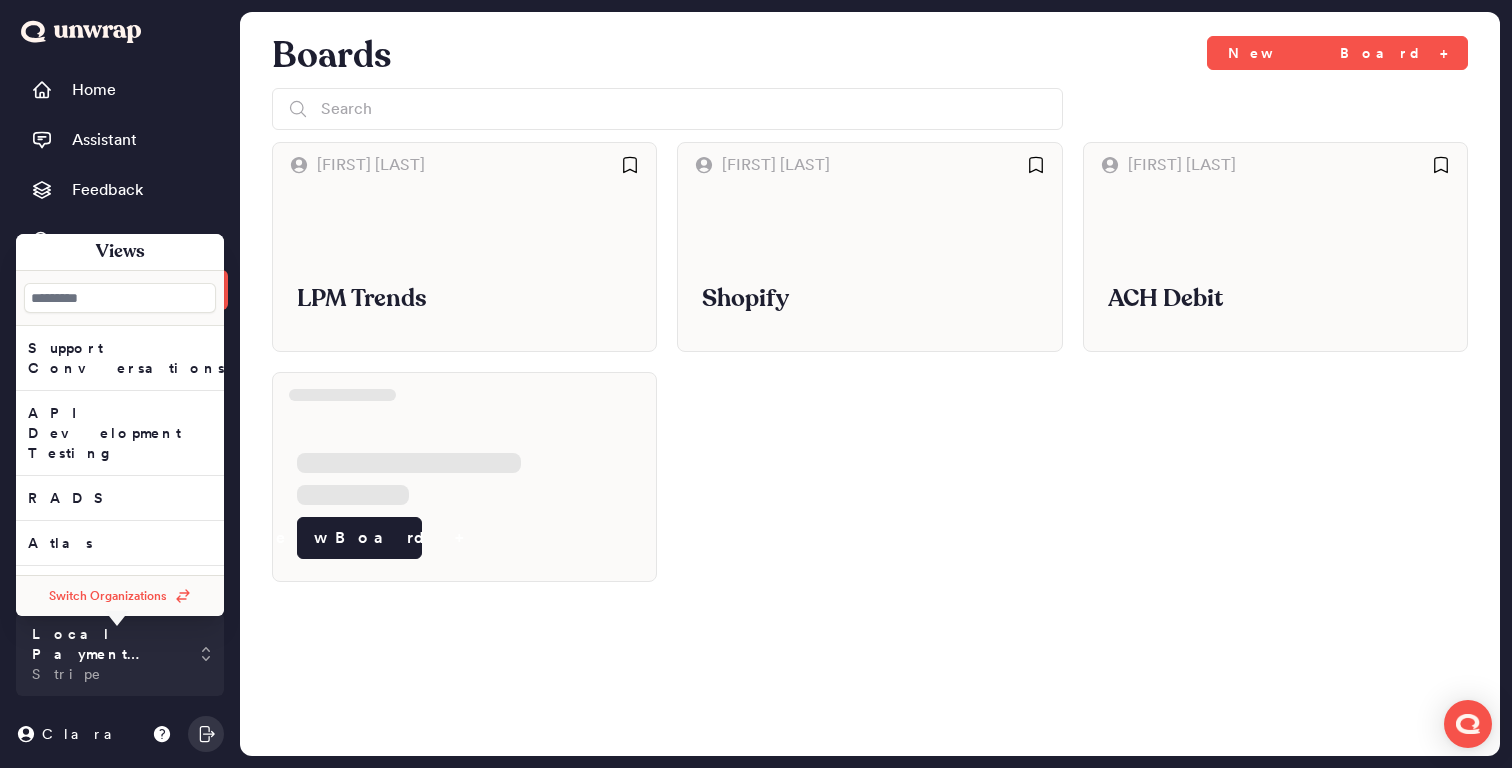 click at bounding box center [120, 298] 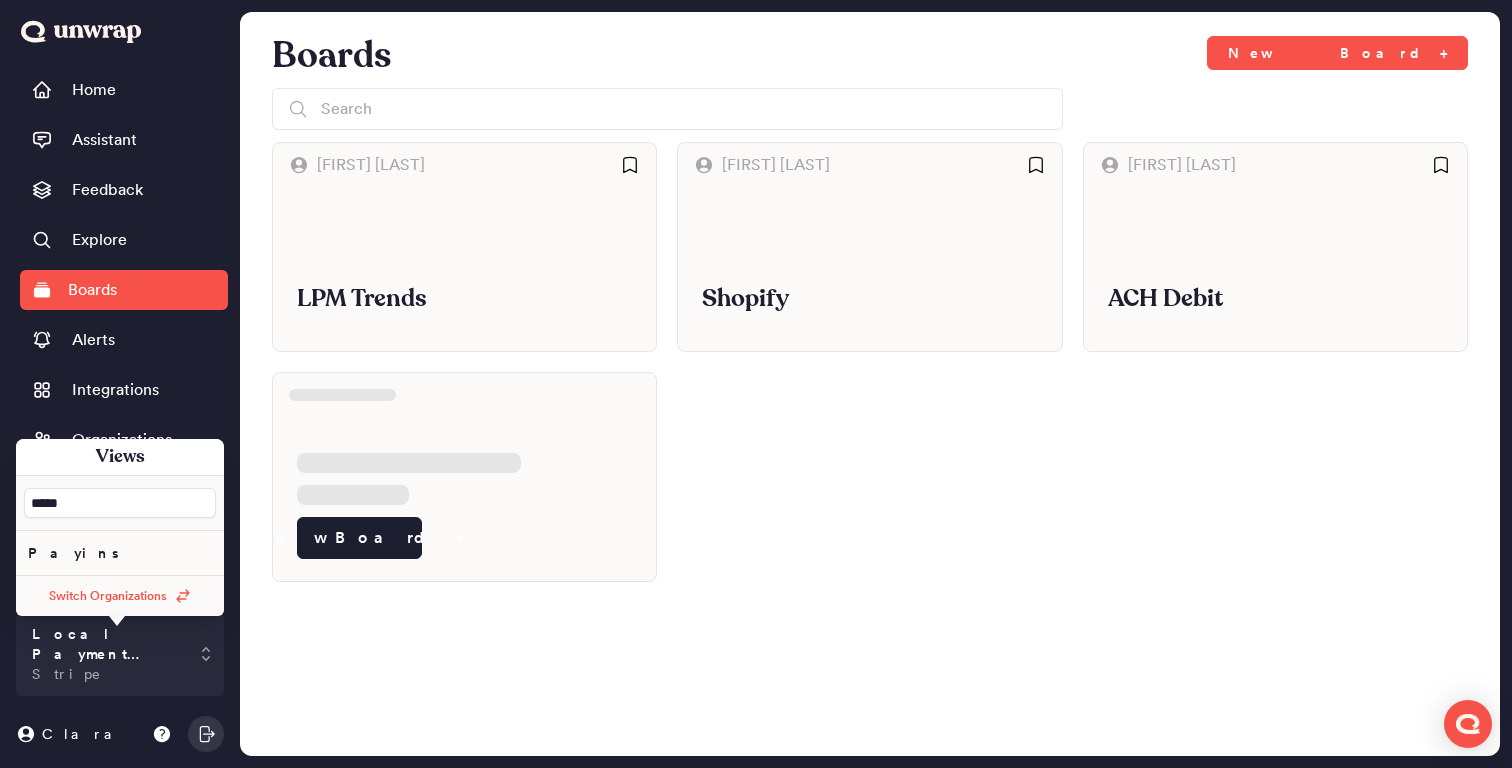 type on "*****" 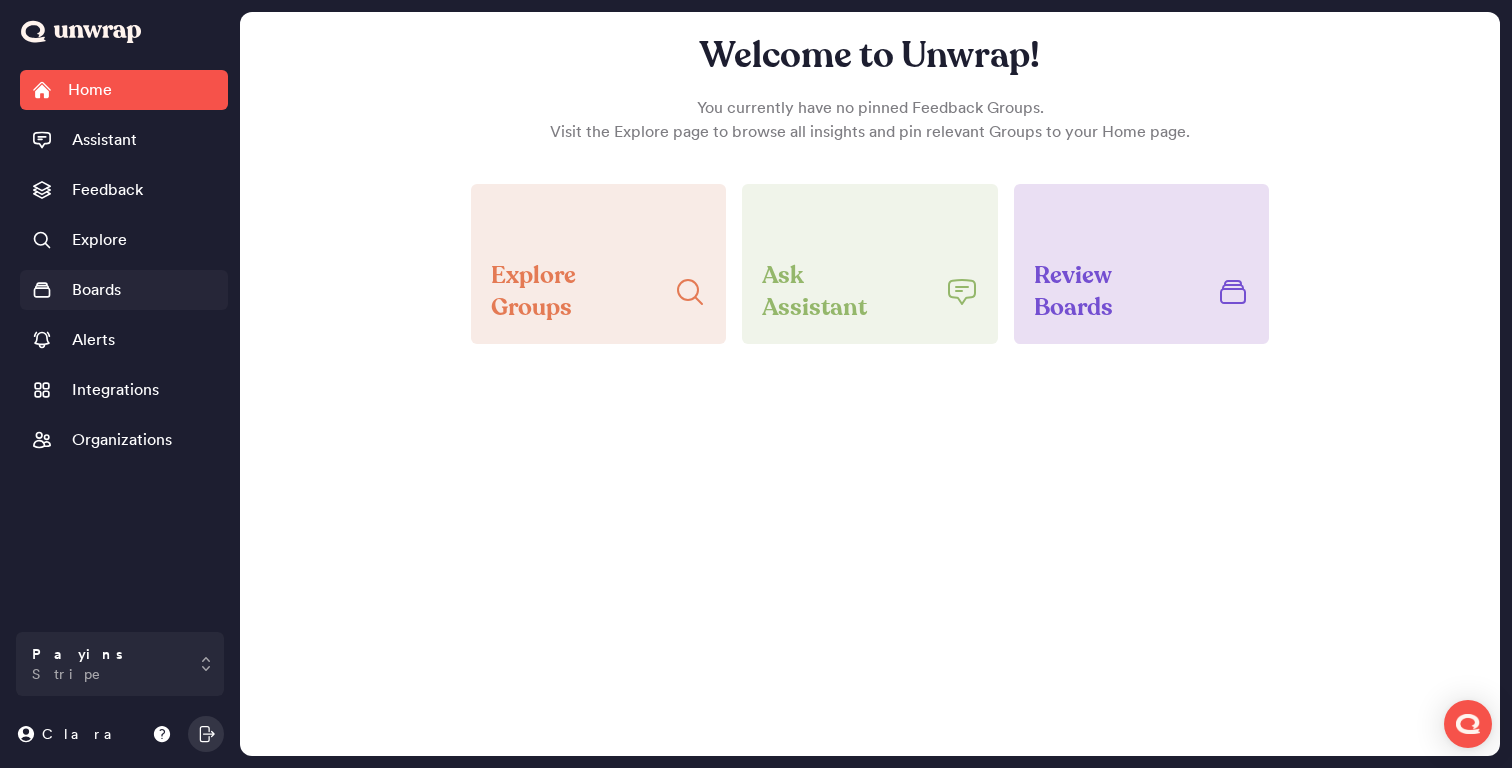 click on "Boards" at bounding box center [96, 290] 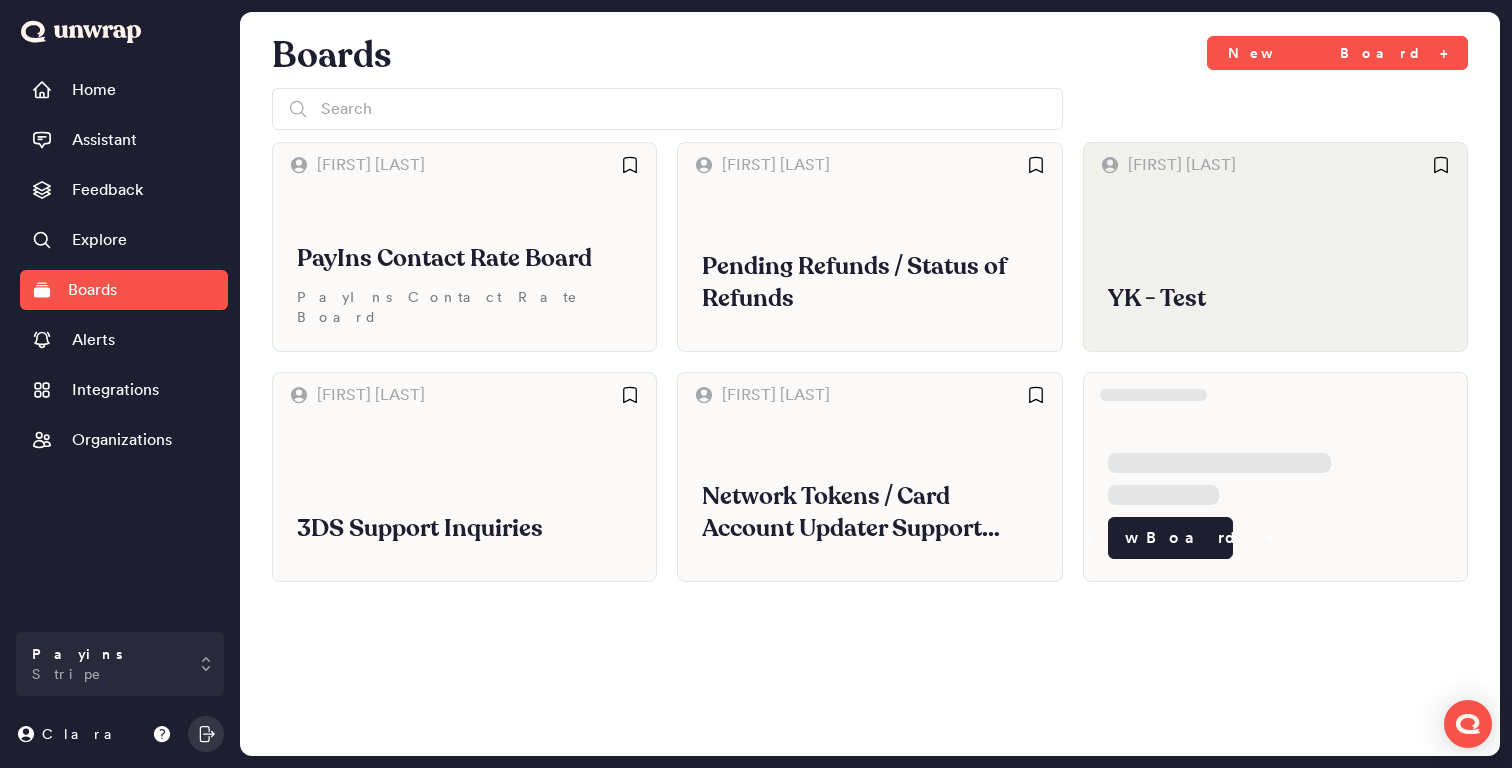 click on "YK - Test" at bounding box center [1275, 269] 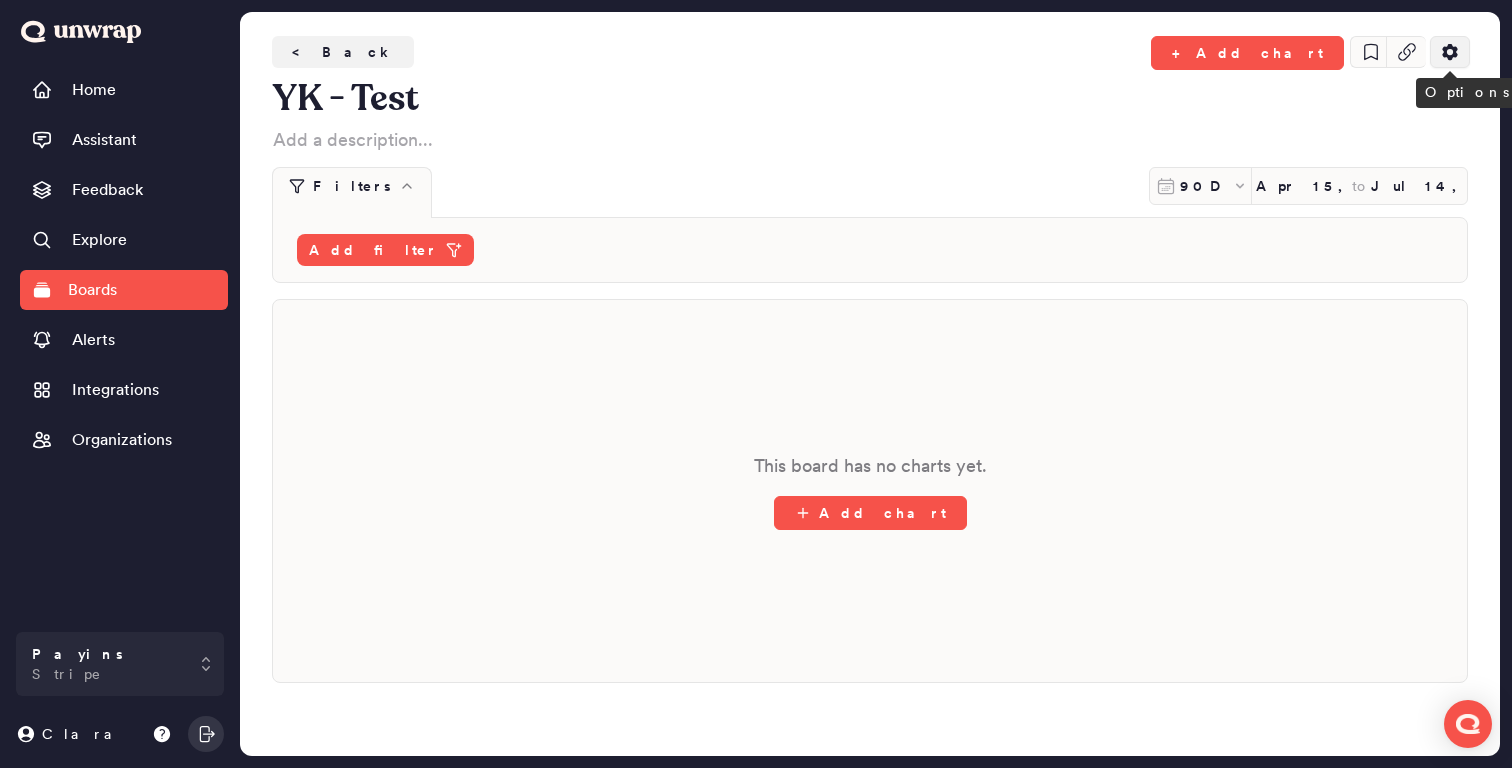click at bounding box center [1450, 52] 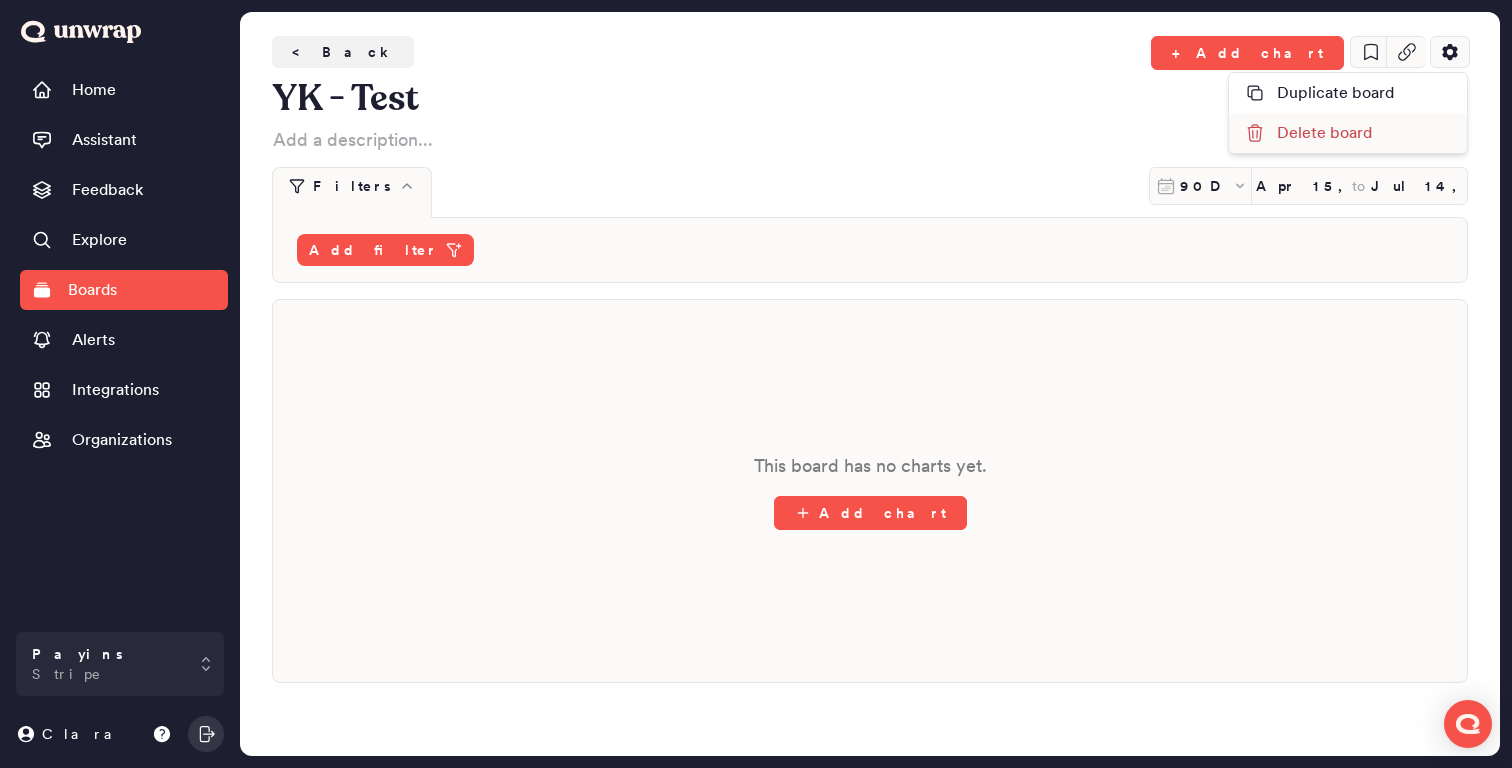click on "Delete board" at bounding box center (1308, 133) 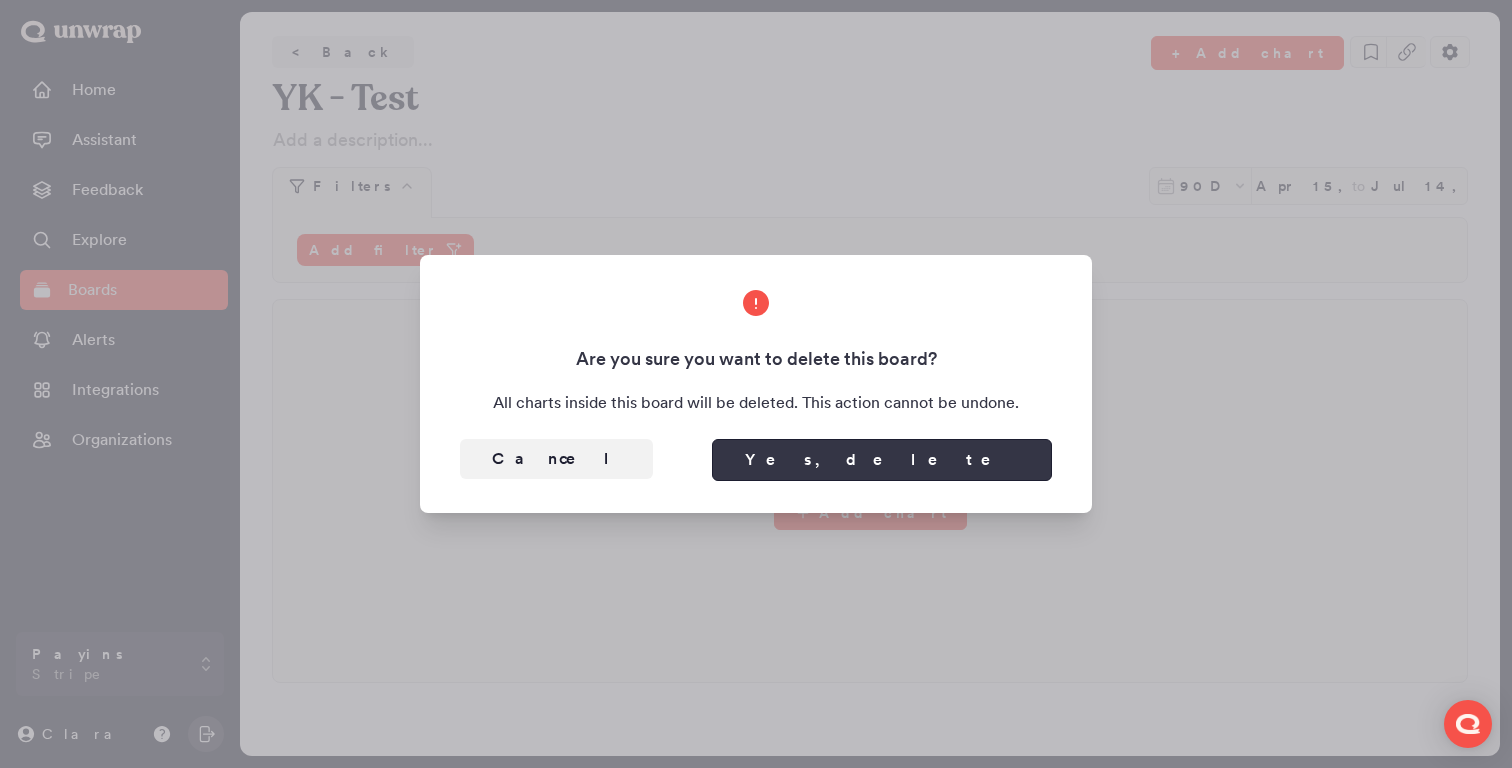 click on "Yes, delete" at bounding box center [882, 460] 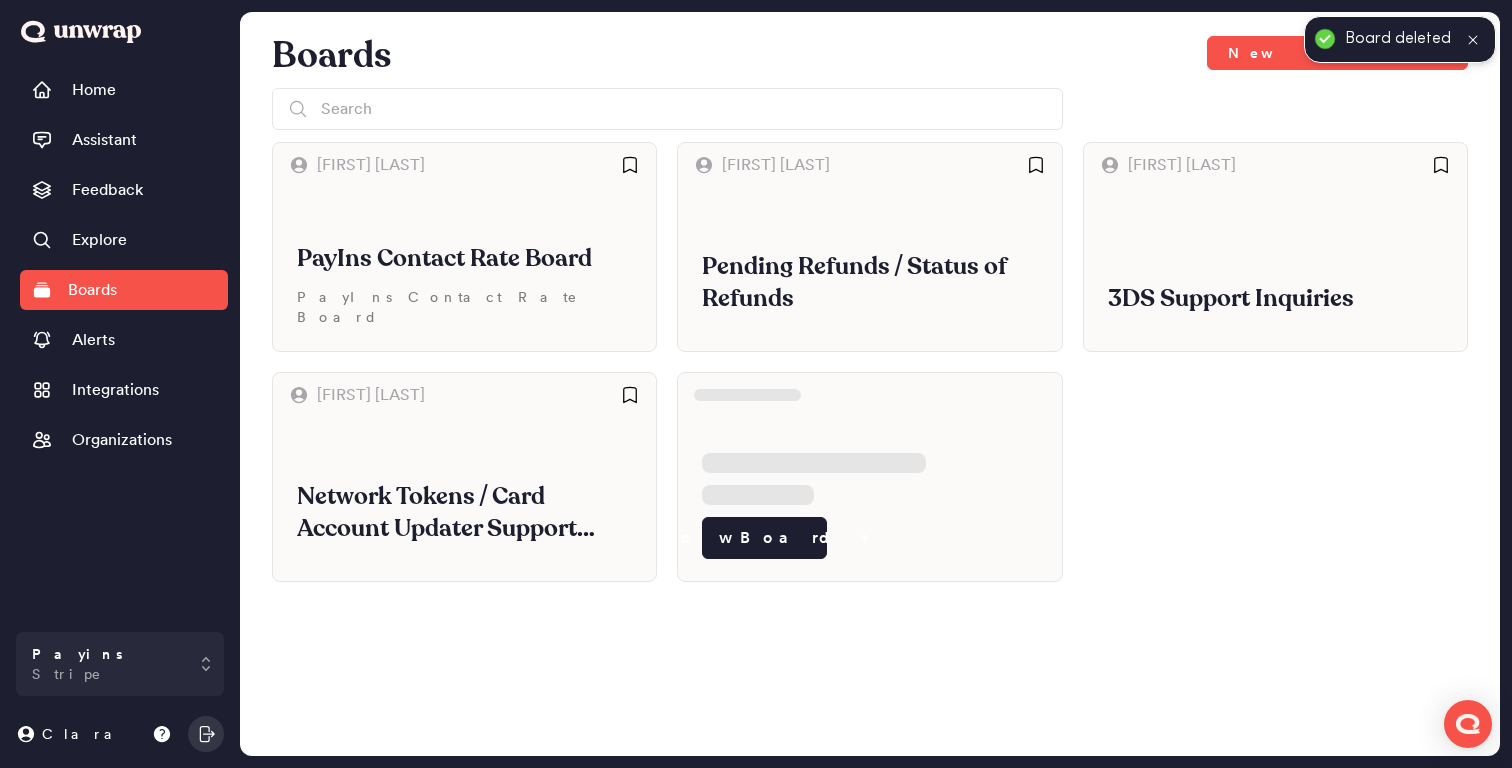click on "Sukhmohinder Sandhu PayIns Contact Rate Board  PayIns Contact Rate Board  Clara Ang Pending Refunds / Status of Refunds Kate Hathaway 3DS Support Inquiries  Calvin Lin Network Tokens / Card Account Updater Support Inquiries New Board +" at bounding box center [870, 362] 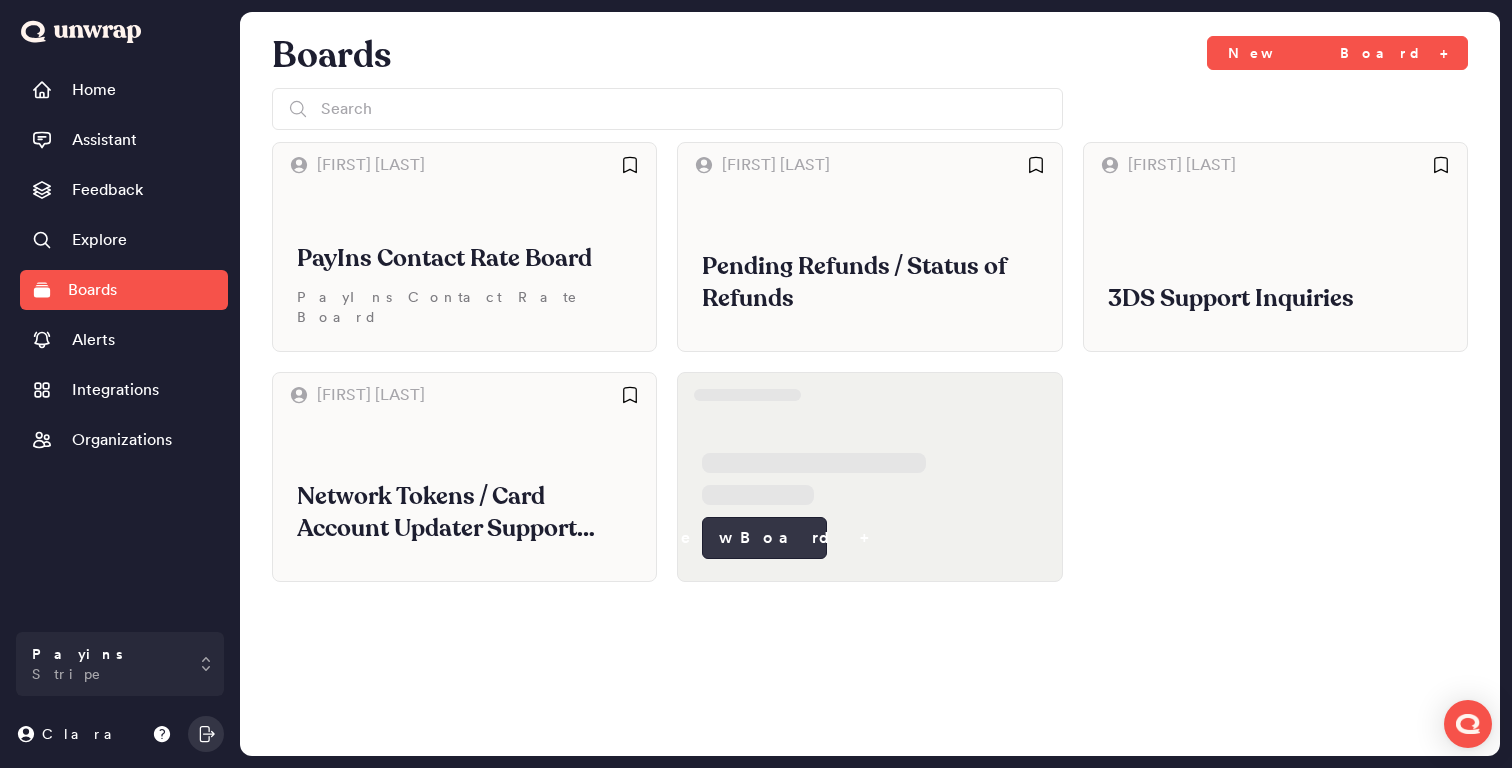 click on "New Board +" at bounding box center (764, 538) 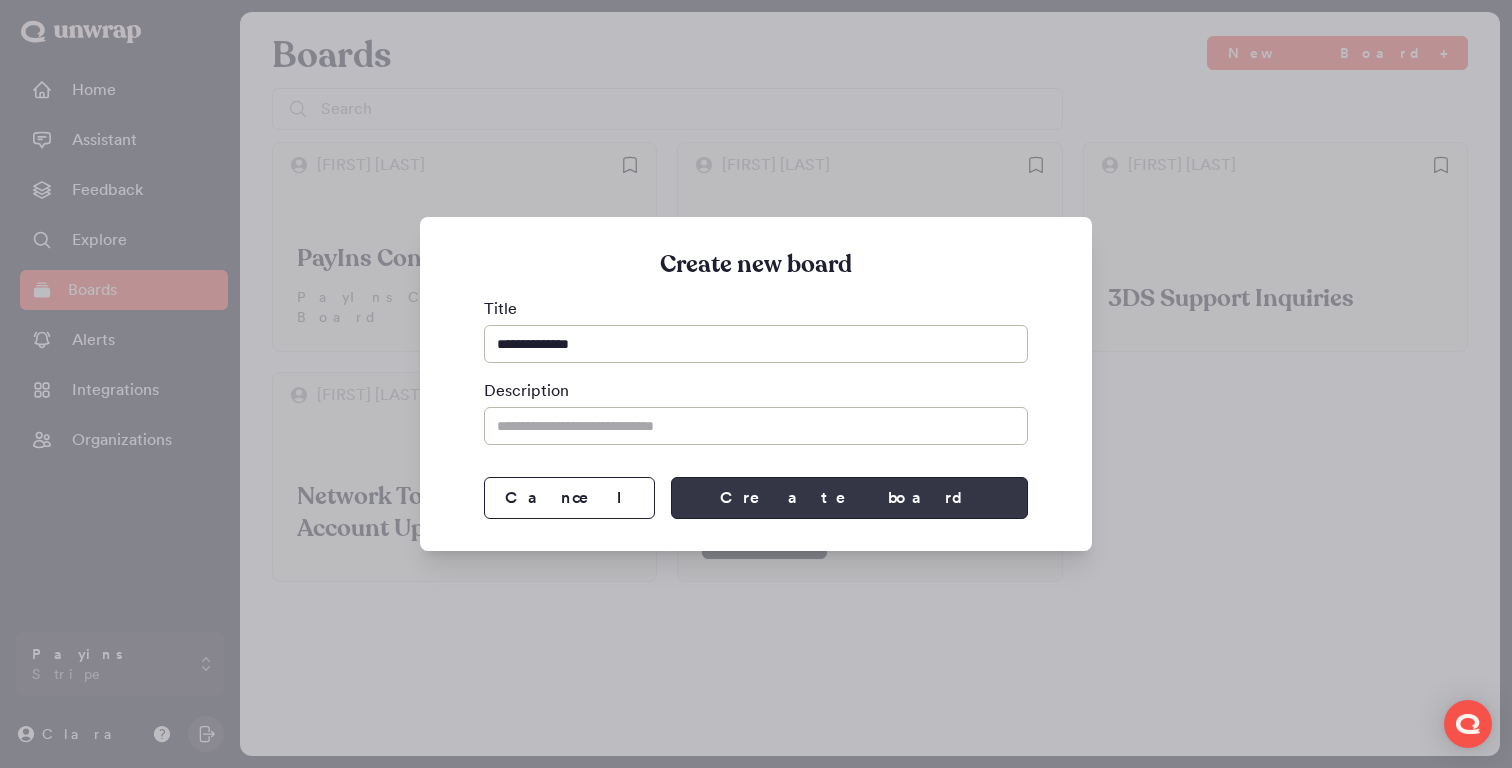 type on "**********" 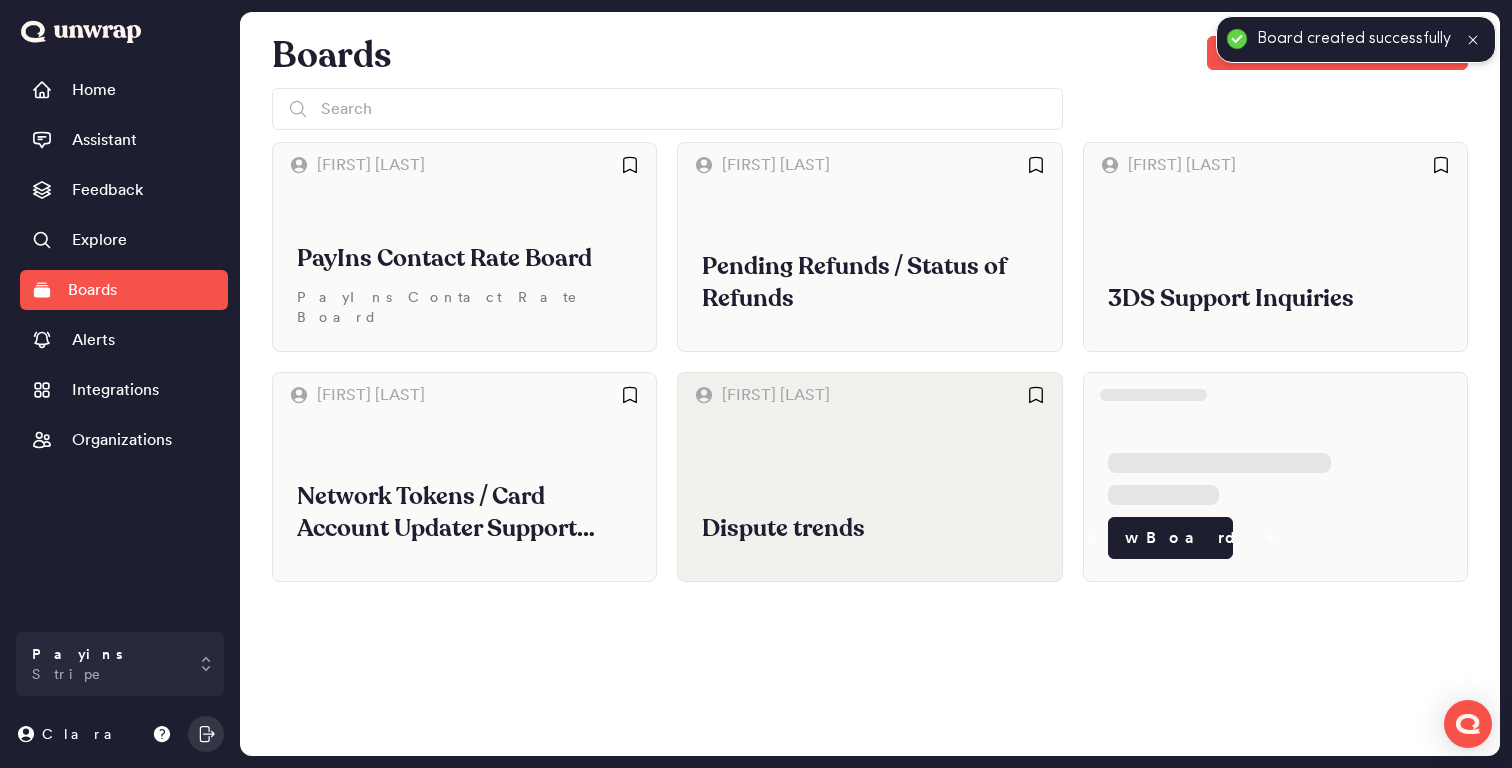 click on "Dispute trends" at bounding box center (869, 499) 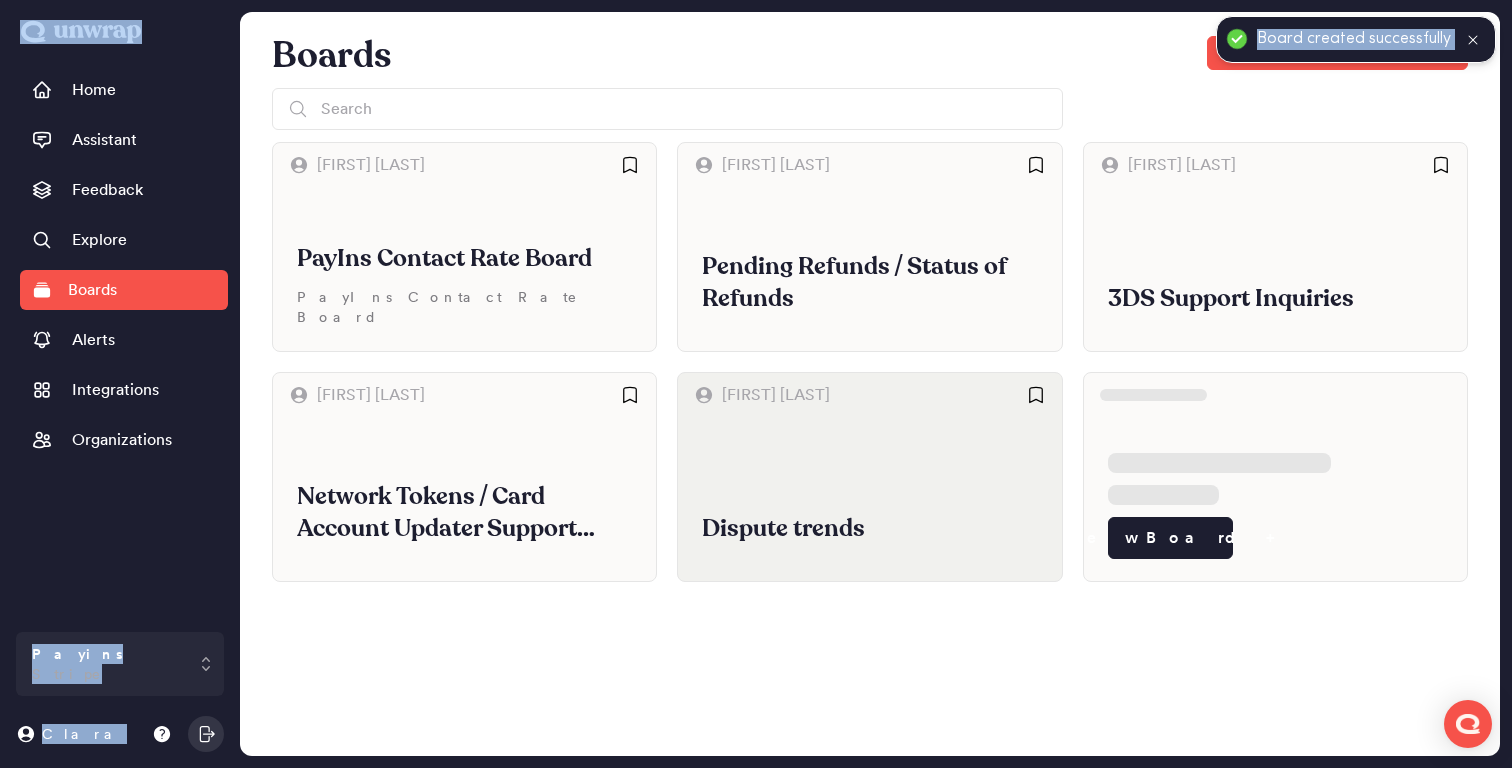 click on "Boards New Board + Sukhmohinder Sandhu PayIns Contact Rate Board  PayIns Contact Rate Board  Clara Ang Pending Refunds / Status of Refunds Kate Hathaway 3DS Support Inquiries  Calvin Lin Network Tokens / Card Account Updater Support Inquiries Clara Ang Dispute trends New Board +" at bounding box center [870, 384] 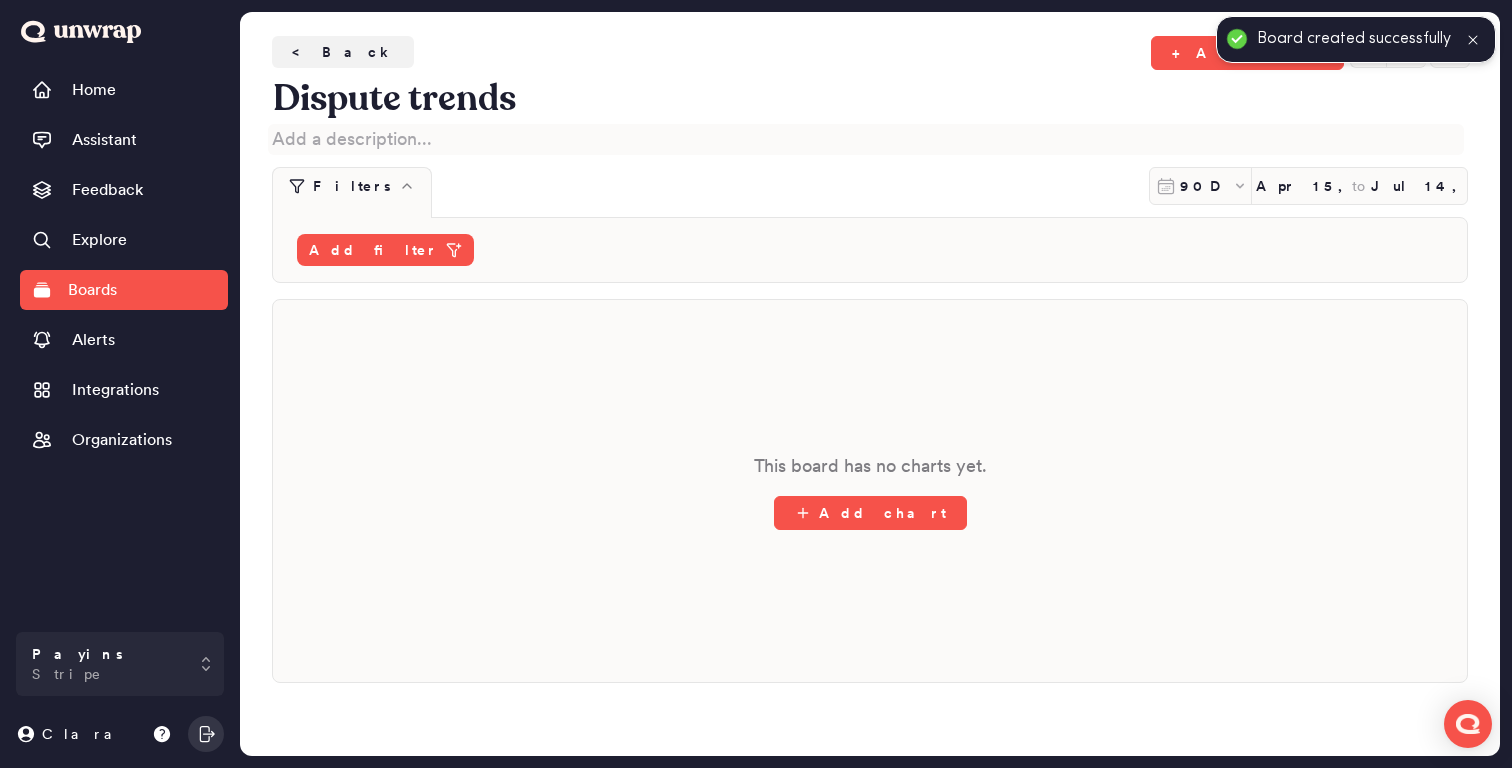 click at bounding box center (866, 139) 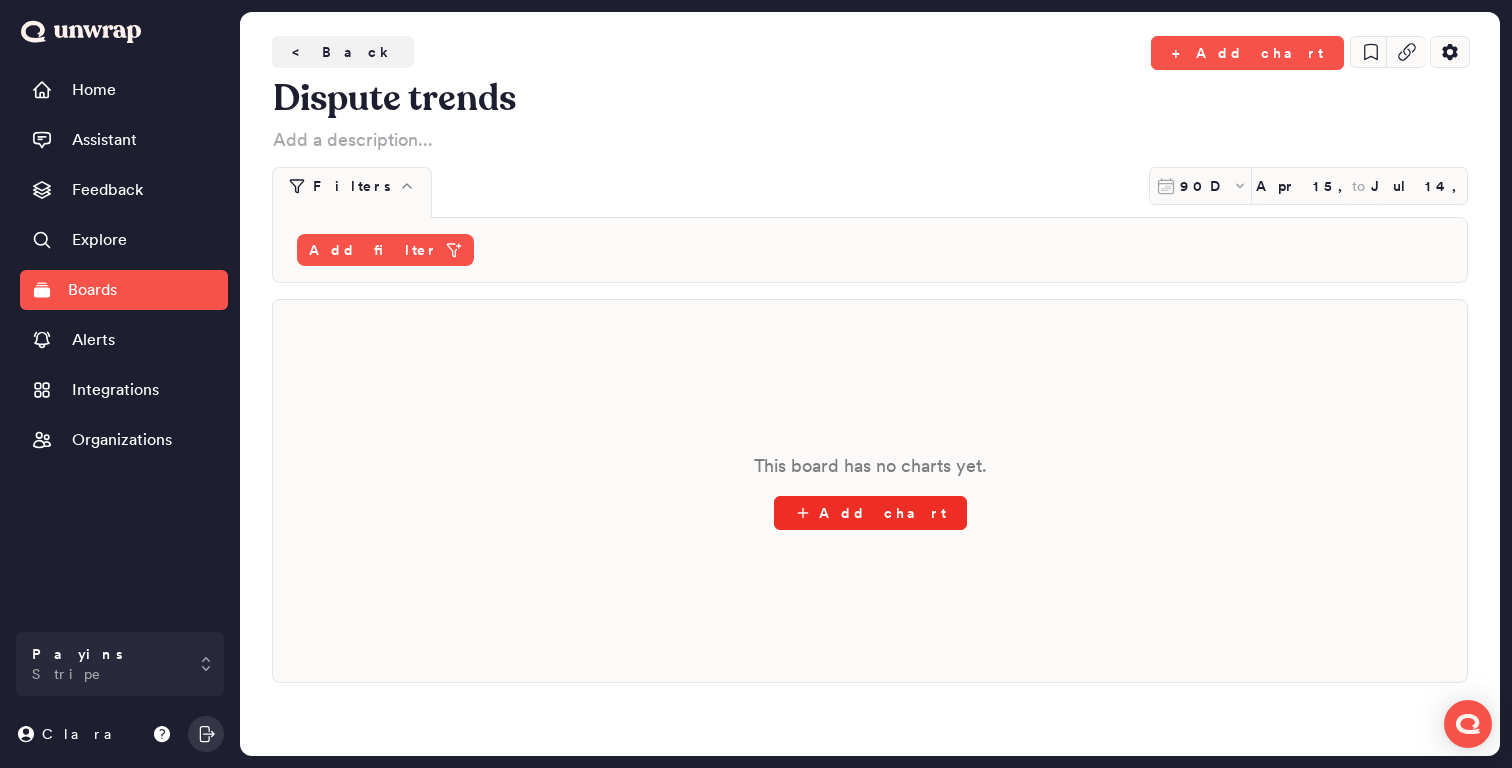 click on "Add chart" at bounding box center (870, 513) 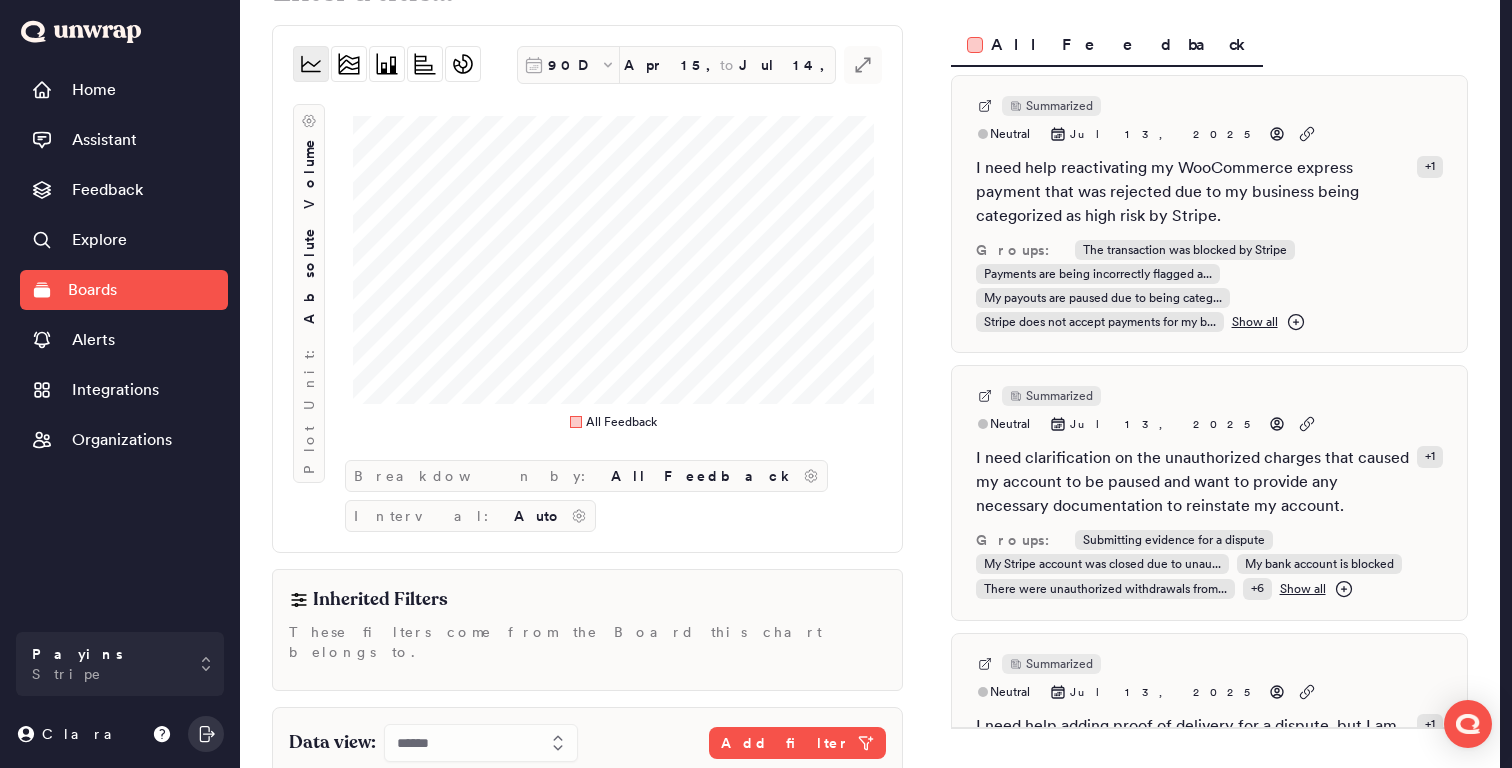 scroll, scrollTop: 128, scrollLeft: 0, axis: vertical 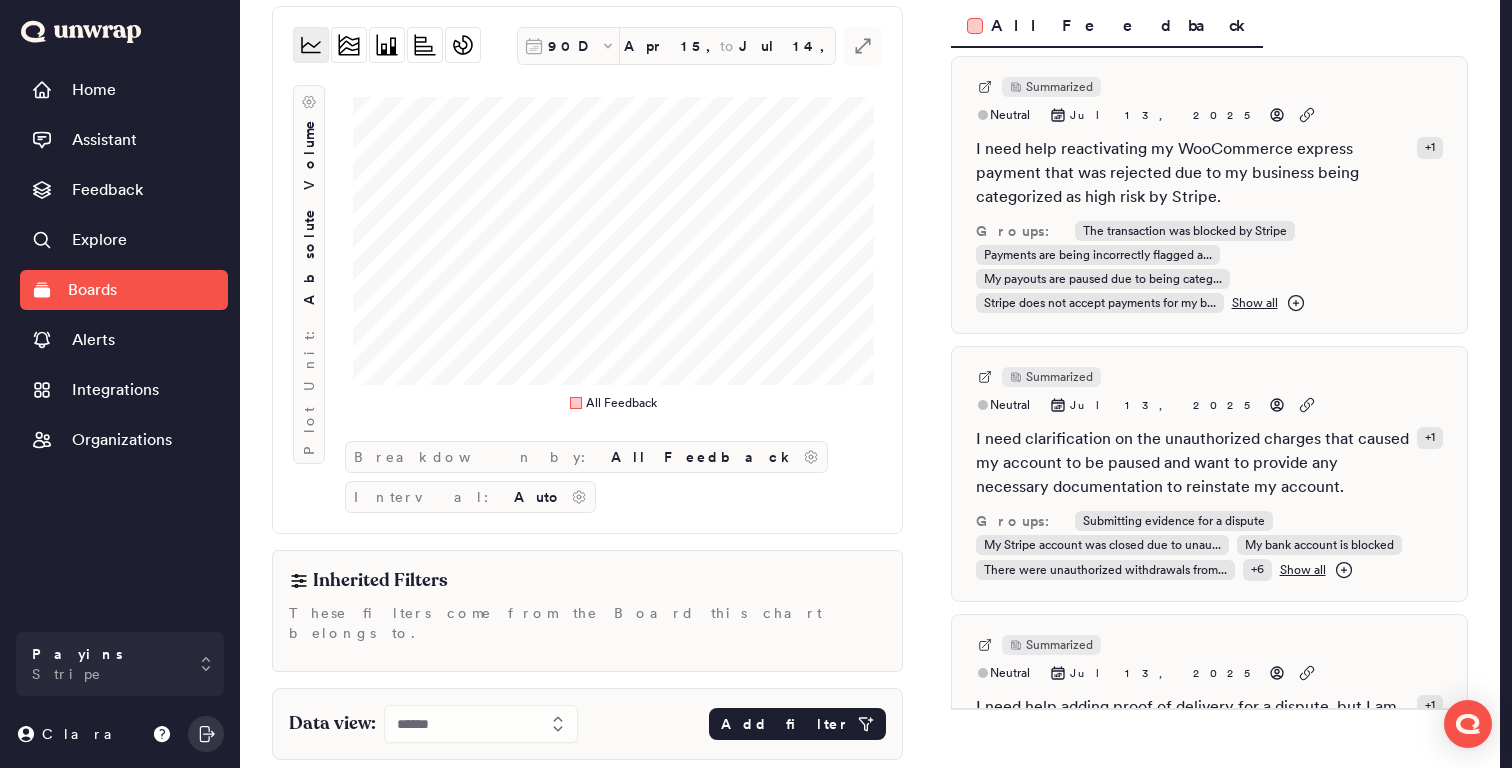 click on "Add filter" at bounding box center [785, 724] 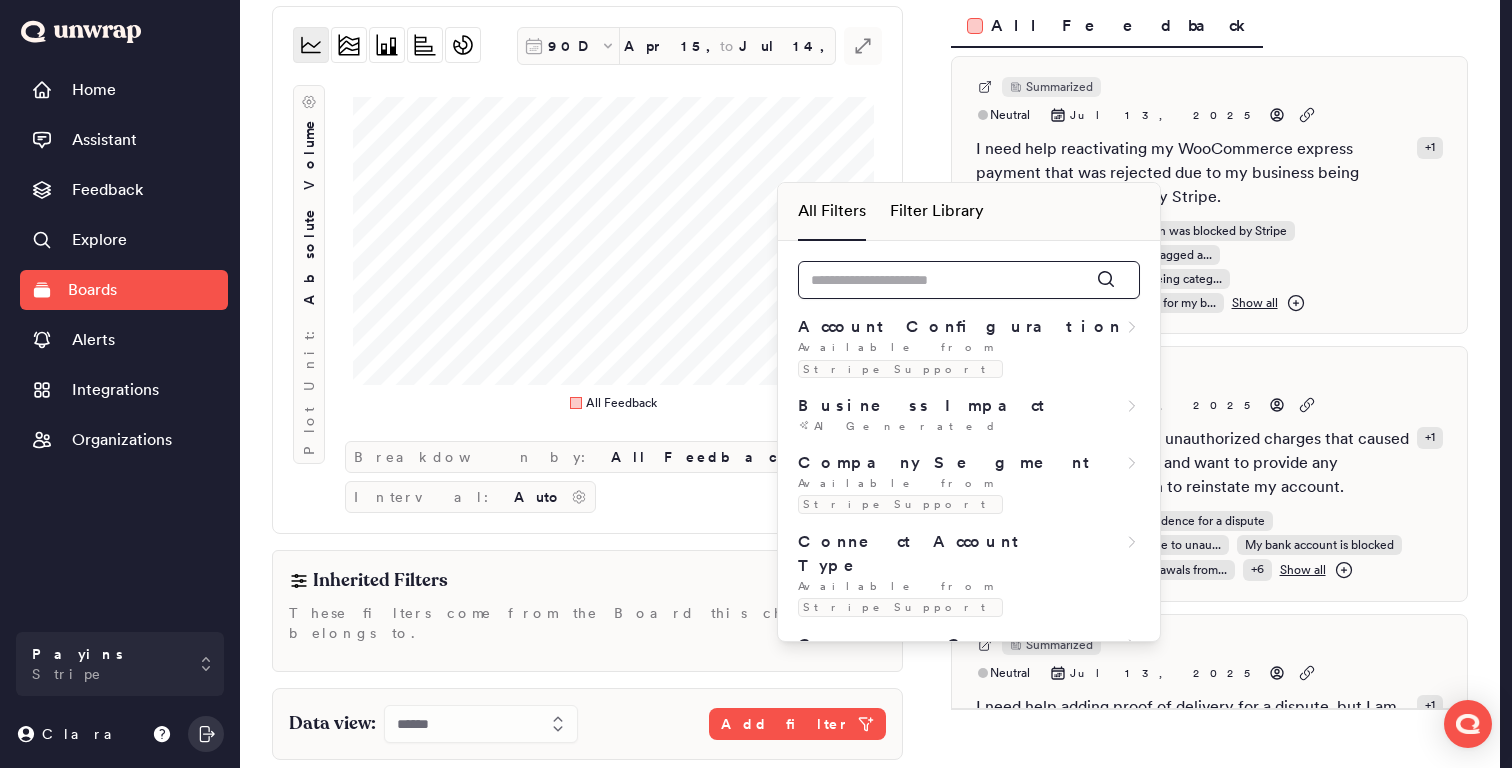 click at bounding box center [969, 280] 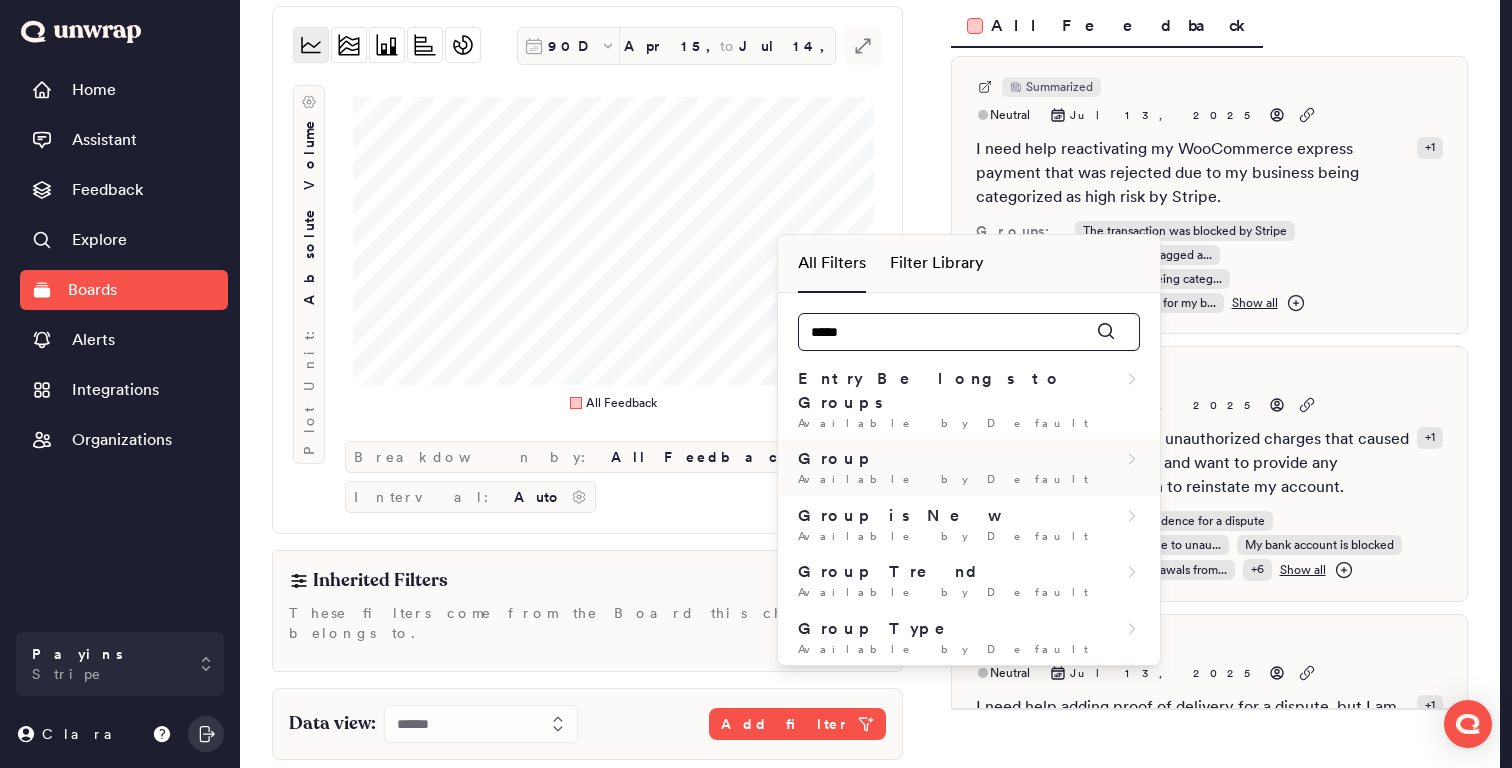type on "*****" 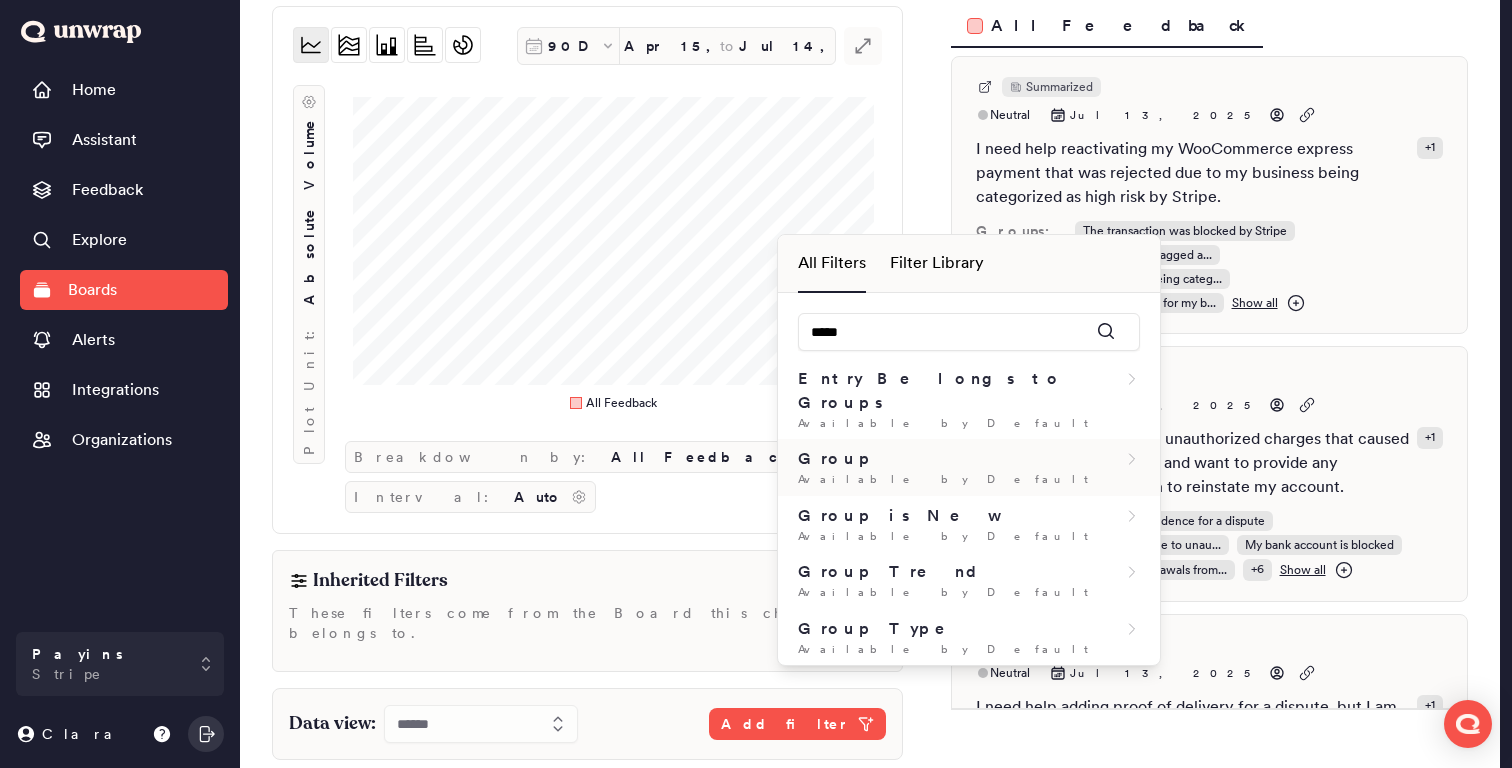 click on "Group" at bounding box center (969, 459) 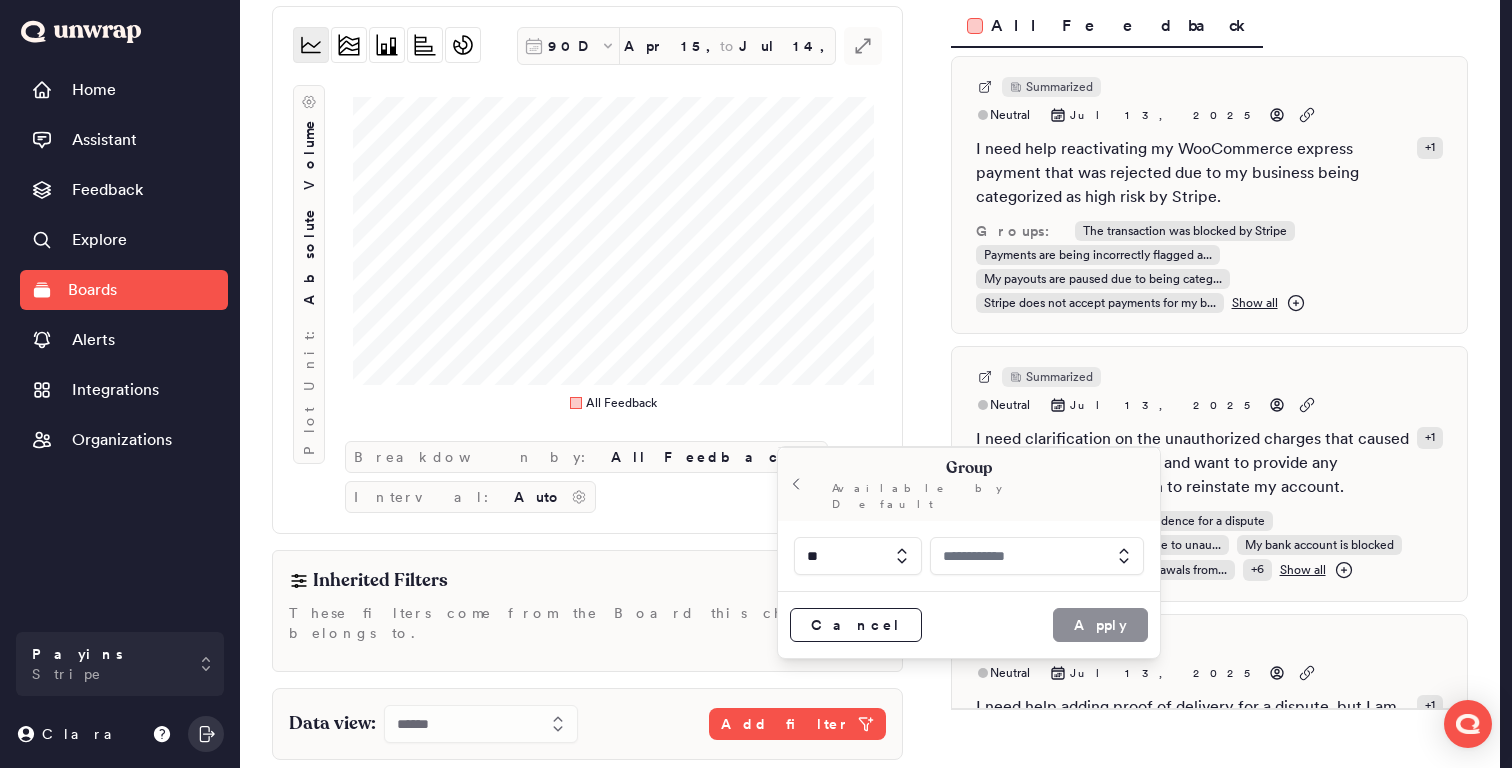 click at bounding box center (1037, 556) 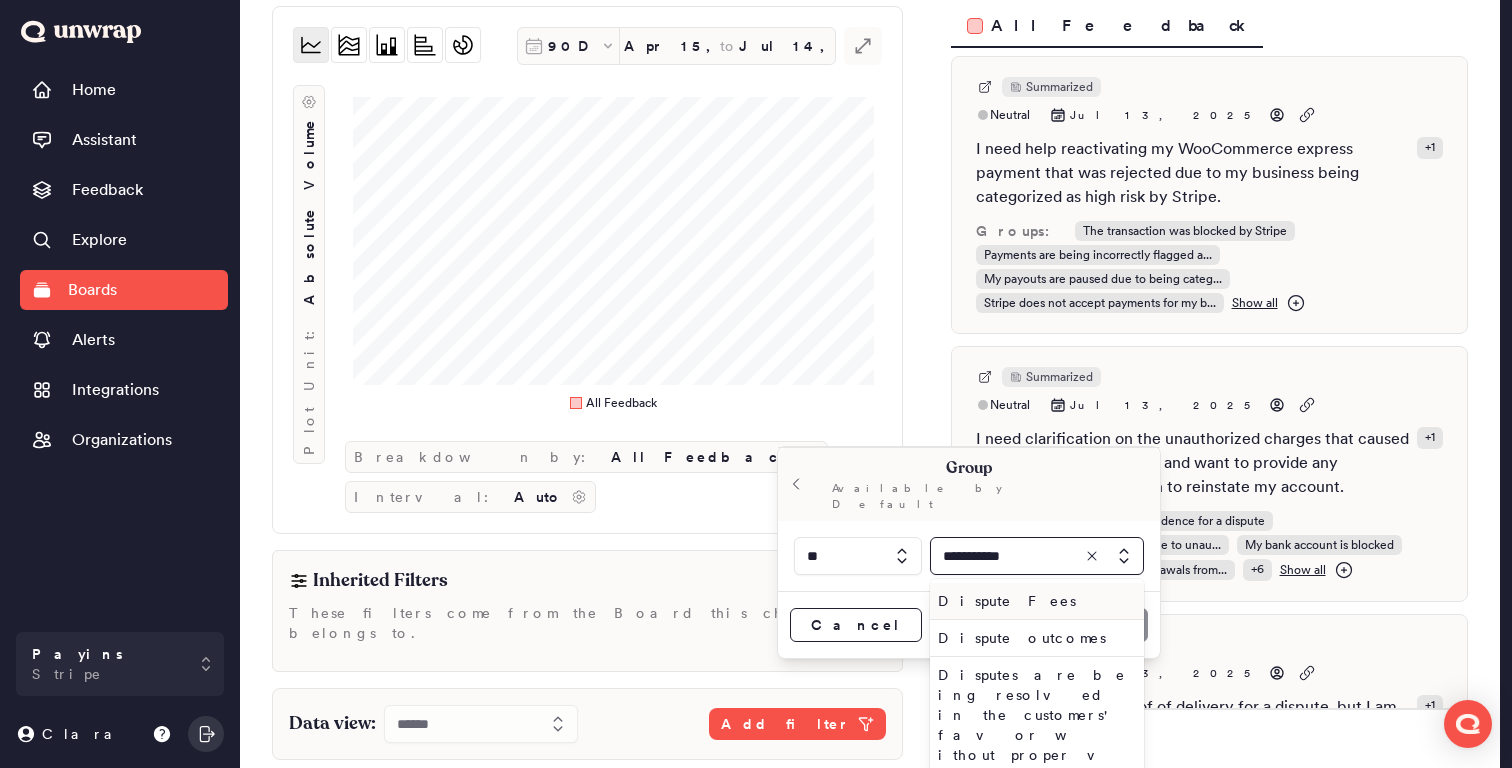 type on "**********" 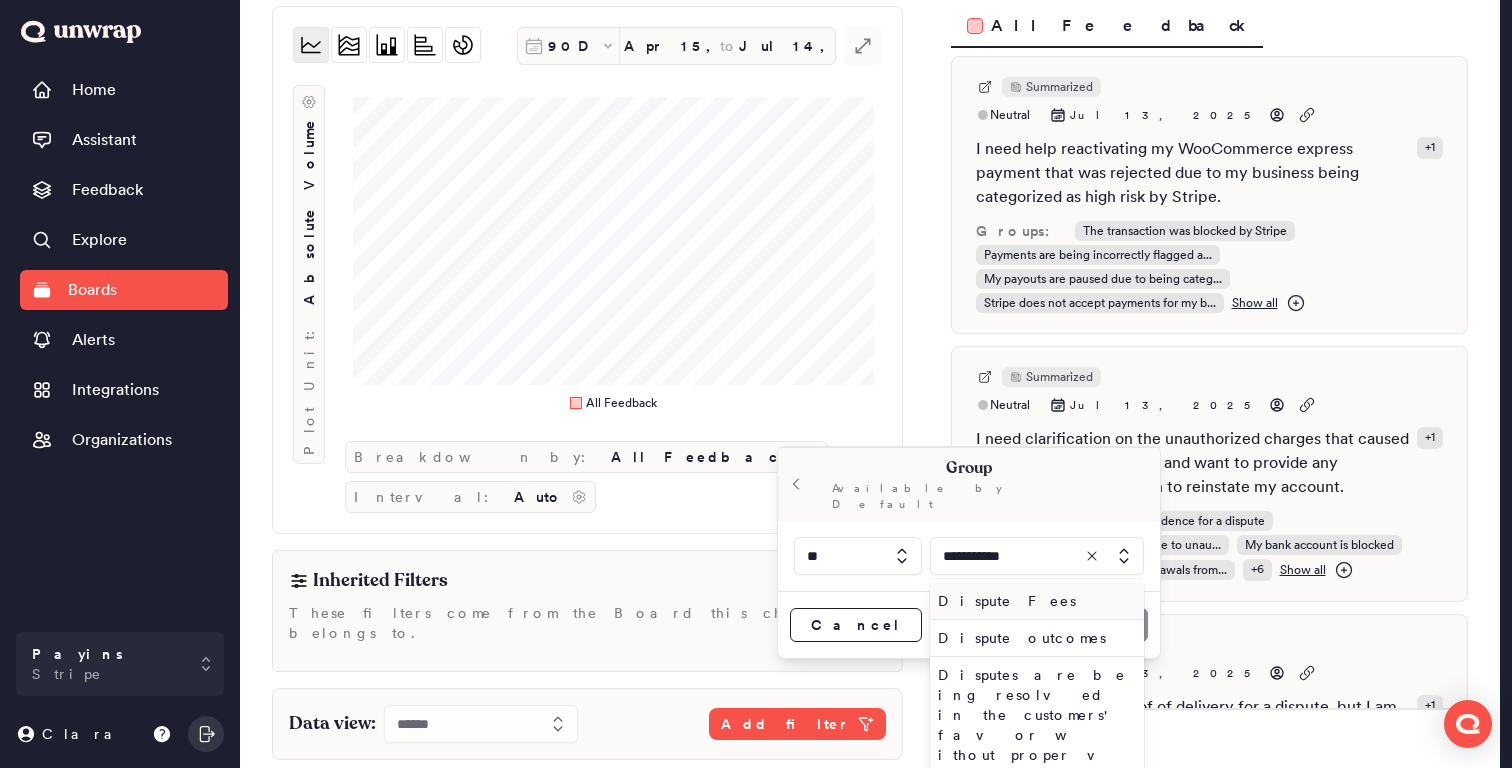 click on "Dispute Fees" at bounding box center (1033, 601) 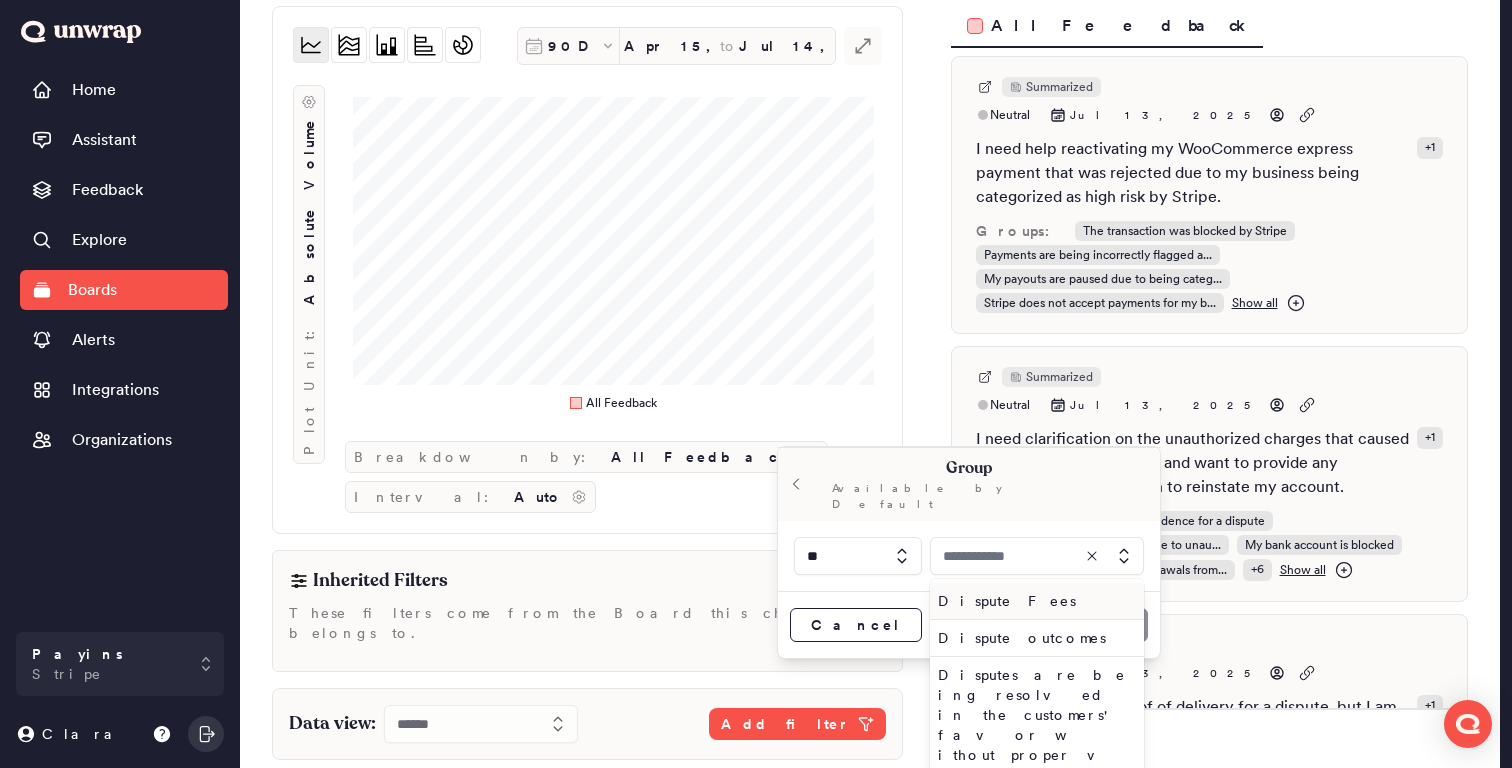 type on "**********" 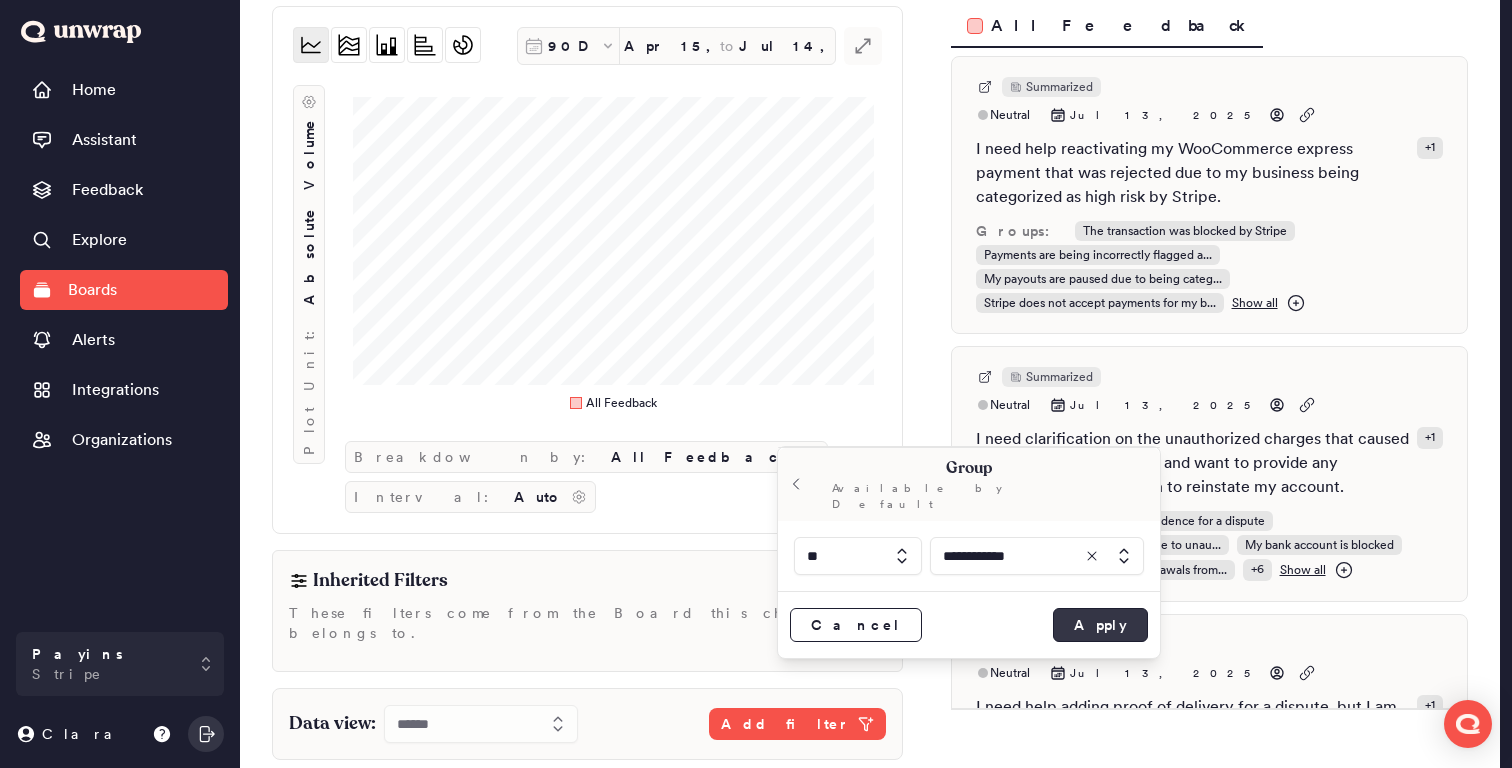 click on "Apply" at bounding box center (1100, 625) 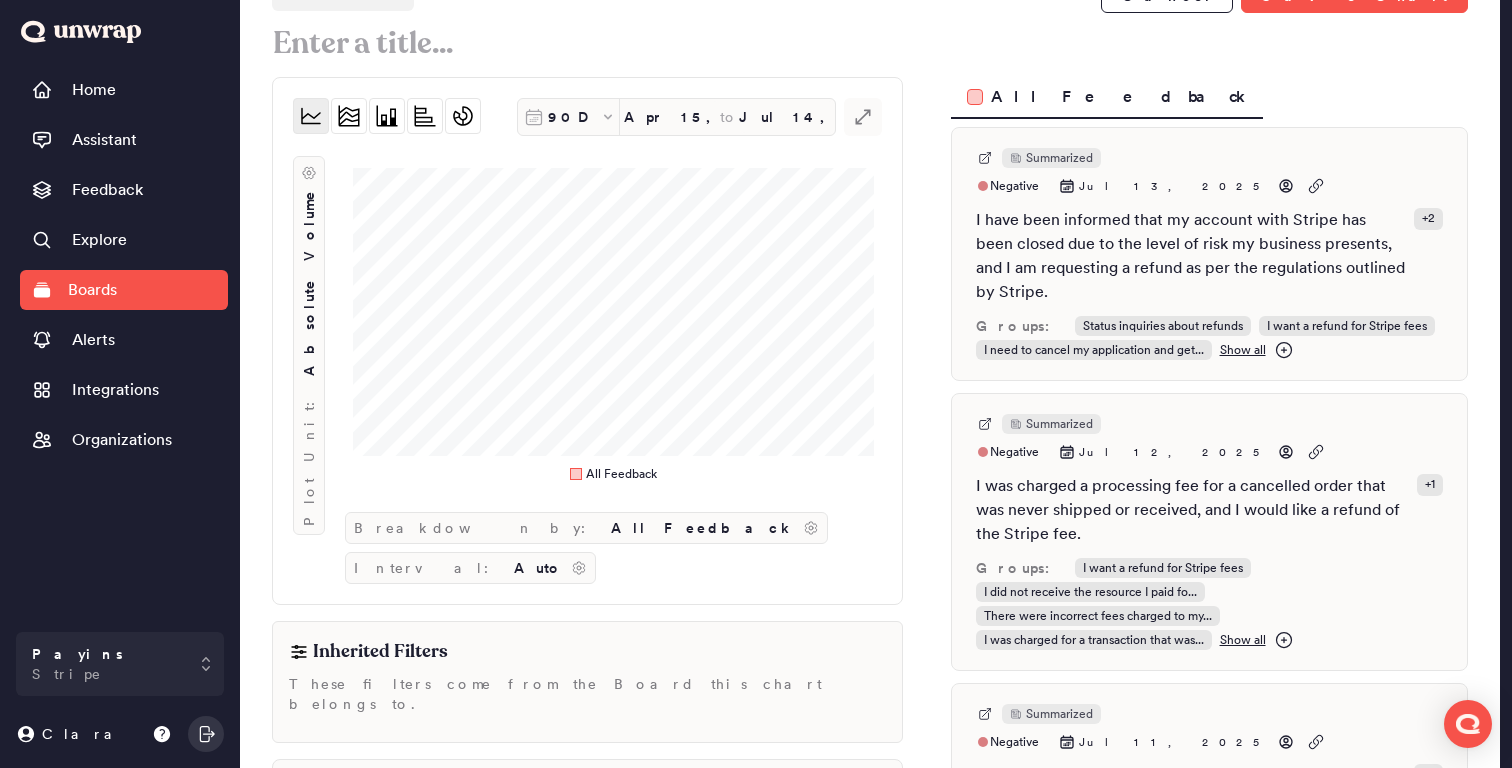 scroll, scrollTop: 50, scrollLeft: 0, axis: vertical 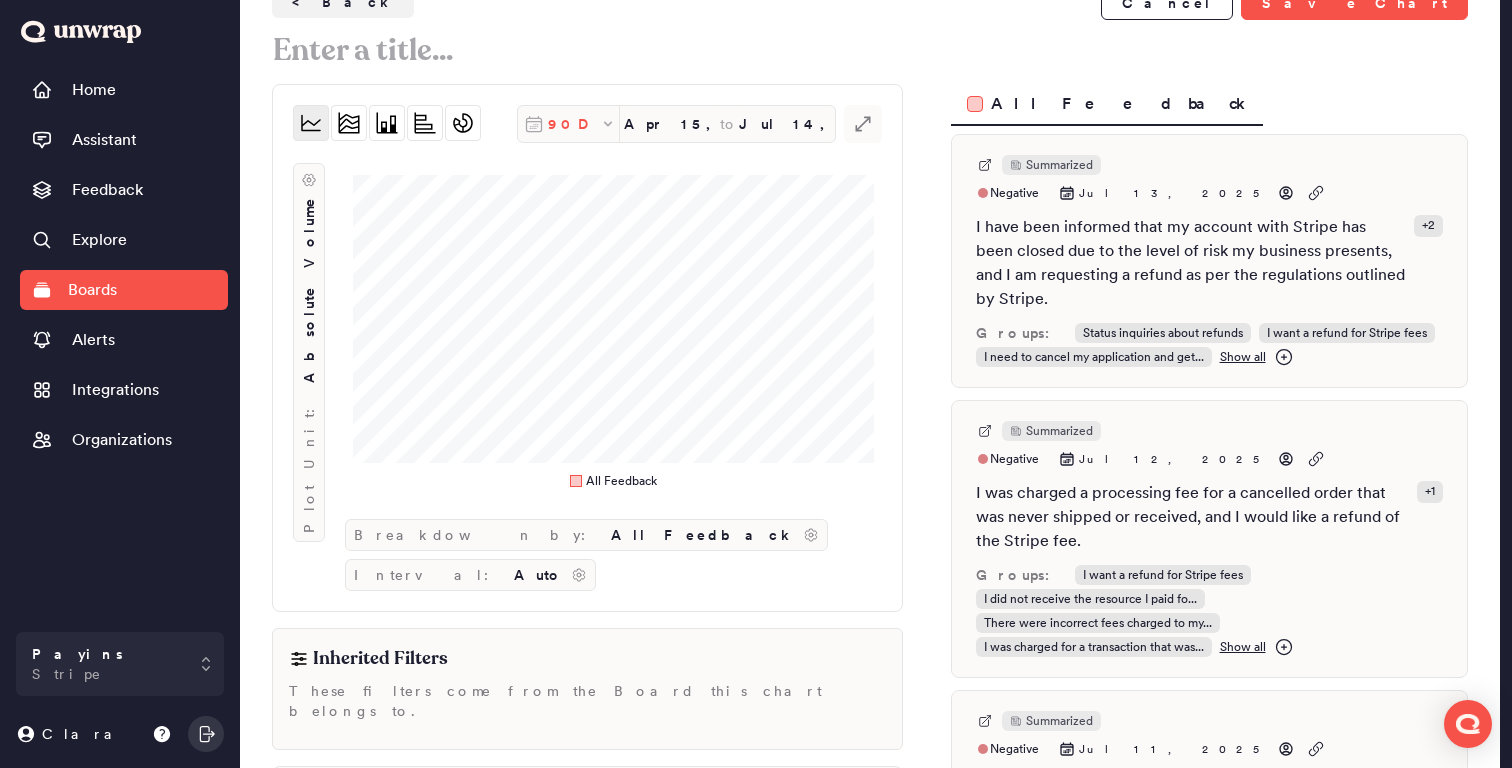 click on "90D" at bounding box center (574, 124) 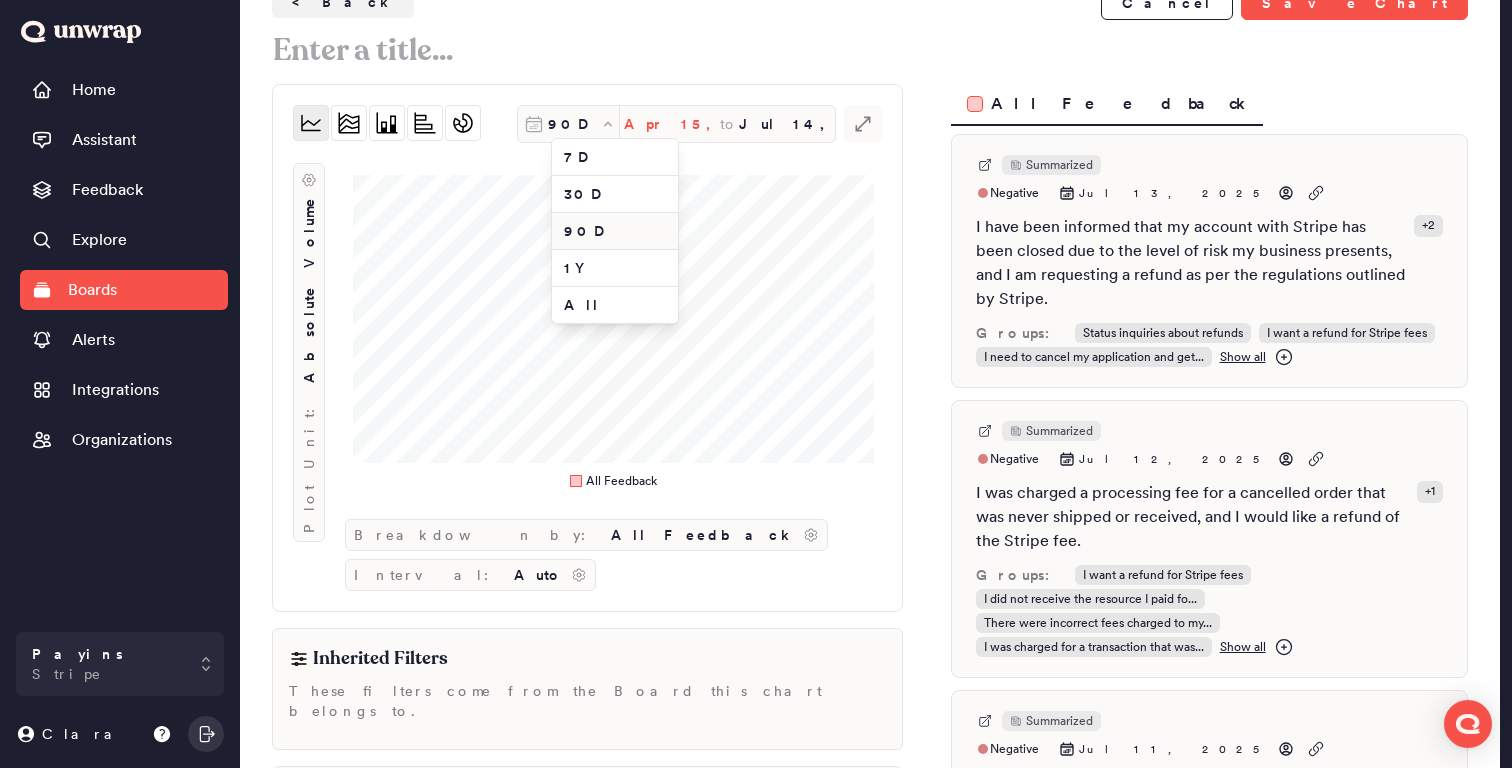 click on "Apr 15, 2025" at bounding box center (672, 124) 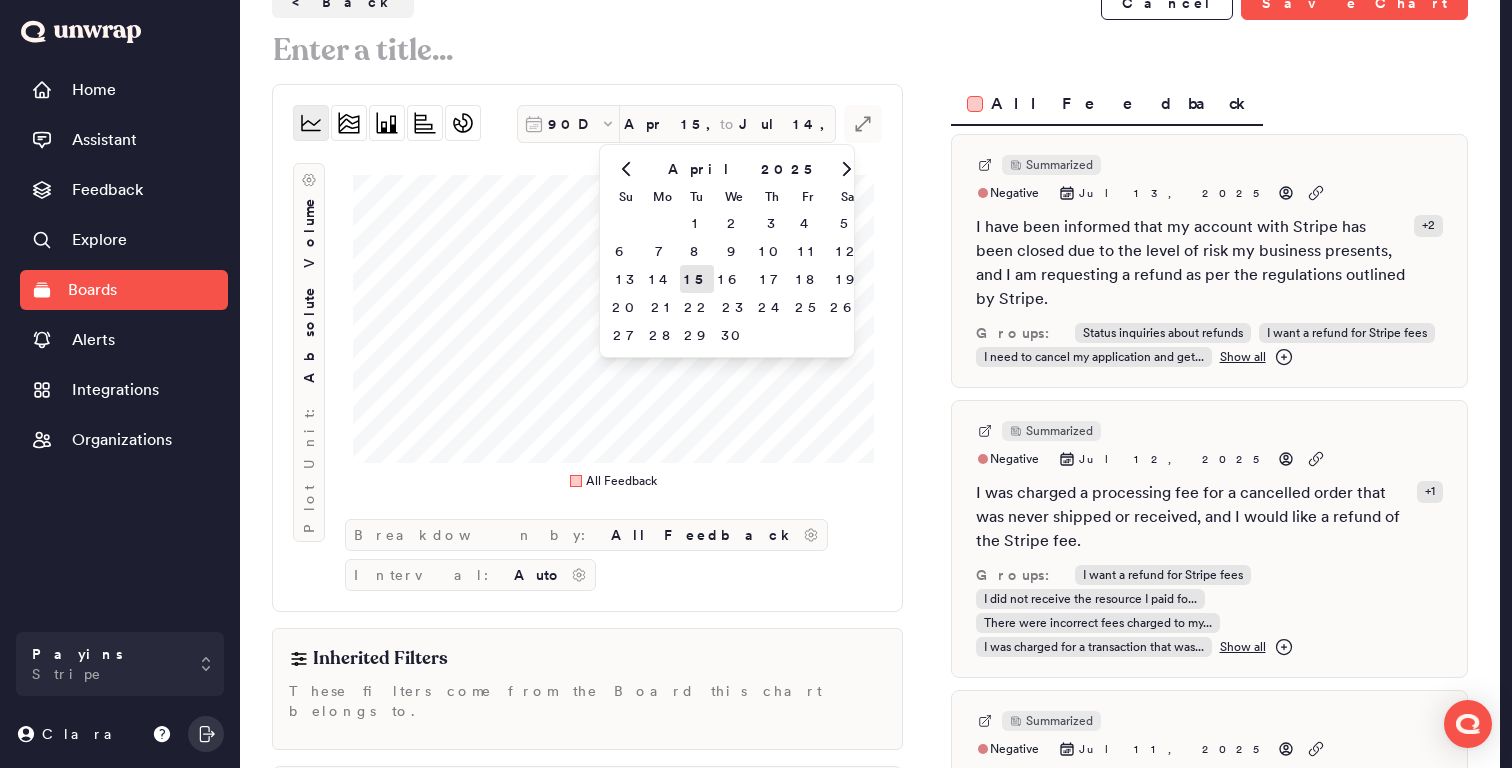 click 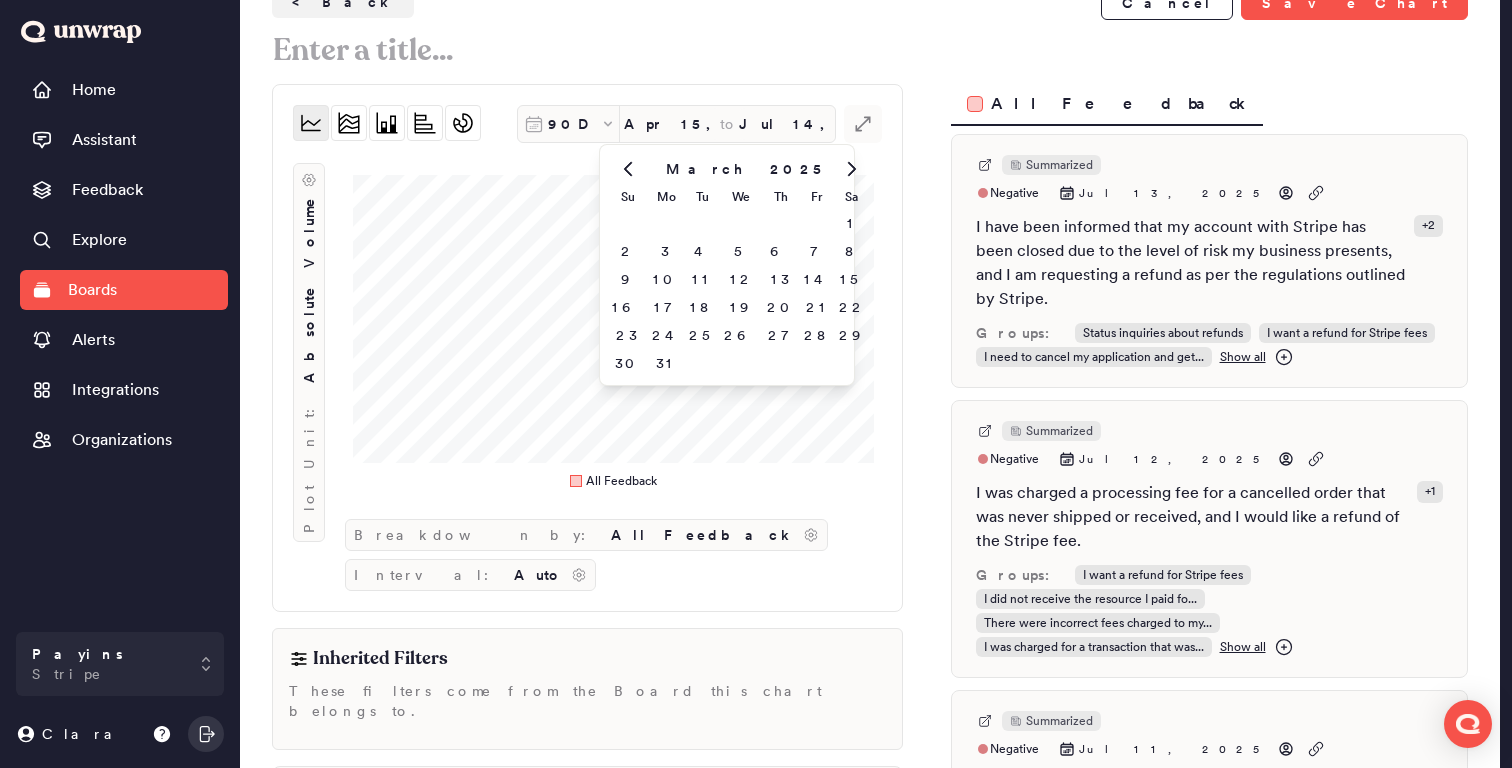 click 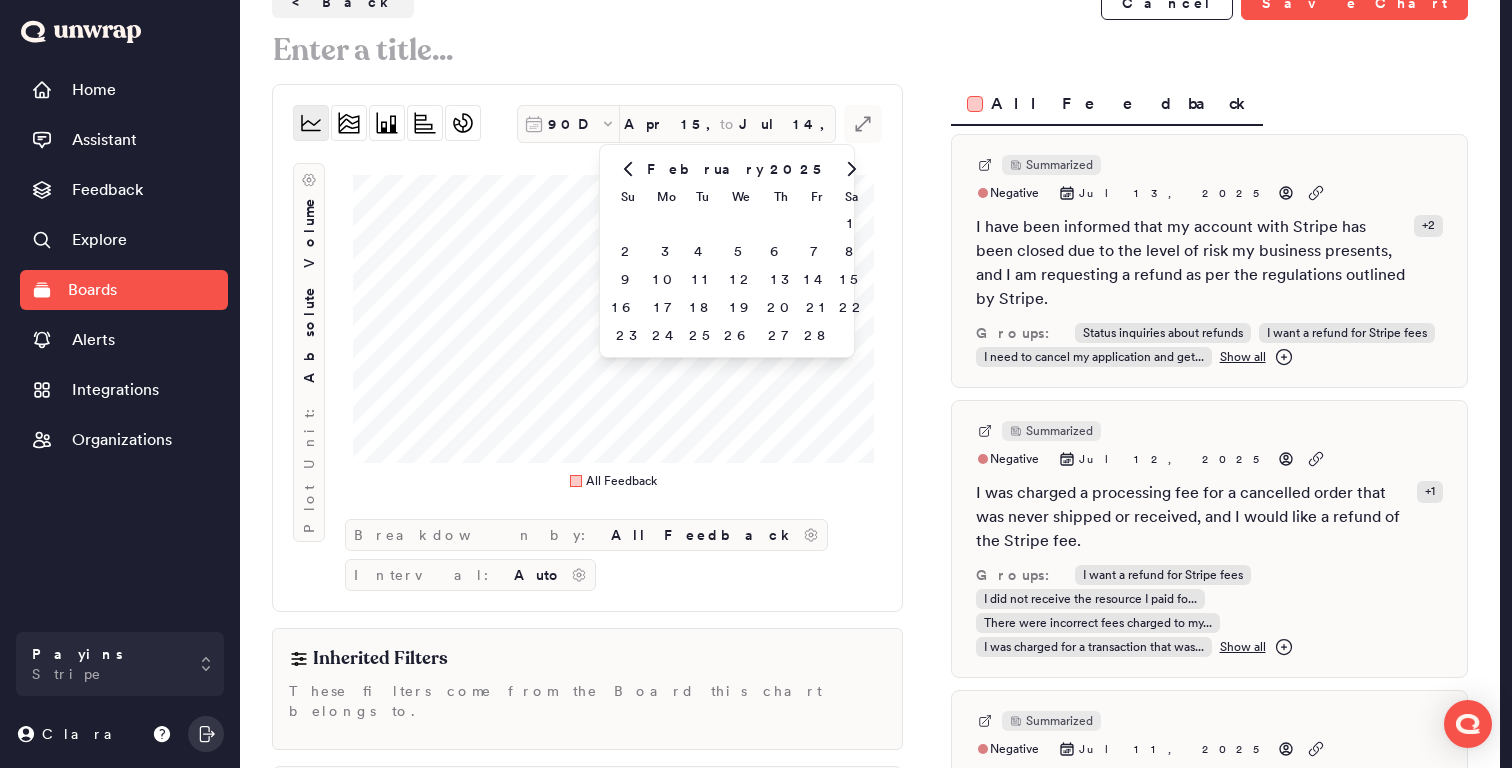 click 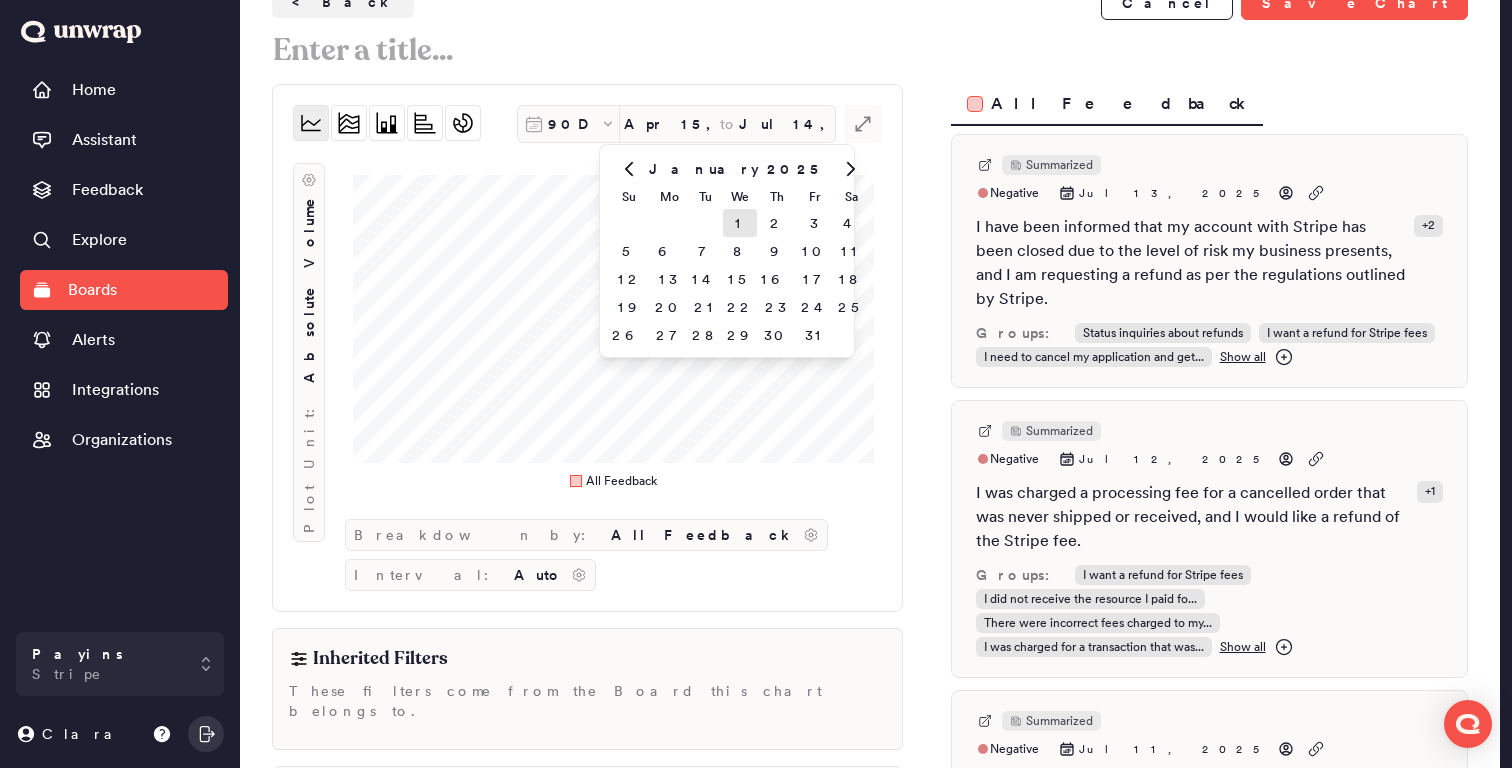 click on "1" at bounding box center (740, 223) 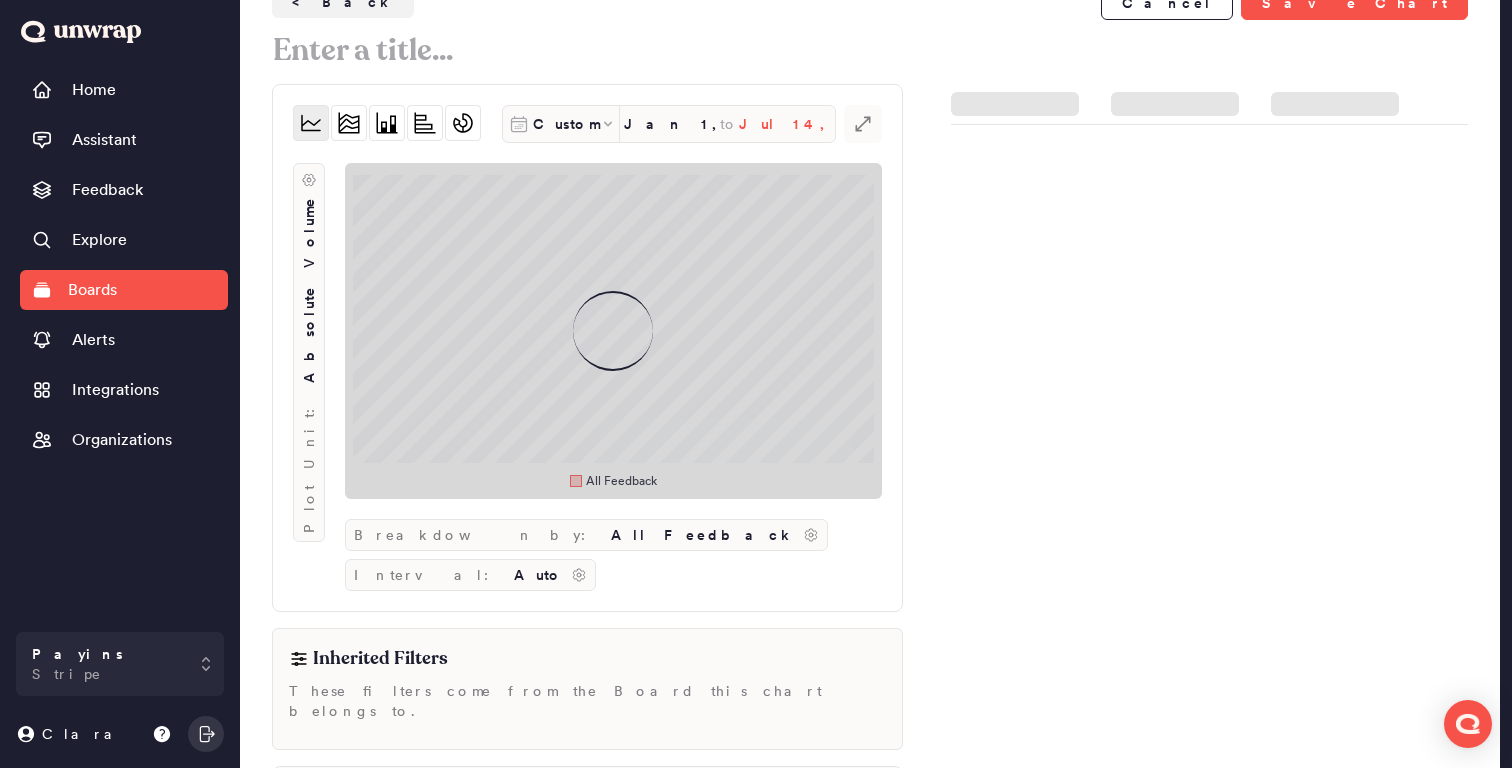 click on "Jul 14, 2025" at bounding box center (787, 124) 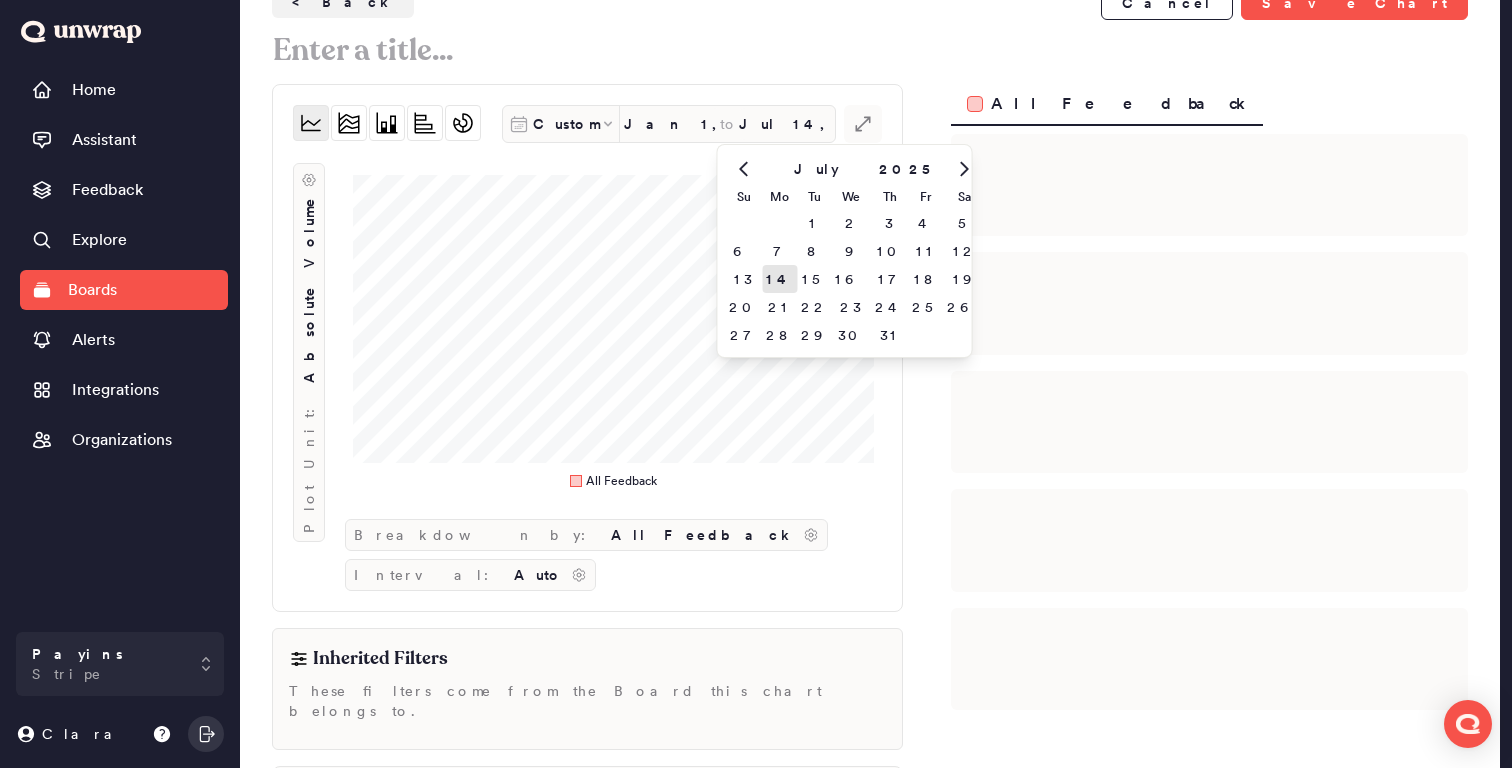 click 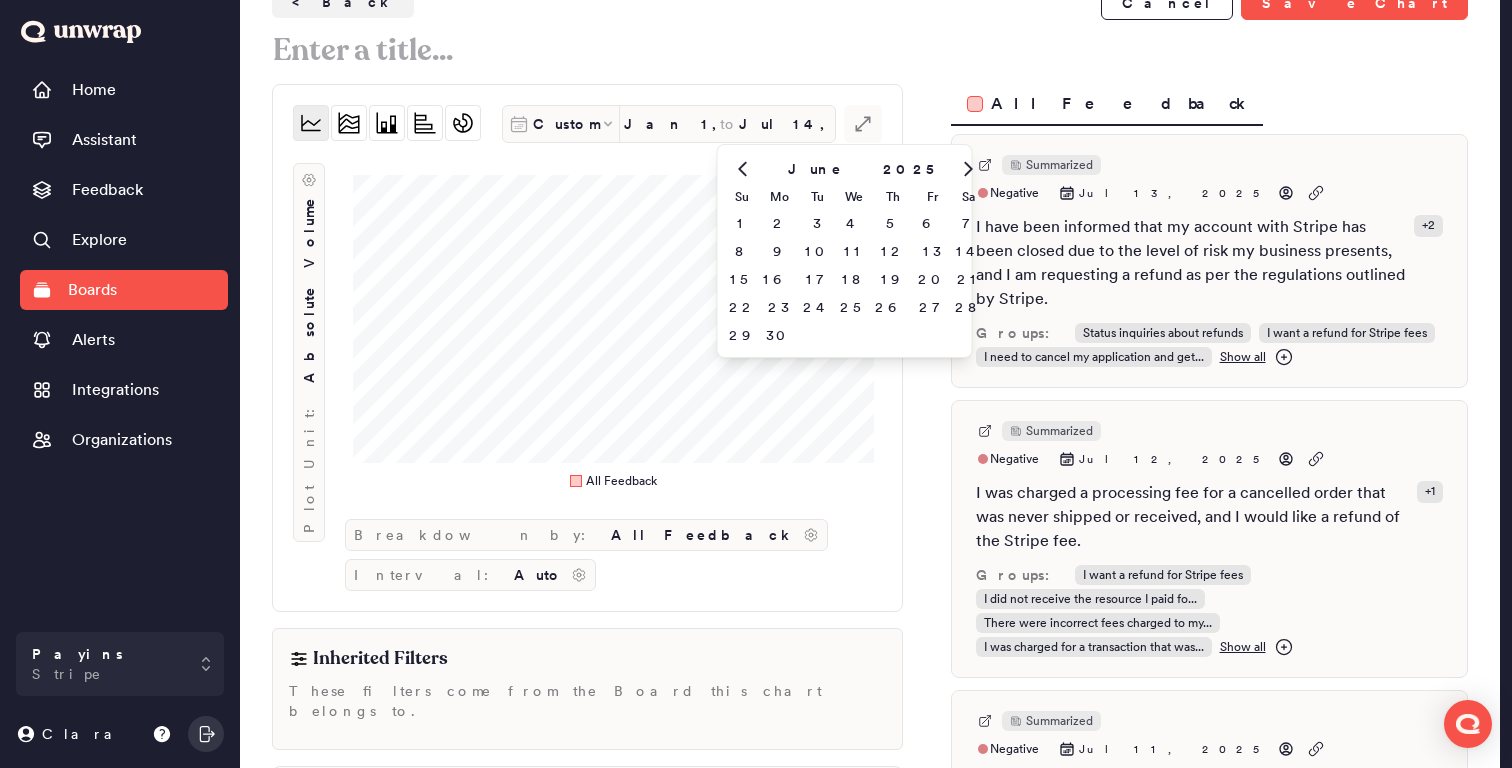 click 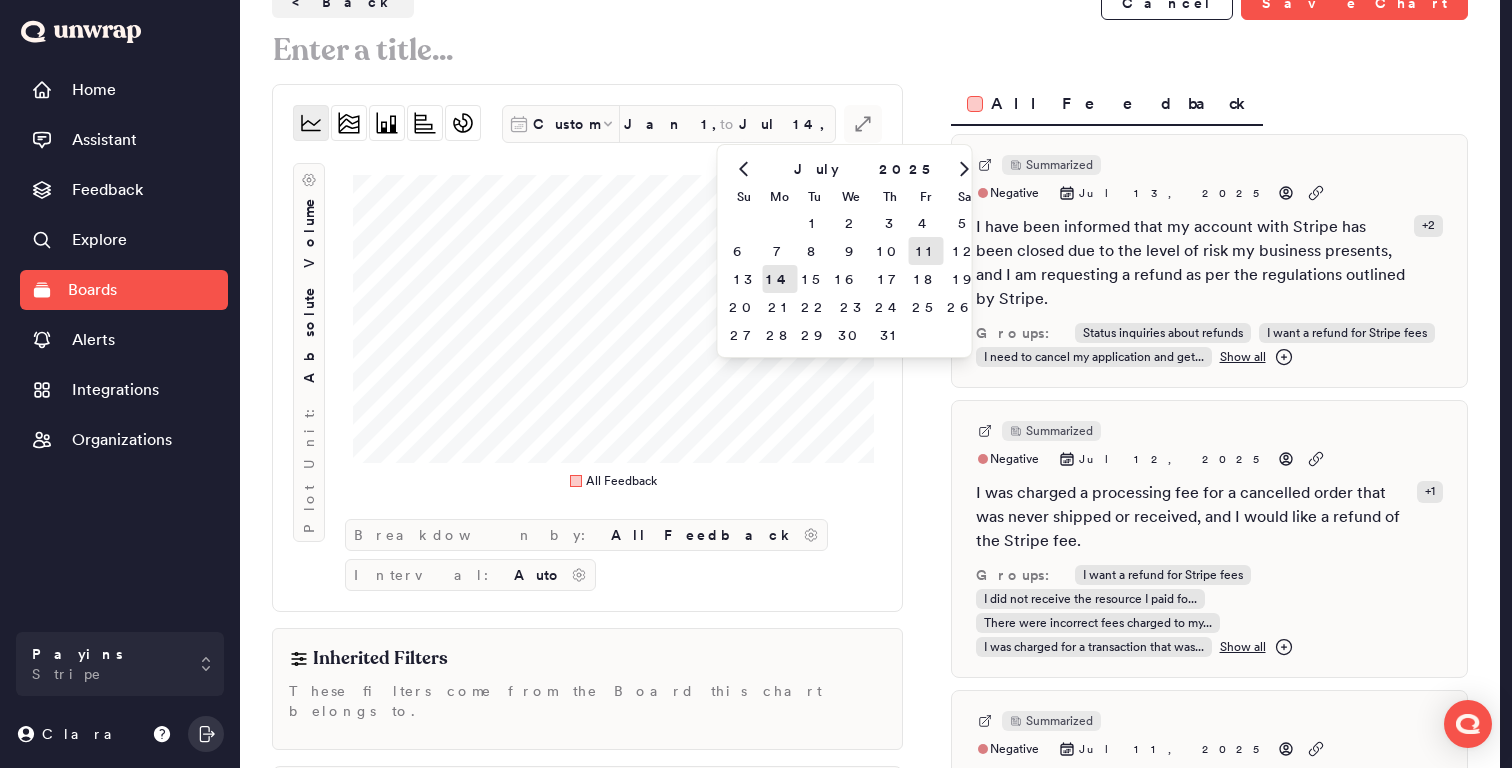 click on "11" at bounding box center [925, 251] 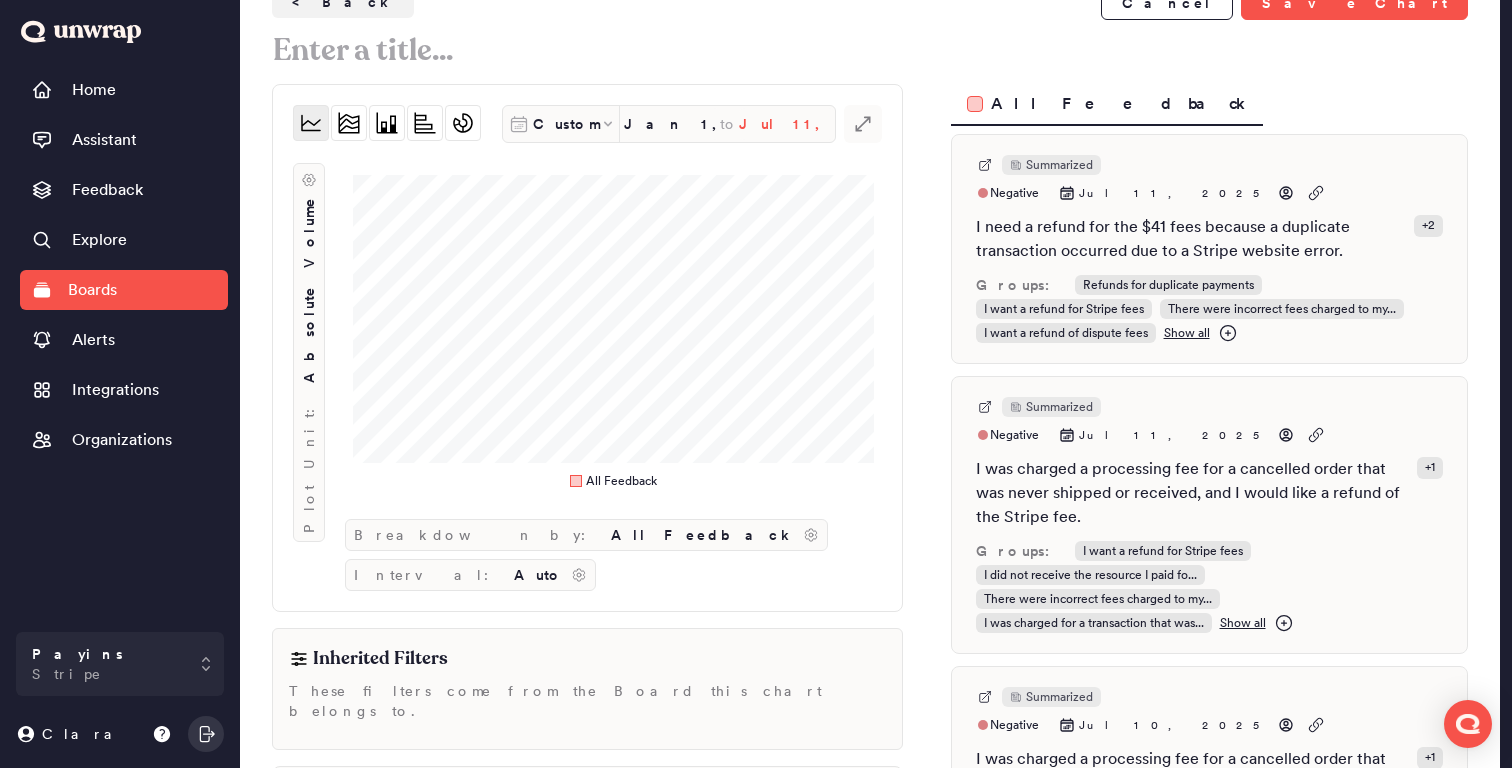 click on "Jul 11, 2025" at bounding box center [787, 124] 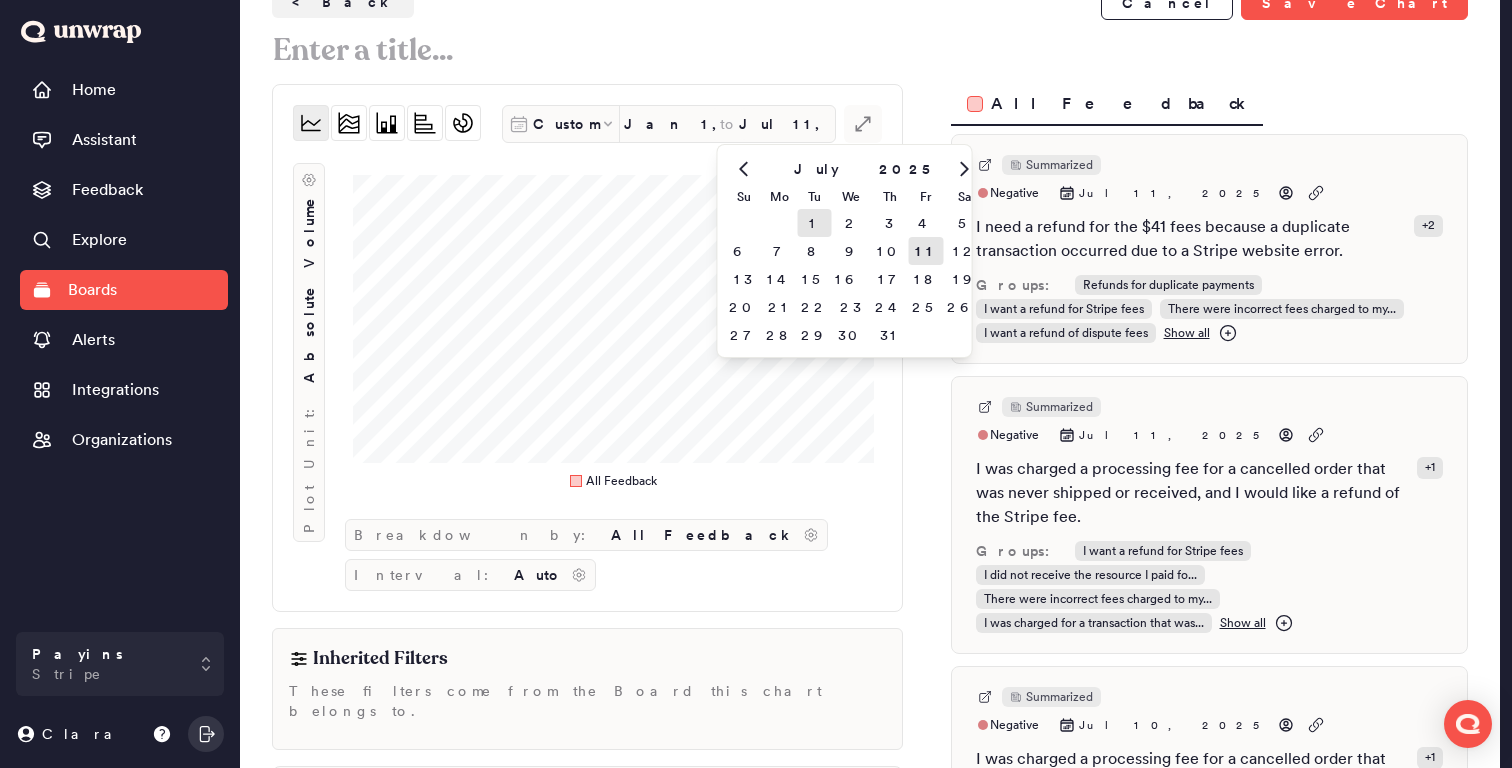 click on "1" at bounding box center [814, 223] 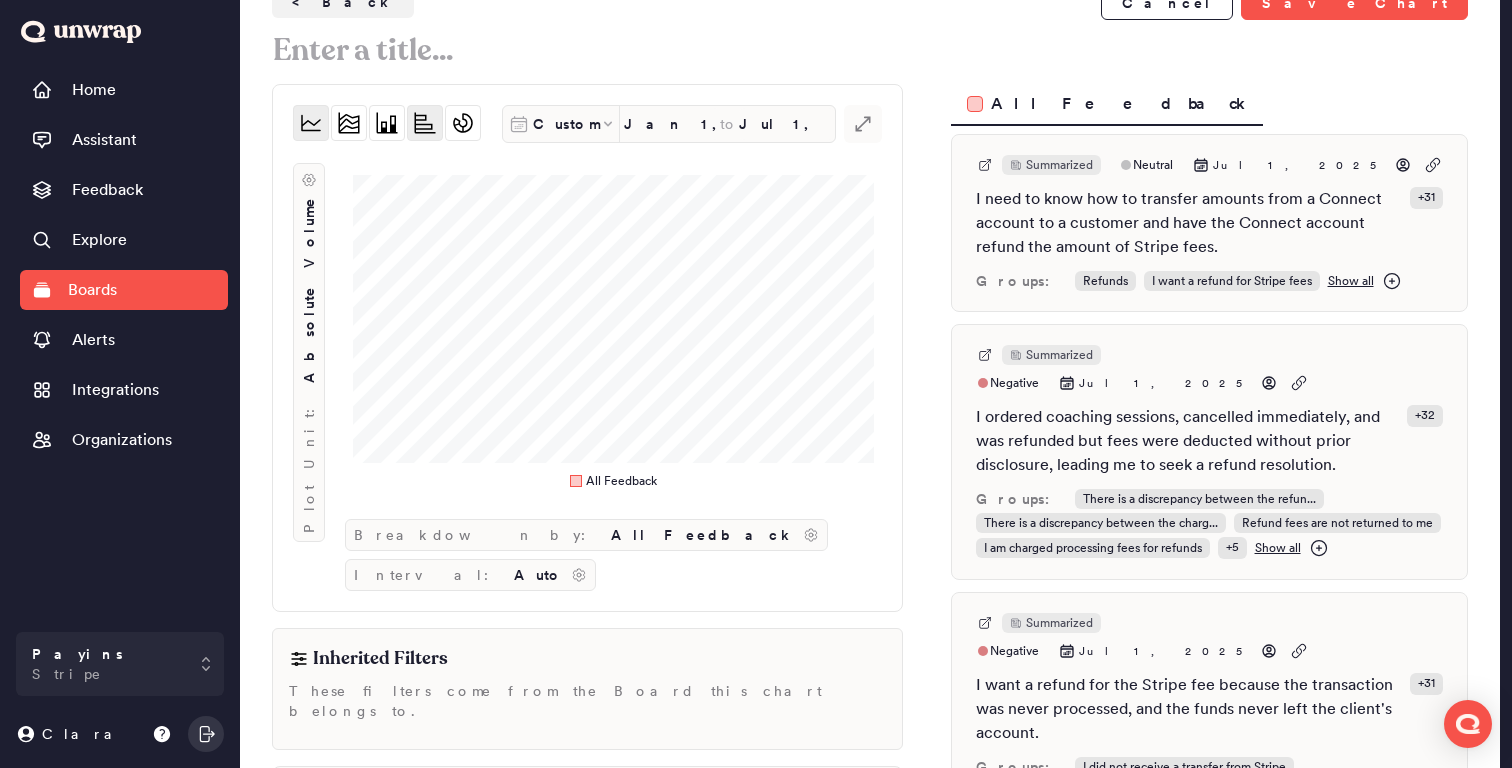 click 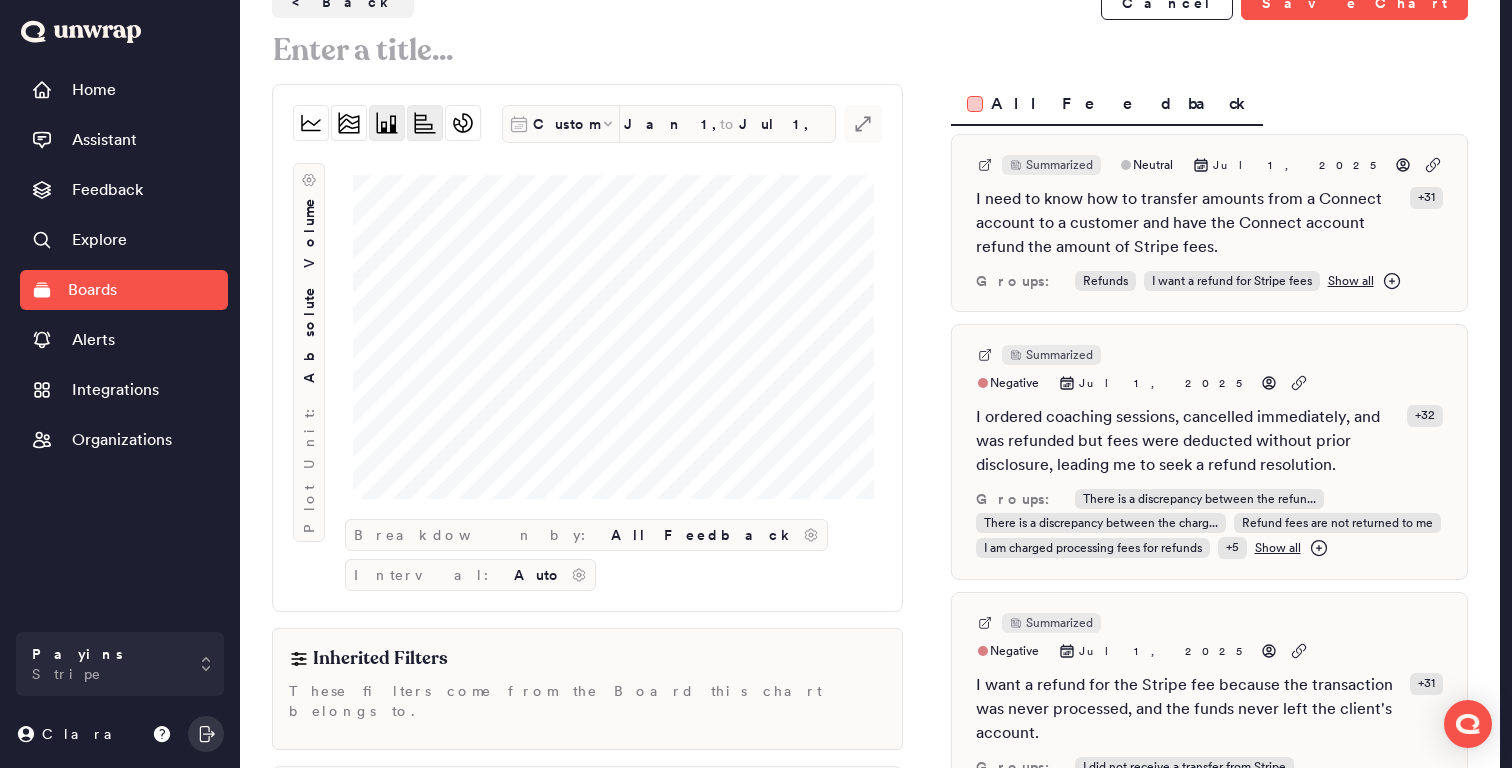click 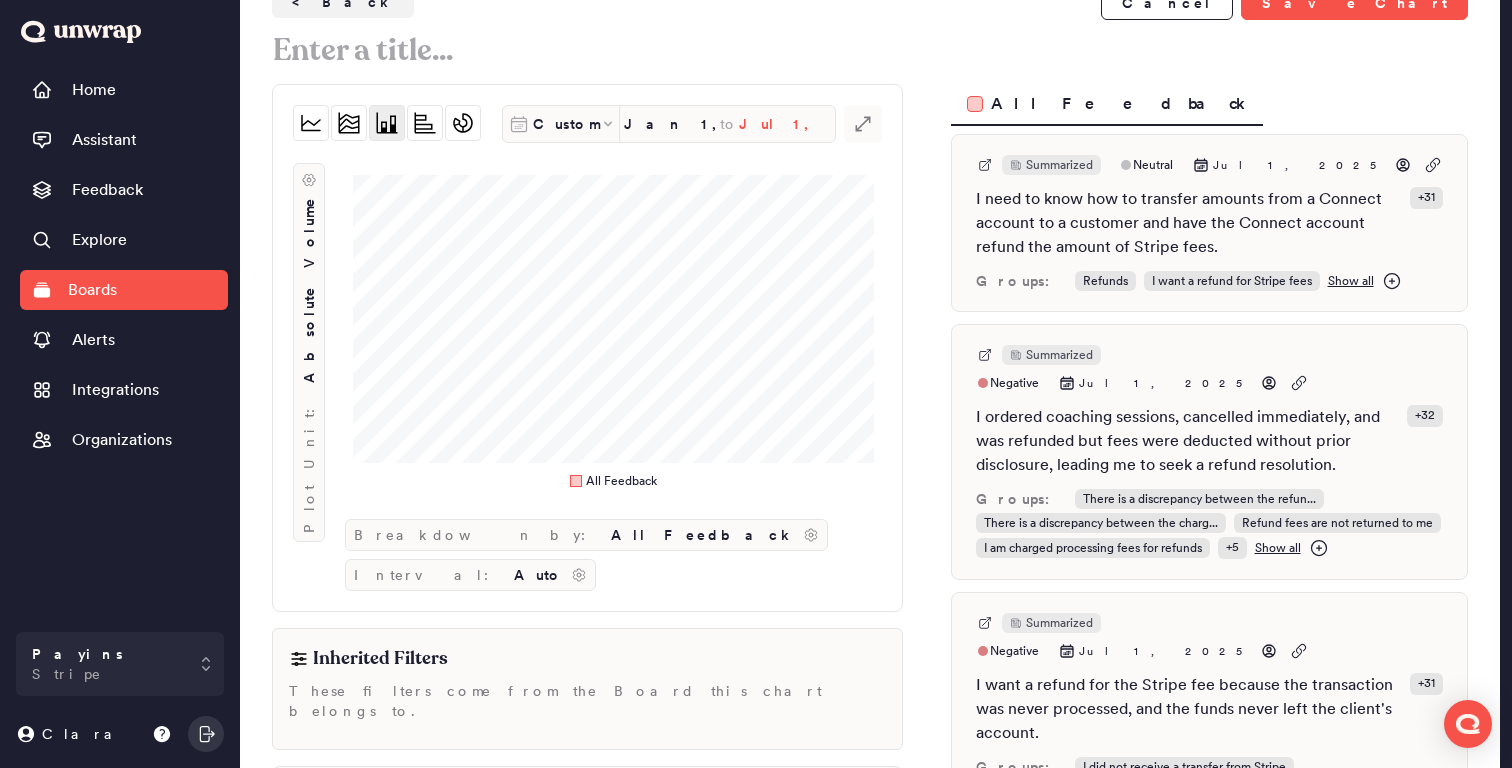 click on "Jul 1, 2025" at bounding box center [787, 124] 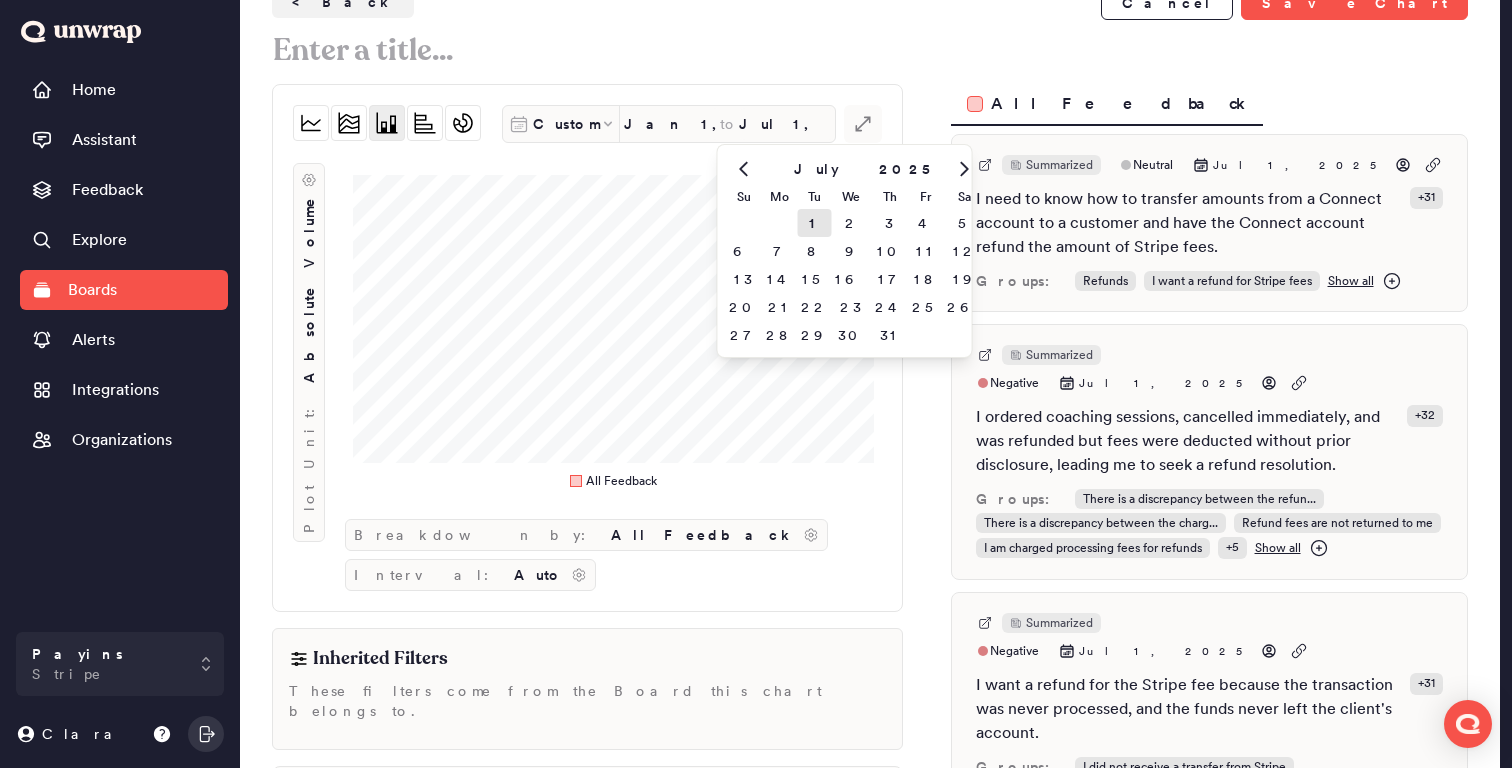 click 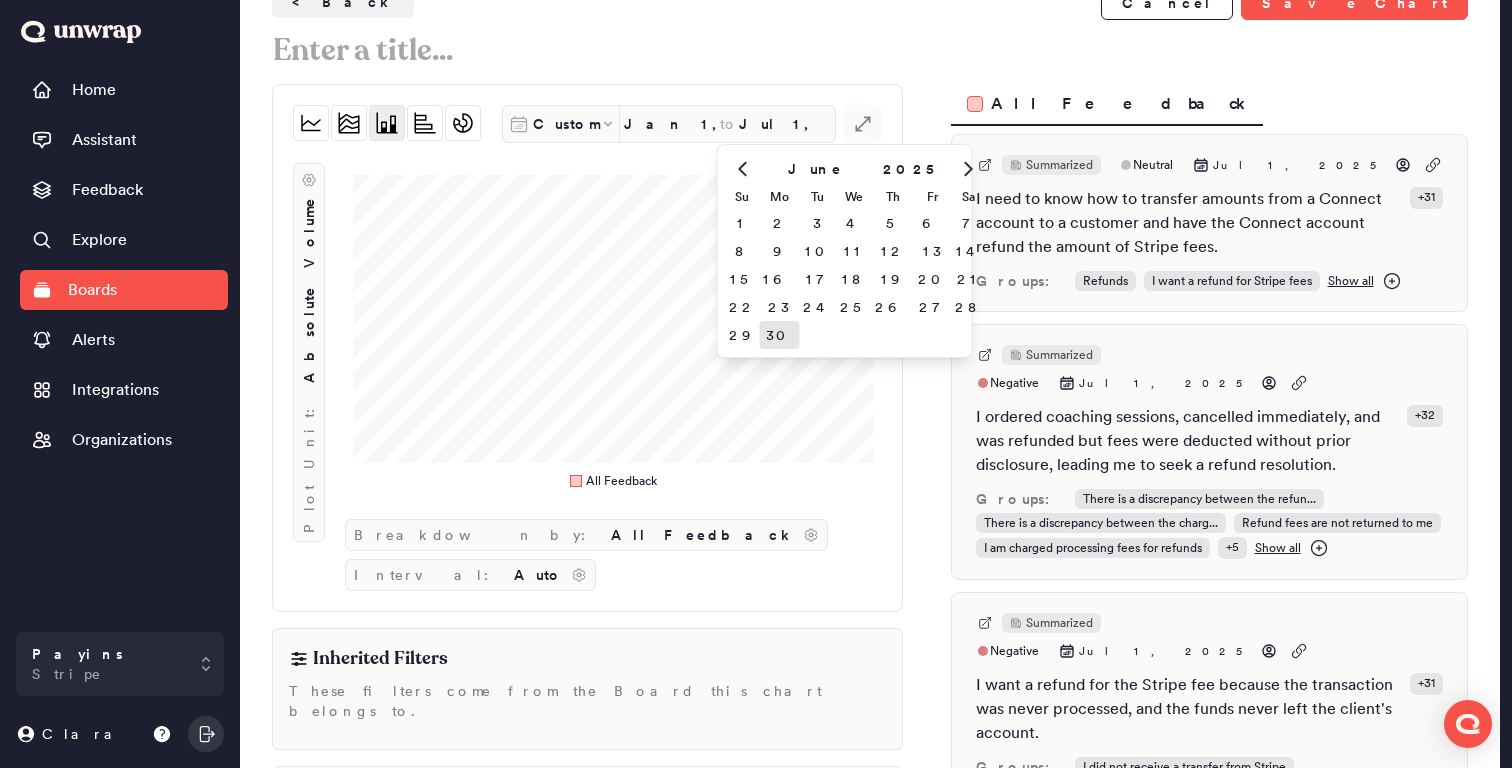 click on "30" at bounding box center (779, 335) 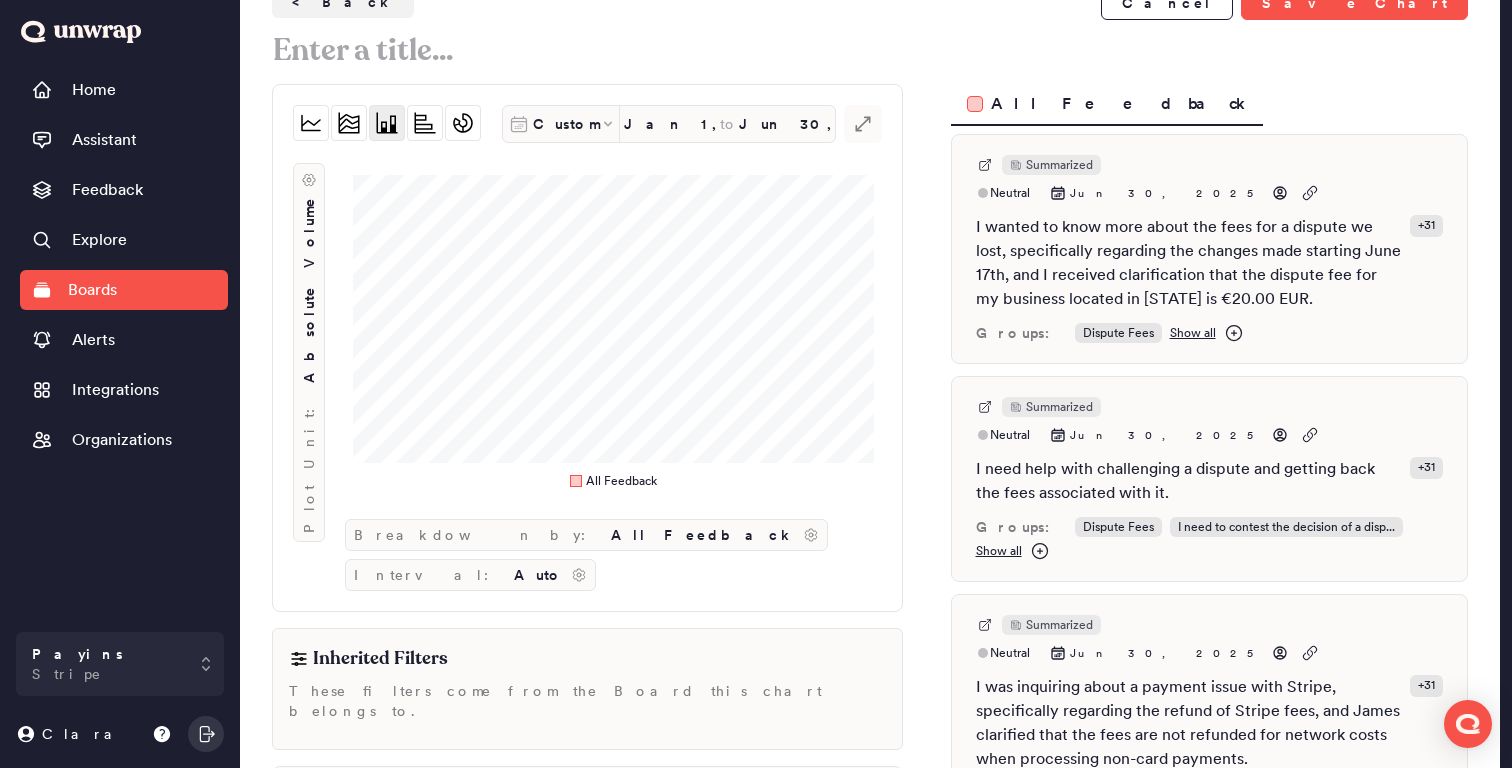 scroll, scrollTop: 0, scrollLeft: 0, axis: both 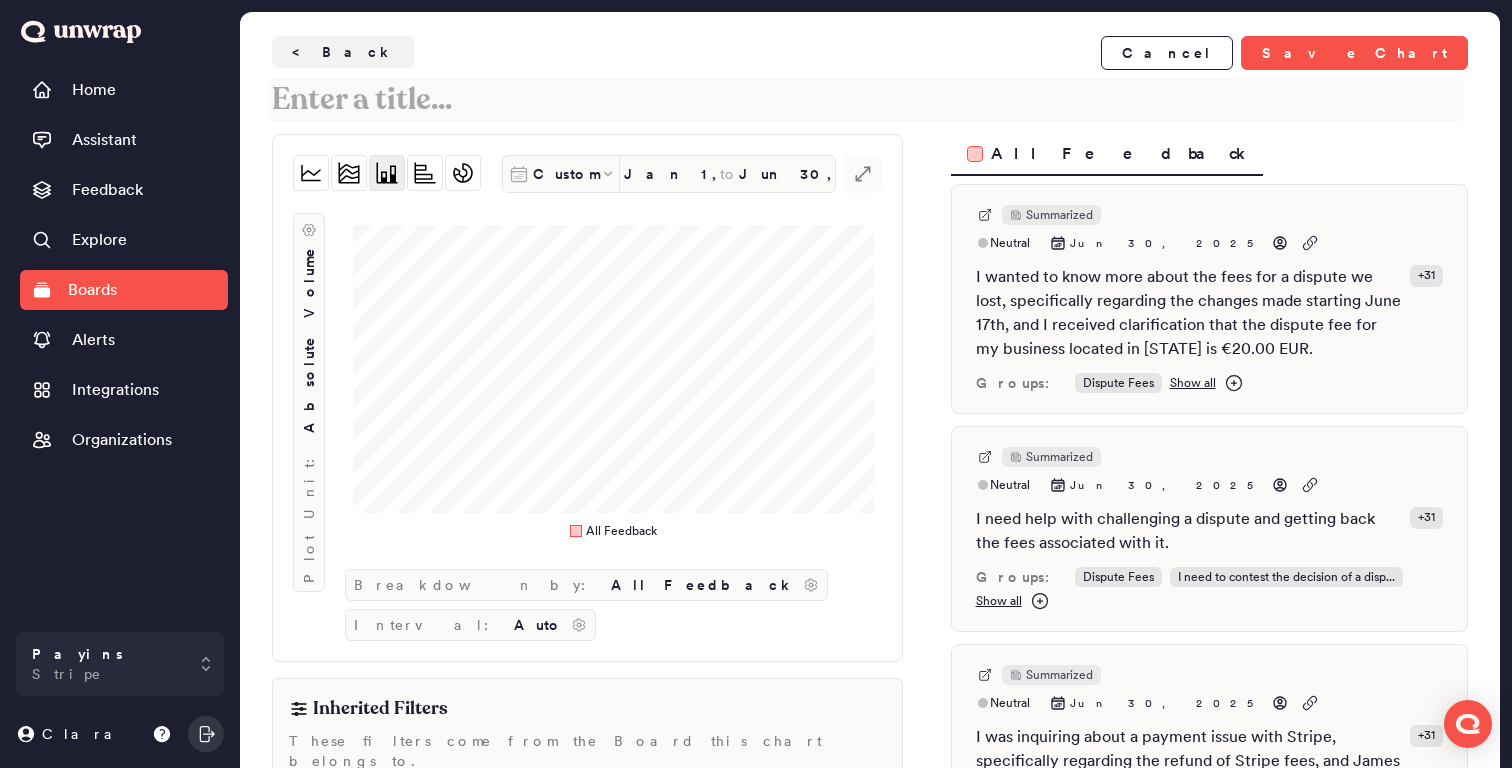 click at bounding box center (866, 100) 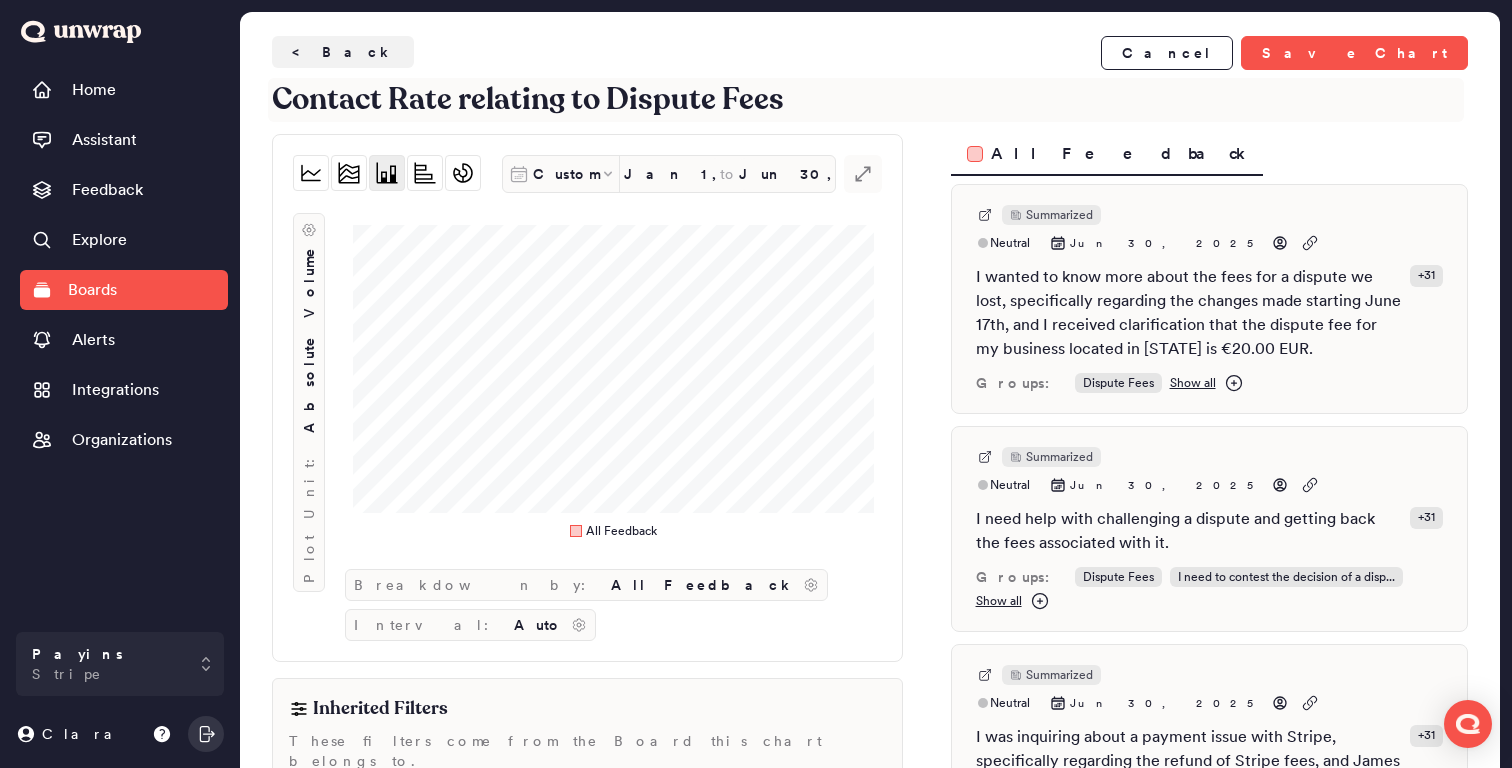 type on "Contact Rate relating to Dispute Fees" 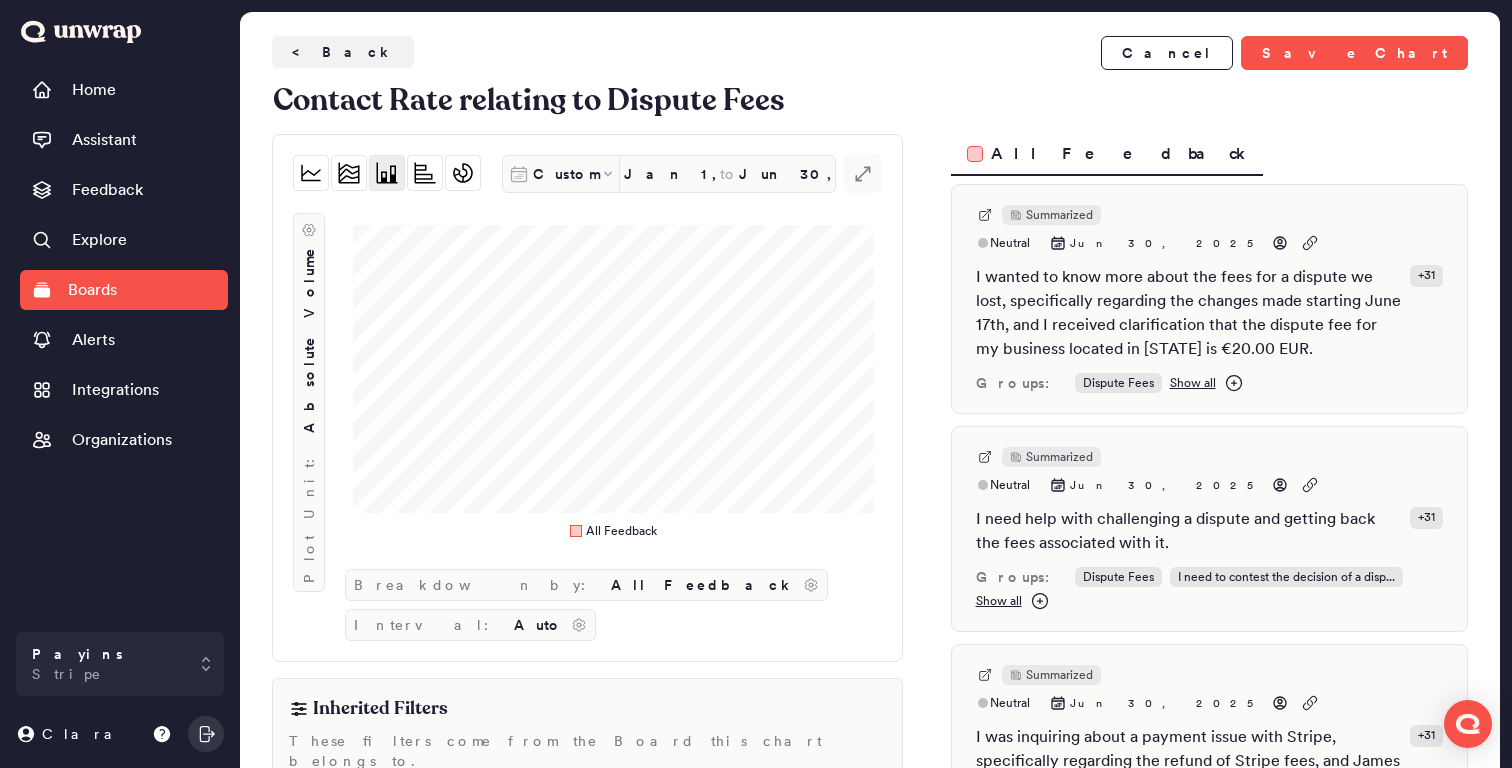 click on "< Back Cancel Save Chart Contact Rate relating to Dispute Fees" at bounding box center (870, 79) 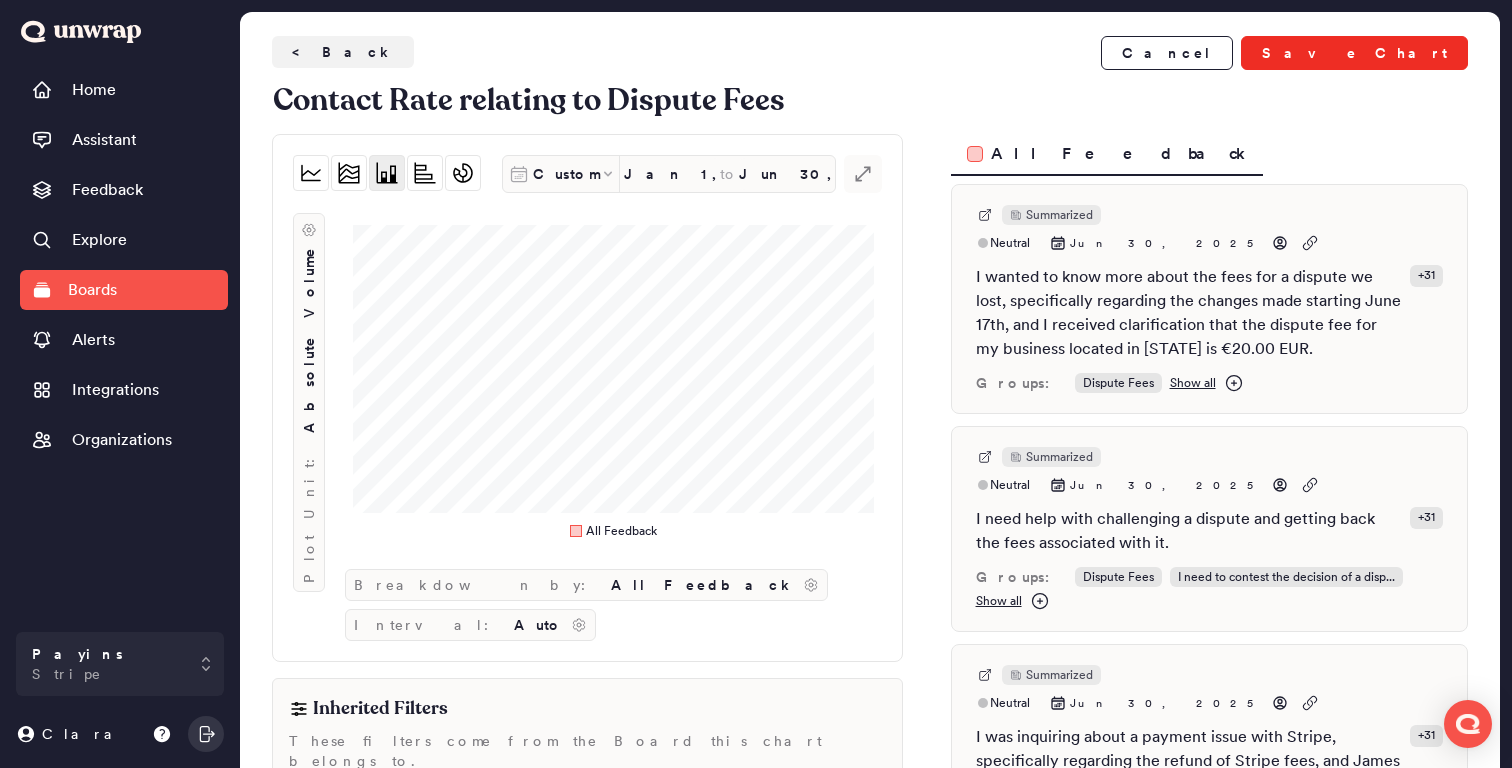 click on "Save Chart" at bounding box center [1354, 53] 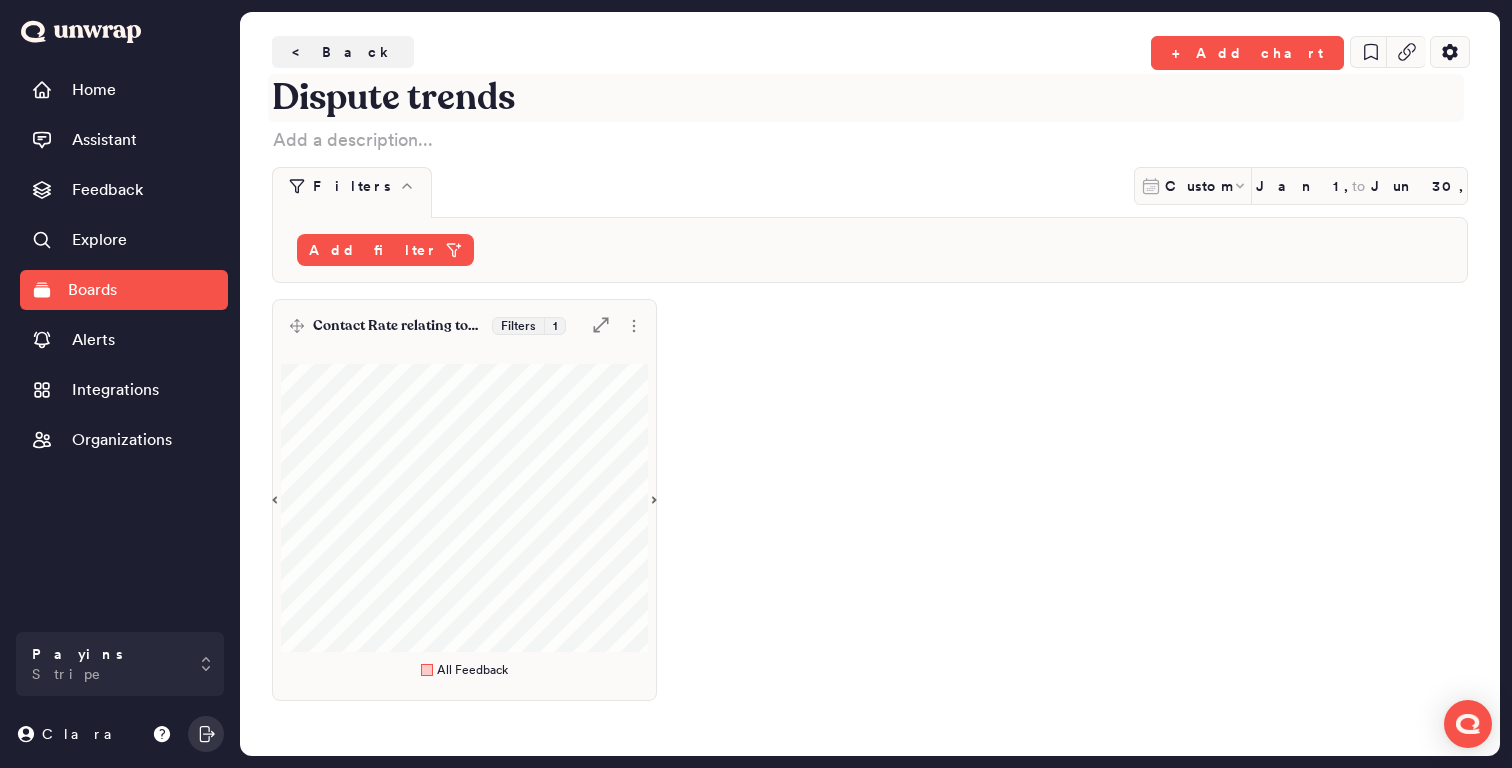 click on "Dispute trends" at bounding box center (866, 98) 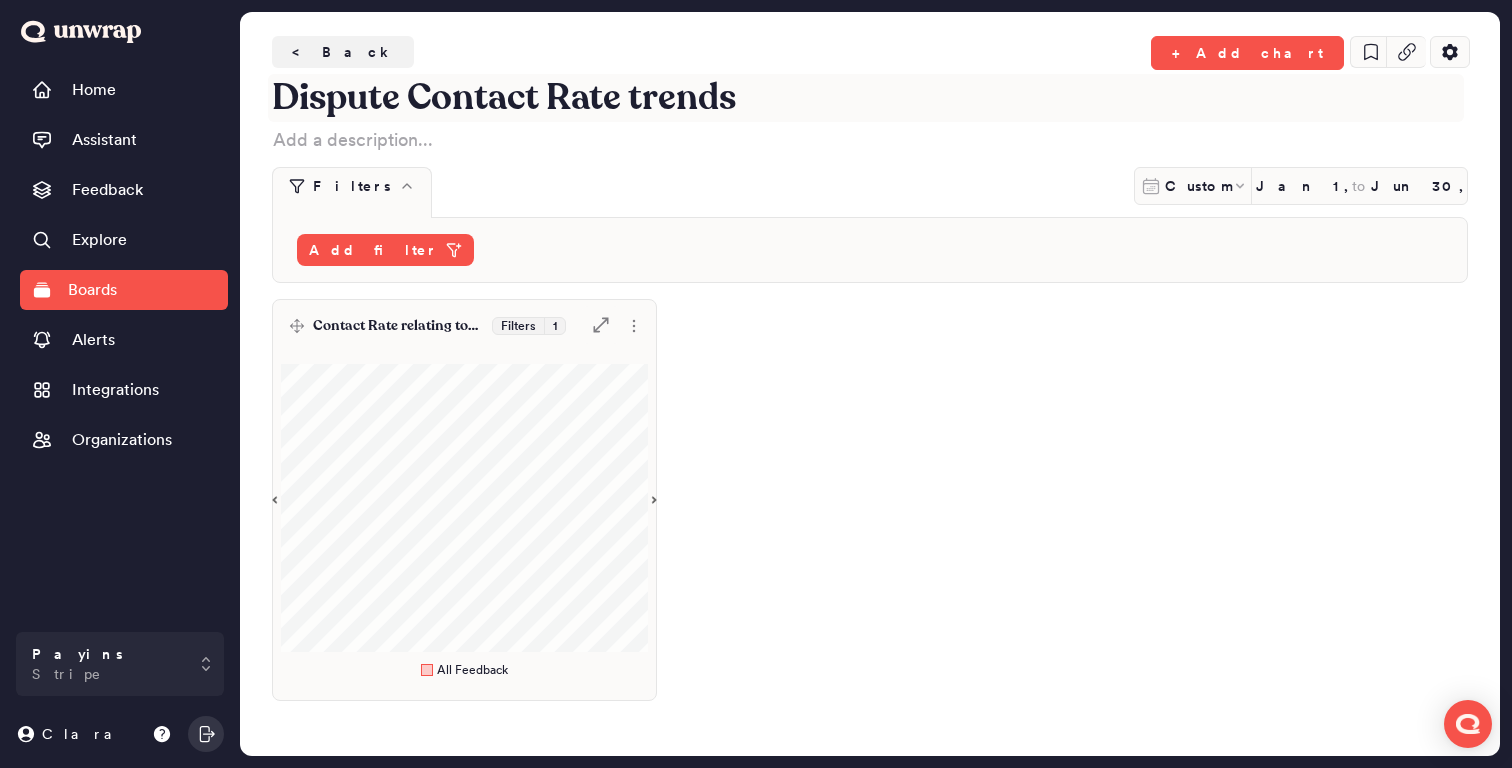 type on "Dispute Contact Rate trends" 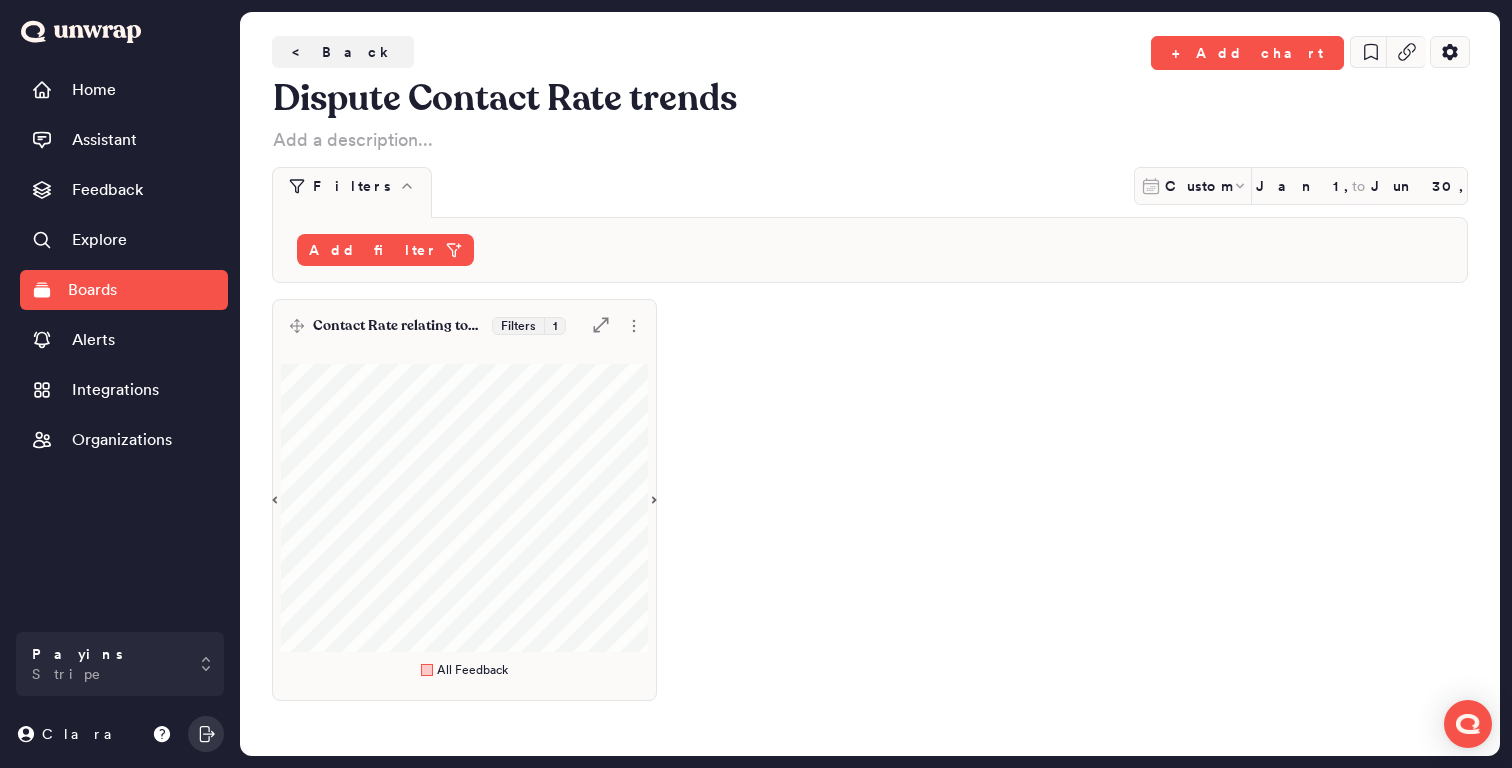 click on "Contact Rate relating to Dispute Fees" at bounding box center (398, 326) 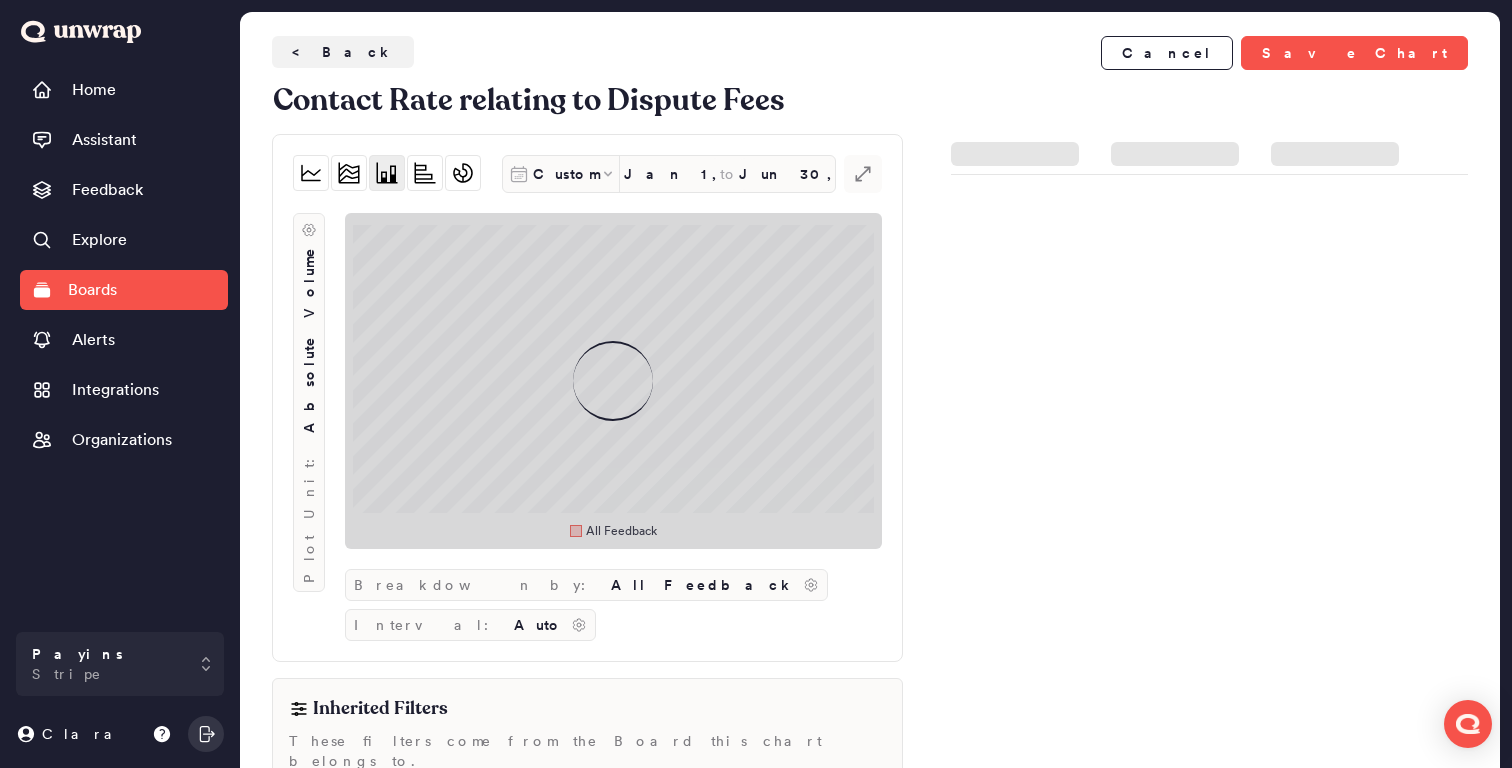 click at bounding box center (613, 381) 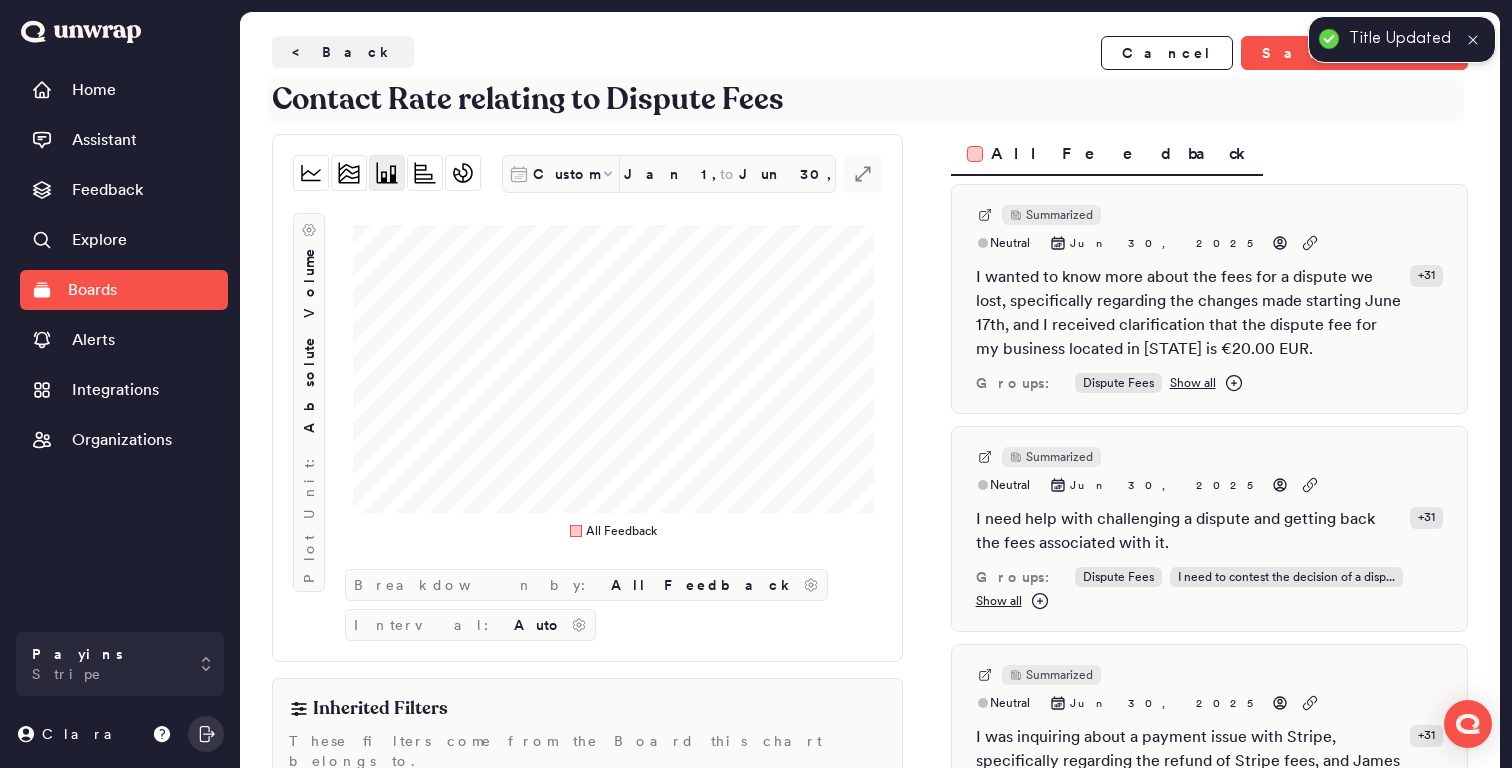 click on "Contact Rate relating to Dispute Fees" at bounding box center (866, 100) 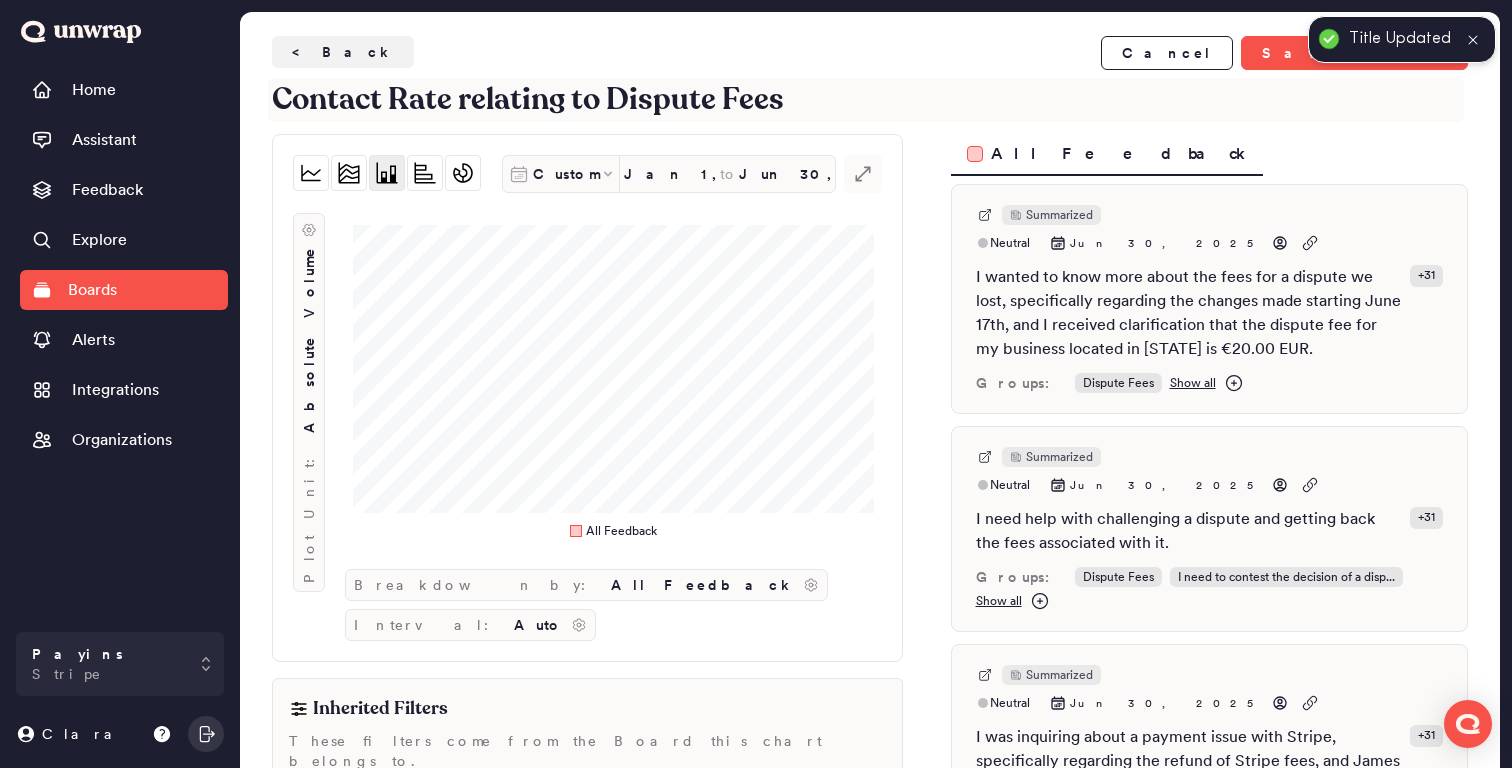 click on "Contact Rate relating to Dispute Fees" at bounding box center [866, 100] 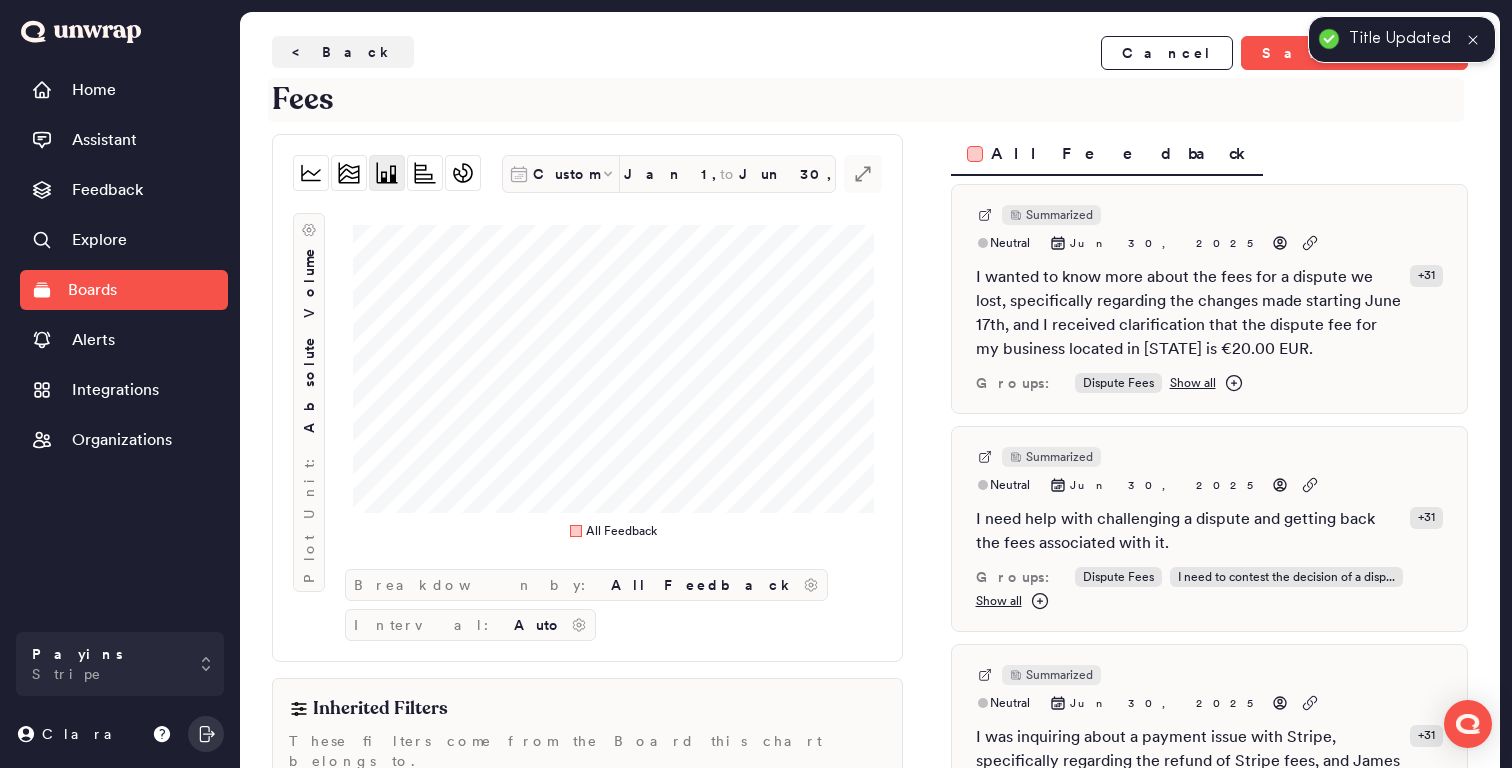 type on "Fees" 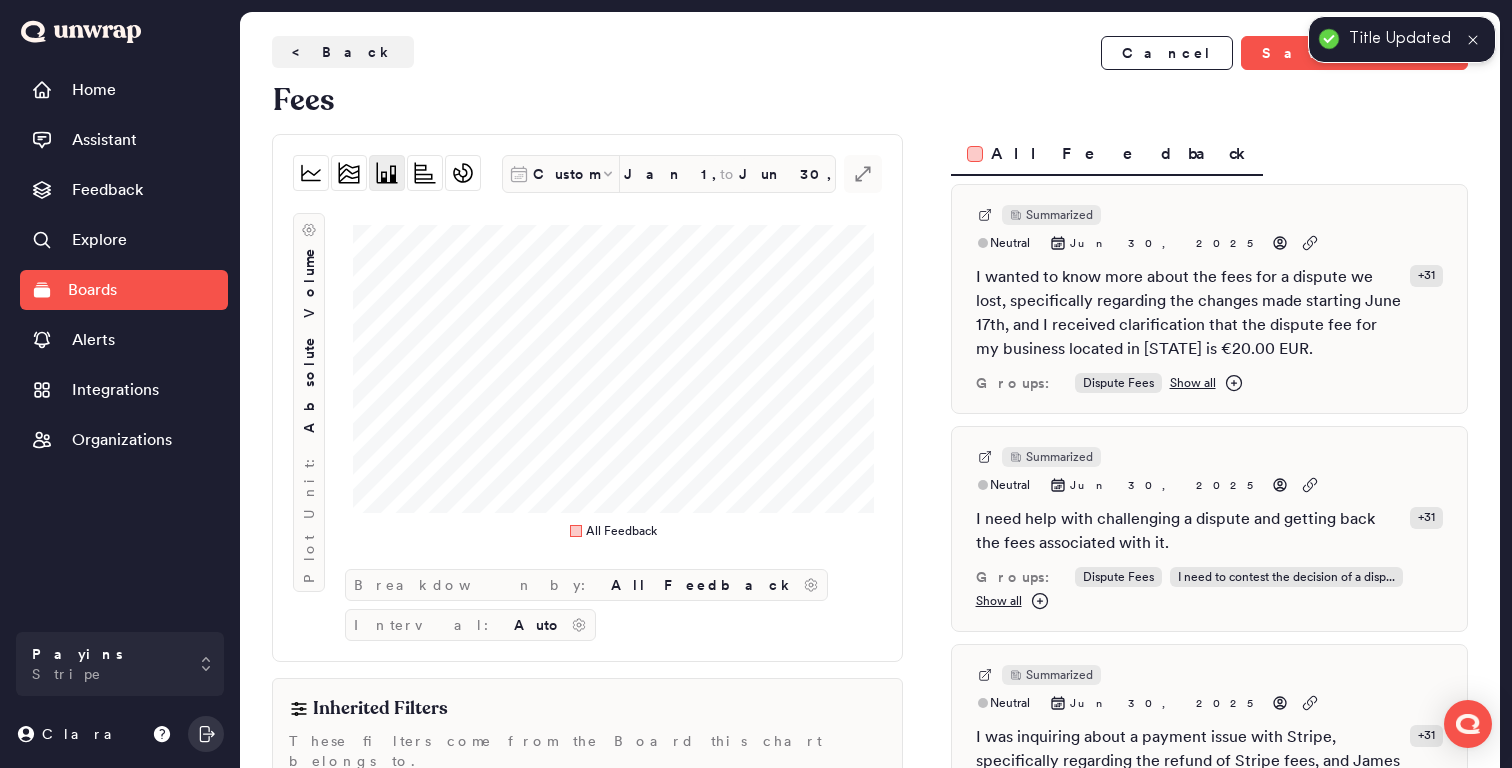 click at bounding box center (1473, 39) 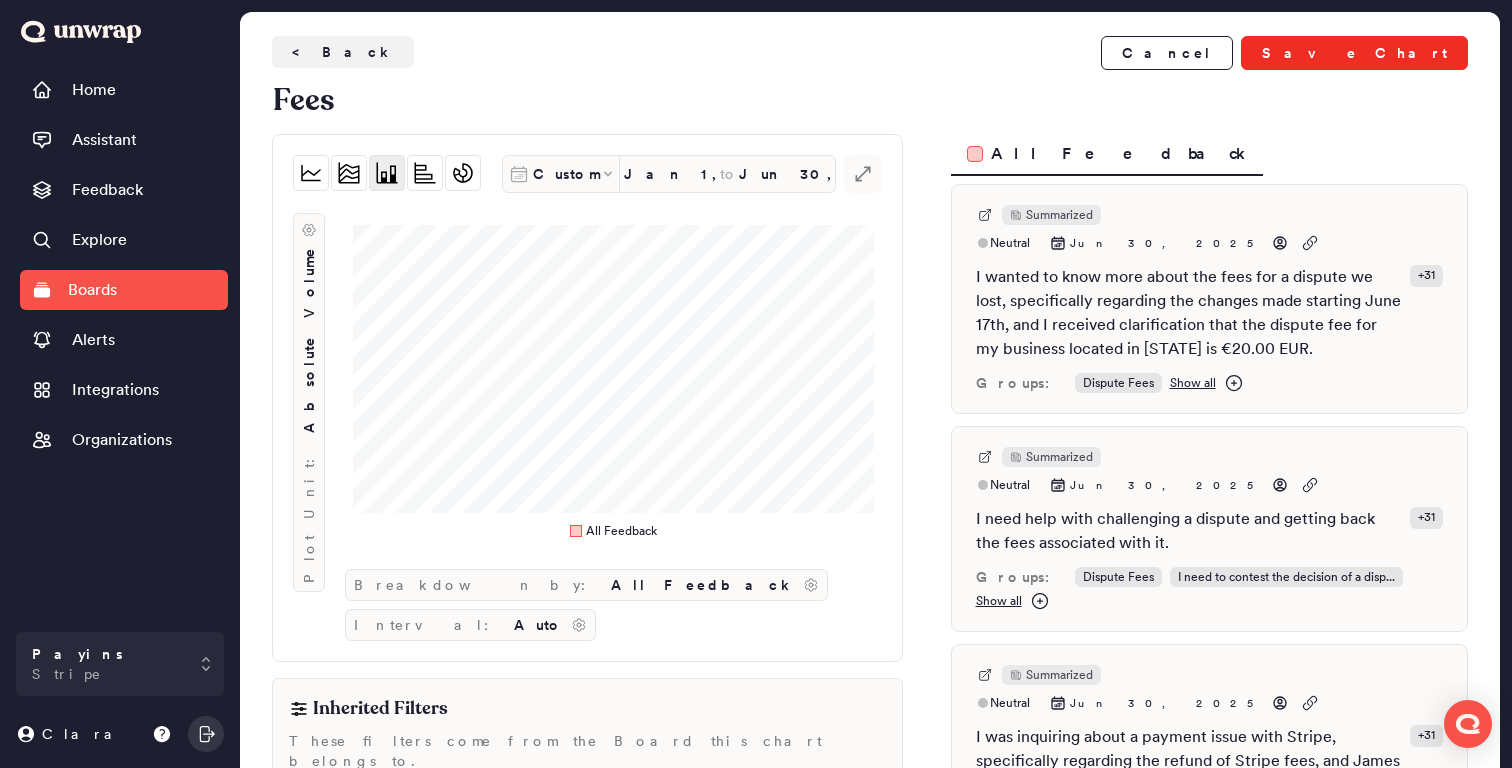 click on "Save Chart" at bounding box center (1354, 53) 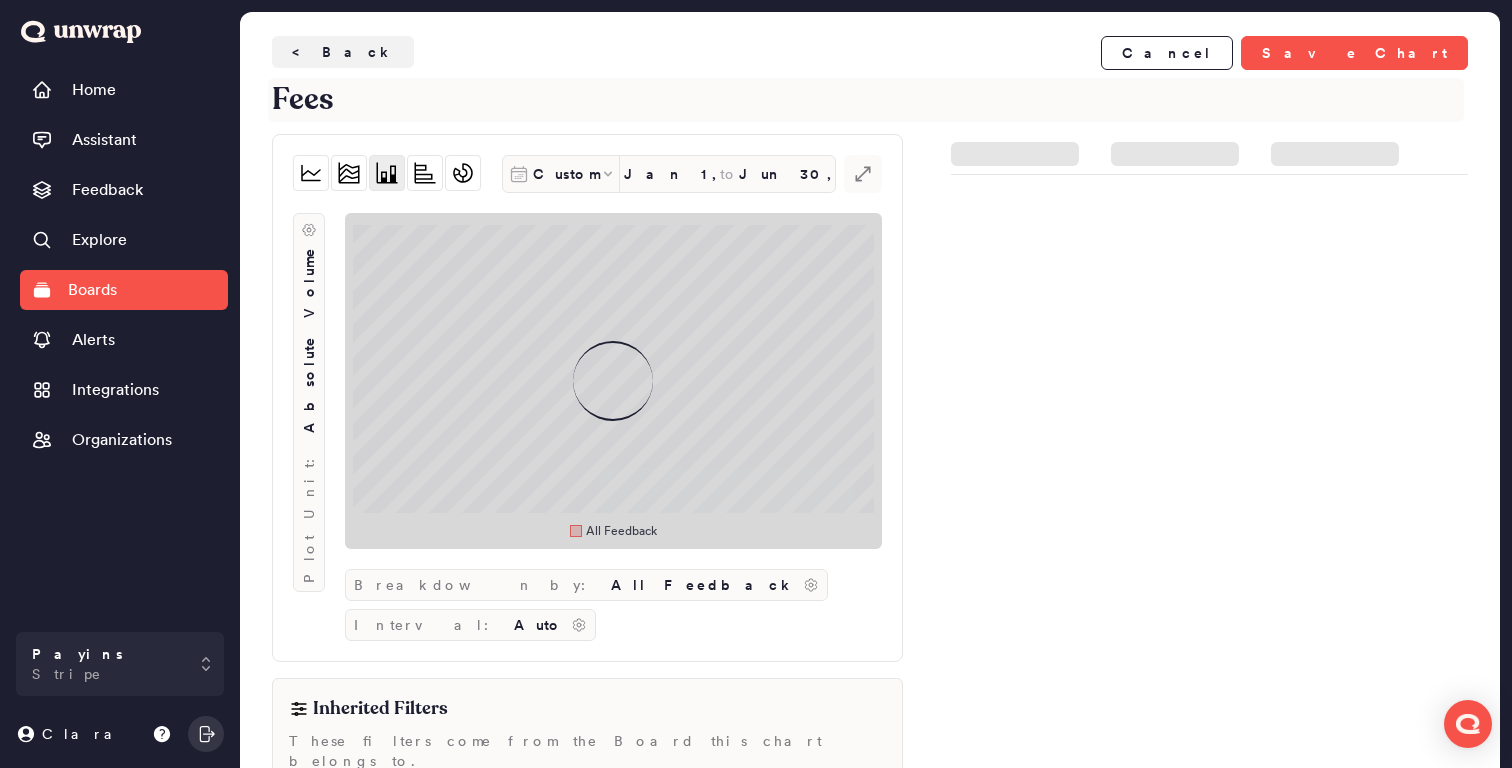 click on "Fees" at bounding box center (866, 100) 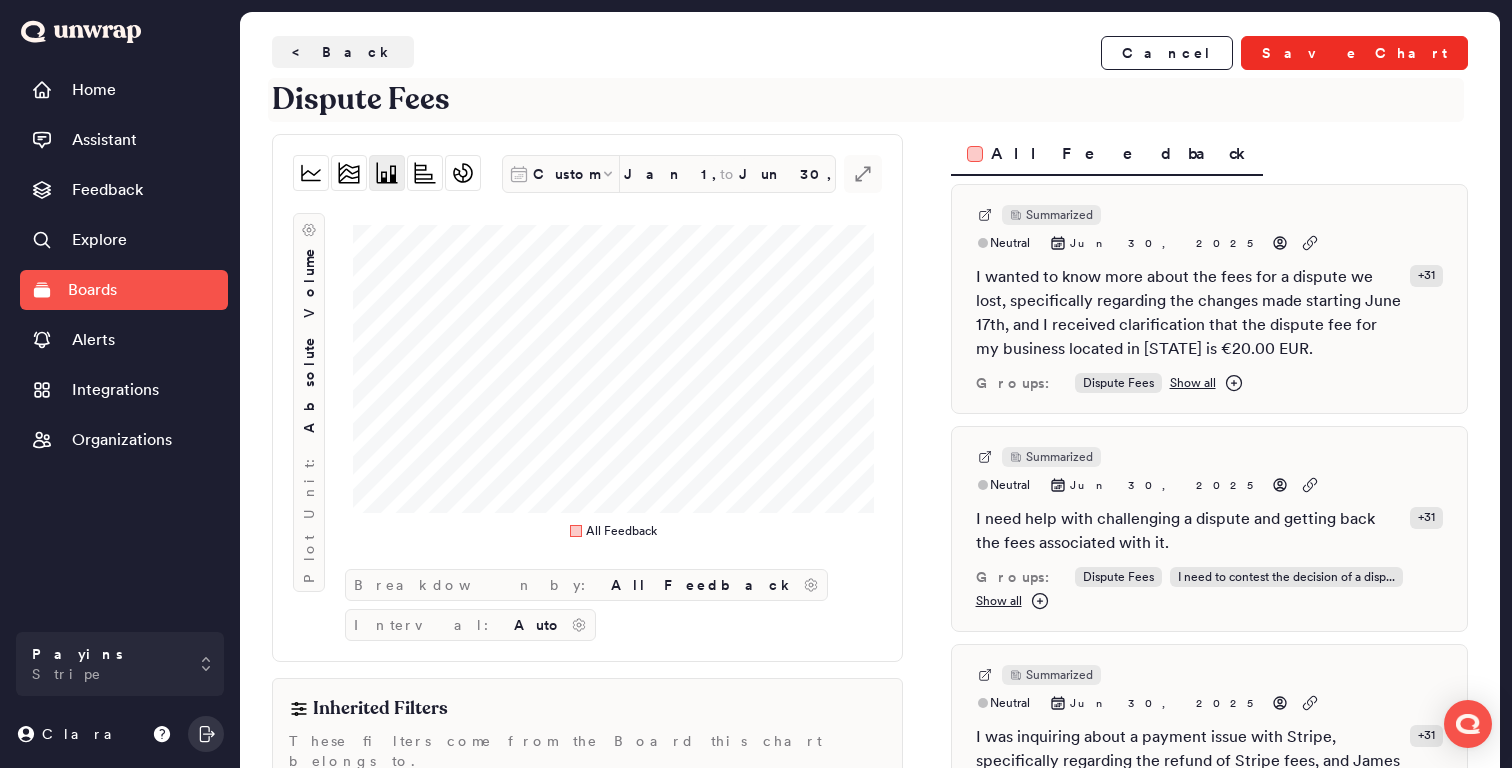 type on "Dispute Fees" 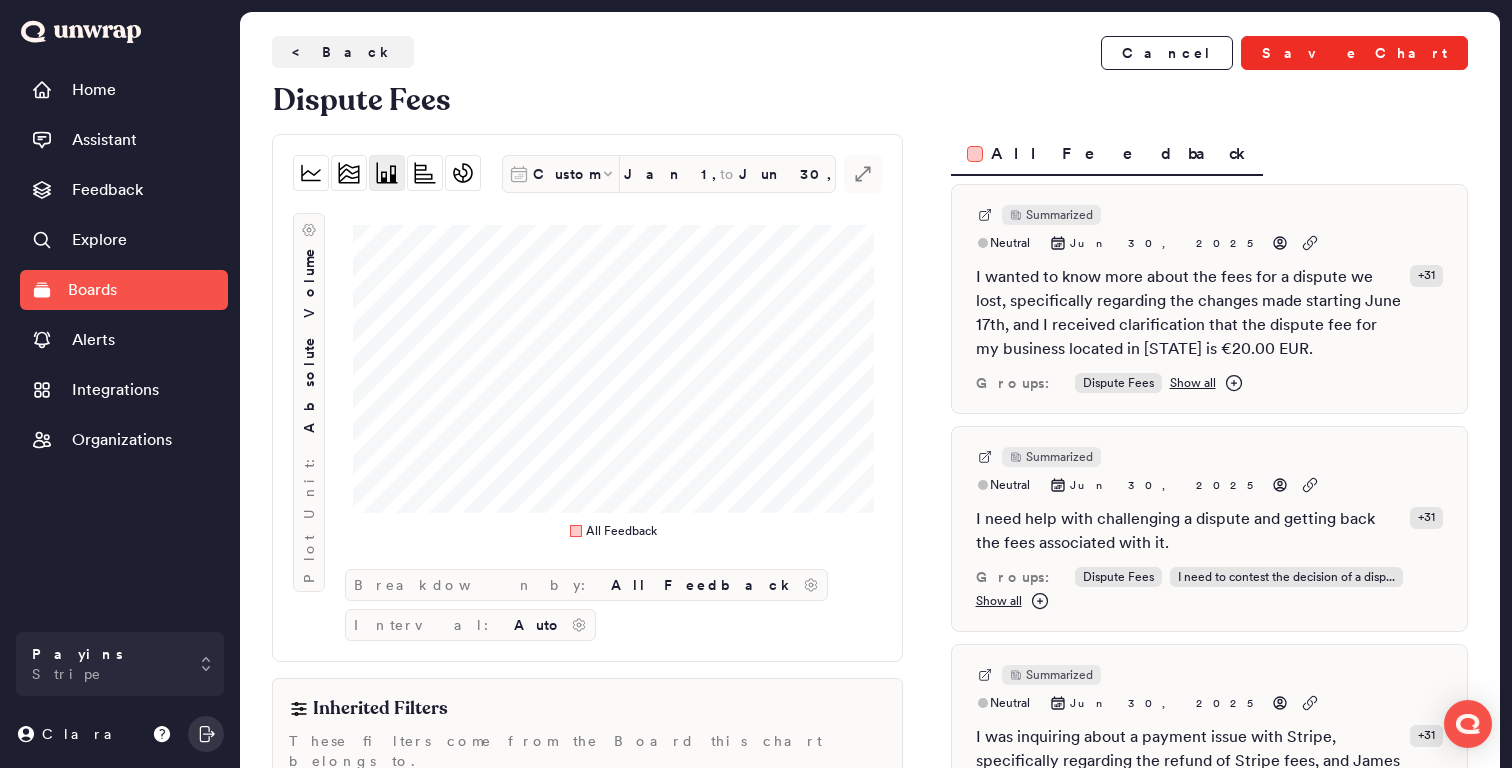 click on "Save Chart" at bounding box center (1354, 53) 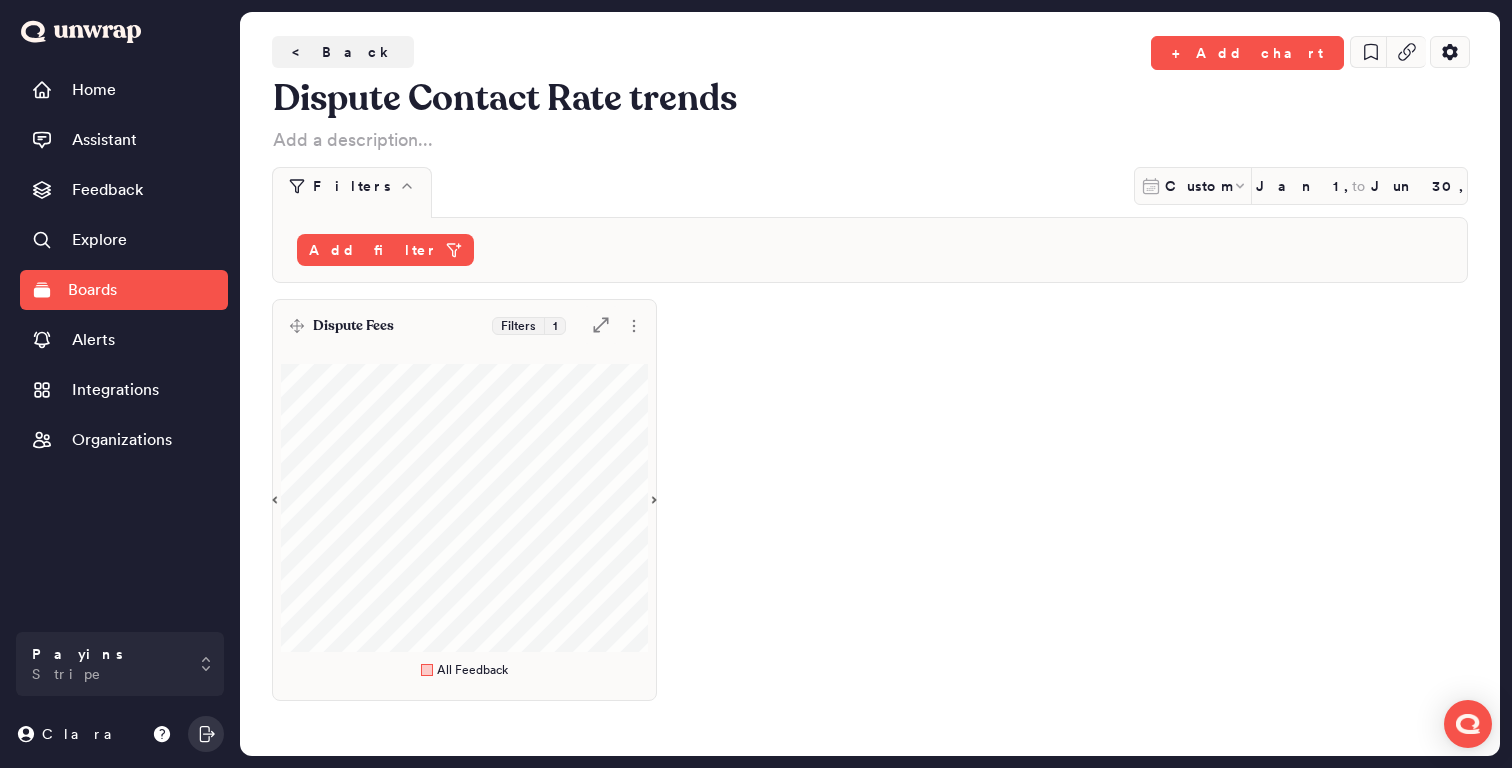 click at bounding box center [464, 520] 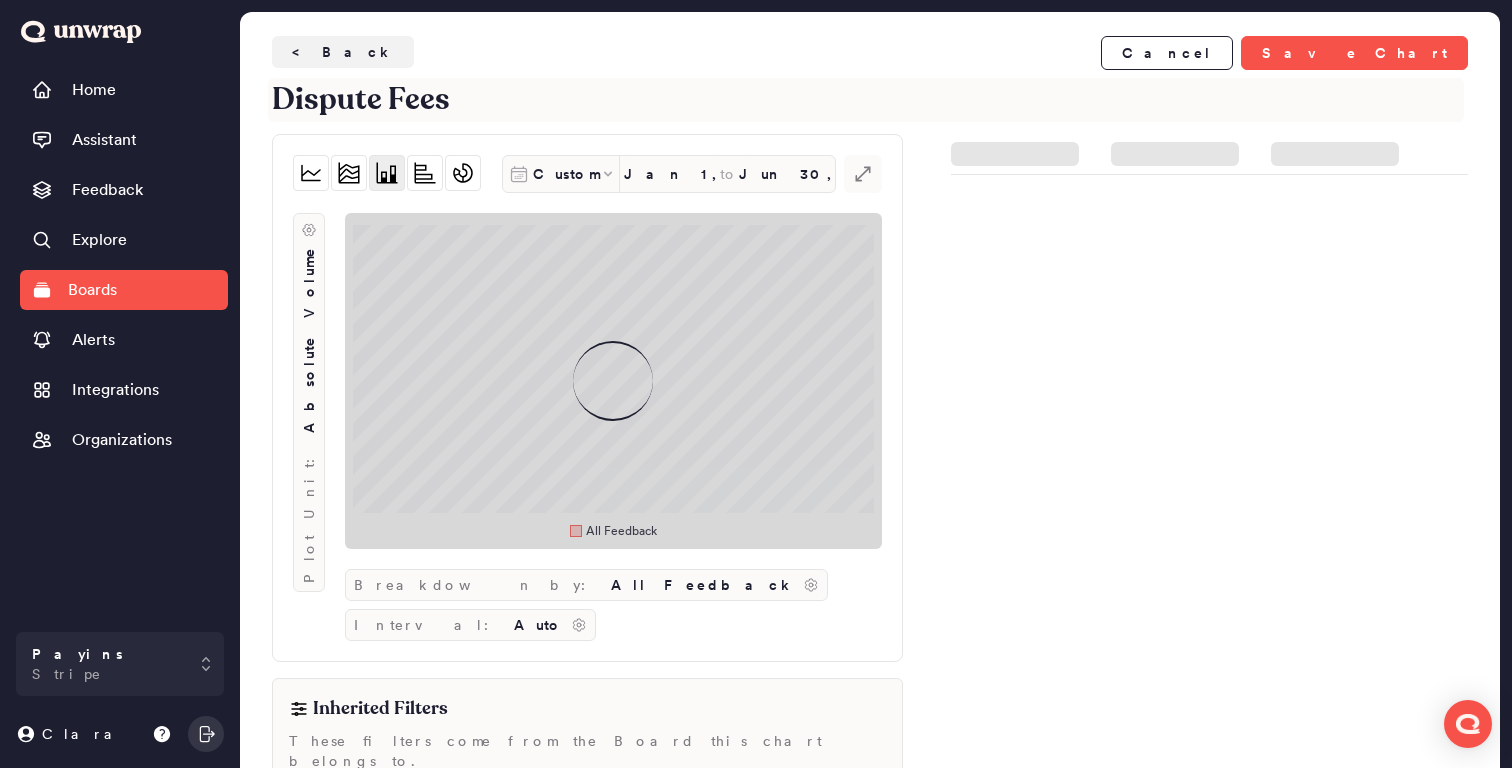 click on "Dispute Fees" at bounding box center (866, 100) 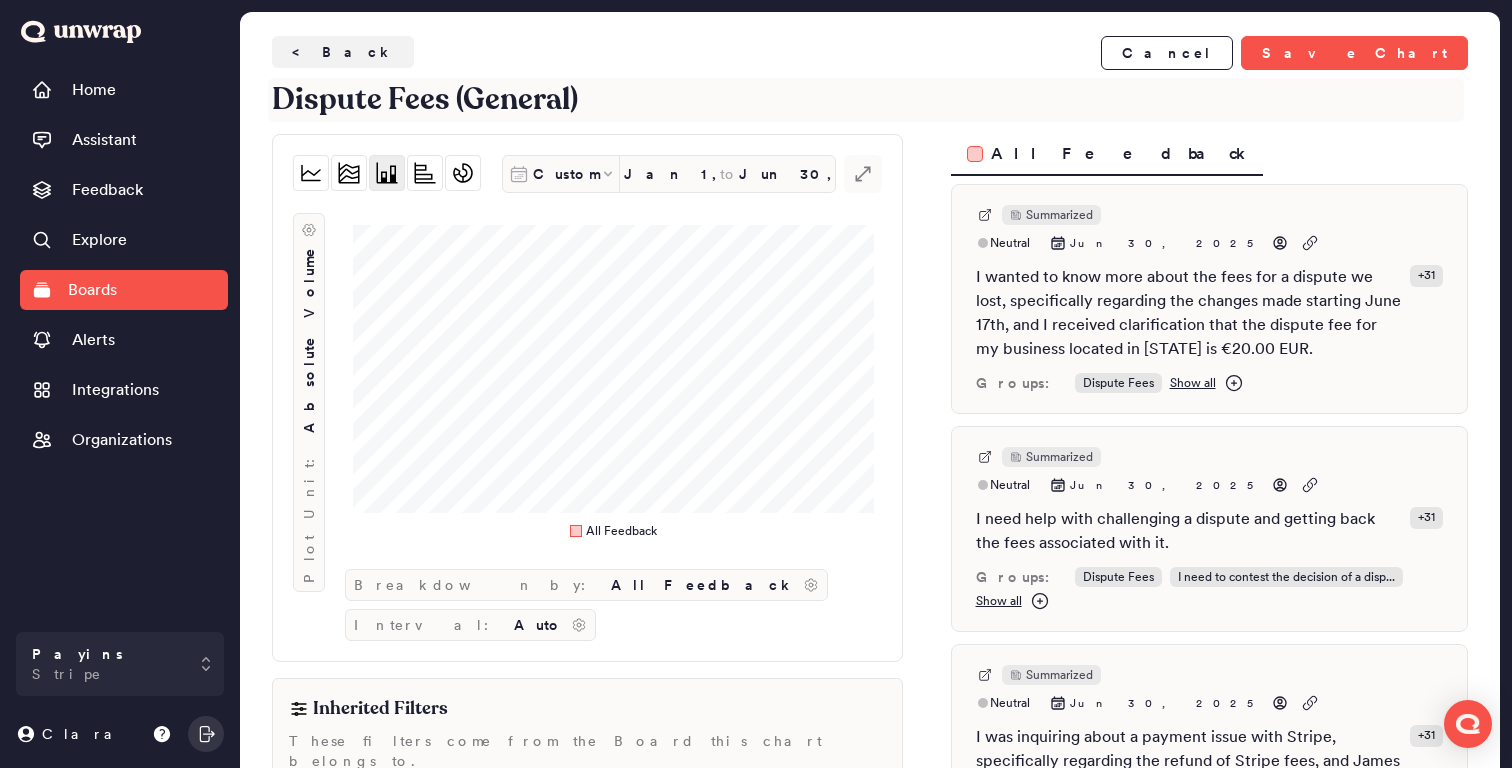type on "Dispute Fees (General)" 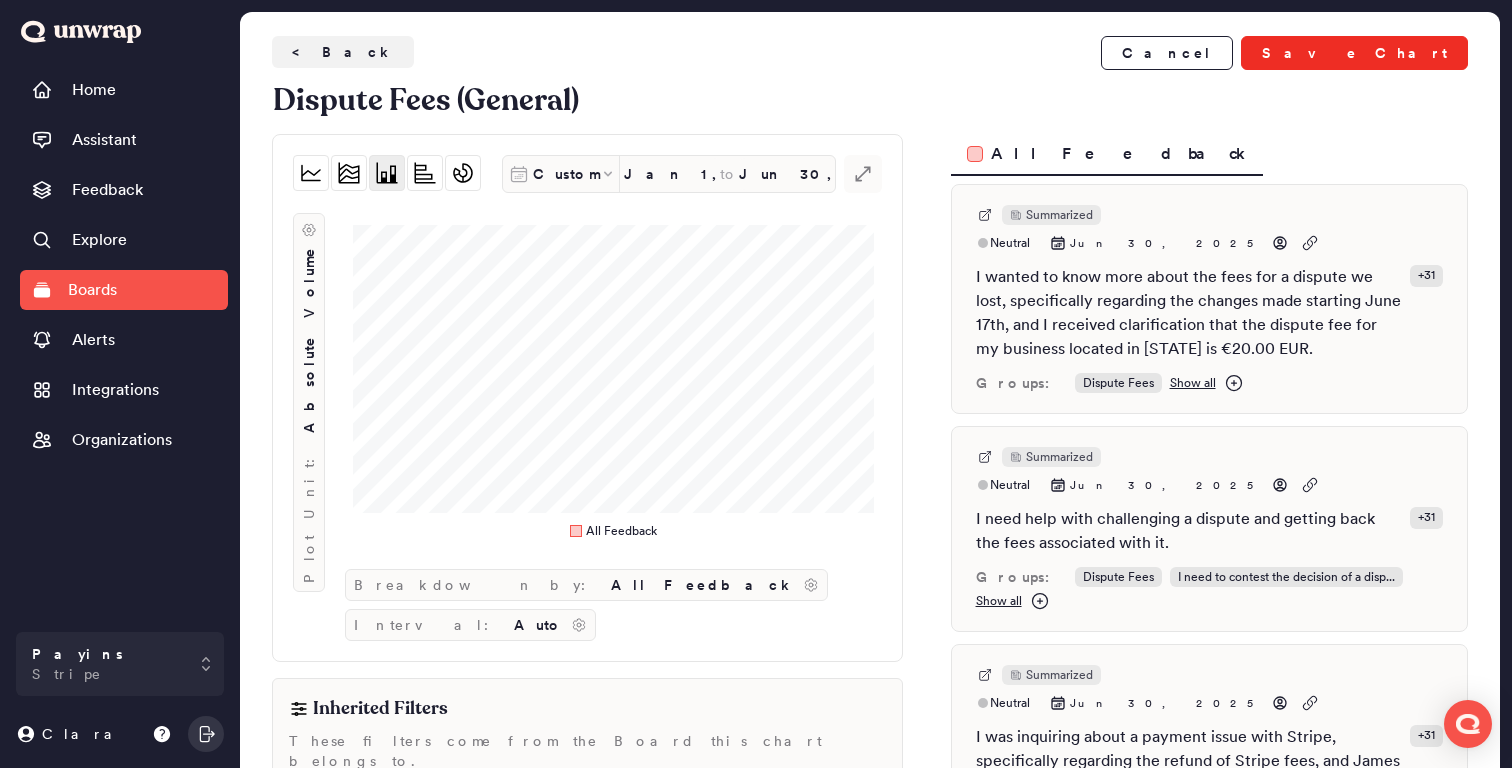 click on "Save Chart" at bounding box center (1354, 53) 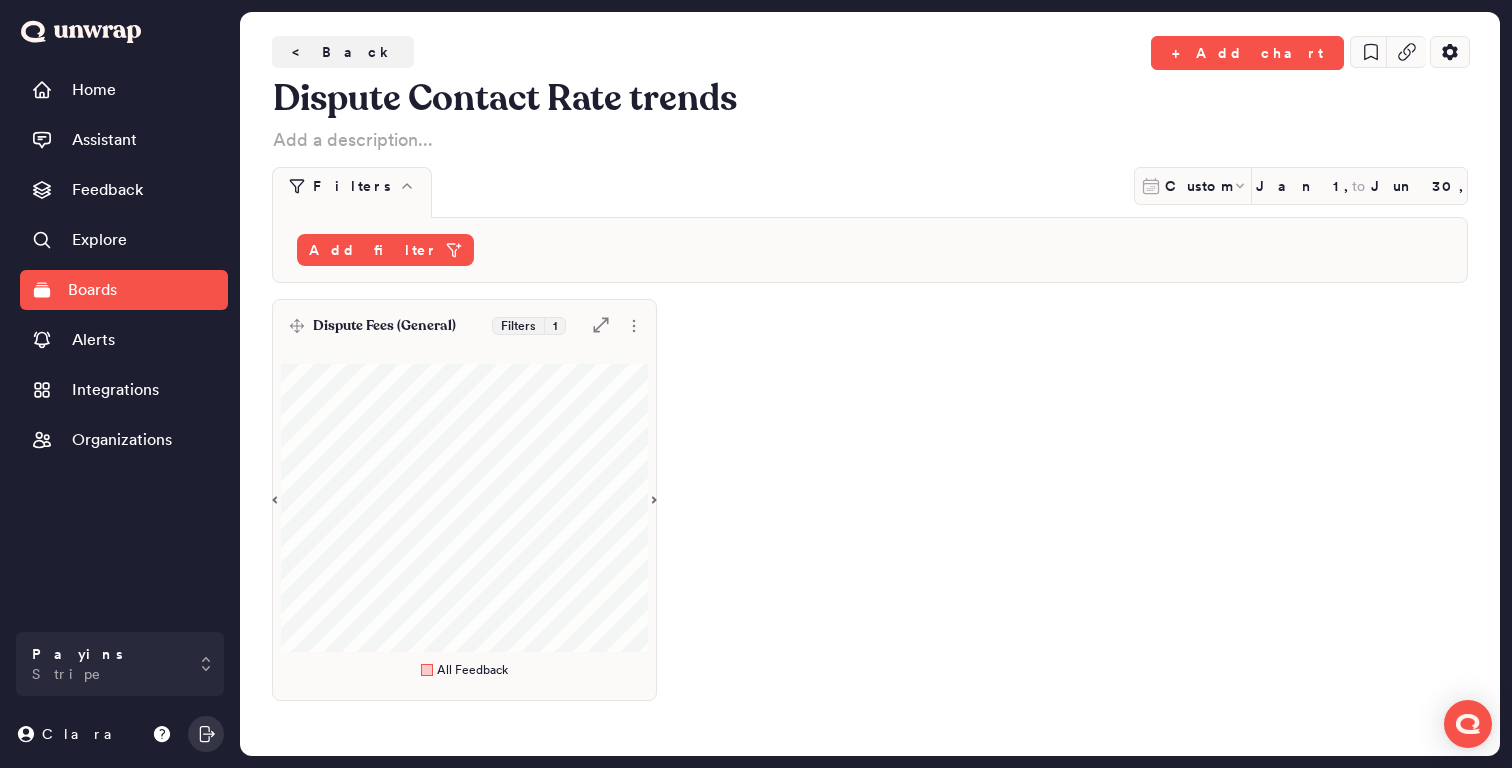 click on "Dispute Fees (General) Filters 1
.st0 {
fill: #7e7d82;
}
All Feedback" at bounding box center [870, 500] 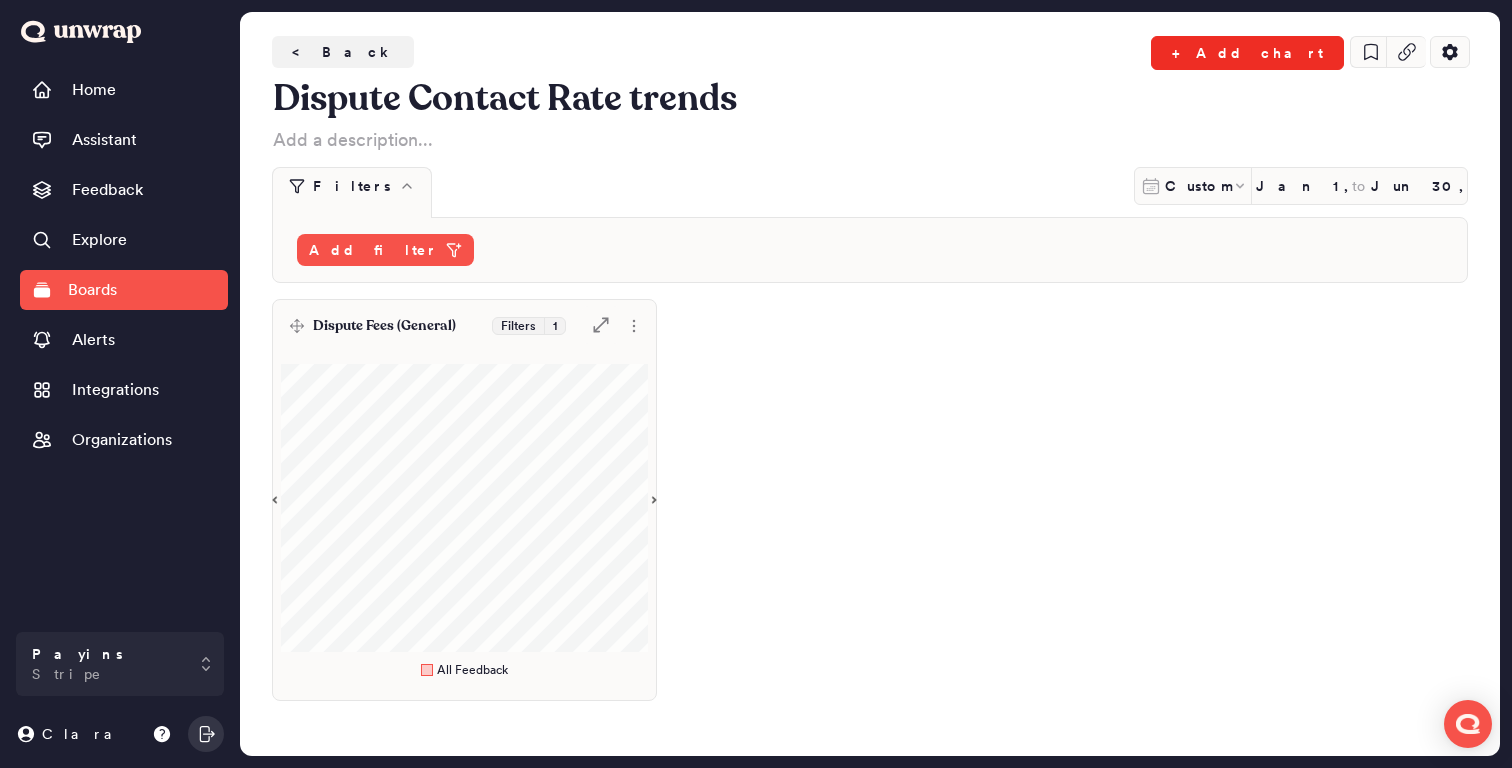 click on "+ Add chart" at bounding box center [1247, 53] 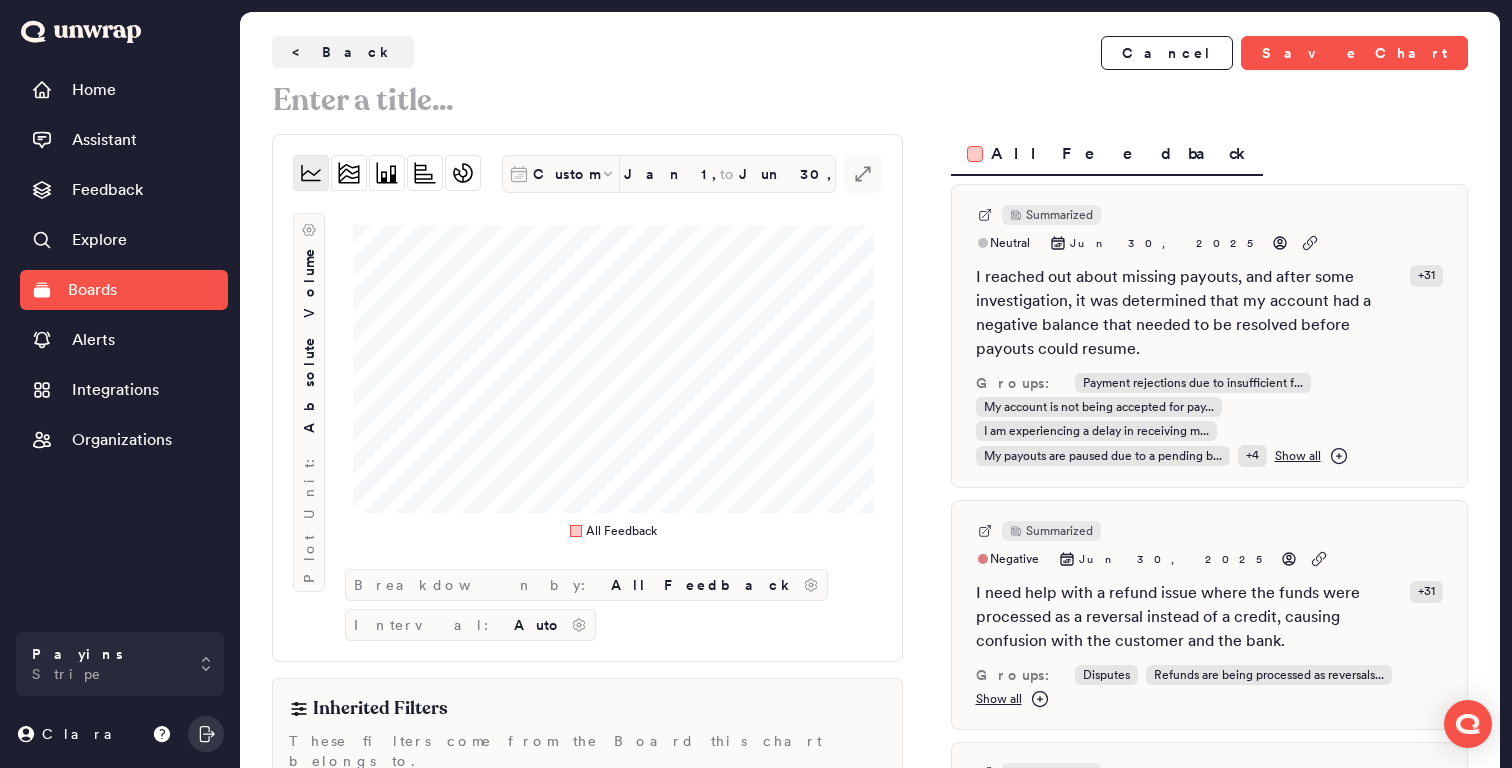 scroll, scrollTop: 128, scrollLeft: 0, axis: vertical 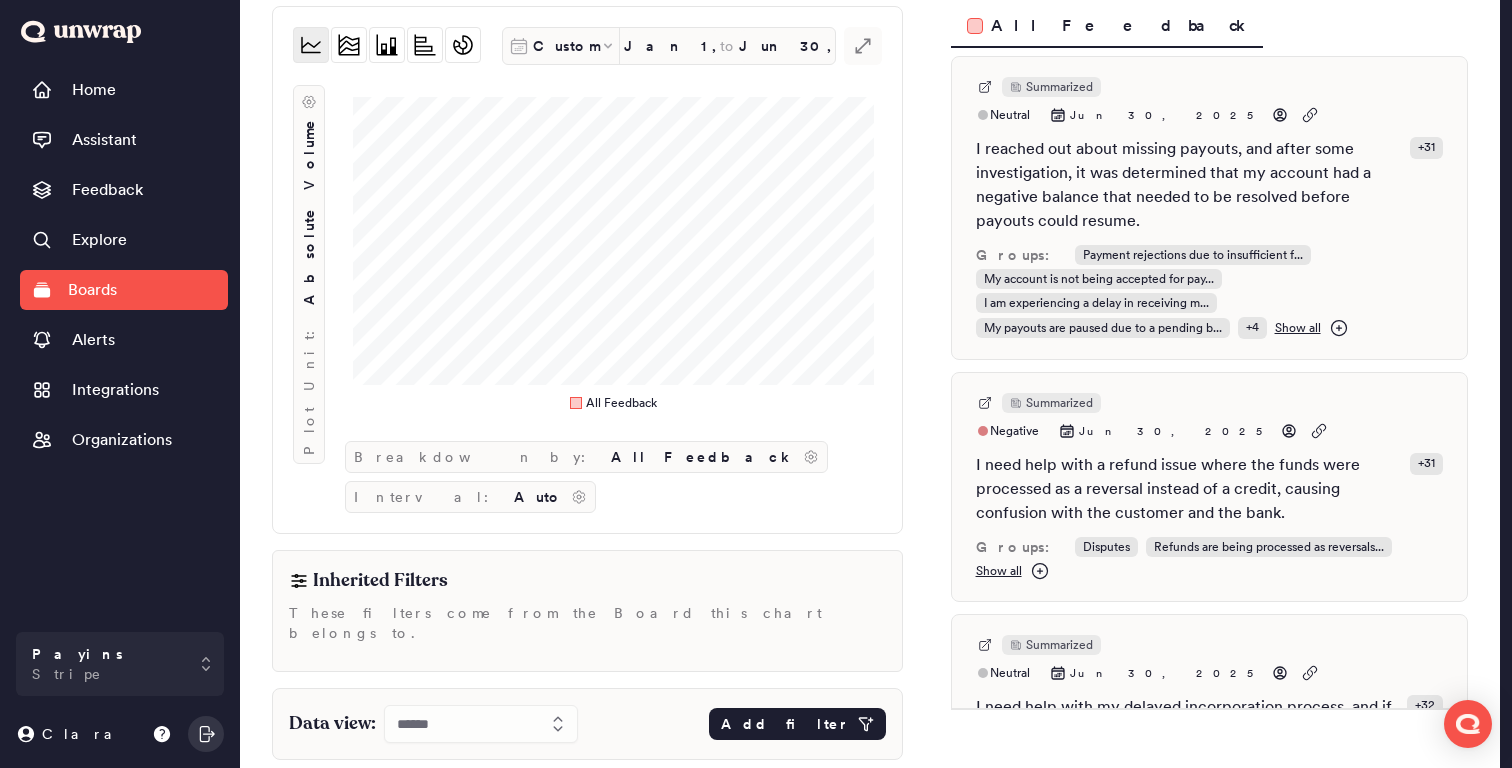click on "Add filter" at bounding box center [785, 724] 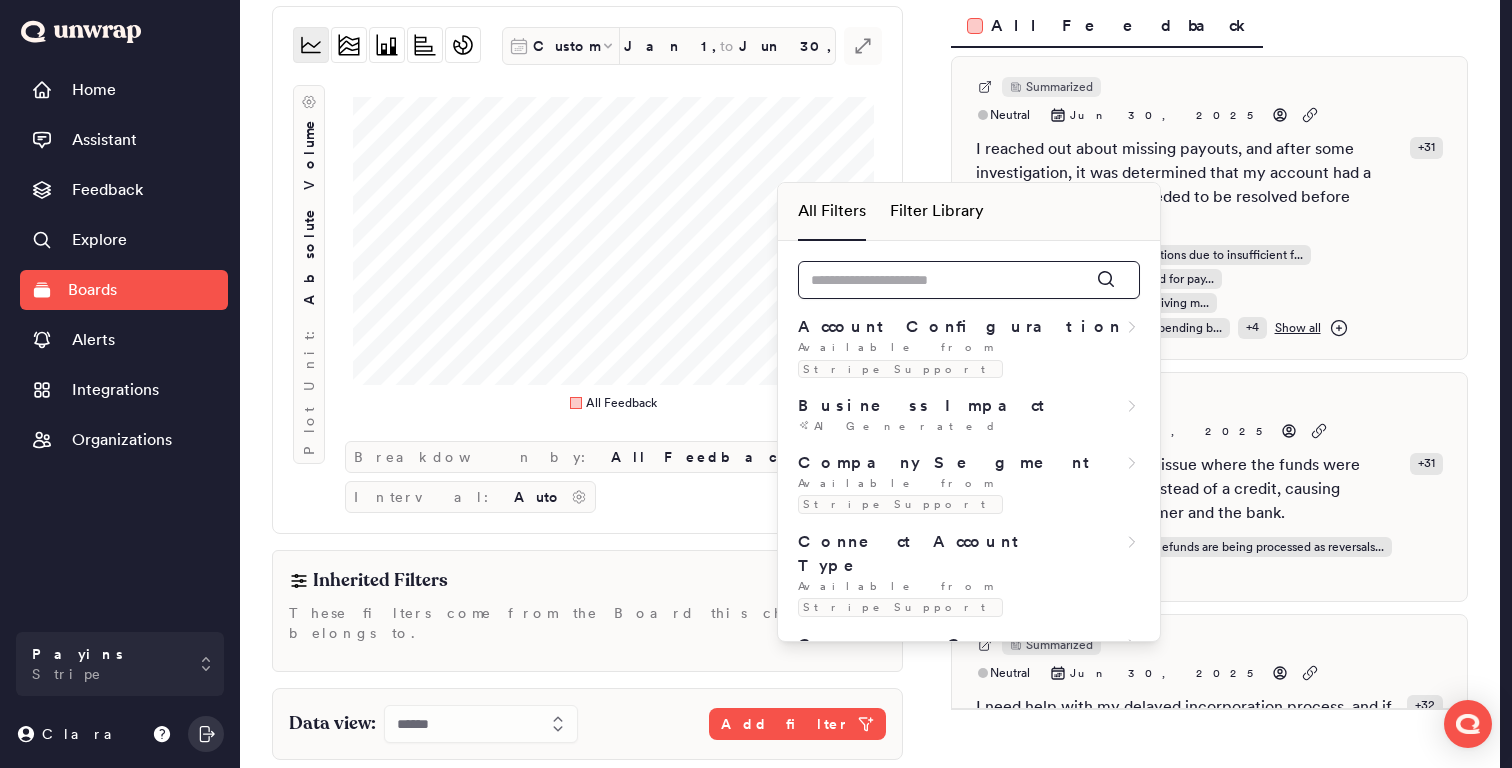 click at bounding box center [969, 280] 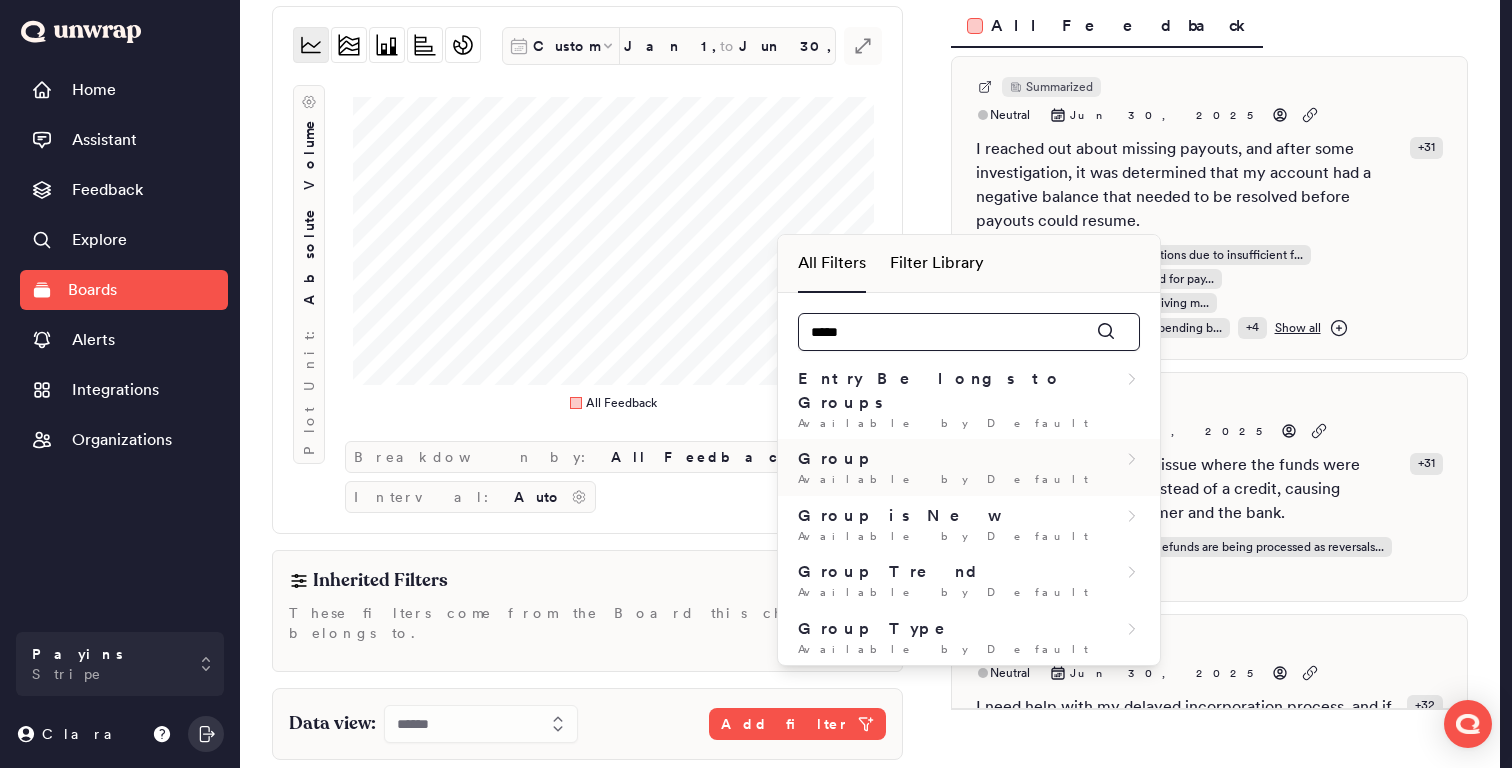 type on "*****" 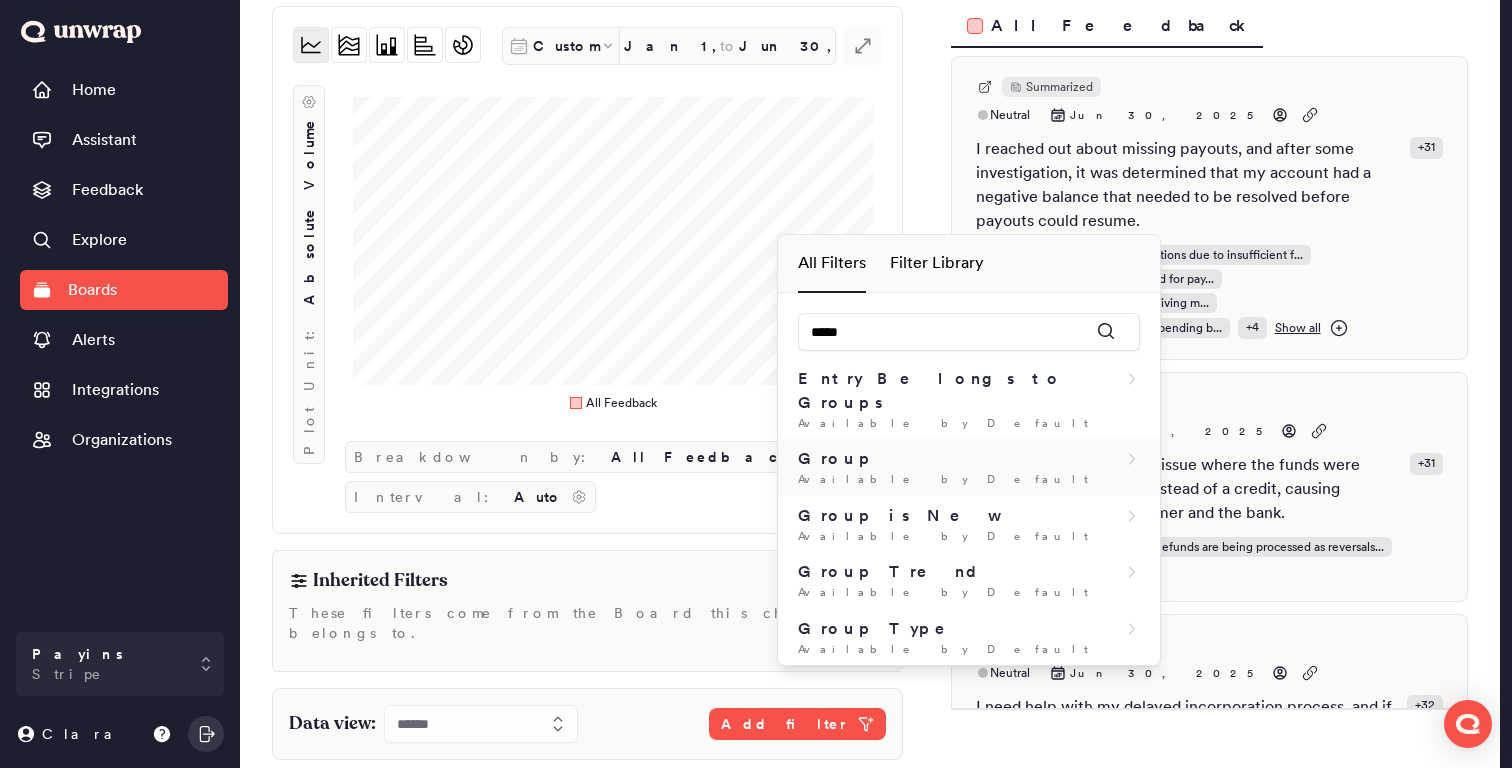 click on "Group" at bounding box center (969, 459) 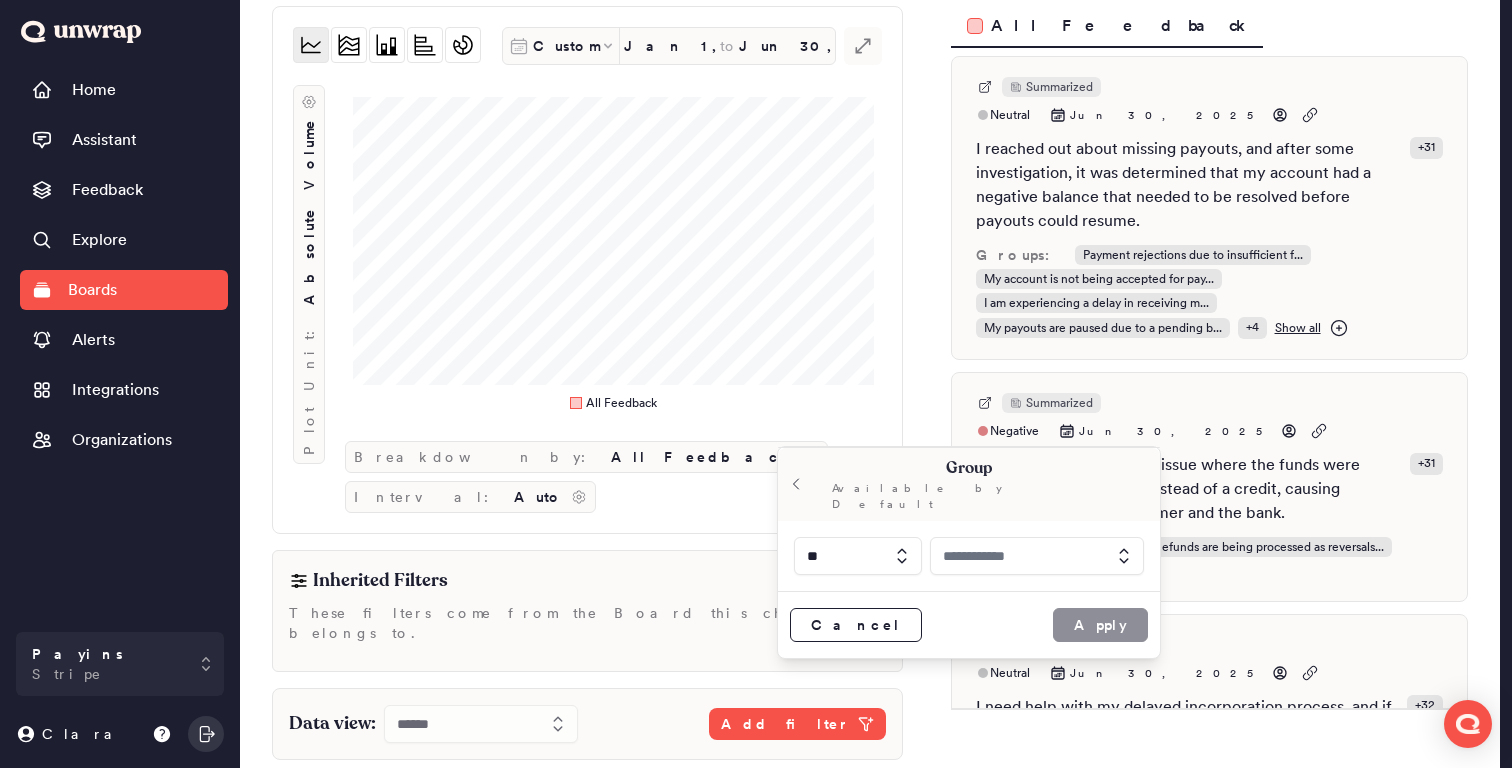 click at bounding box center [1037, 556] 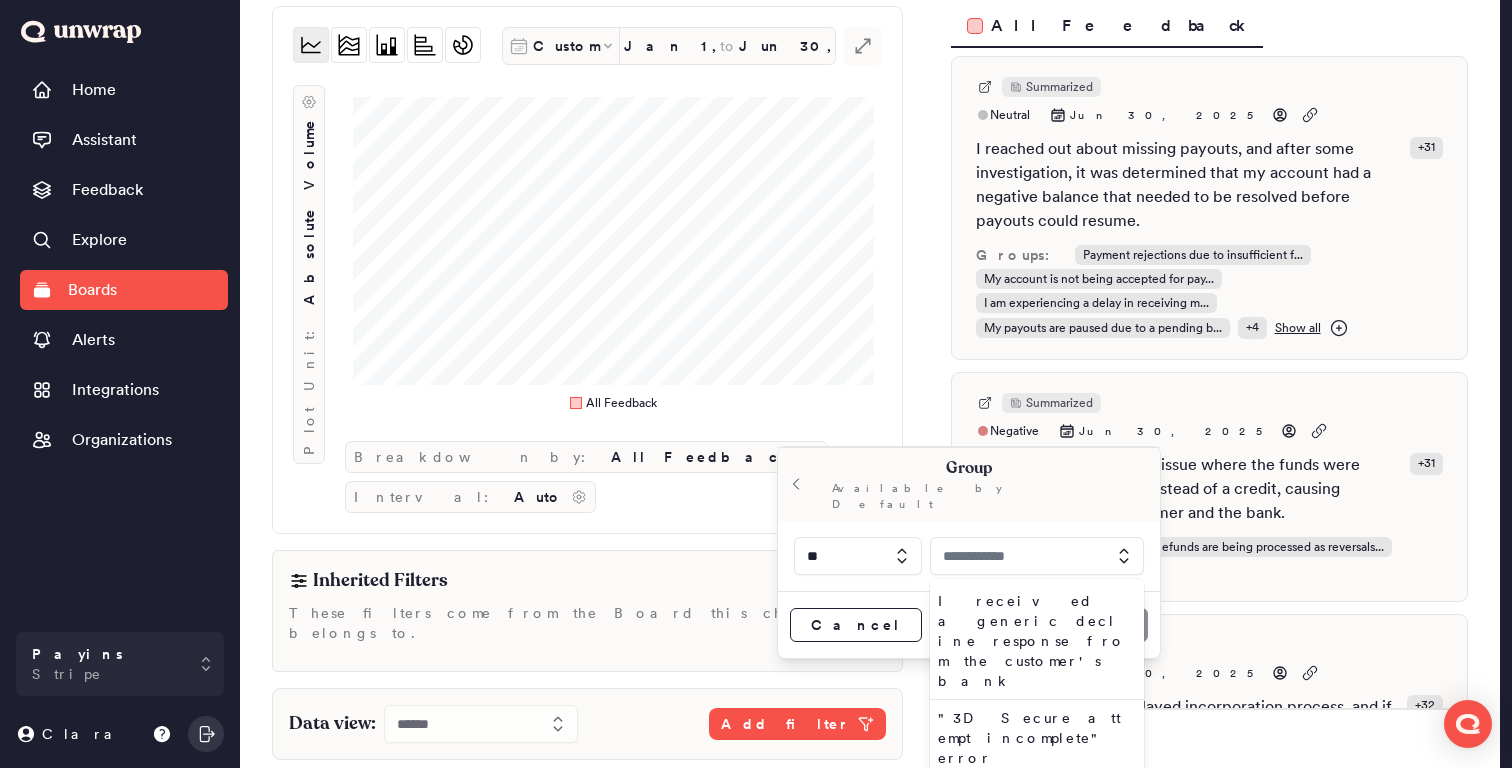 click at bounding box center [1037, 556] 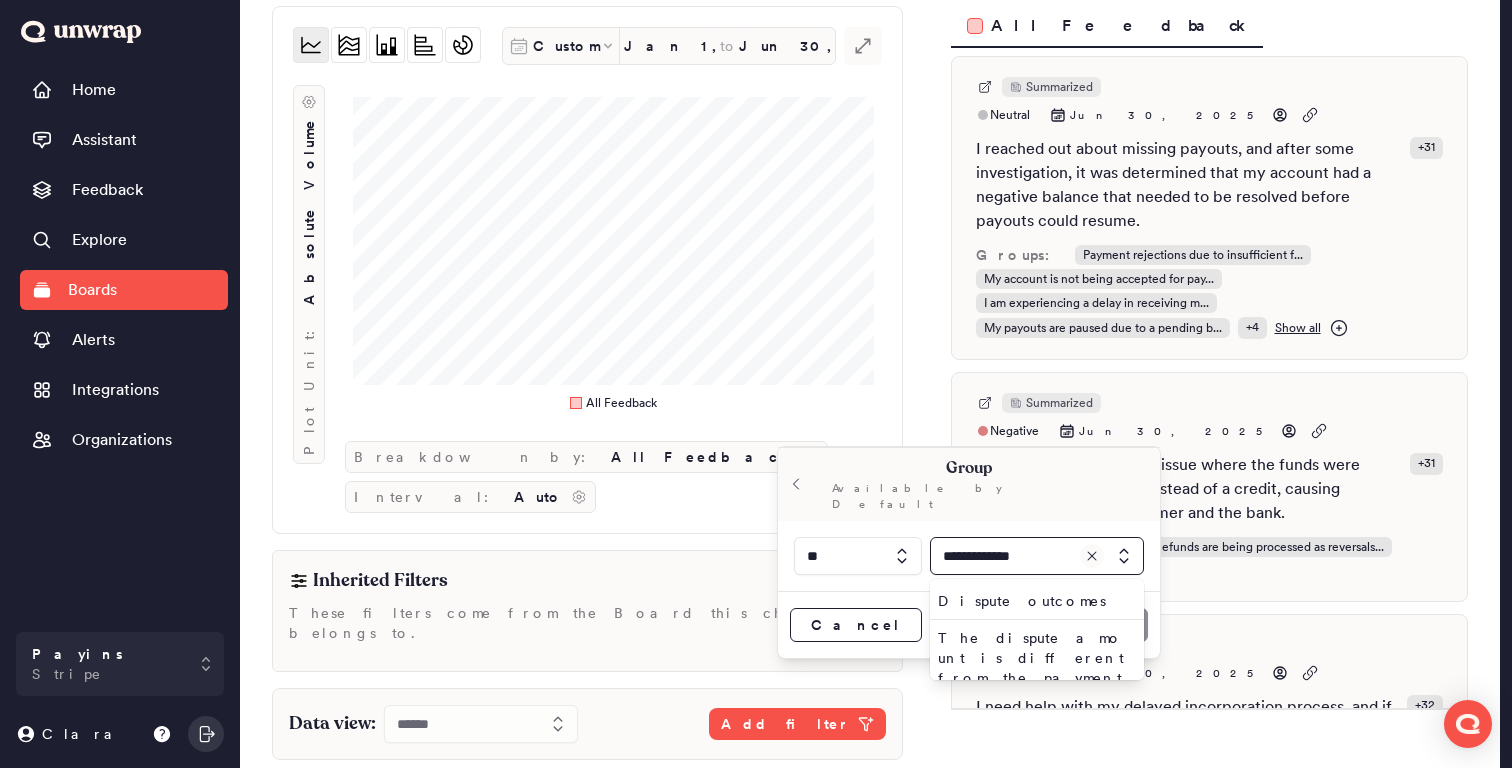 type on "**********" 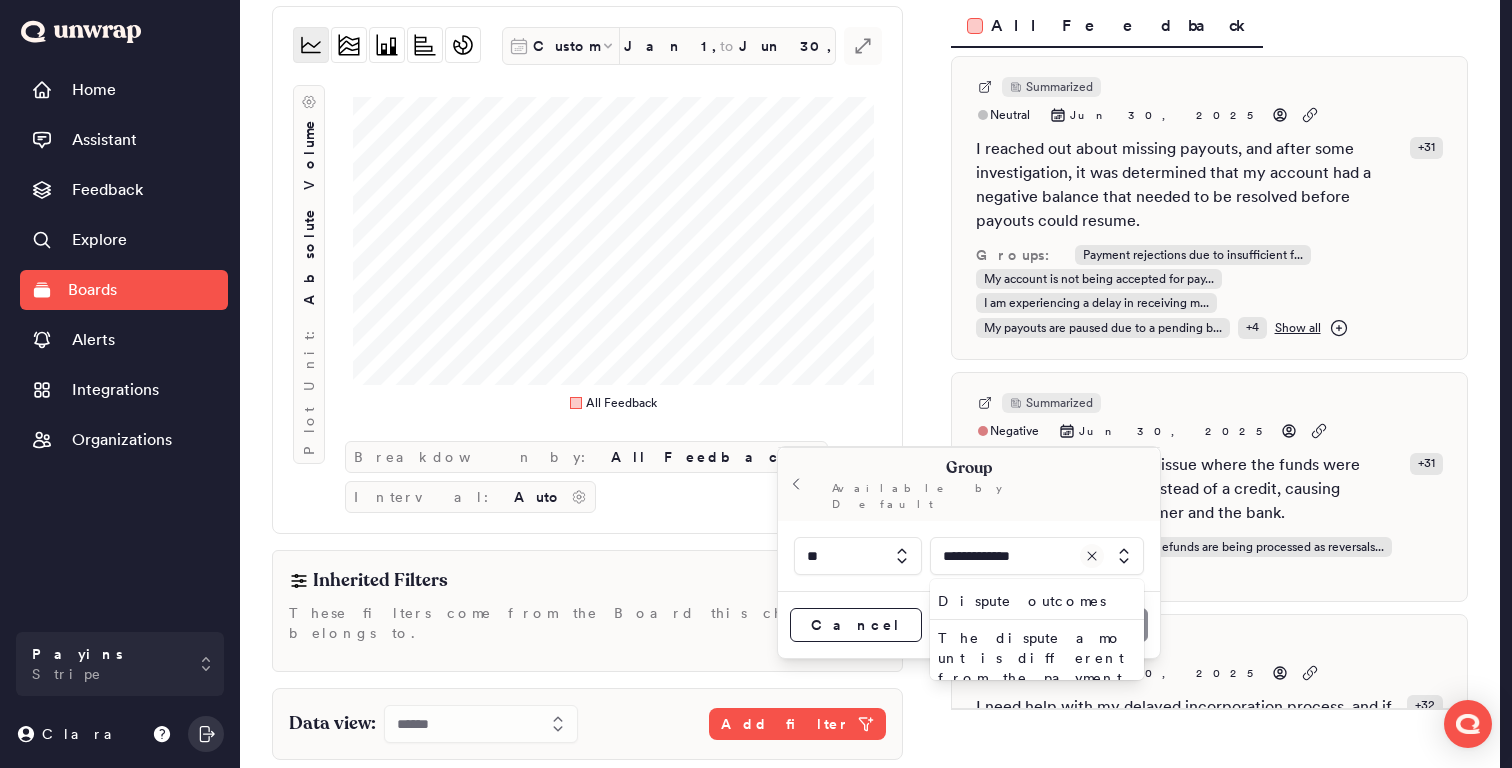 click 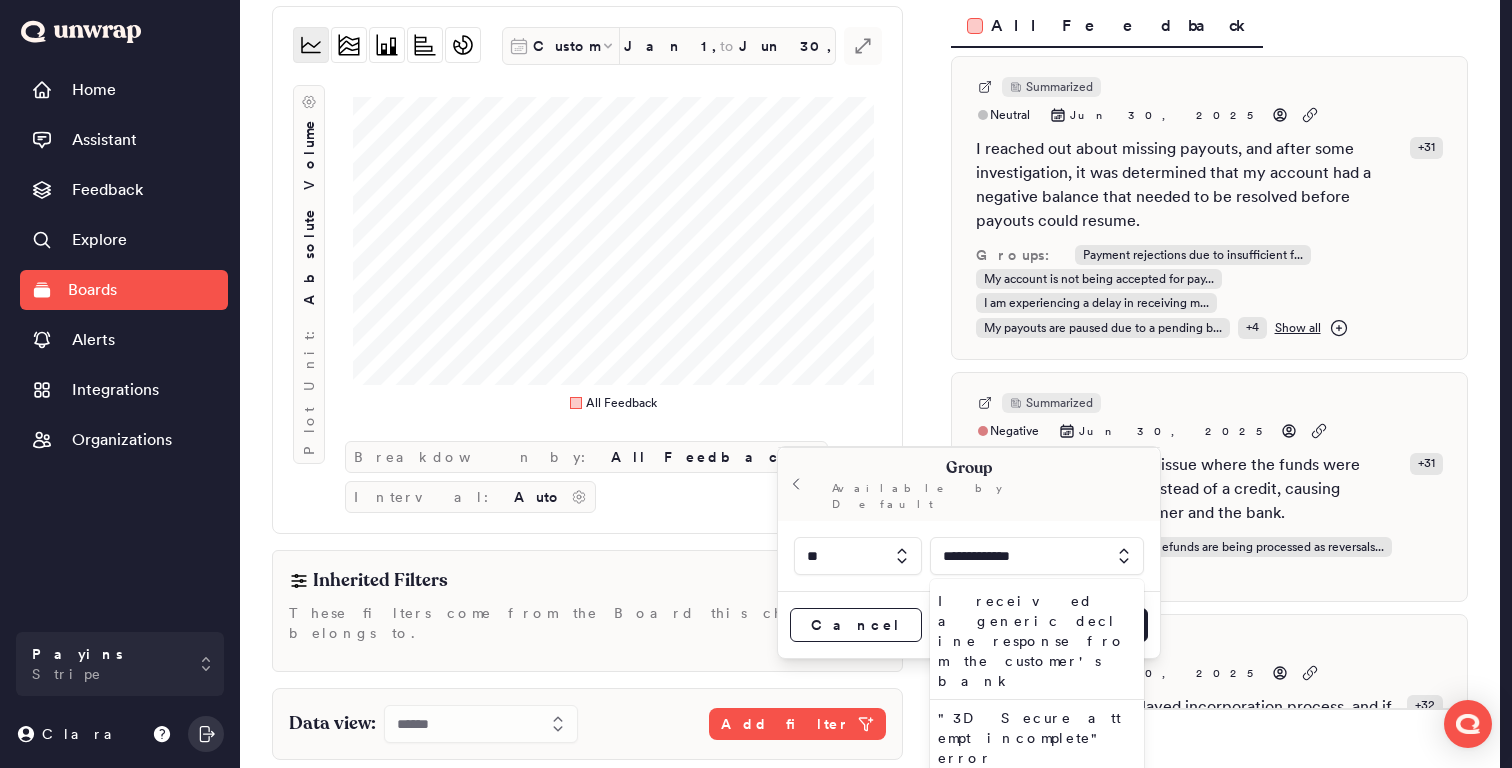 click at bounding box center [1037, 556] 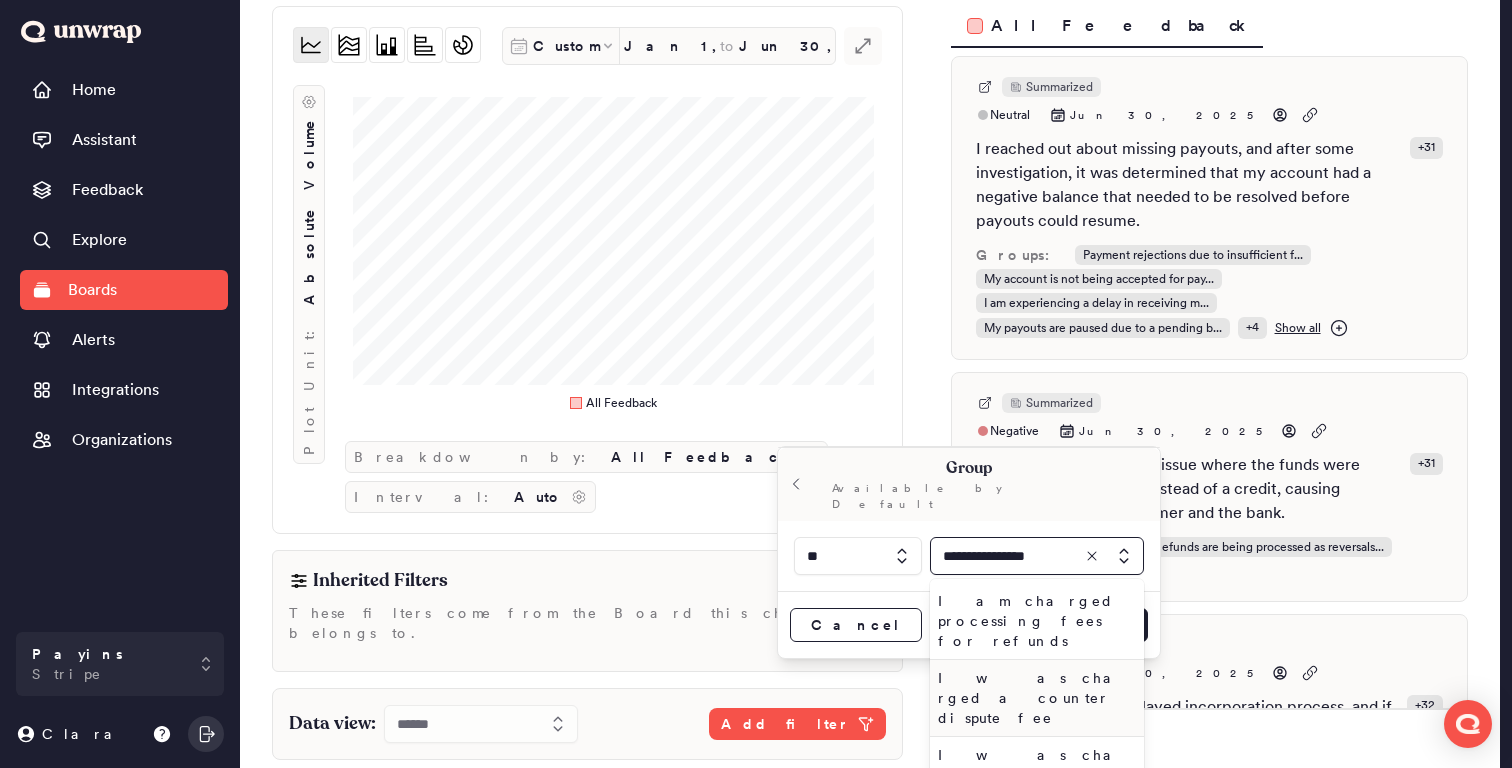type on "**********" 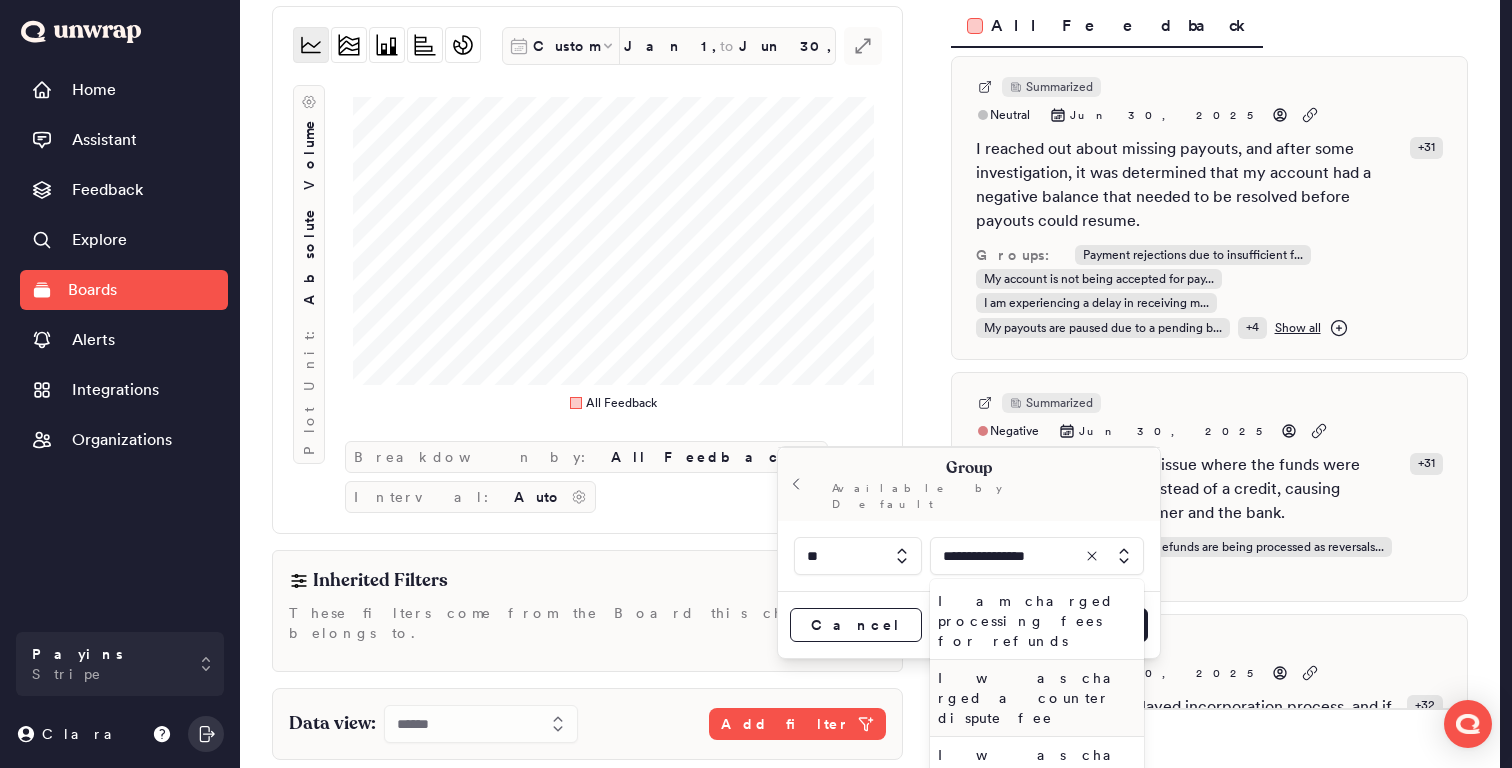 click on "I was charged a counter dispute fee" at bounding box center (1033, 698) 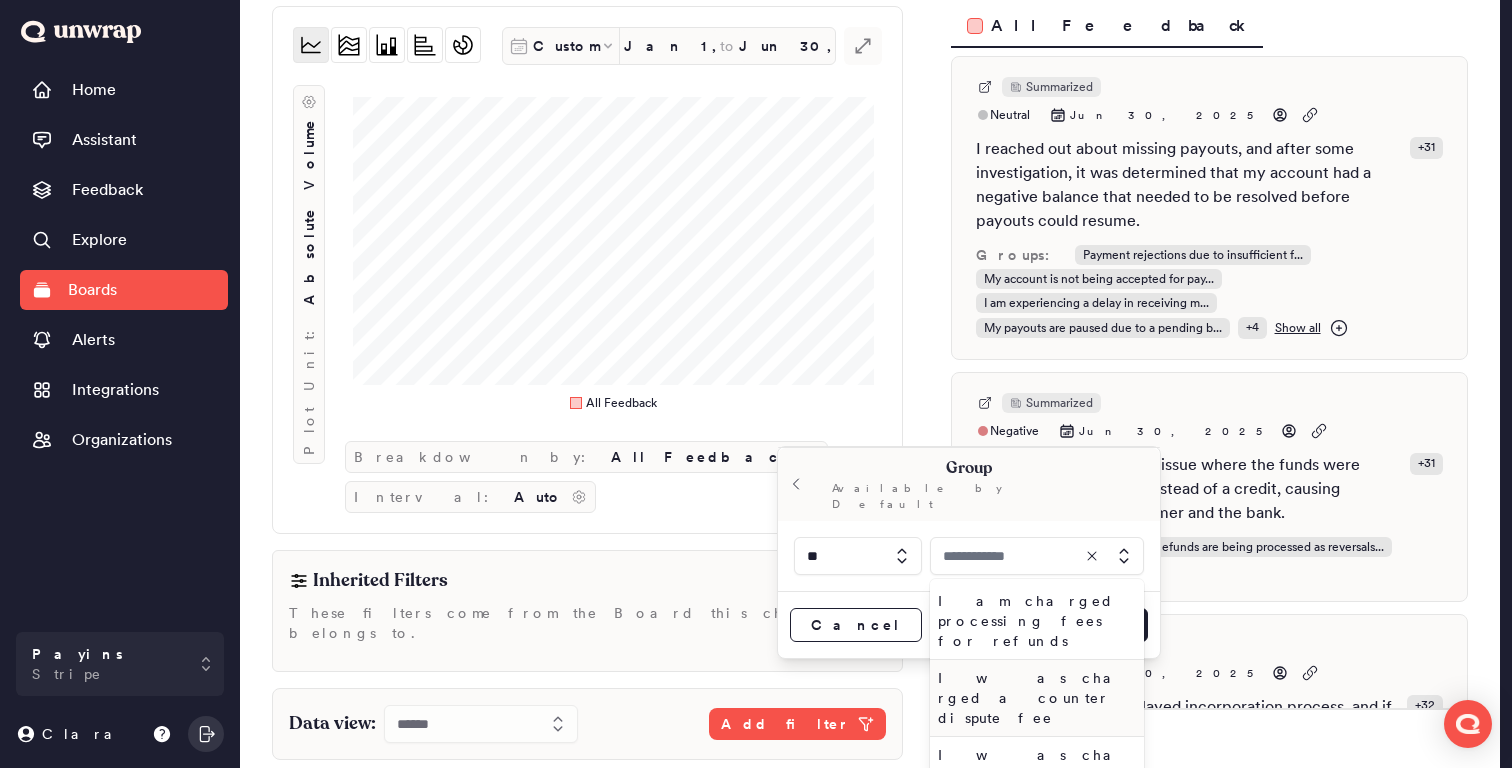type on "**********" 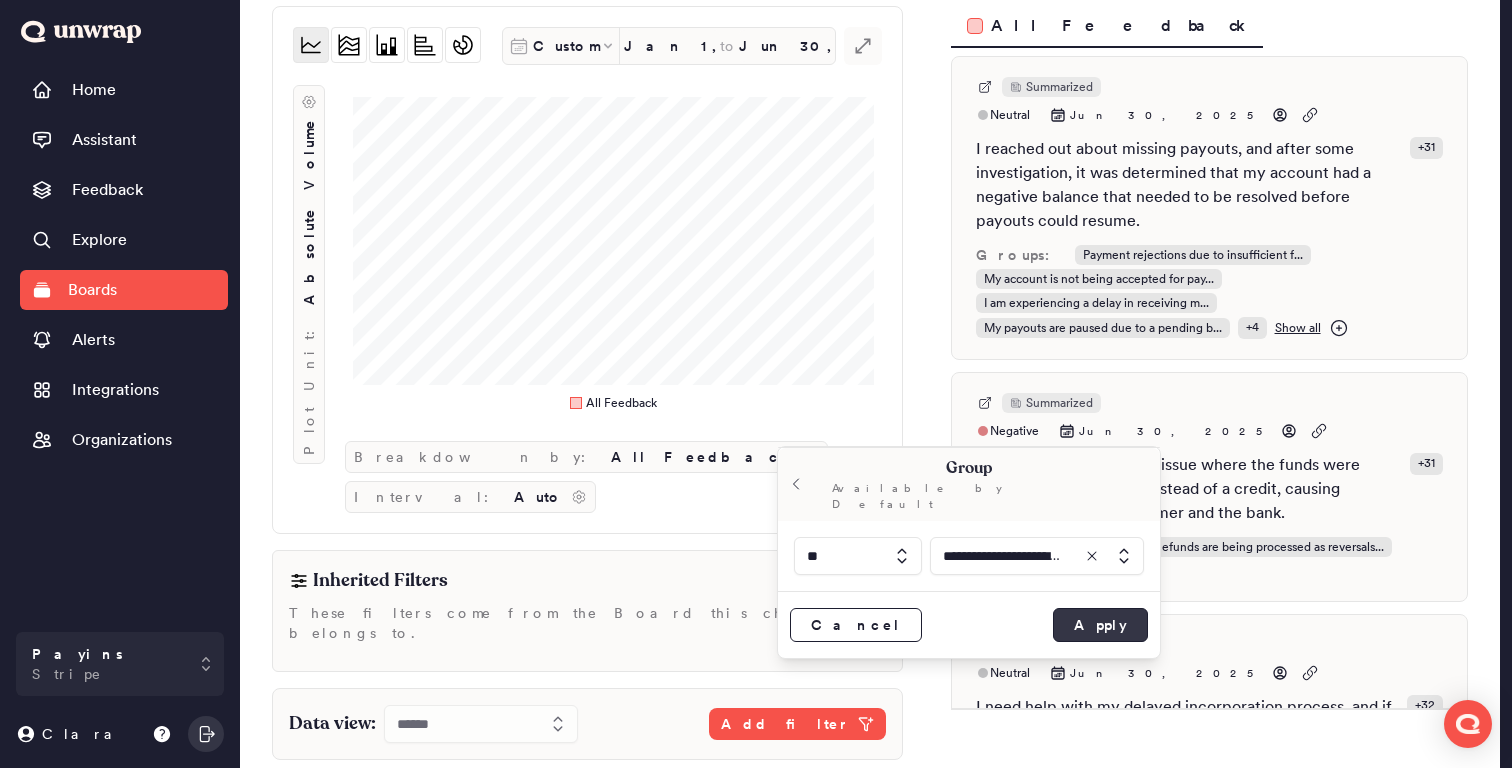 click on "Apply" at bounding box center [1100, 625] 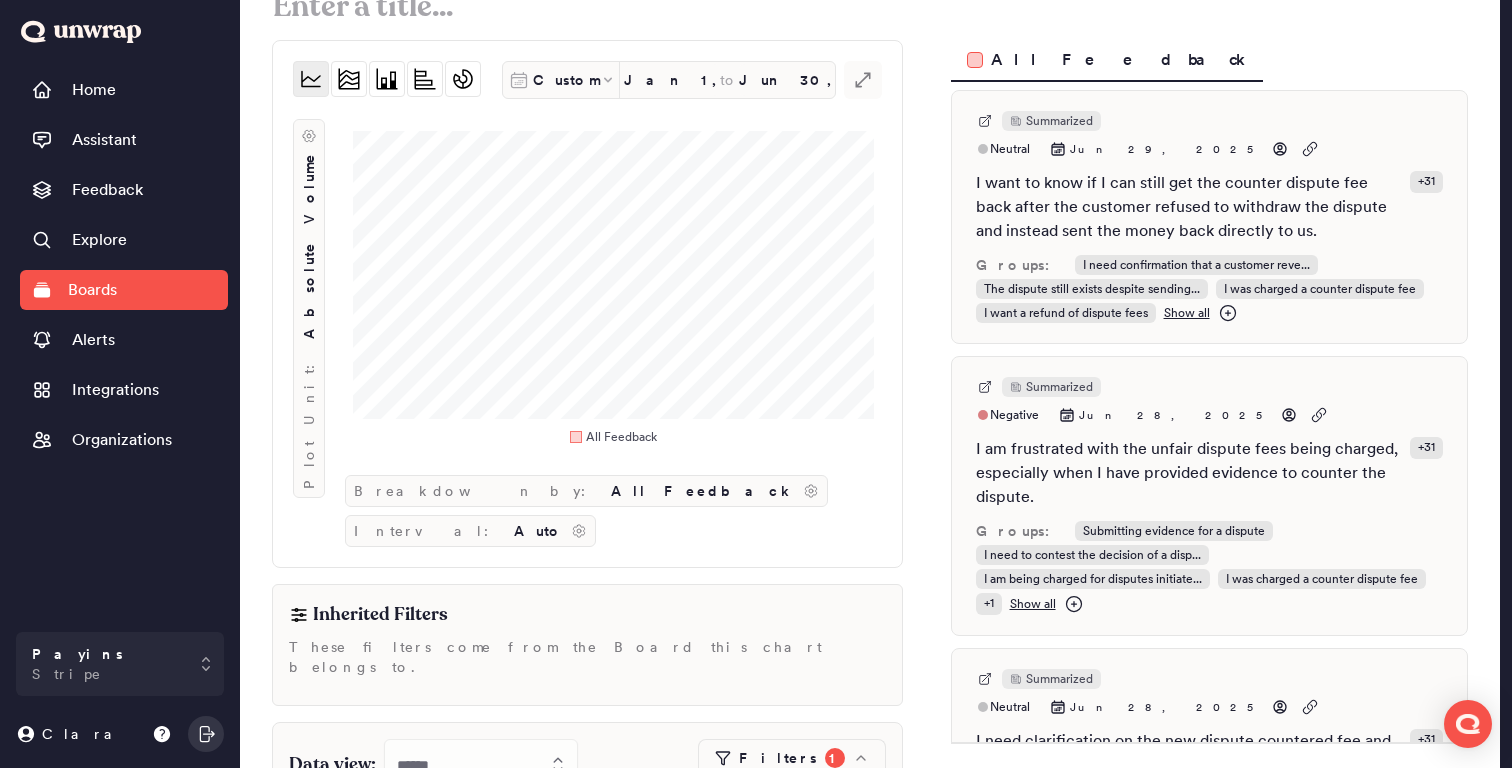 scroll, scrollTop: 53, scrollLeft: 0, axis: vertical 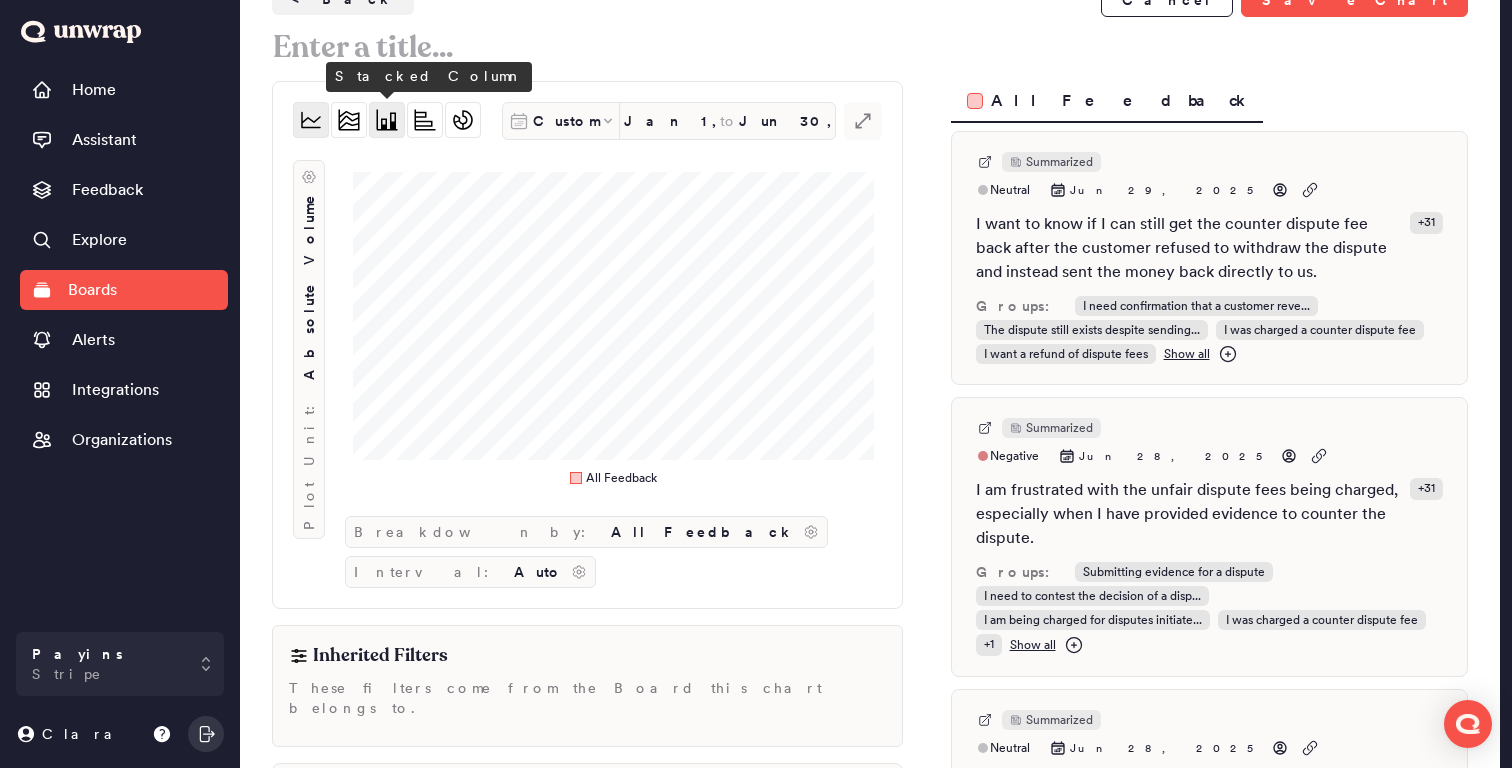click 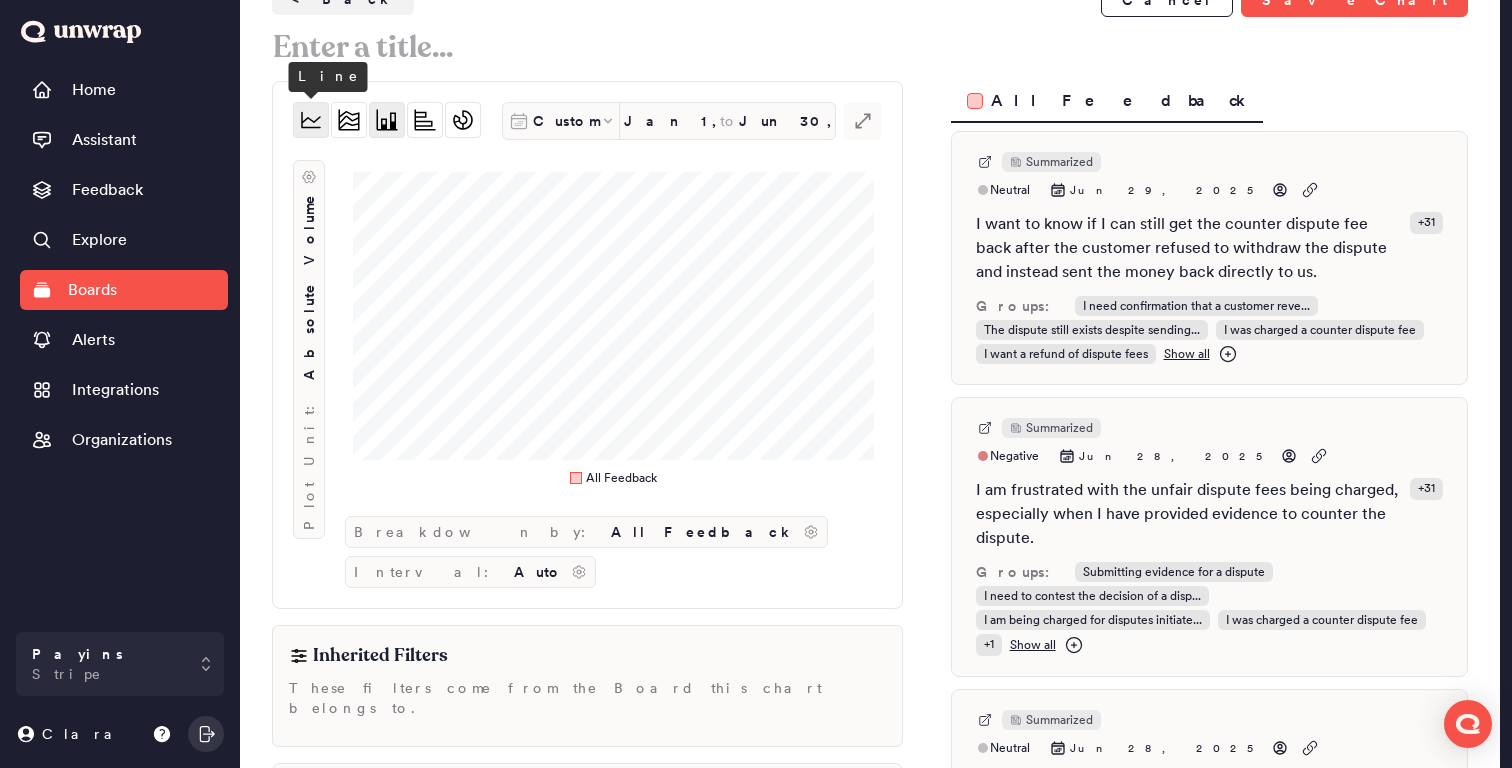 click 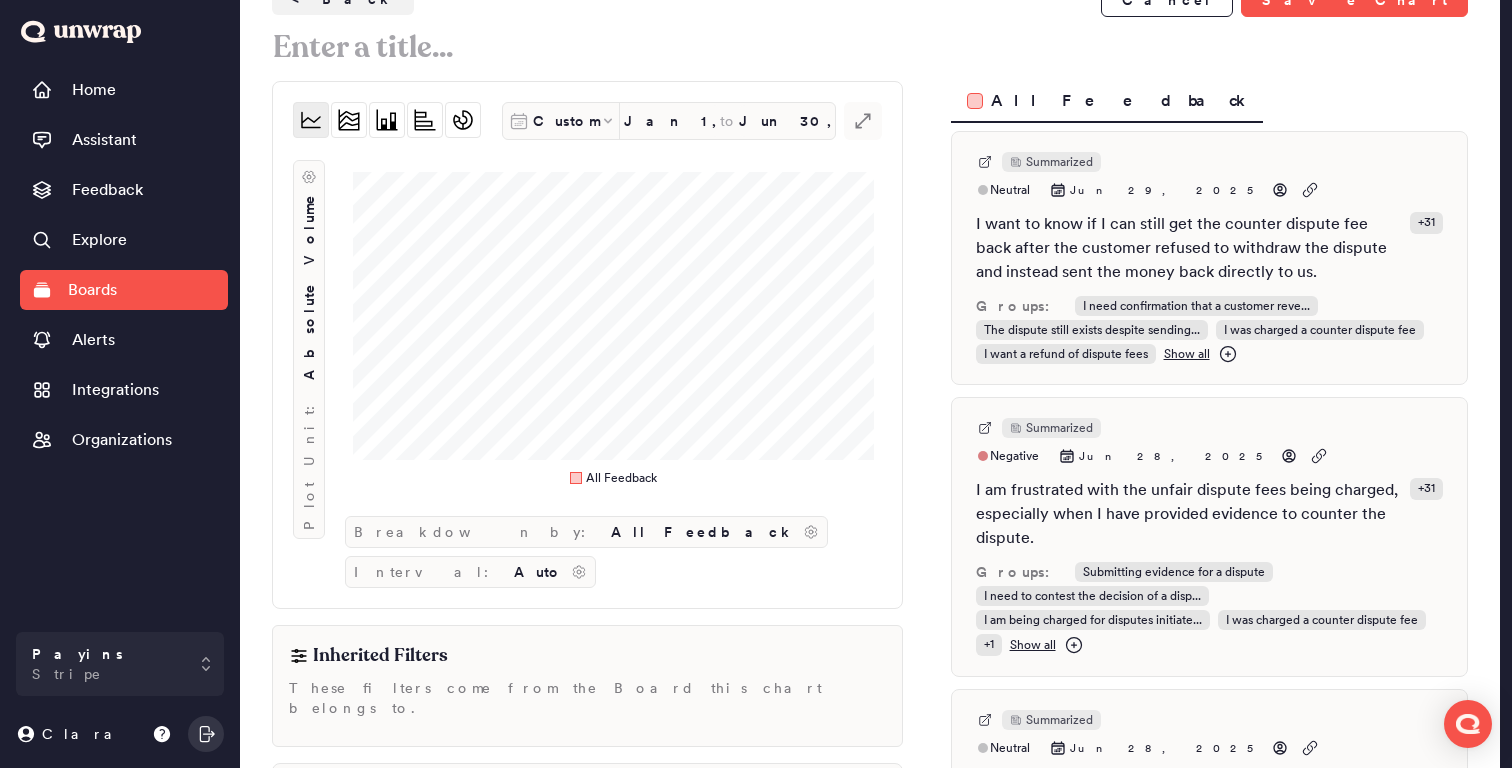 scroll, scrollTop: 0, scrollLeft: 0, axis: both 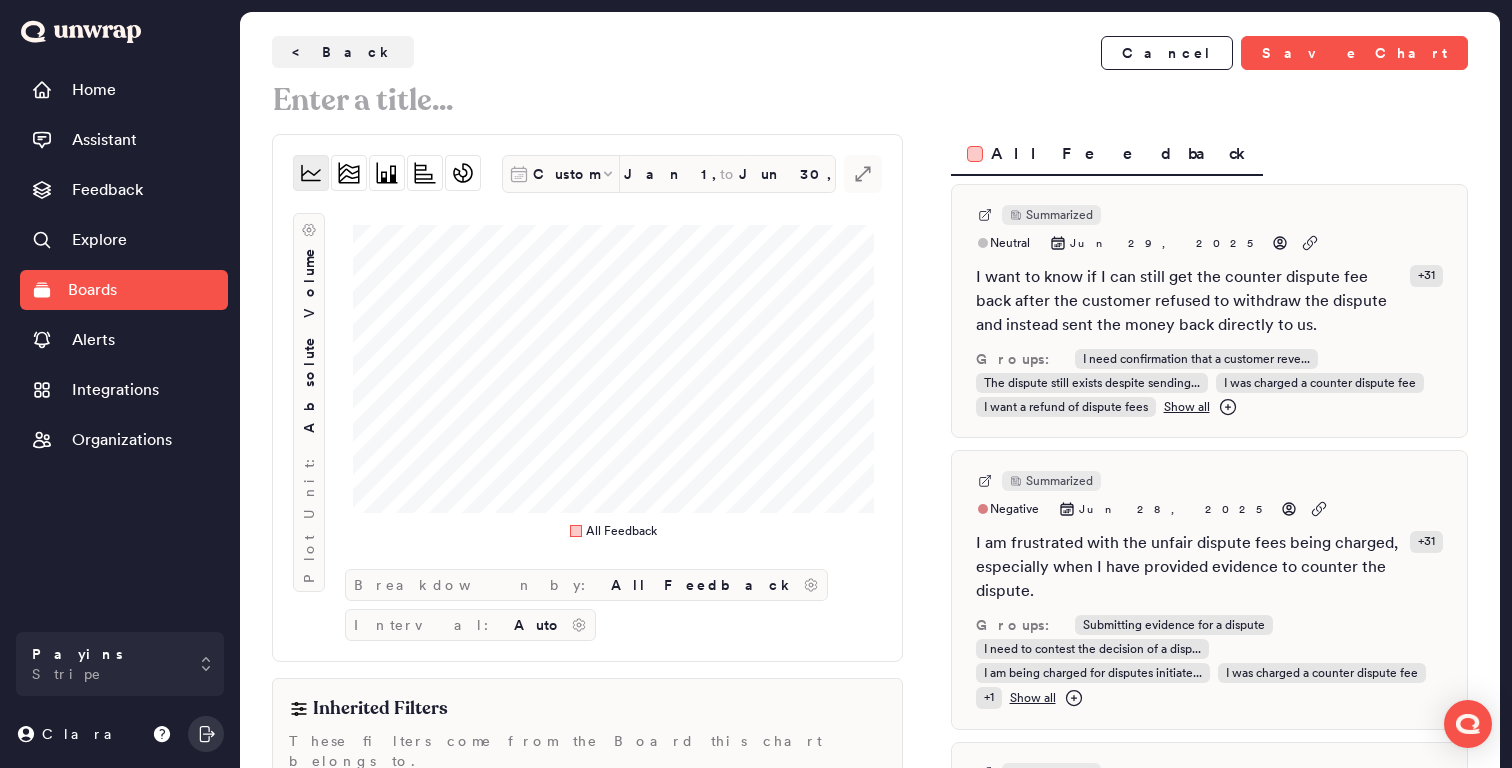 click on "< Back Cancel Save Chart Custom Jan 1, 2025 to Jun 30, 2025
.st0 {
fill: #7e7d82;
}
Plot Unit: Absolute Volume All Feedback Breakdown by: All Feedback Interval: Auto Inherited Filters These filters come from the Board this chart belongs to. Data view: ****** Filters 1 Group is   I was charged a counter d... Add filter Clear all Save to filter library + Add data view All Feedback Summarized Neutral Jun 29, 2025 I want to know if I can still get the counter dispute fee back after the customer refused to withdraw the dispute and instead sent the money back directly to us.    + 31 Groups: I need confirmation that a customer reve... The dispute still exists despite sending... I was charged a counter dispute fee I want a refund of dispute fees Show all Summarized Negative Jun 28, 2025 I am frustrated with the unfair dispute fees being charged, especially when I have provided evidence to counter the dispute.    + 31 Groups: Submitting evidence for a dispute + 1 Show all Summarized Neutral" at bounding box center [870, 547] 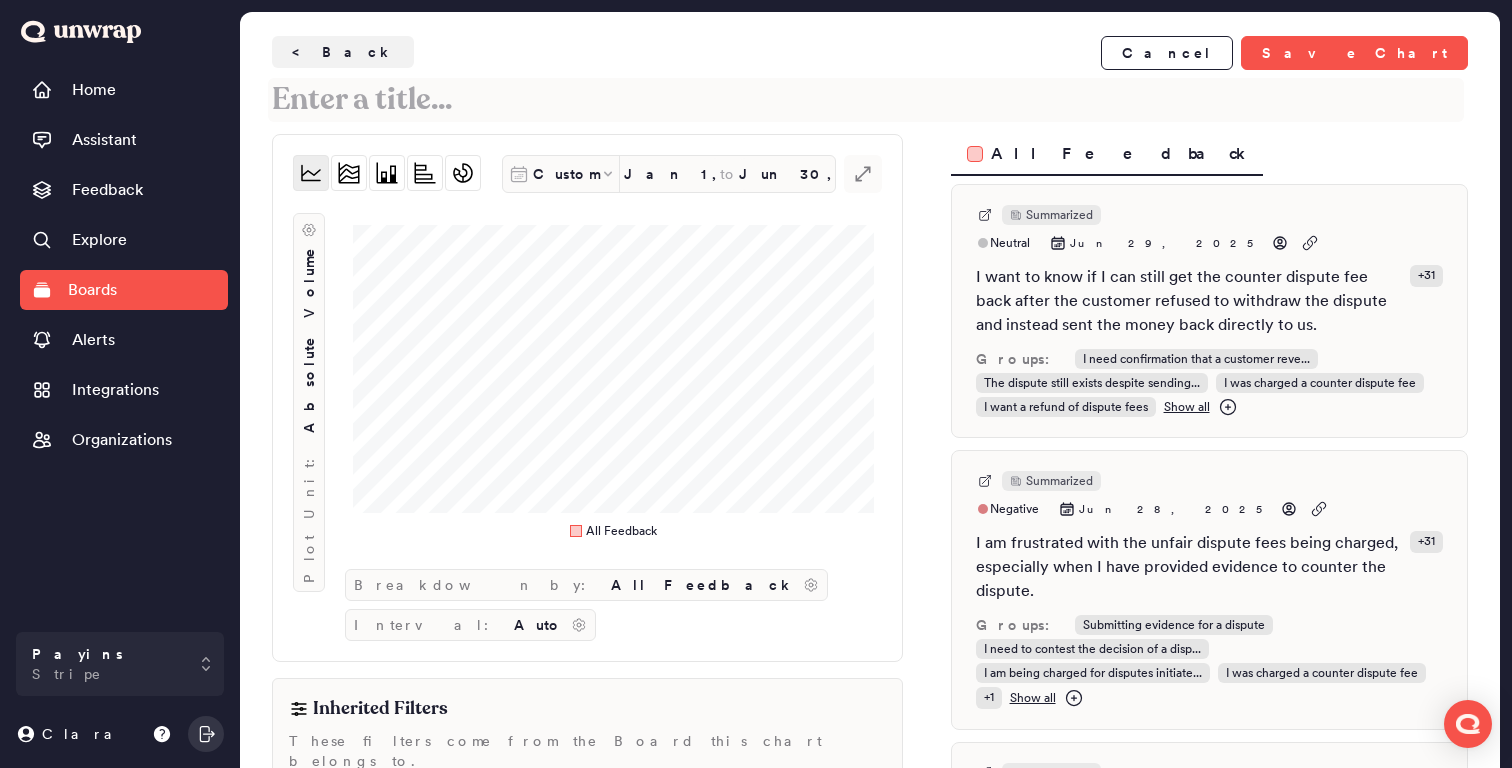 click at bounding box center (866, 100) 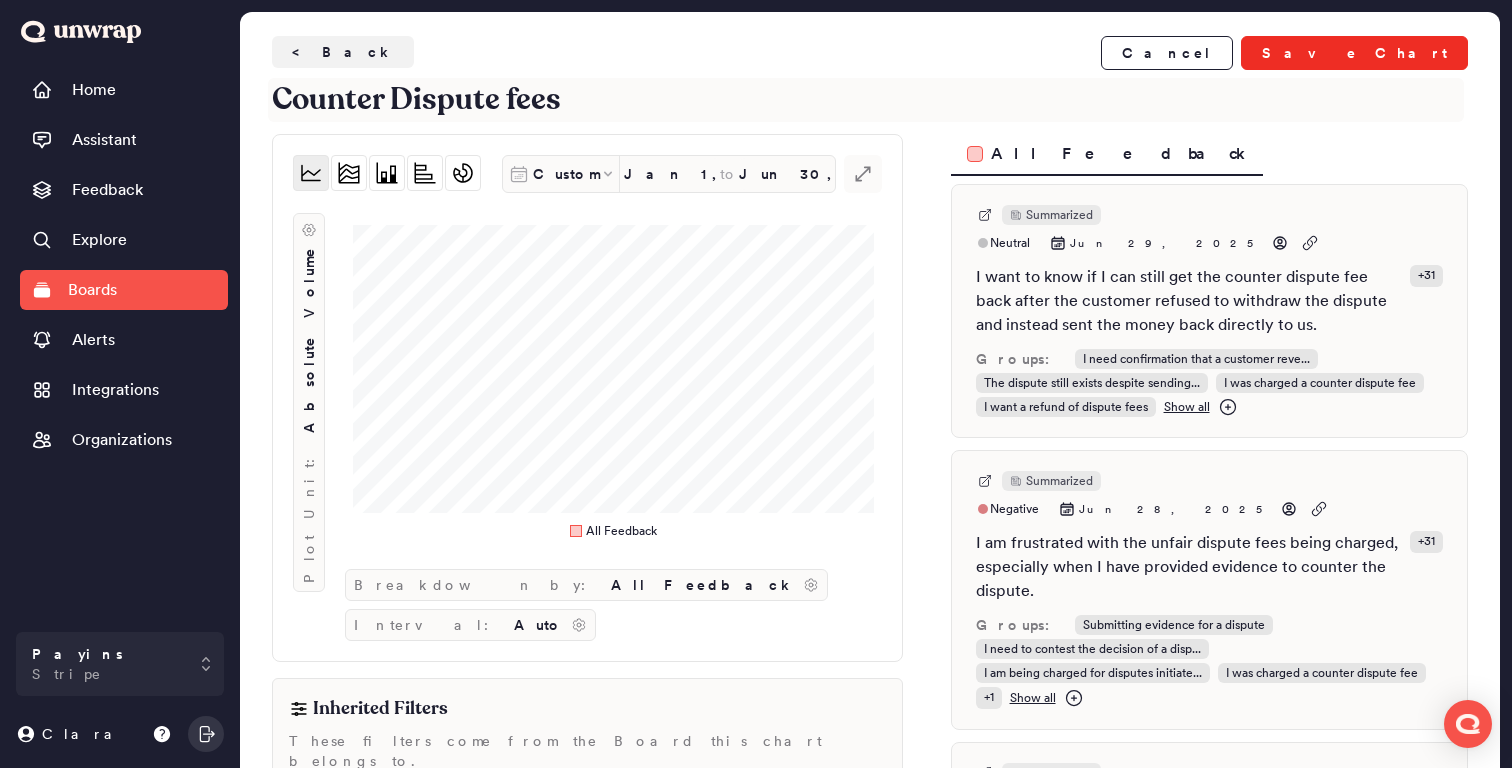 type on "Counter Dispute fees" 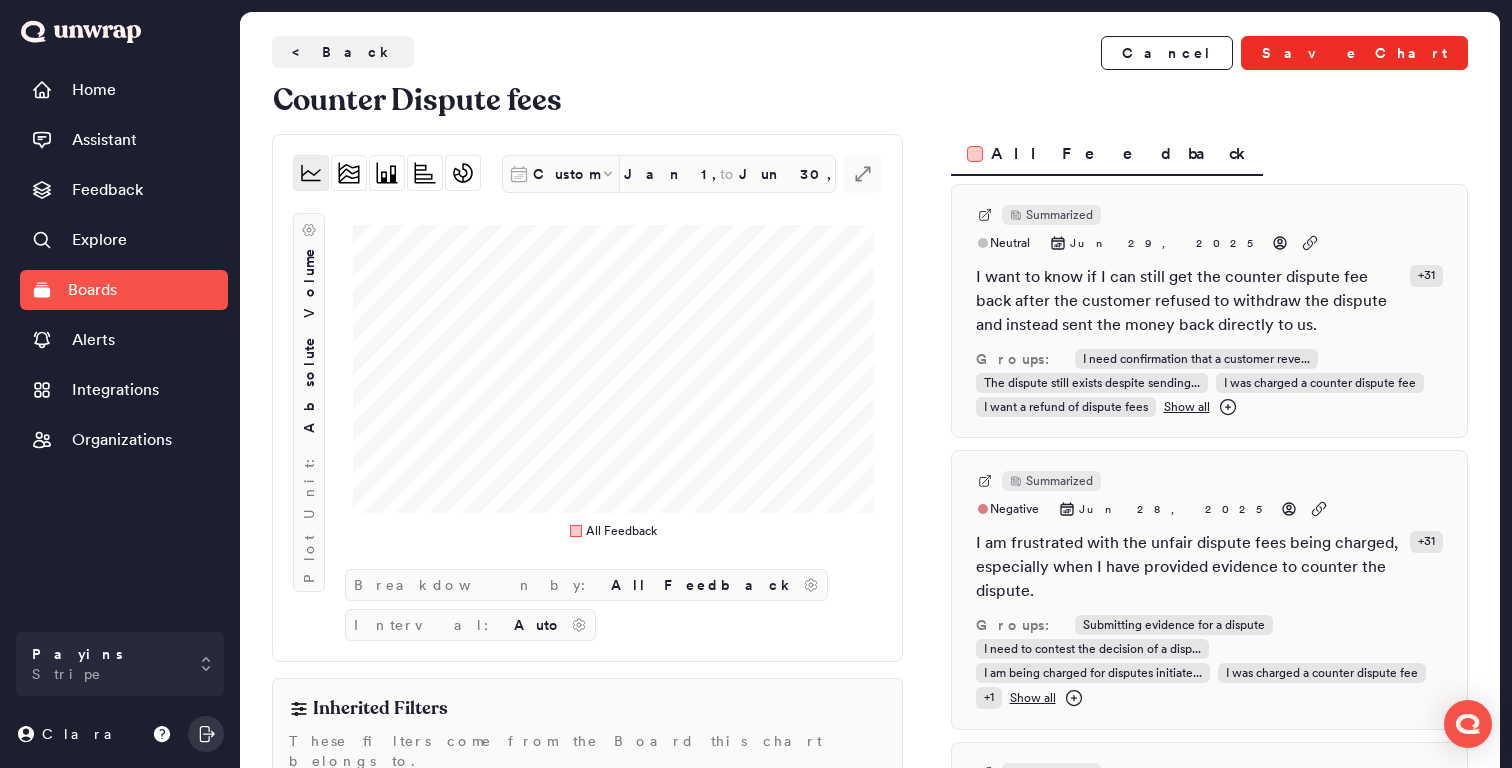 click on "Save Chart" at bounding box center (1354, 53) 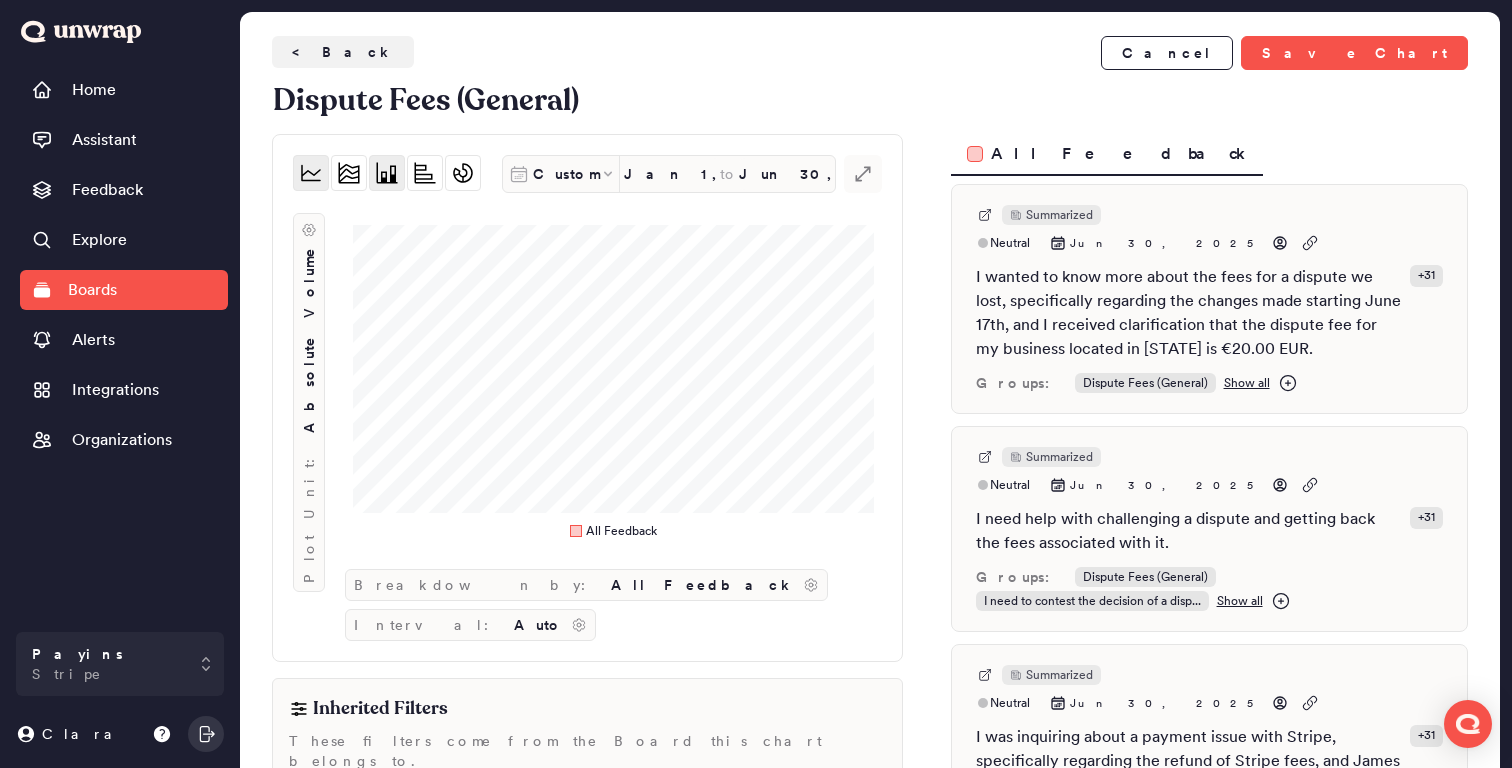 click 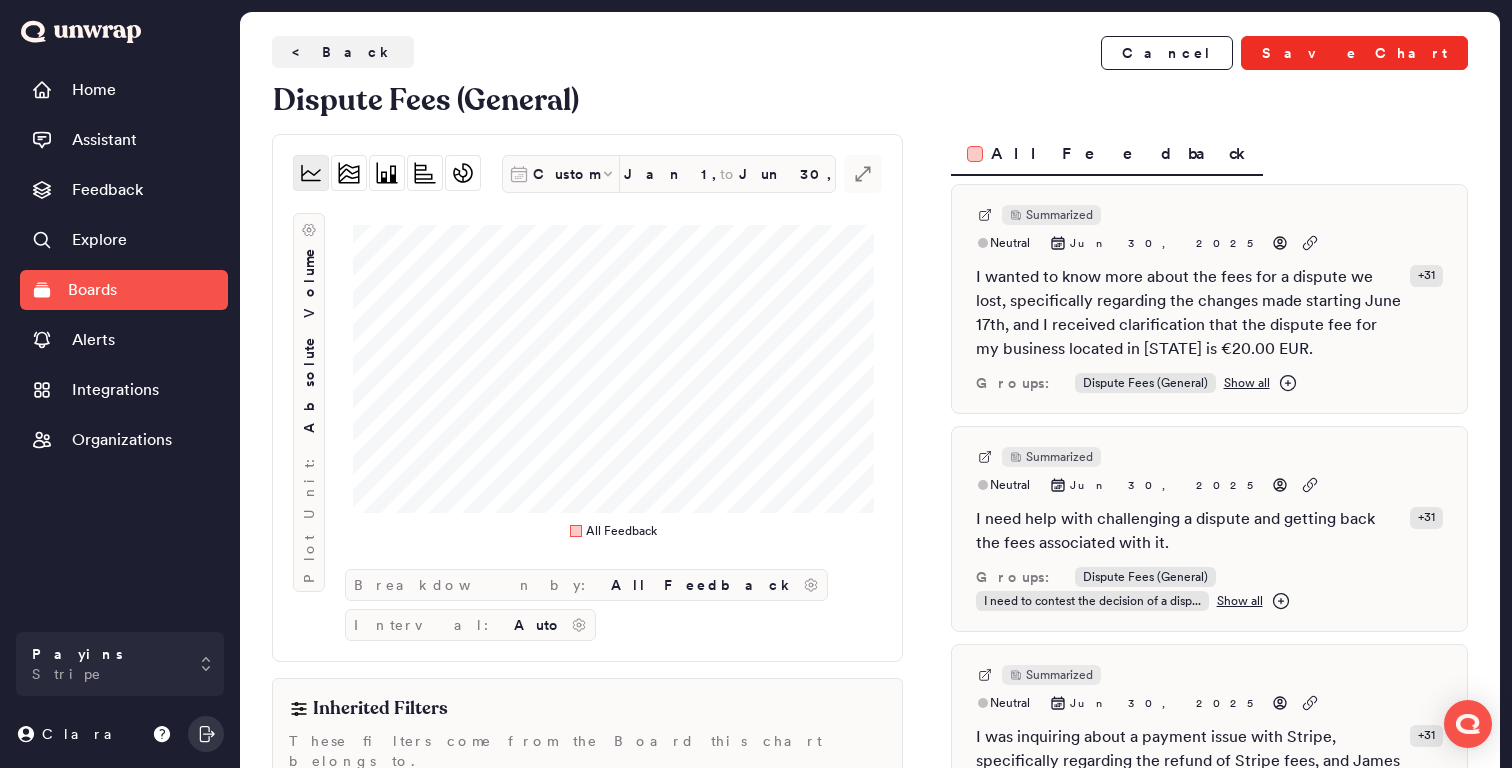 click on "Save Chart" at bounding box center [1354, 53] 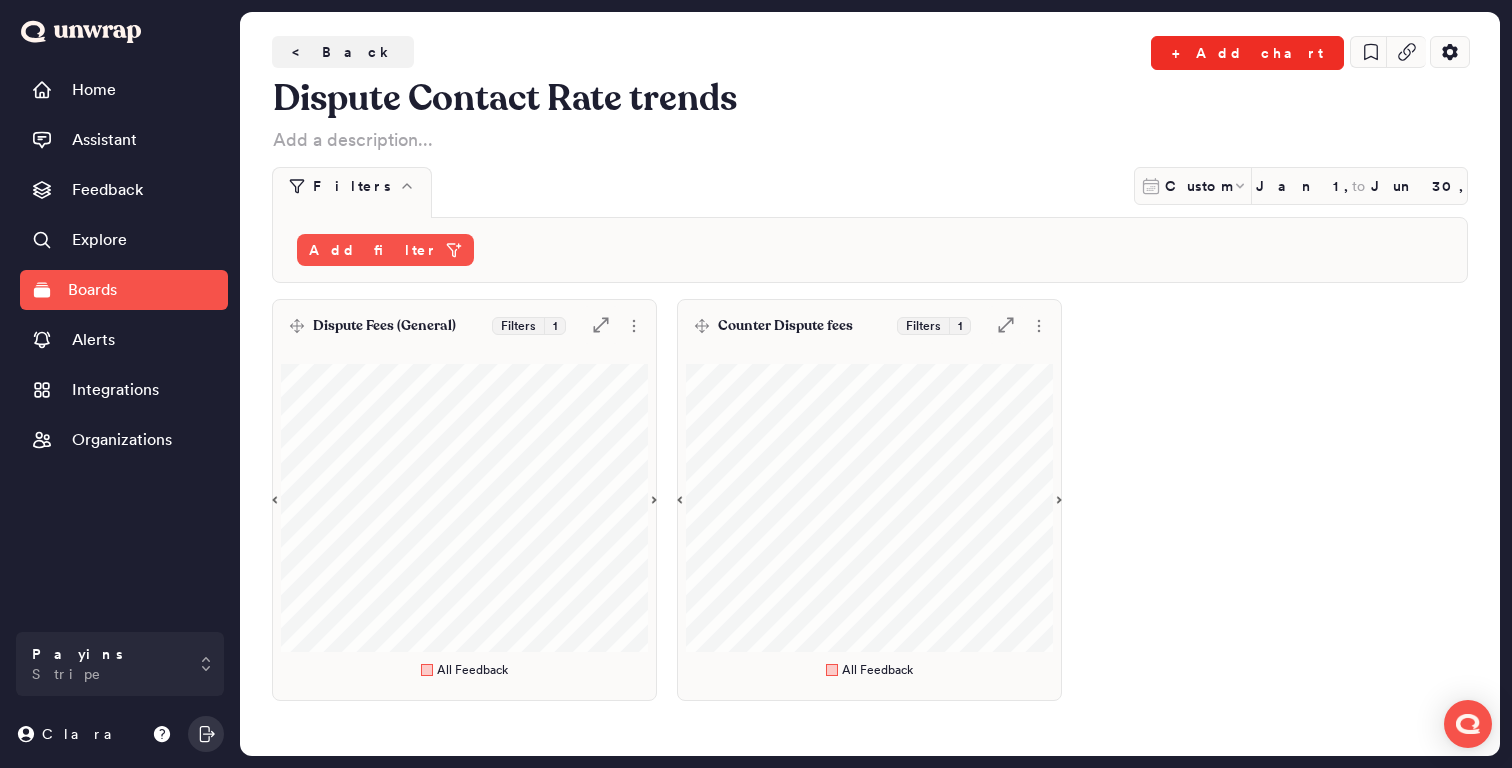 click on "+ Add chart" at bounding box center (1247, 53) 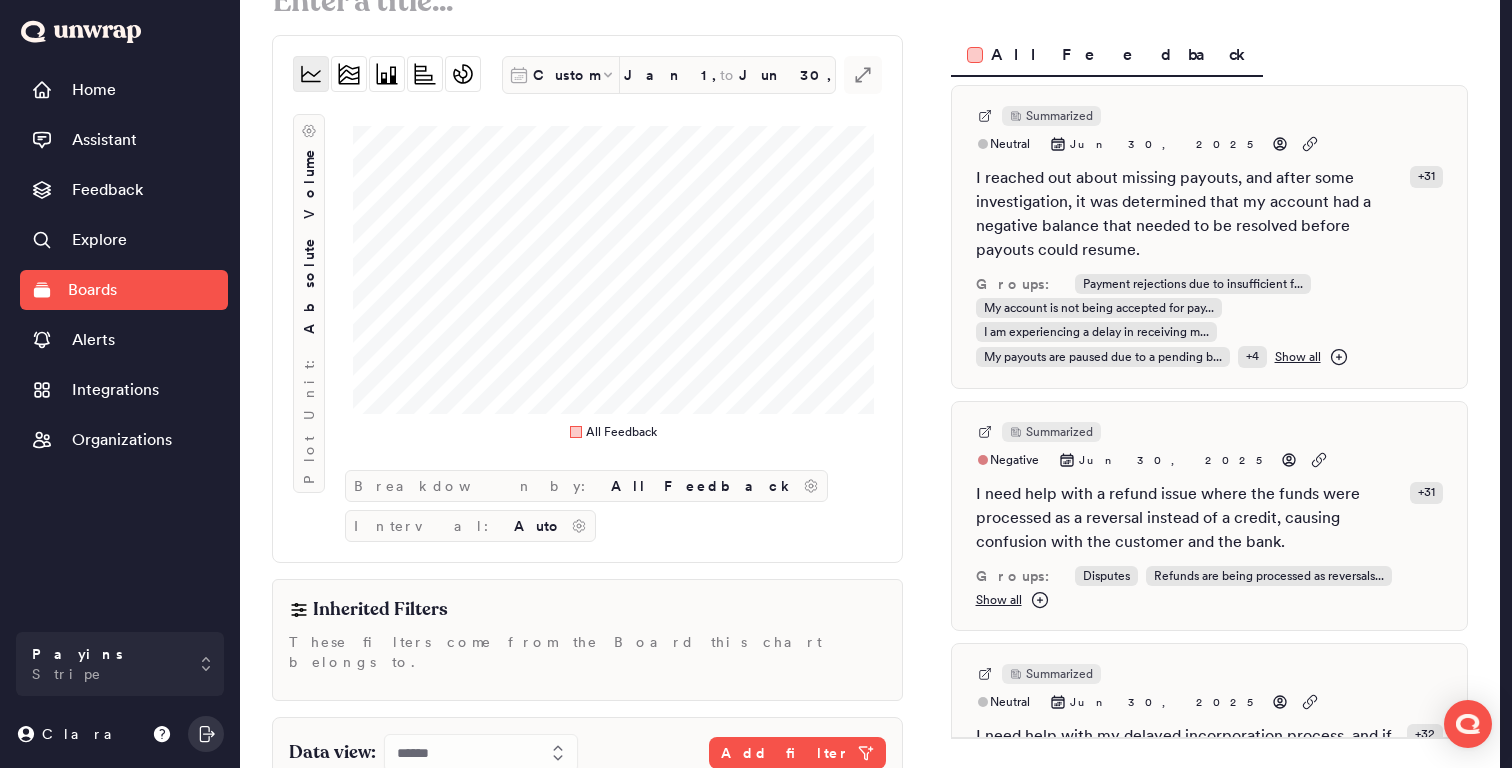 scroll, scrollTop: 128, scrollLeft: 0, axis: vertical 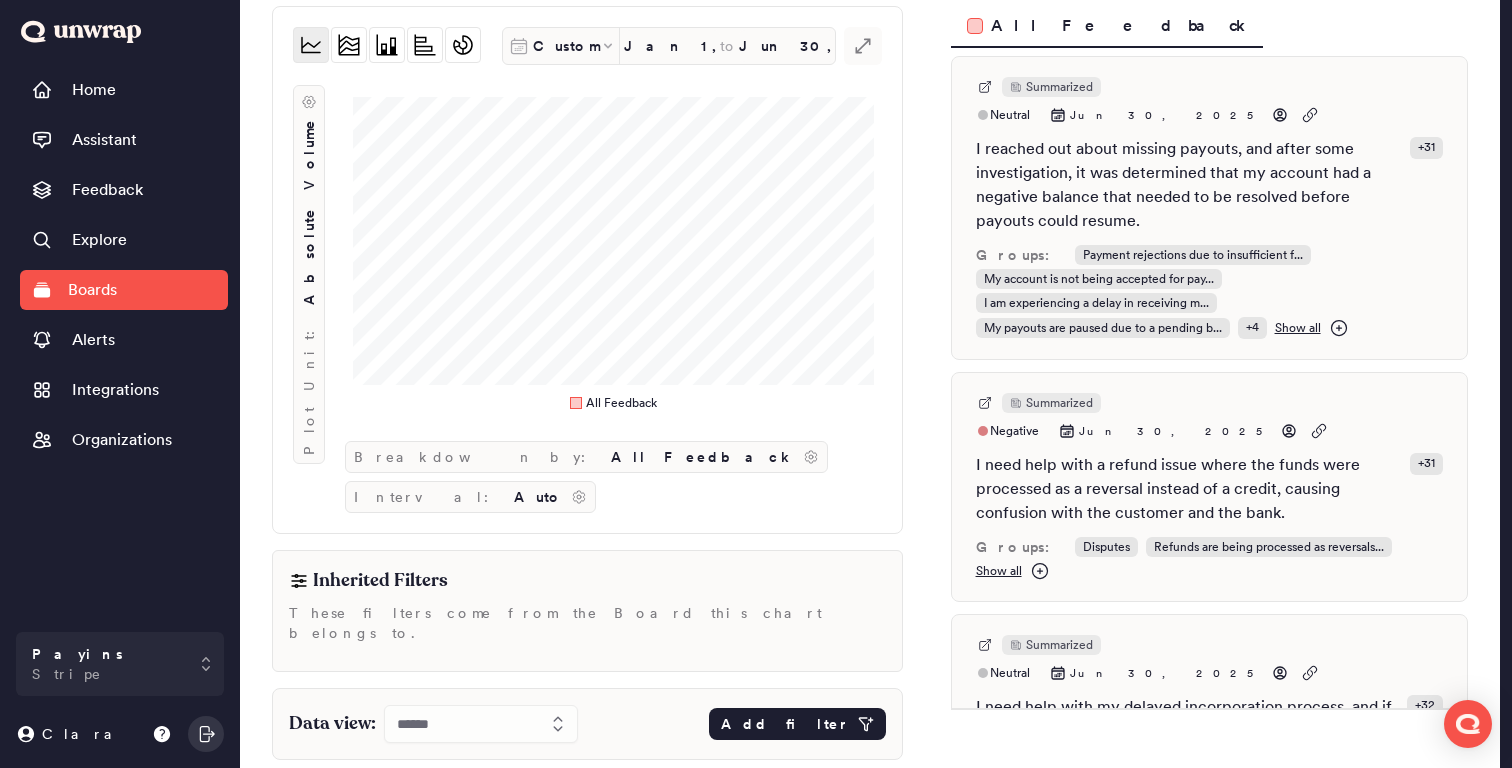 click on "Add filter" at bounding box center (797, 724) 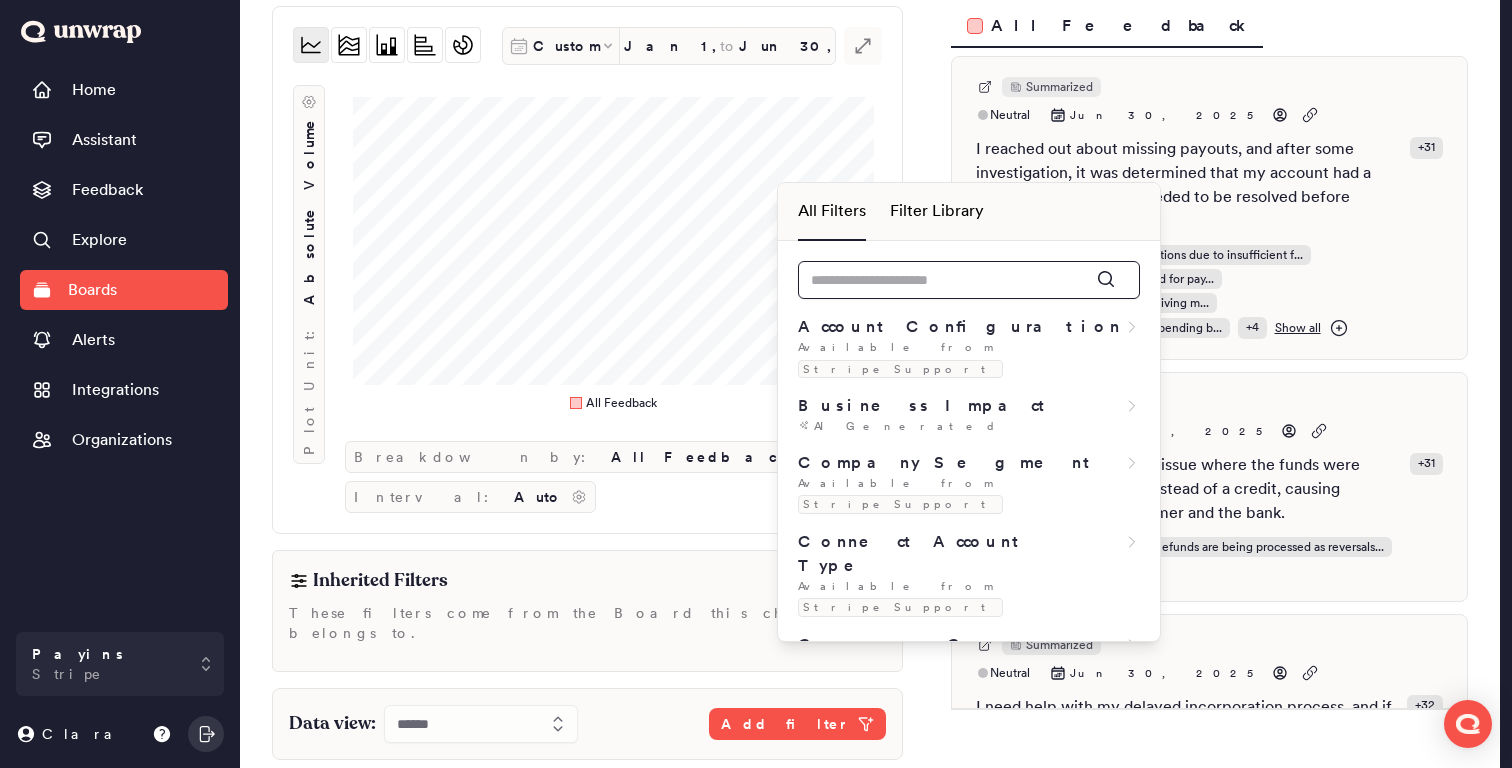 click at bounding box center [969, 280] 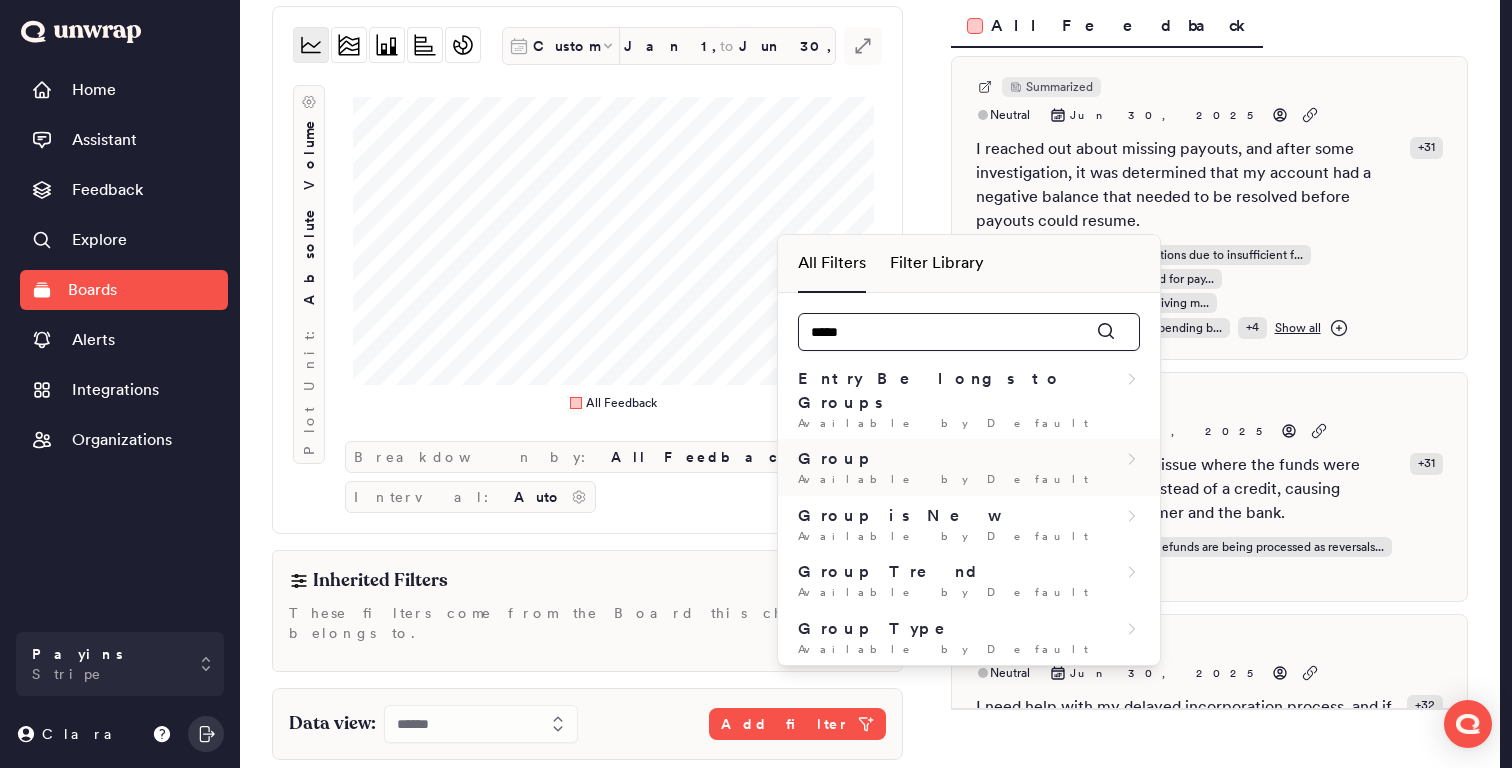 type on "*****" 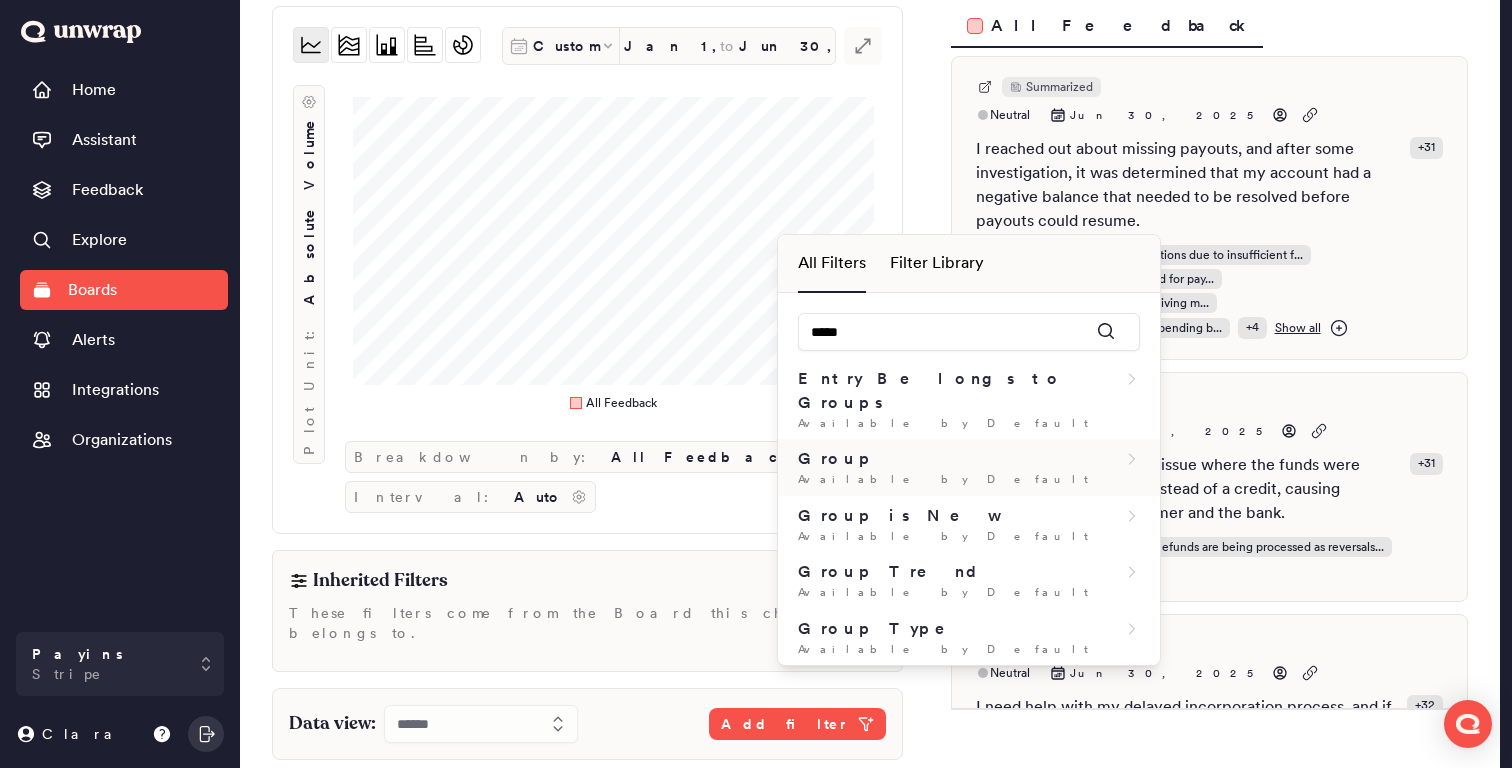 click on "Group" at bounding box center (969, 459) 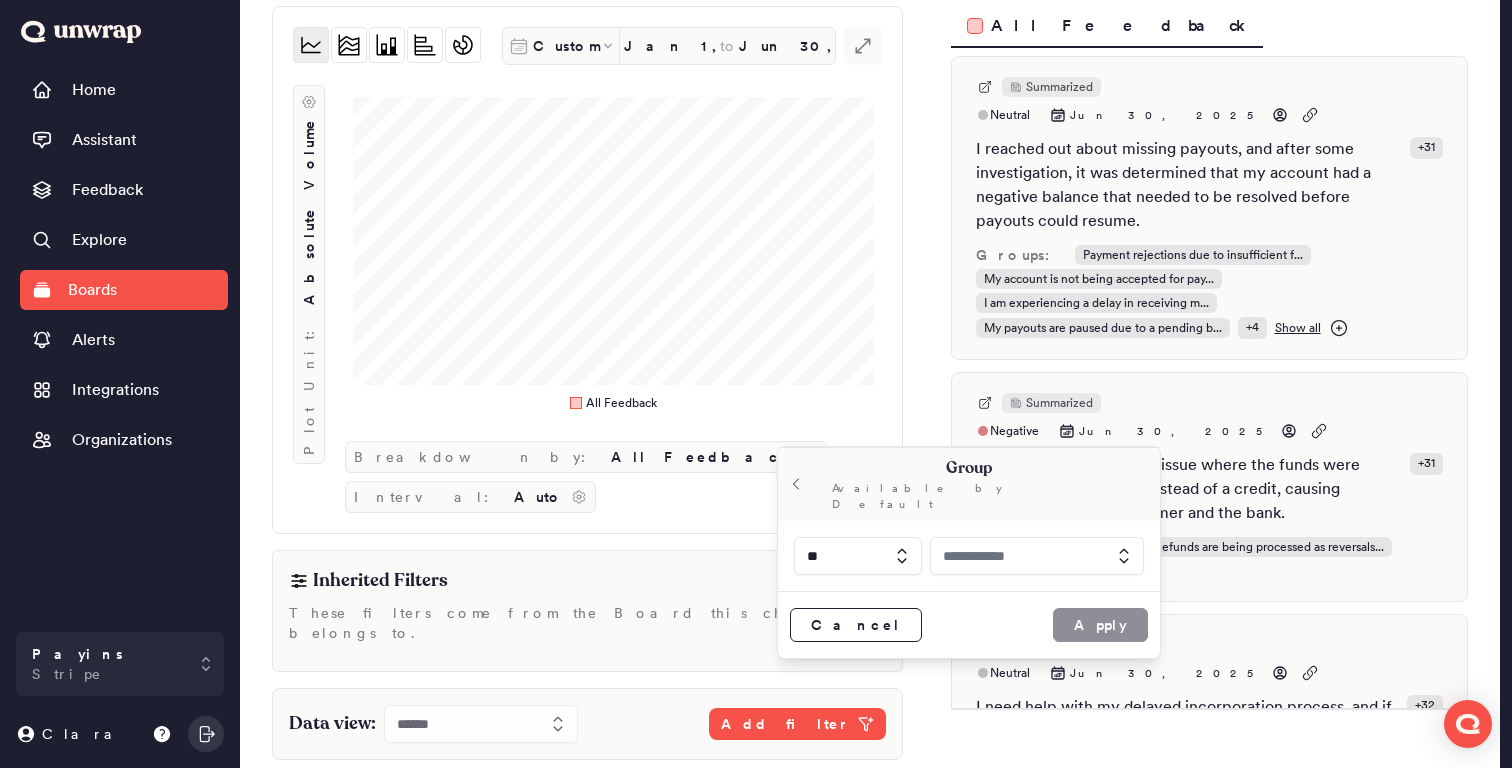 click at bounding box center (1037, 556) 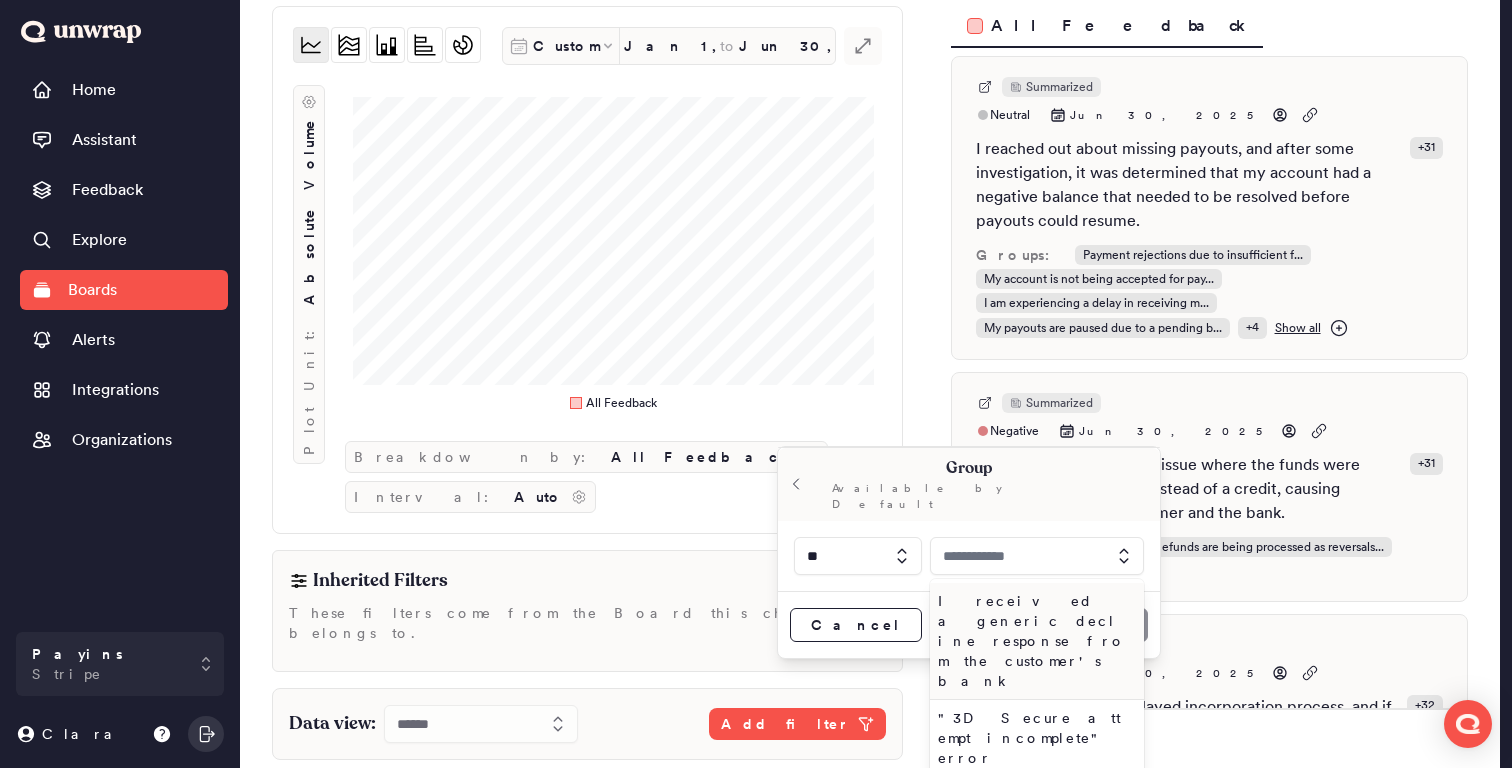 click at bounding box center (1037, 556) 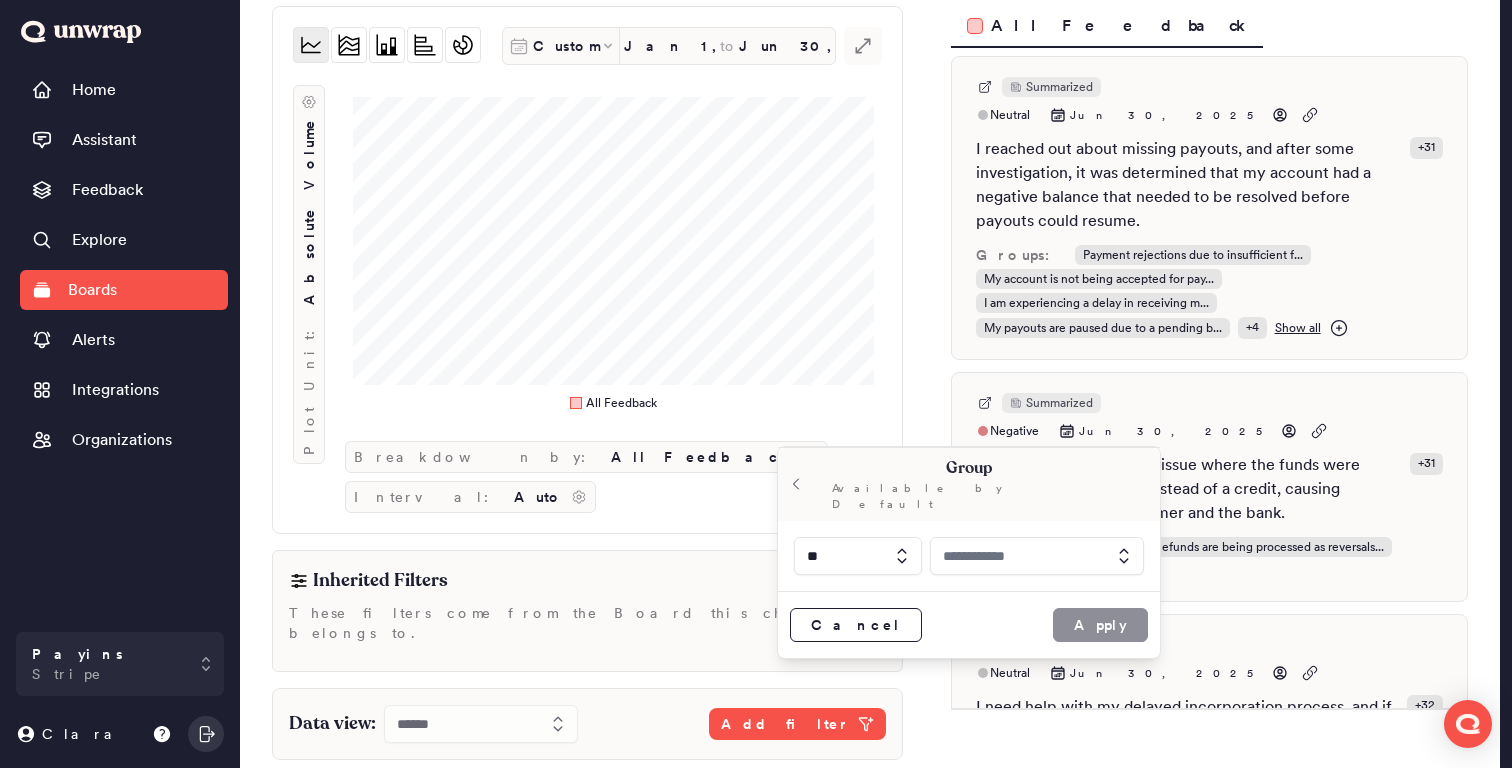 click at bounding box center [1037, 556] 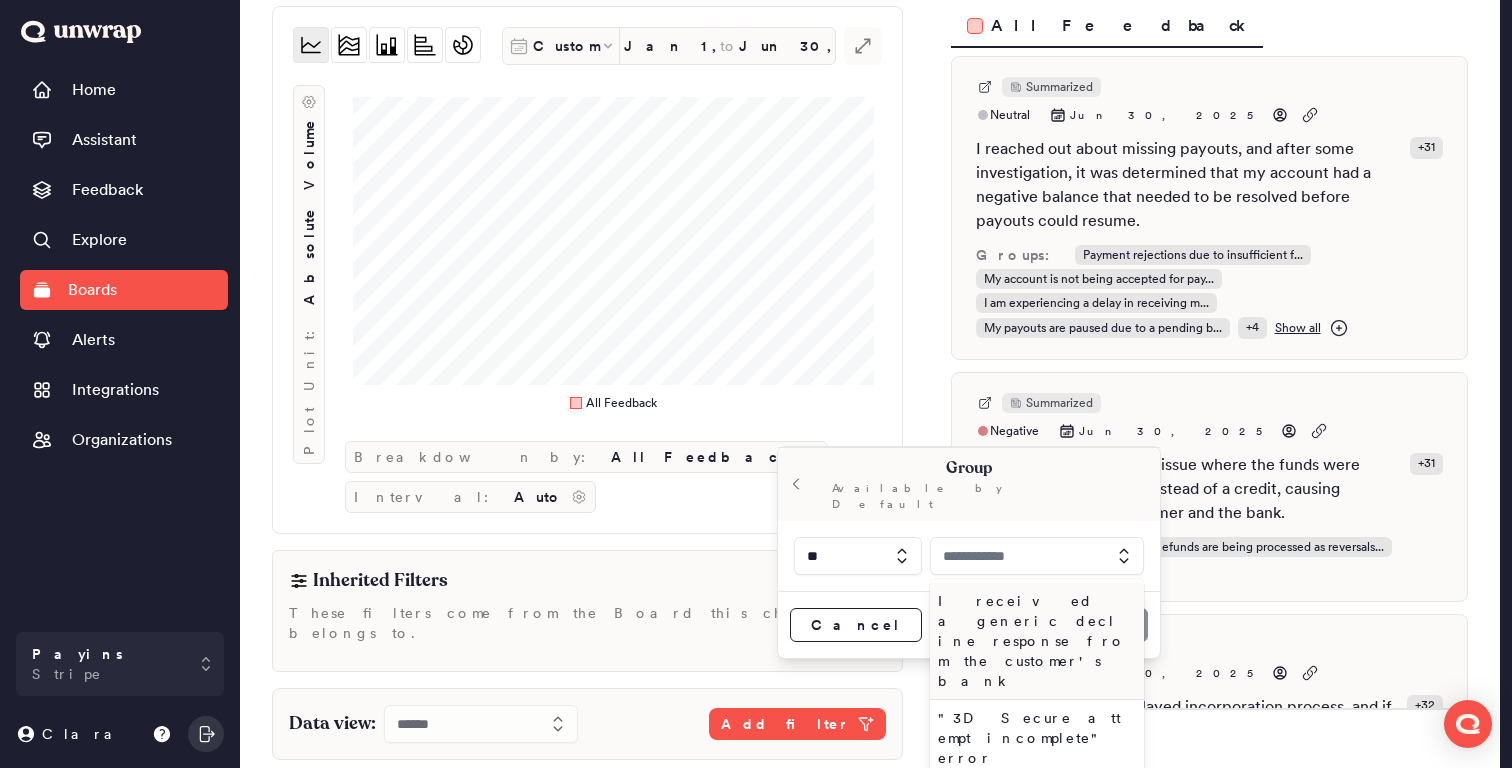 click at bounding box center (1037, 556) 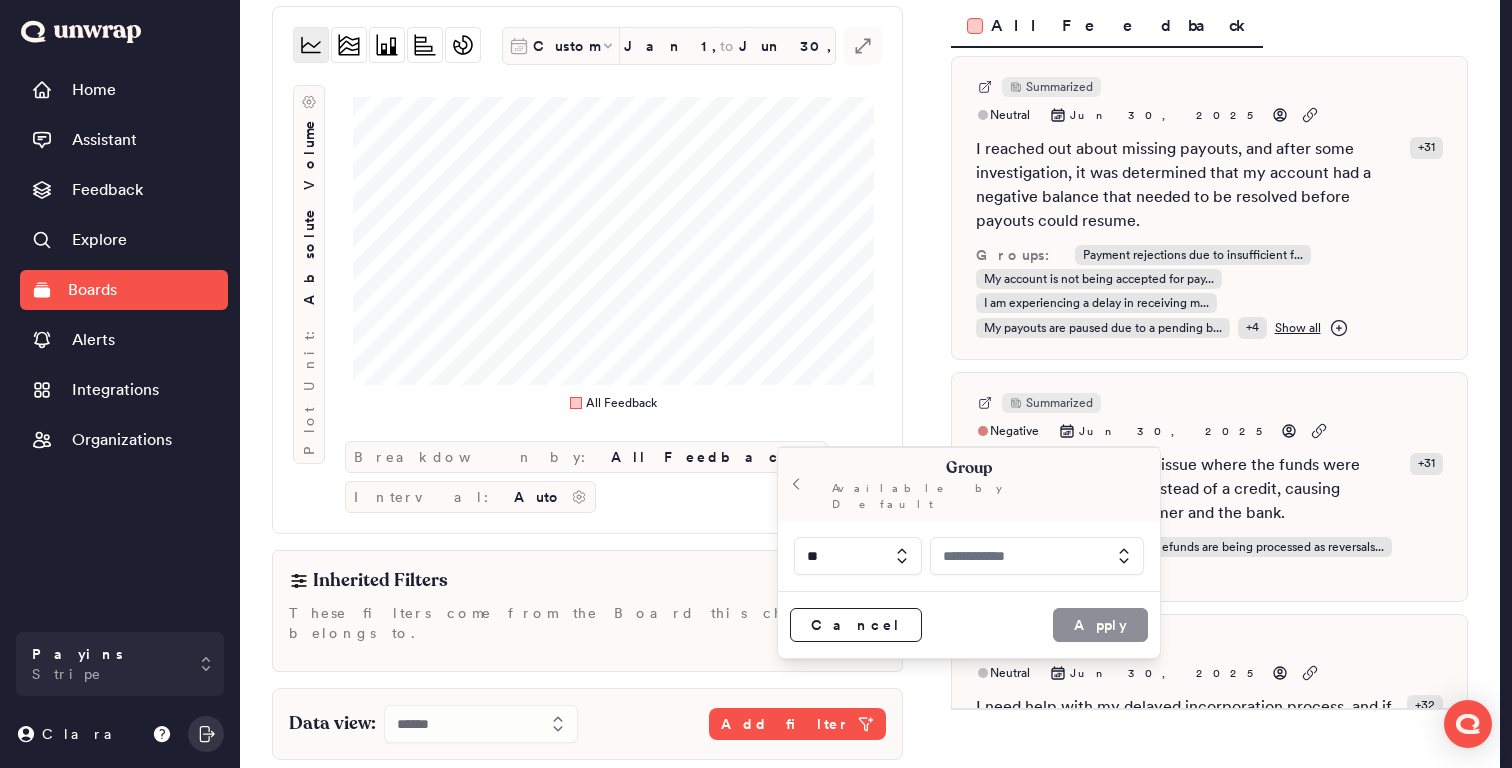 click at bounding box center [1037, 556] 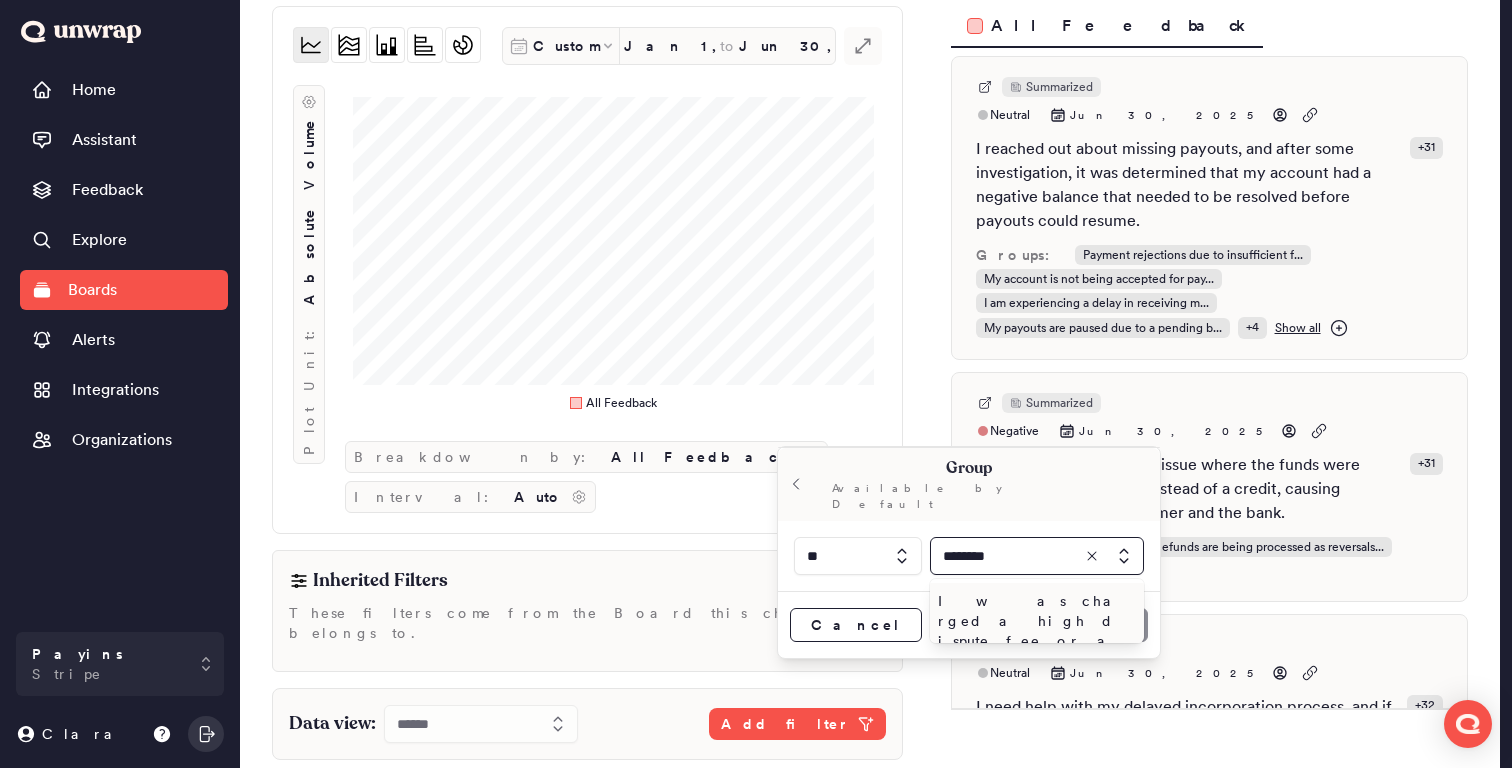 type on "********" 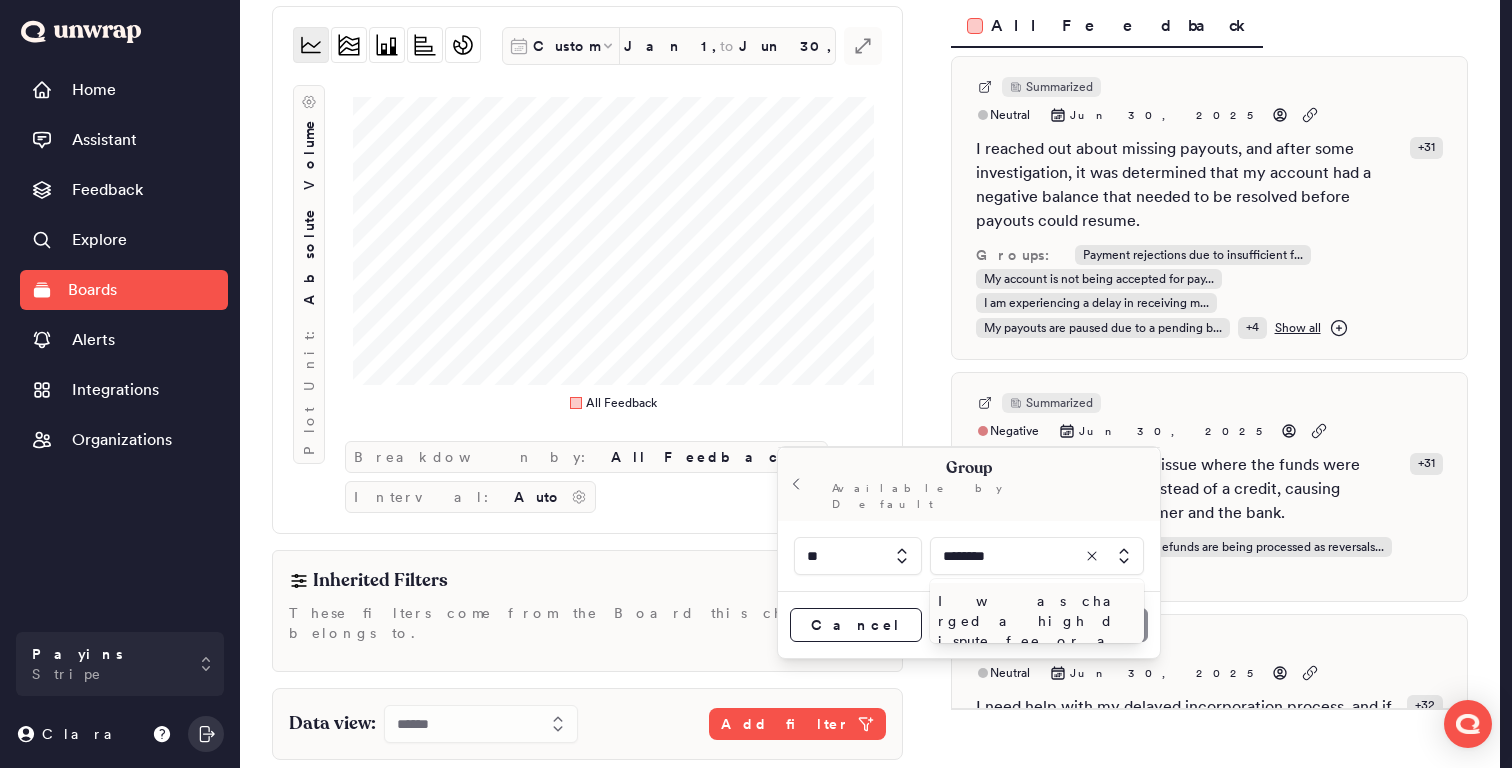 click on "I was charged a high dispute fee or additional dispute fee" at bounding box center [1033, 641] 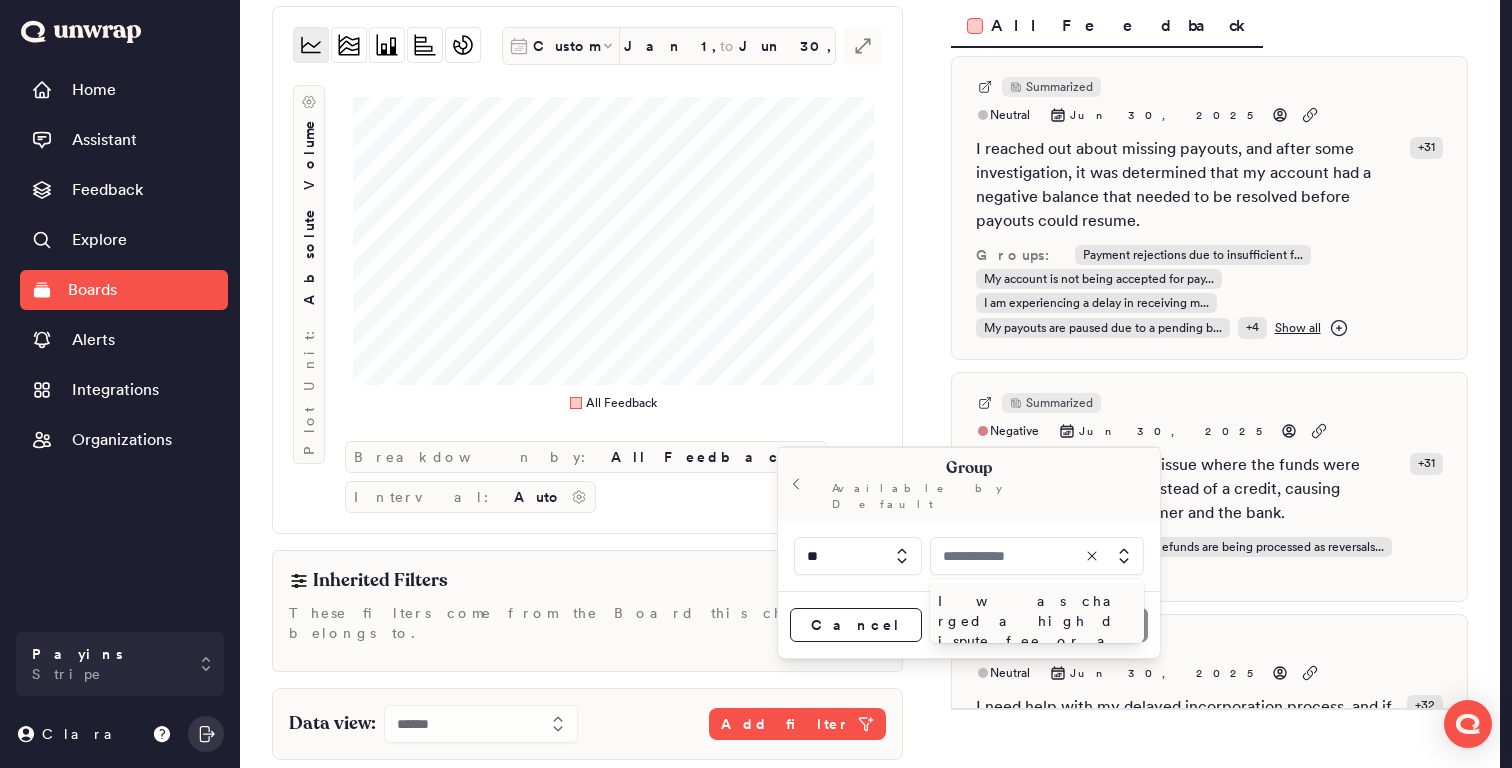 type on "**********" 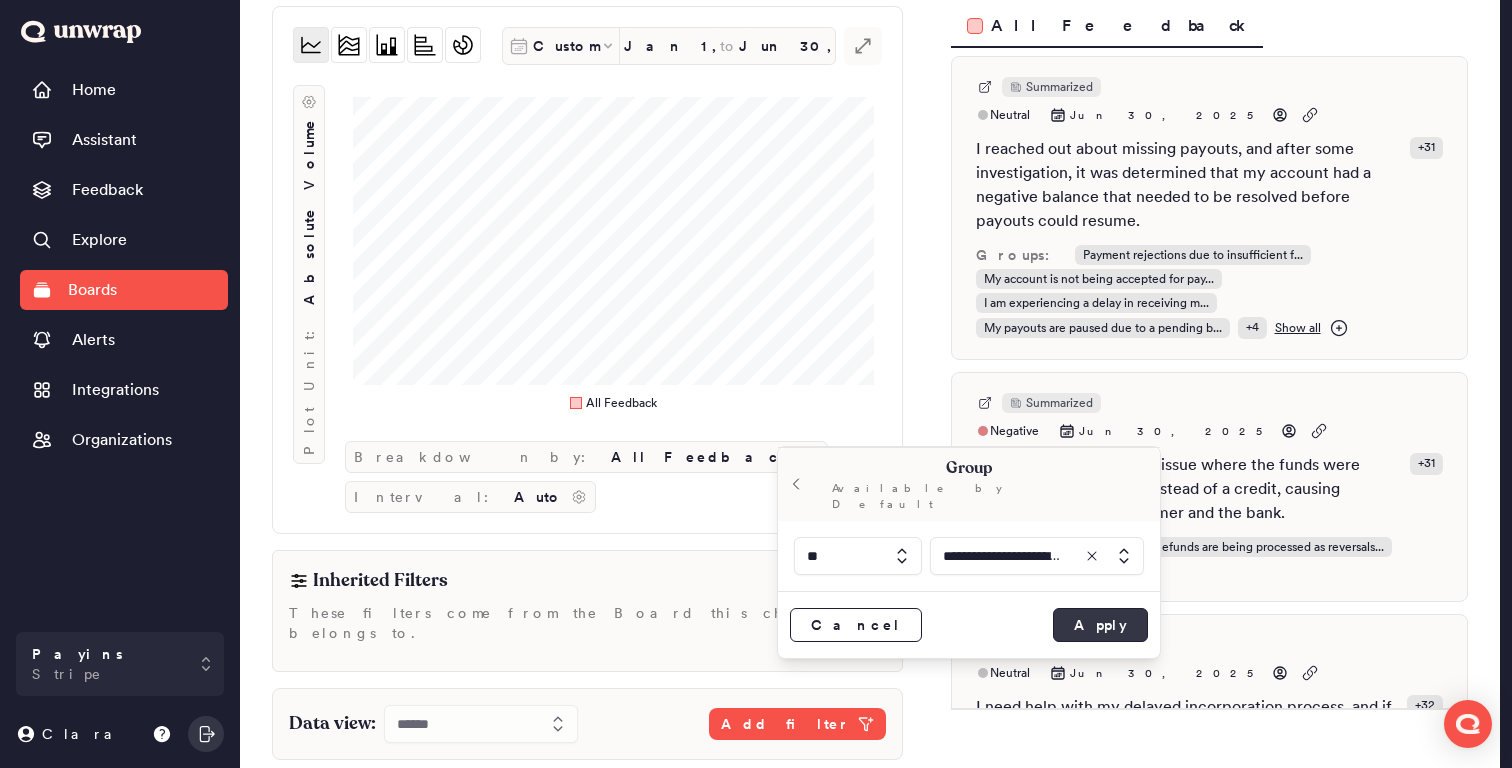 click on "Apply" at bounding box center [1100, 625] 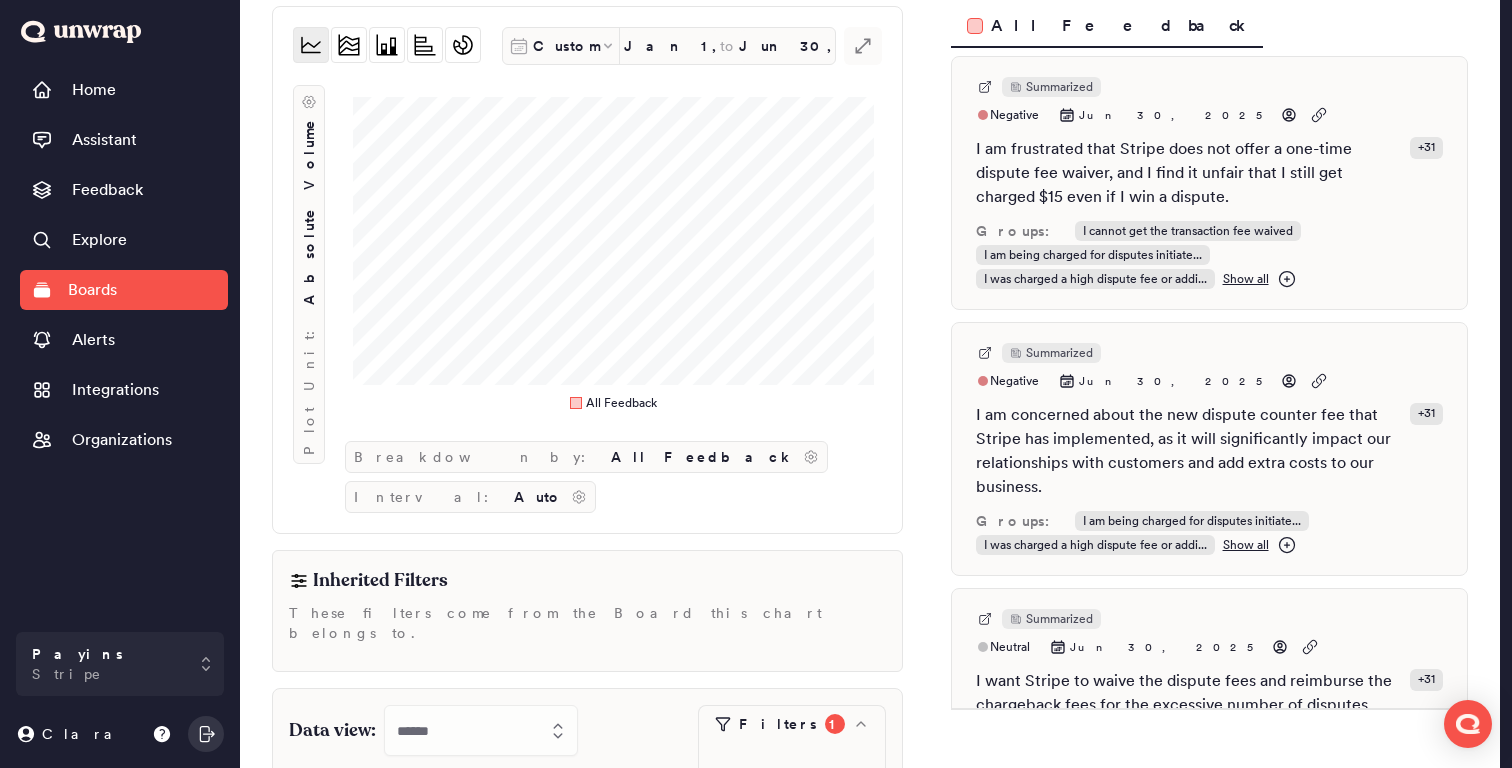 scroll, scrollTop: 0, scrollLeft: 0, axis: both 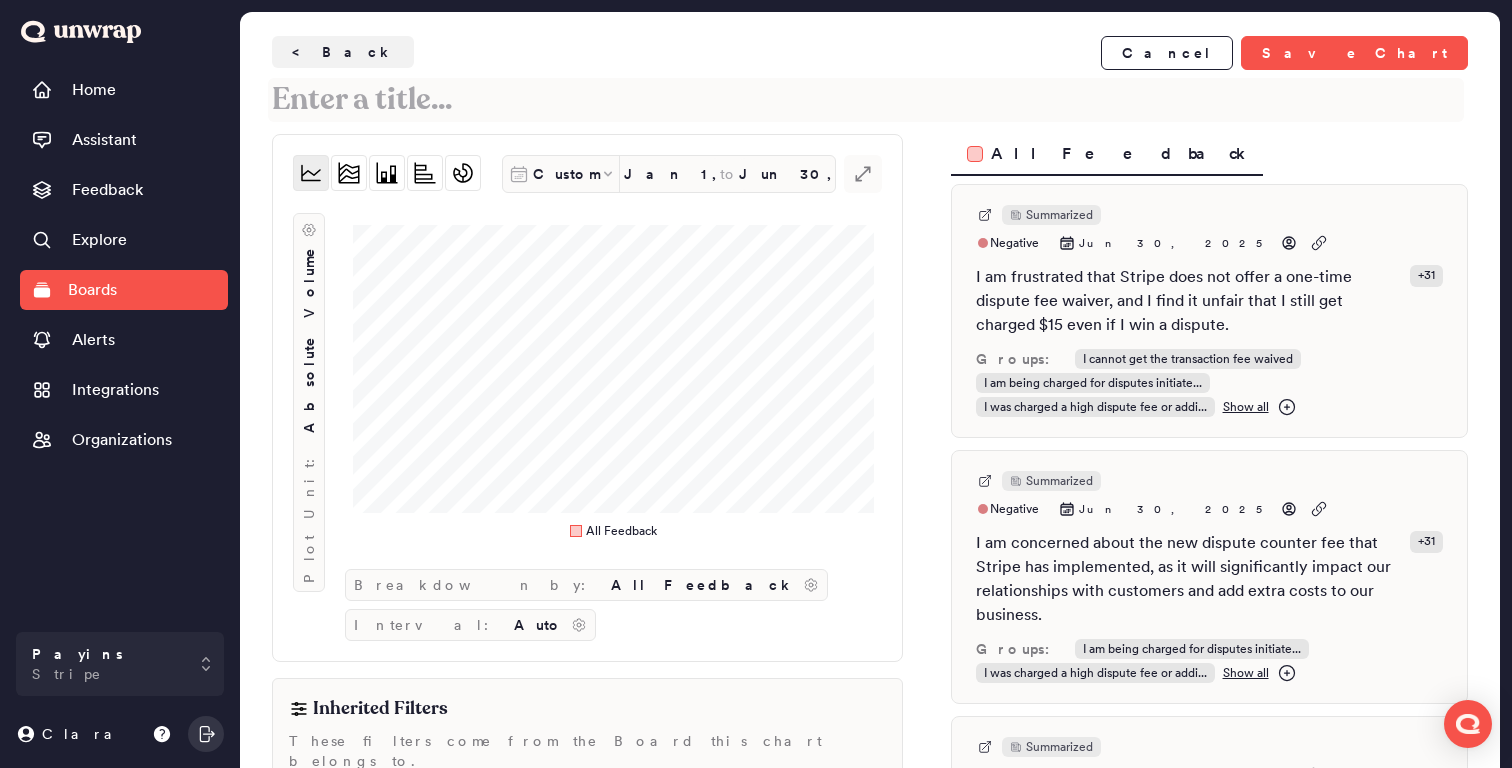 click at bounding box center (866, 100) 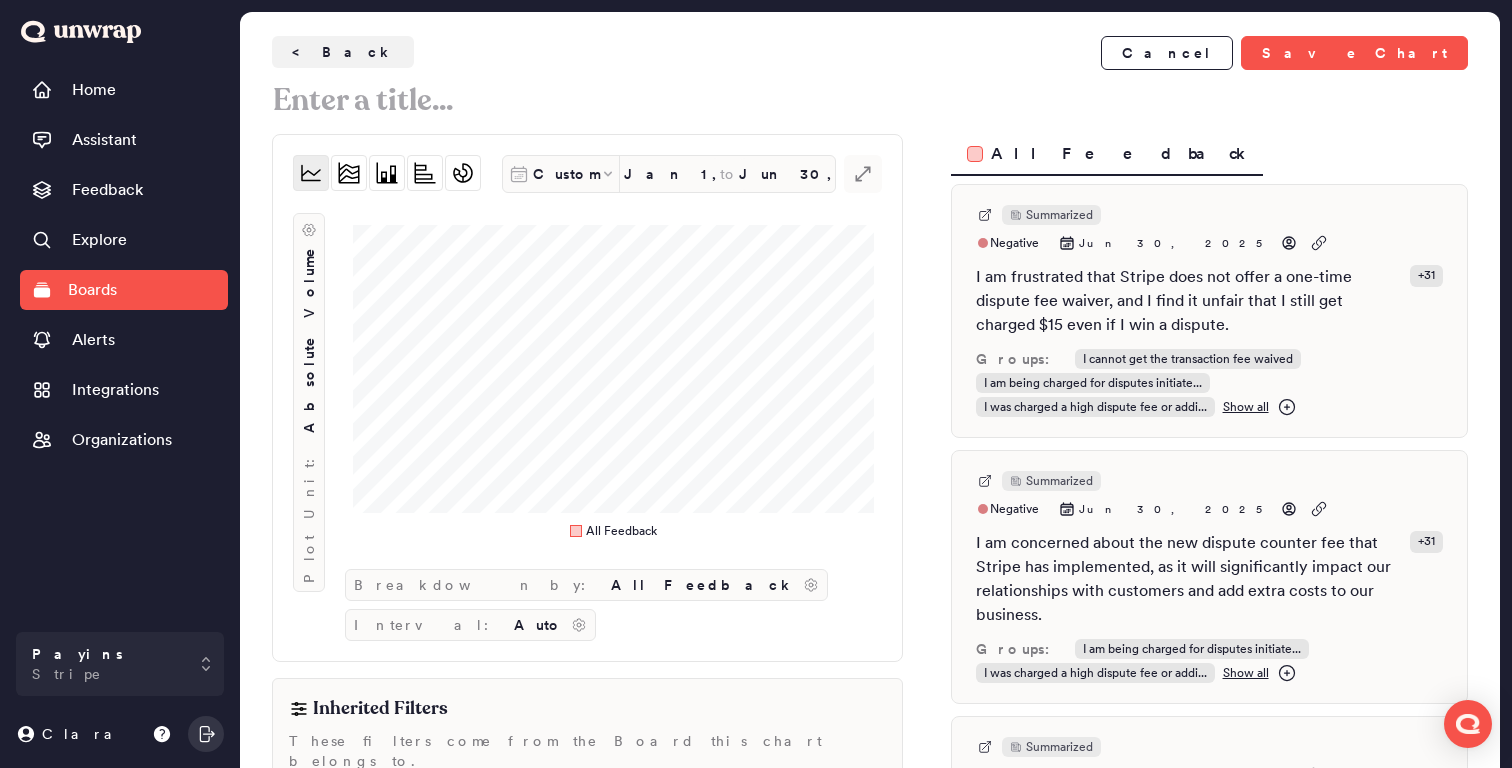click on "< Back Cancel Save Chart" at bounding box center [870, 79] 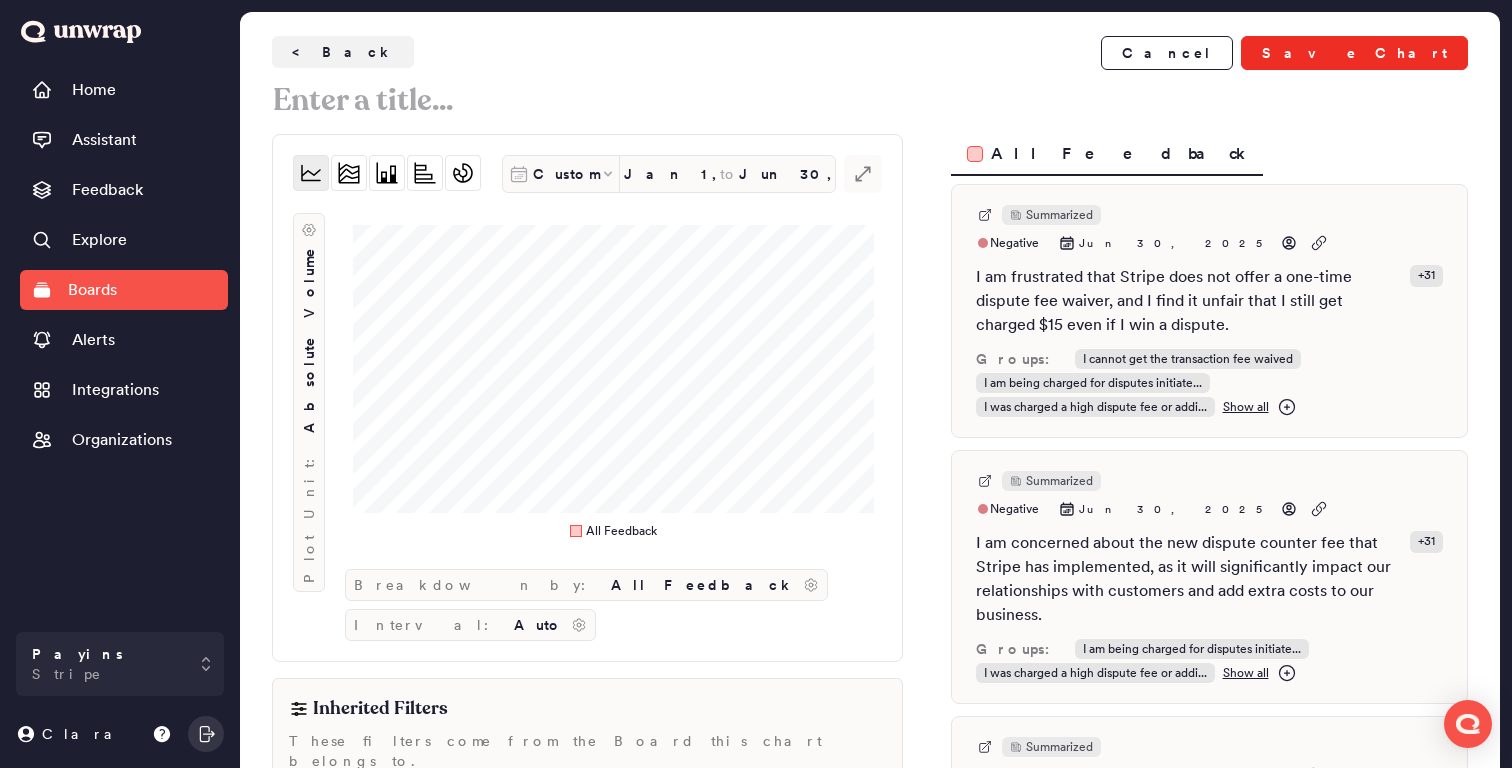 click on "Save Chart" at bounding box center [1354, 53] 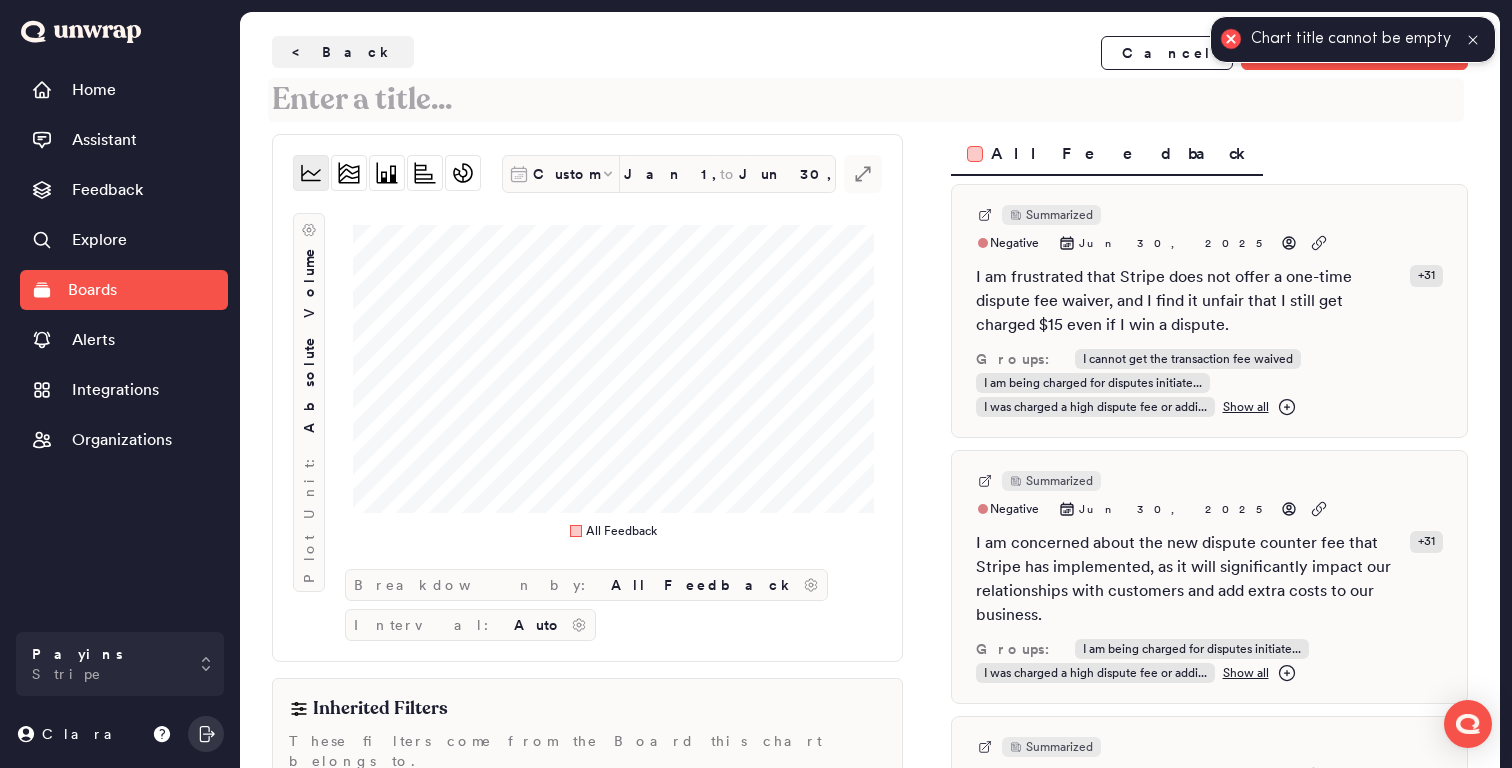 click at bounding box center (866, 100) 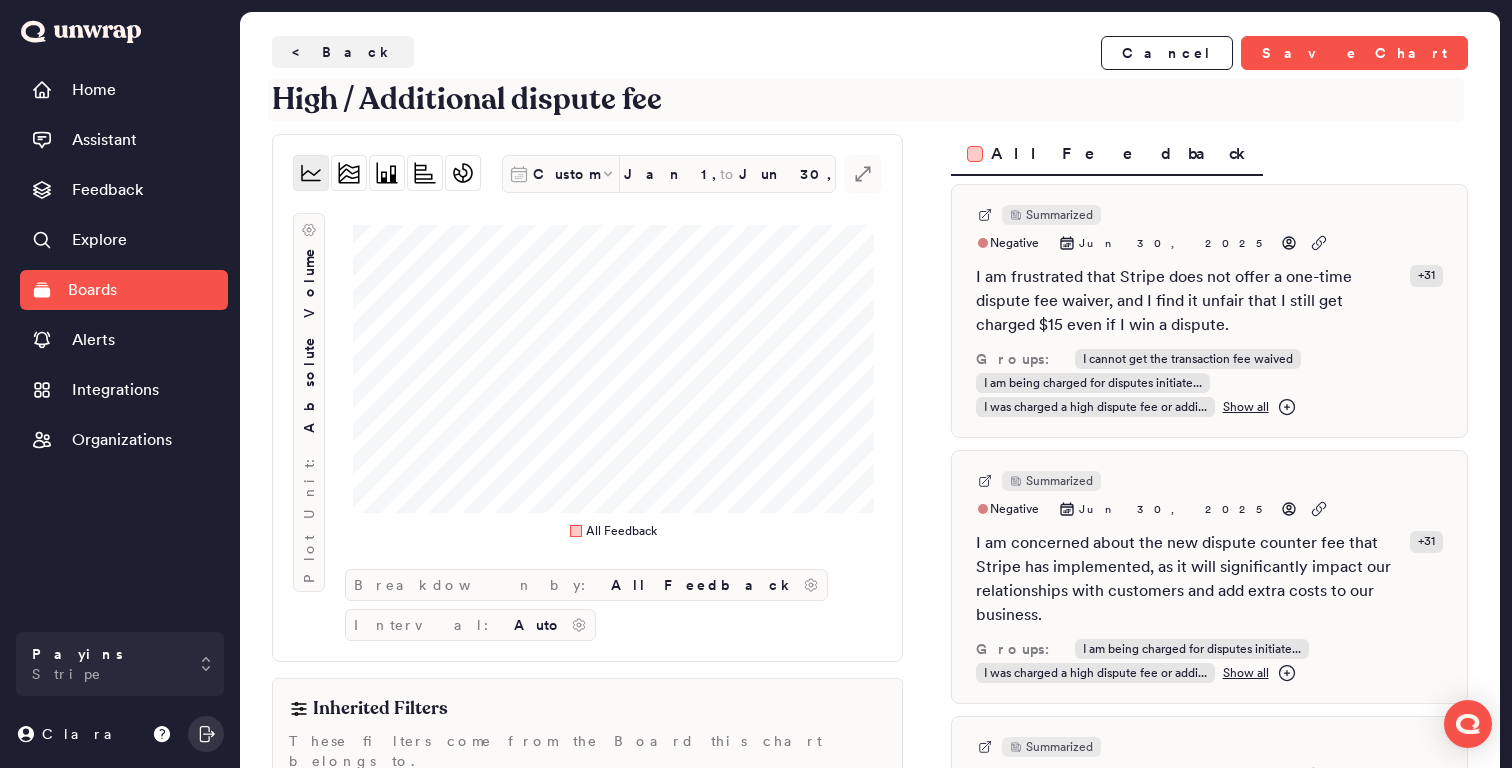 type on "High / Additional dispute fee" 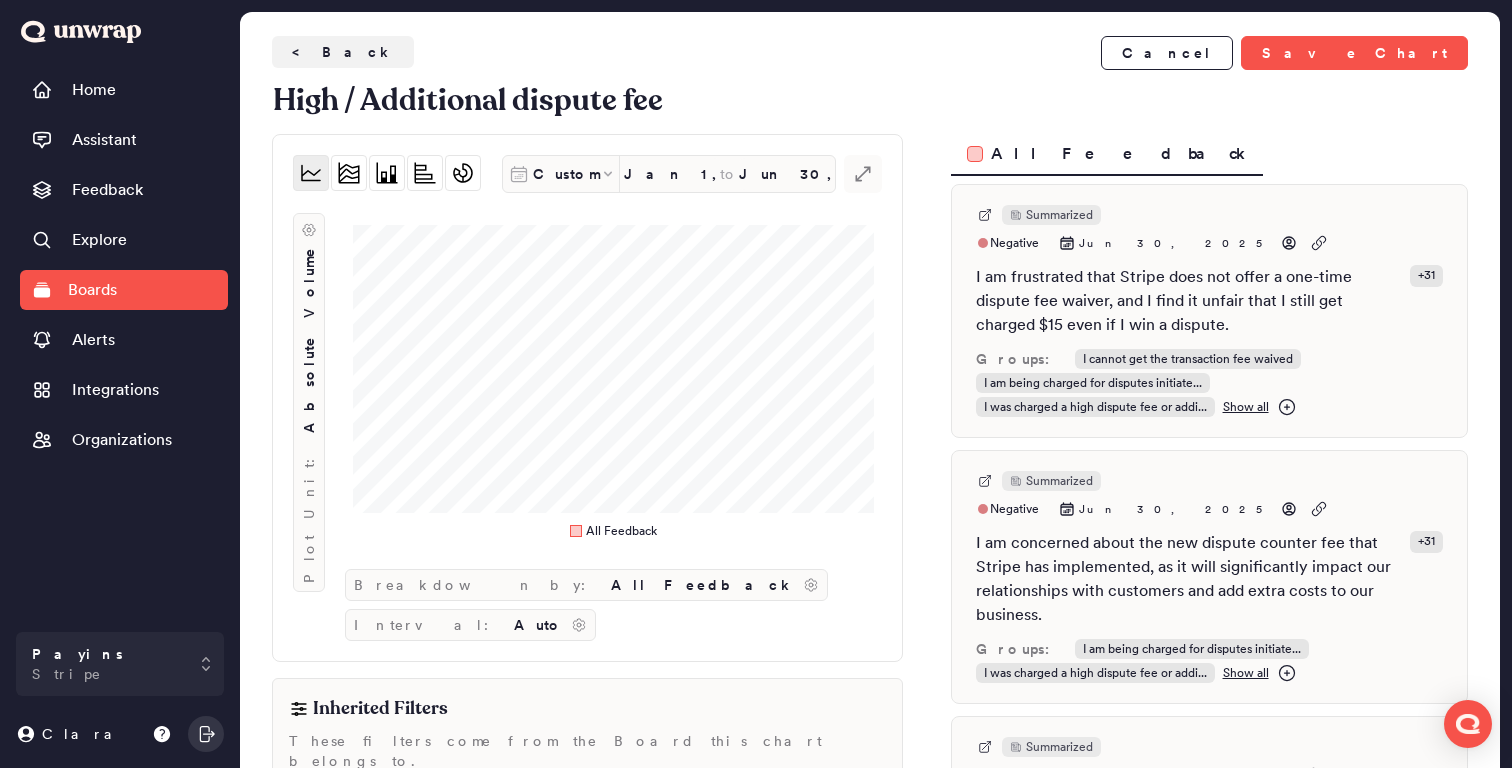 click on "< Back Cancel Save Chart High / Additional dispute fee" at bounding box center (870, 79) 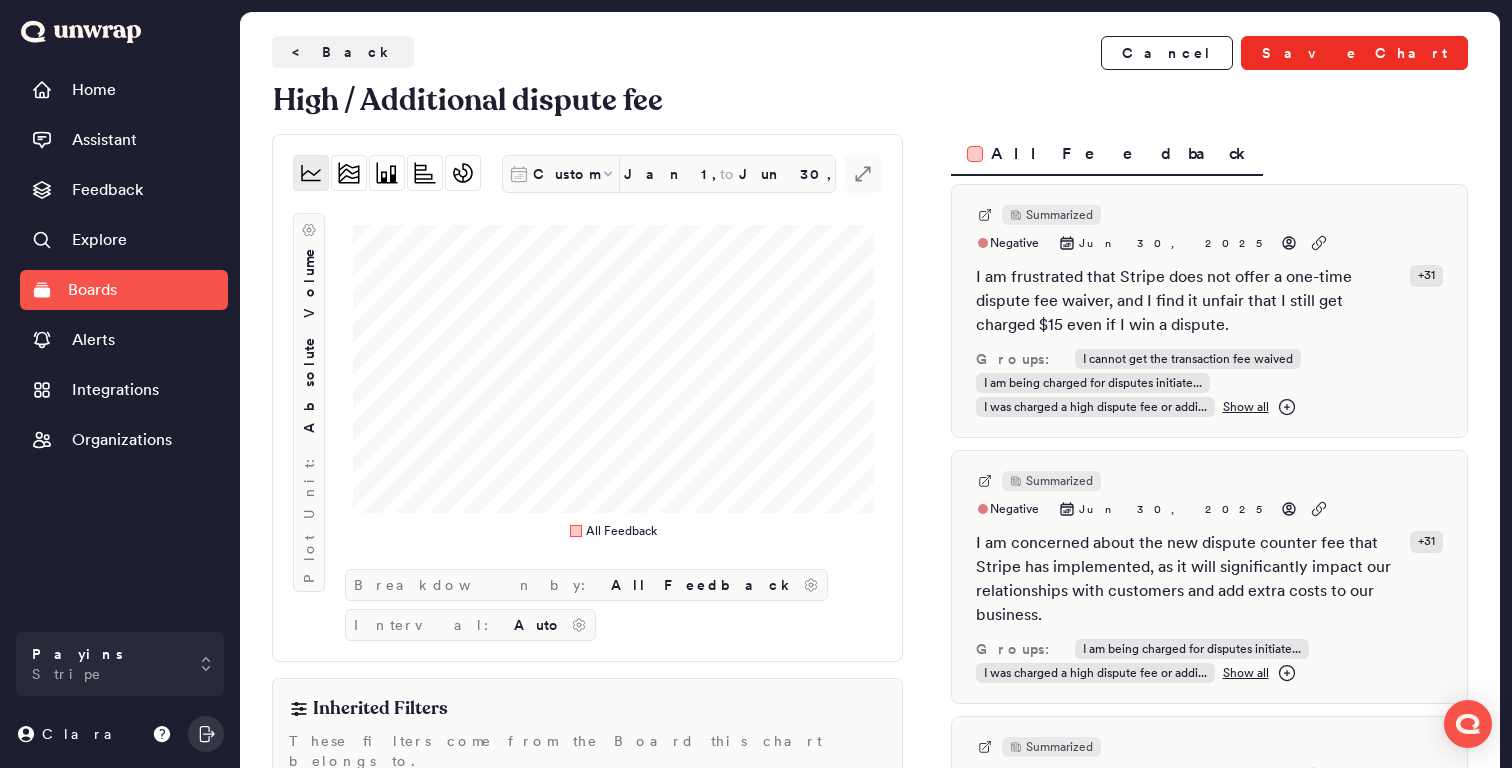 click on "Save Chart" at bounding box center (1354, 53) 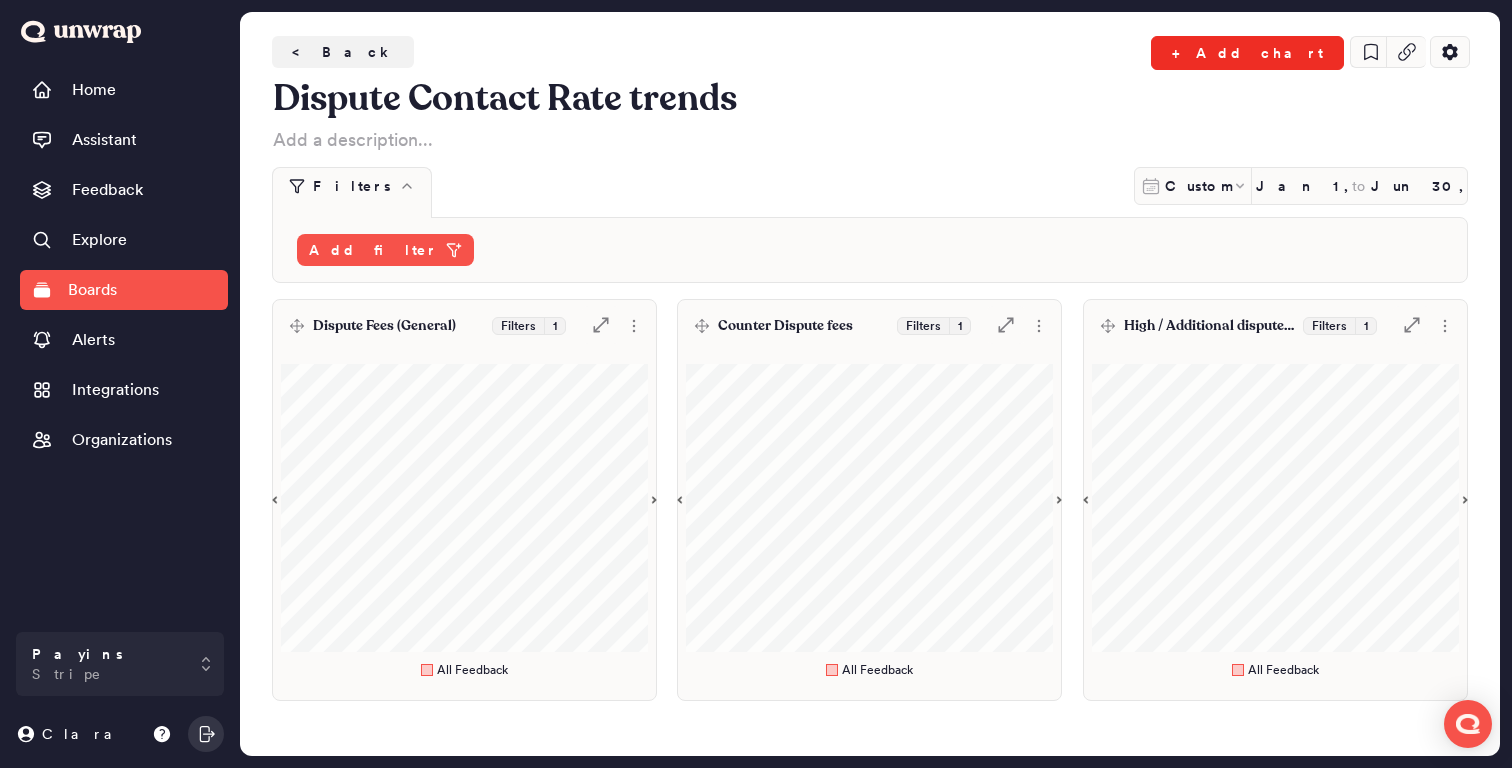 click on "+ Add chart" at bounding box center [1247, 53] 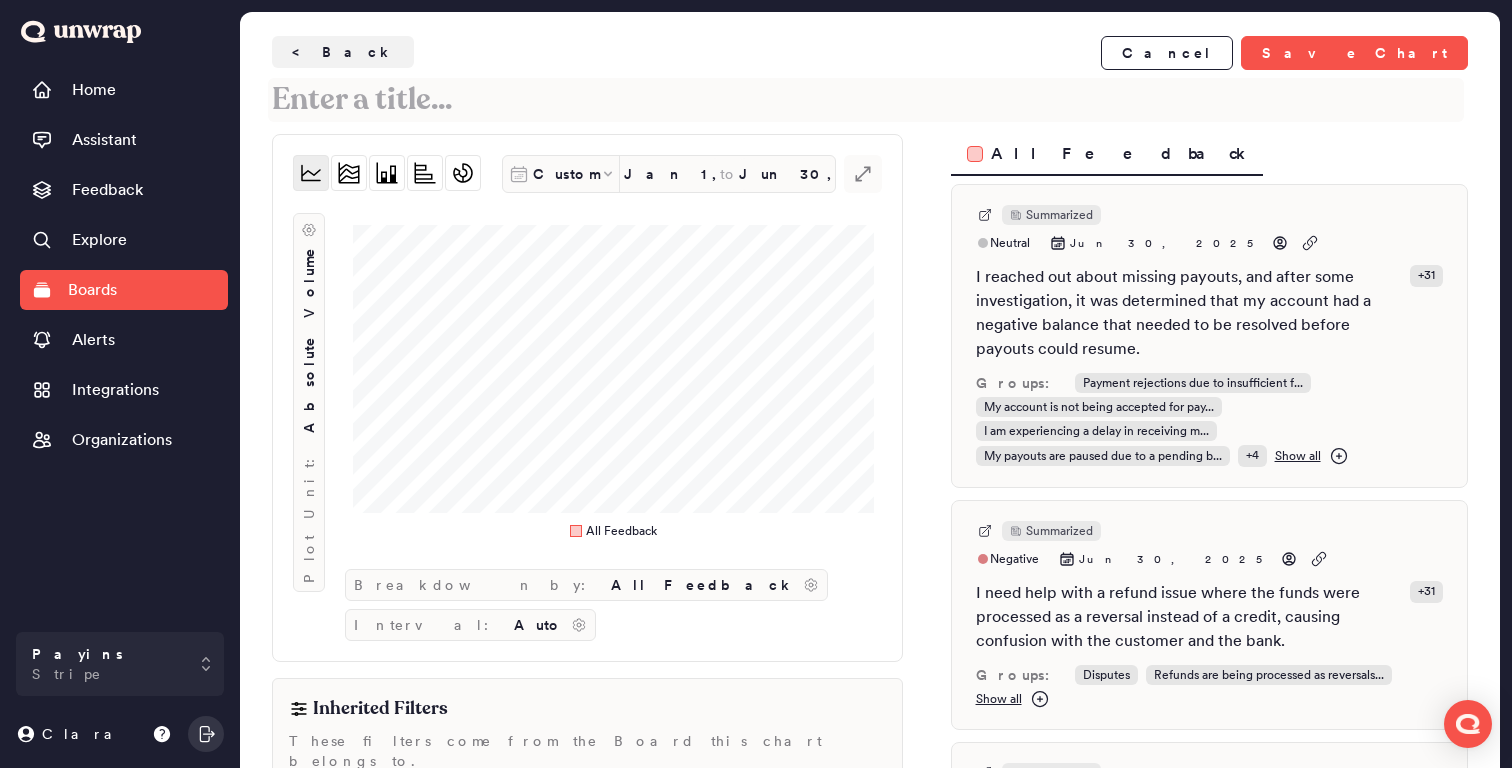 click at bounding box center (866, 100) 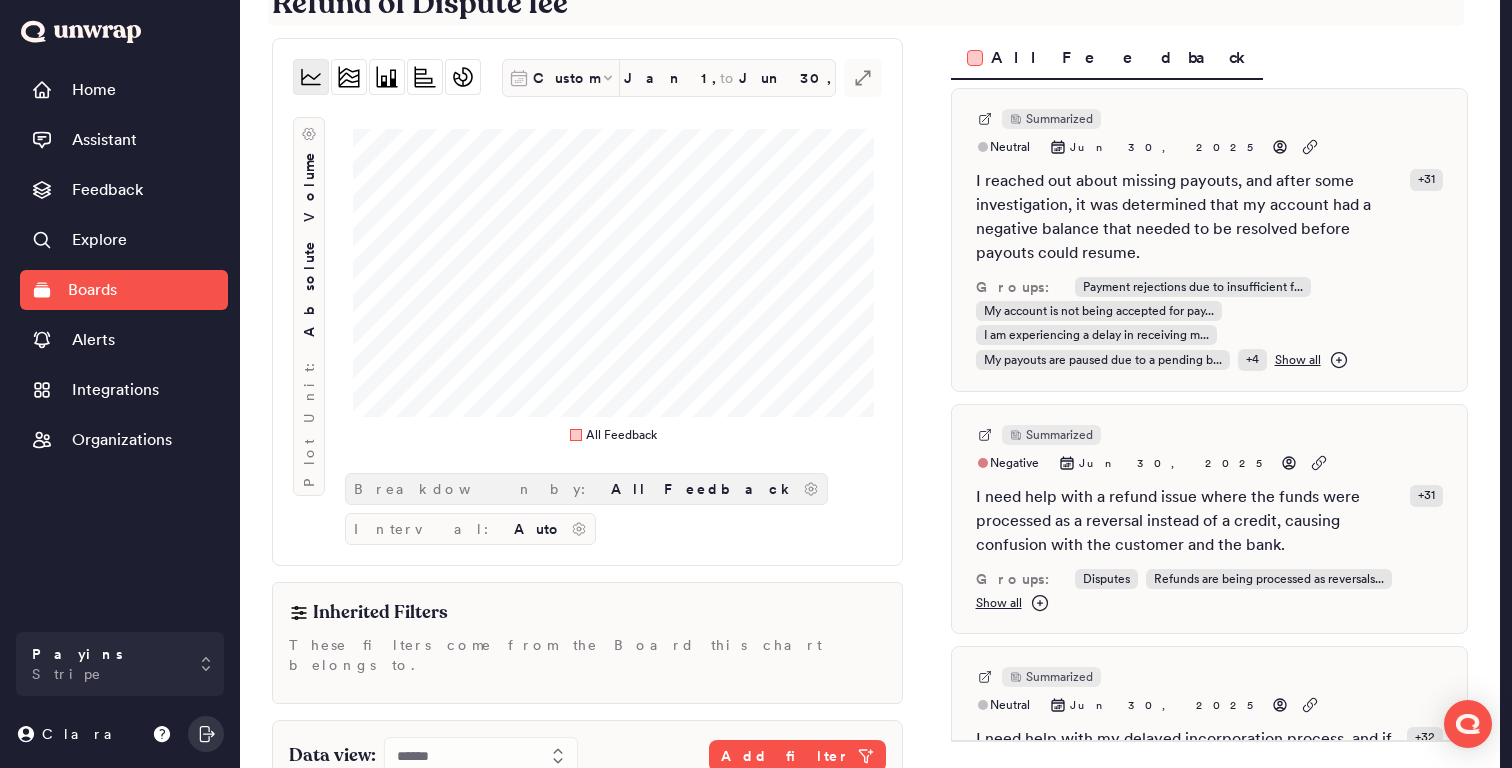 scroll, scrollTop: 128, scrollLeft: 0, axis: vertical 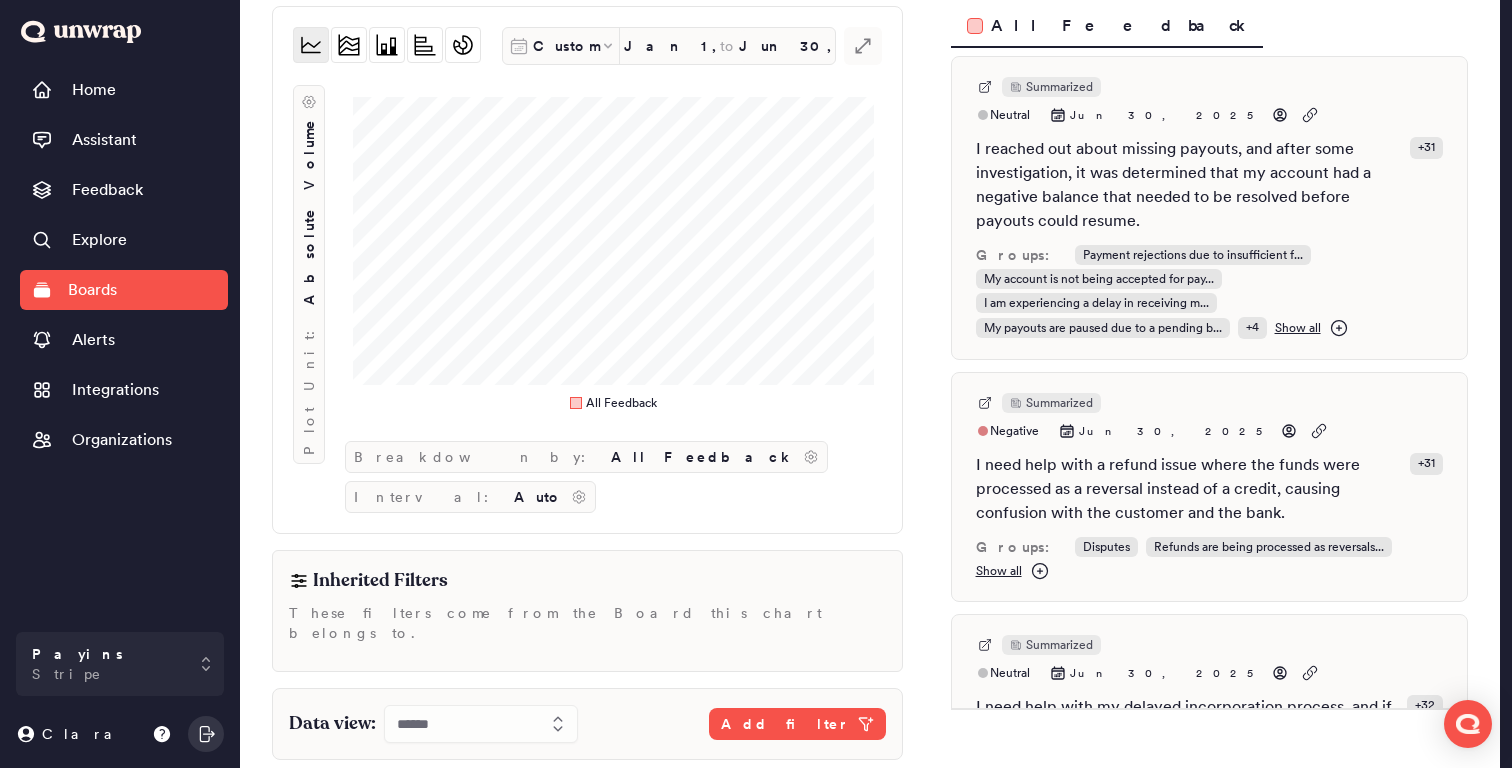 type on "Refund of Dispute fee" 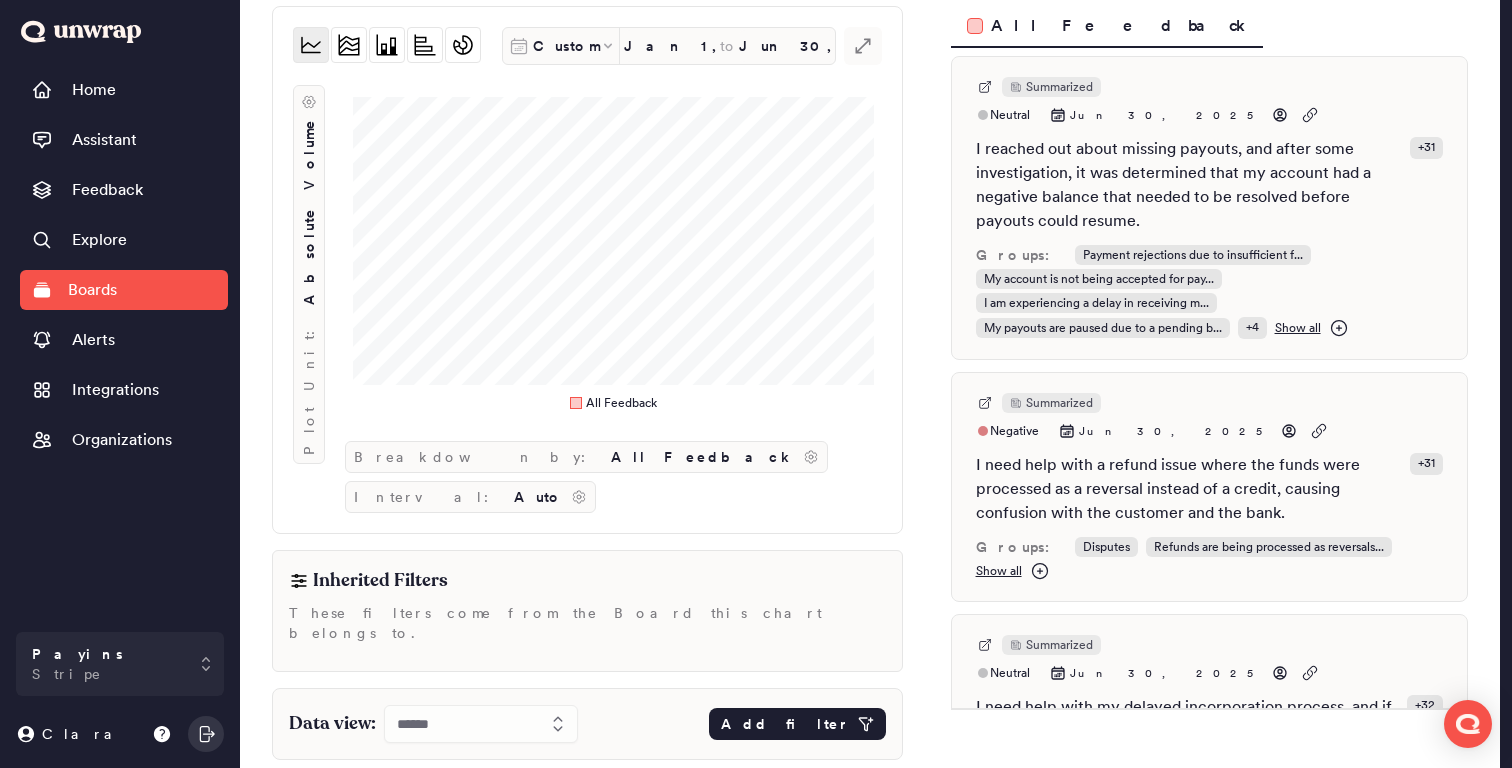 click on "Add filter" at bounding box center [785, 724] 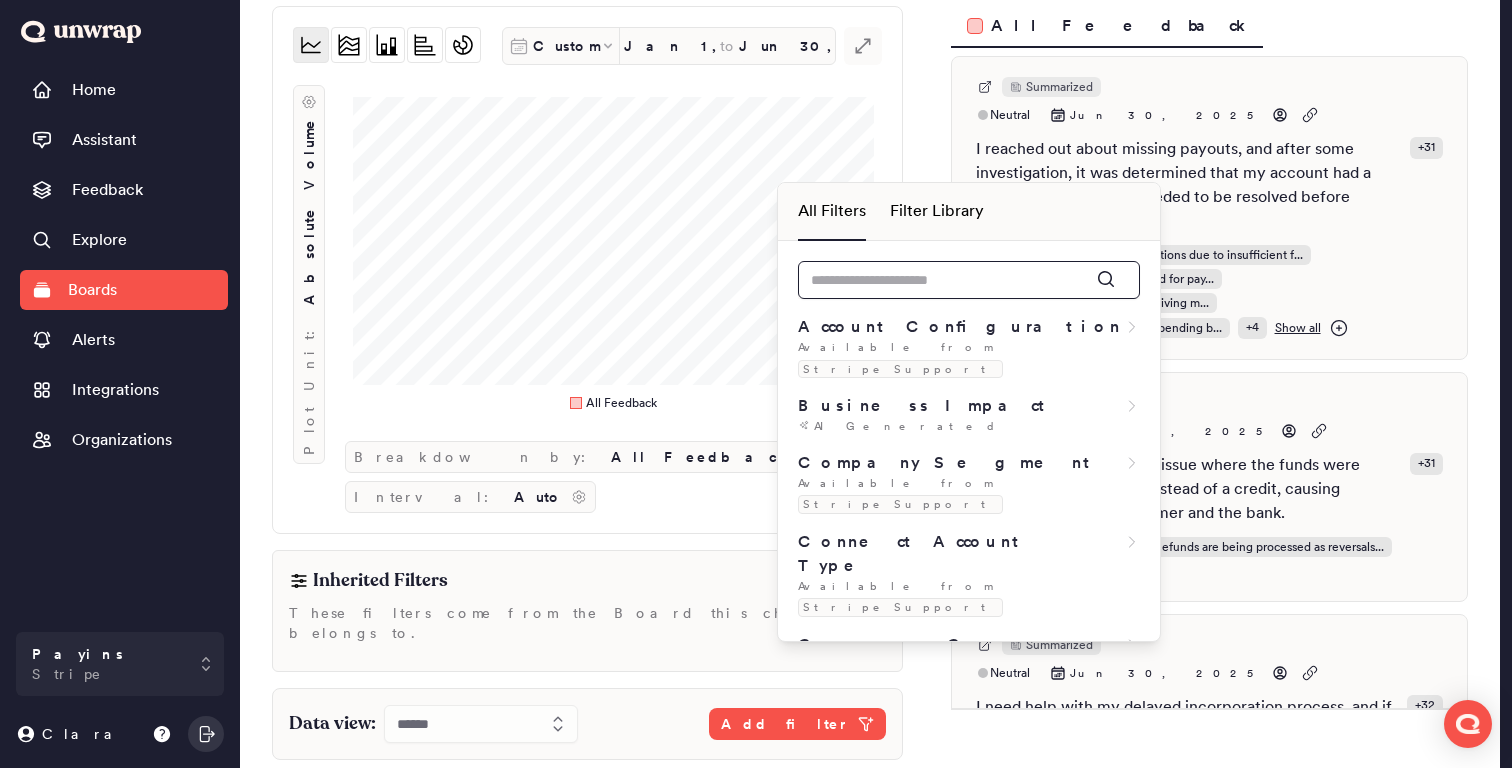 click at bounding box center [969, 280] 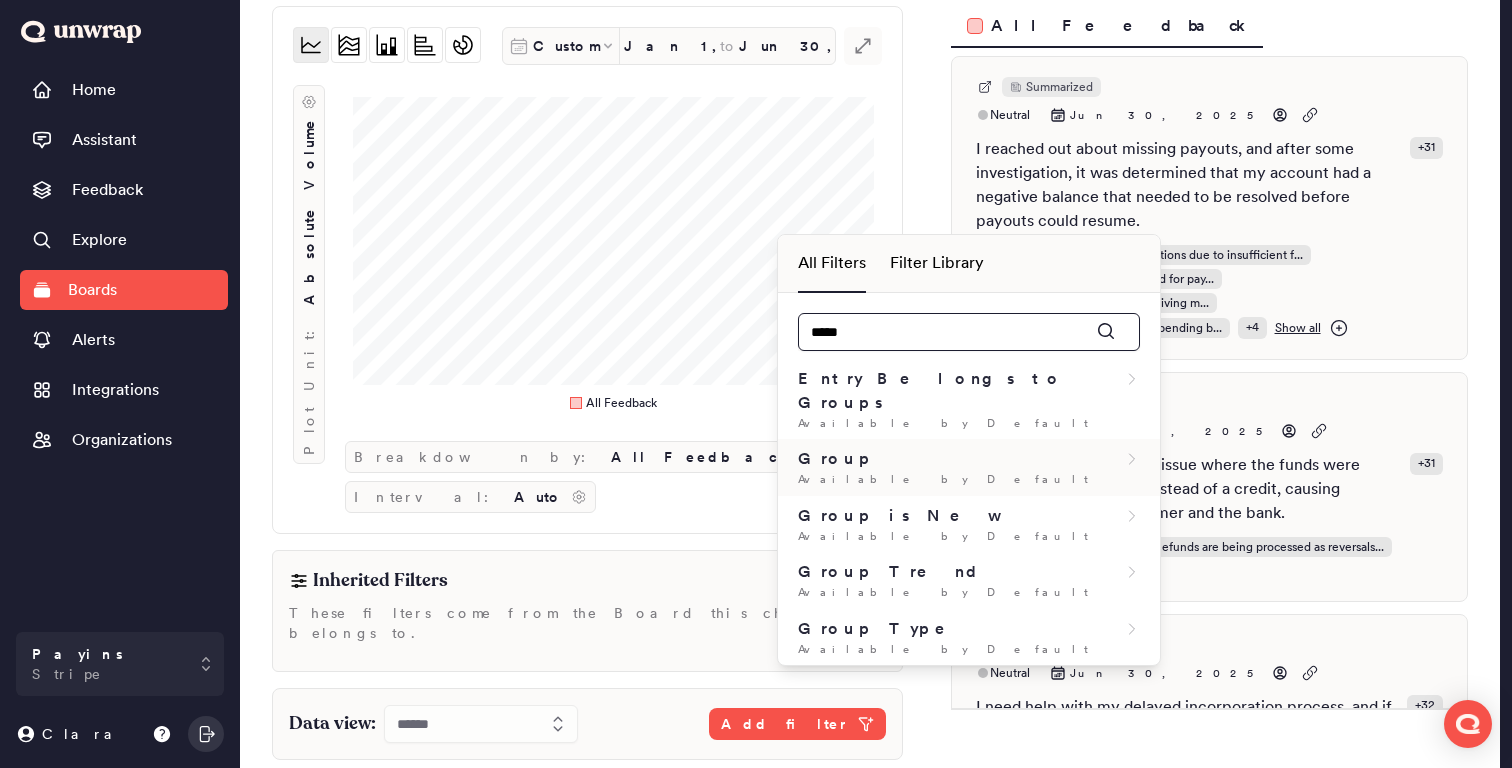 type on "*****" 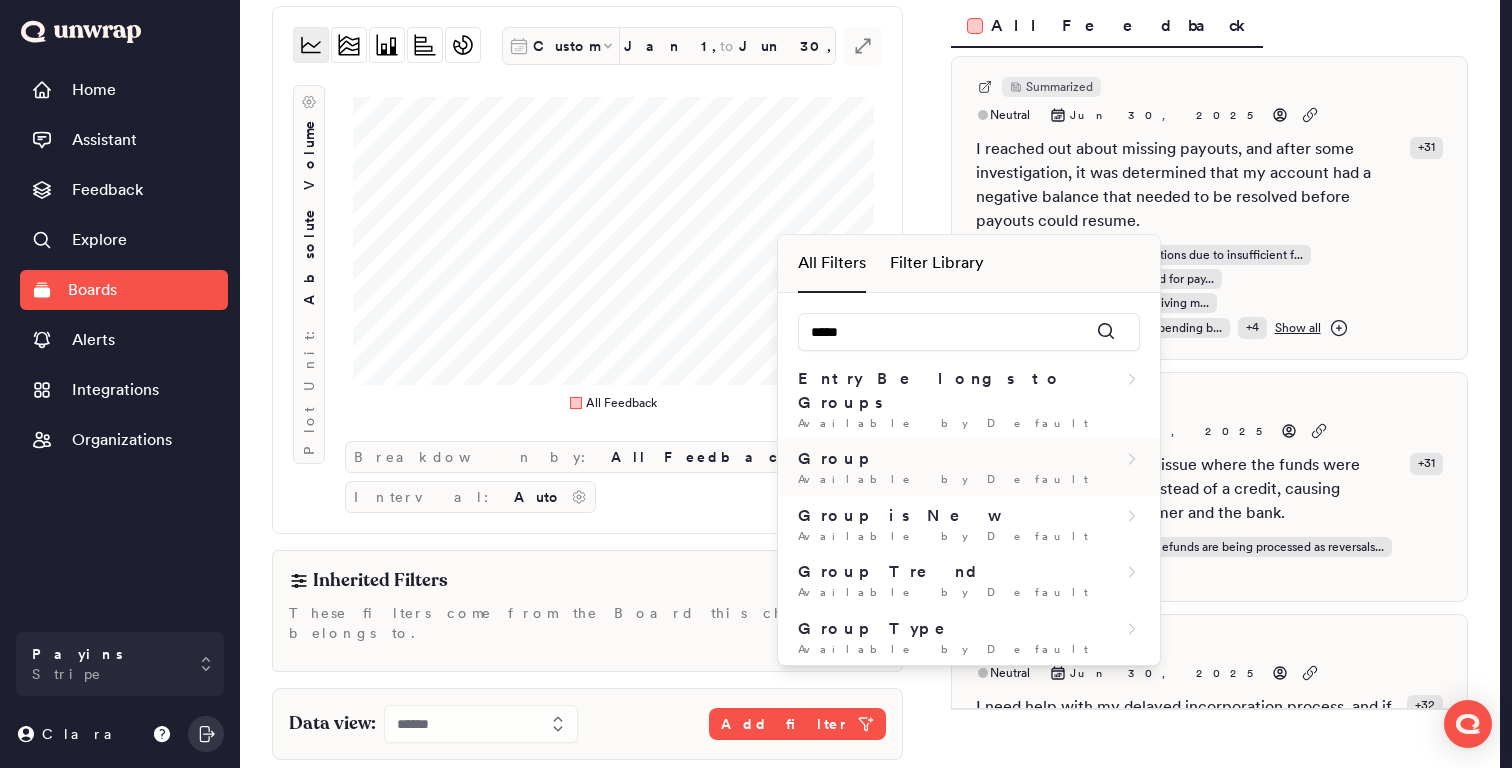 click on "Available by Default" at bounding box center [969, 479] 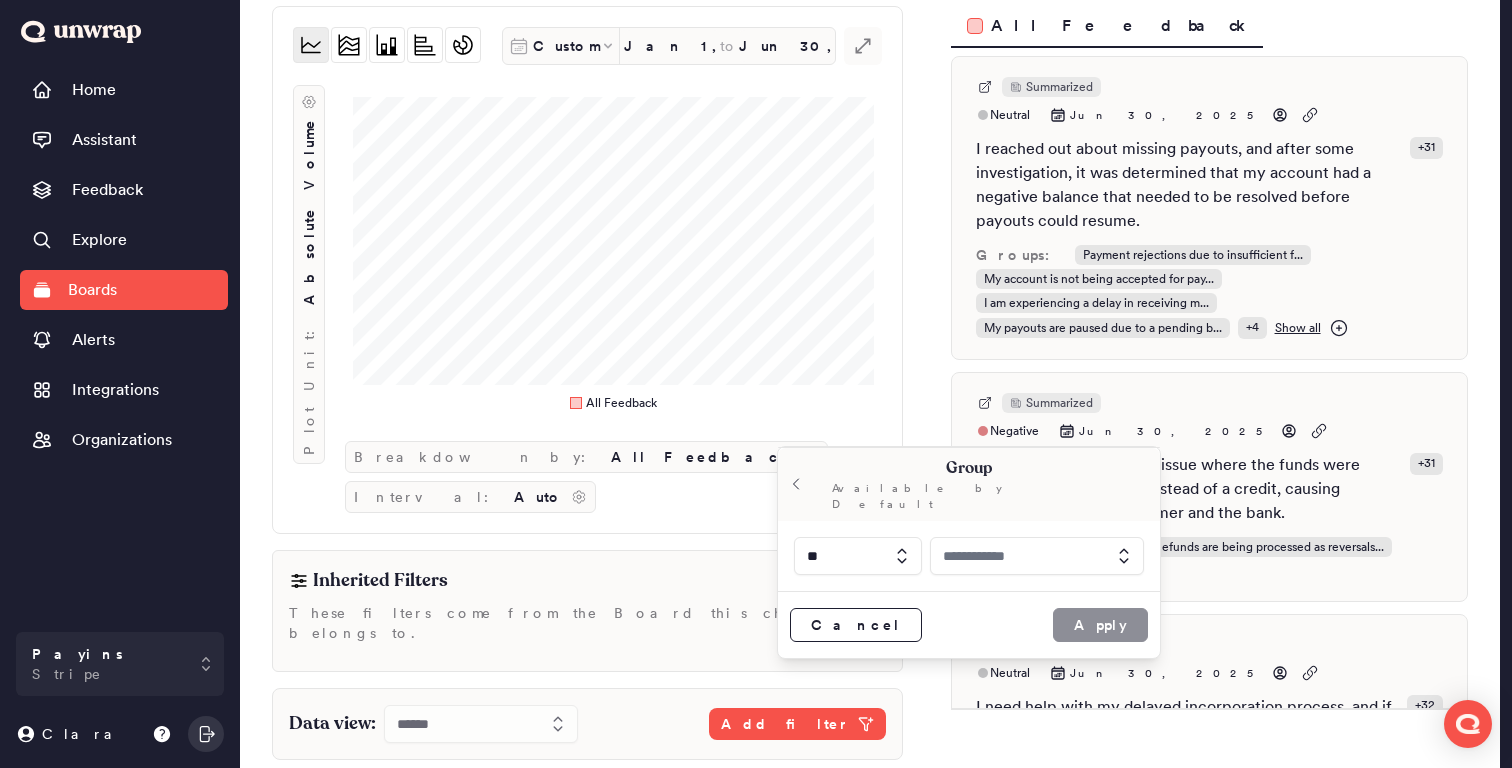 click at bounding box center (1037, 556) 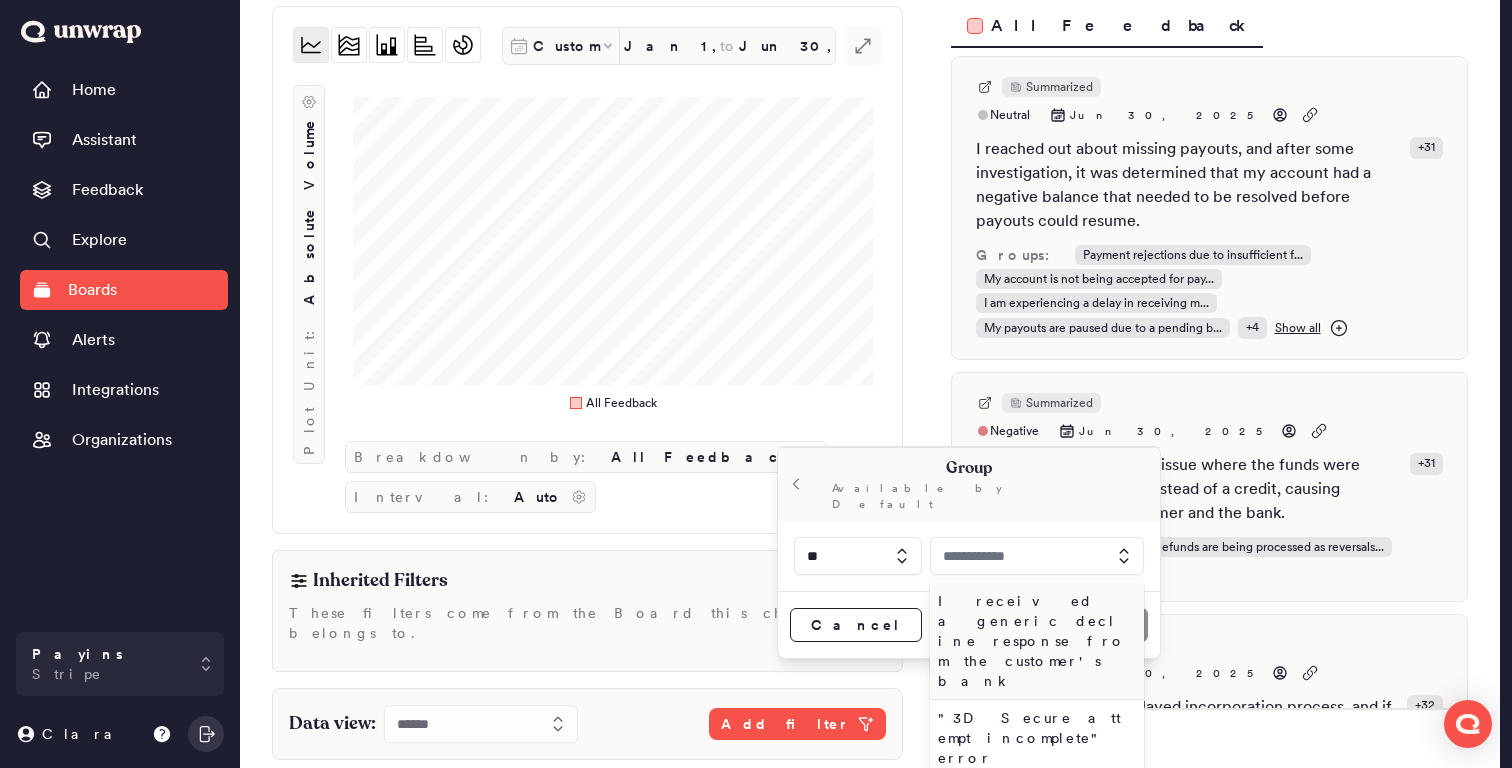 click at bounding box center (1037, 556) 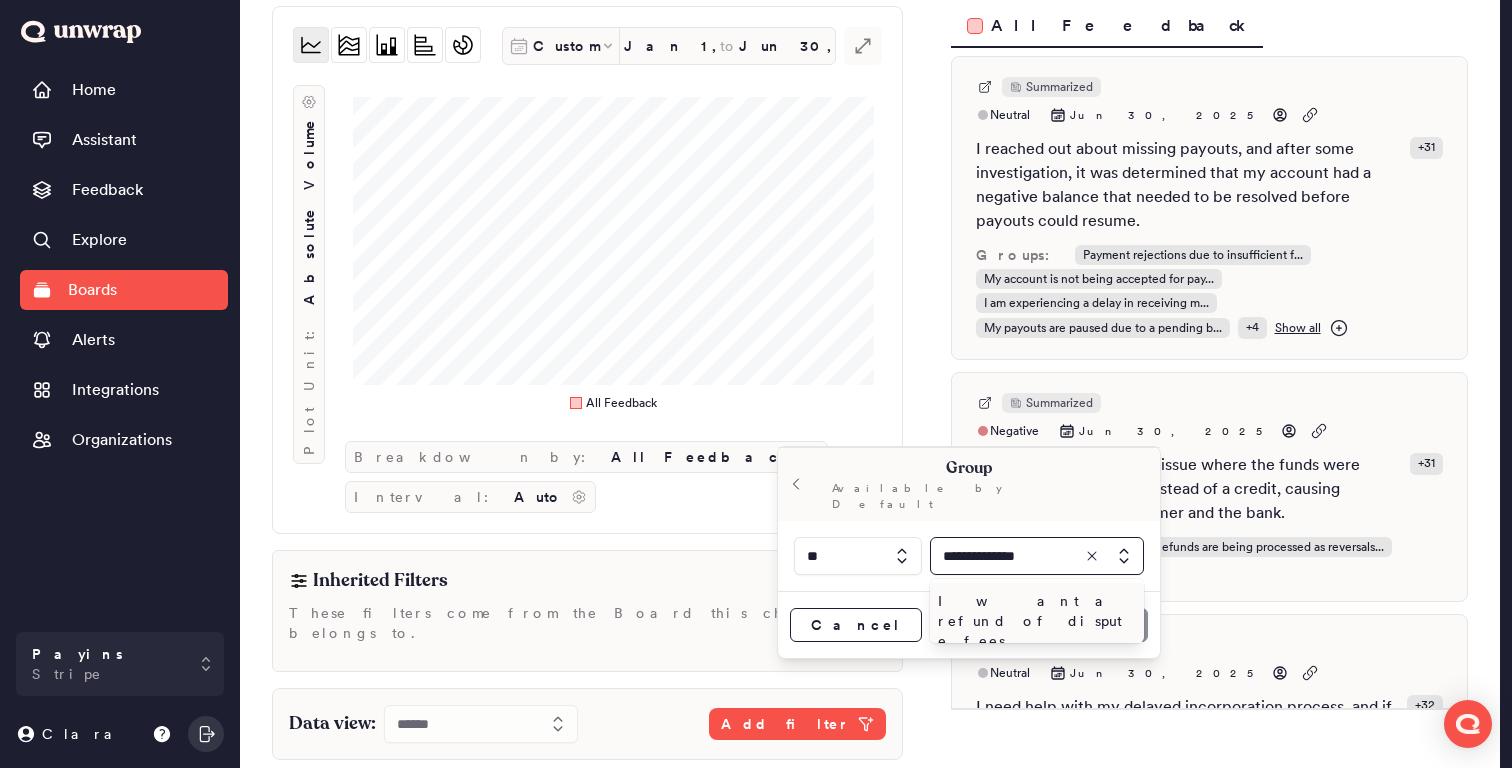 type on "**********" 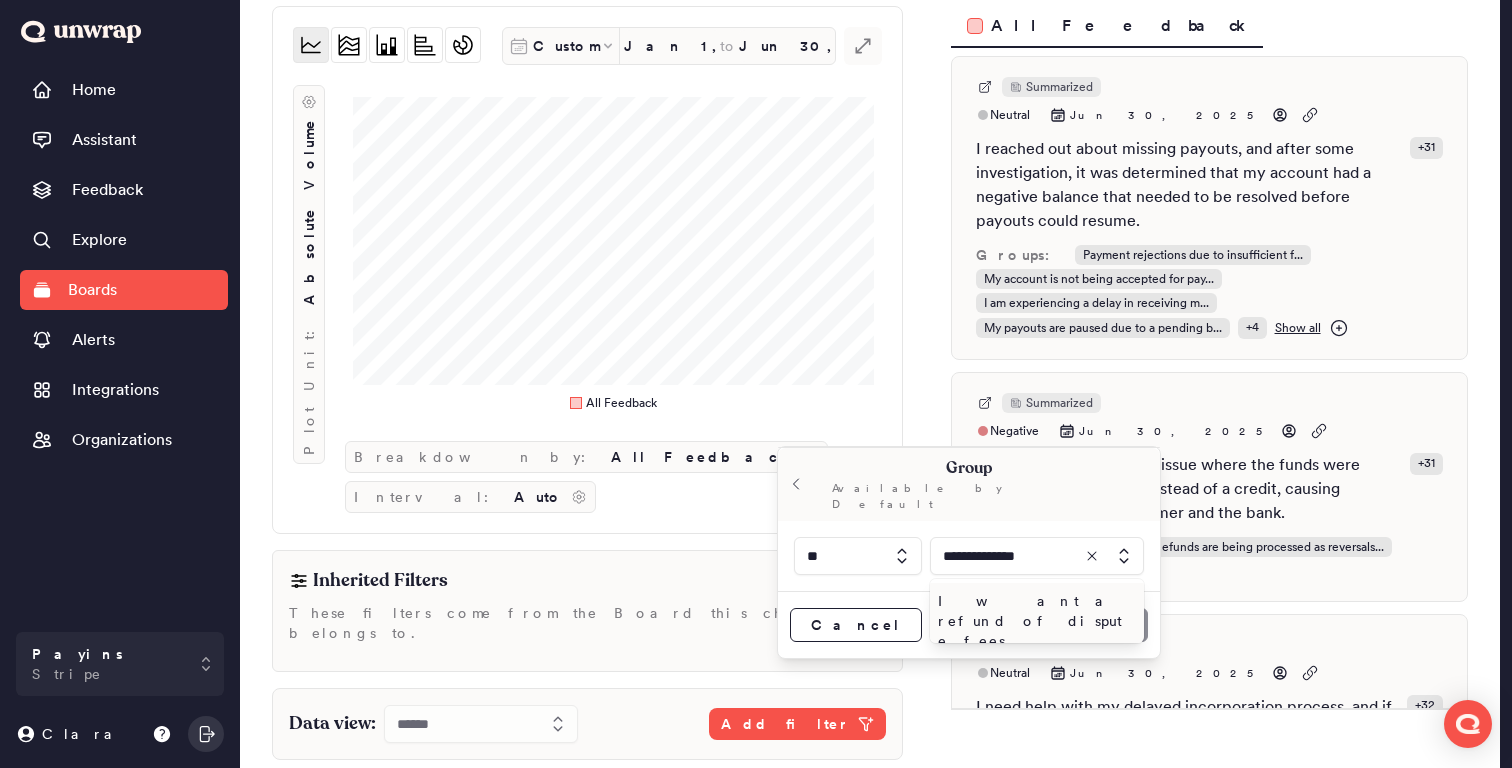 click on "I want a refund of dispute fees" at bounding box center (1033, 621) 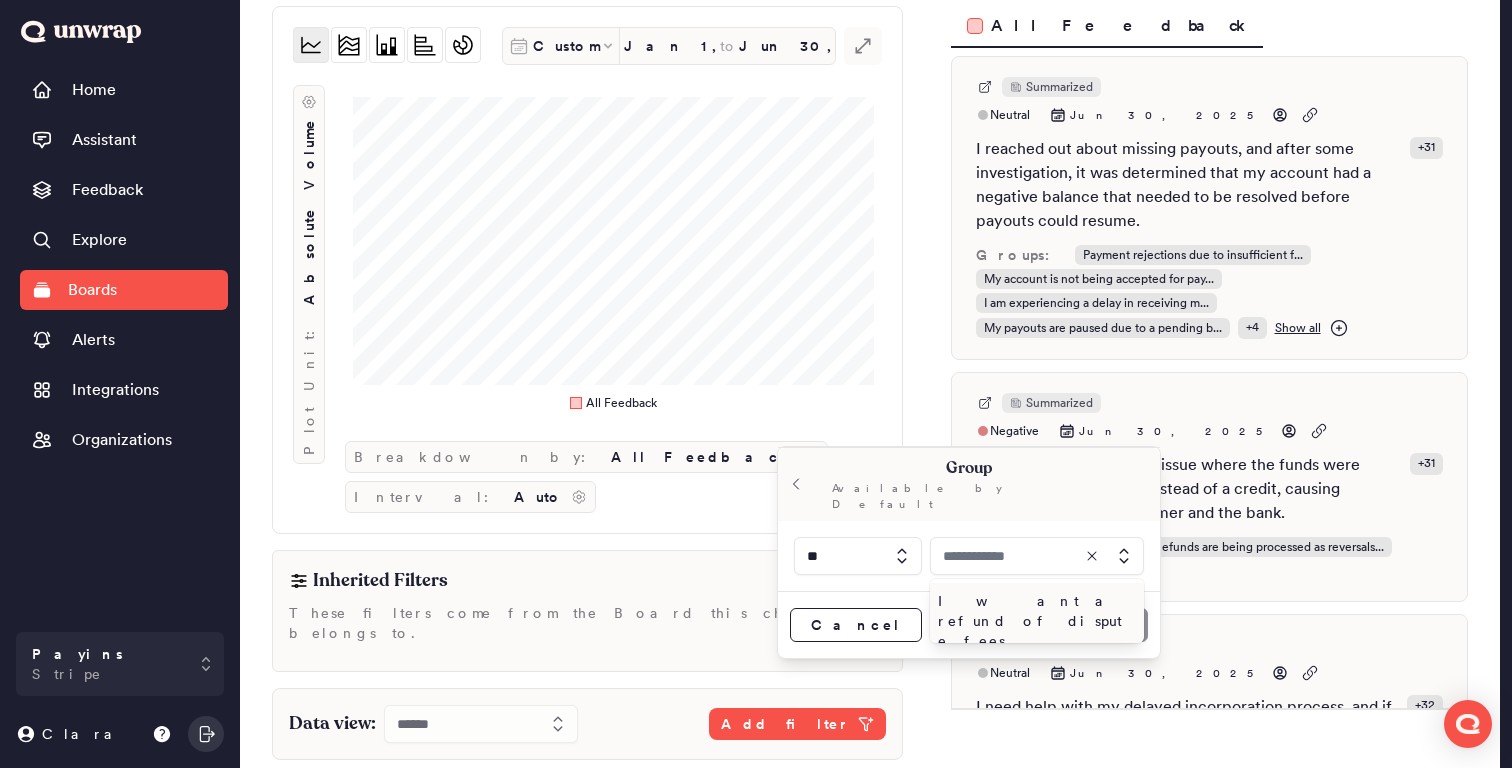 type on "**********" 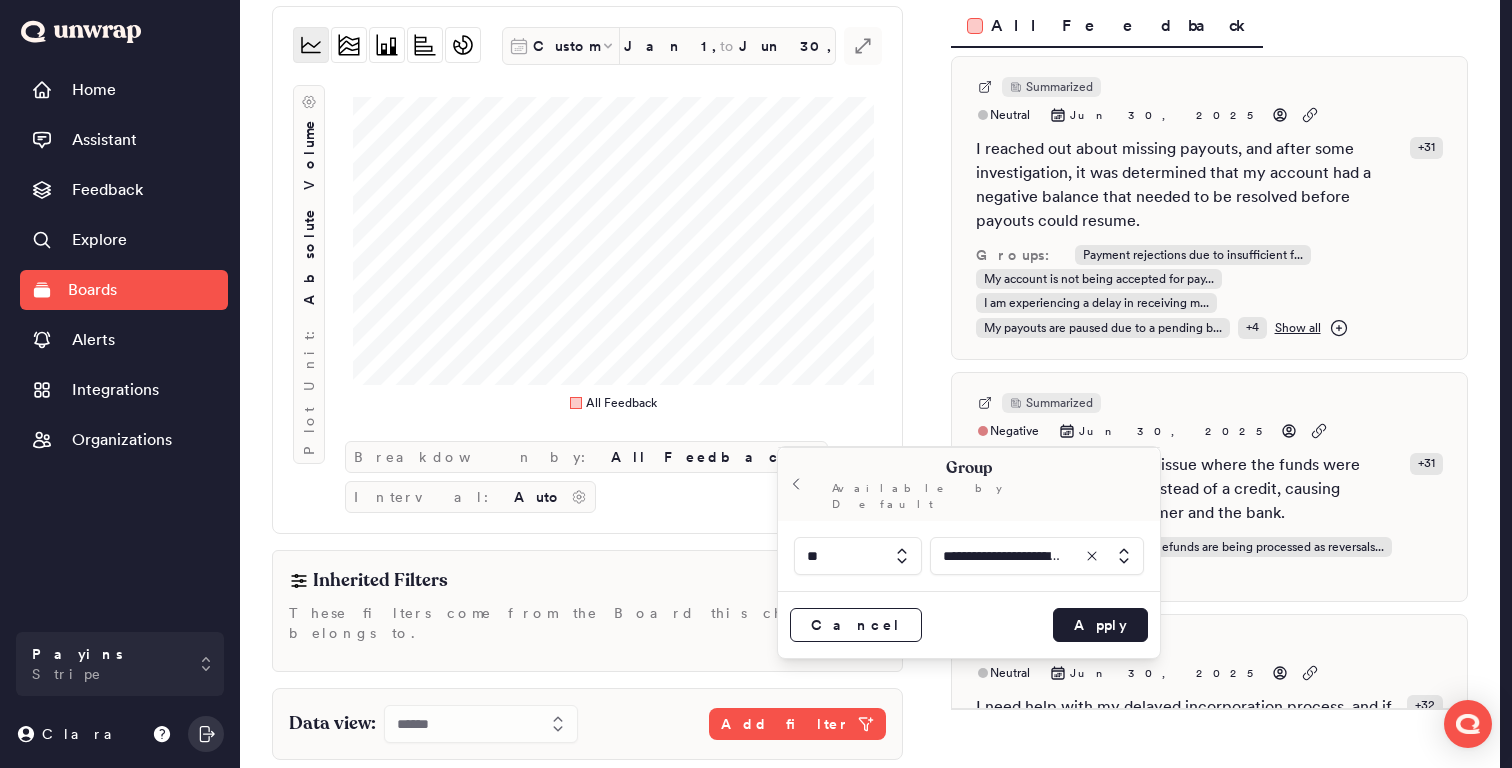 click on "Cancel Apply" at bounding box center [969, 624] 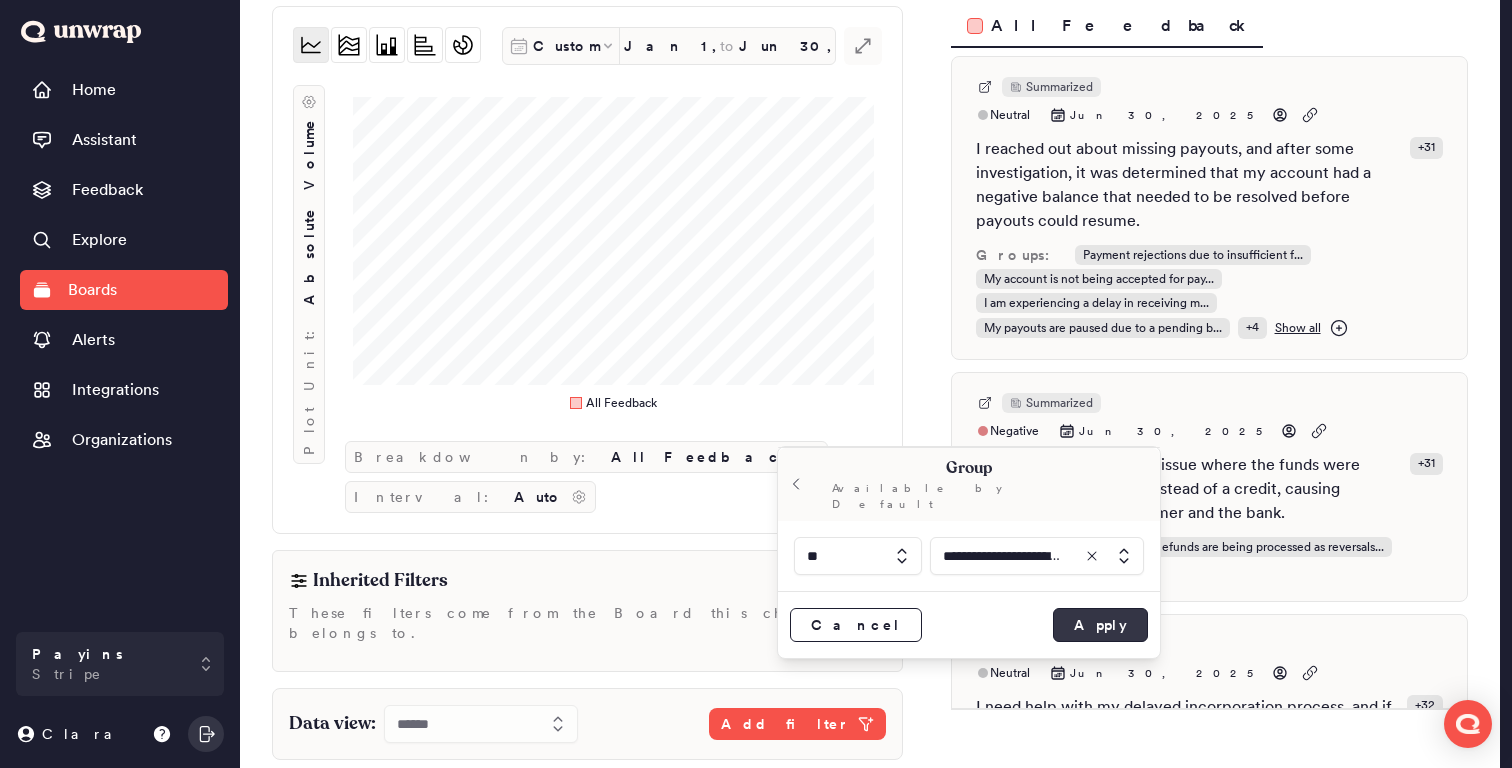 click on "Apply" at bounding box center [1100, 625] 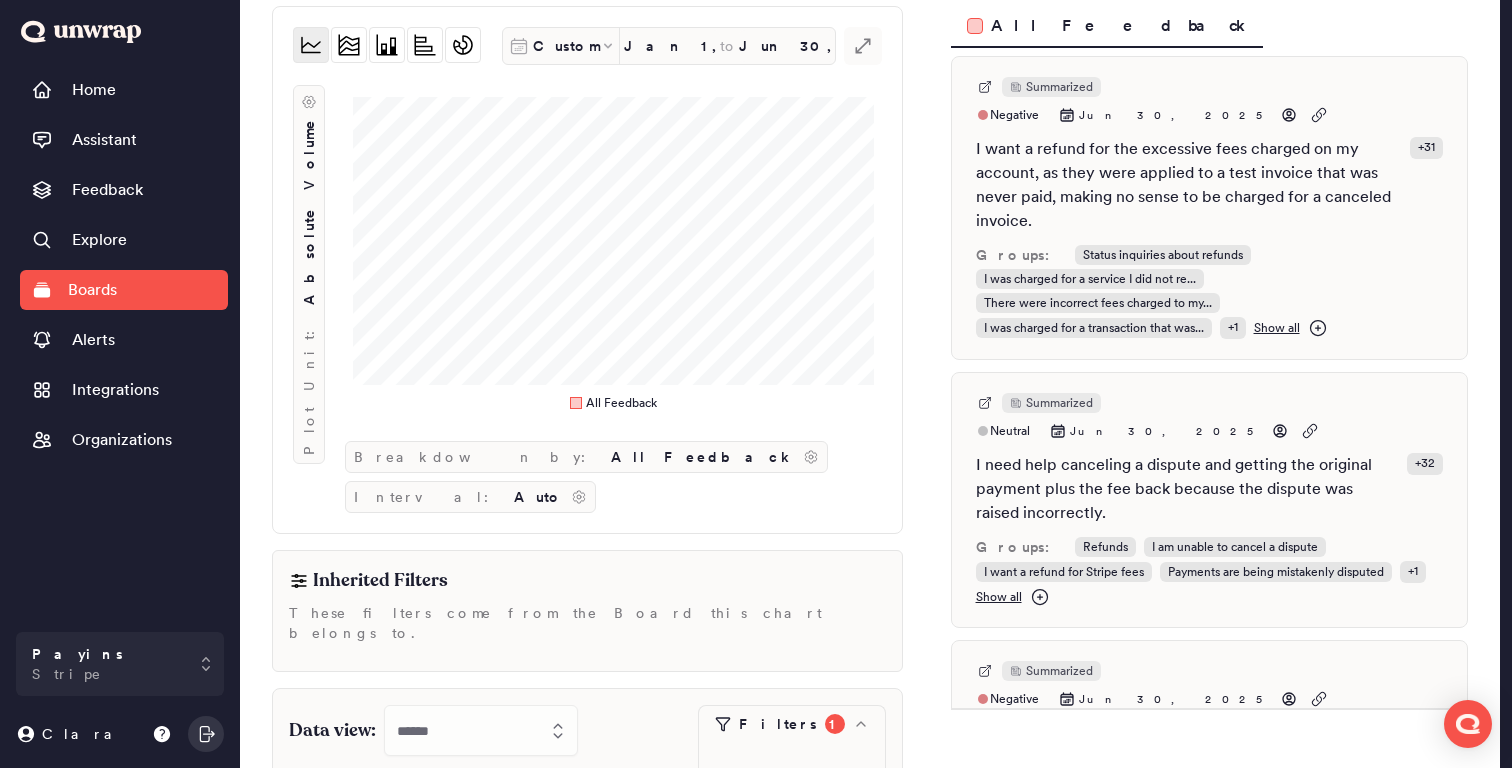 scroll, scrollTop: 0, scrollLeft: 0, axis: both 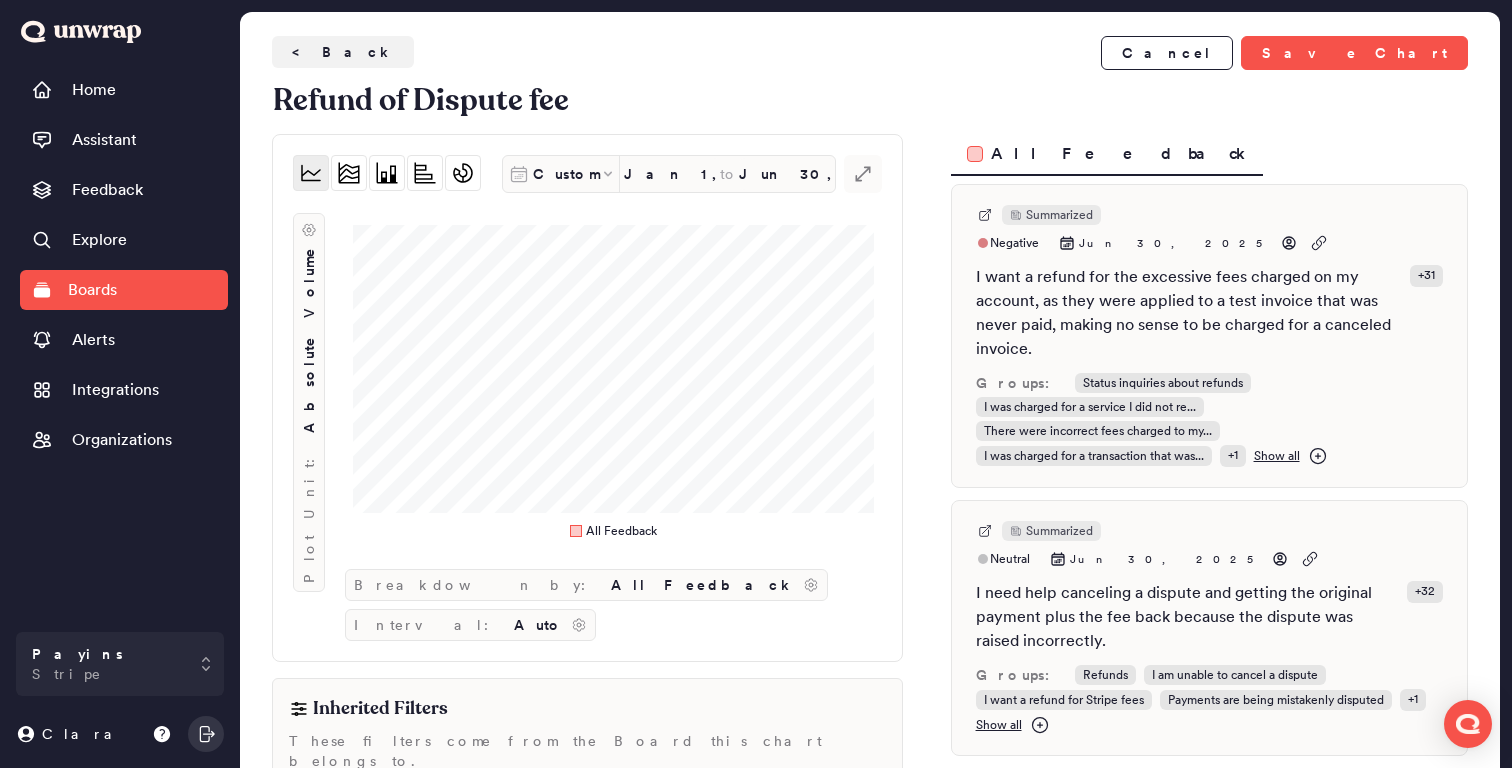 click on "< Back Cancel Save Chart Refund of Dispute fee Custom Jan 1, 2025 to Jun 30, 2025
.st0 {
fill: #7e7d82;
}
Plot Unit: Absolute Volume All Feedback Breakdown by: All Feedback Interval: Auto Inherited Filters These filters come from the Board this chart belongs to. Data view: ****** Filters 1 Group is   I want a refund of disput... Add filter Clear all Save to filter library + Add data view All Feedback Summarized Negative Jun 30, 2025 I want a refund for the excessive fees charged on my account, as they were applied to a test invoice that was never paid, making no sense to be charged for a canceled invoice.    + 31 Groups: Status inquiries about refunds I was charged for a service I did not re... There were incorrect fees charged to my... I was charged for a transaction that was... + 1 Show all Summarized Neutral Jun 30, 2025 I need help canceling a dispute and getting the original payment plus the fee back because the dispute was raised incorrectly.    + 32 Groups: Refunds + 1    + 31" at bounding box center (870, 543) 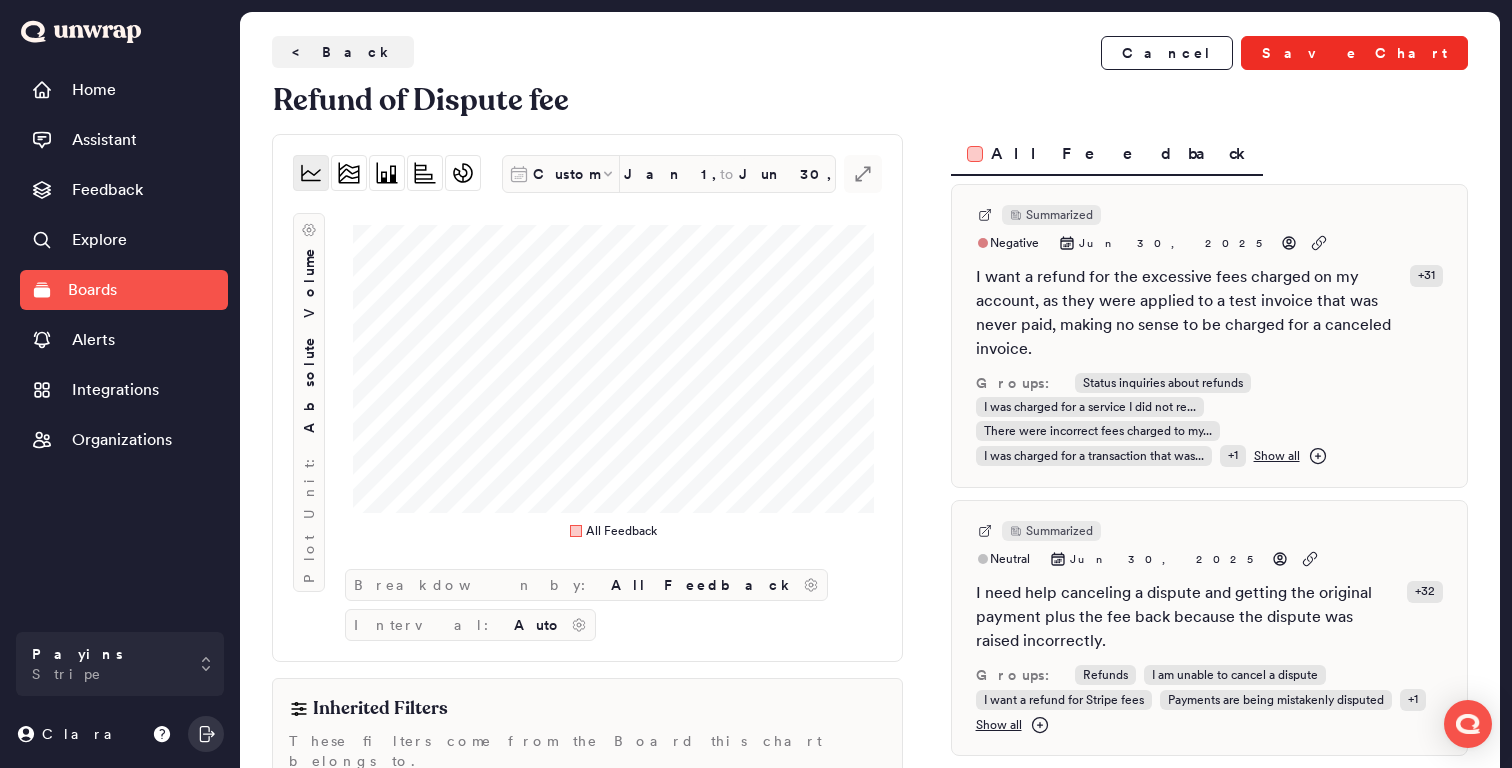 click on "Save Chart" at bounding box center [1354, 53] 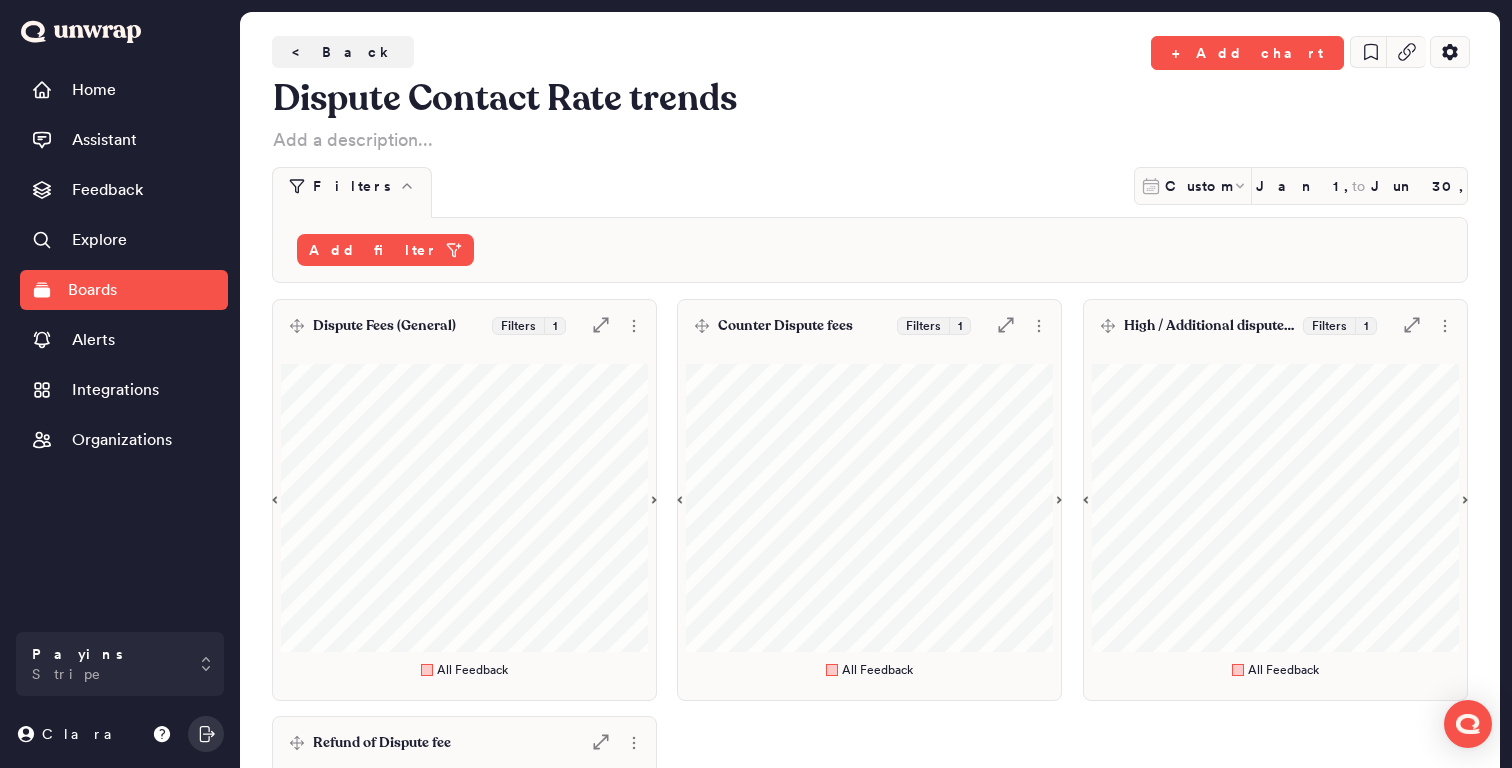 scroll, scrollTop: 370, scrollLeft: 0, axis: vertical 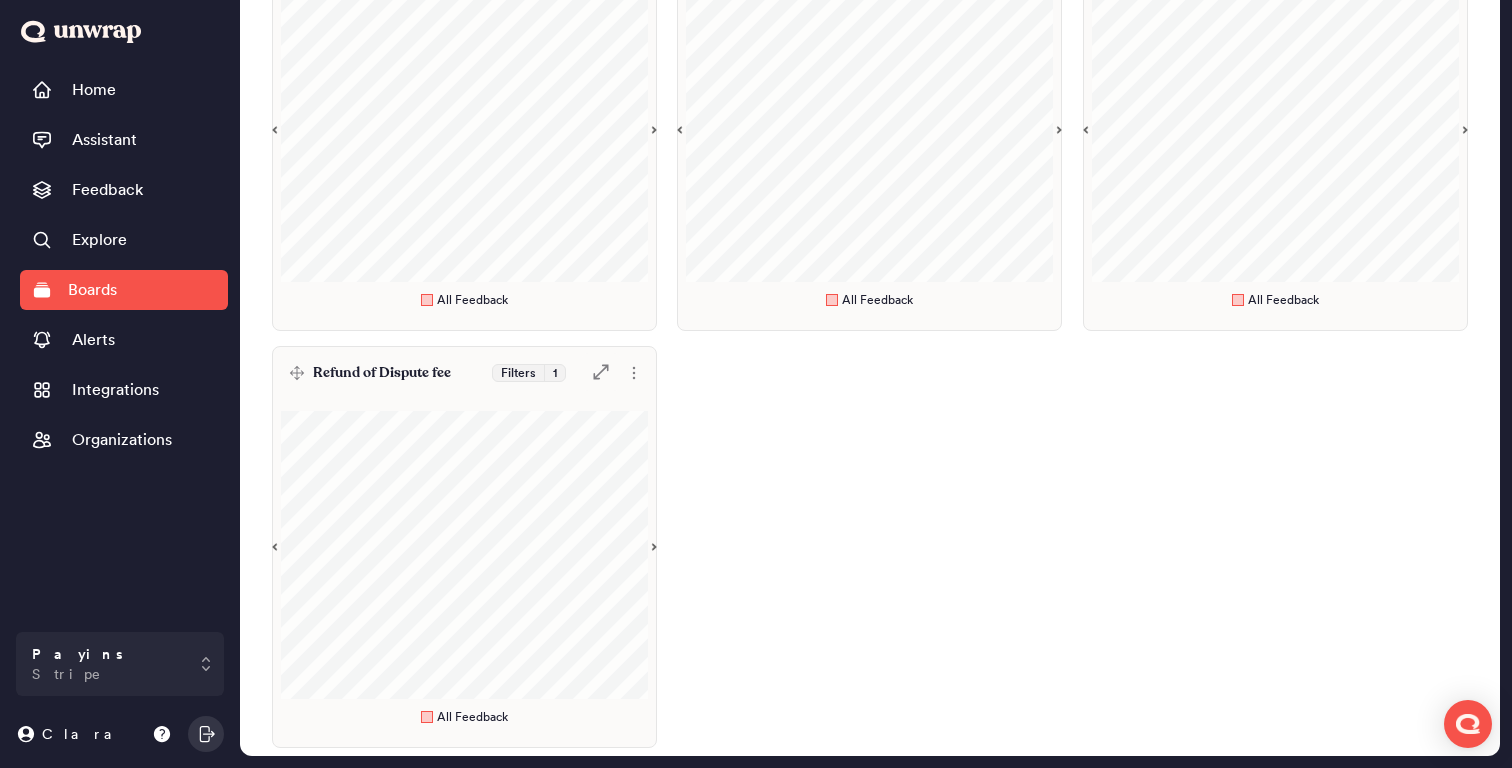 click on "Dispute Fees (General) Filters 1
.st0 {
fill: #7e7d82;
}
All Feedback Counter Dispute fees Filters 1
.st0 {
fill: #7e7d82;
}
All Feedback High / Additional dispute fee Filters 1
.st0 {
fill: #7e7d82;
}
All Feedback Refund of Dispute fee Filters 1
.st0 {
fill: #7e7d82;
}
All Feedback" at bounding box center (870, 338) 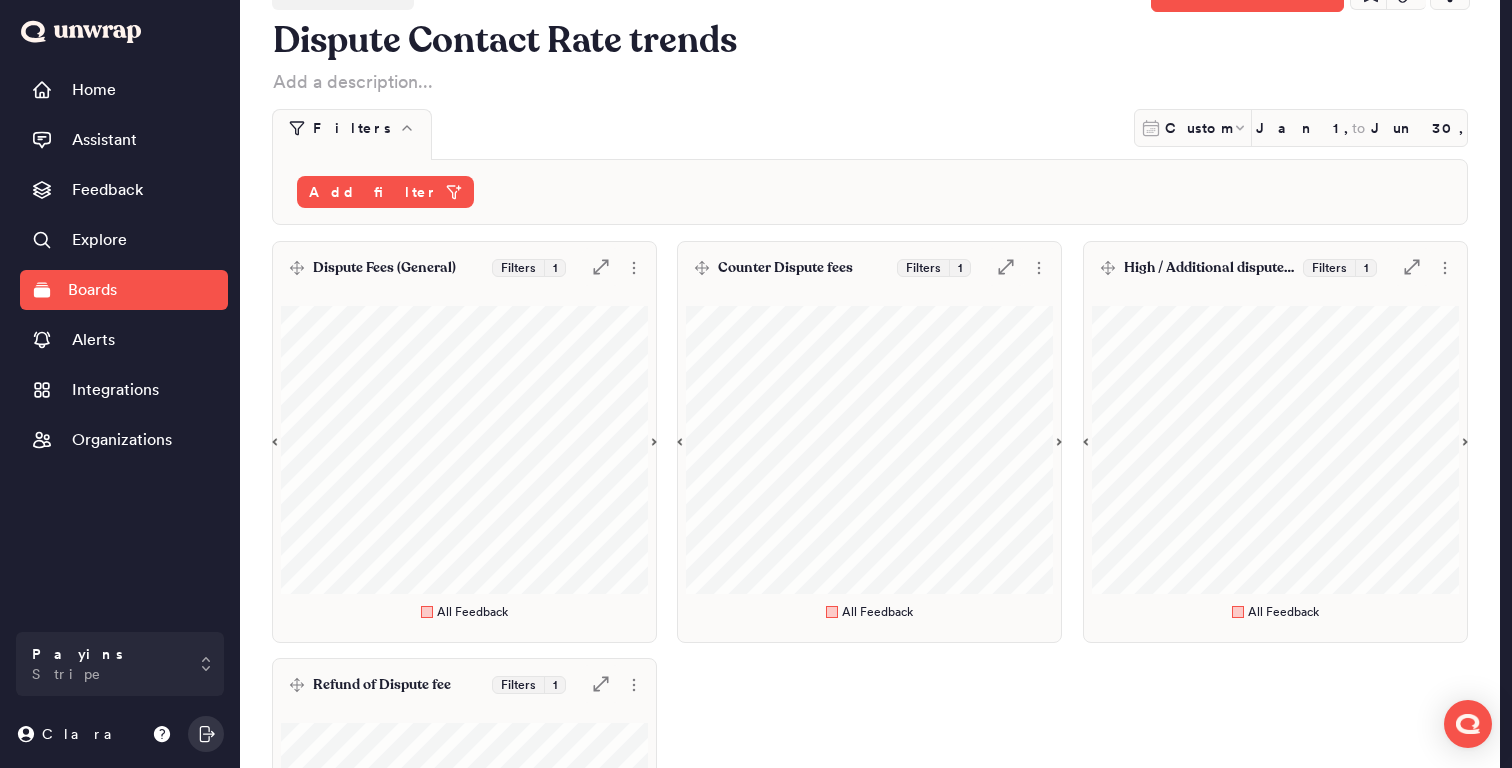 scroll, scrollTop: 64, scrollLeft: 0, axis: vertical 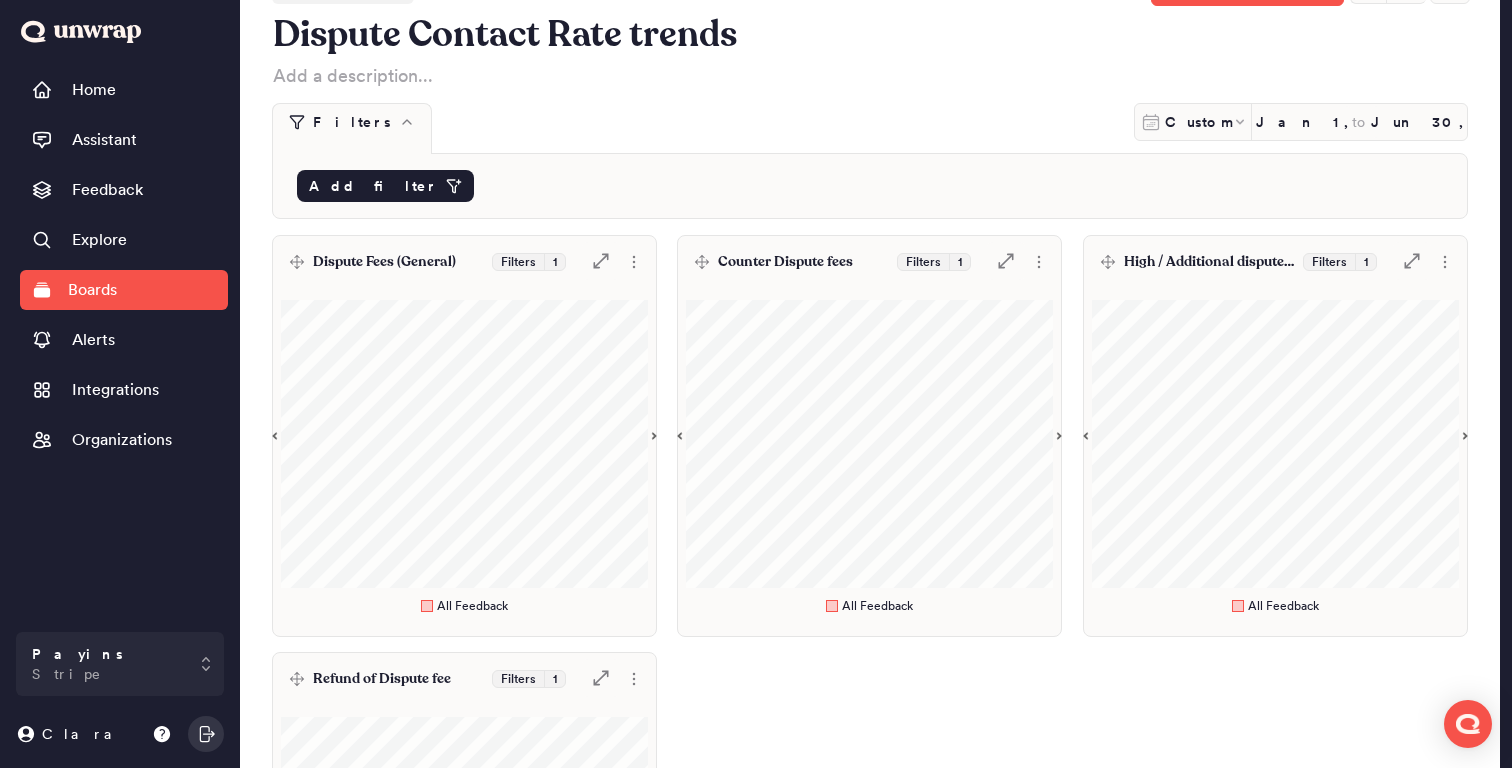 click on "Add filter" at bounding box center [373, 186] 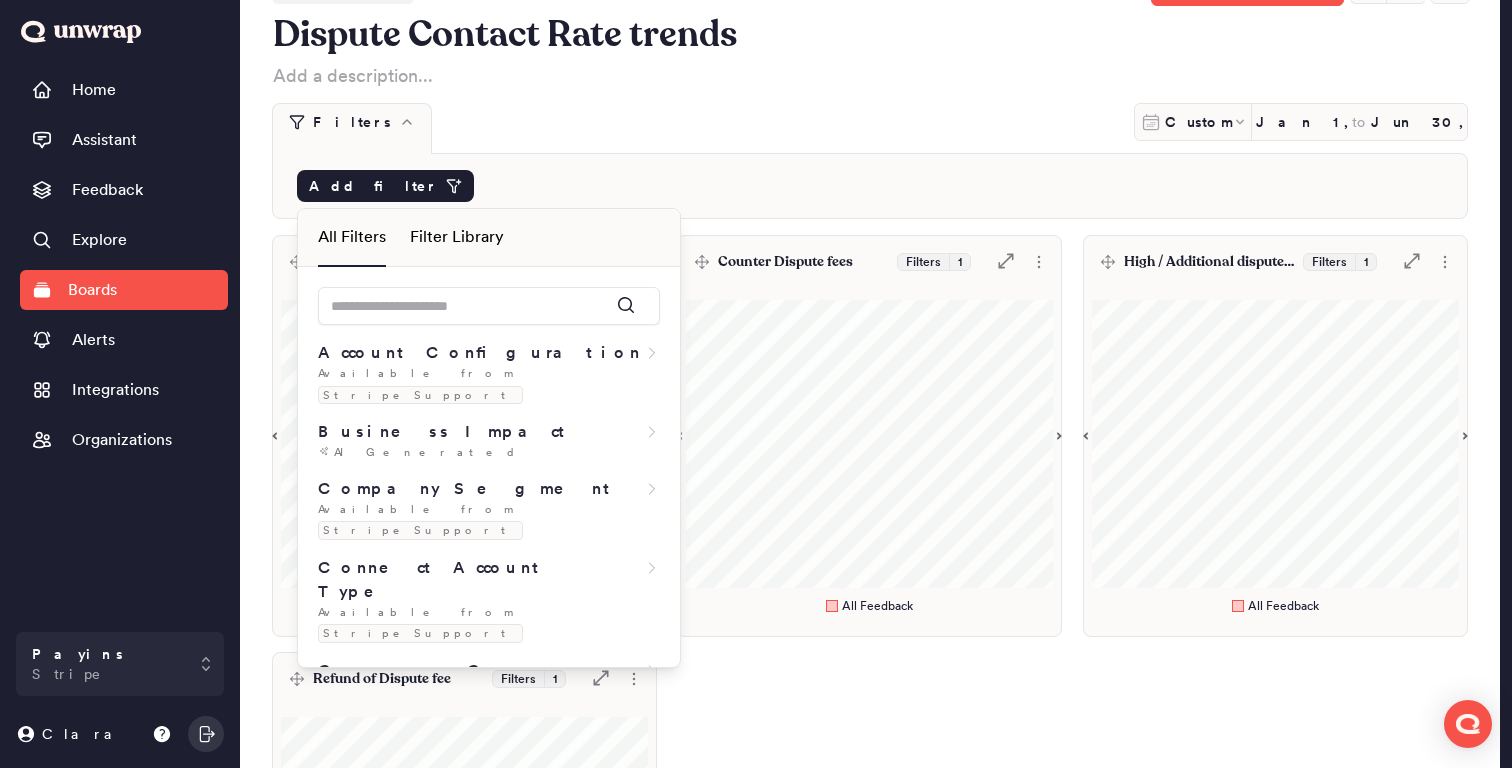 click at bounding box center [489, 300] 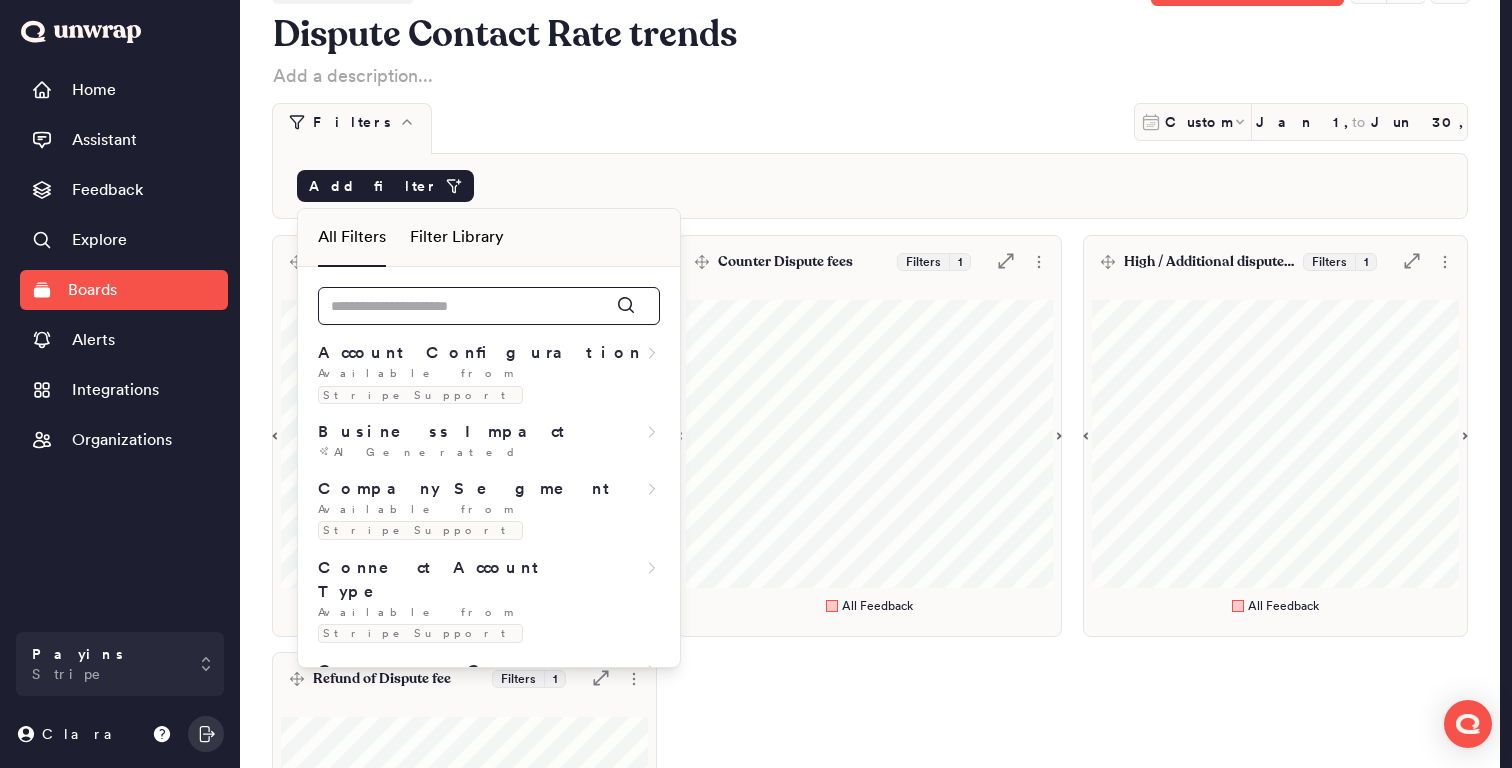 click at bounding box center (489, 306) 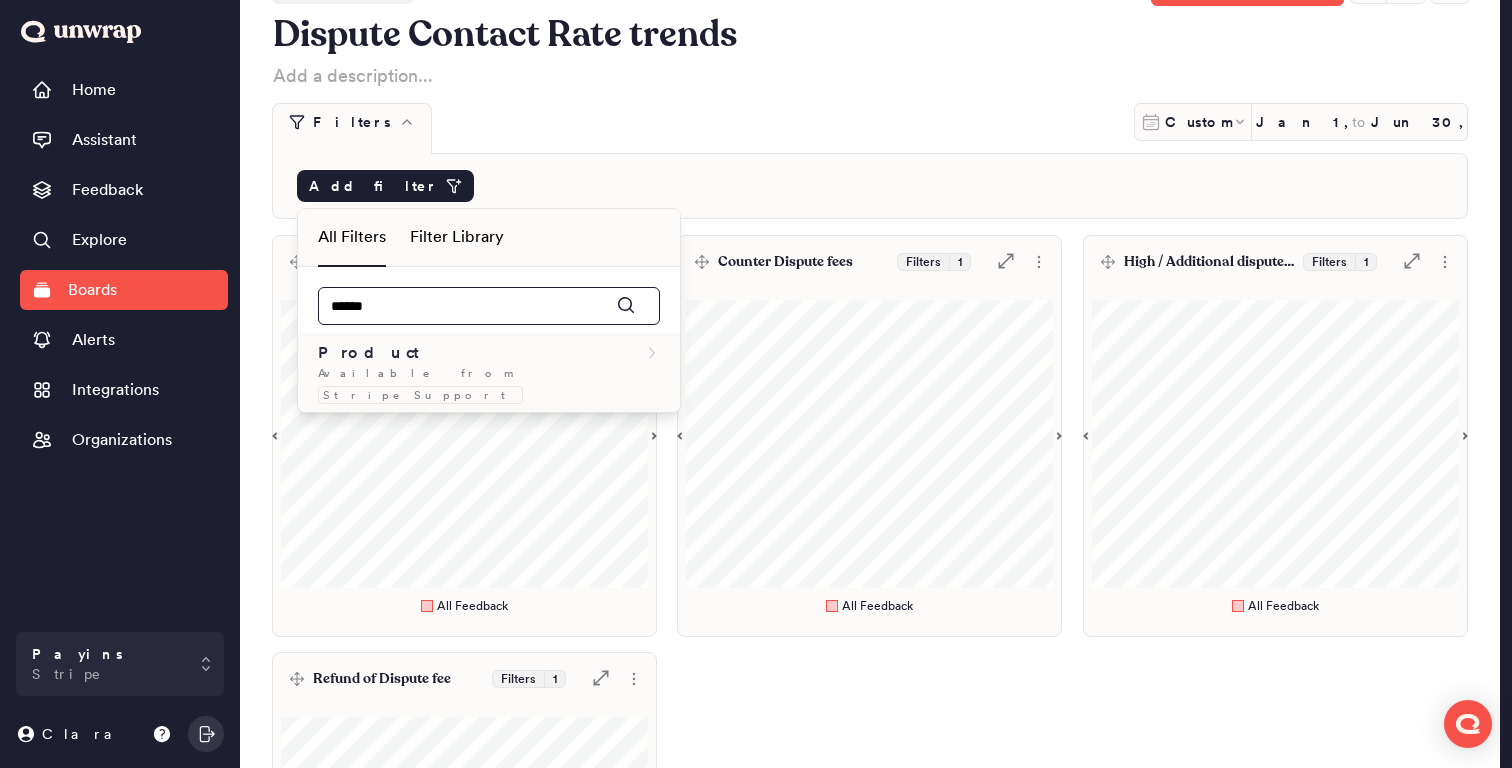type on "******" 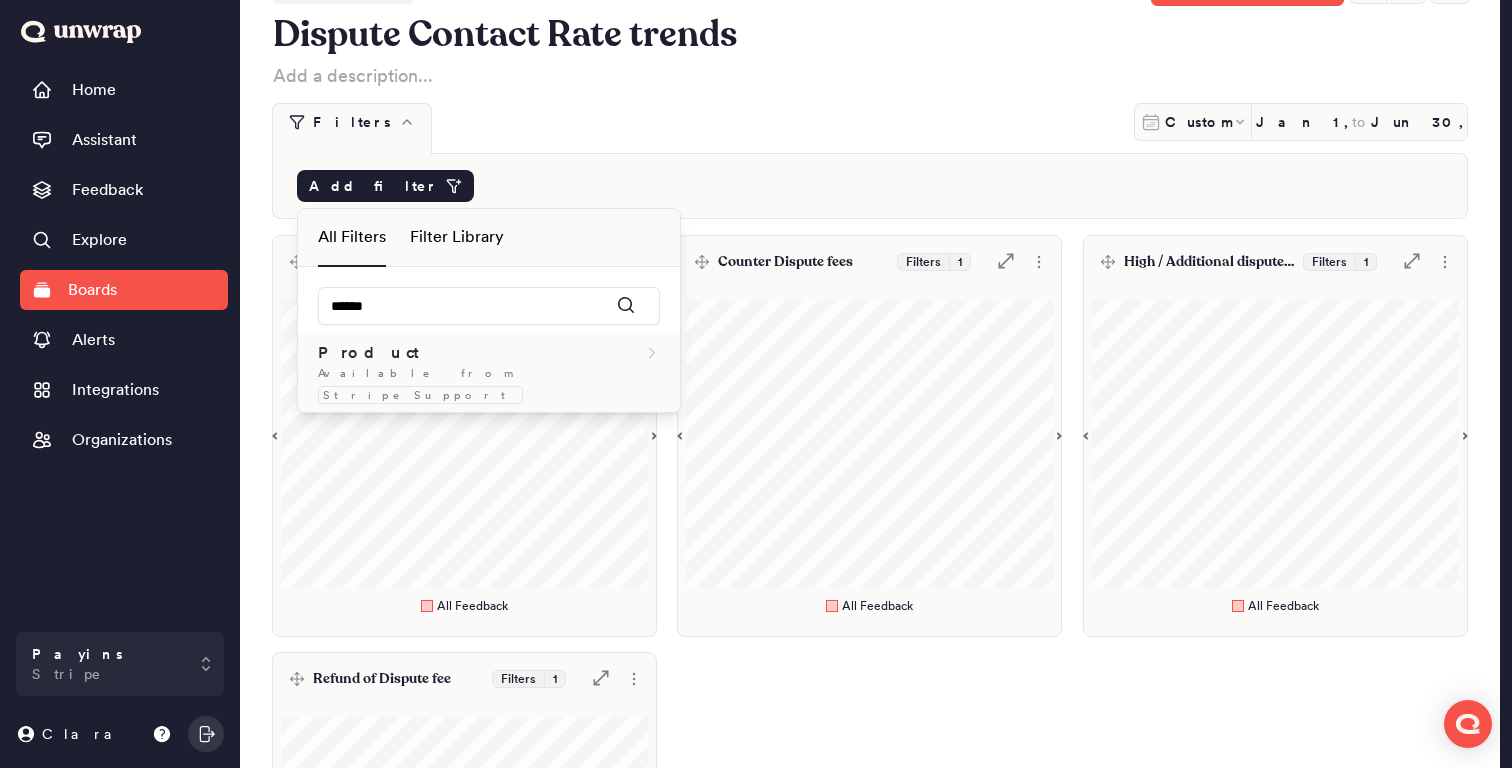 click on "Product" at bounding box center (489, 353) 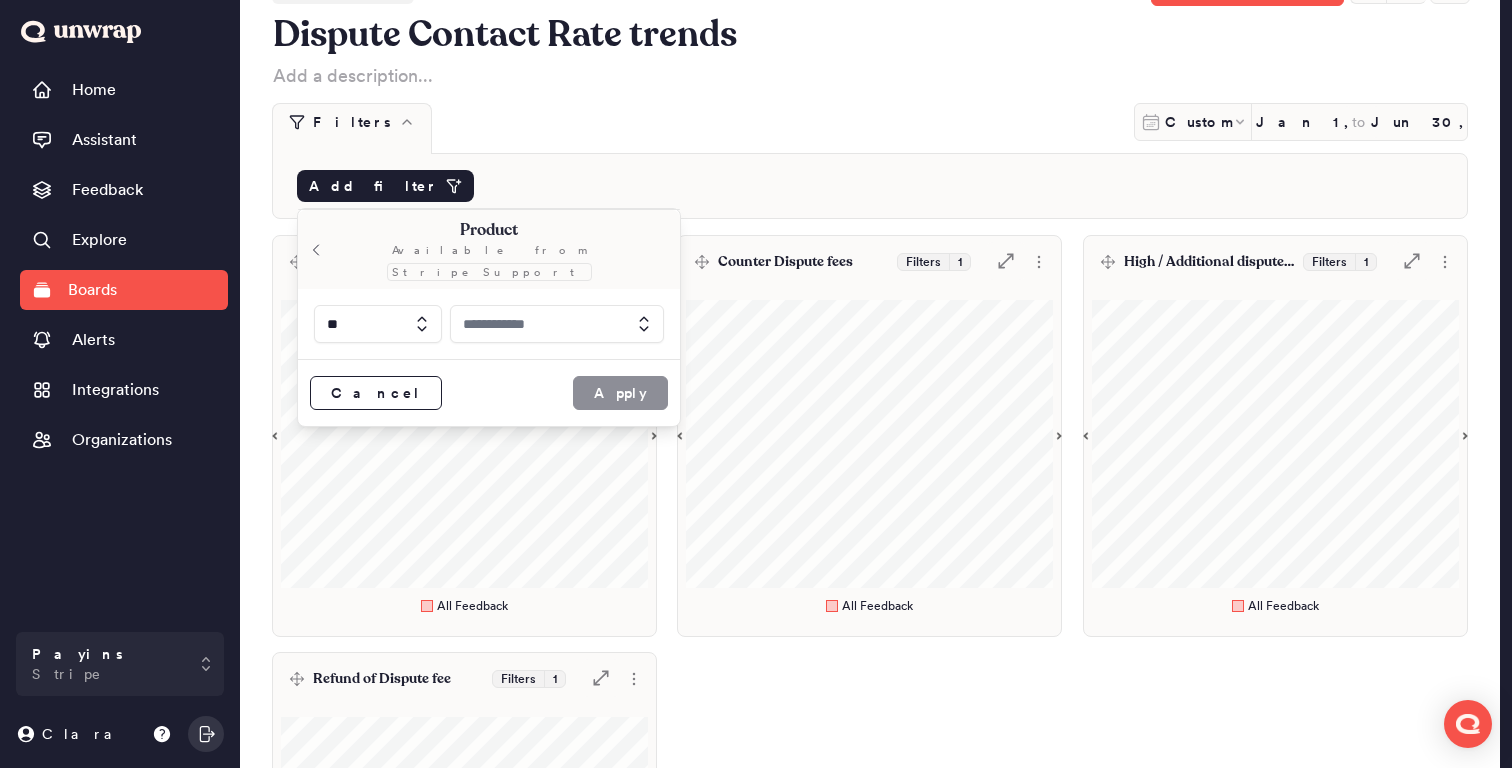 click at bounding box center (557, 324) 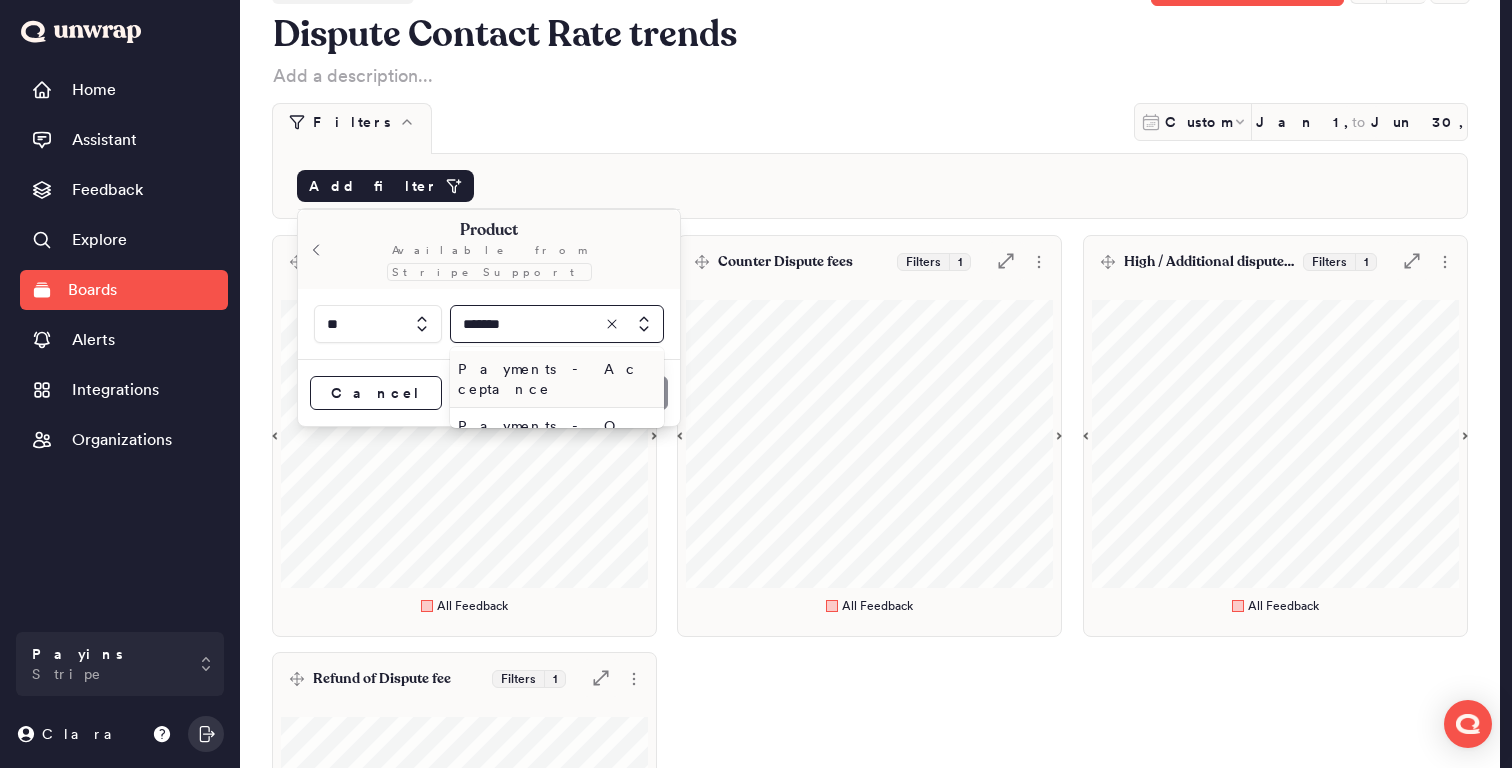 type on "*******" 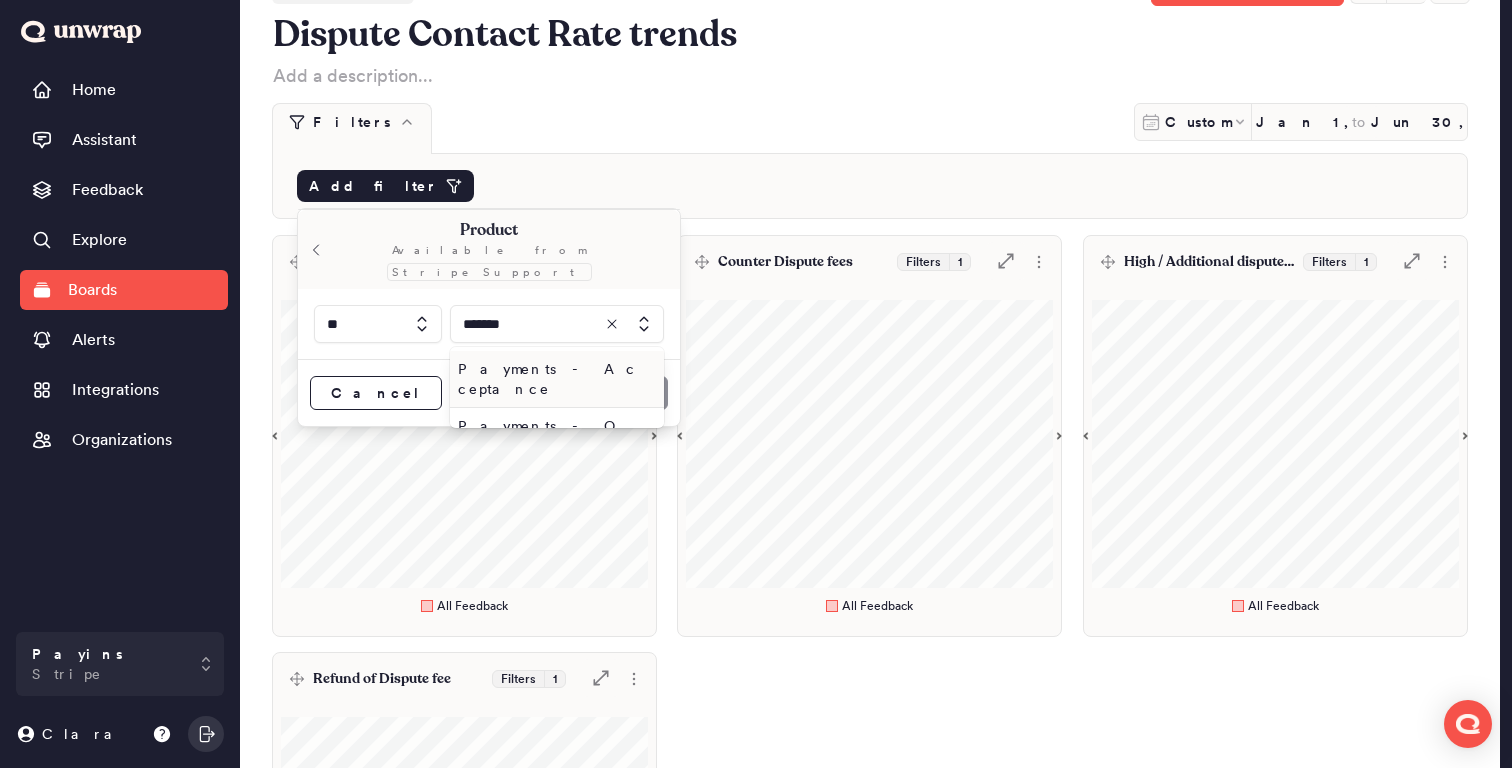 click on "Payments - Acceptance" at bounding box center [553, 379] 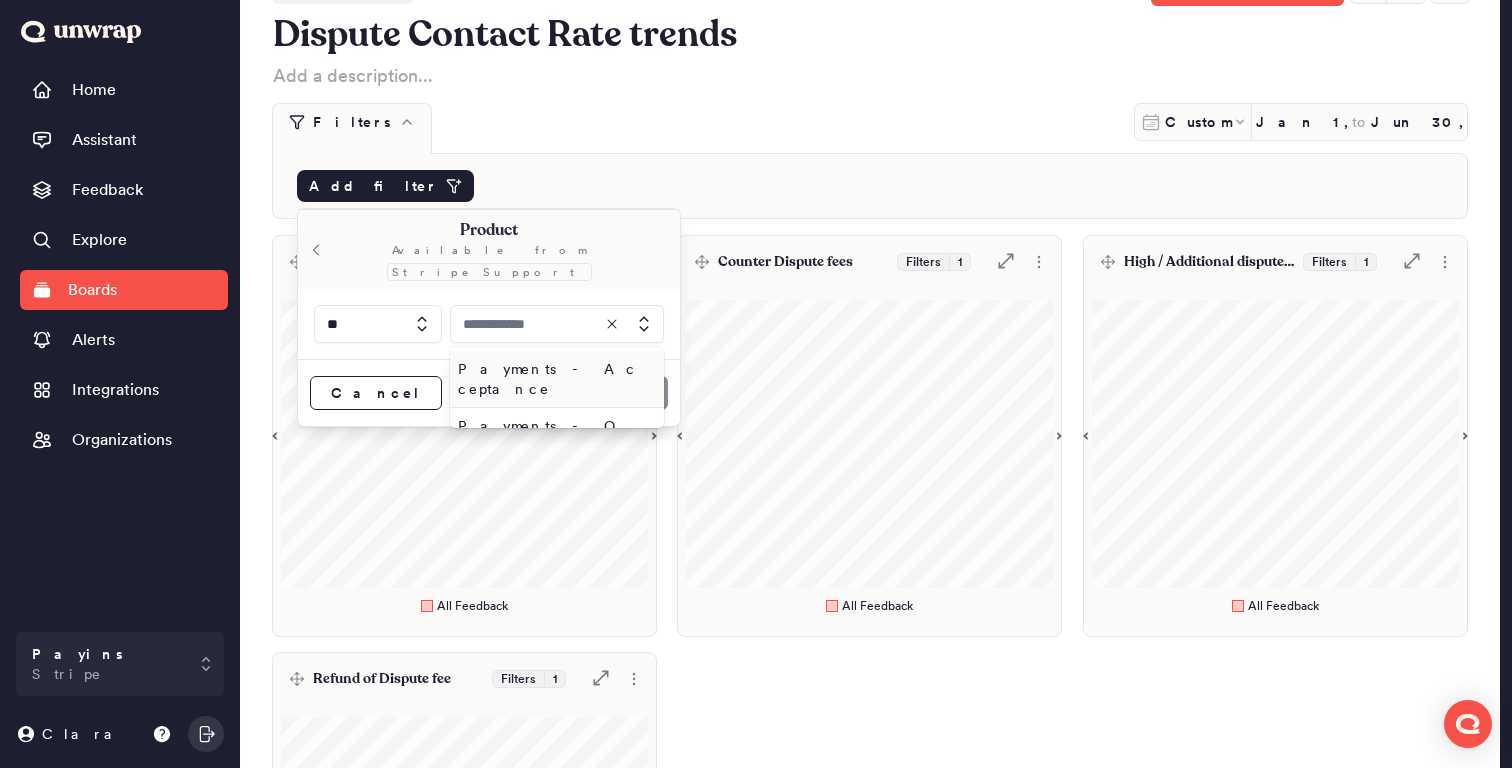 type on "**********" 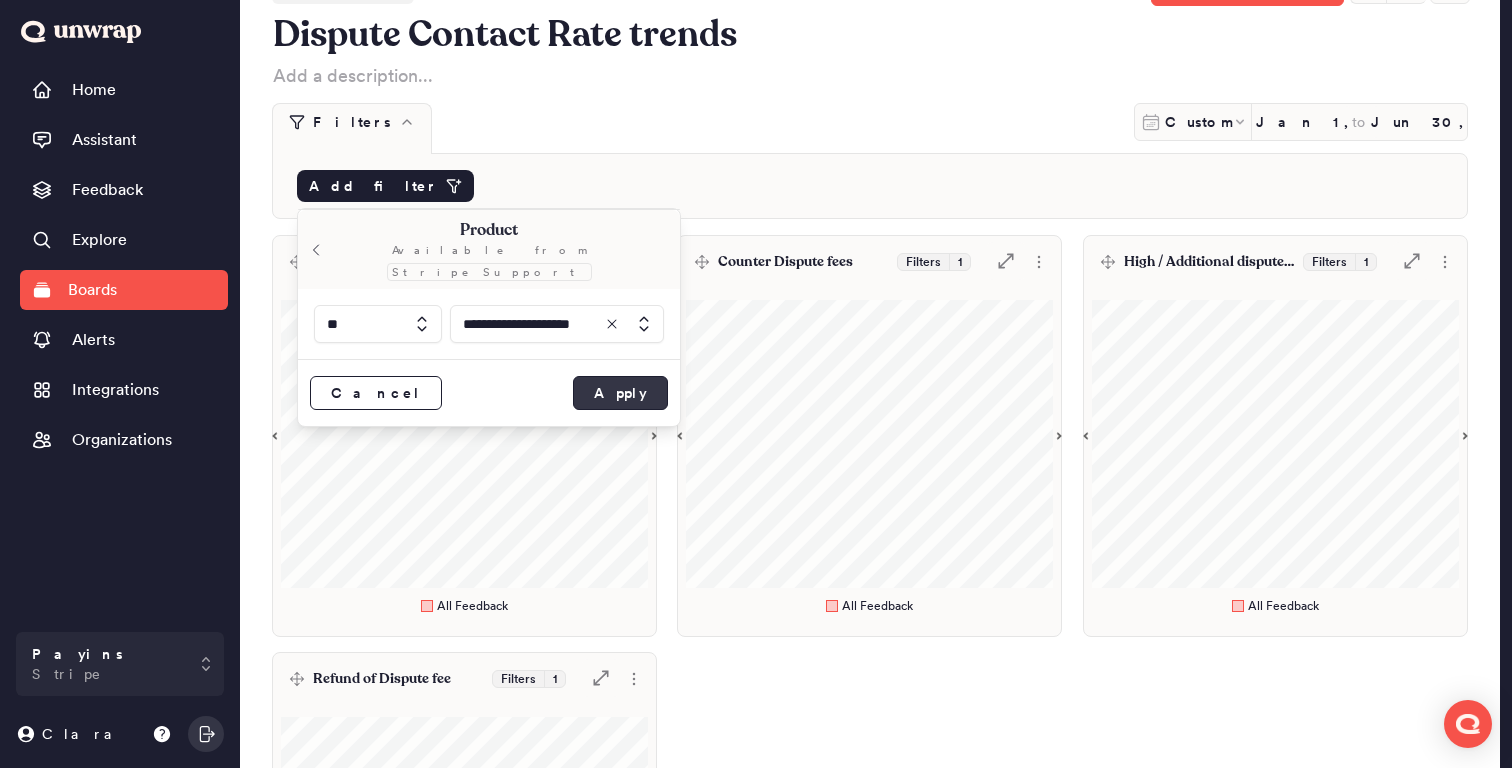 click on "Apply" at bounding box center (620, 393) 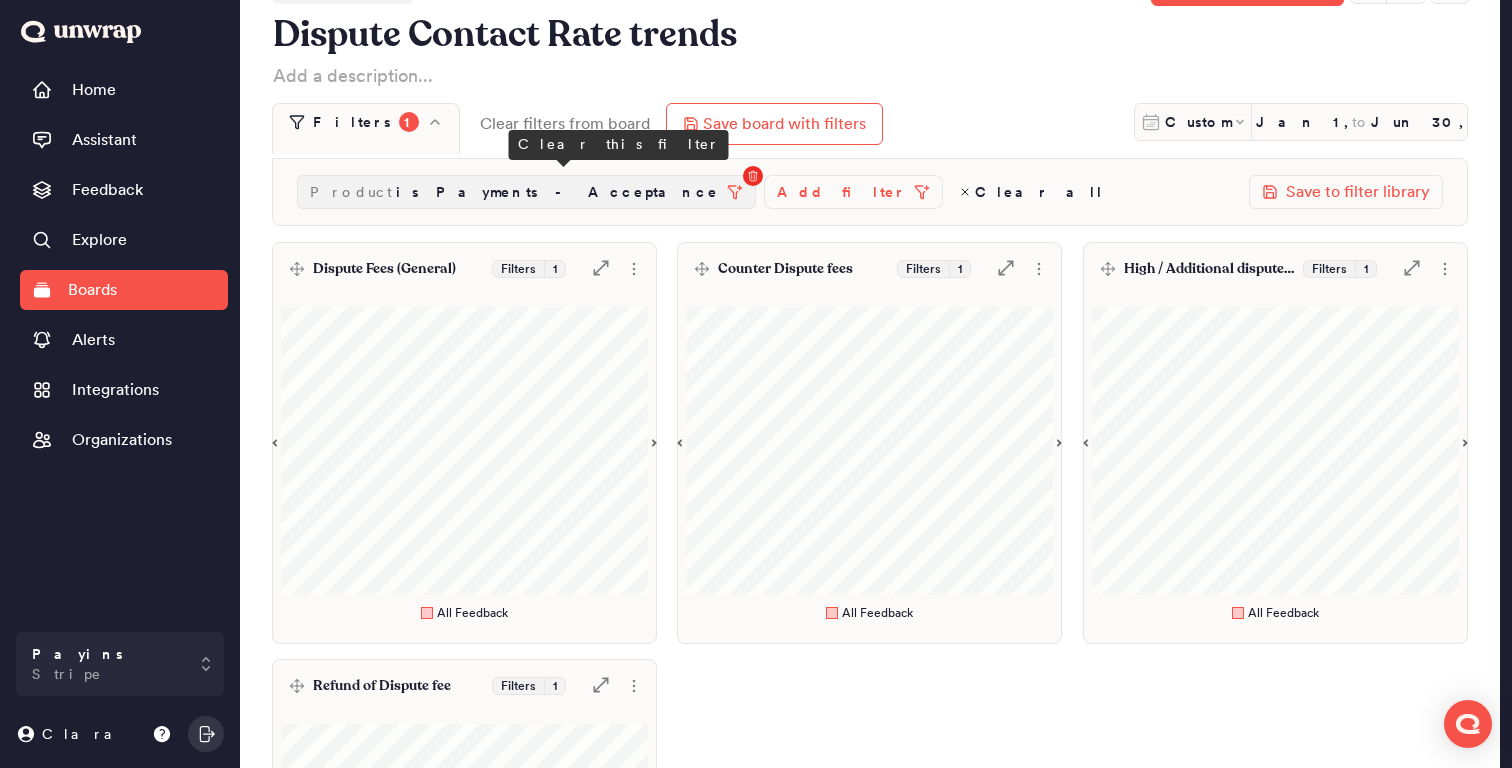 click 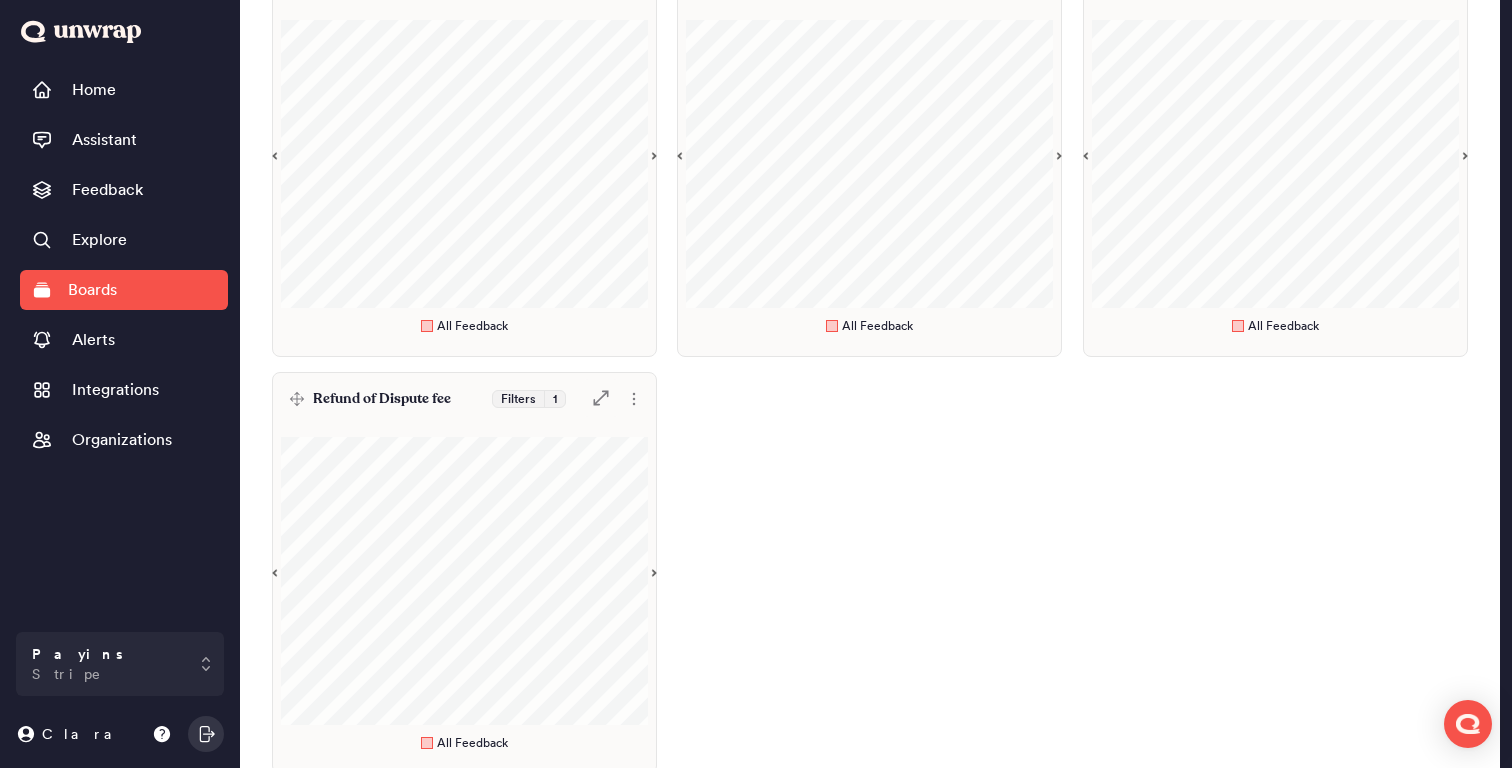 scroll, scrollTop: 0, scrollLeft: 0, axis: both 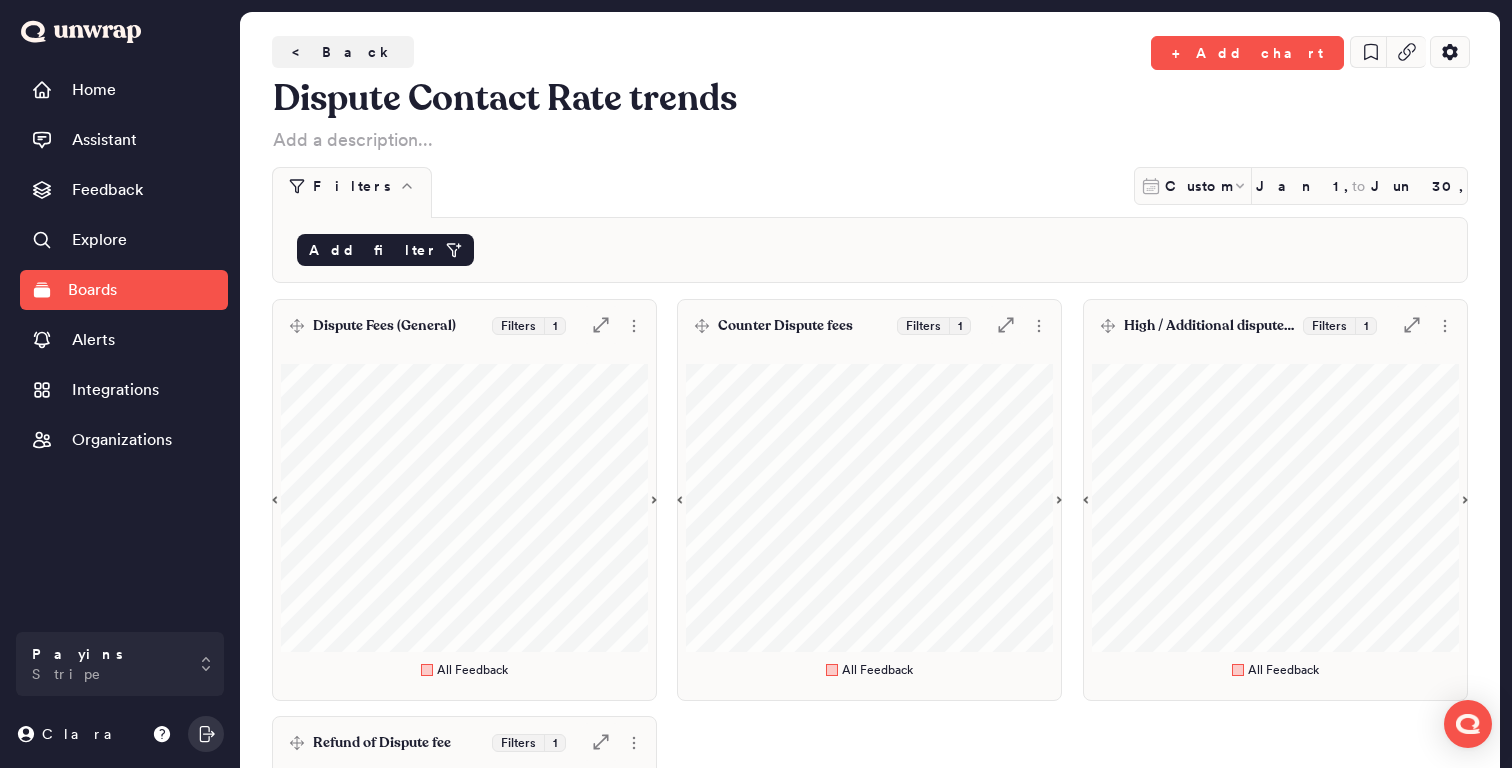 click on "Add filter" at bounding box center (373, 250) 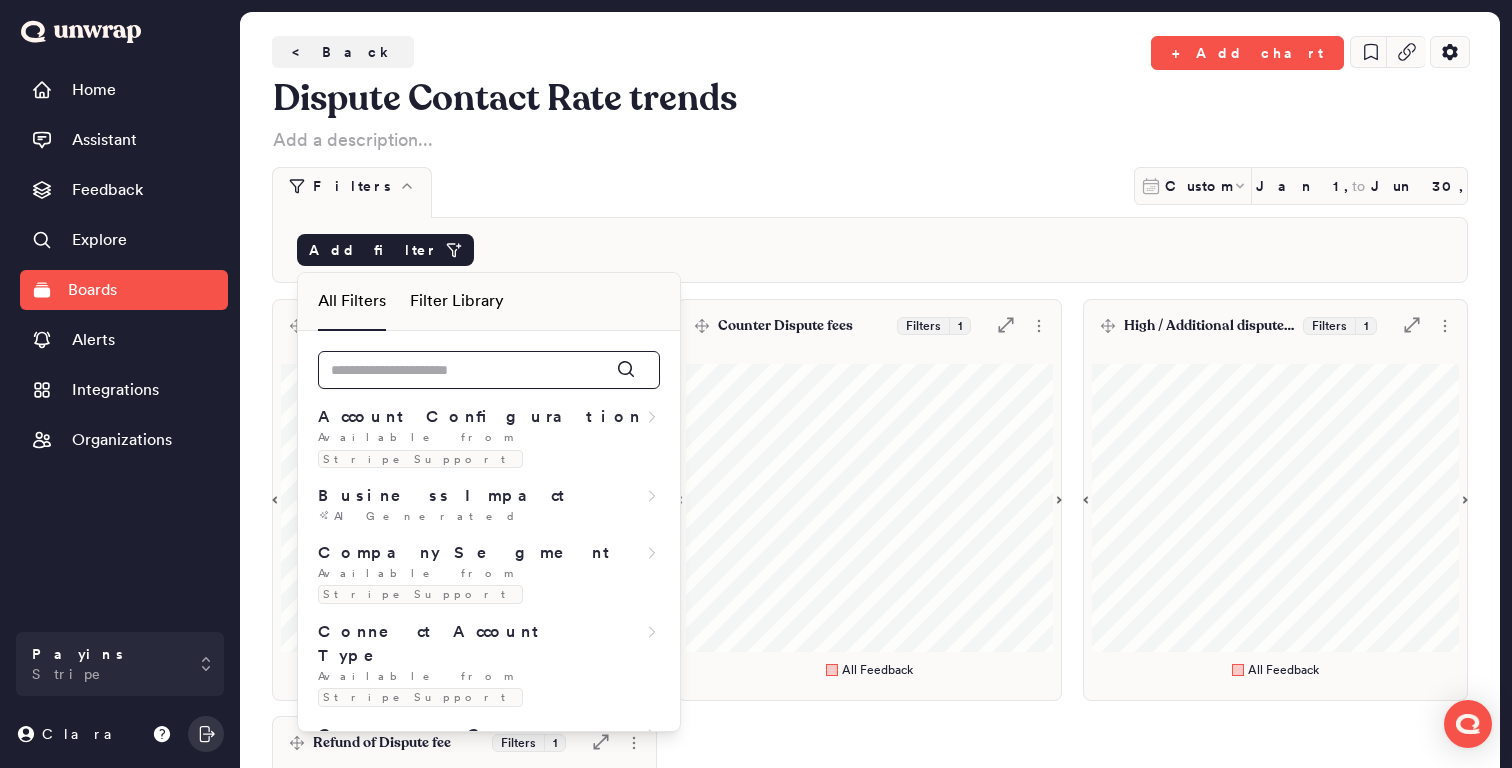 click at bounding box center [489, 370] 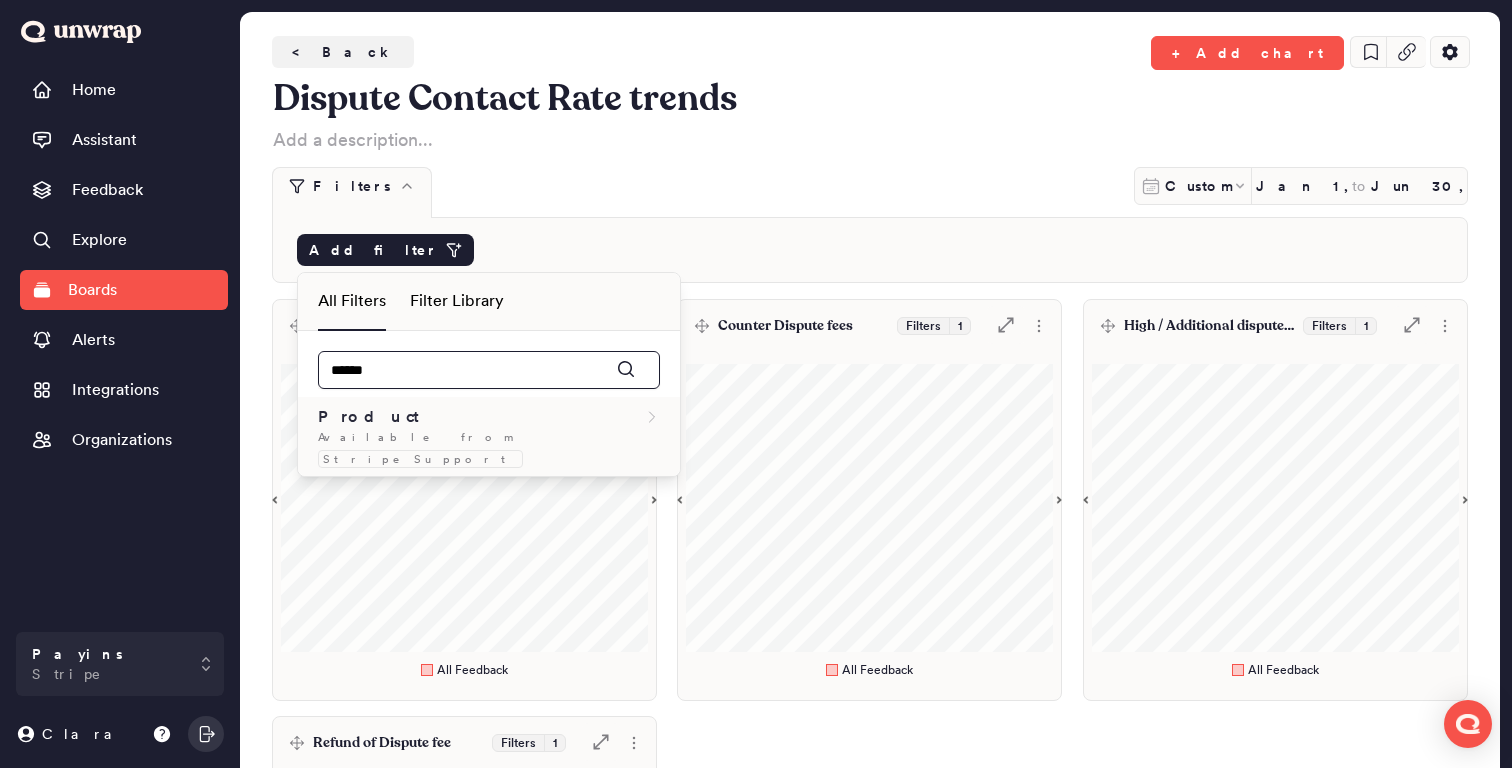 type on "******" 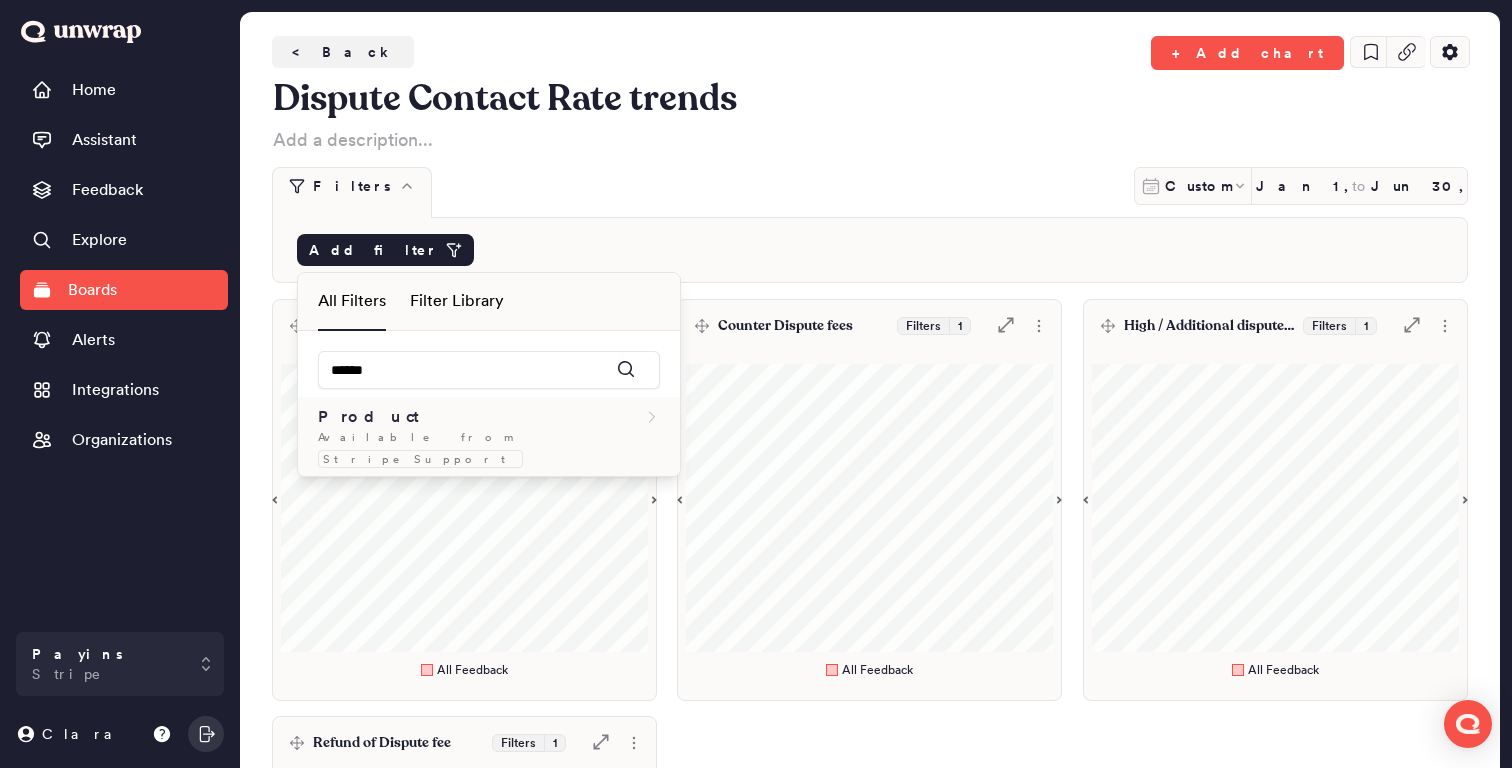 click on "Product" at bounding box center [489, 417] 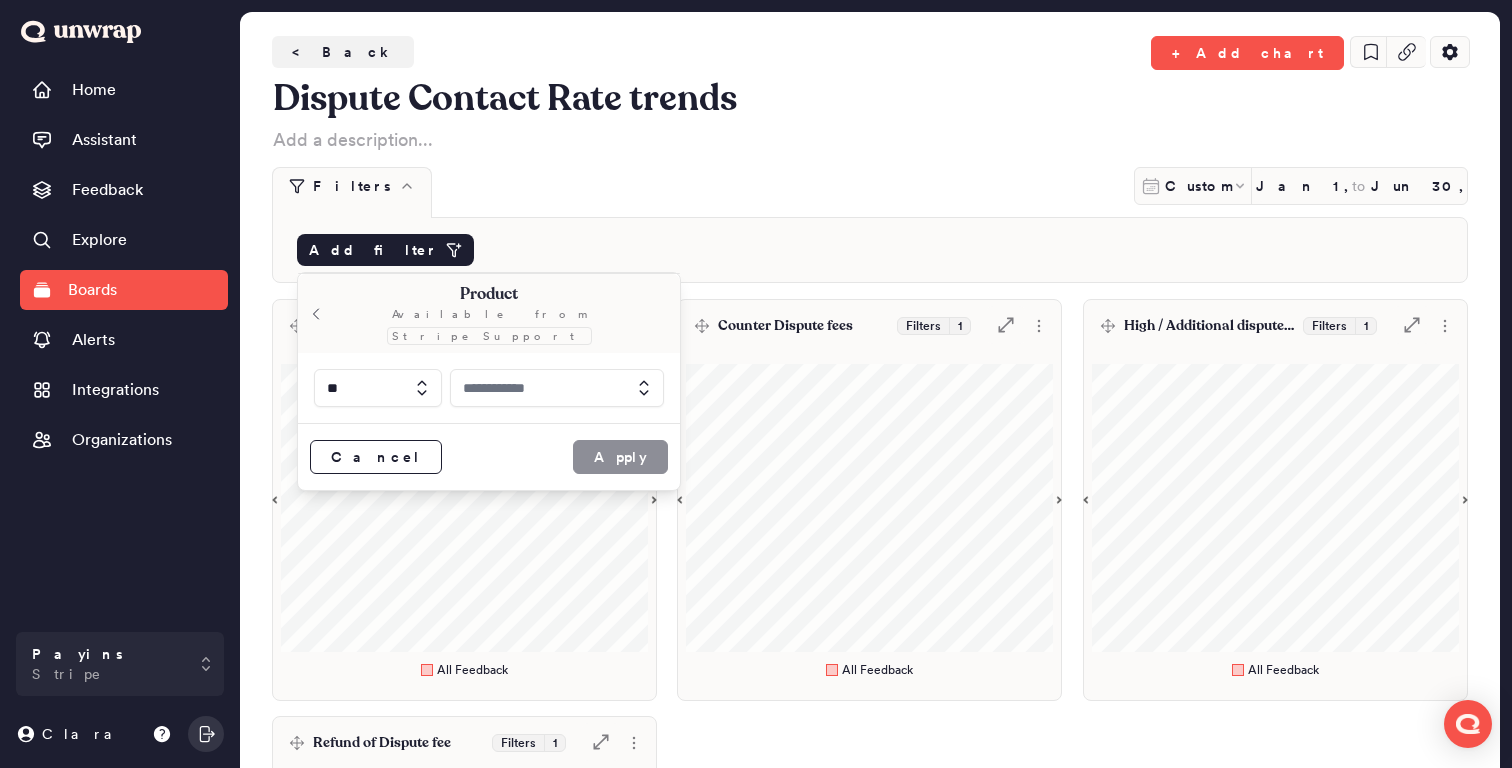 click at bounding box center [557, 388] 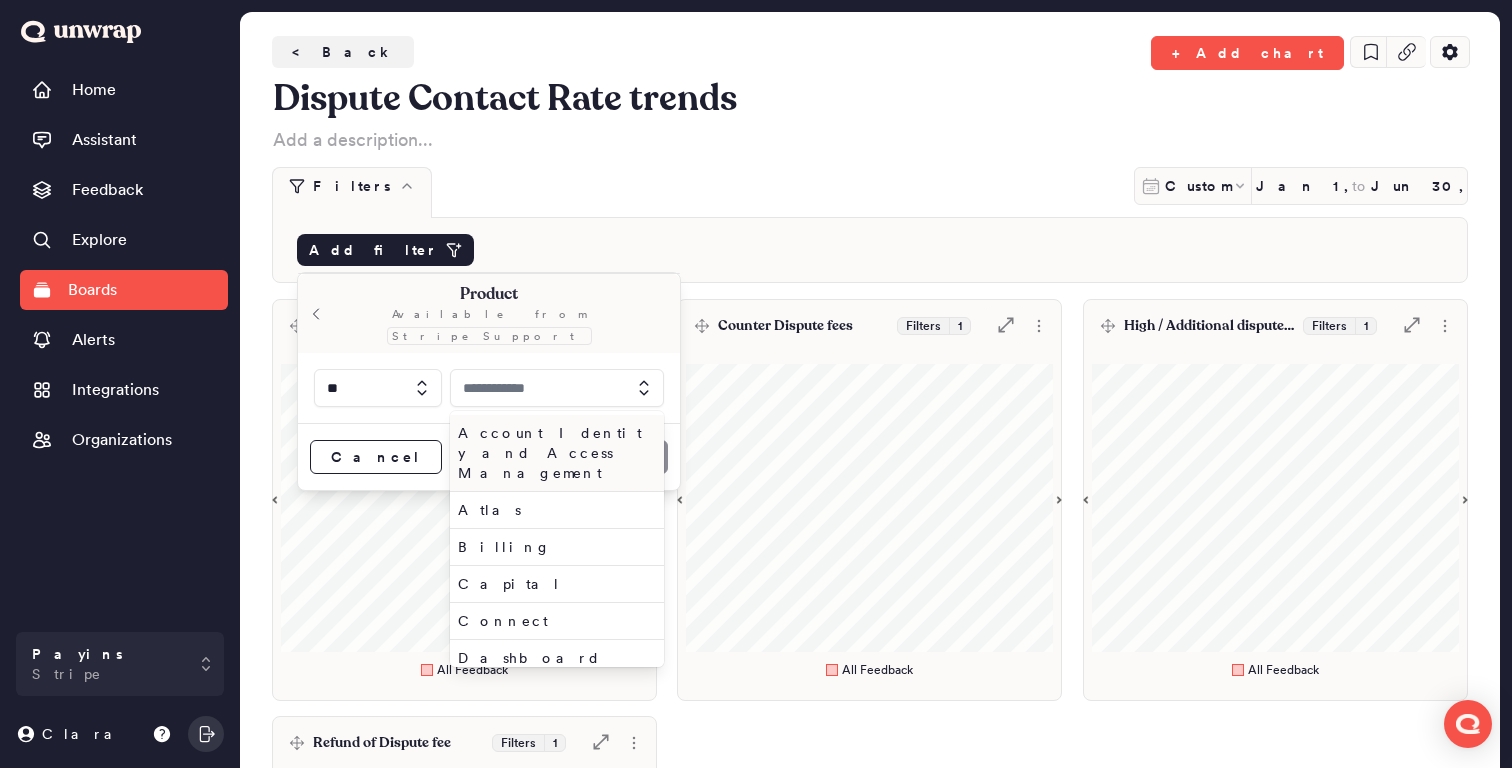 click at bounding box center (557, 388) 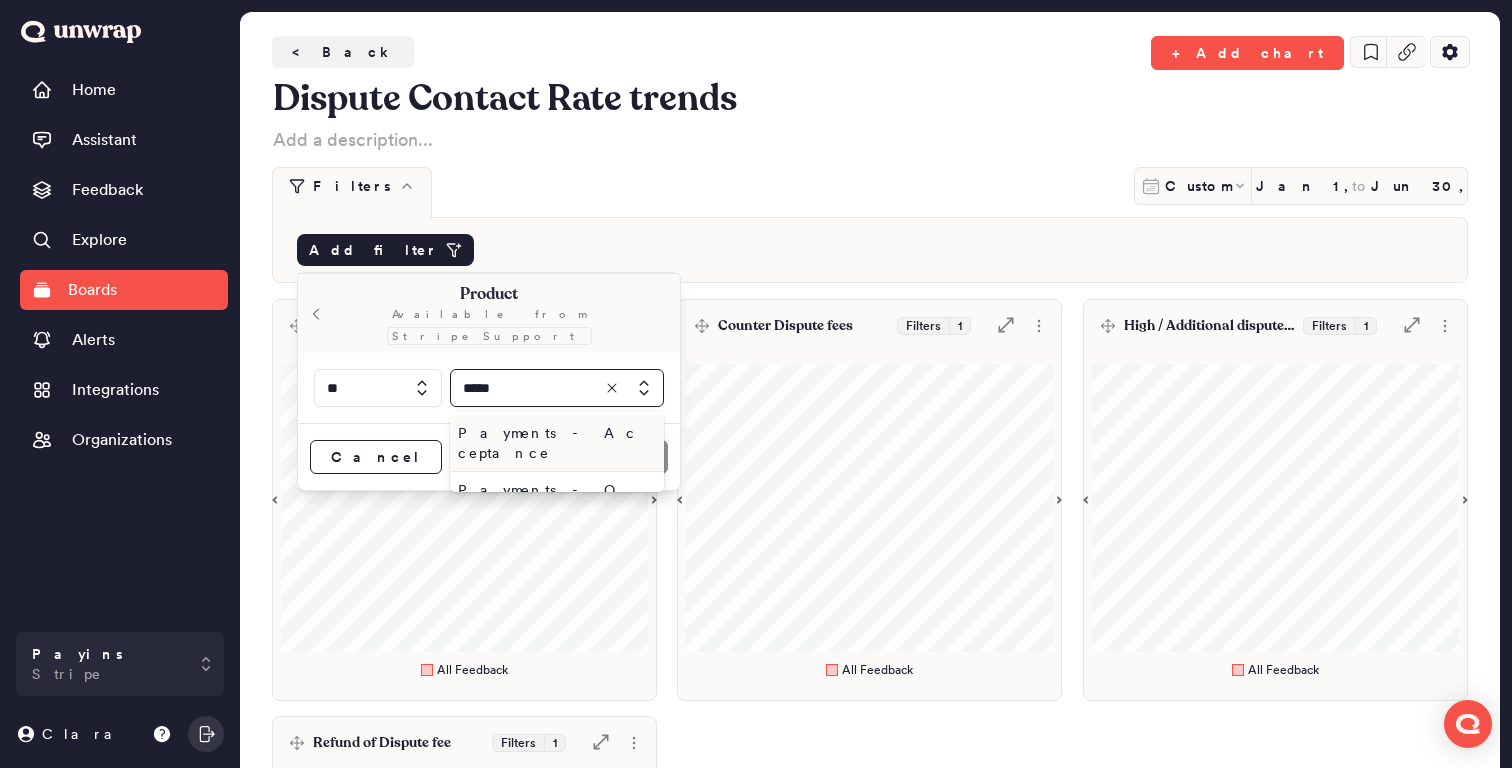 type on "****" 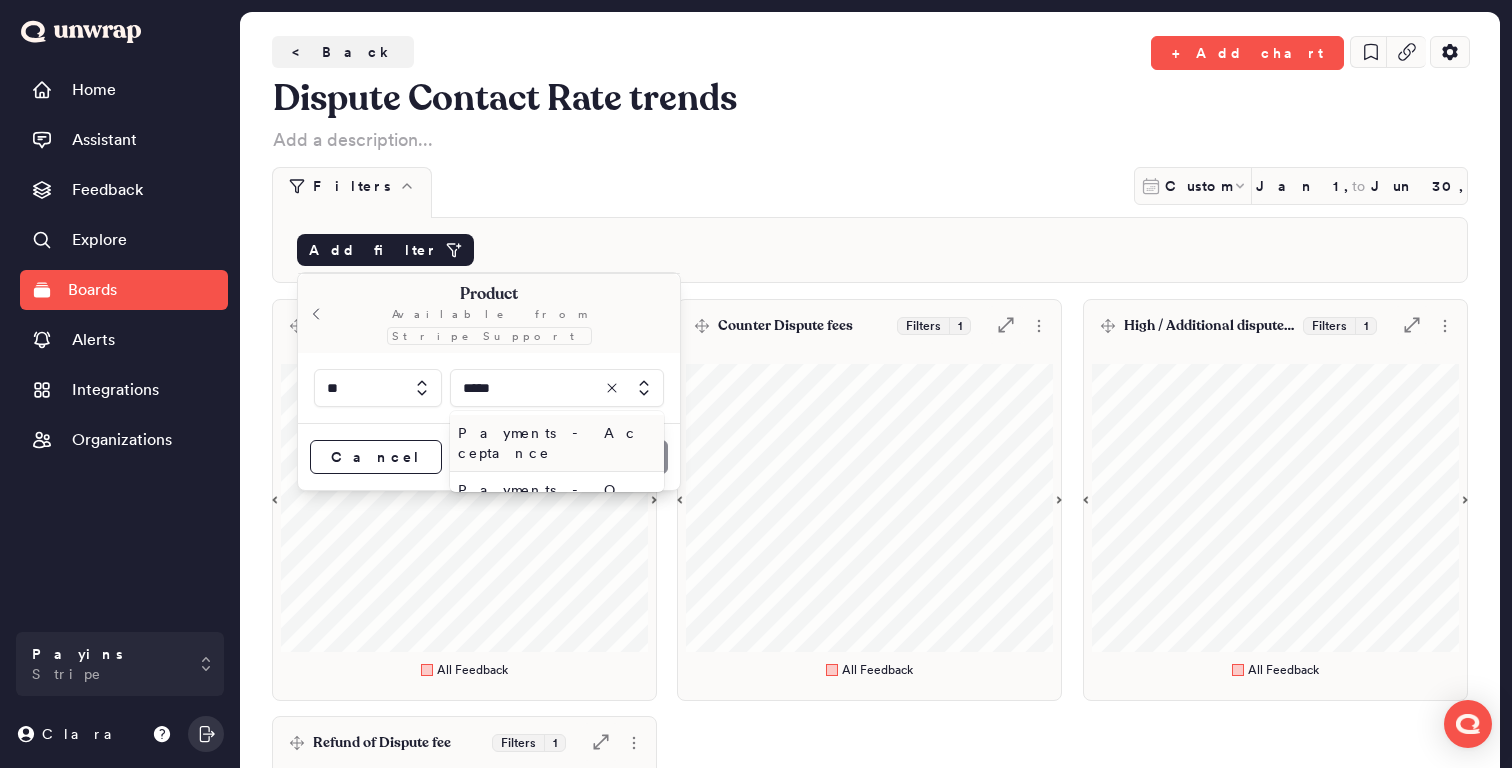 click on "Payments - Acceptance" at bounding box center (553, 443) 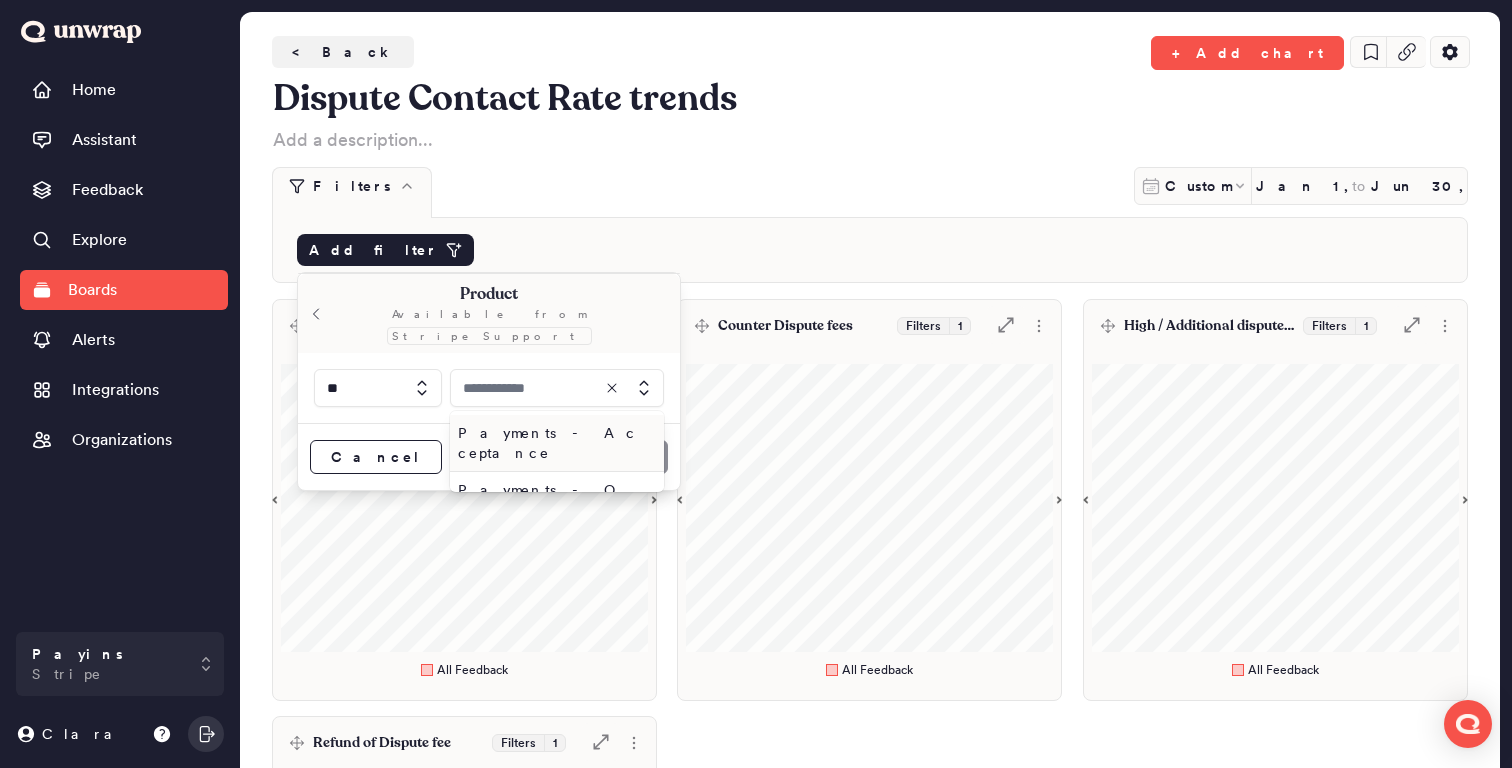 type on "**********" 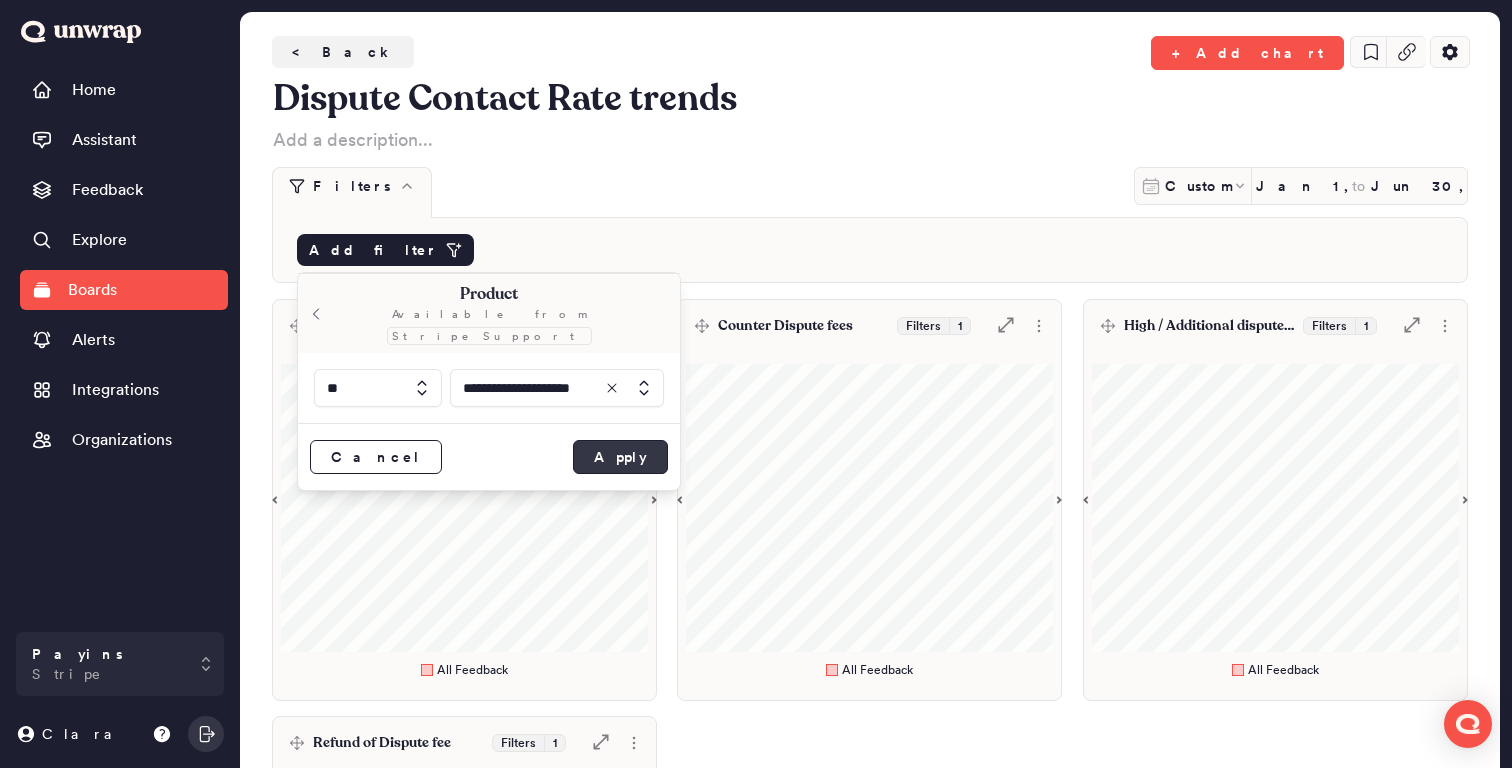 click on "Apply" at bounding box center [620, 457] 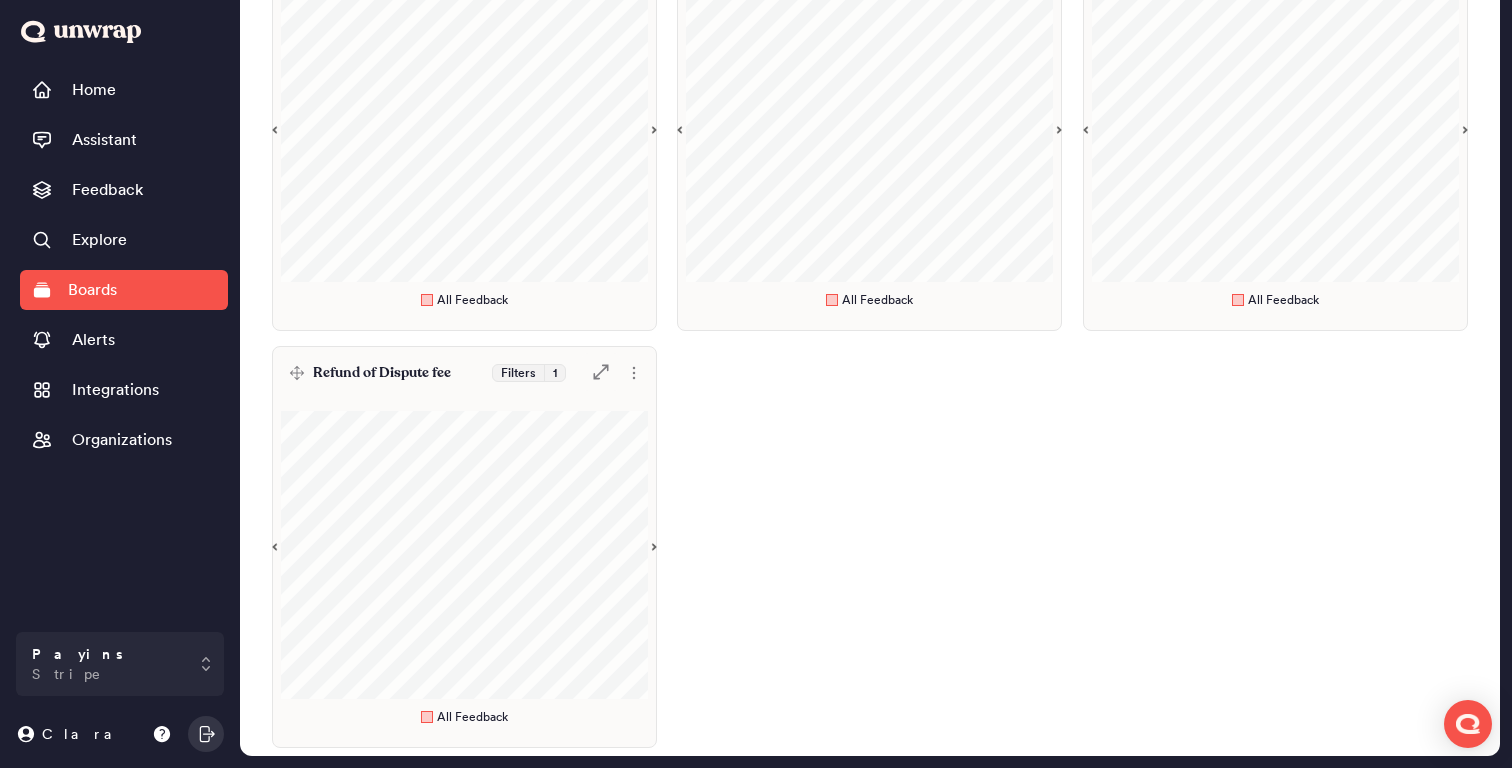 scroll, scrollTop: 0, scrollLeft: 0, axis: both 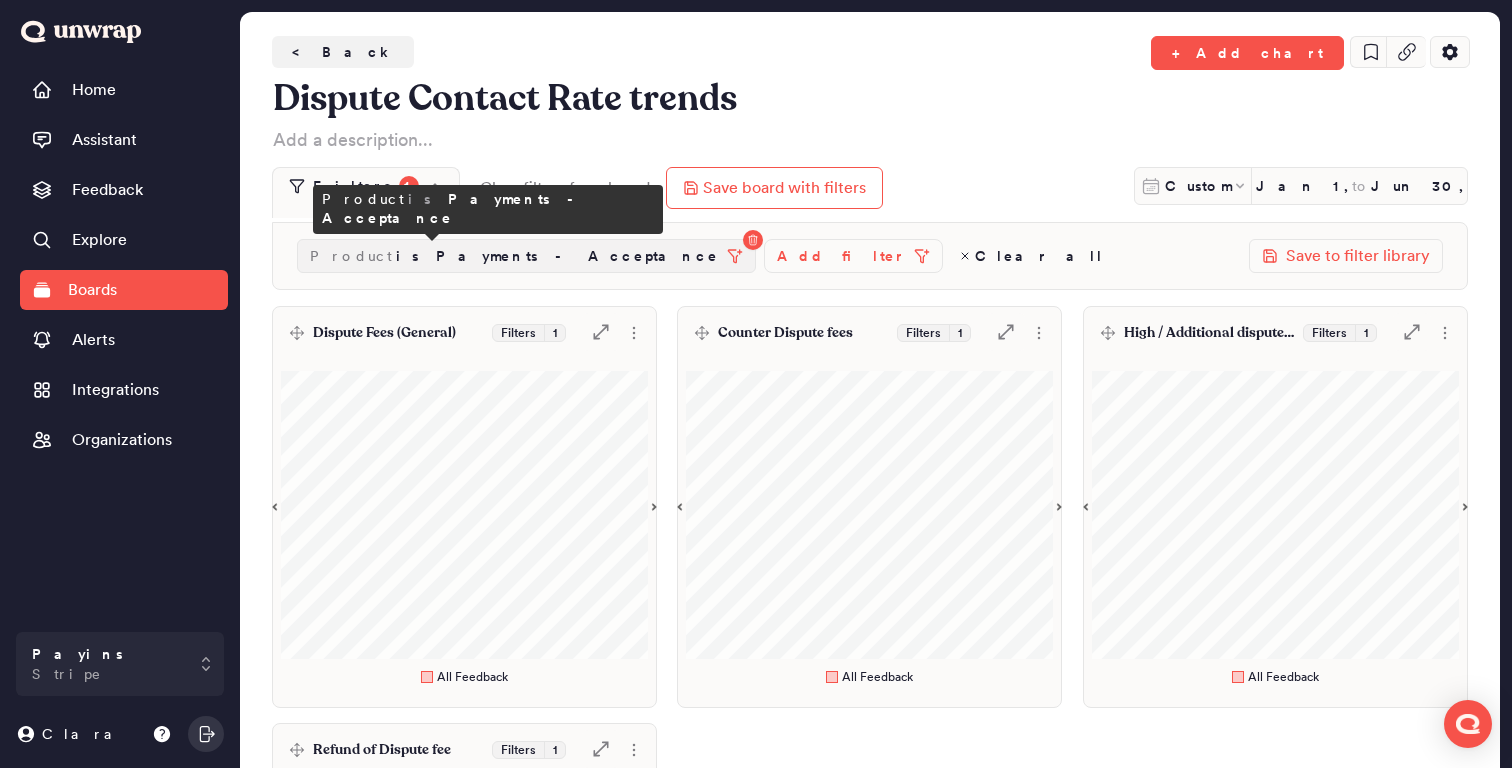 click on "is   Payments - Acceptance" at bounding box center [557, 256] 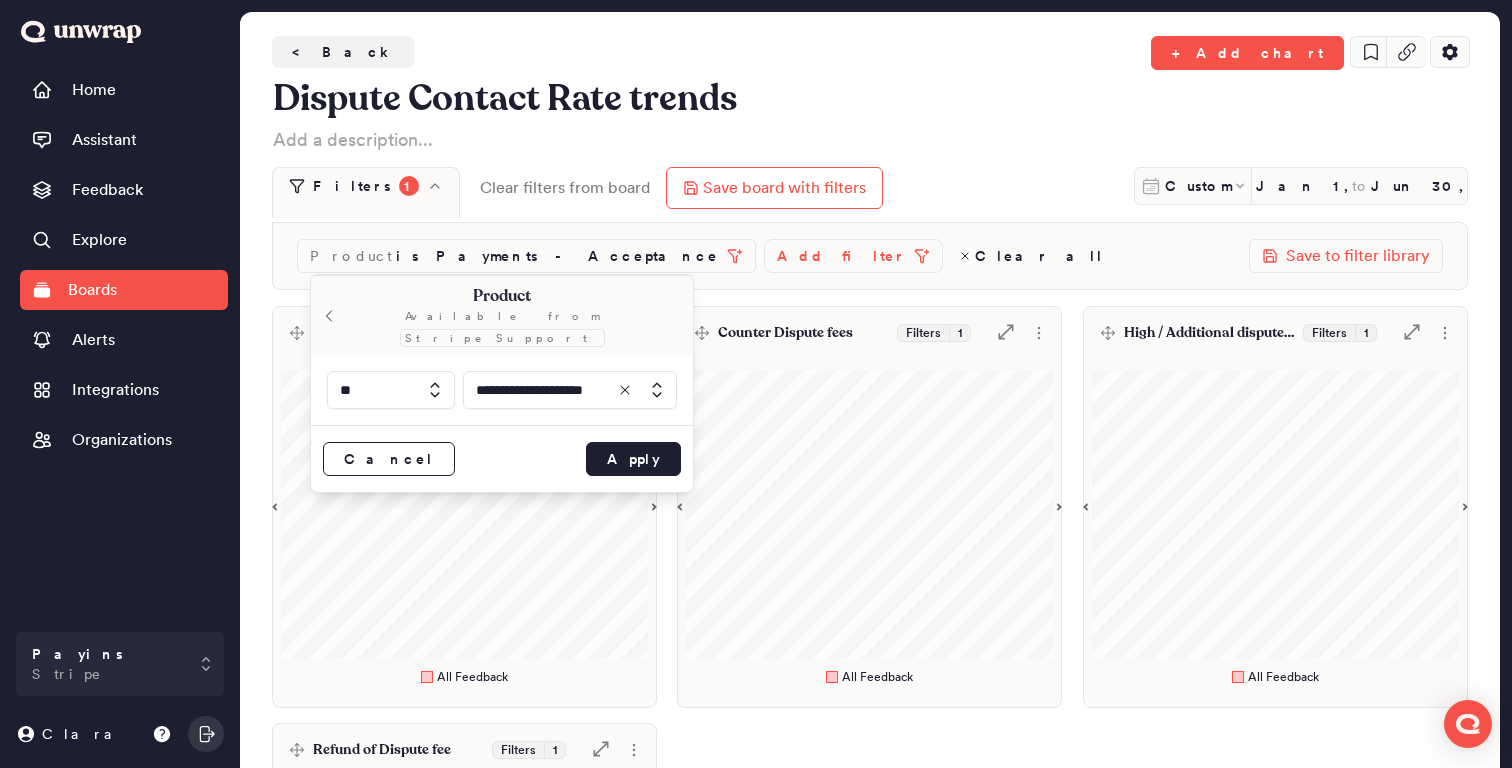 click at bounding box center (391, 390) 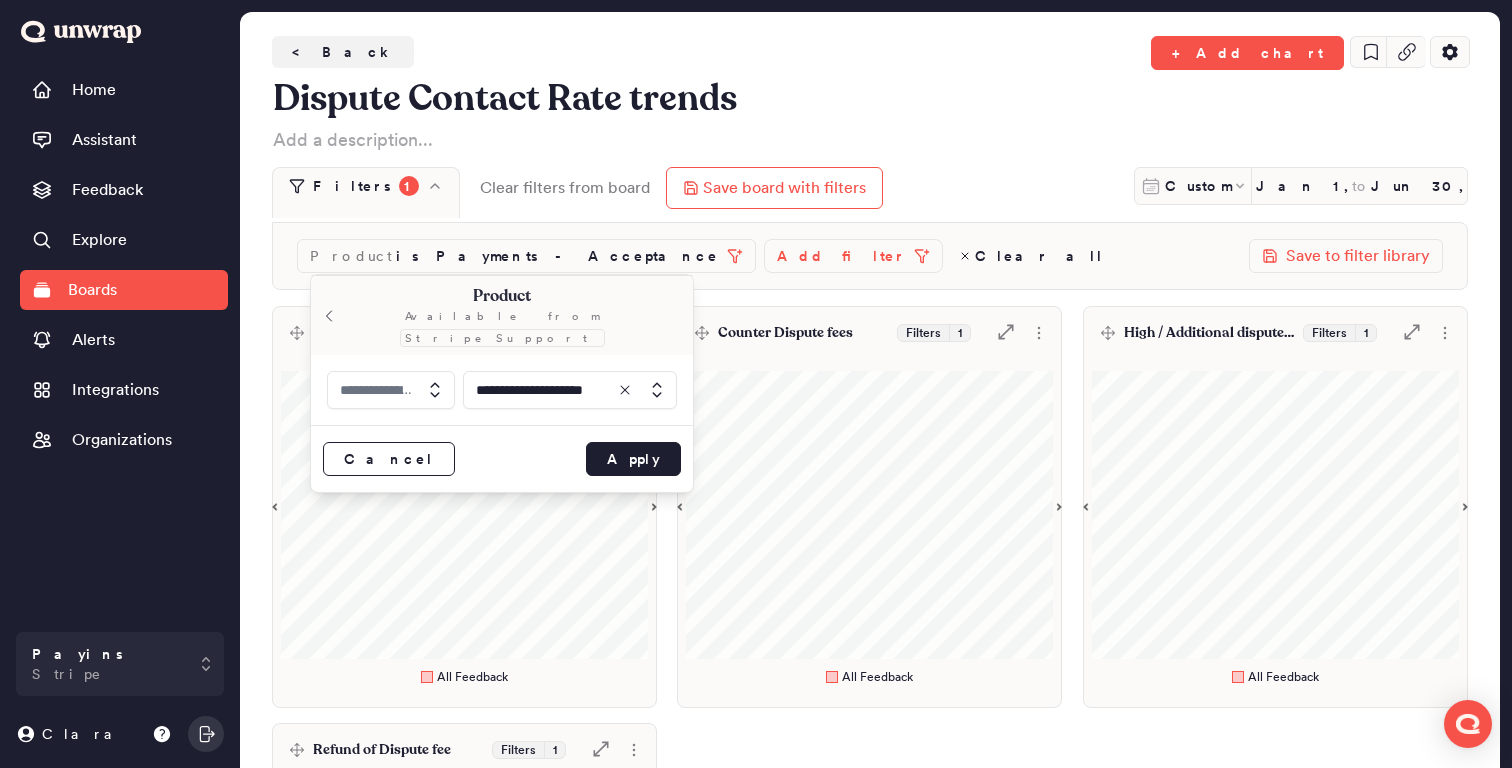 type on "**" 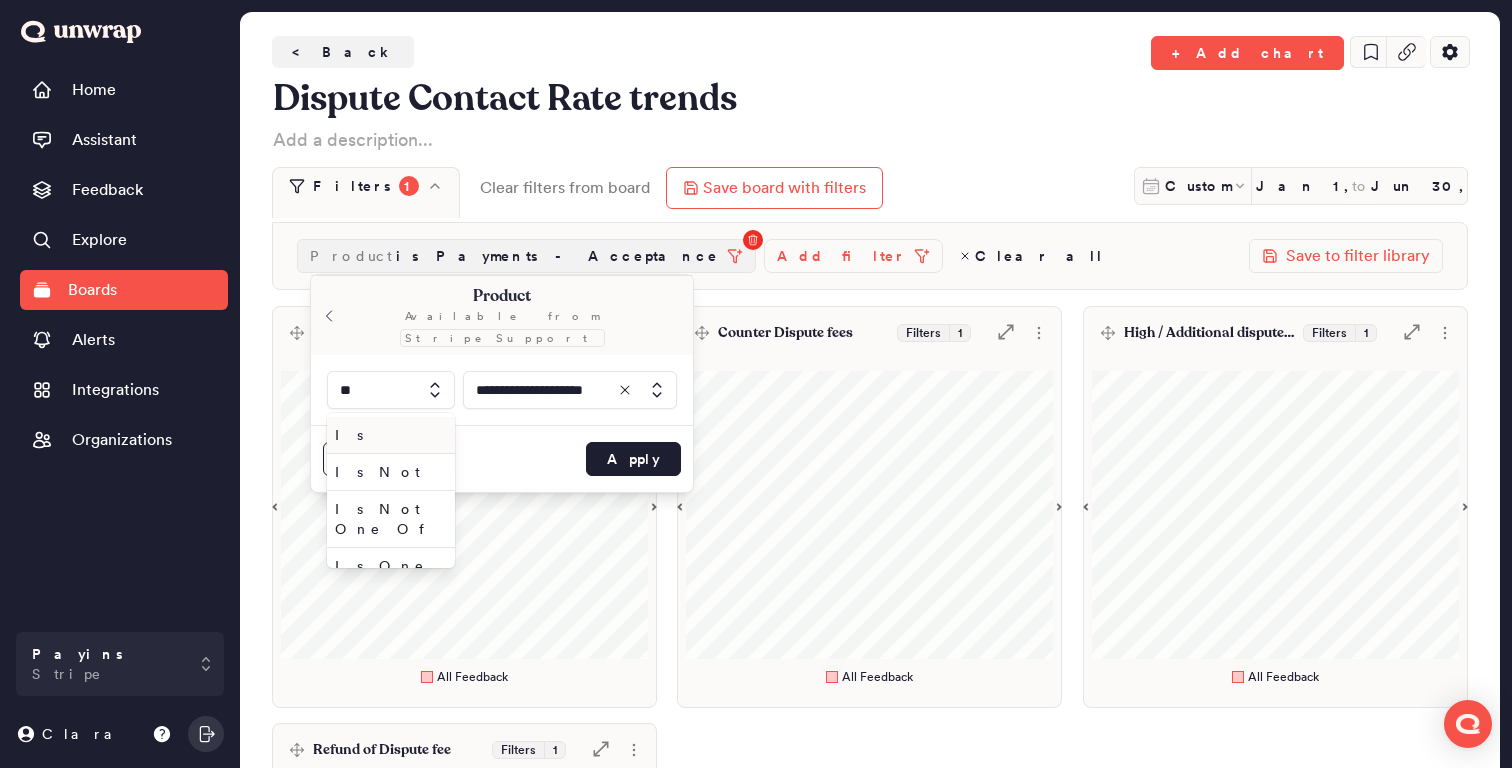 click at bounding box center (753, 240) 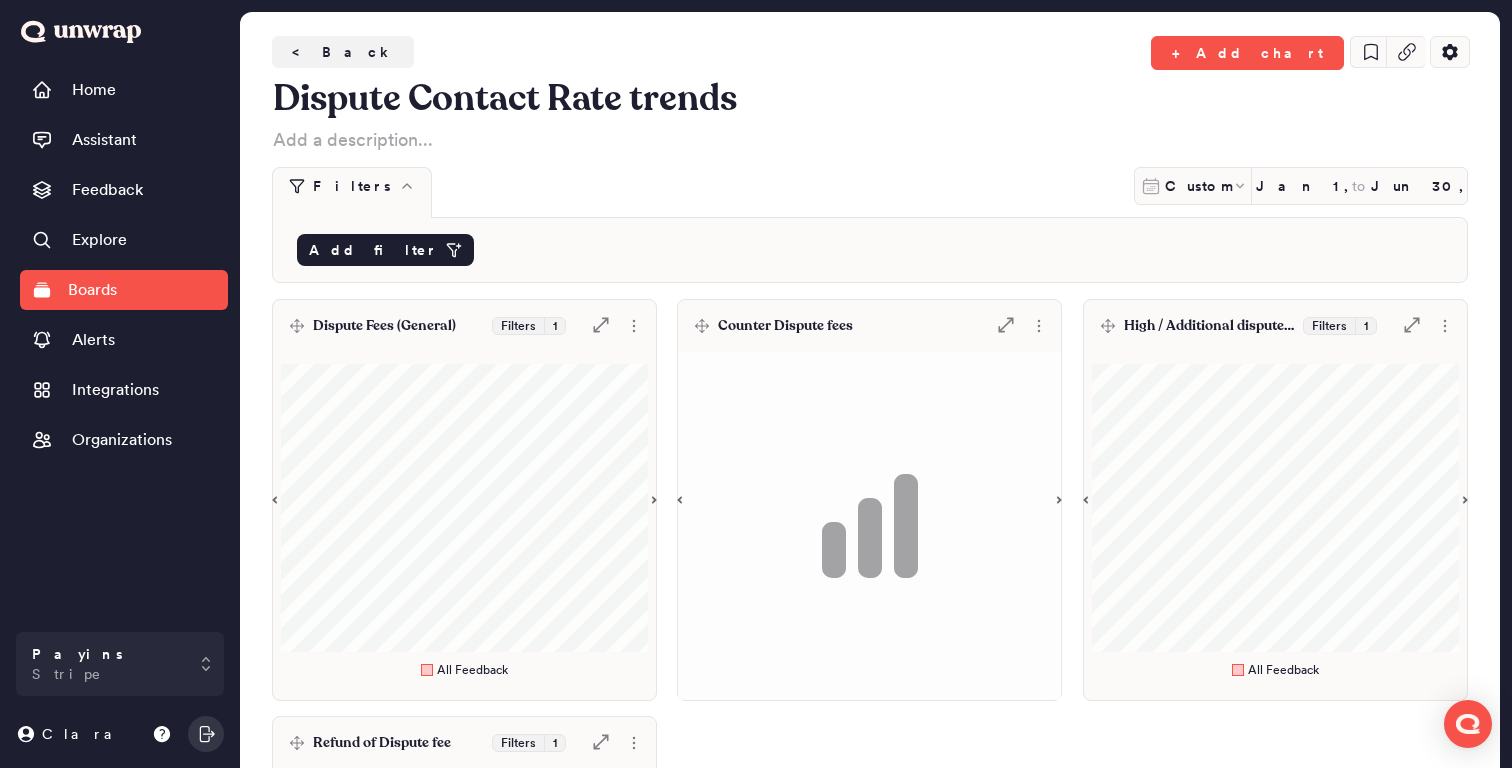 click on "Add filter" at bounding box center [373, 250] 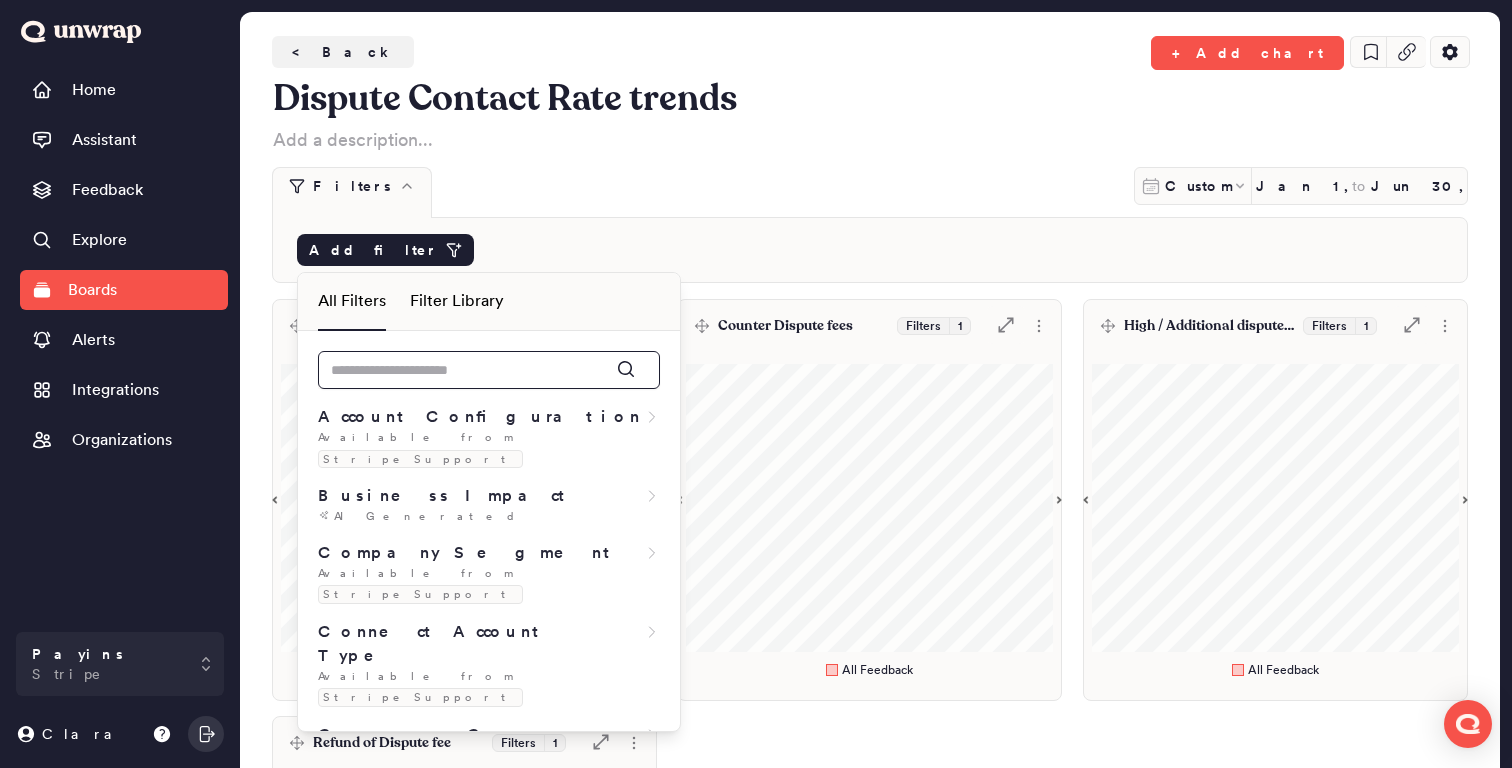 click at bounding box center [489, 370] 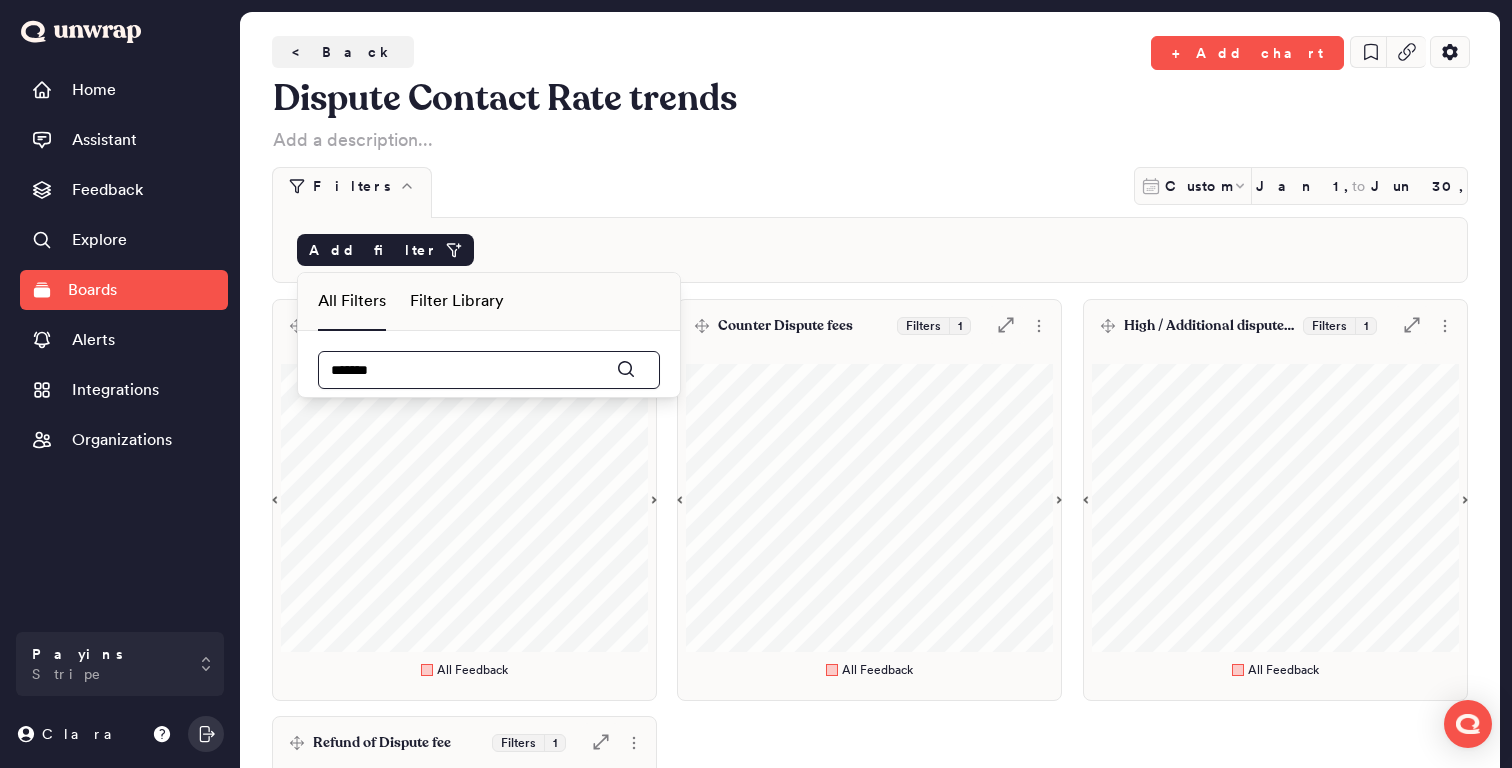 type on "******" 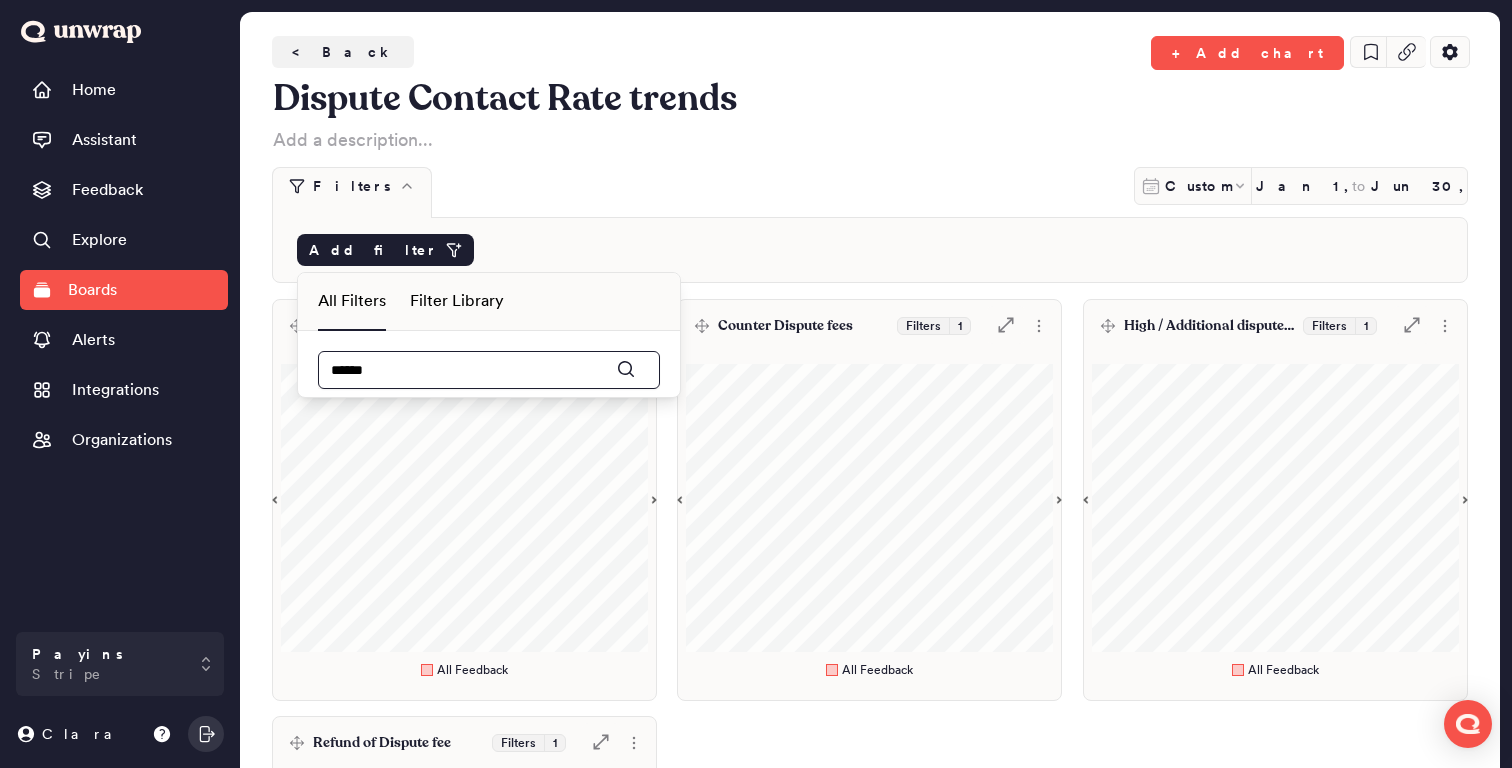 type 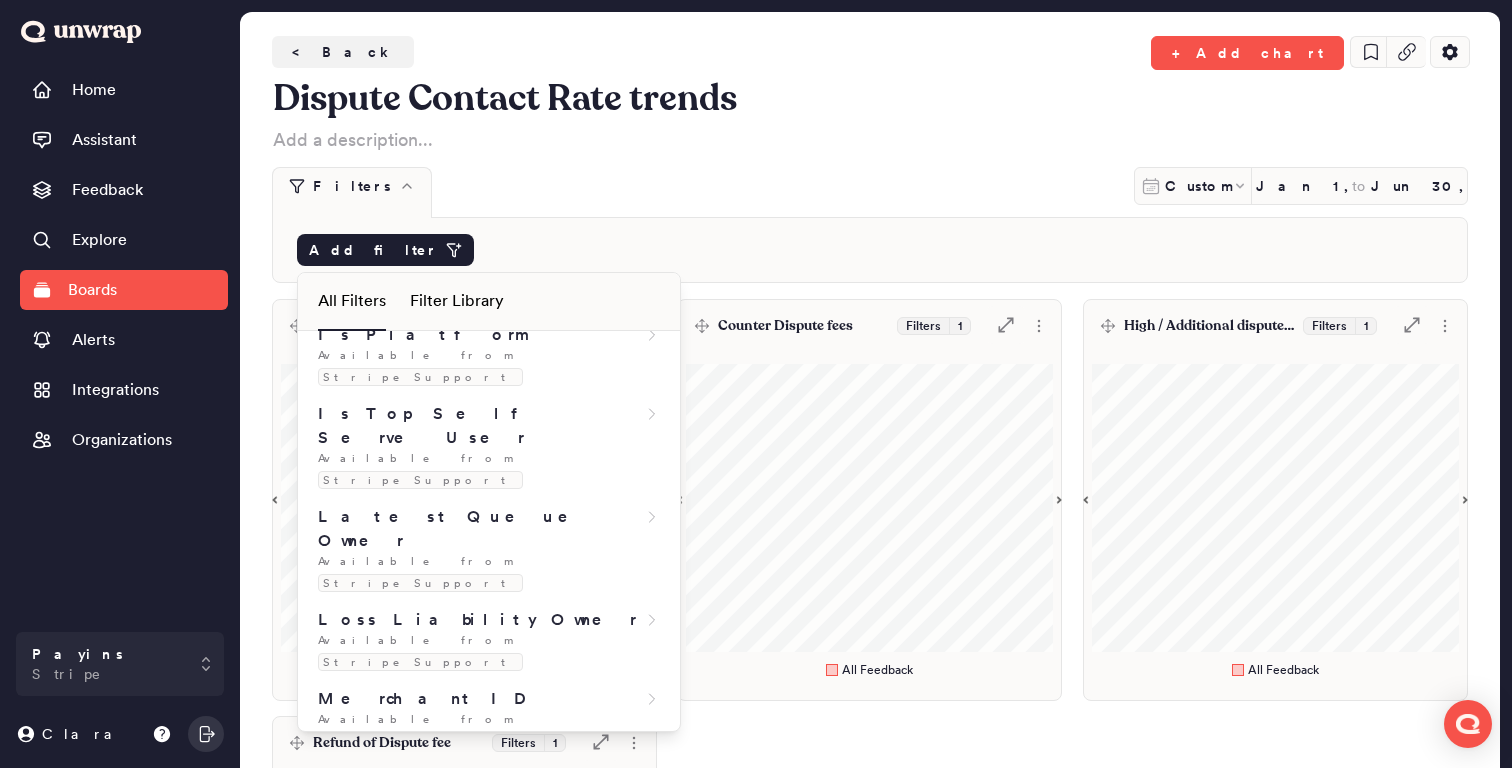 scroll, scrollTop: 2042, scrollLeft: 0, axis: vertical 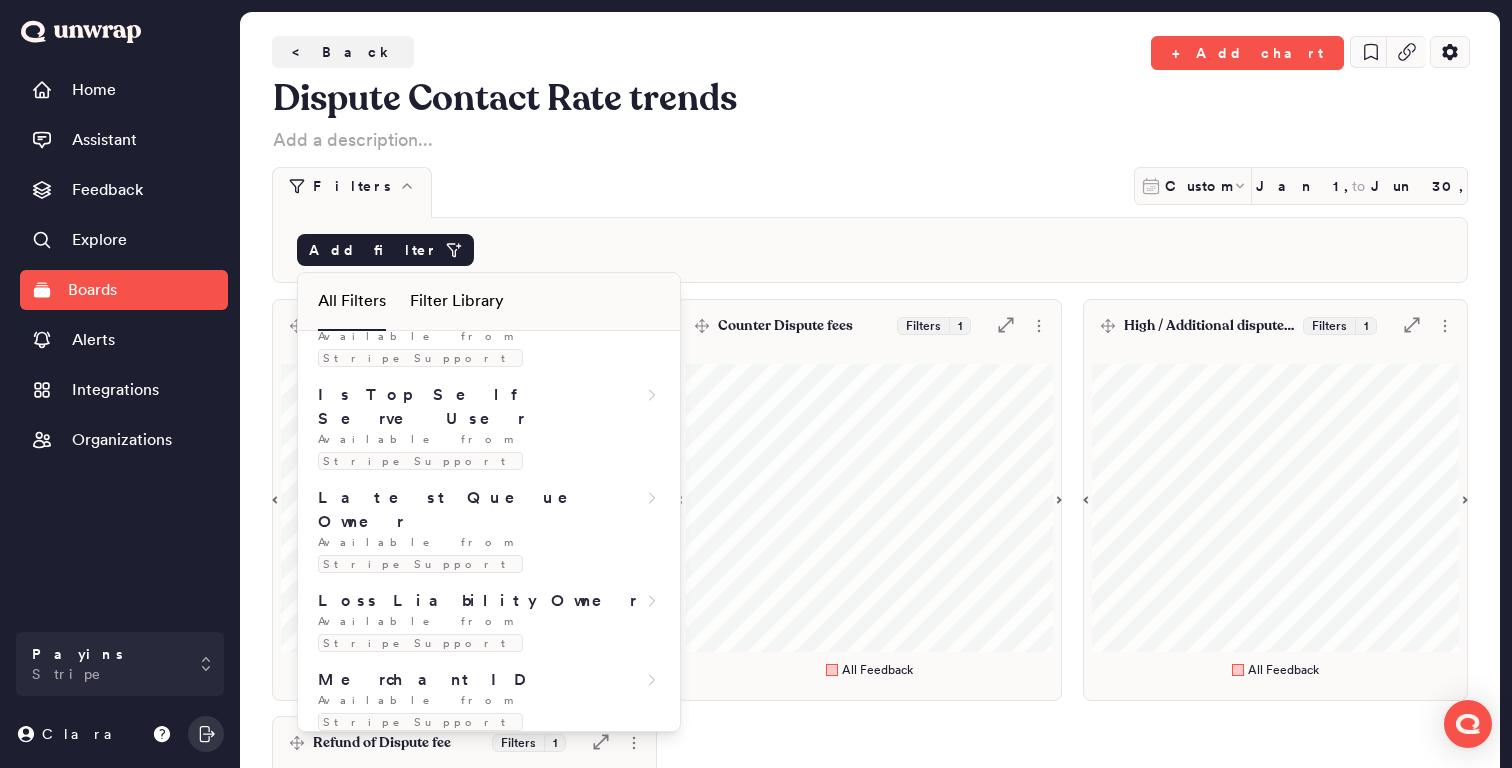 click on "Product" at bounding box center [489, 1156] 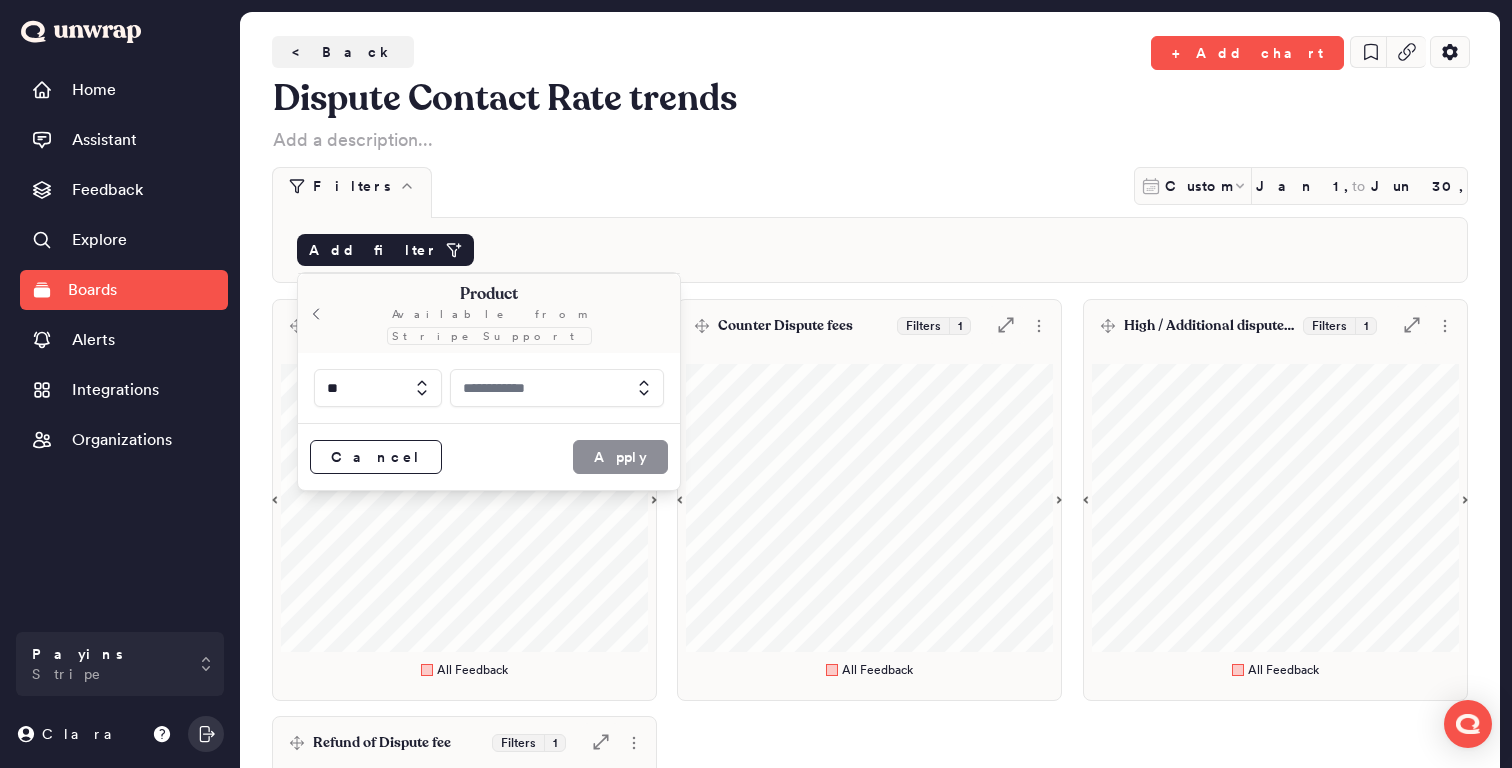 click at bounding box center (557, 388) 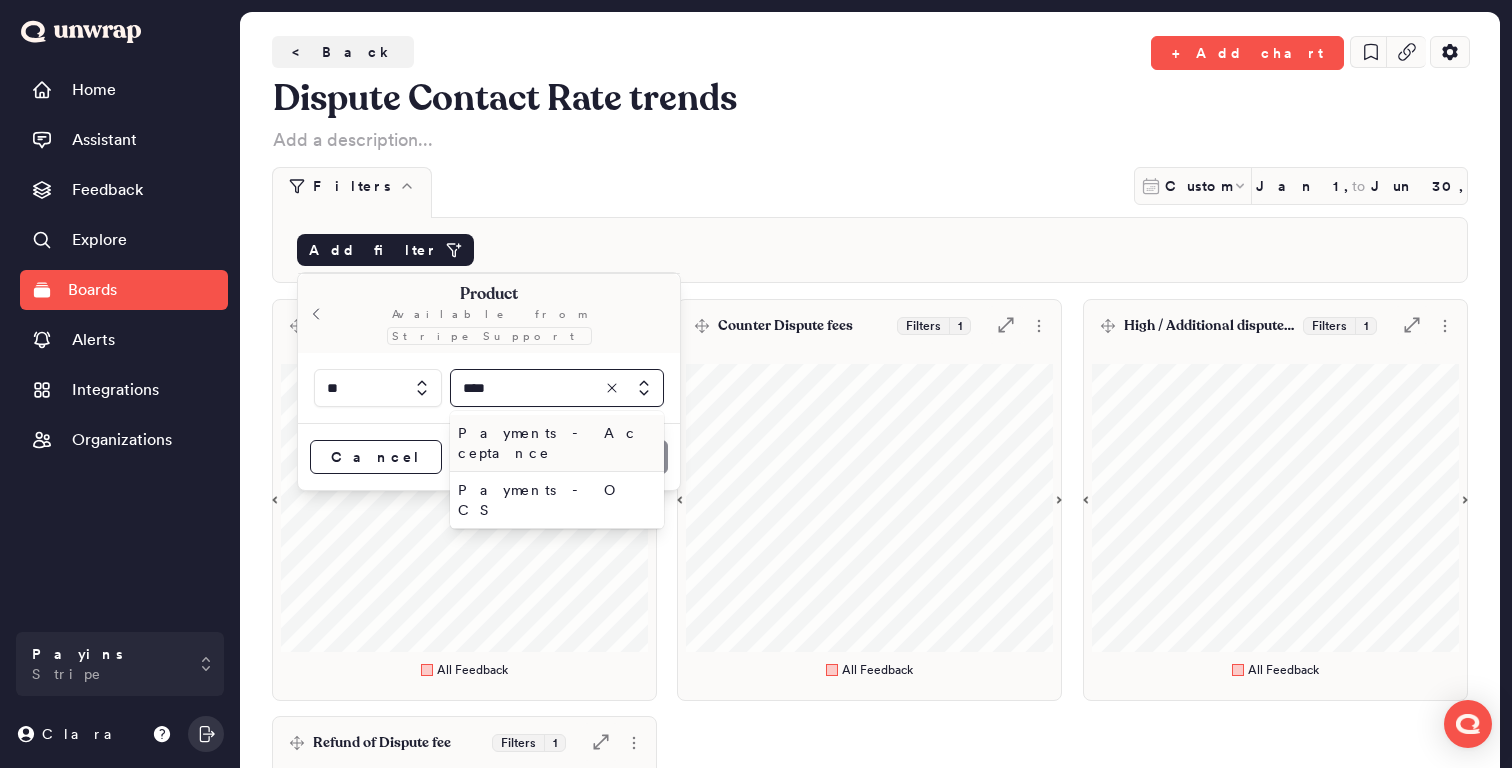 type on "****" 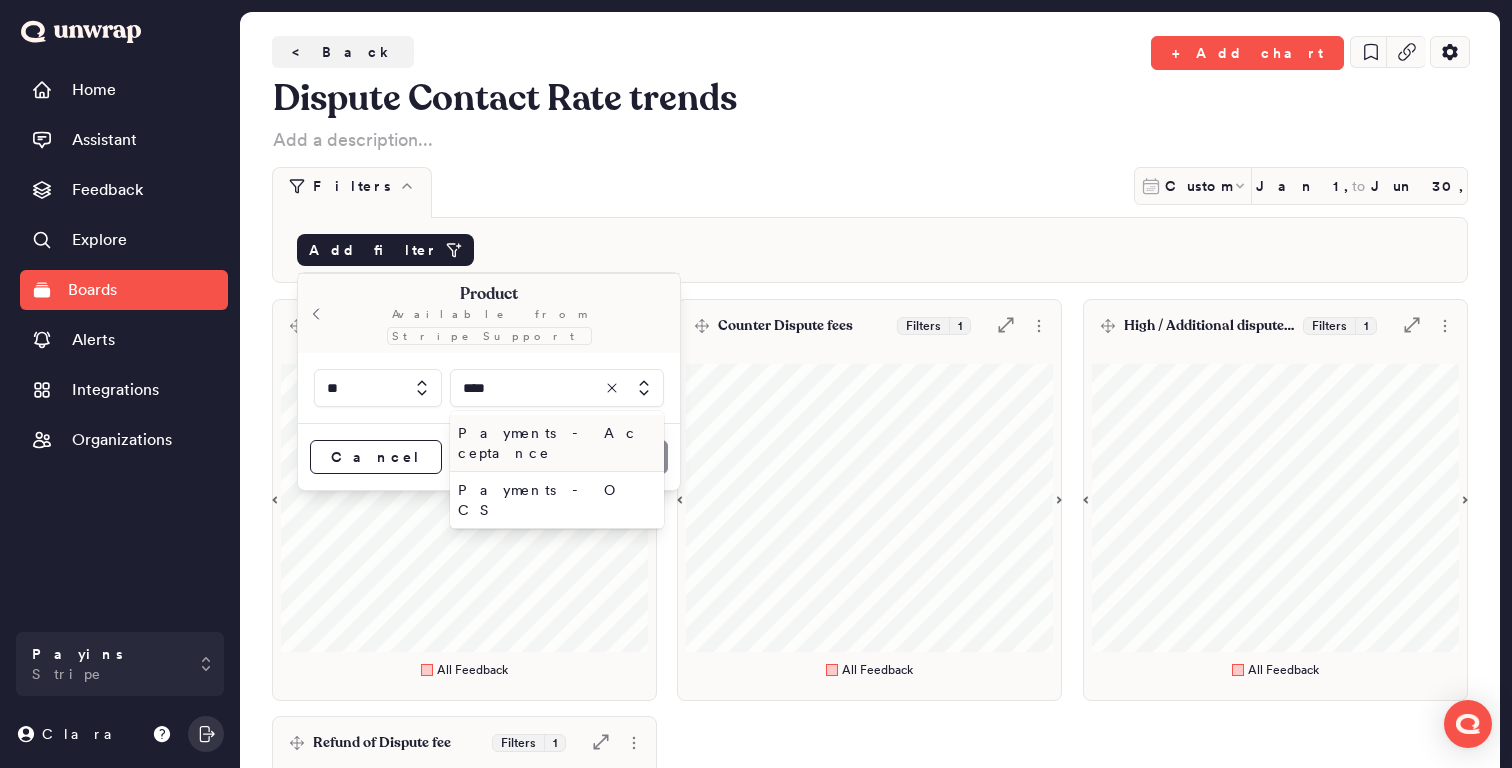 click on "Payments - Acceptance" at bounding box center [553, 443] 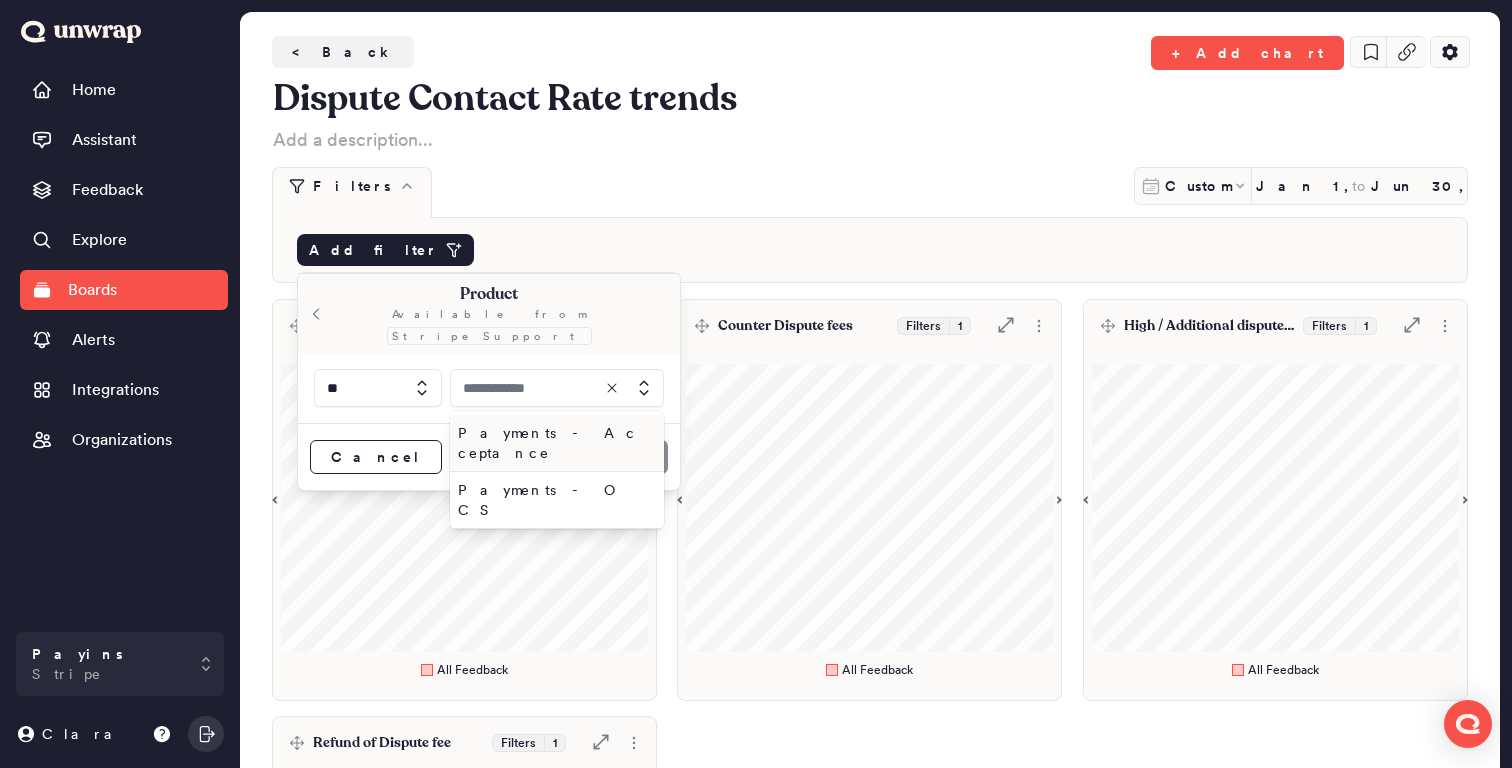 type on "**********" 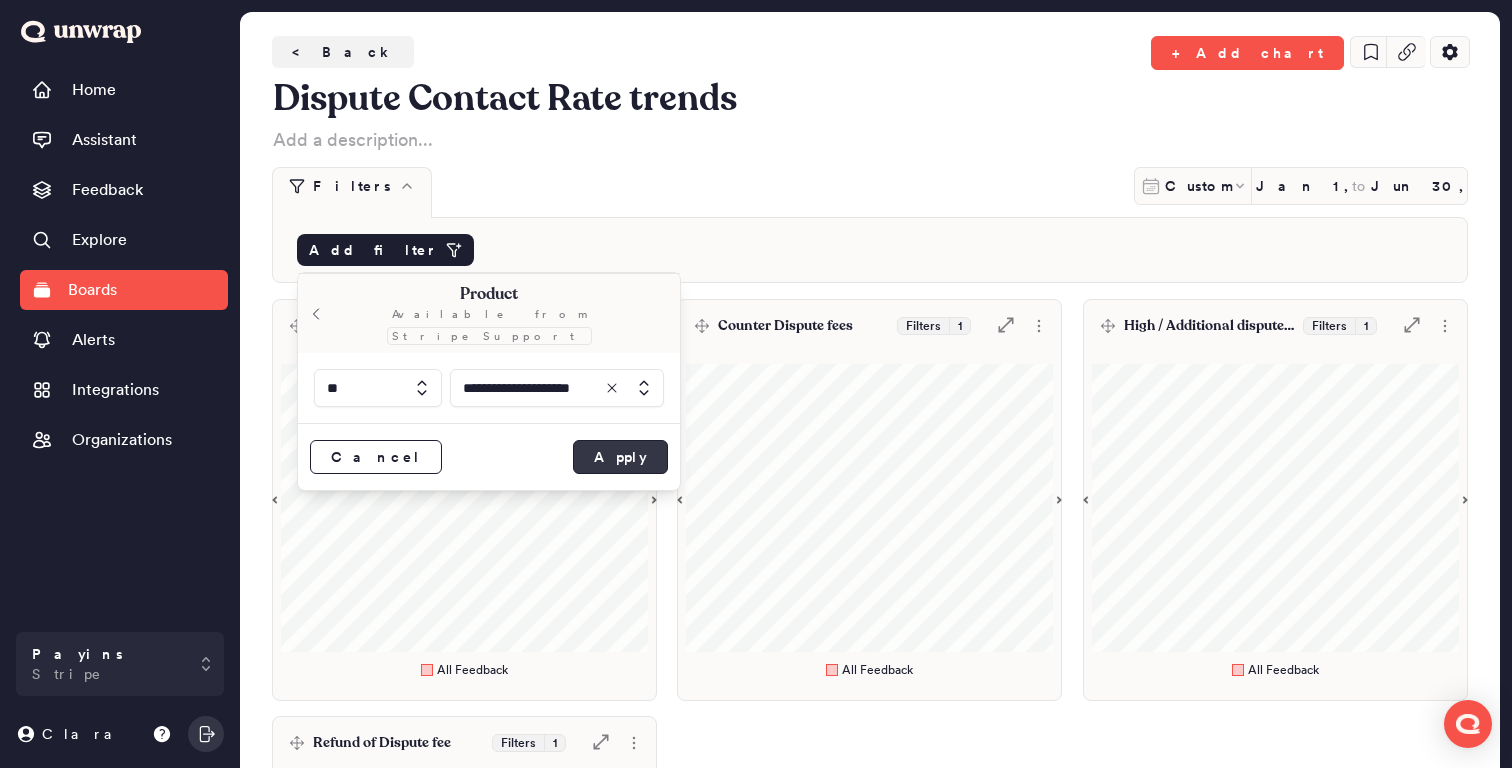 click on "Apply" at bounding box center (620, 457) 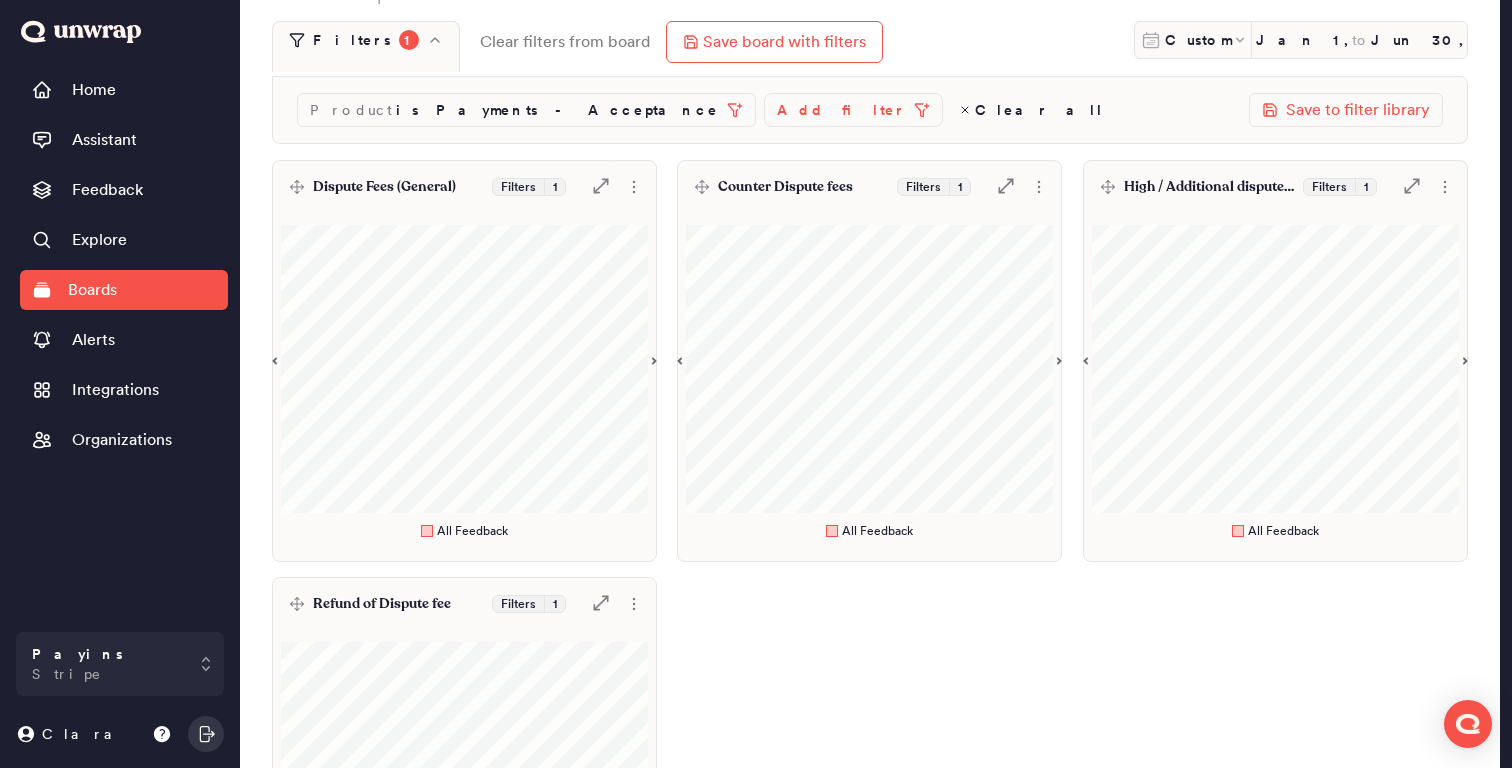 scroll, scrollTop: 377, scrollLeft: 0, axis: vertical 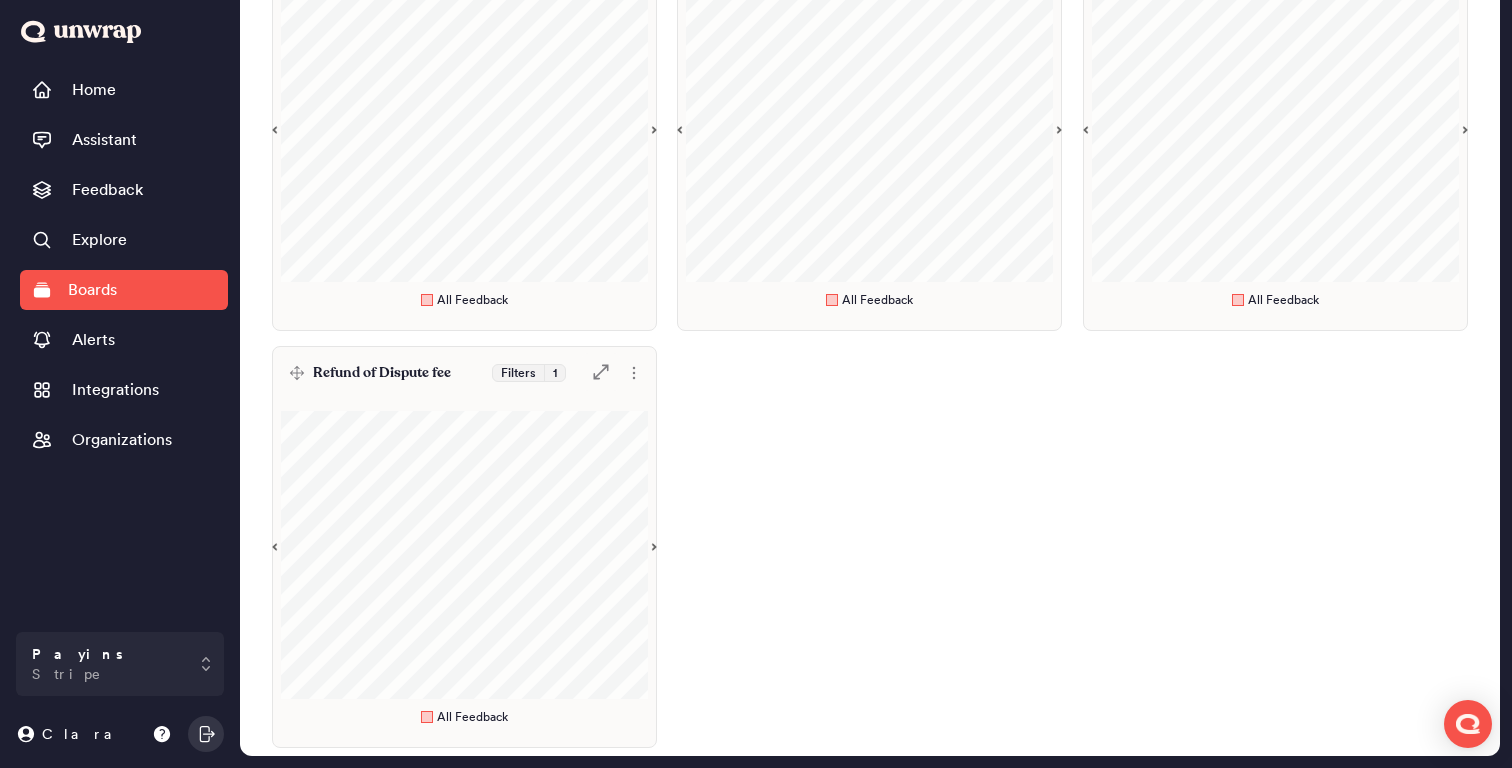 click on "Dispute Fees (General) Filters 1
.st0 {
fill: #7e7d82;
}
All Feedback Counter Dispute fees Filters 1
.st0 {
fill: #7e7d82;
}
All Feedback High / Additional dispute fee Filters 1
.st0 {
fill: #7e7d82;
}
All Feedback Refund of Dispute fee Filters 1
.st0 {
fill: #7e7d82;
}
All Feedback" at bounding box center (870, 338) 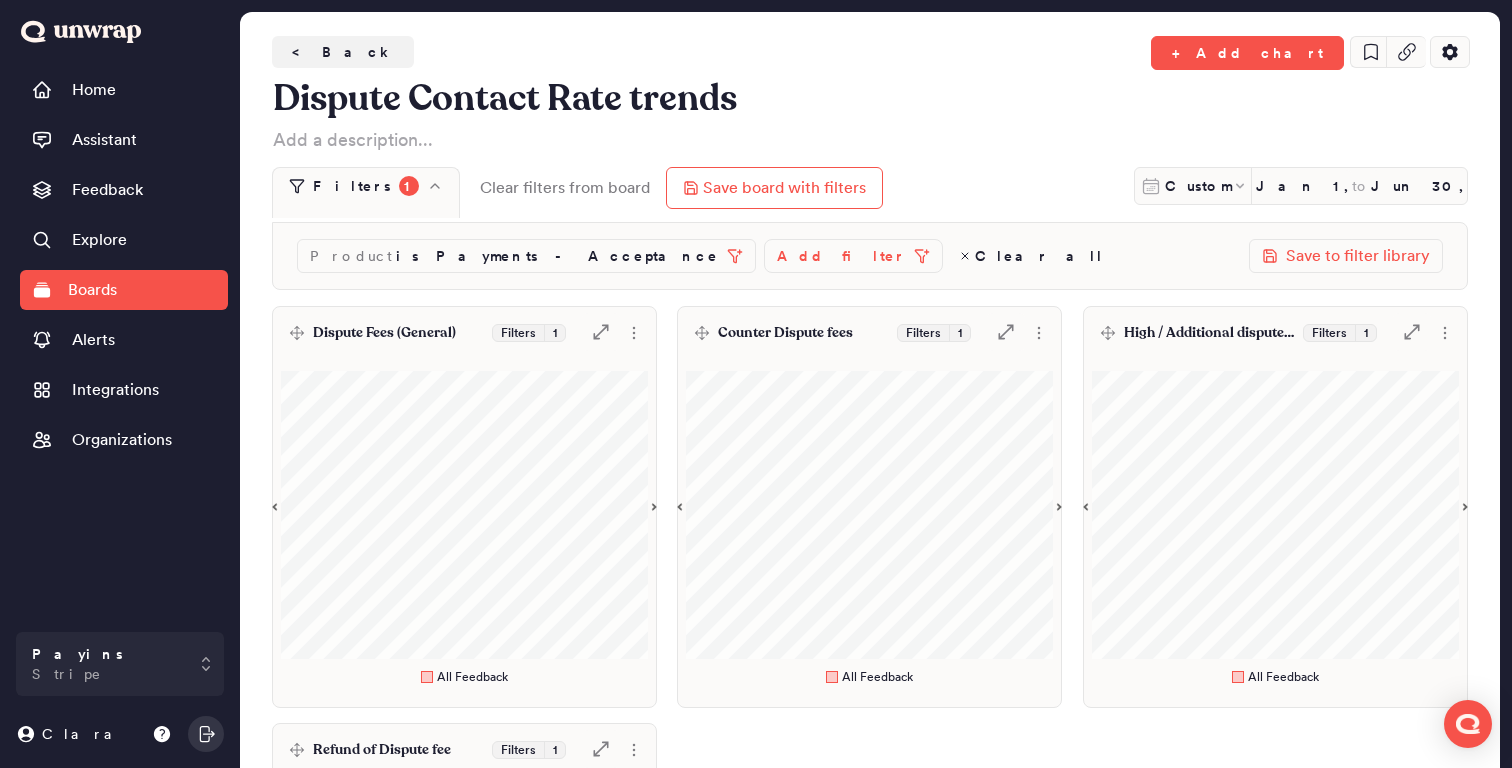 scroll, scrollTop: 51, scrollLeft: 0, axis: vertical 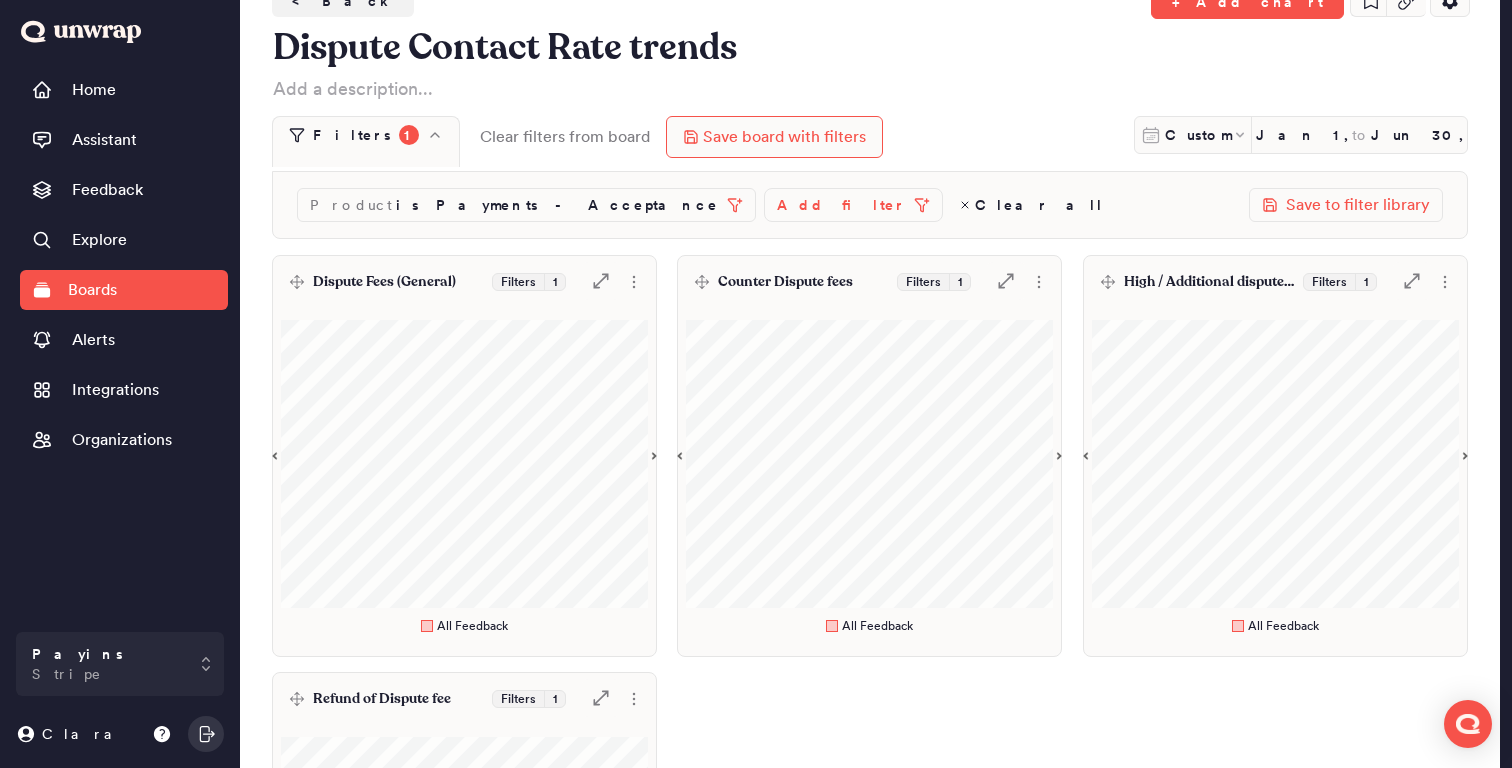 click on "Save board with  filters" at bounding box center [774, 137] 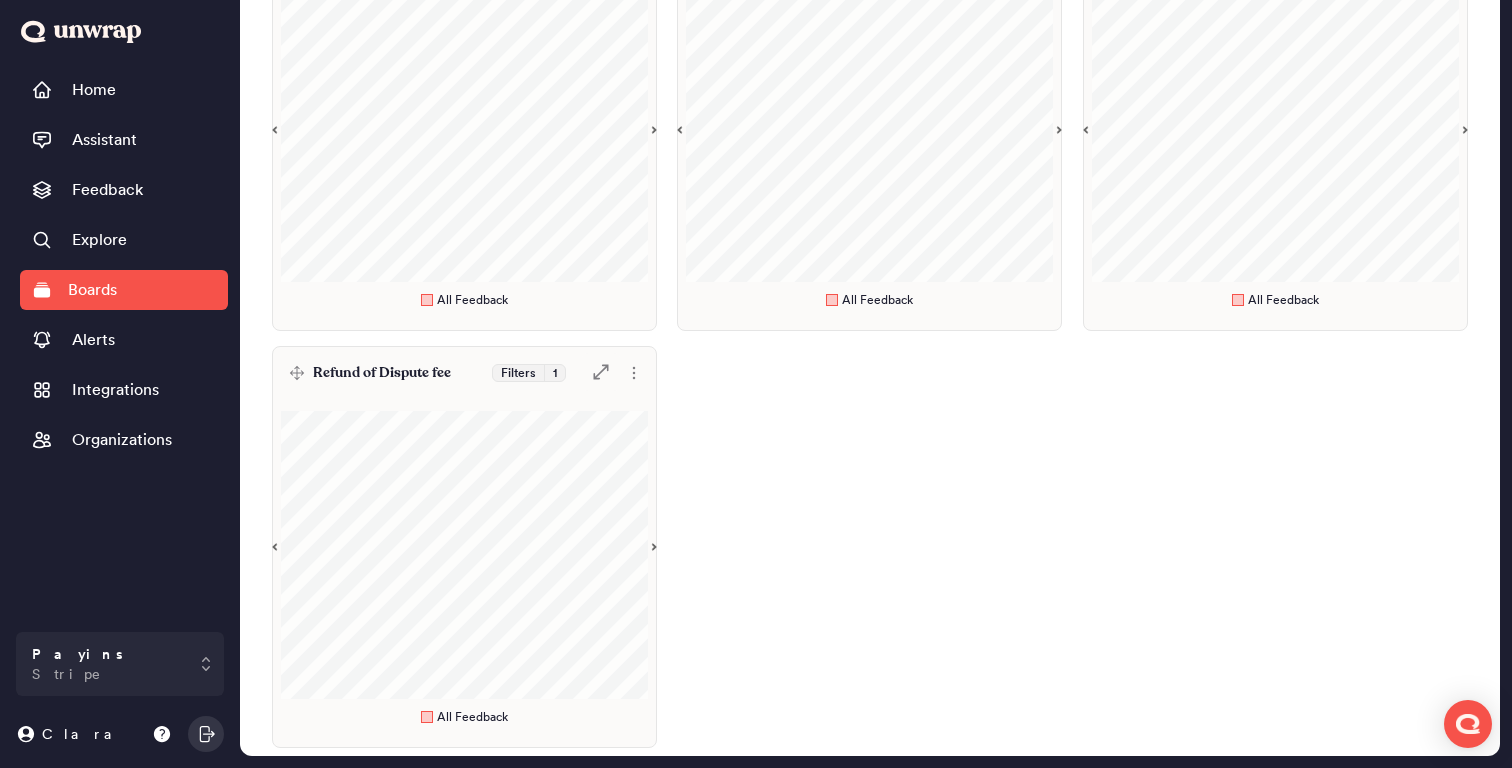 scroll, scrollTop: 0, scrollLeft: 0, axis: both 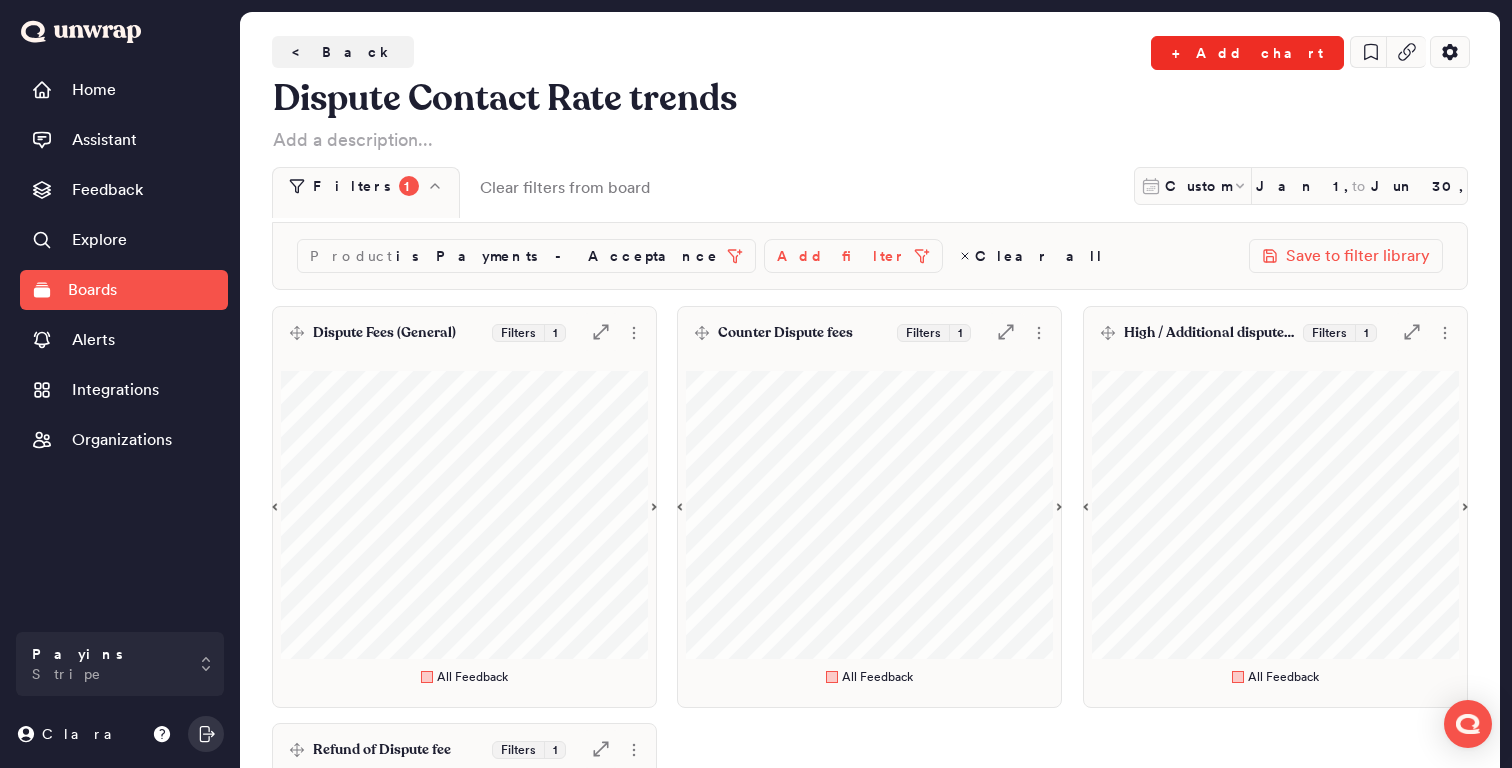 click on "+ Add chart" at bounding box center [1247, 53] 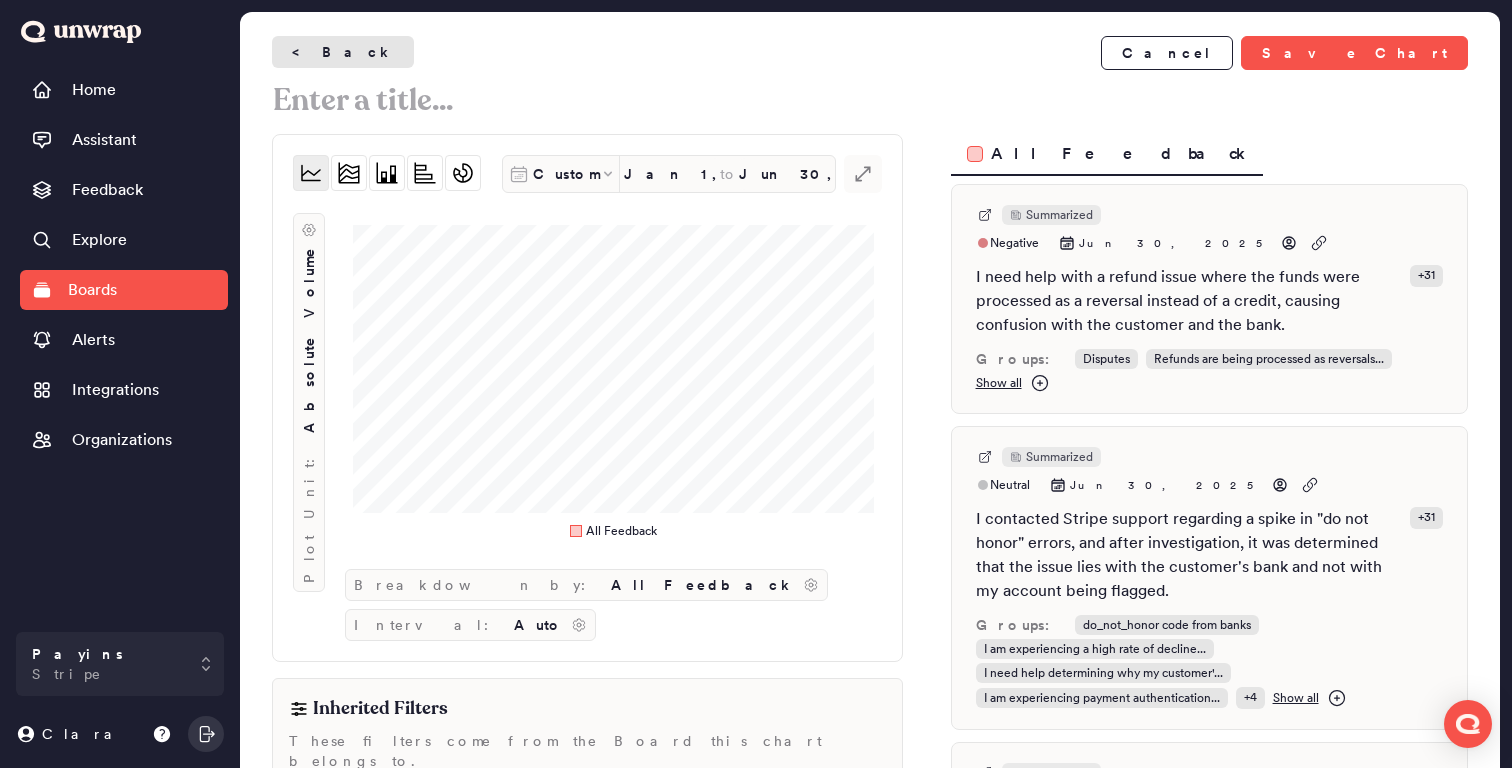 click on "< Back" at bounding box center (343, 52) 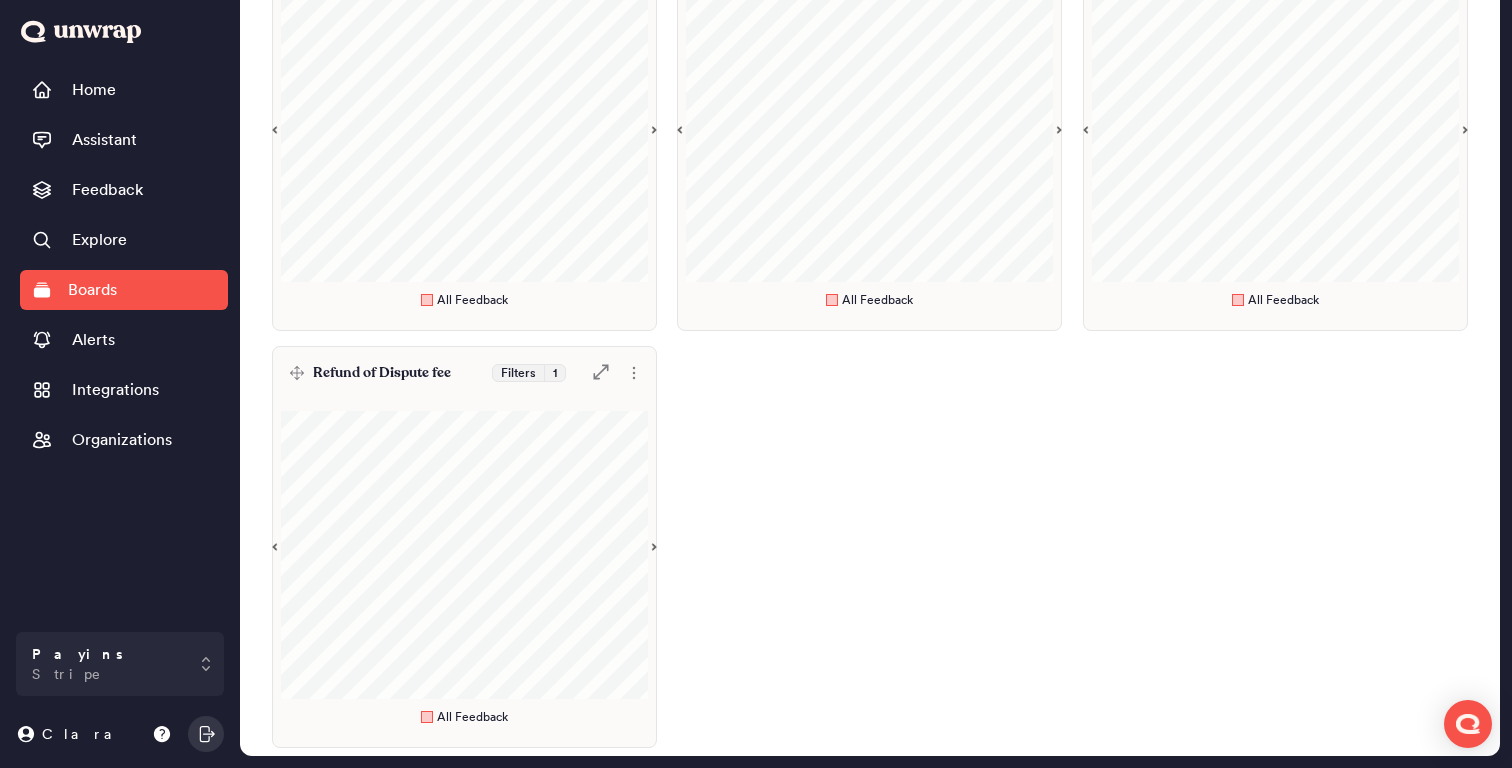 scroll, scrollTop: 0, scrollLeft: 0, axis: both 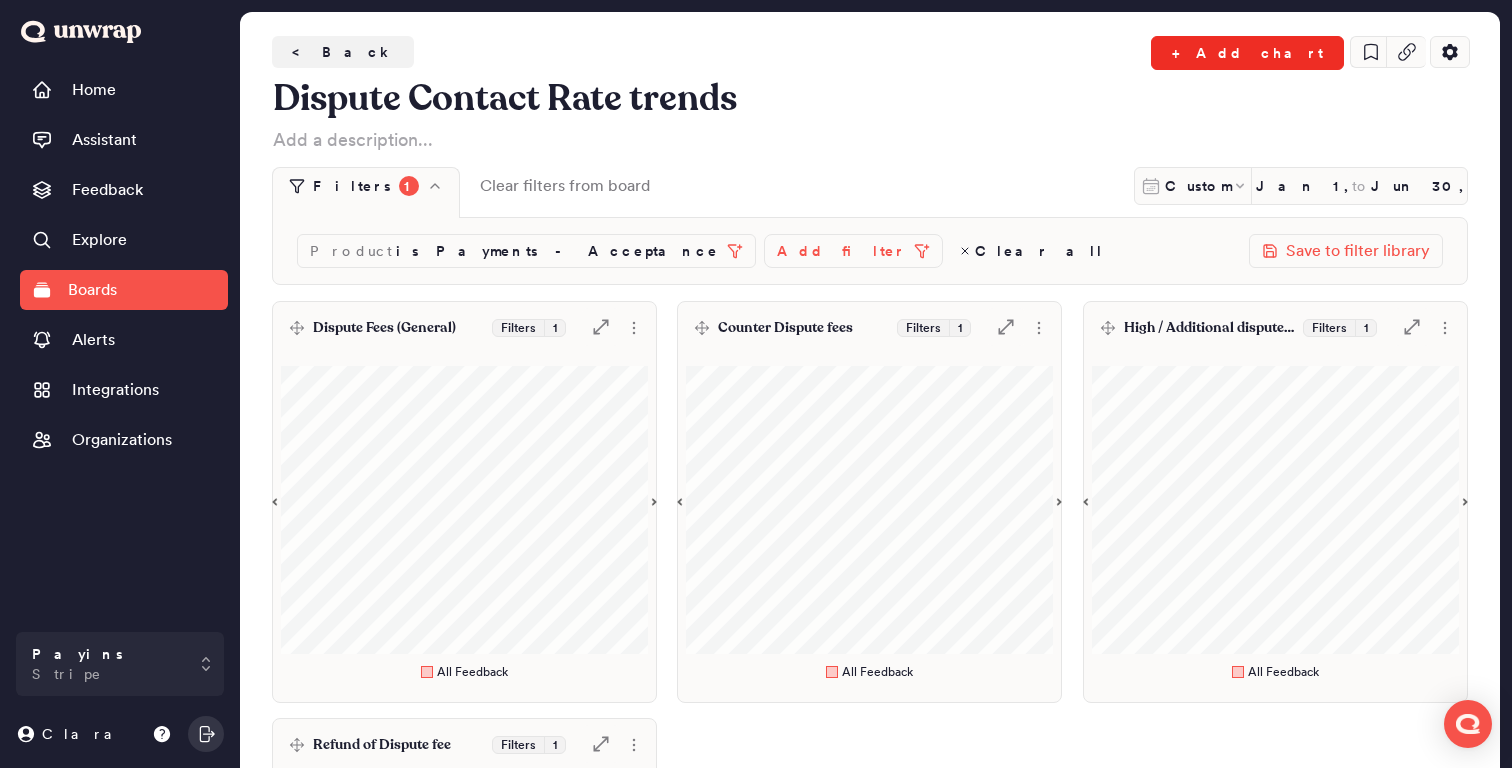 click on "+ Add chart" at bounding box center [1247, 53] 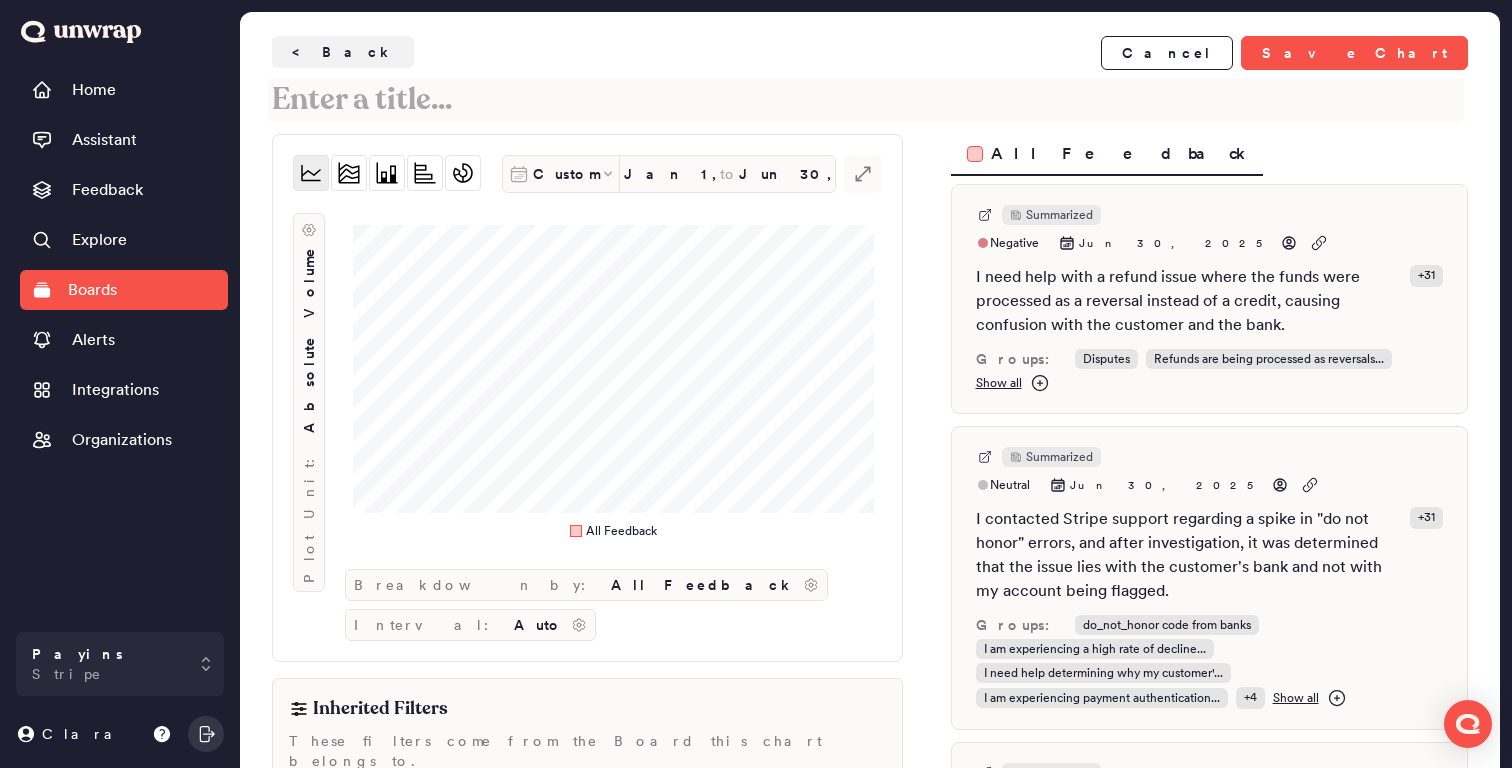 click at bounding box center [866, 100] 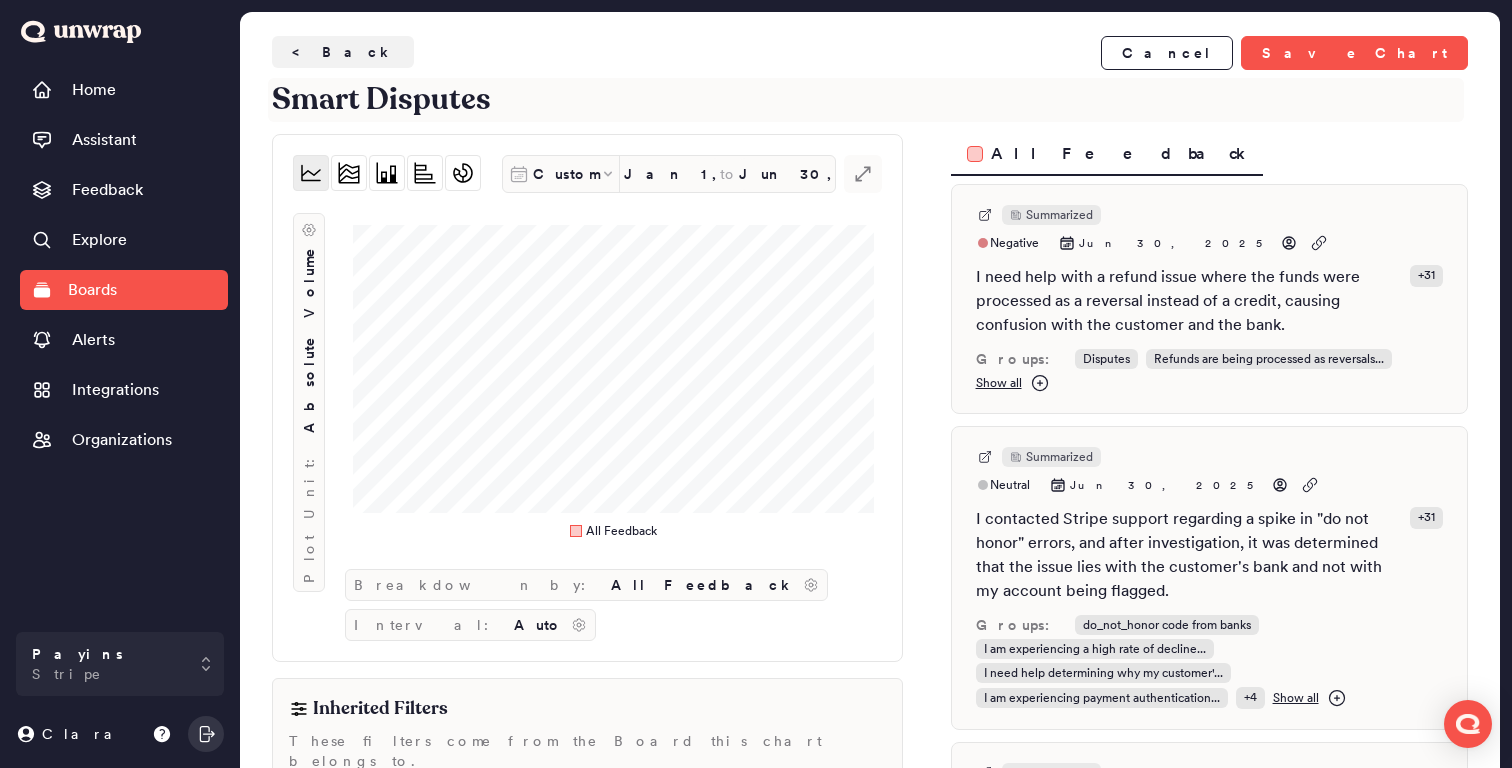 scroll, scrollTop: 158, scrollLeft: 0, axis: vertical 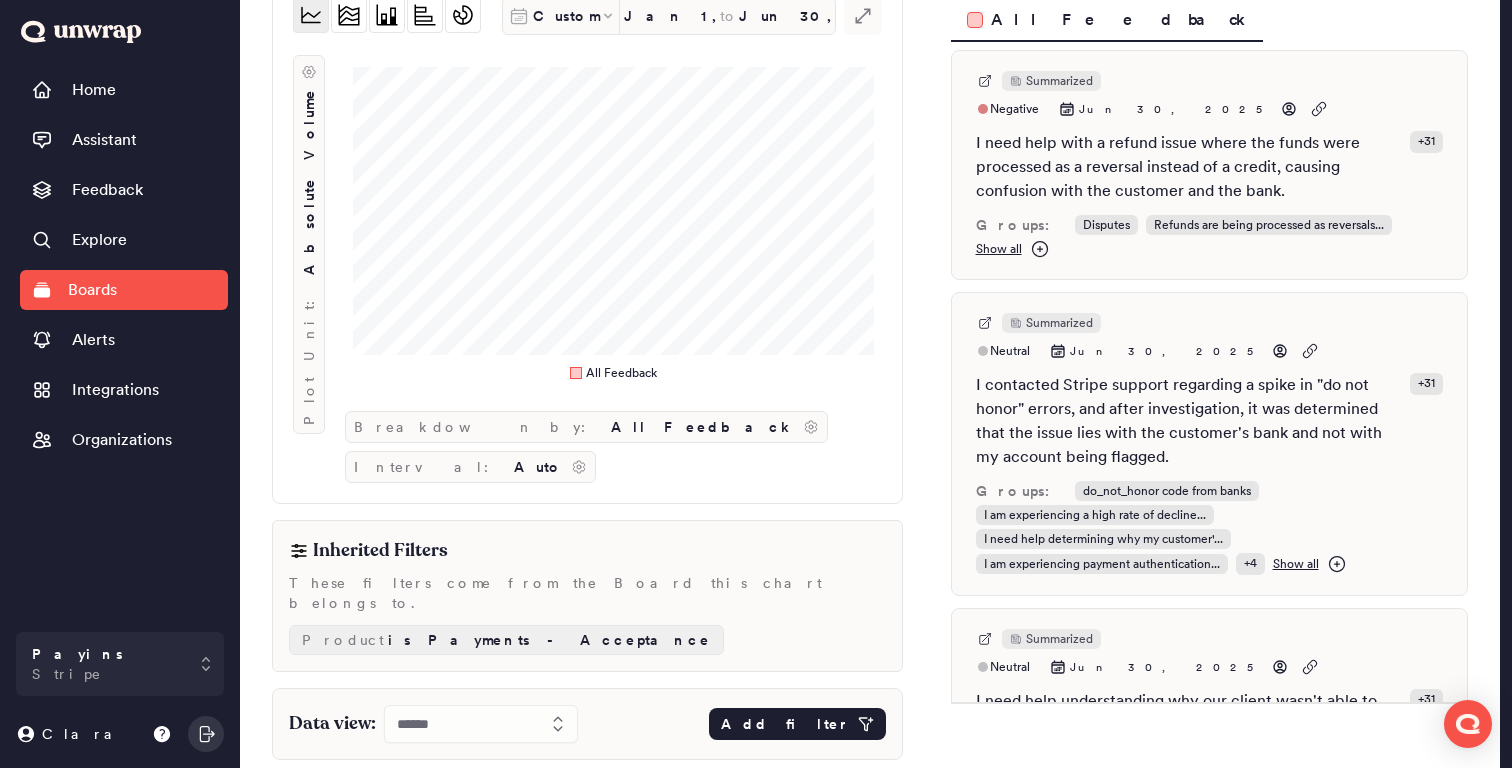 click on "Add filter" at bounding box center [785, 724] 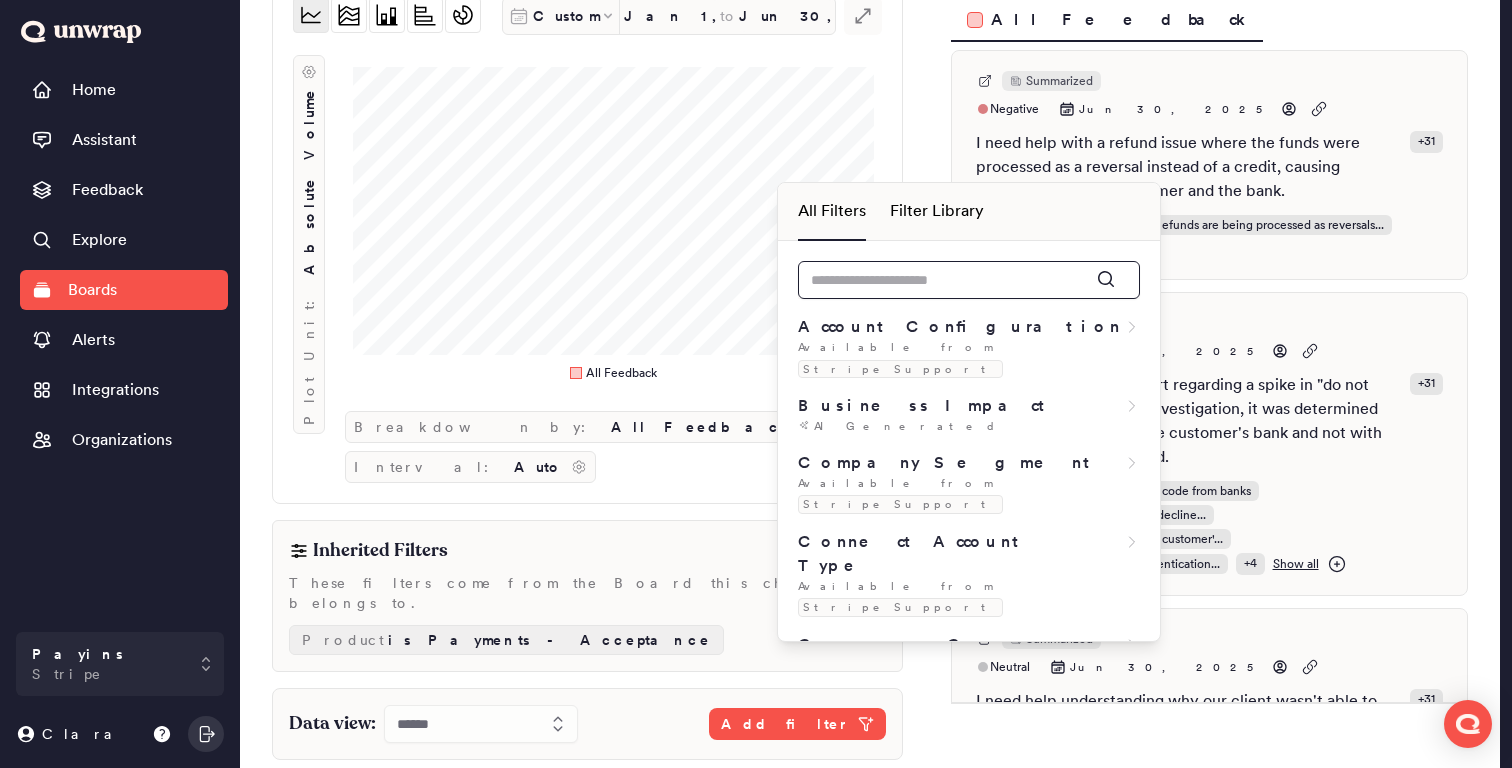 click at bounding box center (969, 280) 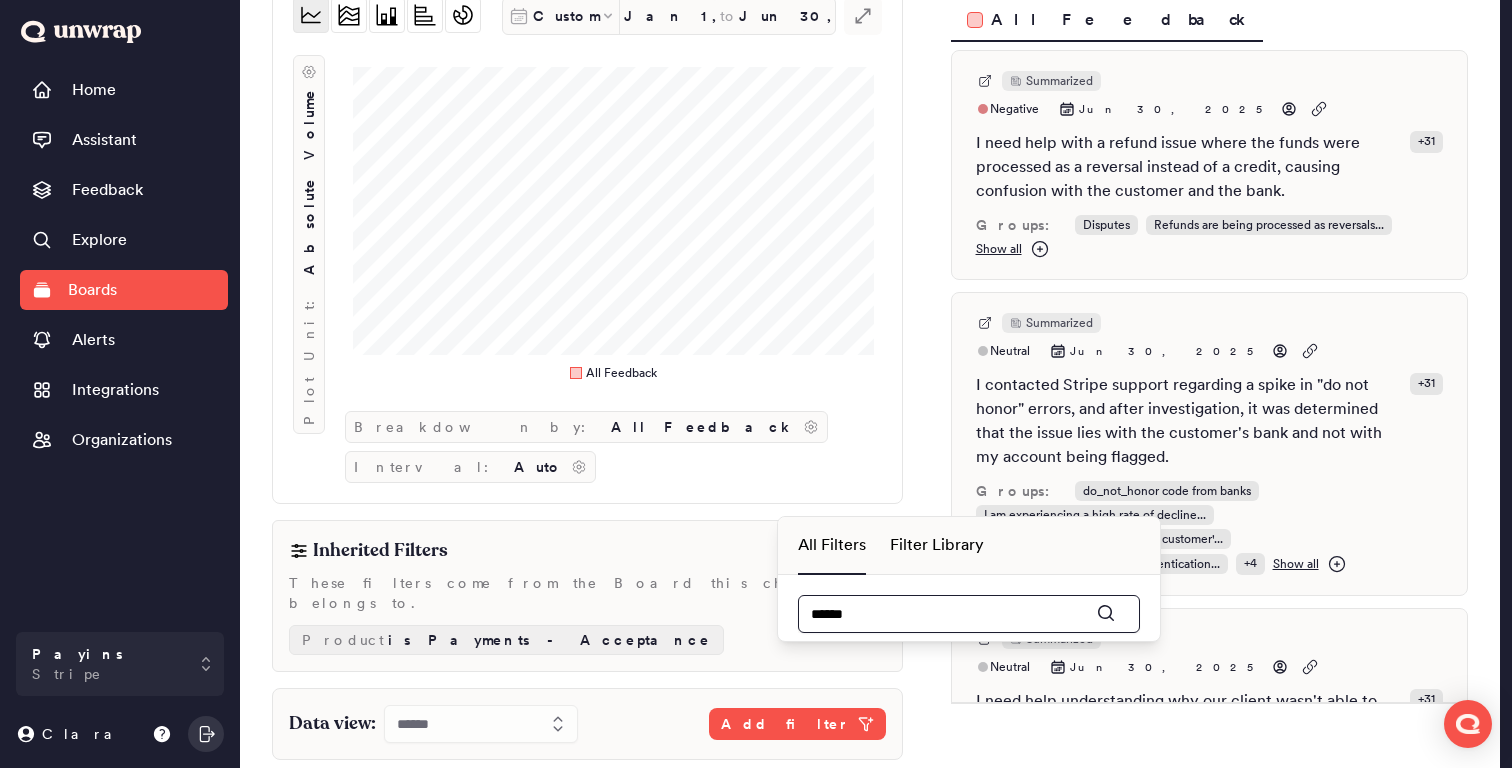 type on "*****" 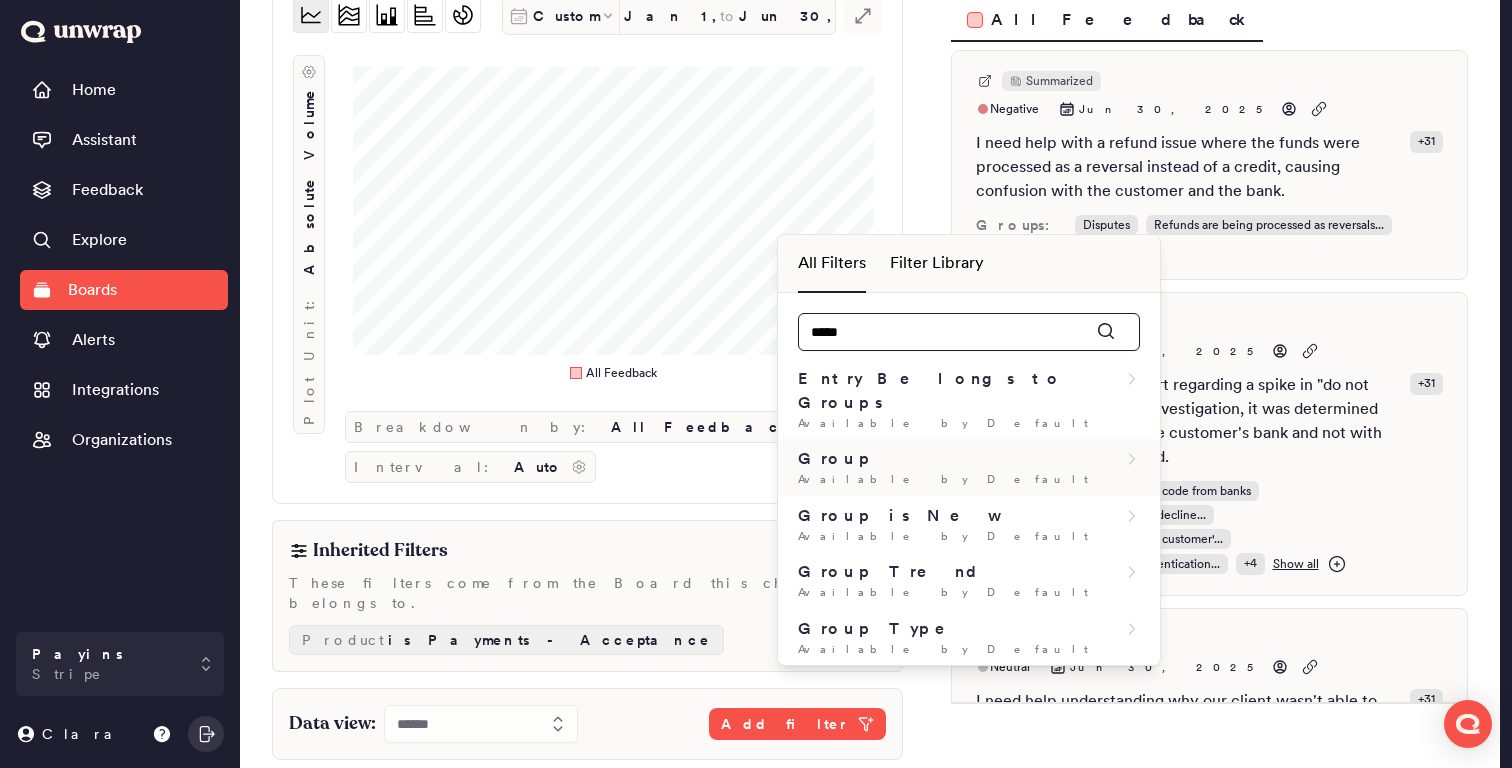 type on "*****" 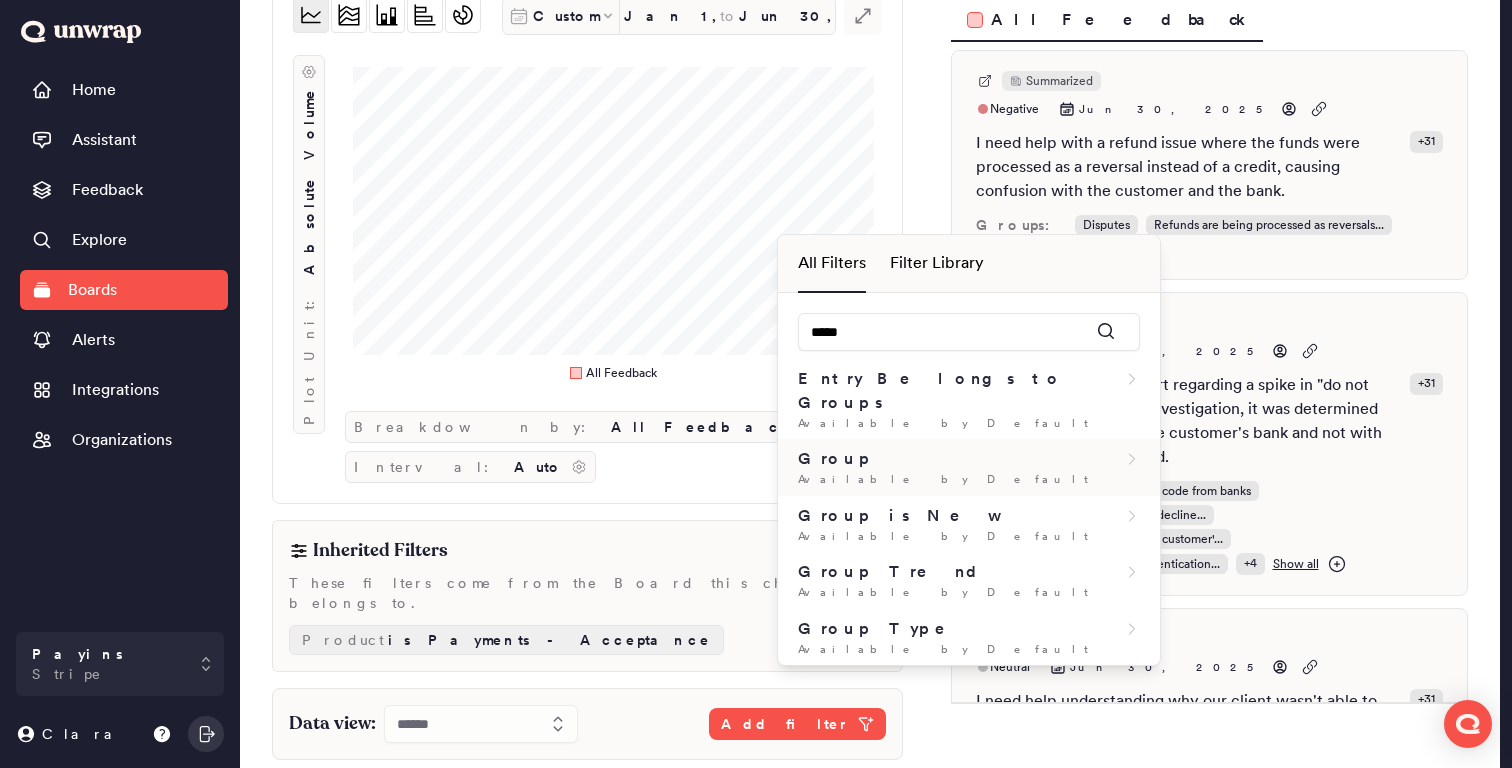 click on "Group" at bounding box center (969, 459) 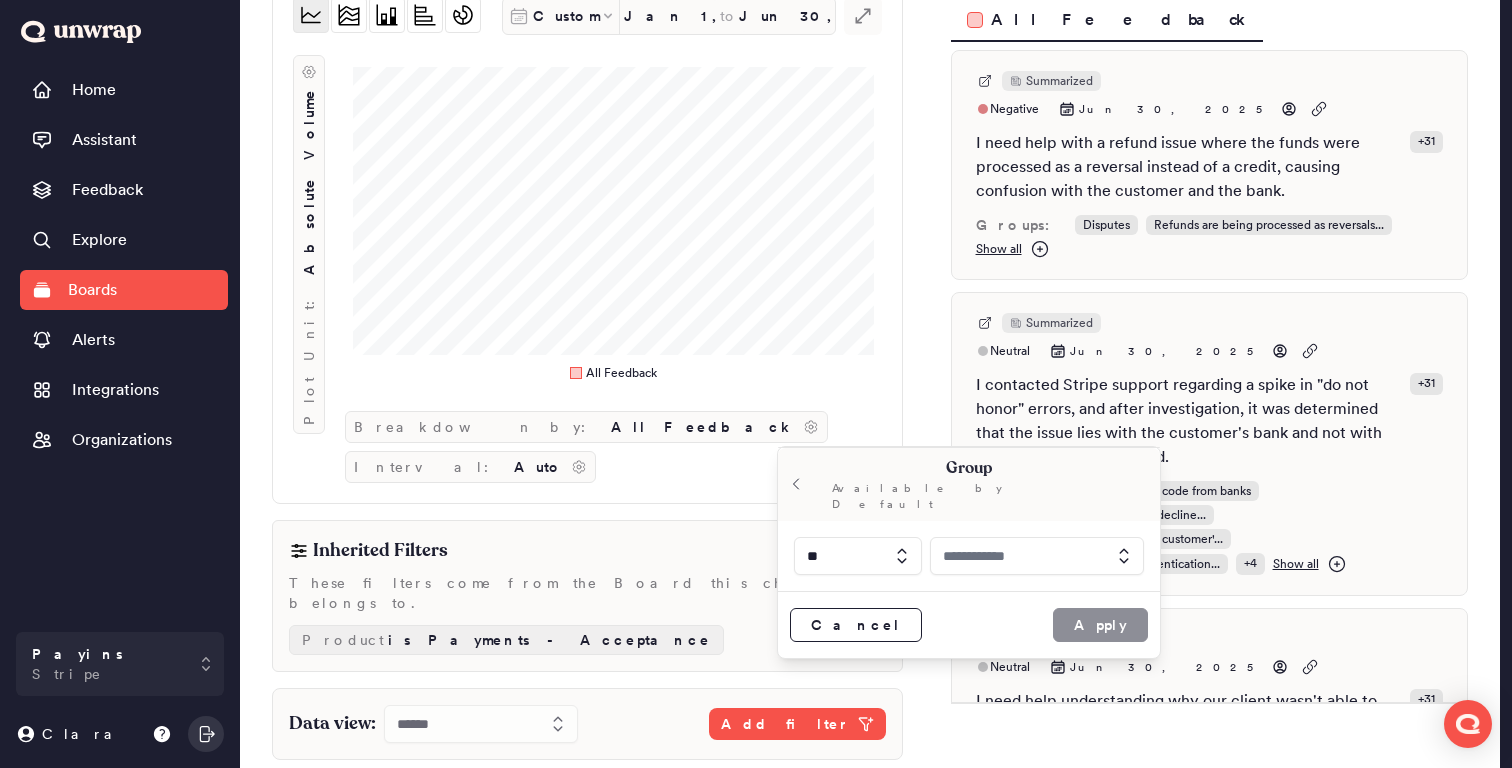 click at bounding box center [1037, 556] 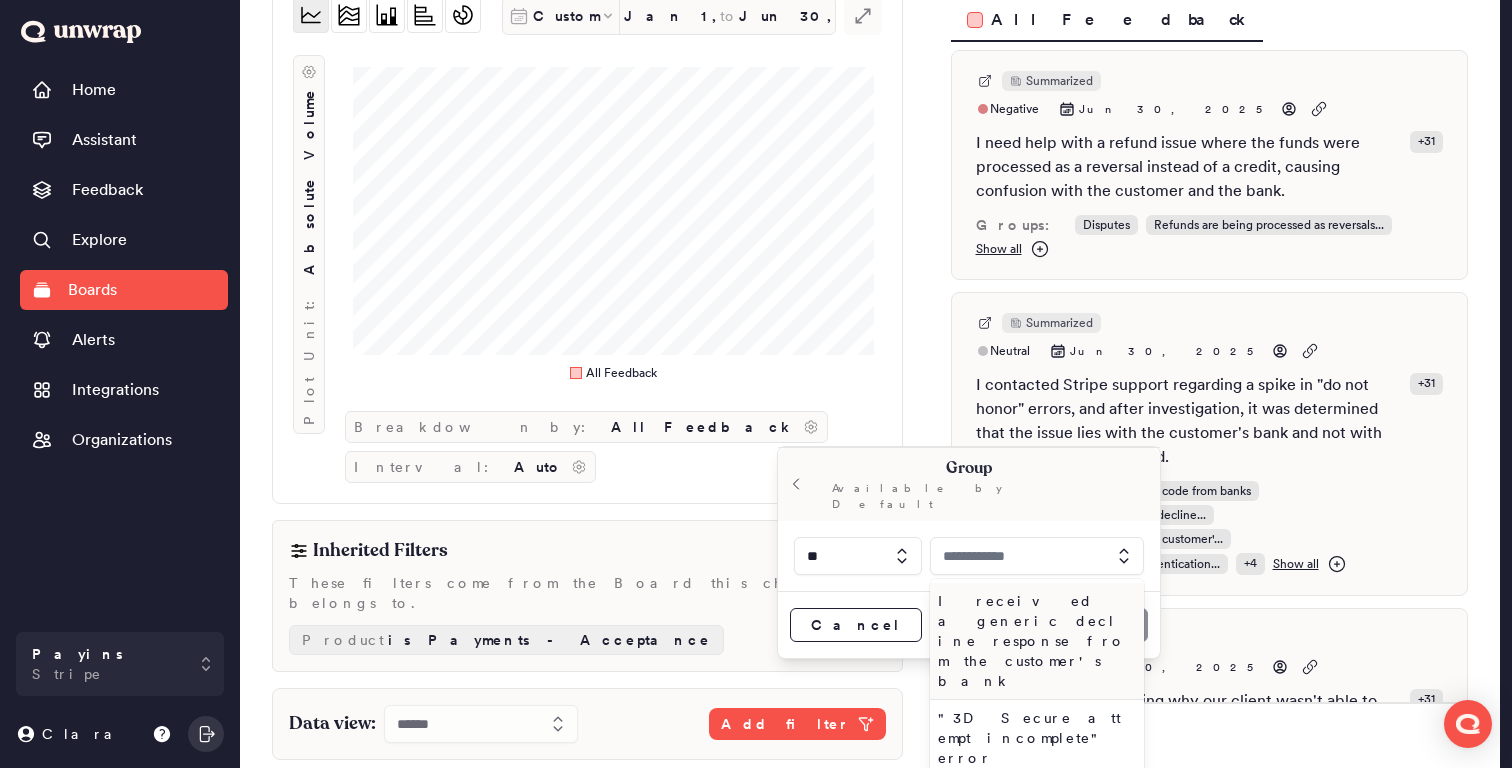 click at bounding box center [1037, 556] 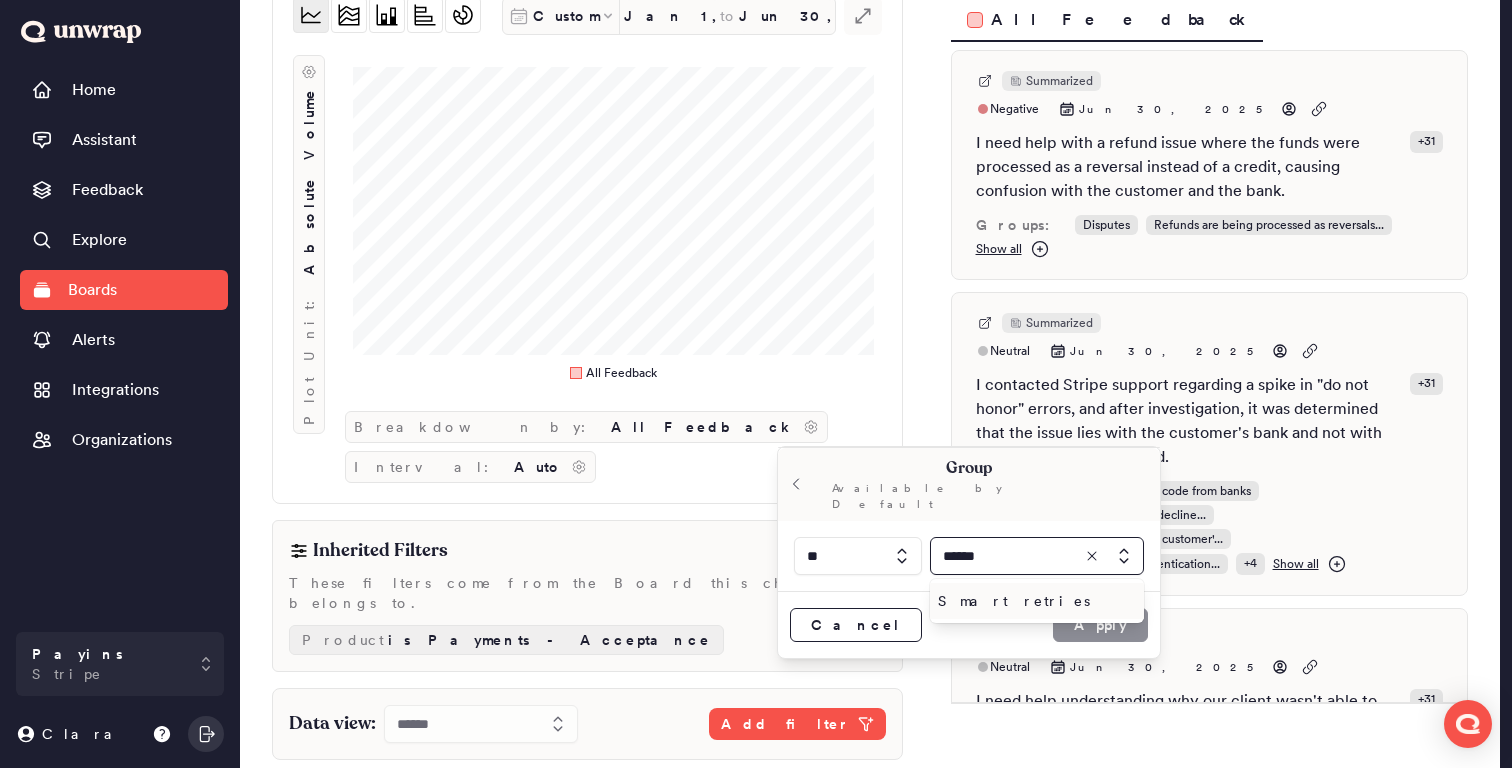 type on "*****" 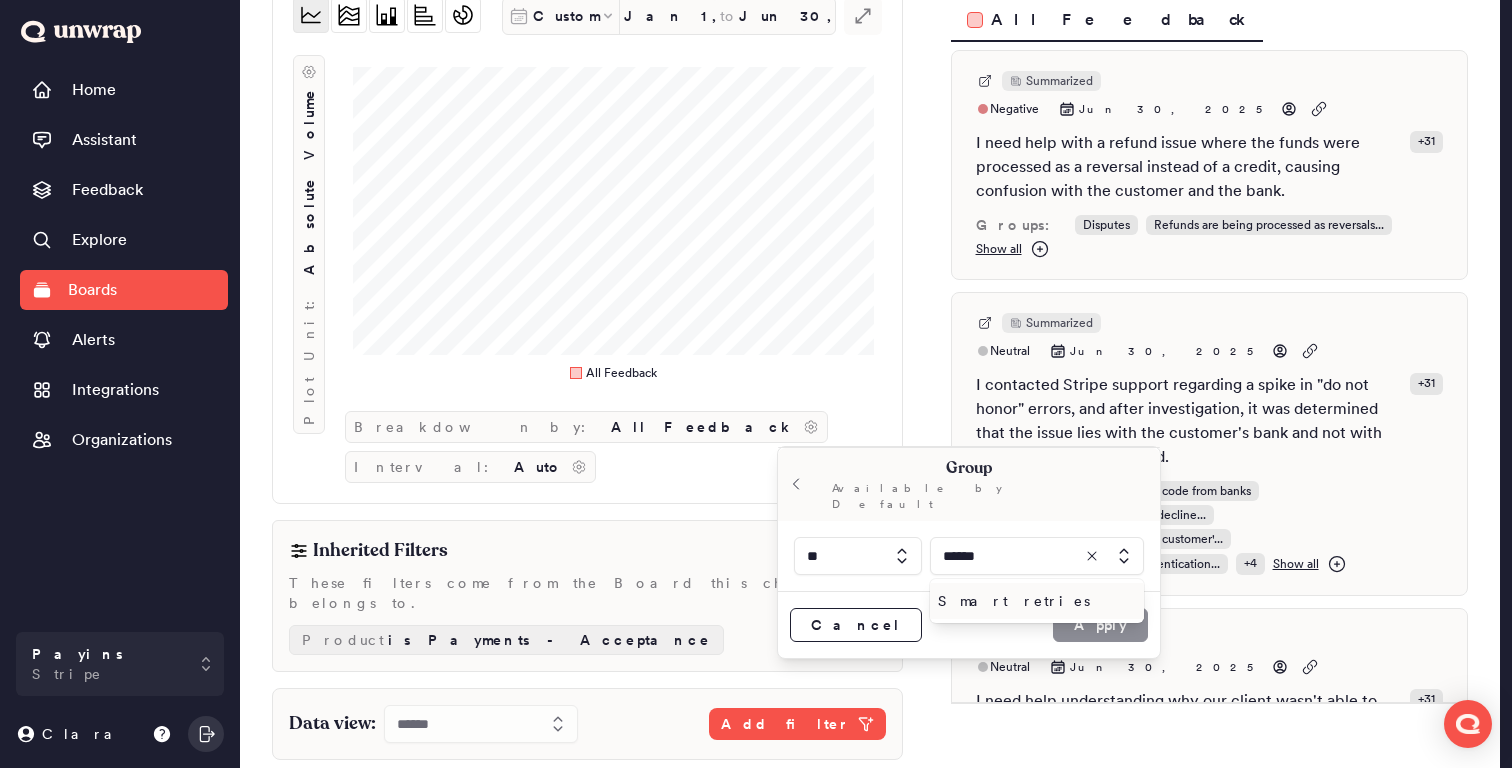 click on "Custom Jan 1, 2025 to Jun 30, 2025
.st0 {
fill: #7e7d82;
}
Plot Unit: Absolute Volume All Feedback Breakdown by: All Feedback Interval: Auto Inherited Filters These filters come from the Board this chart belongs to. Product is   Payments - Acceptance Data view: ****** Add filter + Add data view All Feedback Summarized Negative Jun 30, 2025 I need help with a refund issue where the funds were processed as a reversal instead of a credit, causing confusion with the customer and the bank.    + 31 Groups: Disputes Refunds are being processed as reversals... Show all Summarized Neutral Jun 30, 2025 I contacted Stripe support regarding a spike in "do not honor" errors, and after investigation, it was determined that the issue lies with the customer's bank and not with my account being flagged.    + 31 Groups: do_not_honor code from banks I am experiencing a high rate of decline... I need help determining why my customer'... I am experiencing payment authentication... + 4 Show all Summarized" at bounding box center (870, 392) 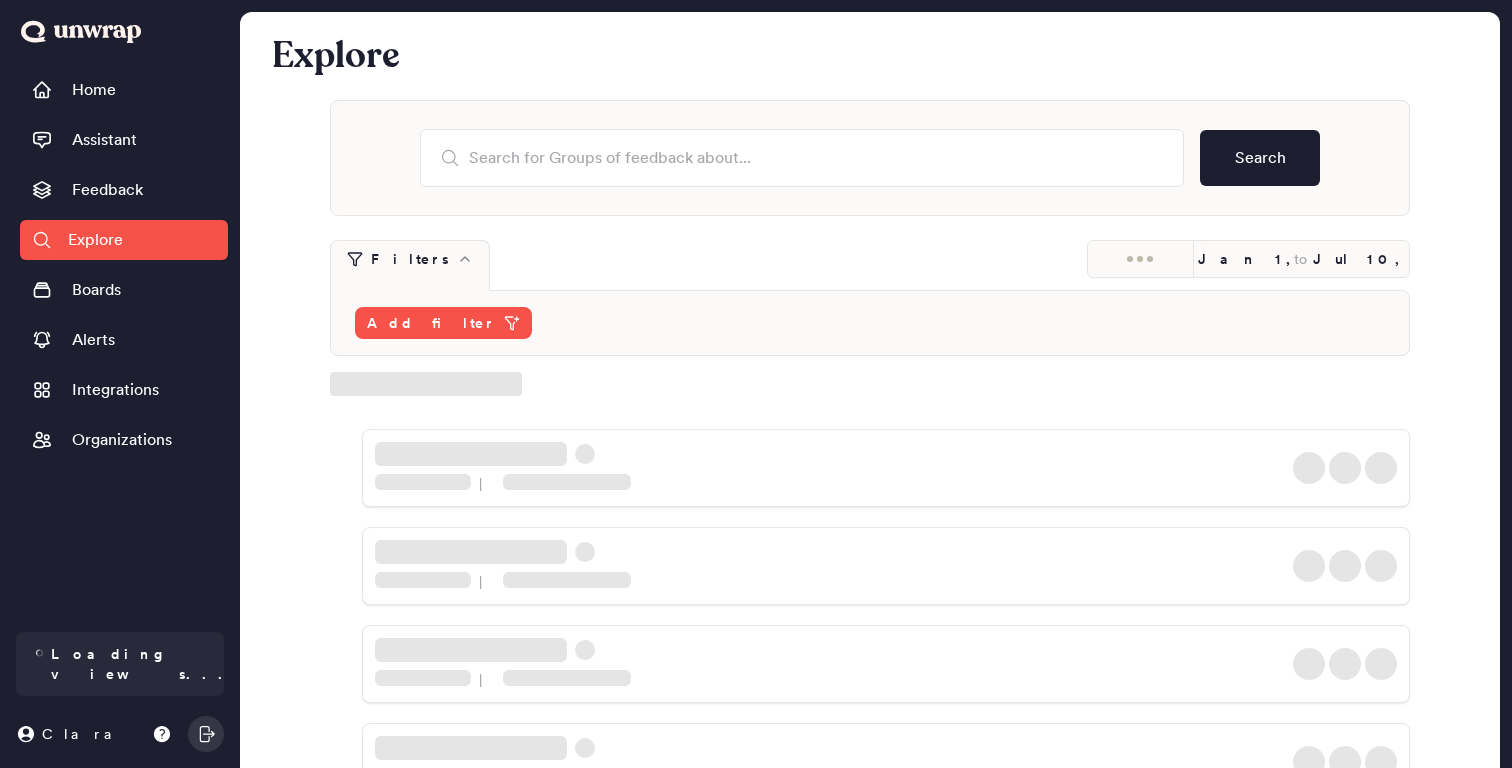 scroll, scrollTop: 0, scrollLeft: 0, axis: both 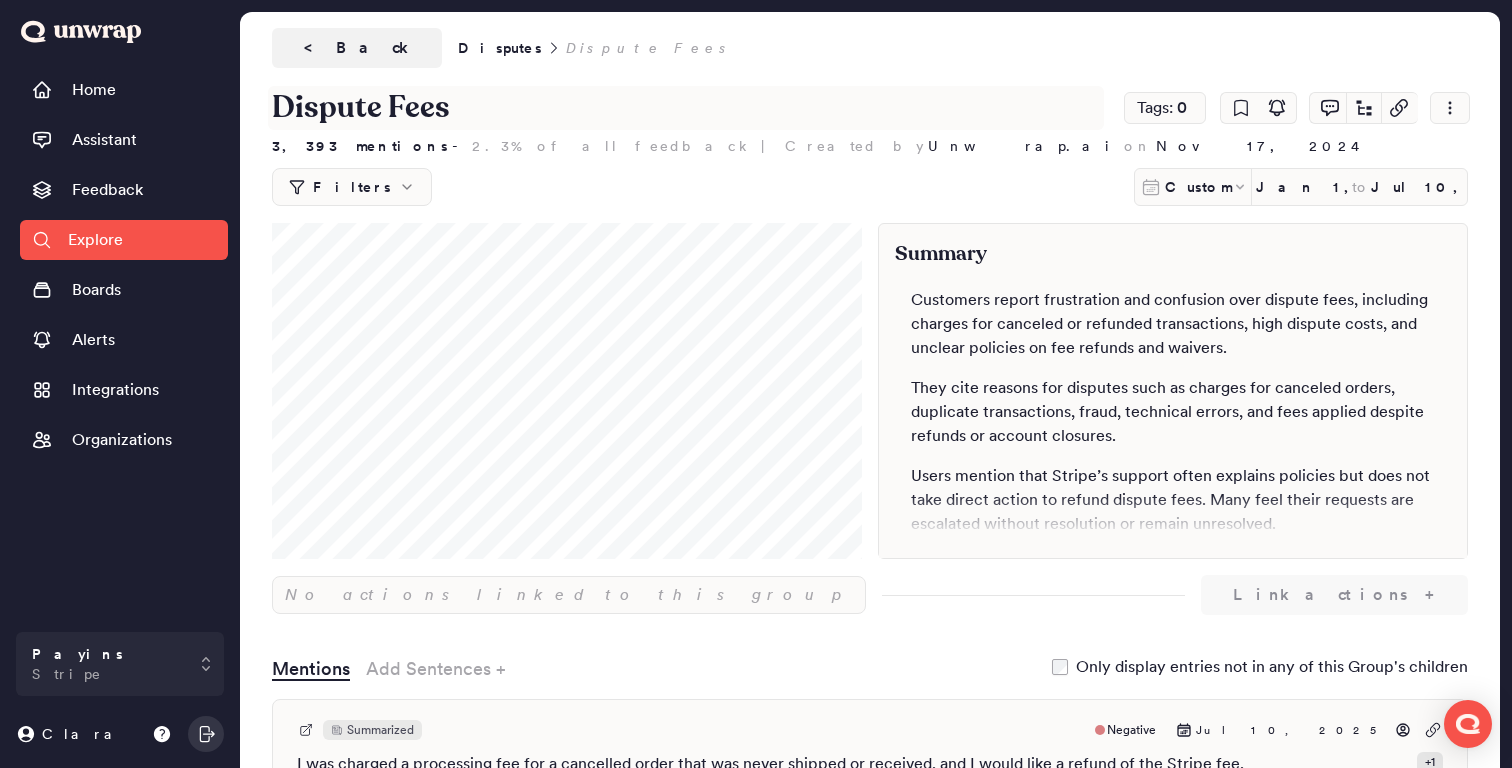 click on "Dispute Fees" at bounding box center (686, 108) 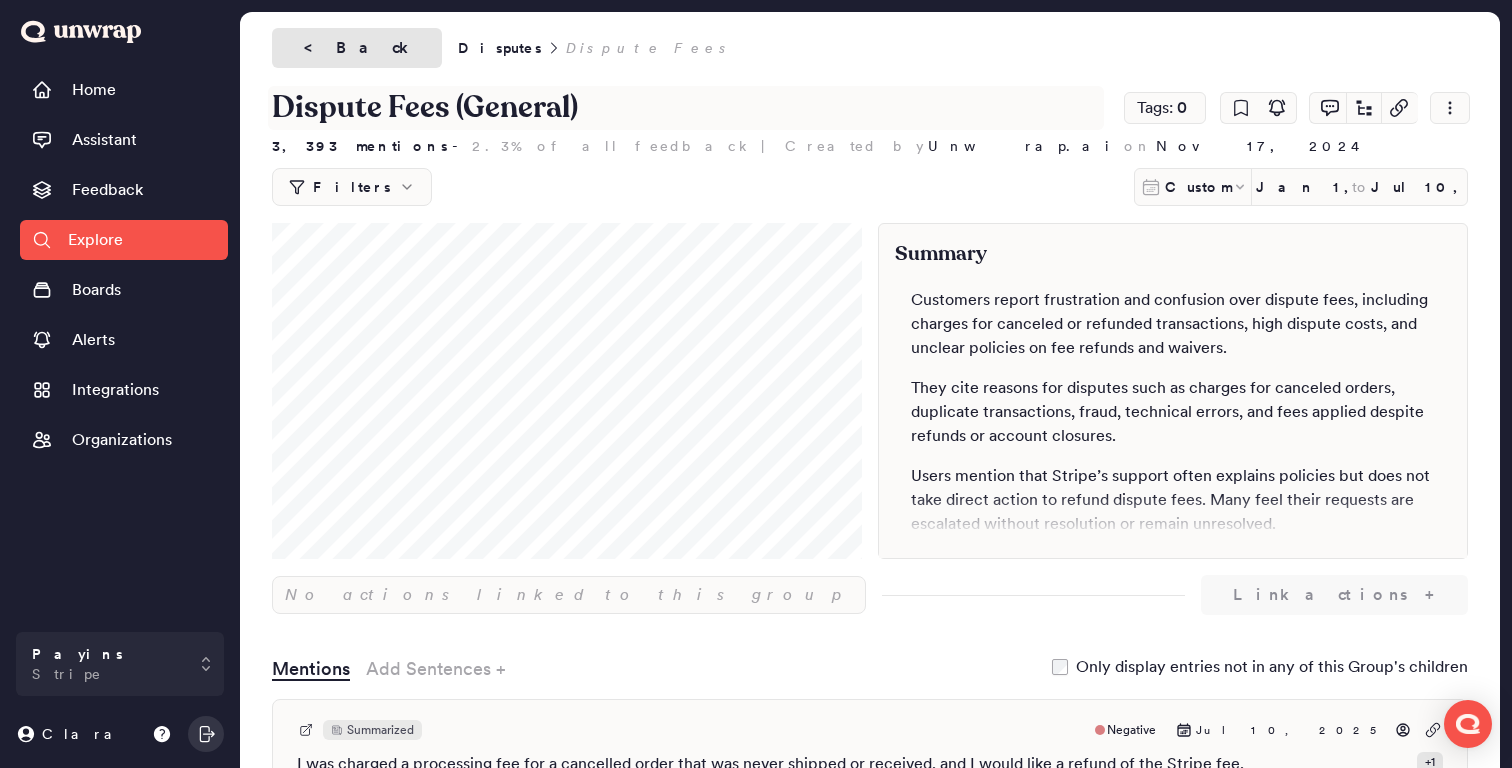 type on "Dispute Fees (General)" 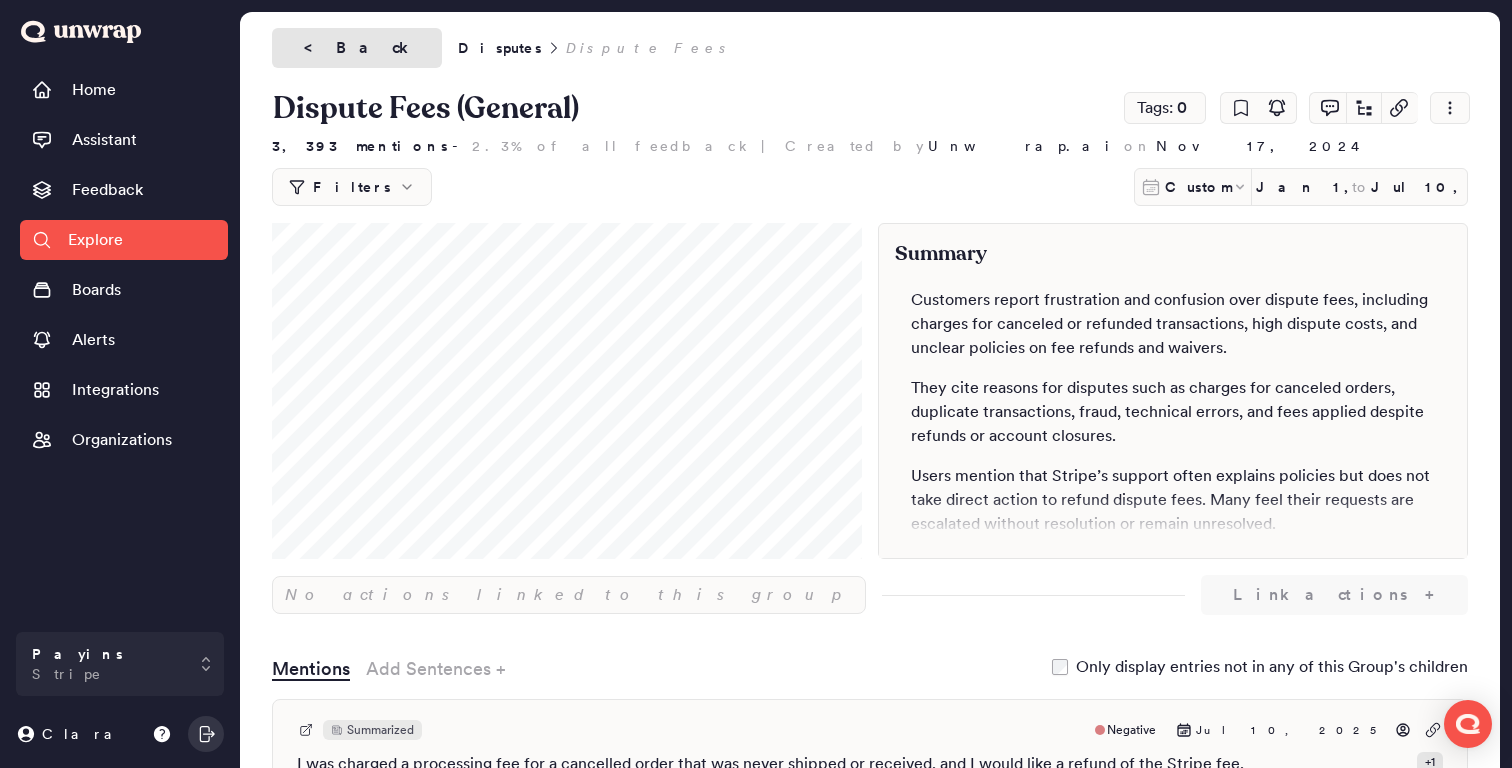click on "< Back" at bounding box center (357, 48) 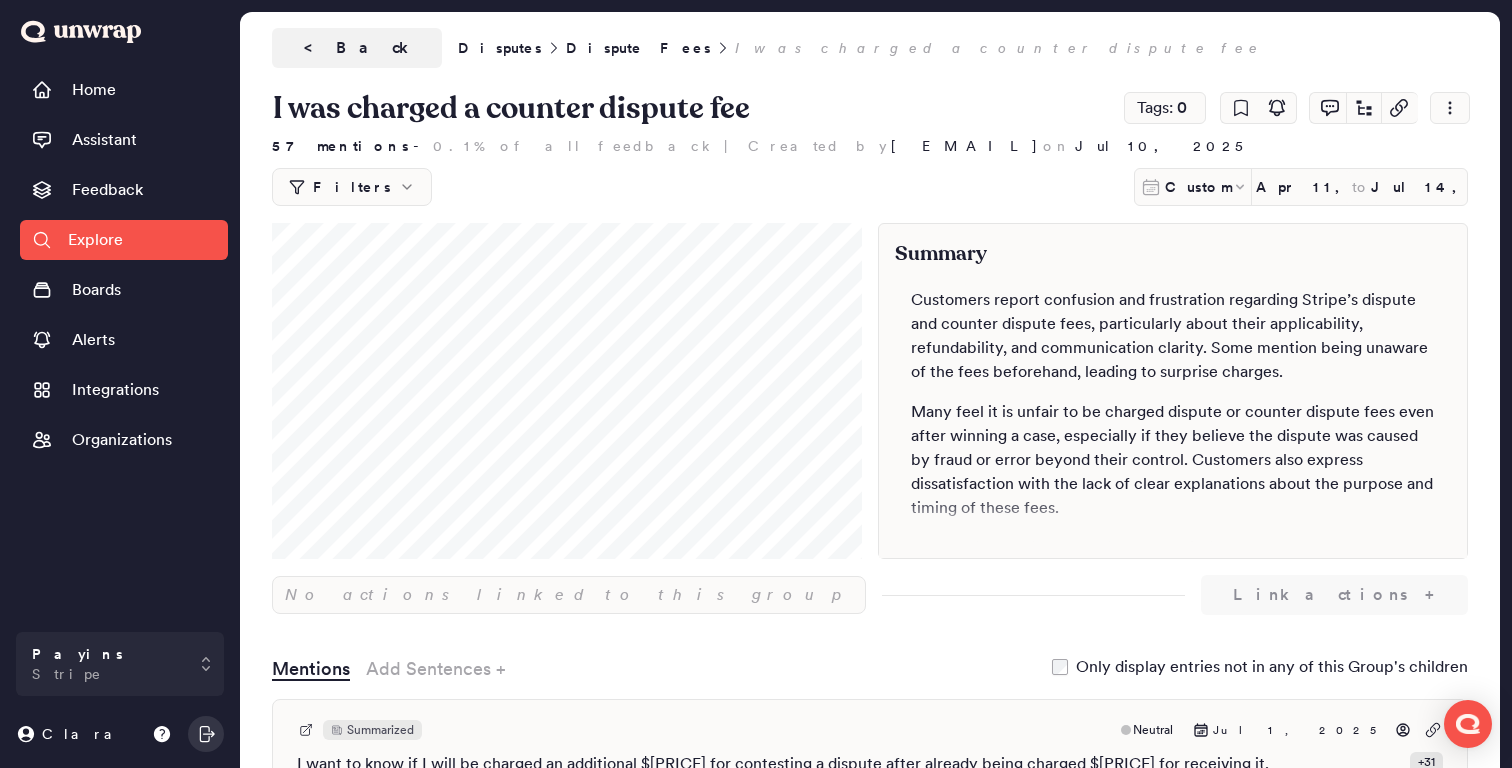 scroll, scrollTop: 0, scrollLeft: 0, axis: both 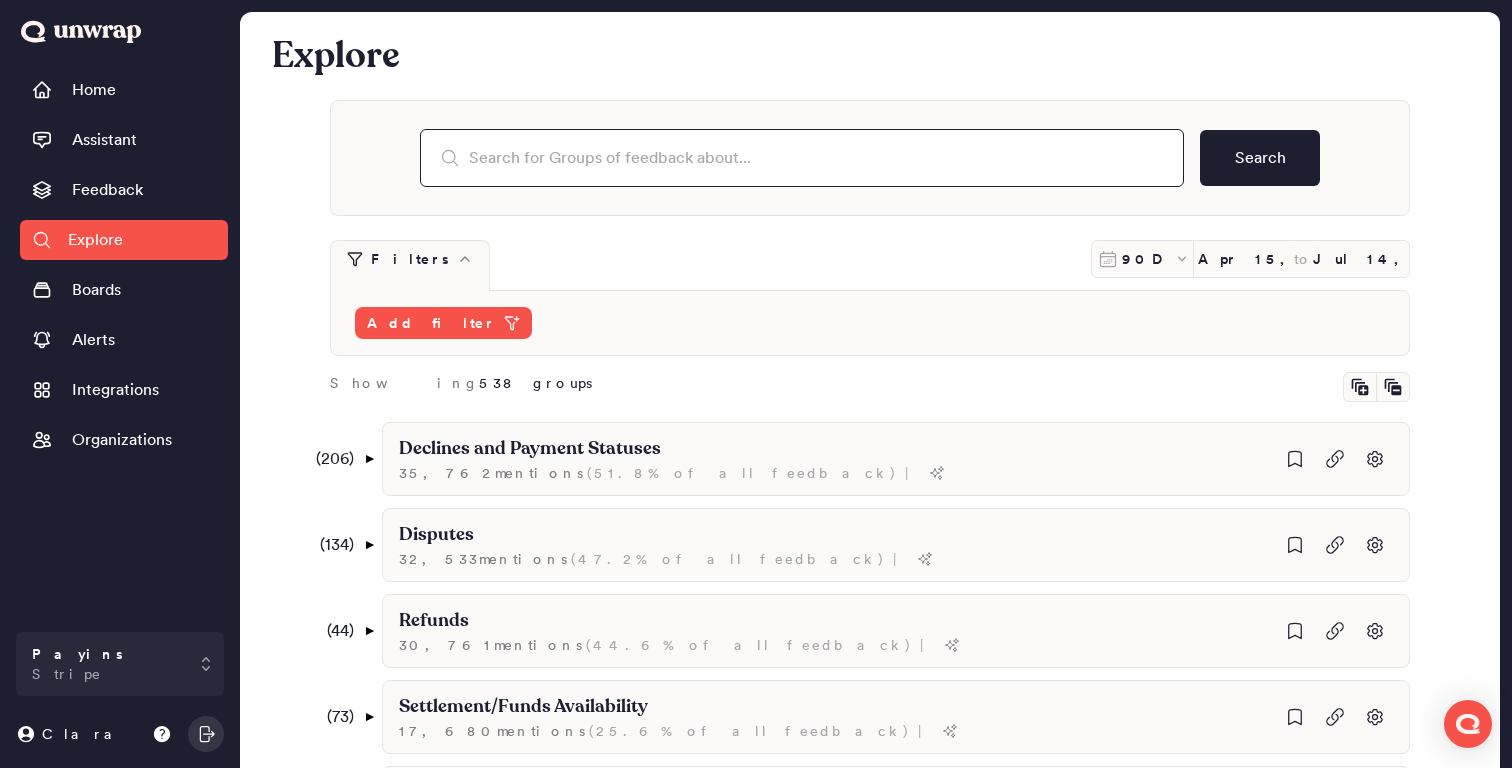 click at bounding box center [802, 158] 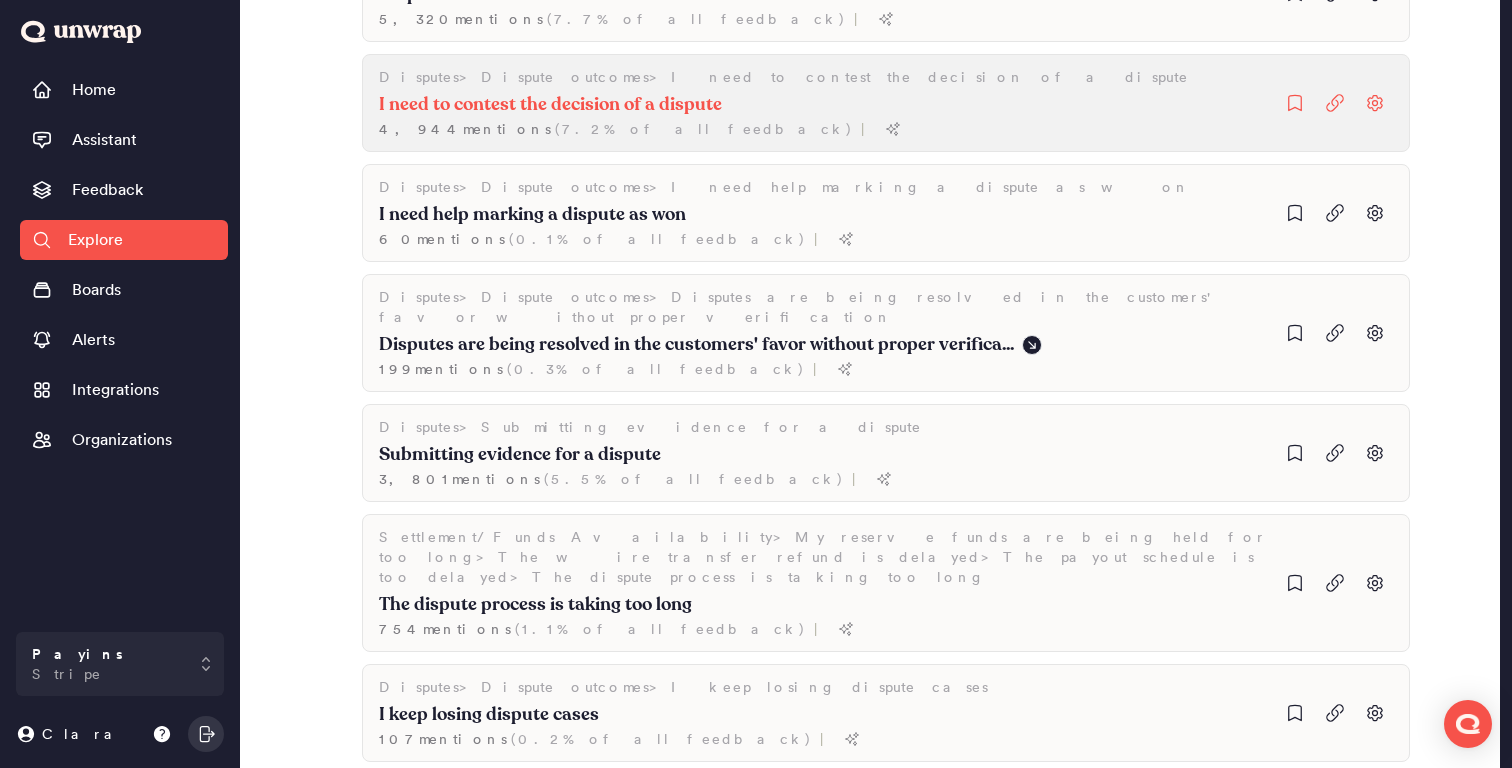 scroll, scrollTop: 324, scrollLeft: 0, axis: vertical 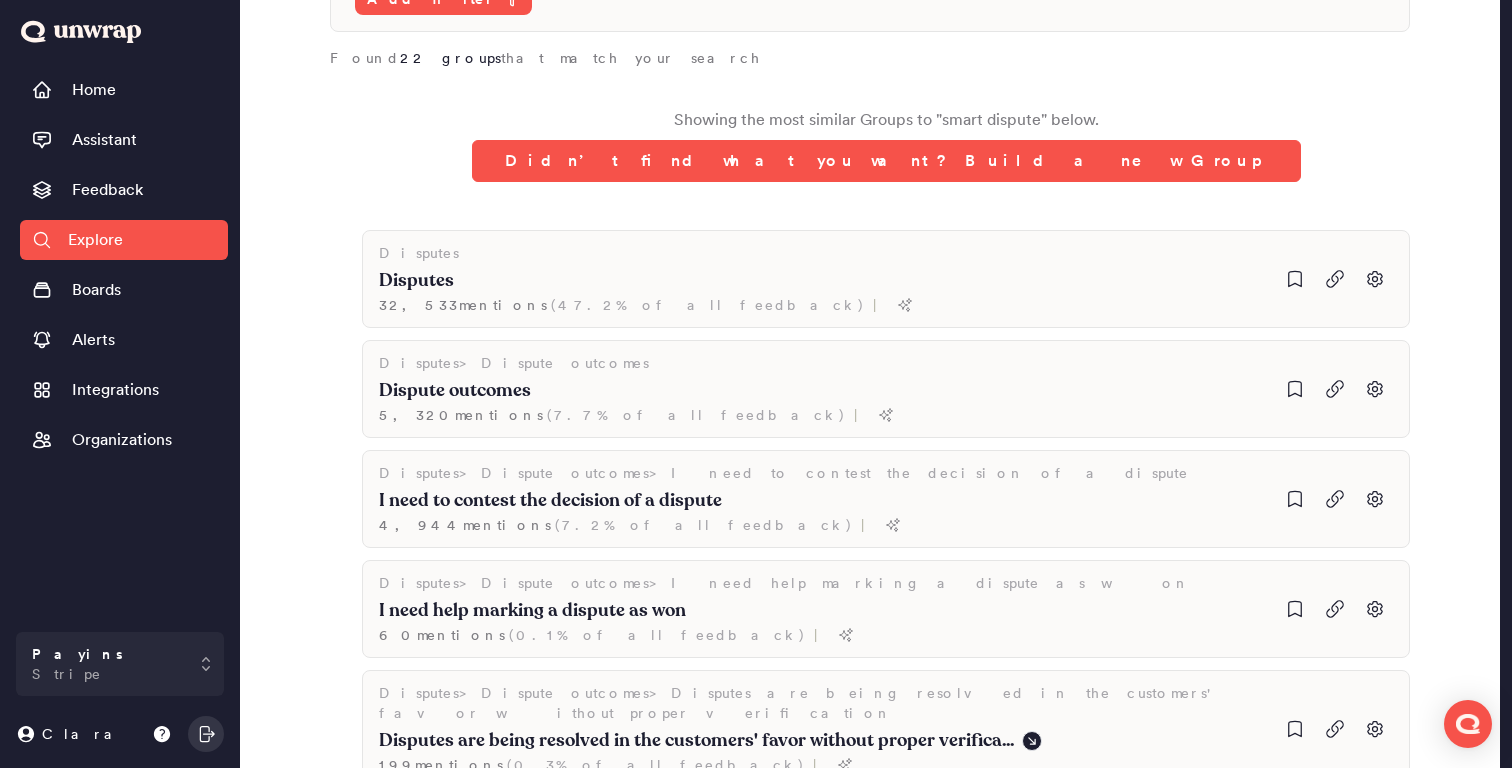 click on "Showing the most similar Groups to " smart dispute " below.  Didn’t find what you want? Build a new Group" at bounding box center [886, 145] 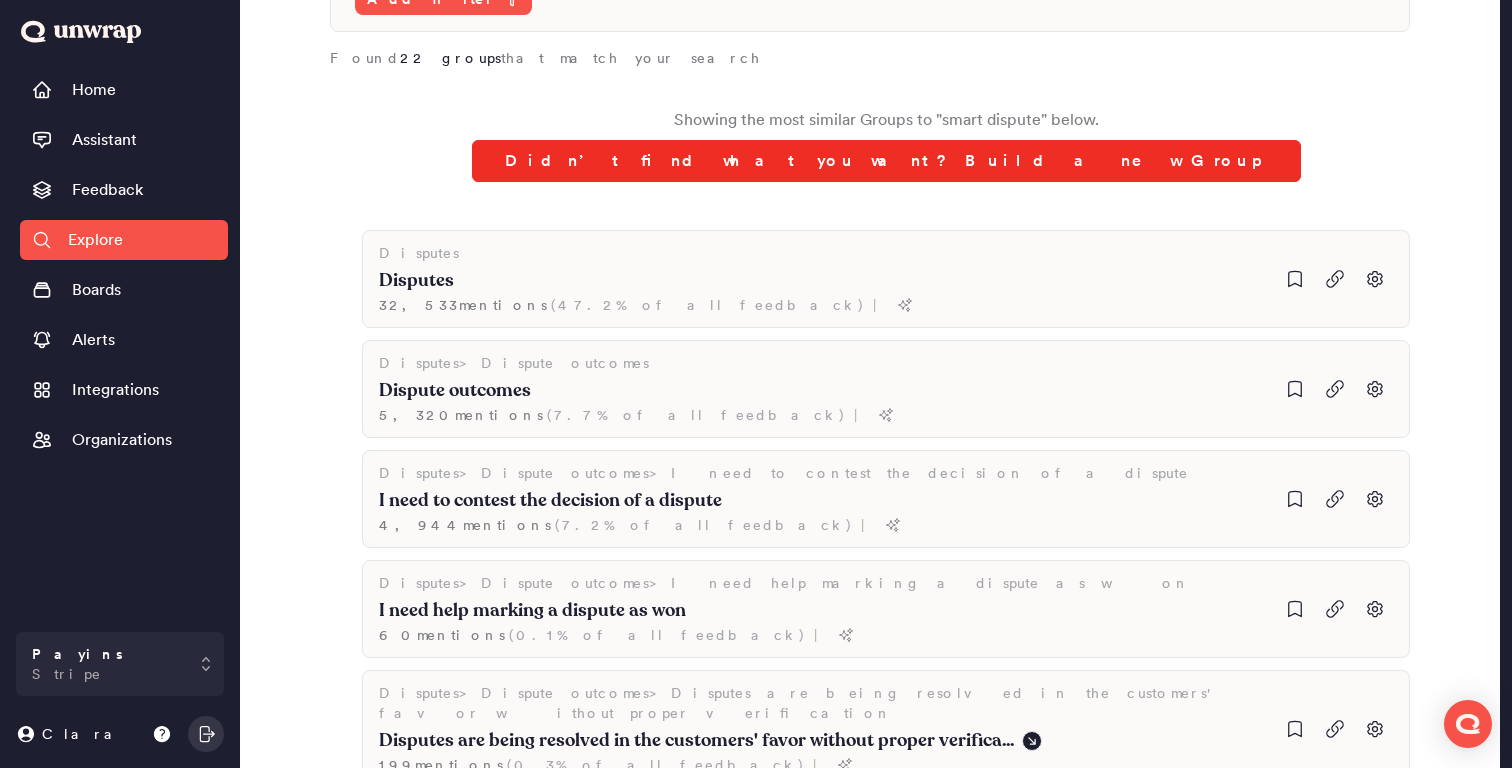 click on "Didn’t find what you want? Build a new Group" at bounding box center (886, 161) 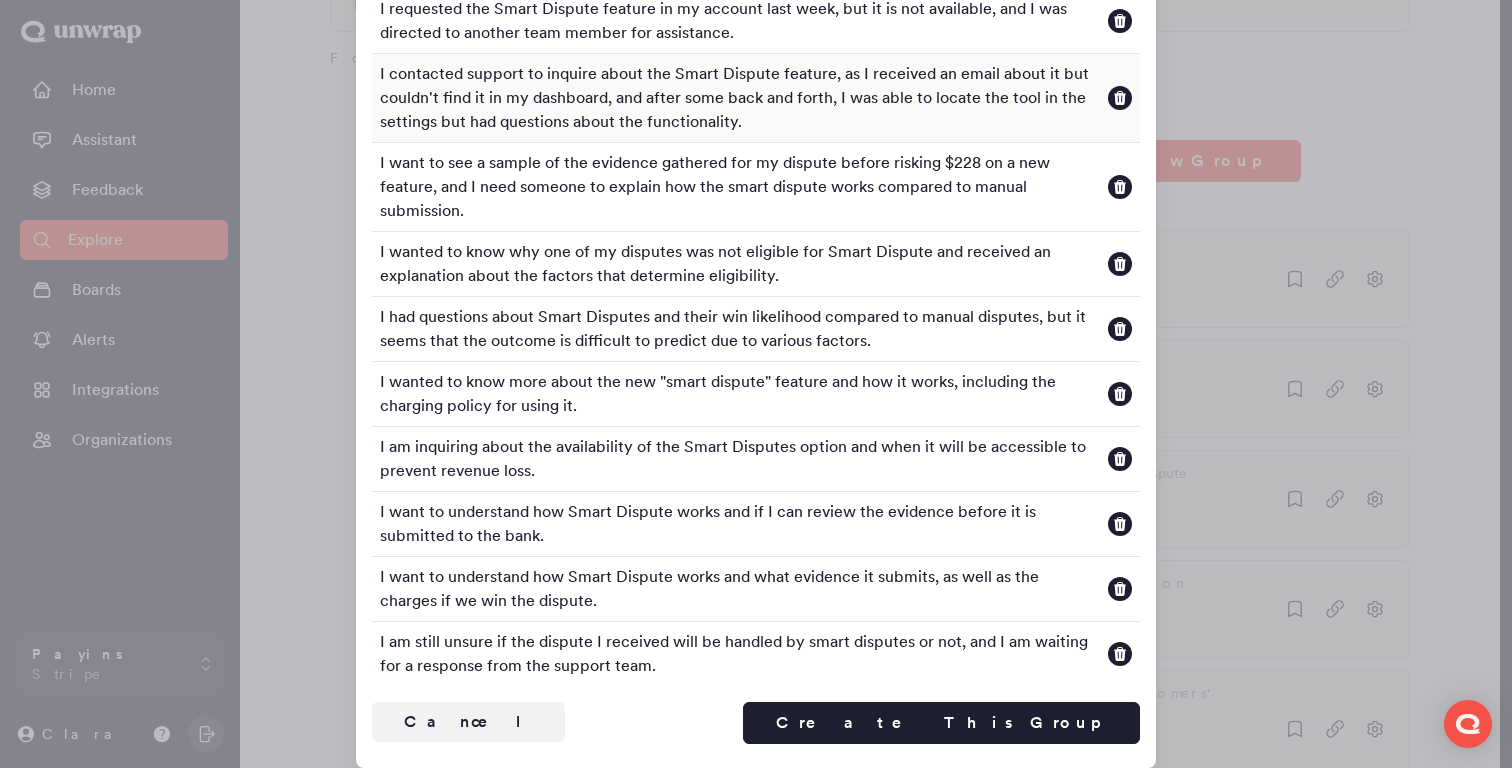 scroll, scrollTop: 0, scrollLeft: 0, axis: both 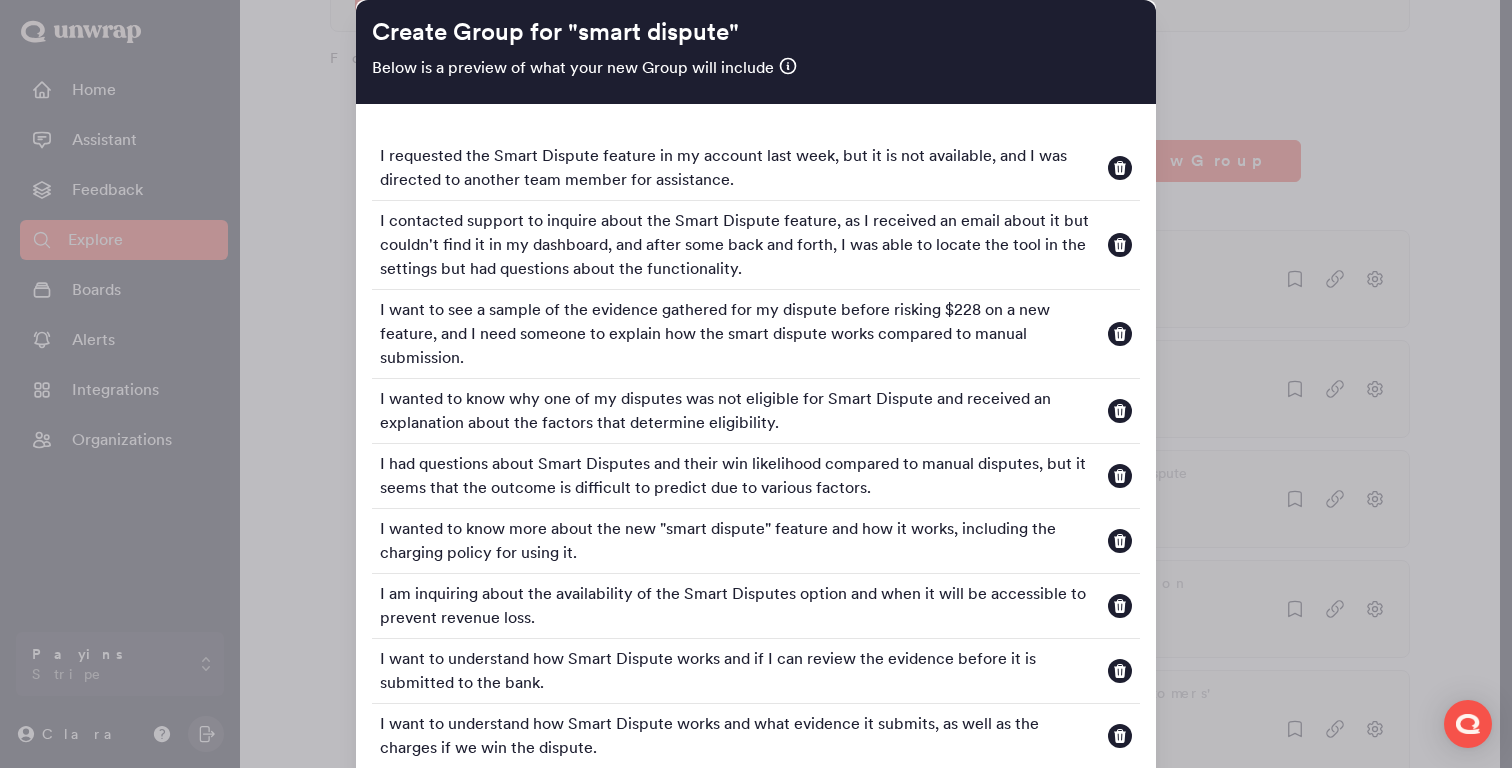 click at bounding box center (756, 384) 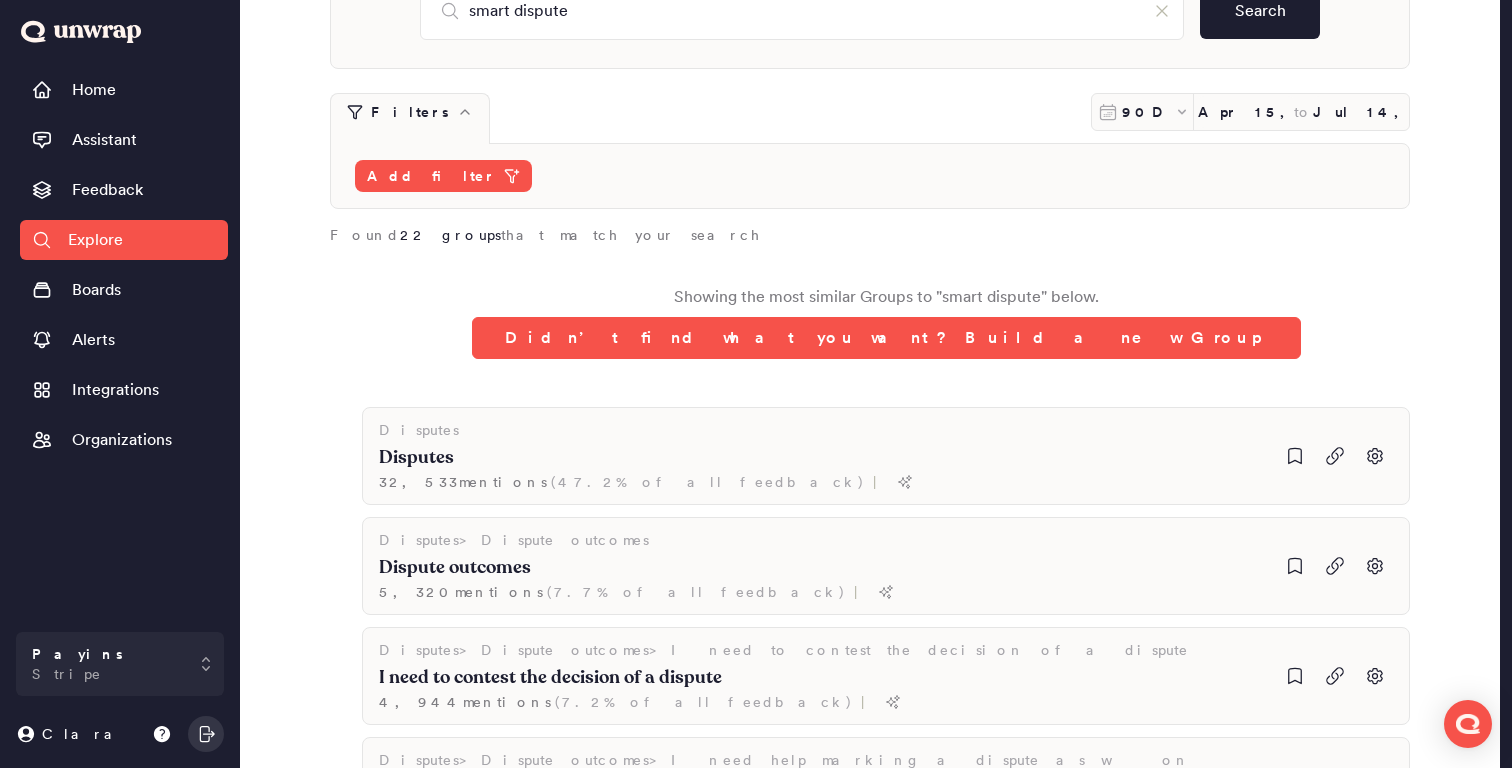 scroll, scrollTop: 93, scrollLeft: 0, axis: vertical 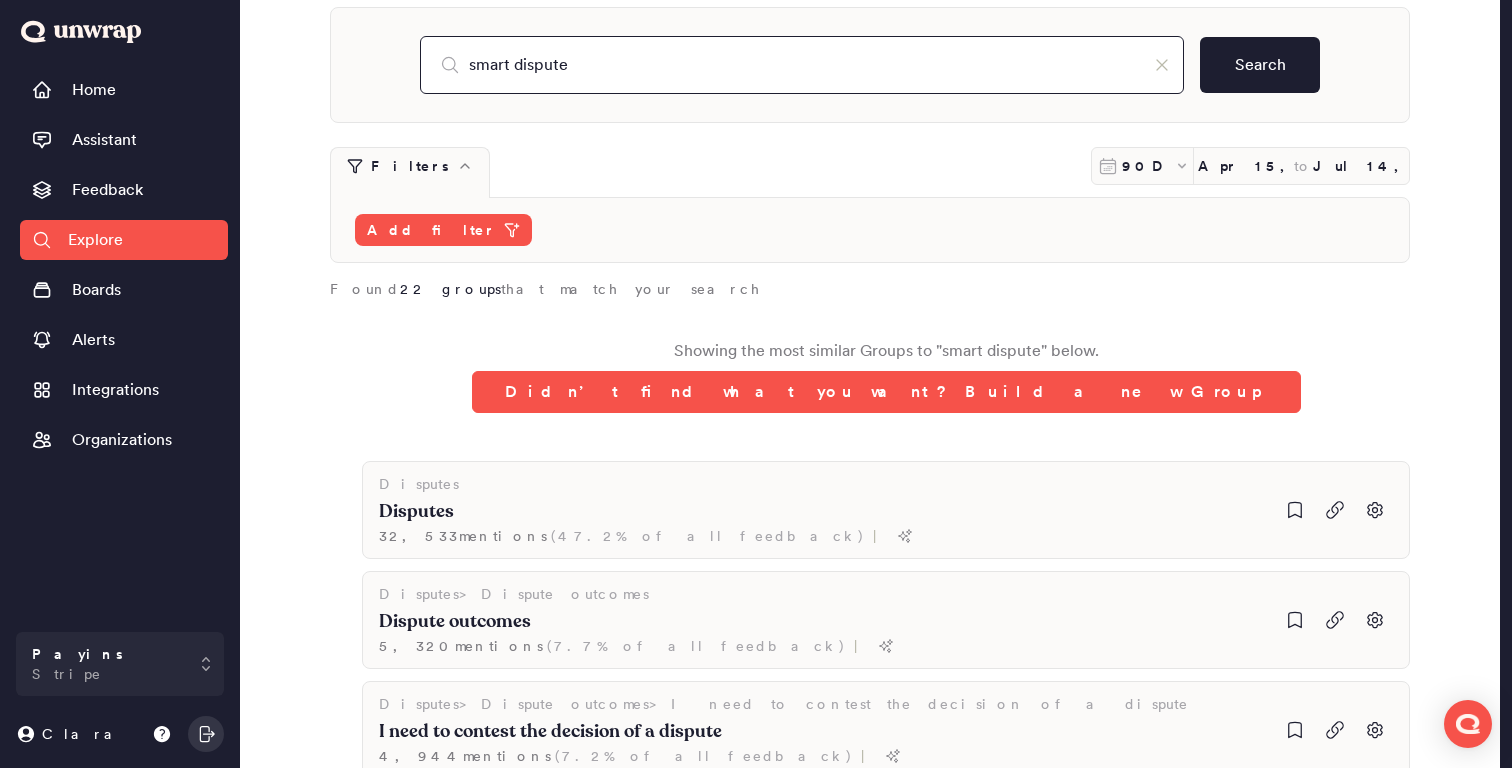 click on "smart dispute" at bounding box center (802, 65) 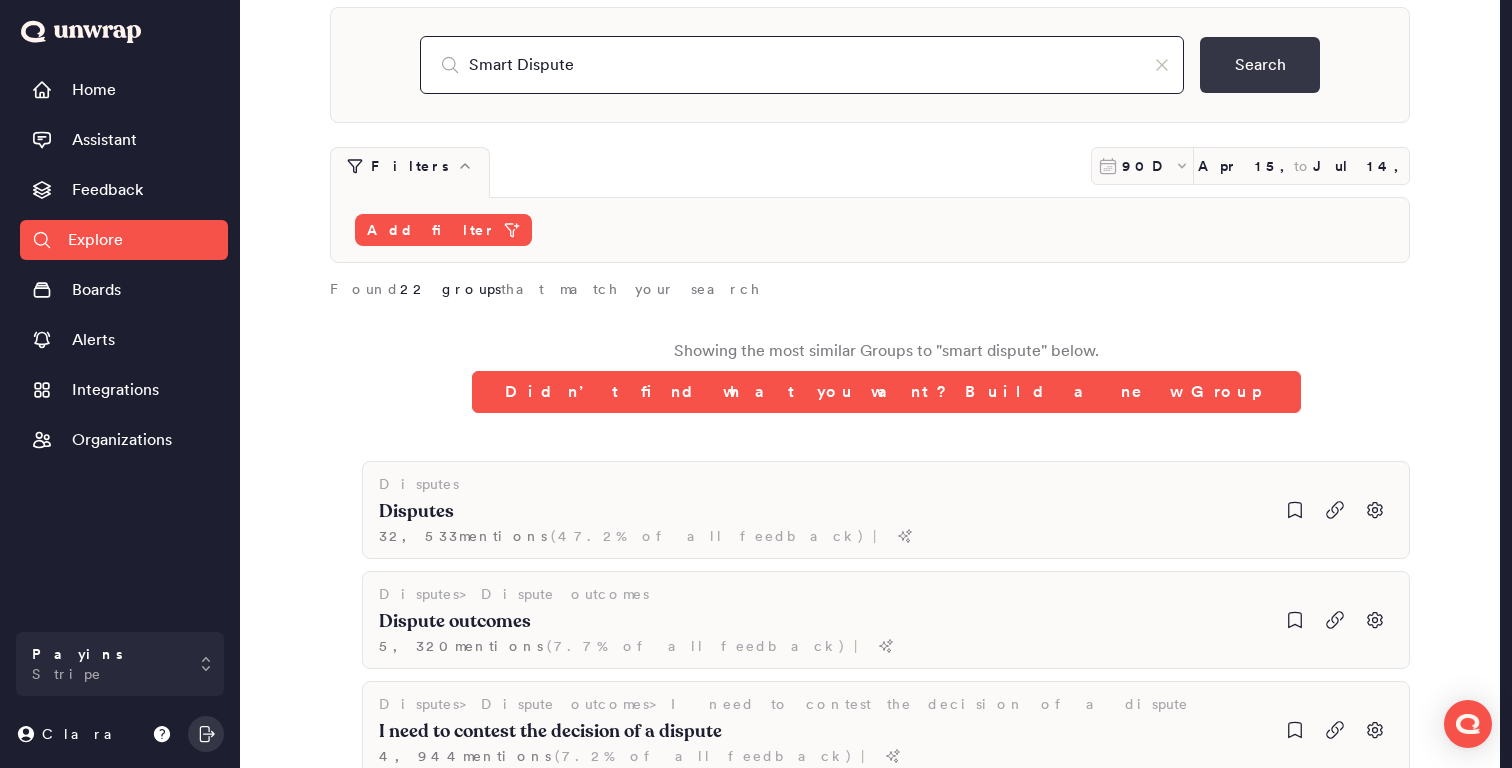 type on "Smart Dispute" 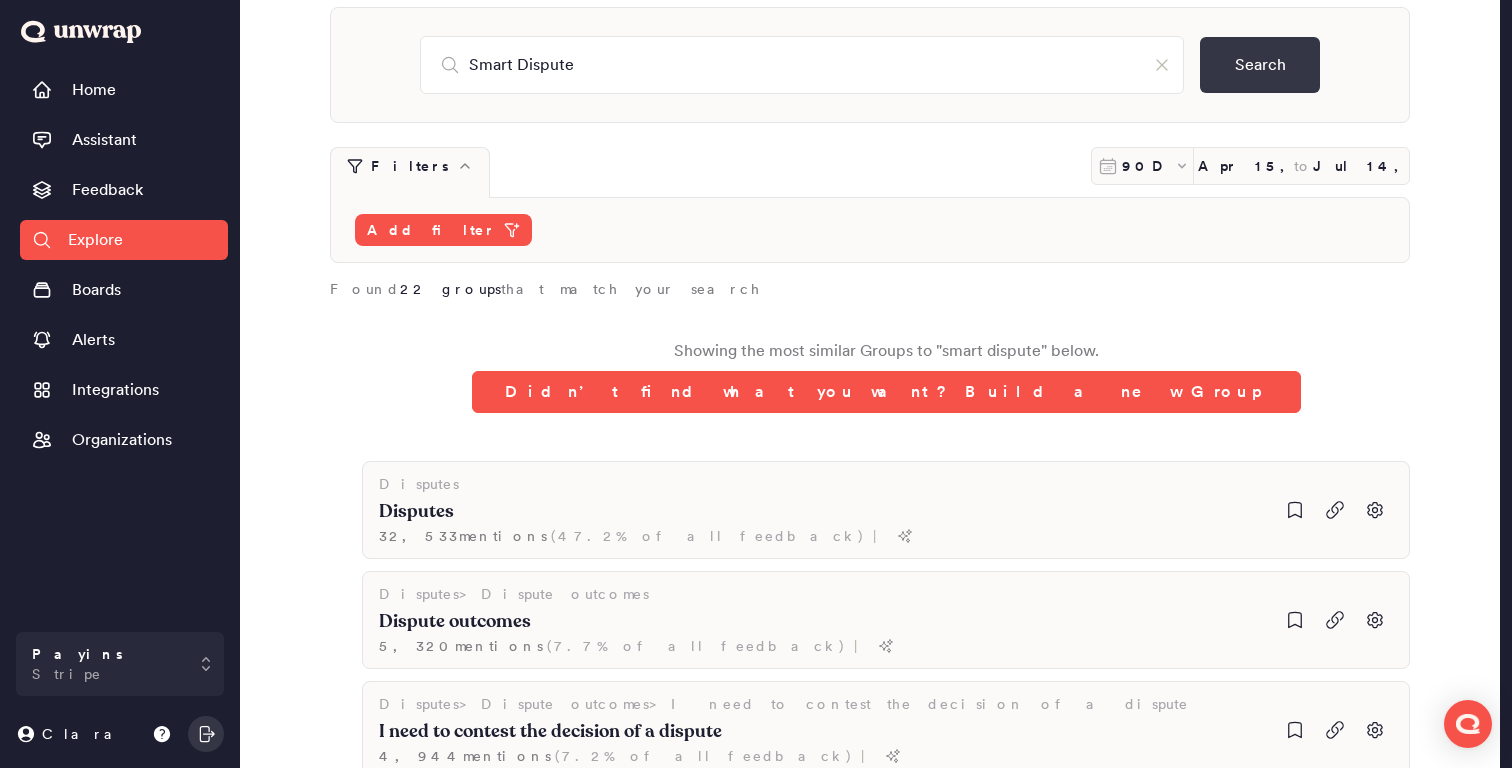 click on "Search" at bounding box center [1260, 65] 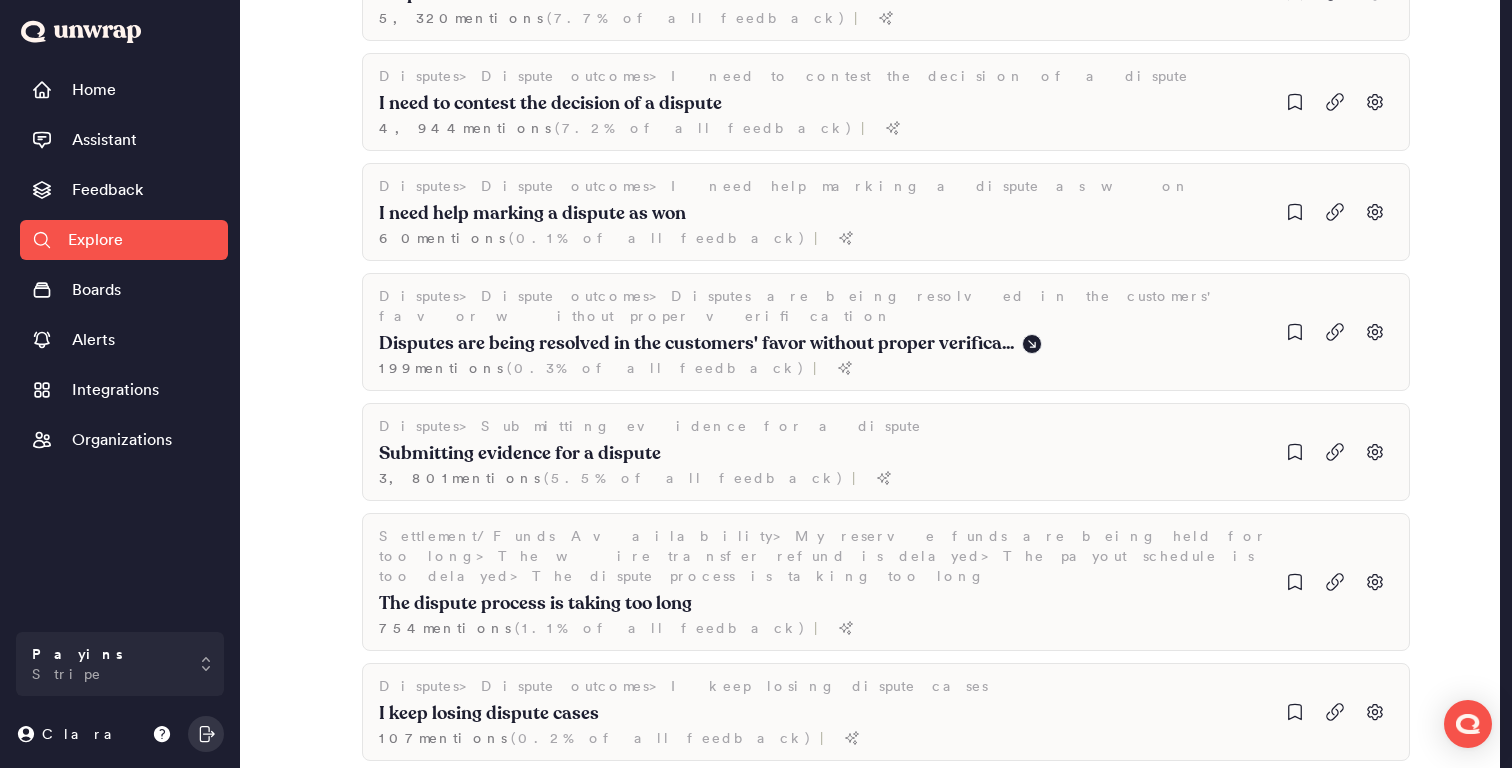 type 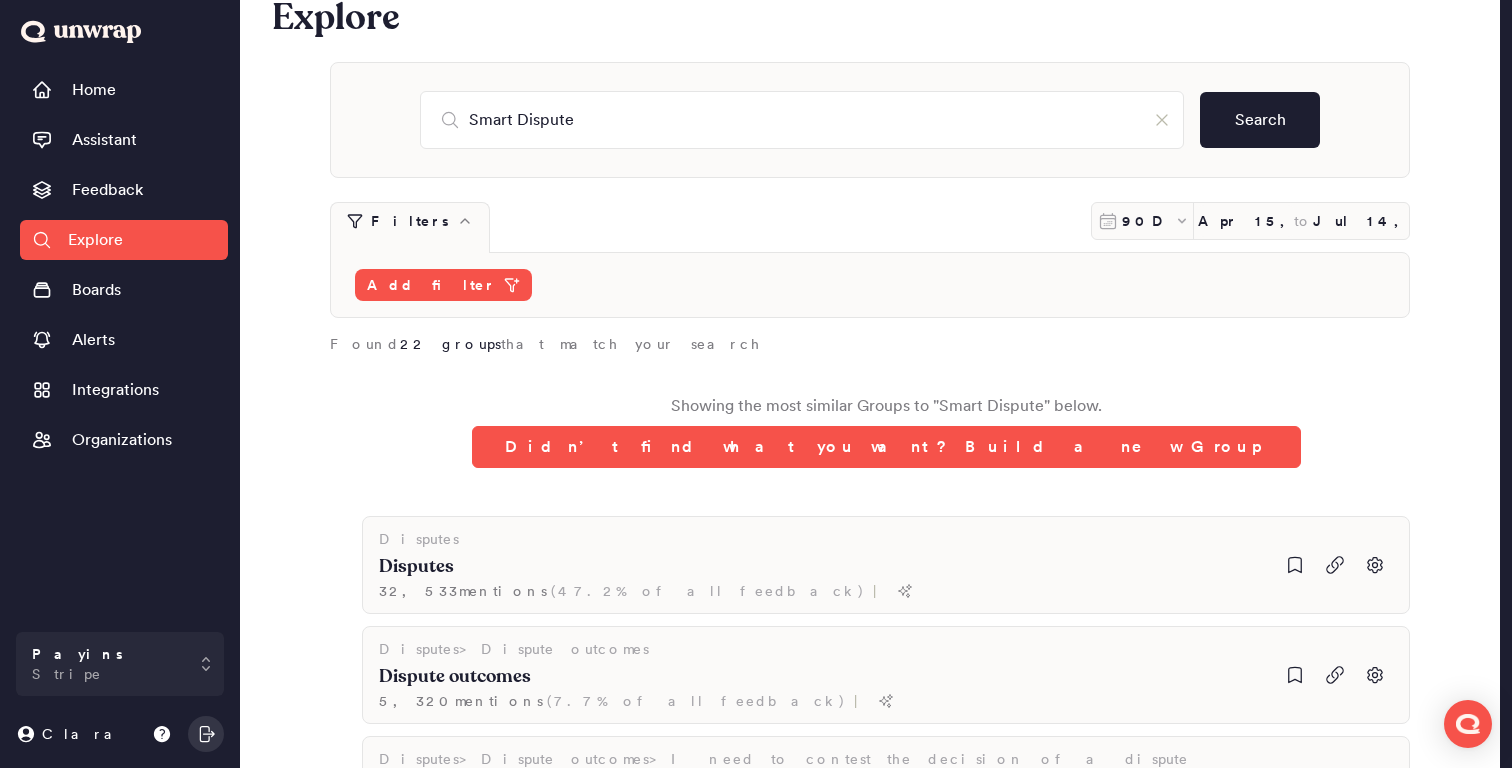 scroll, scrollTop: 39, scrollLeft: 0, axis: vertical 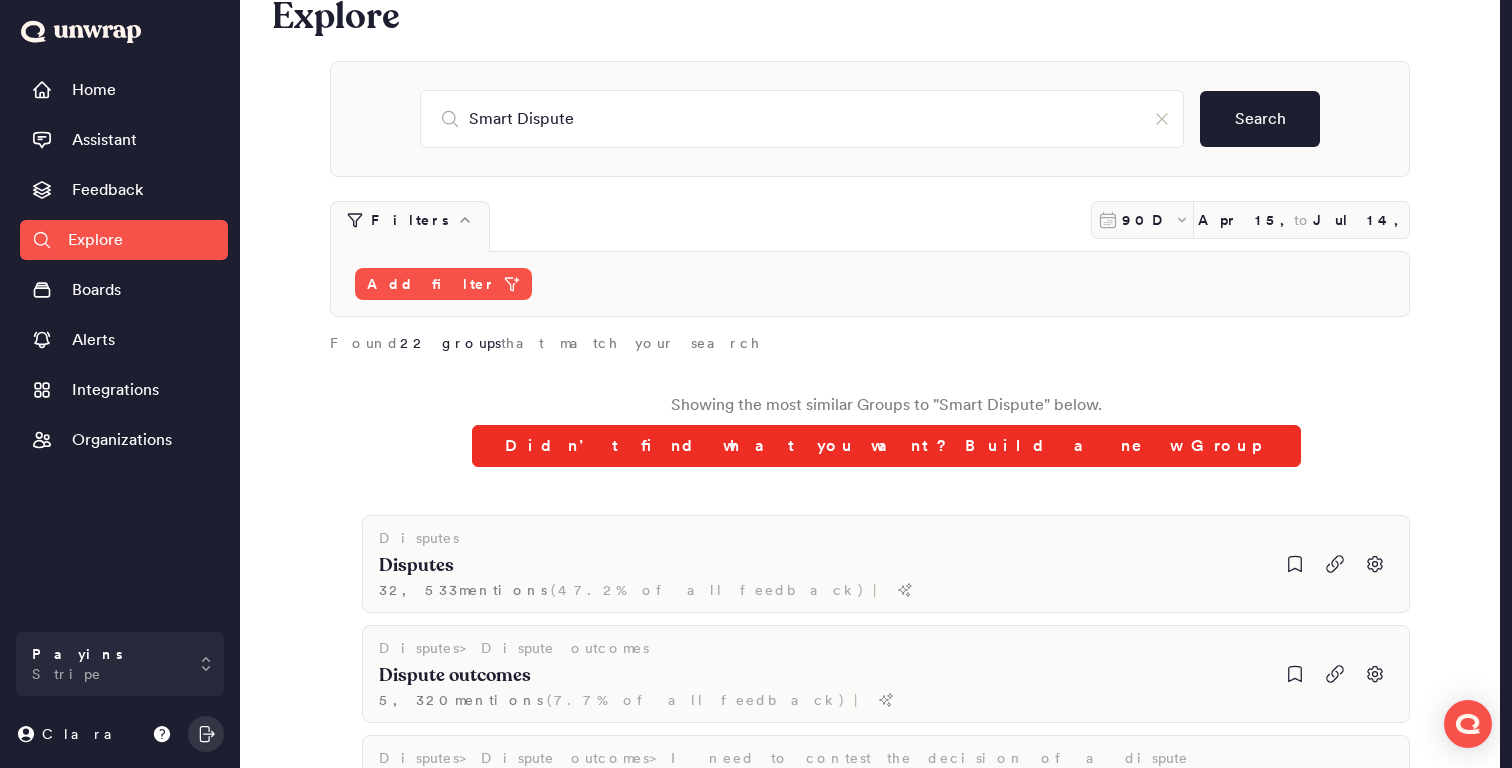 click on "Didn’t find what you want? Build a new Group" at bounding box center [886, 446] 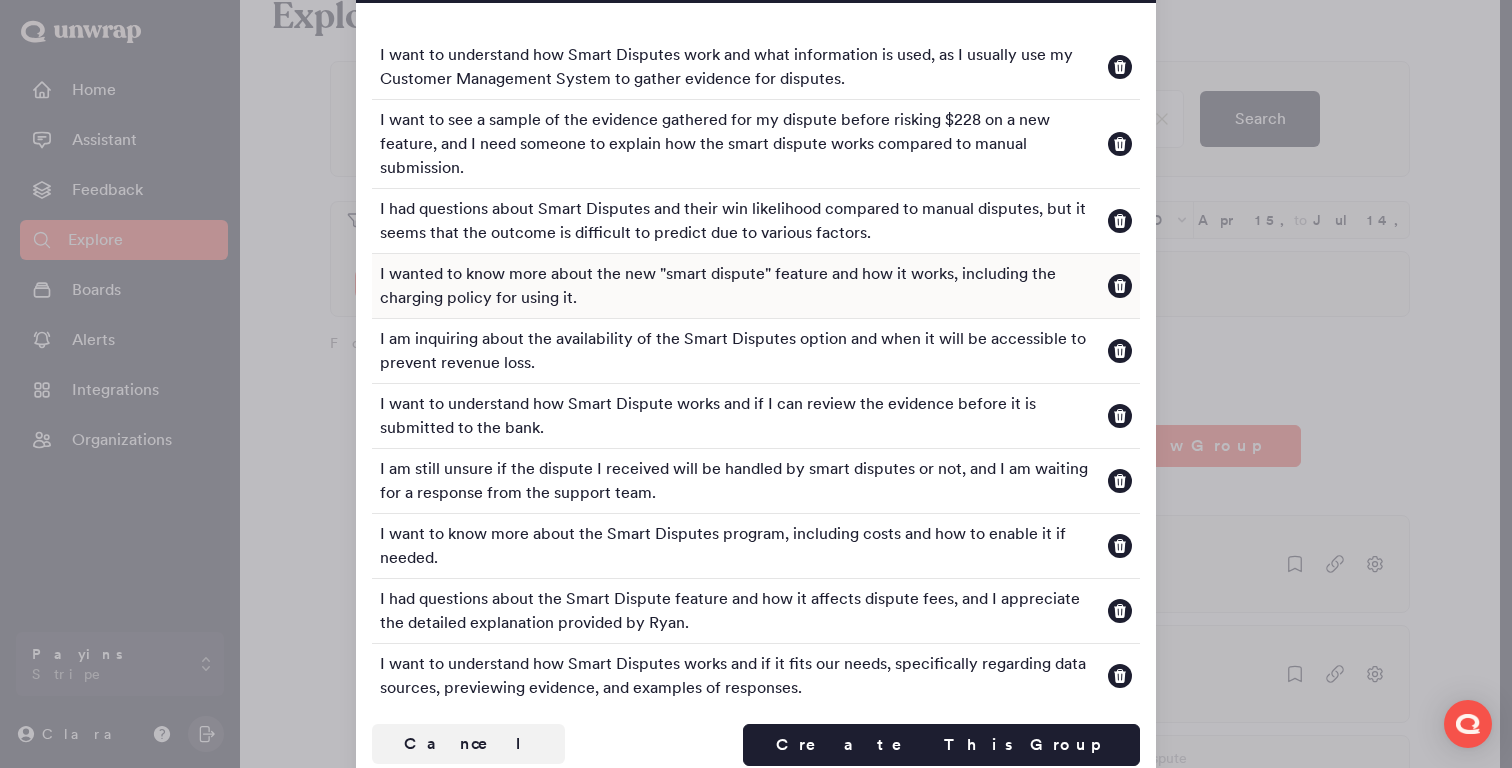 scroll, scrollTop: 123, scrollLeft: 0, axis: vertical 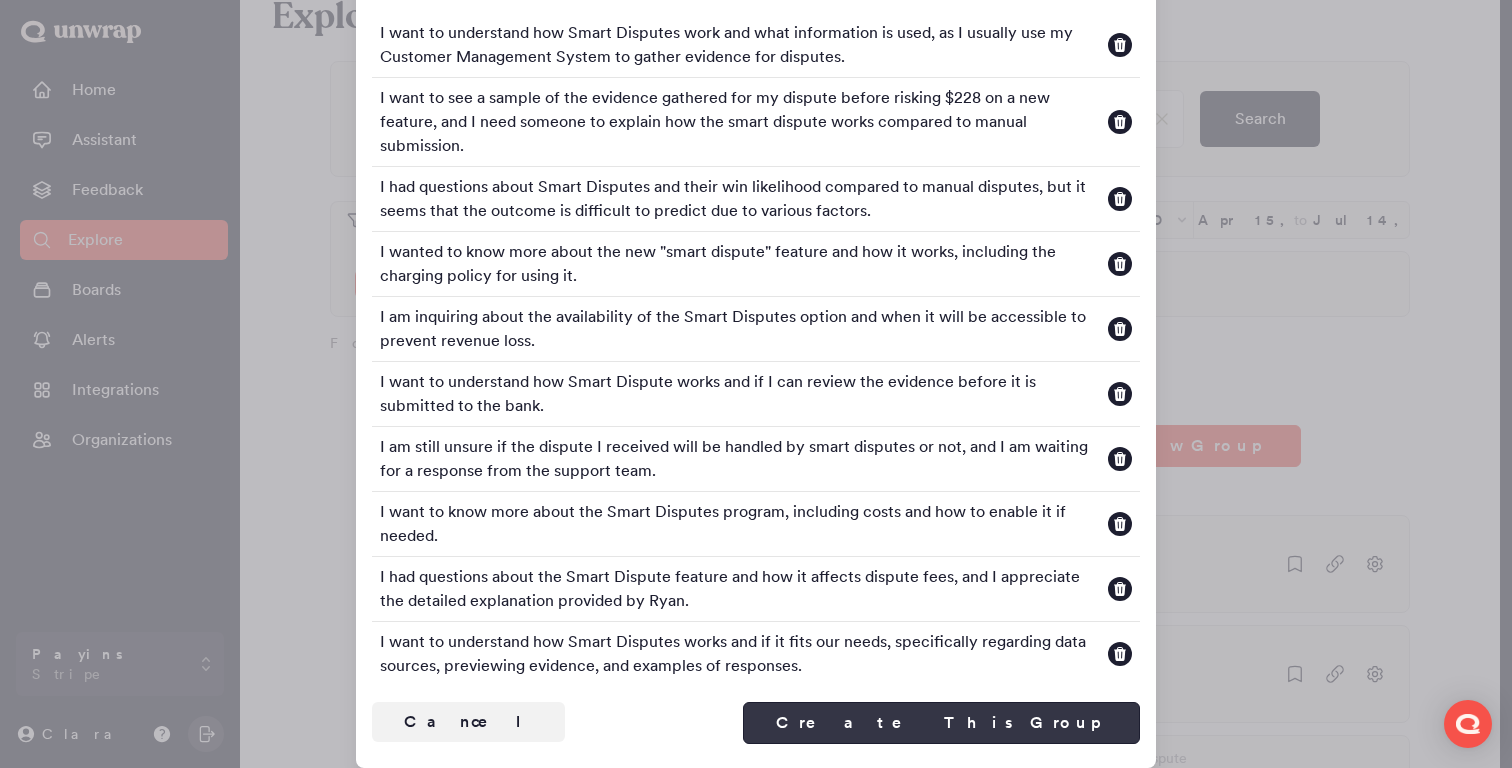 click on "Create This Group" at bounding box center [941, 723] 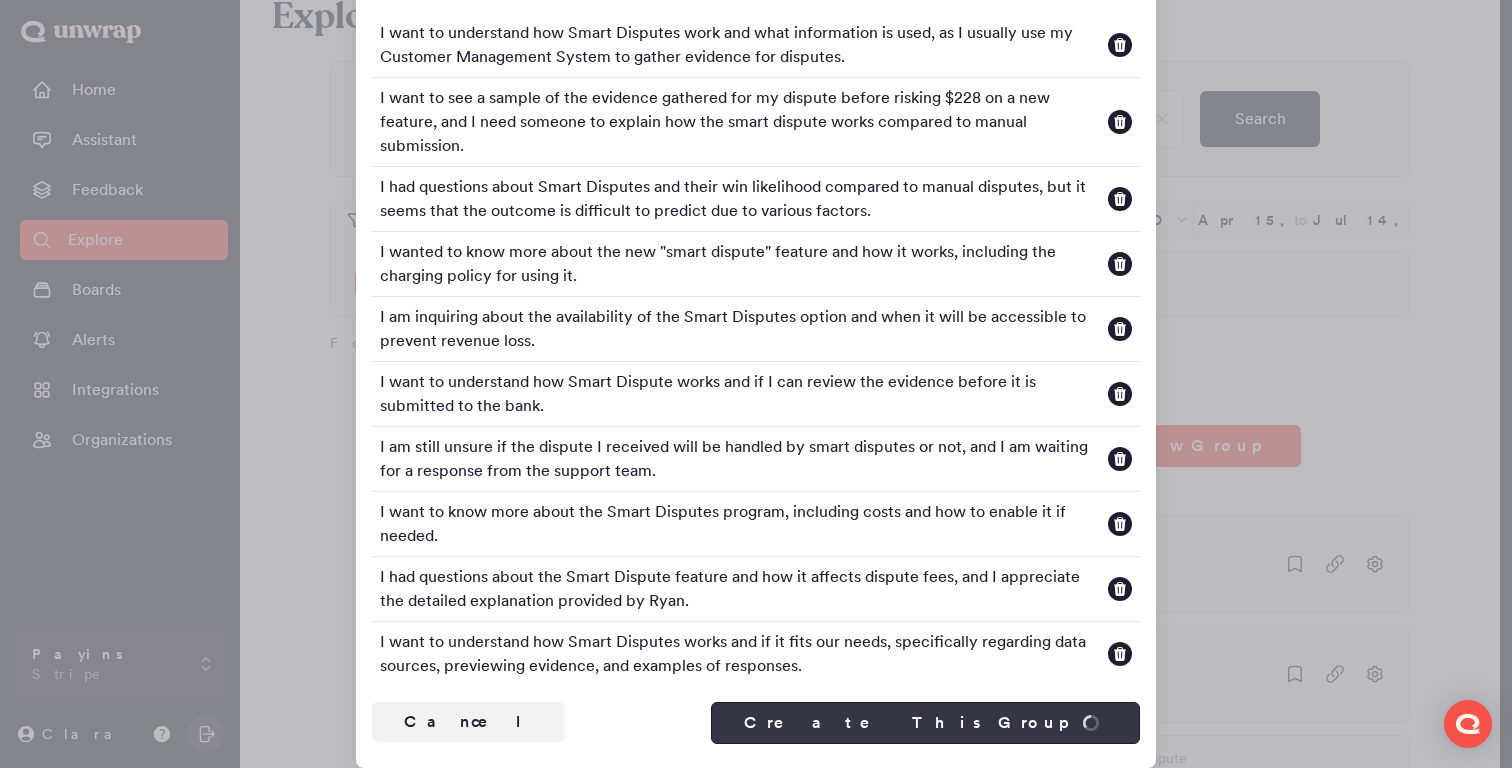 type 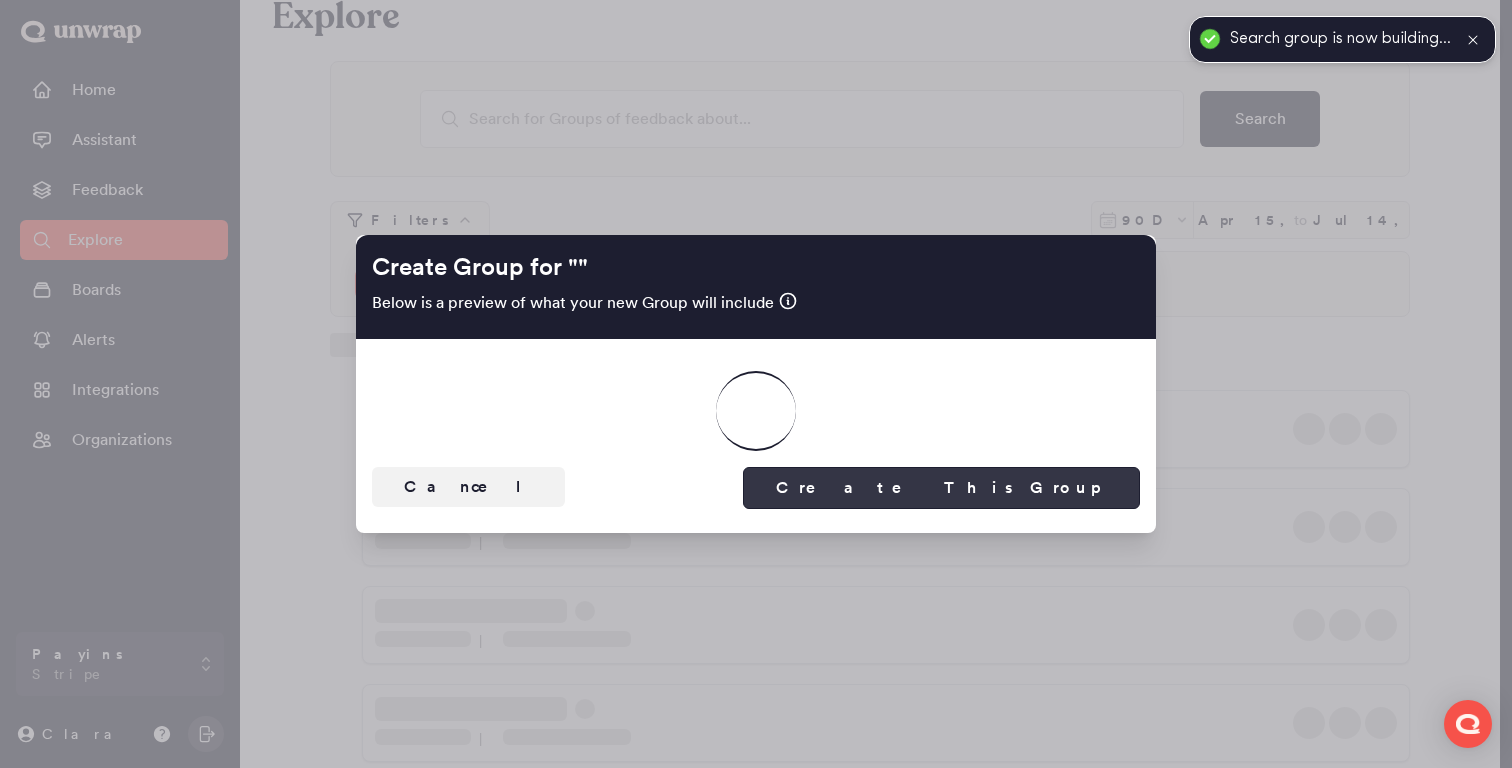 scroll, scrollTop: 0, scrollLeft: 0, axis: both 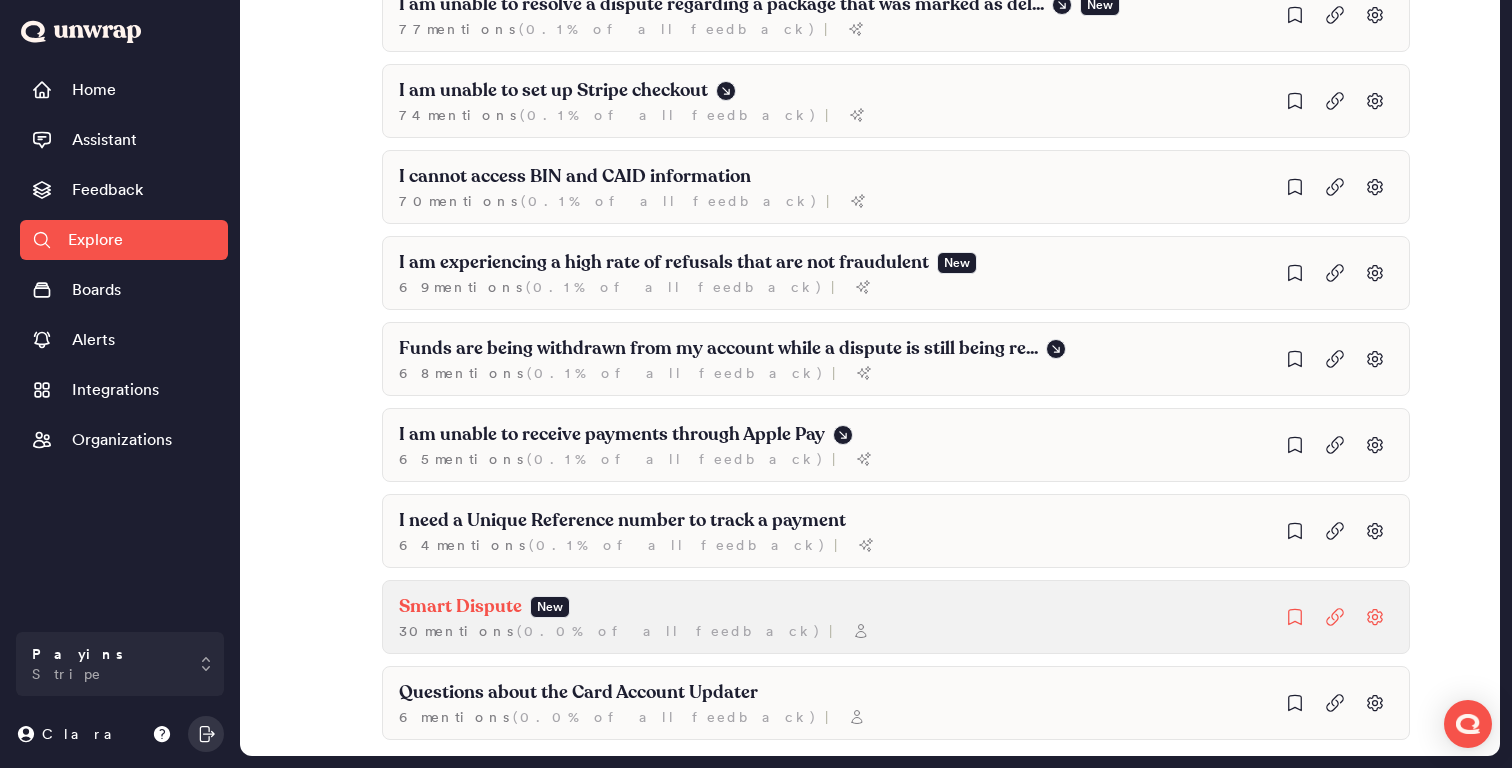 click on "Smart Dispute New 30  mention s   ( 0.0% of all feedback ) |" at bounding box center [1136, -2191] 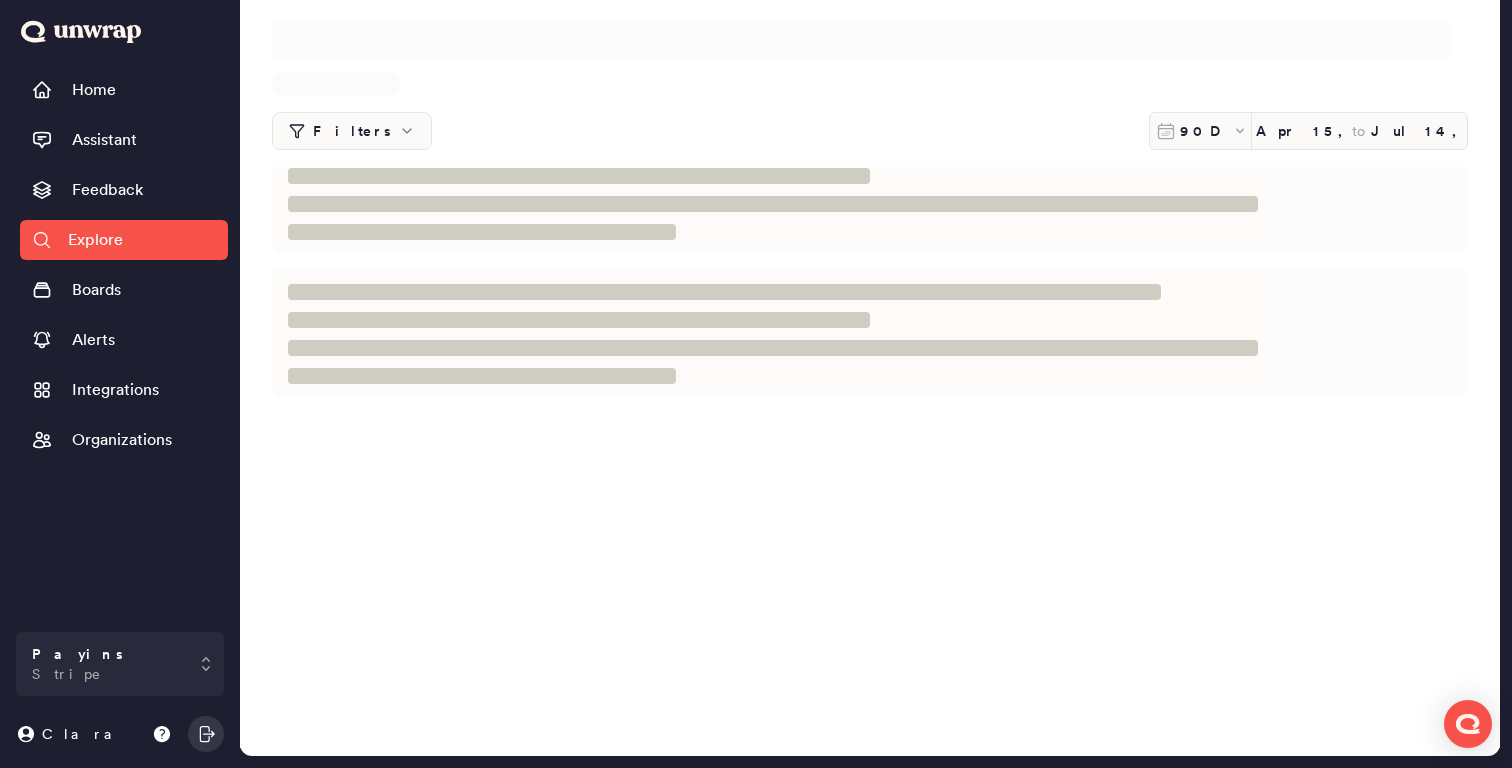 scroll, scrollTop: 0, scrollLeft: 0, axis: both 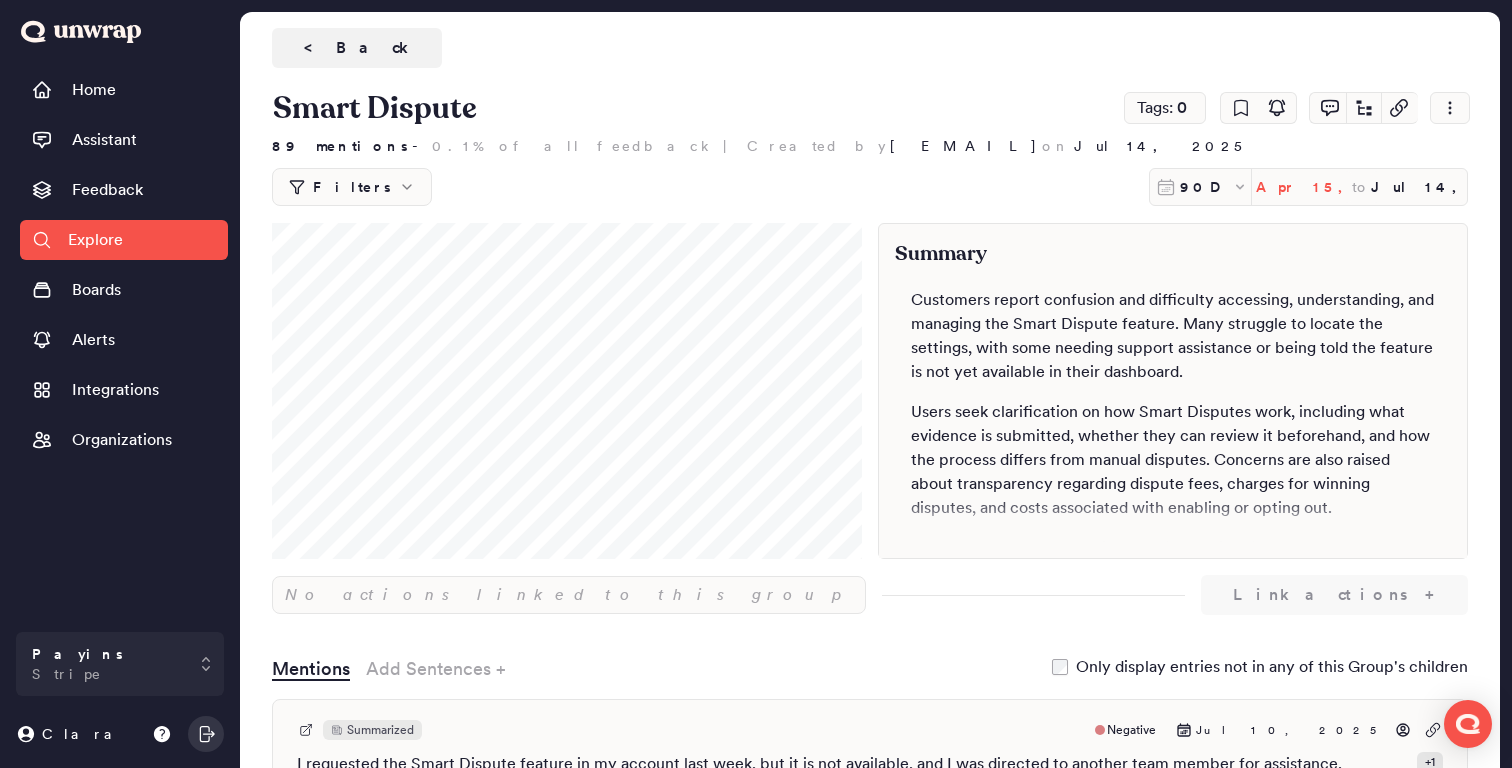 click on "Apr 15, 2025" at bounding box center (1304, 187) 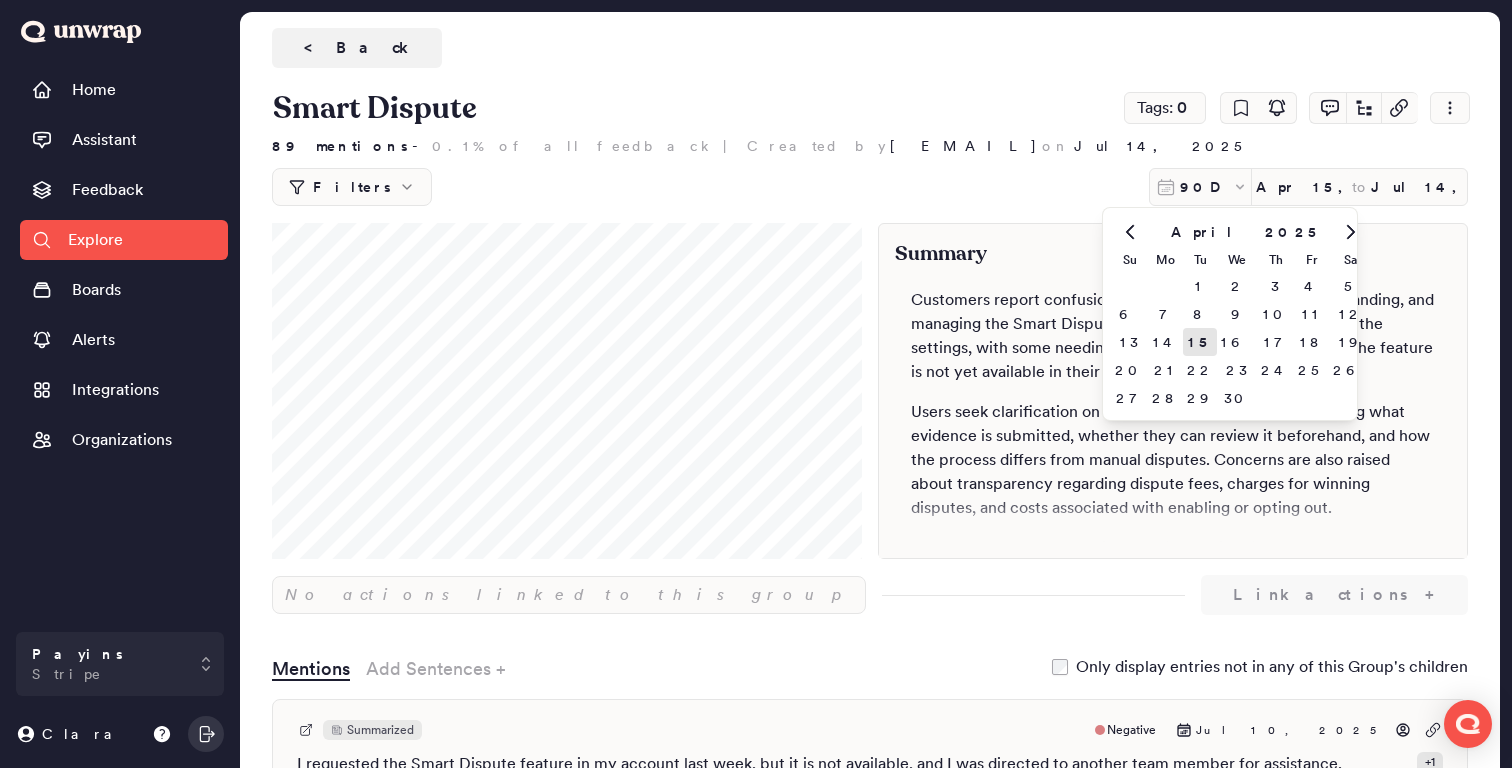 click at bounding box center [1129, 232] 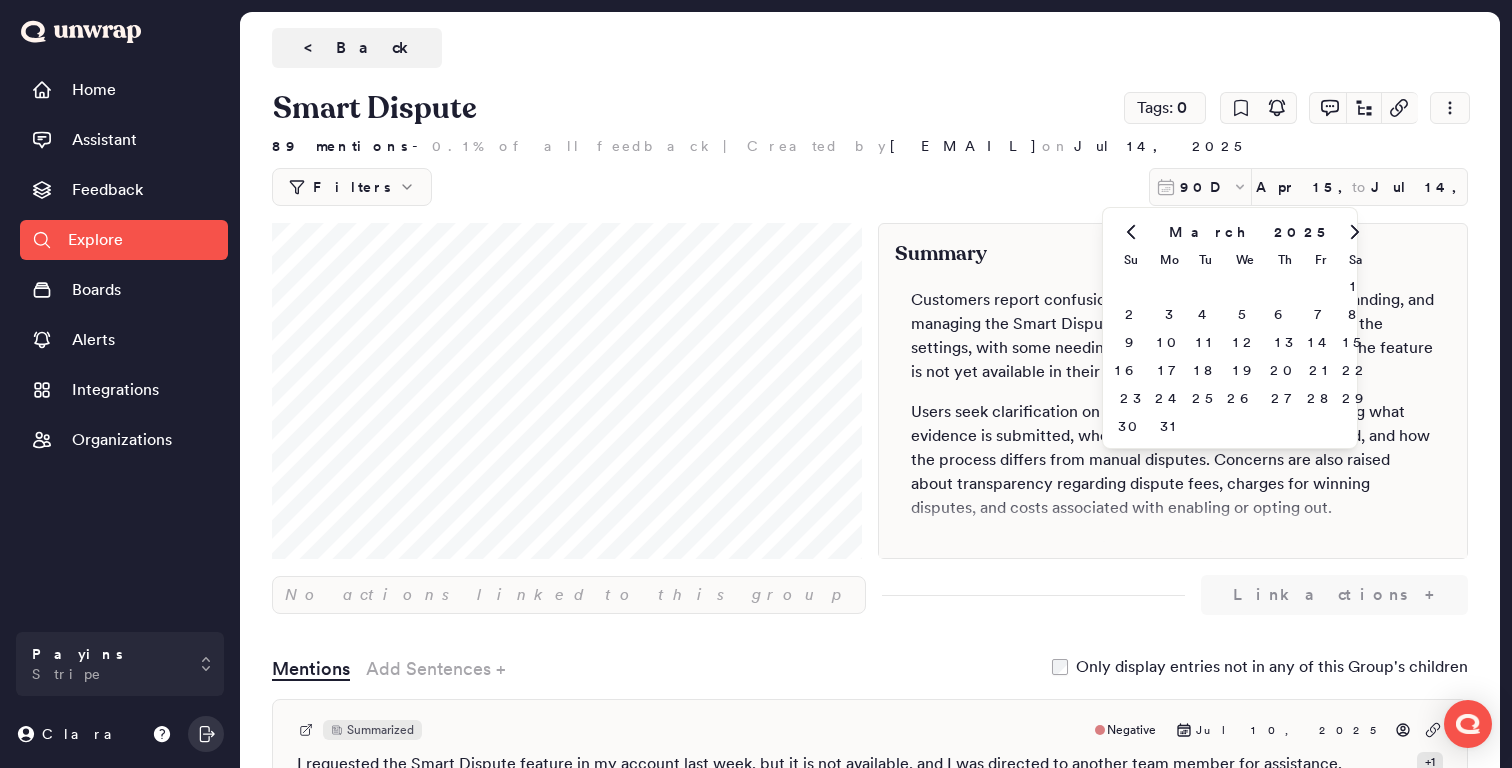 click at bounding box center (1131, 232) 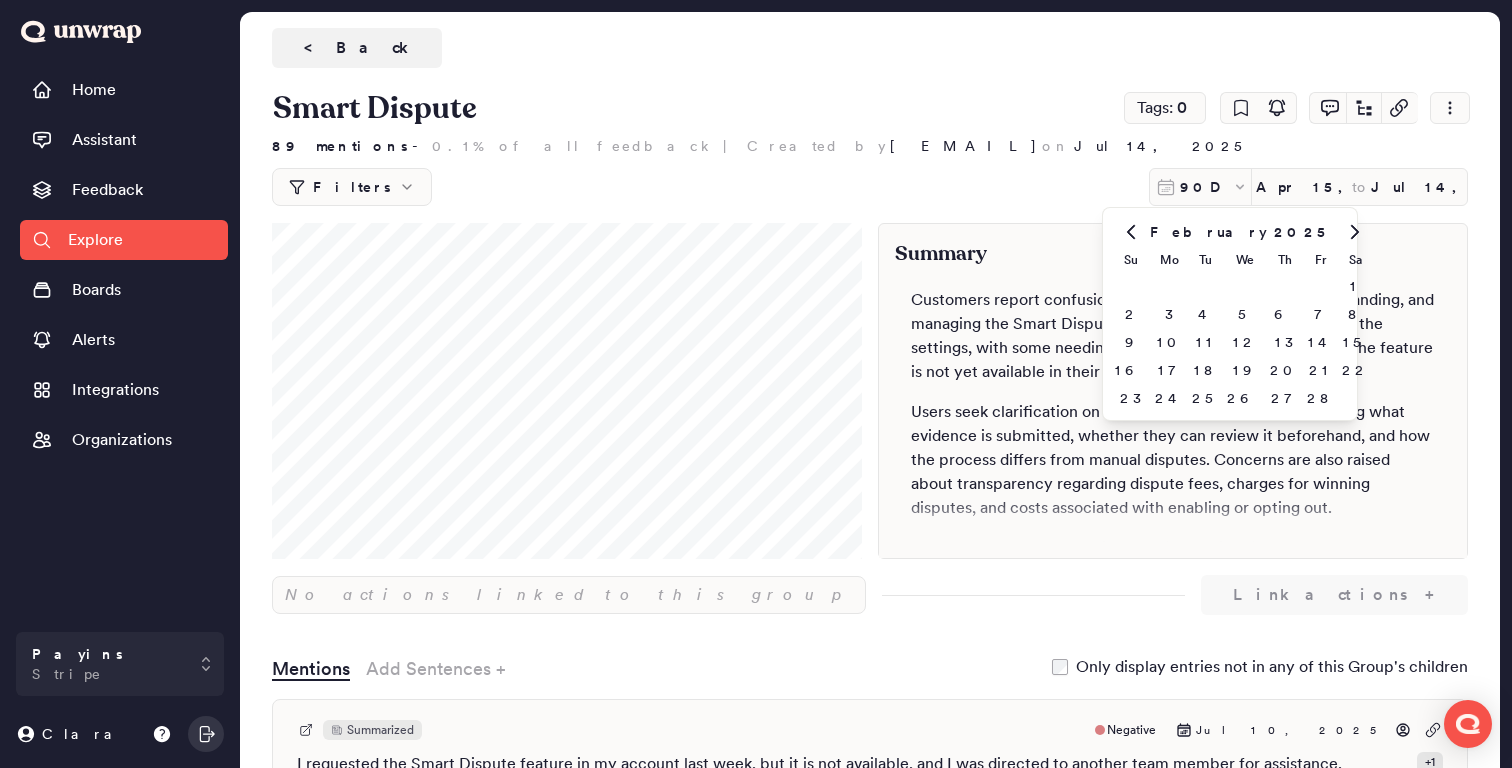 click at bounding box center [1131, 232] 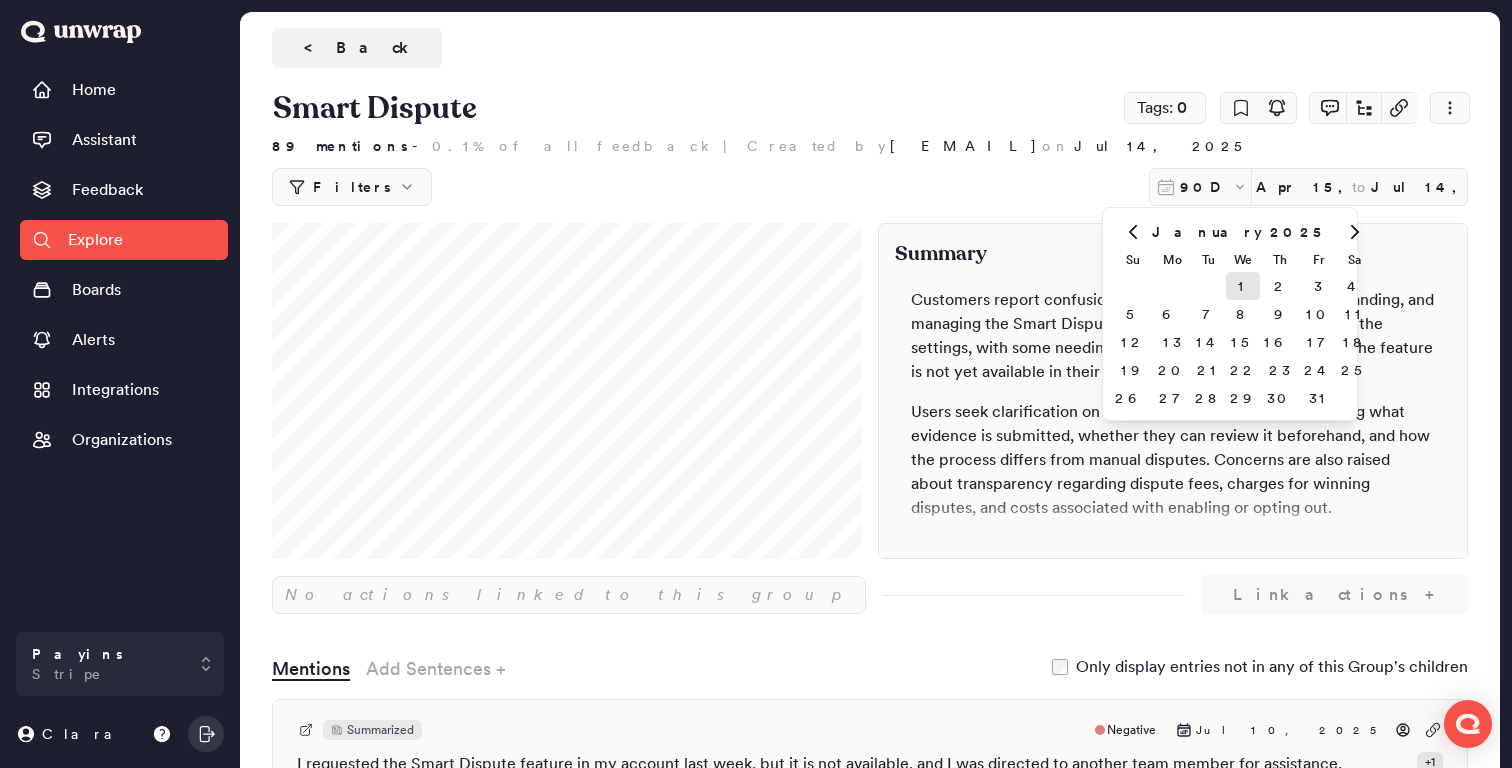 click on "1" at bounding box center (1243, 286) 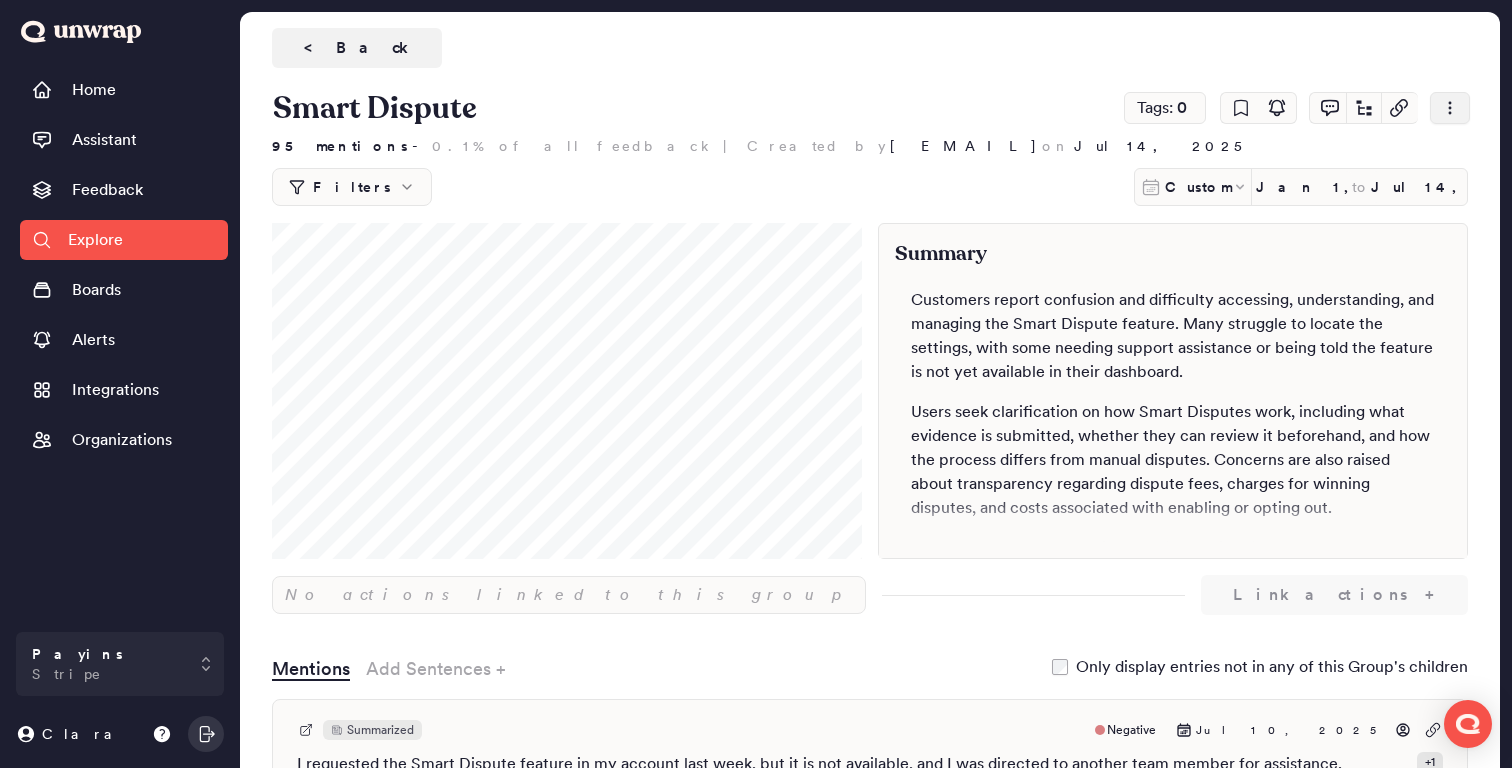 click at bounding box center [1450, 108] 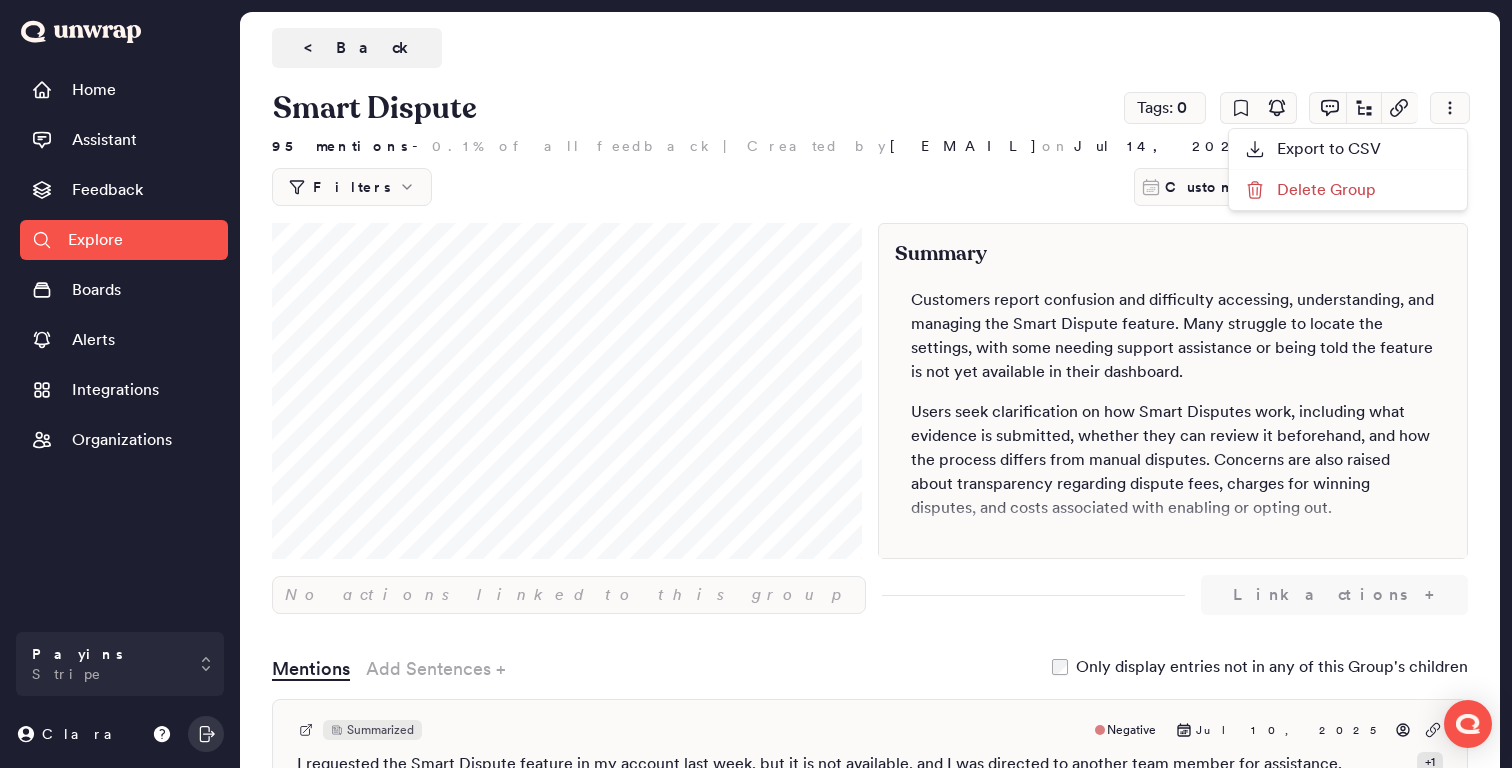 click on "95 mentions - 0.1% of all feedback | Created by claraang@stripe.com on Jul 14, 2025" at bounding box center (870, 146) 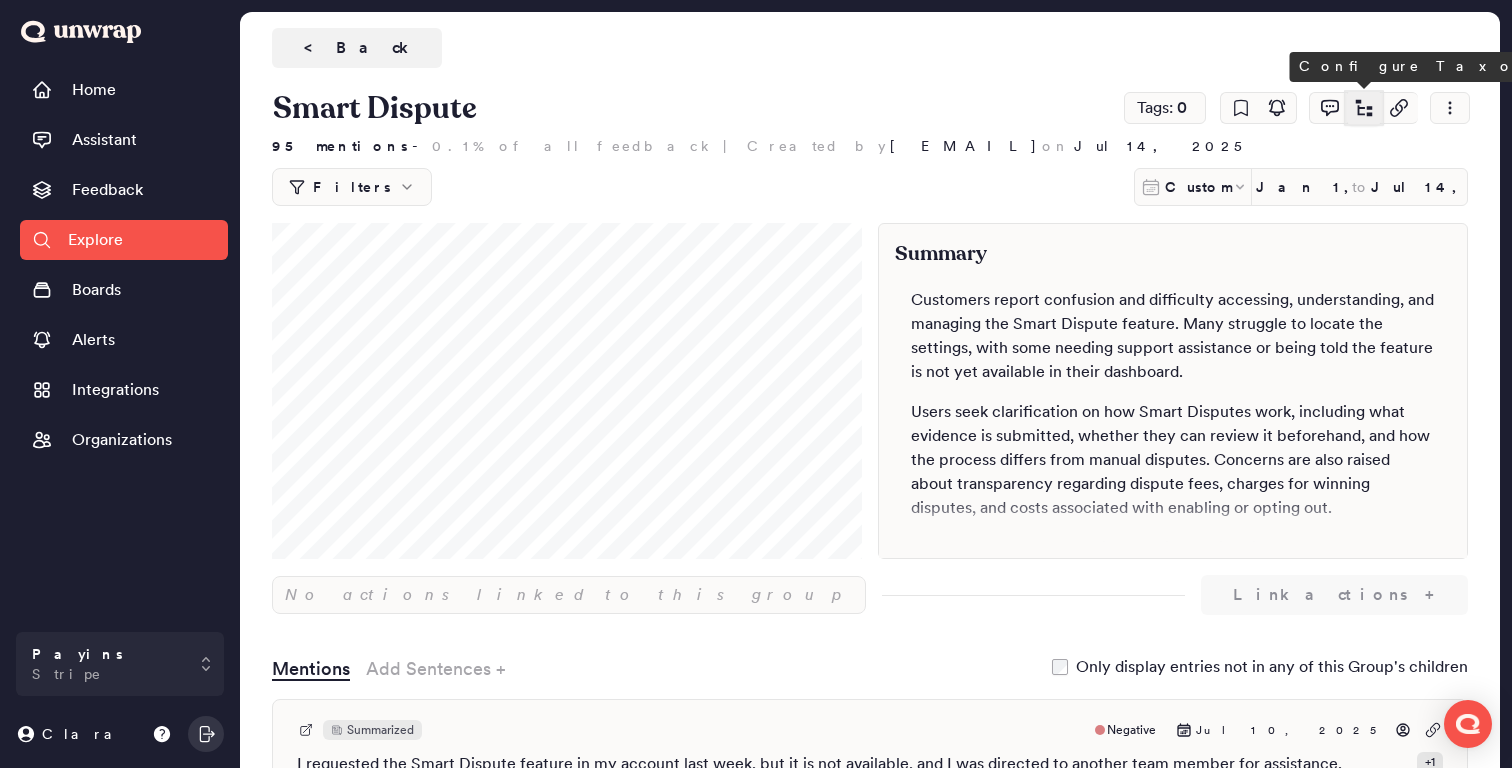 click 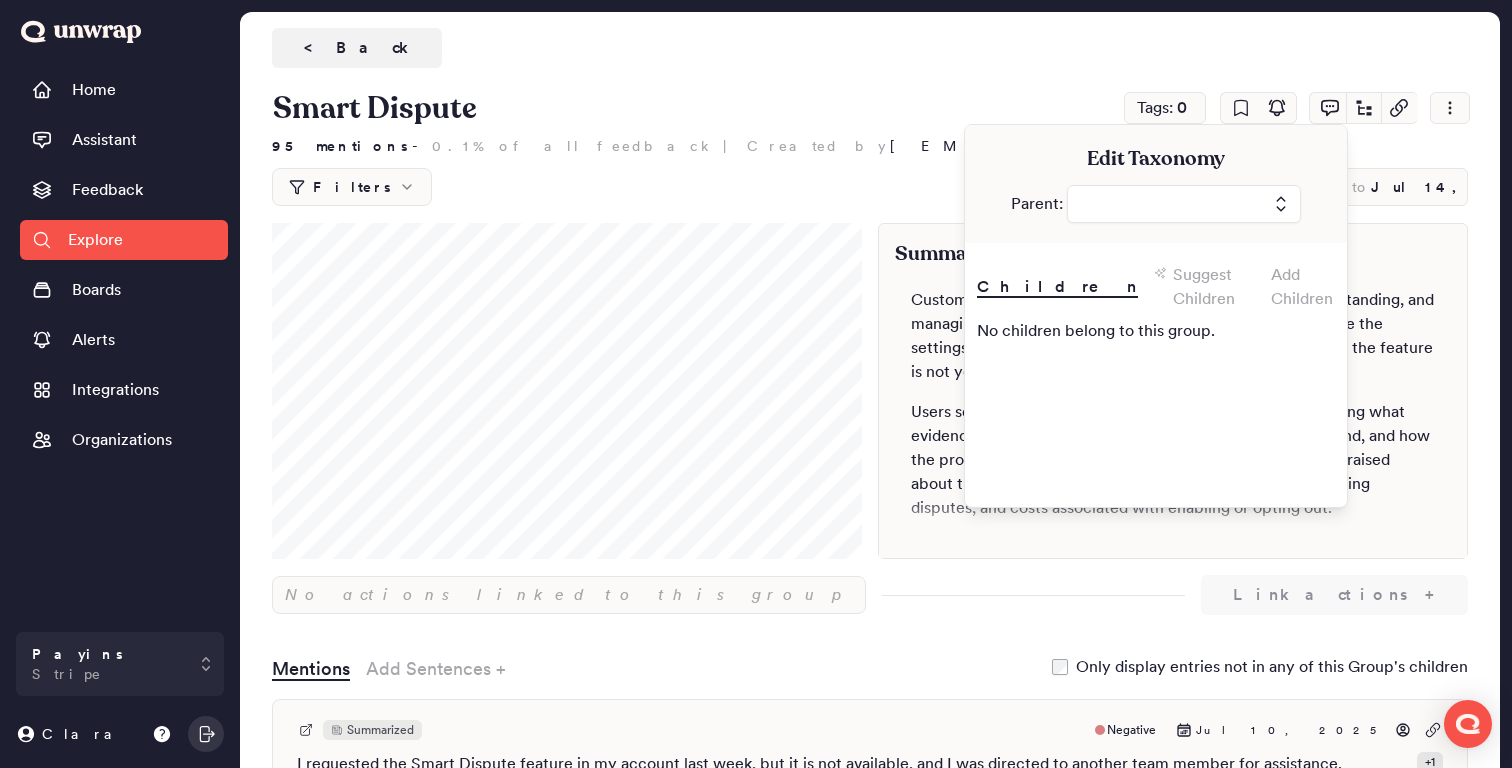 click at bounding box center [1184, 204] 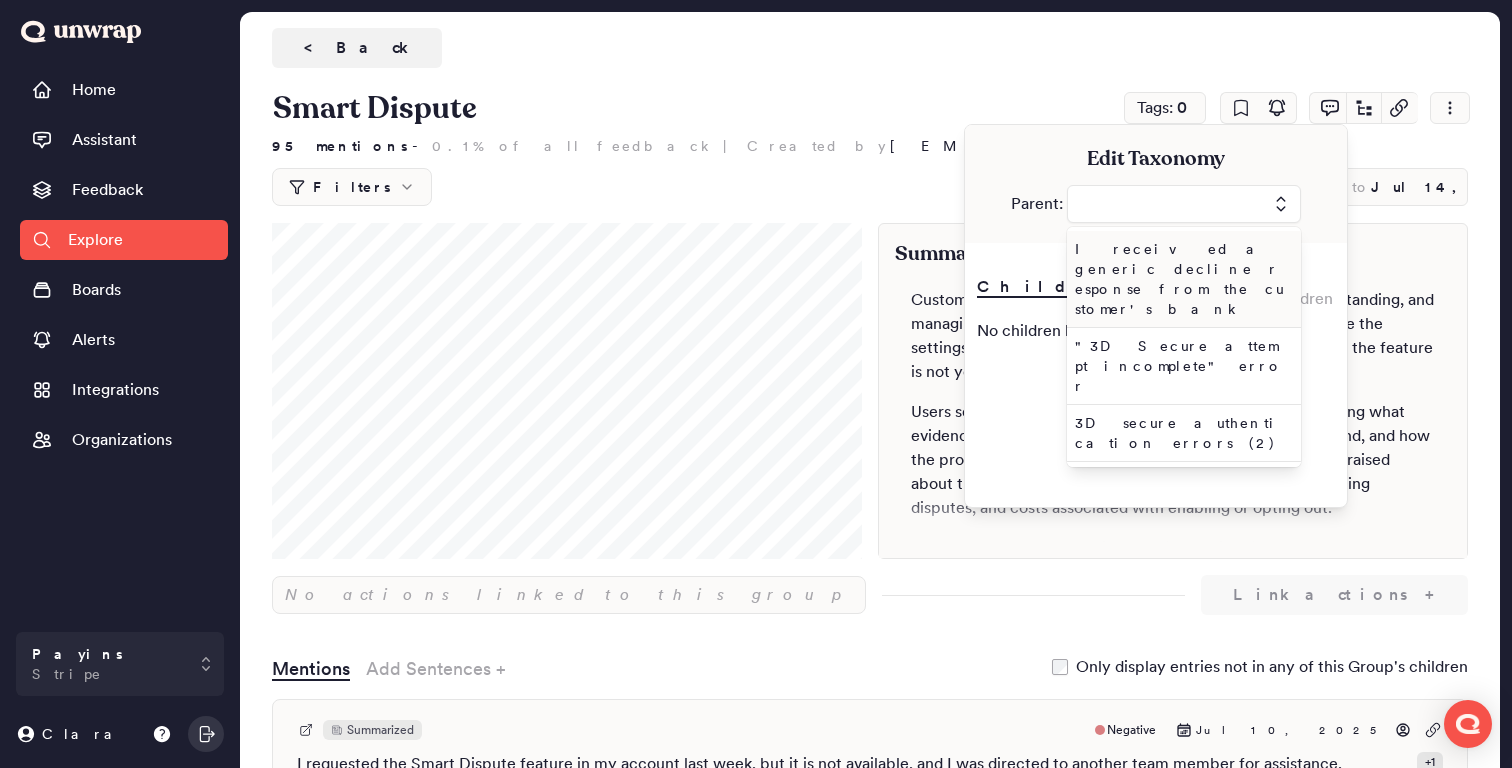 click at bounding box center [1184, 204] 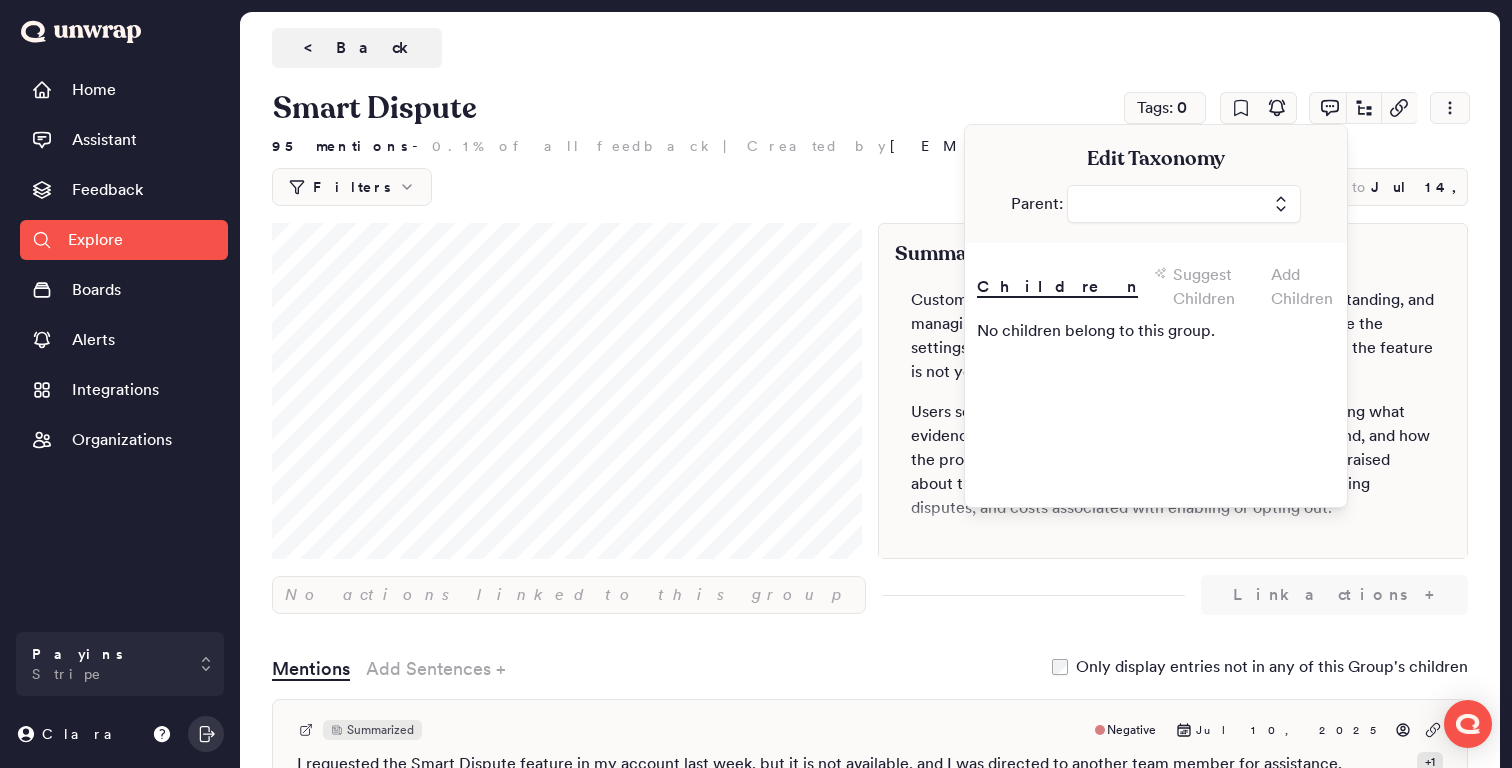 click at bounding box center (1184, 204) 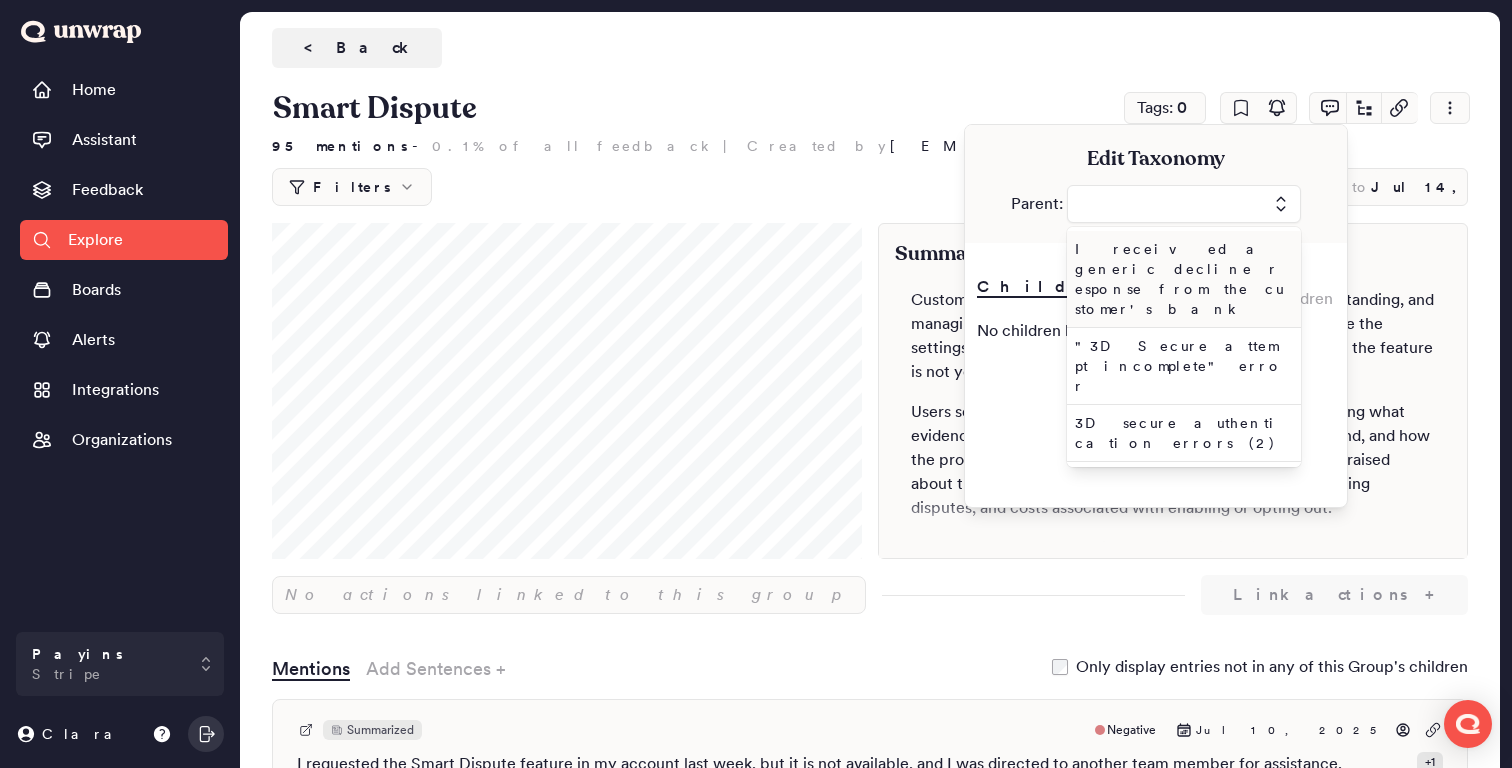 click at bounding box center (1184, 204) 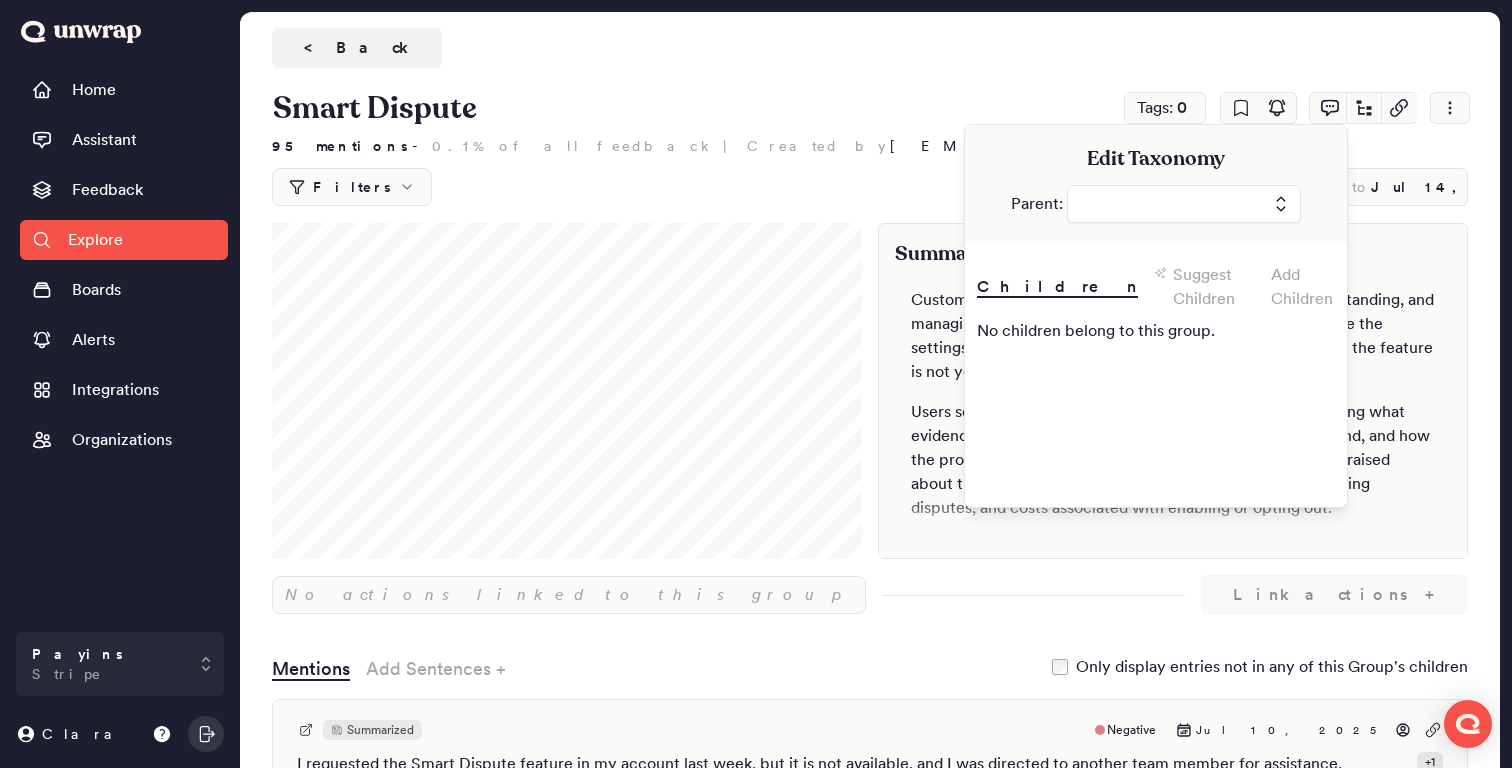 click at bounding box center (1184, 204) 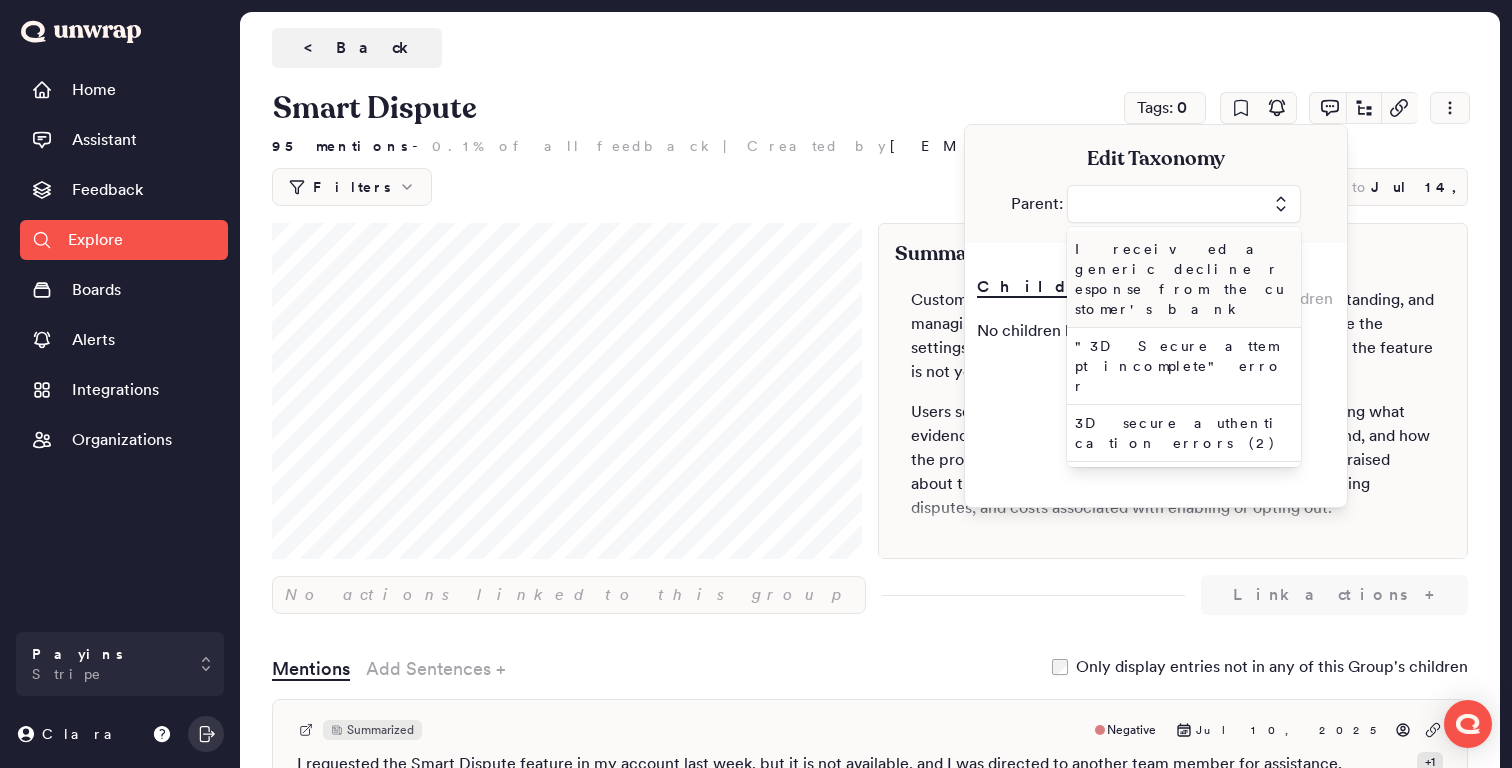 click at bounding box center (1184, 204) 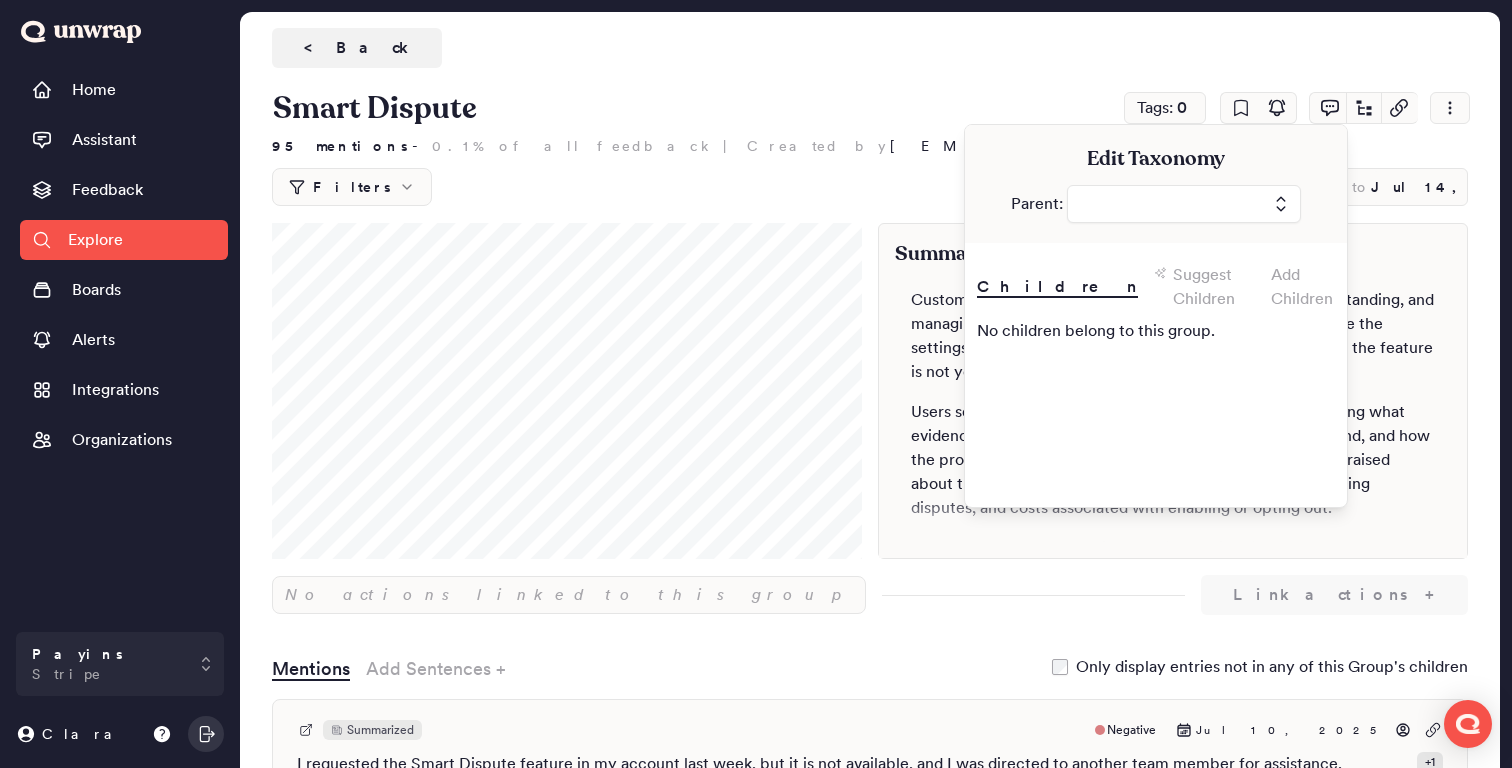 click on "Edit Taxonomy" at bounding box center [1156, 149] 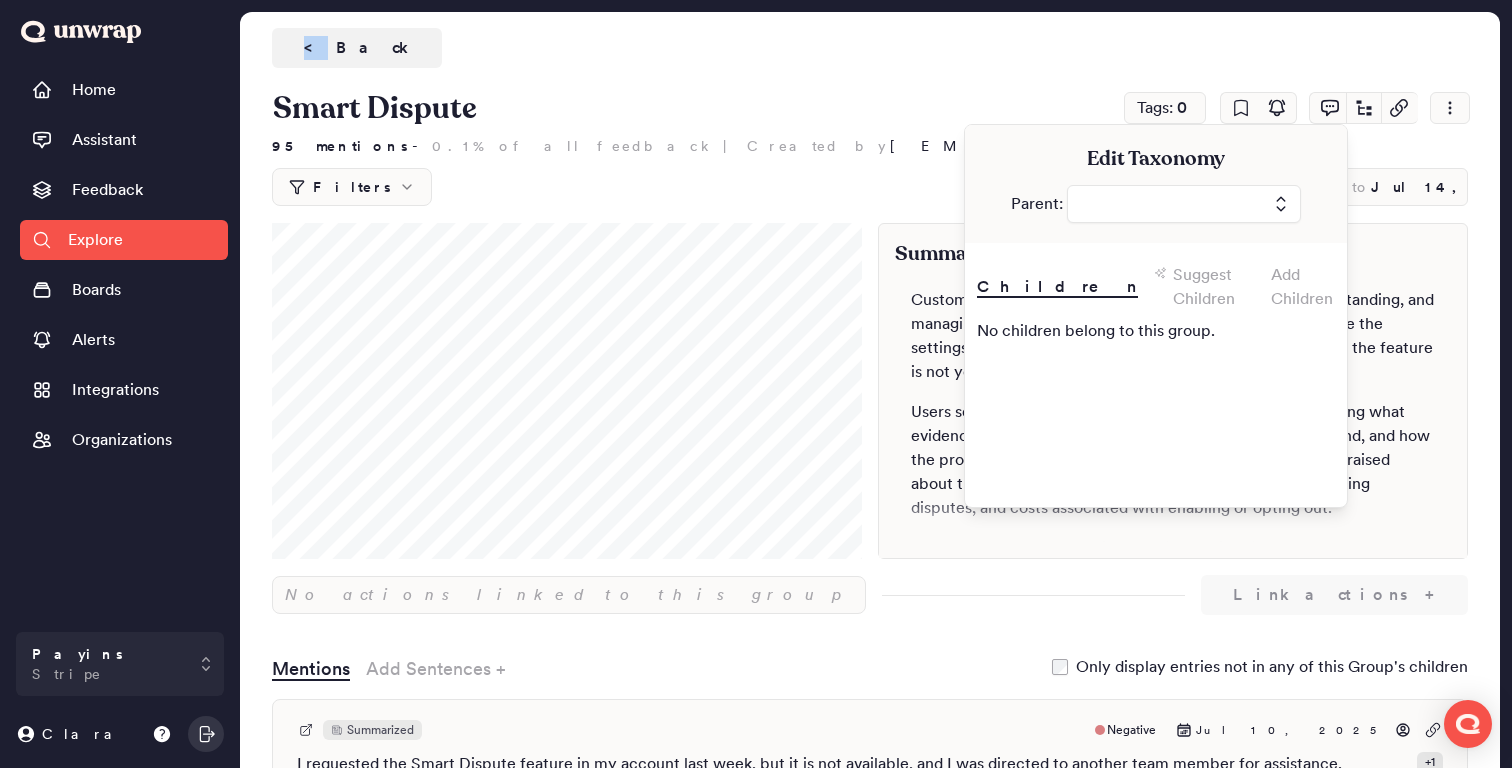 click on "< Back" at bounding box center (870, 48) 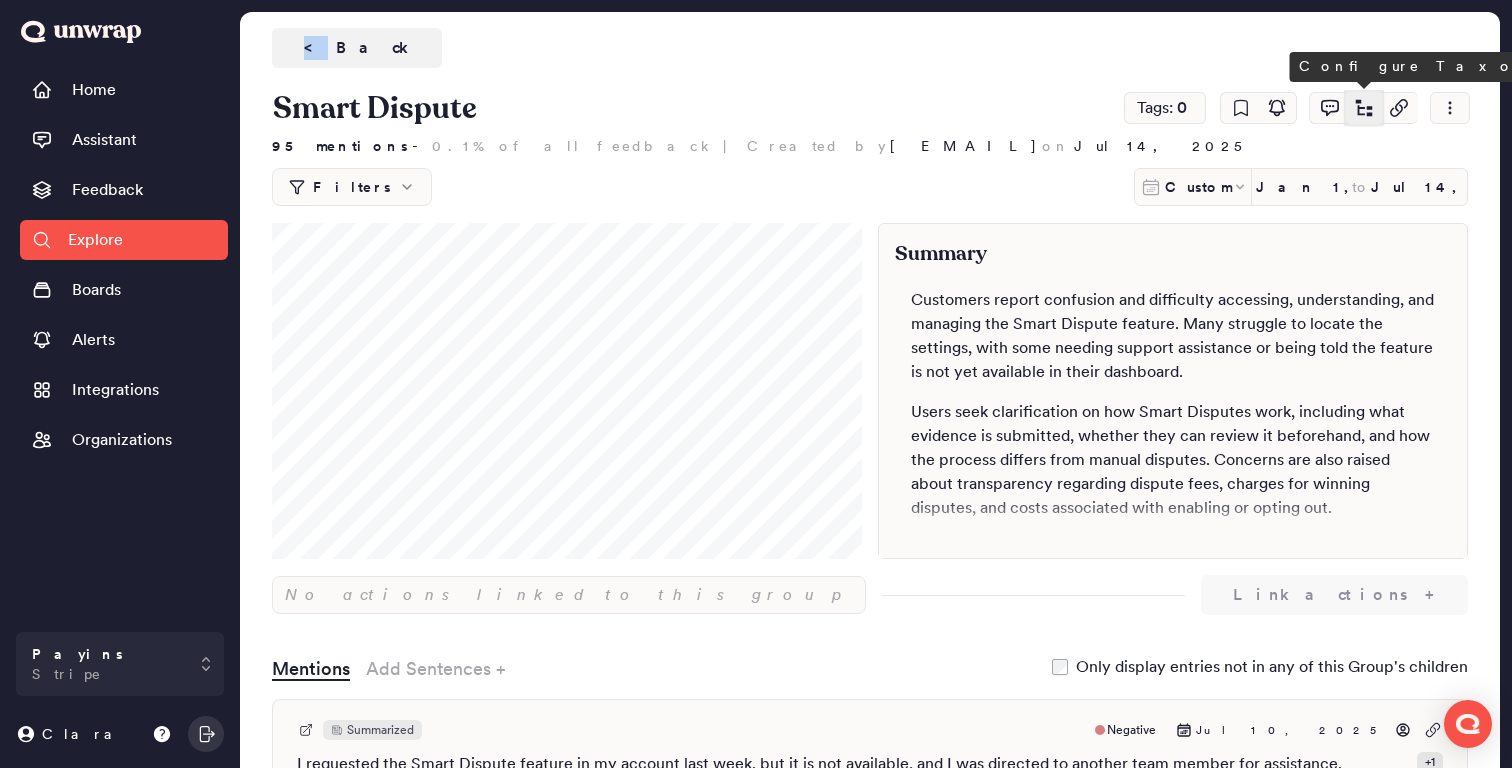 click 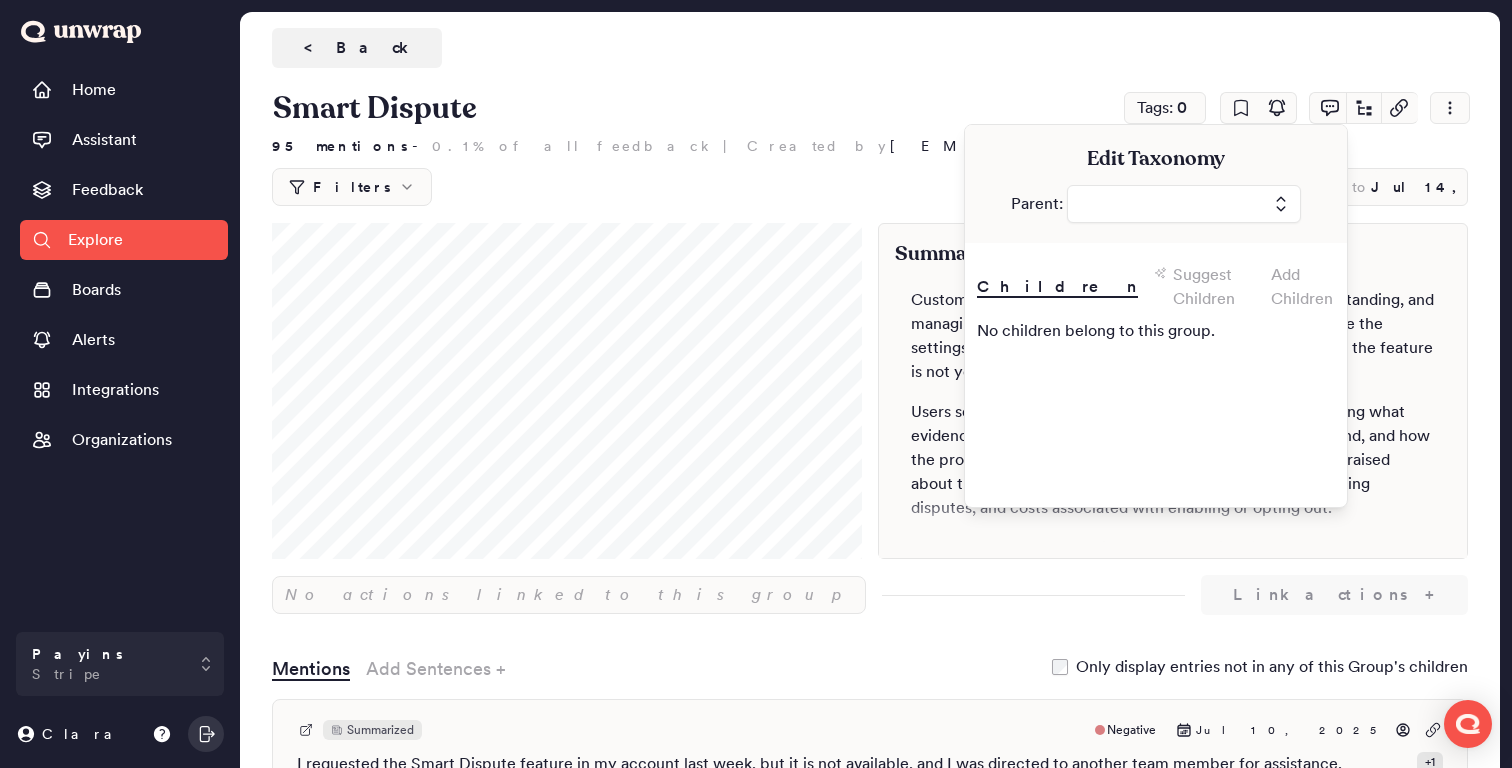 click on "Parent:" at bounding box center [1156, 204] 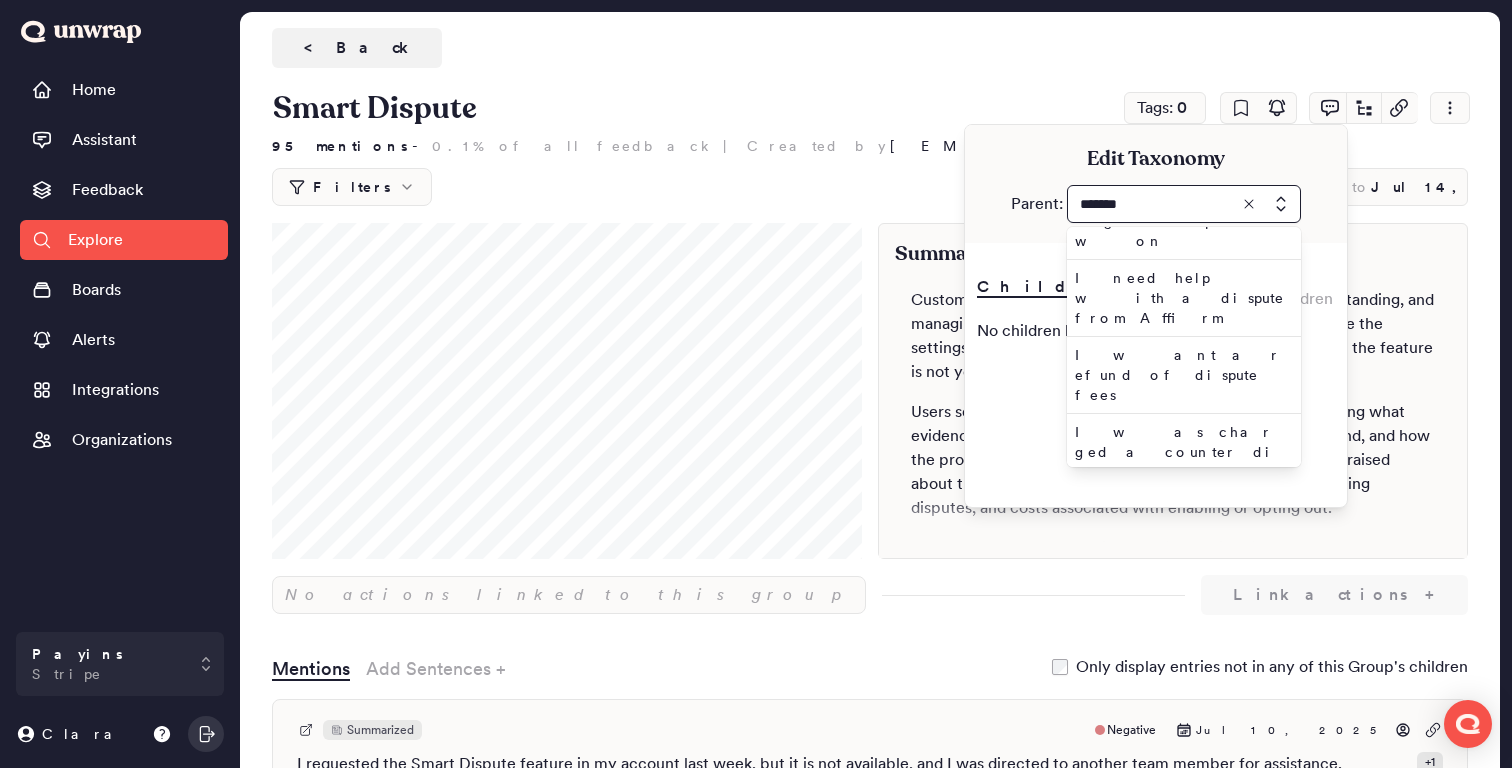 scroll, scrollTop: 0, scrollLeft: 0, axis: both 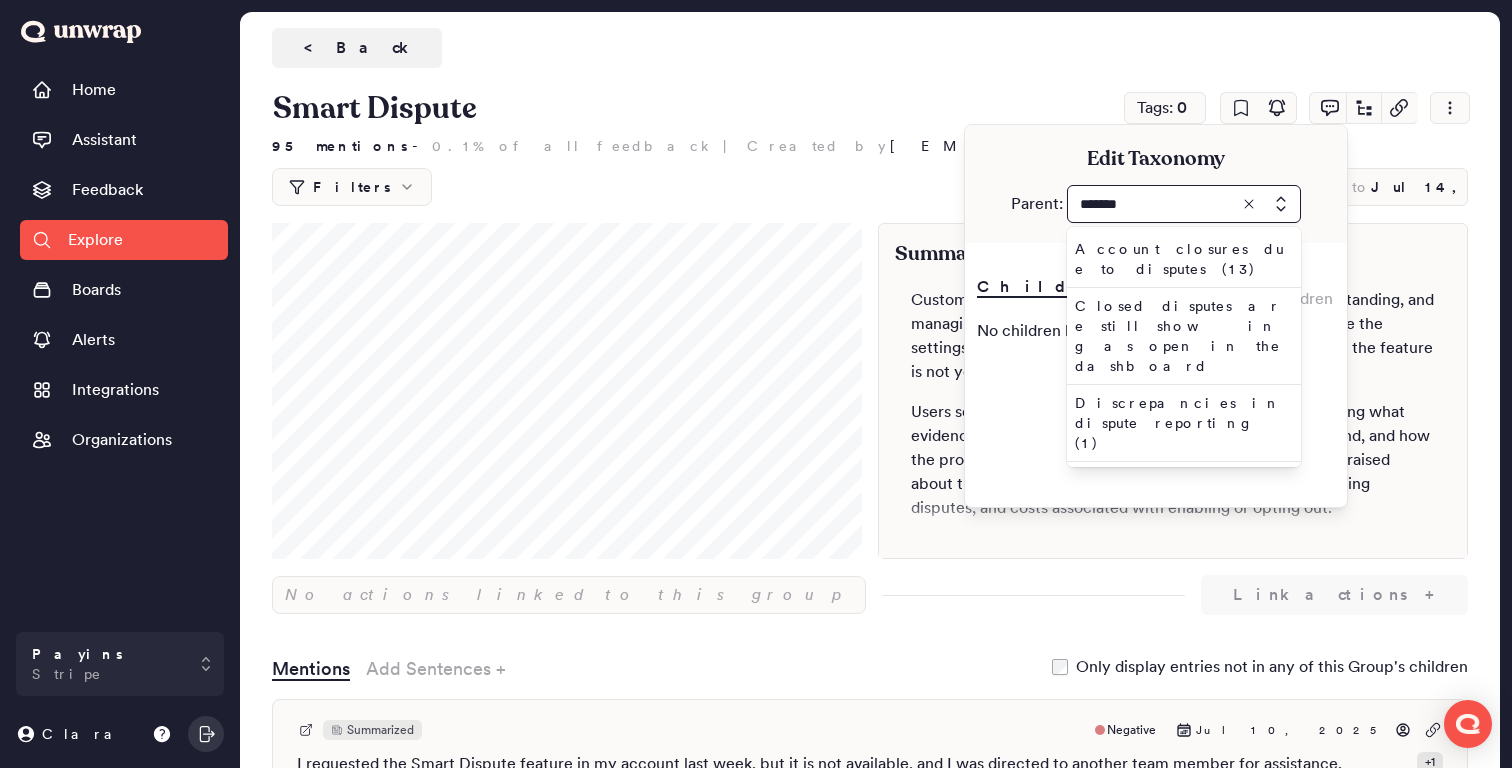 type on "*******" 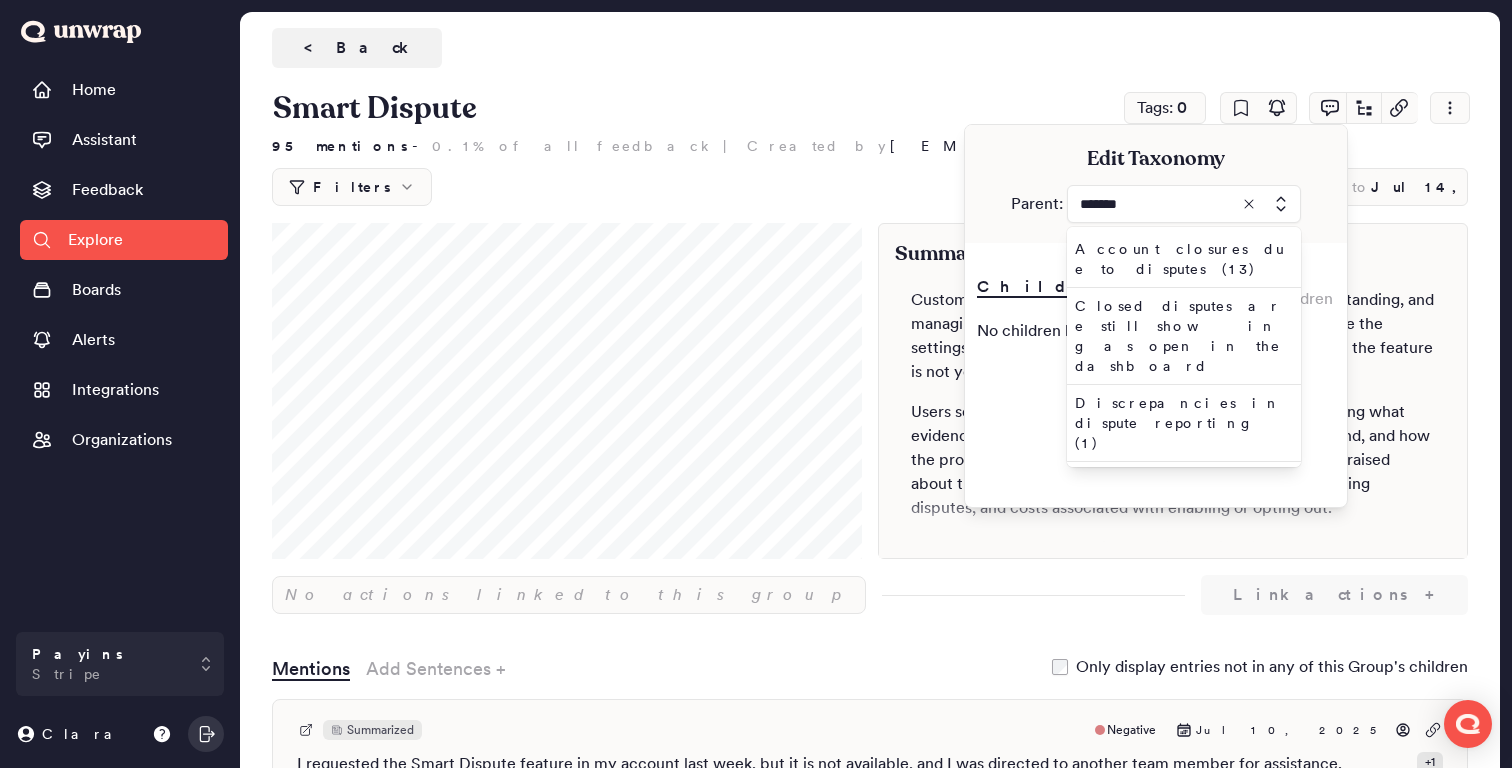 click on "Parent: ******* Account closures due to disputes (13) Closed disputes are still showing as open in the dashboard Discrepancies in dispute reporting (1) Dispute Fees (General) (5) Dispute outcomes (9) Disputes (134) Disputes are being resolved in the customers' favor without proper verification I am being charged for disputes initiated by clients (3) I am seeing disputes on my account despite a guest canceling a dispute I am unable to cancel a dispute I am unable to resolve a dispute regarding a package that was marked as delivered I cannot resubmit a dispute after accidentally submitting it without evidence I keep losing dispute cases I lost a dispute despite providing evidence of delivery I missed a deadline for a dispute I need help marking a dispute as won I need help with a dispute from Affirm I want a refund of dispute fees I was charged a counter dispute fee I was charged a high dispute fee or additional dispute fee I was charged for a dispute that was not resolved Partially refunded disputes" at bounding box center [1156, 200] 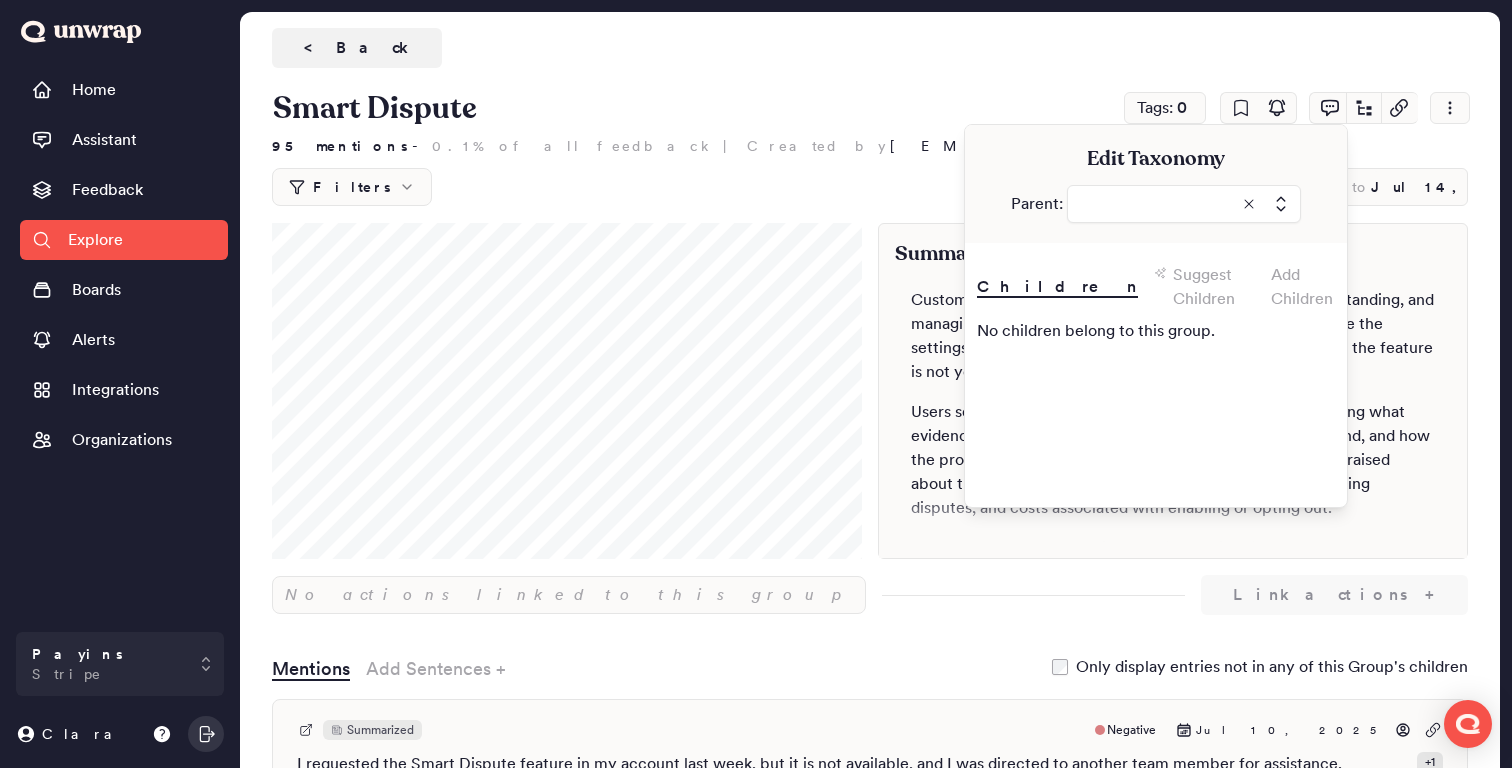 click on "Suggest Children" at bounding box center (1214, 287) 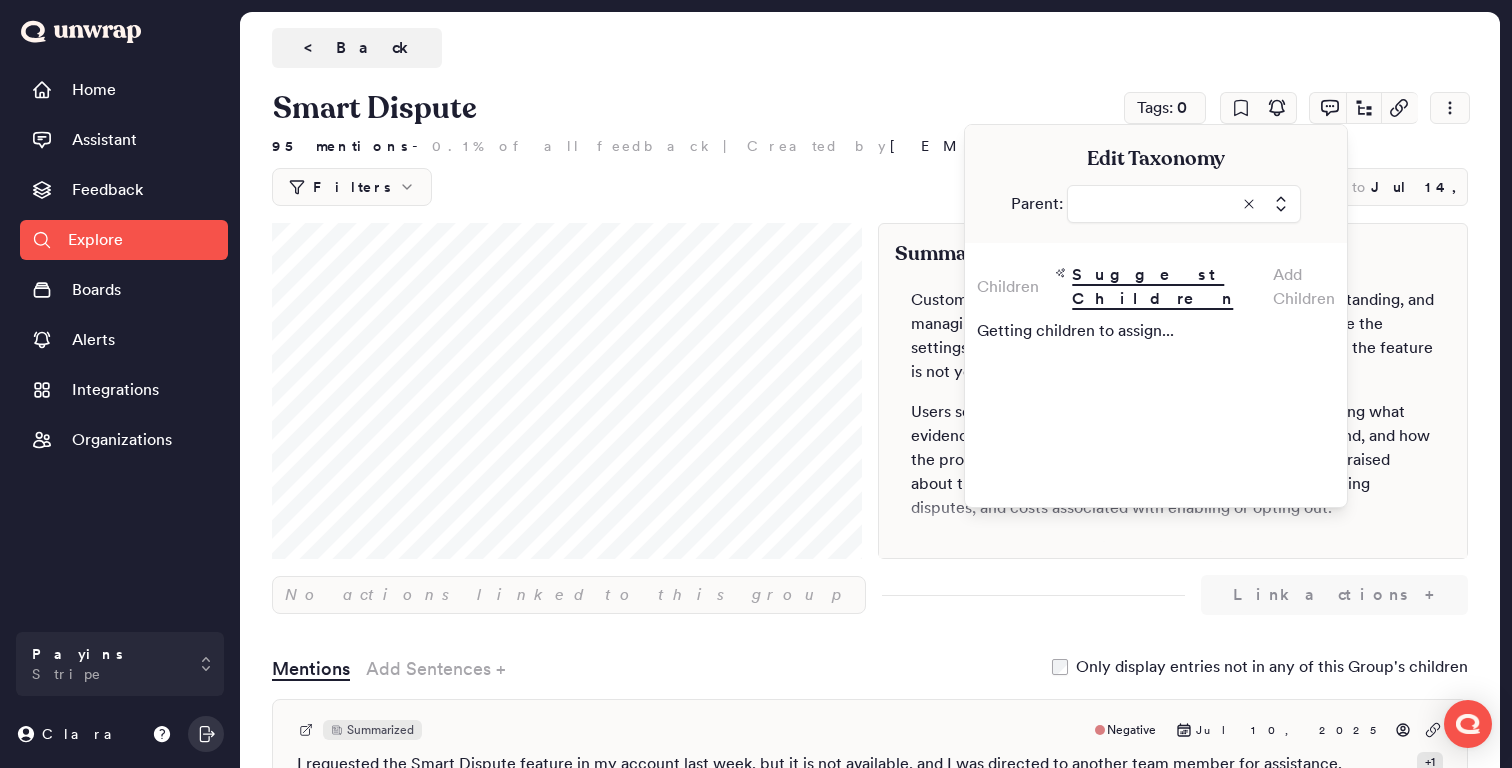 click on "Children" at bounding box center (1008, 287) 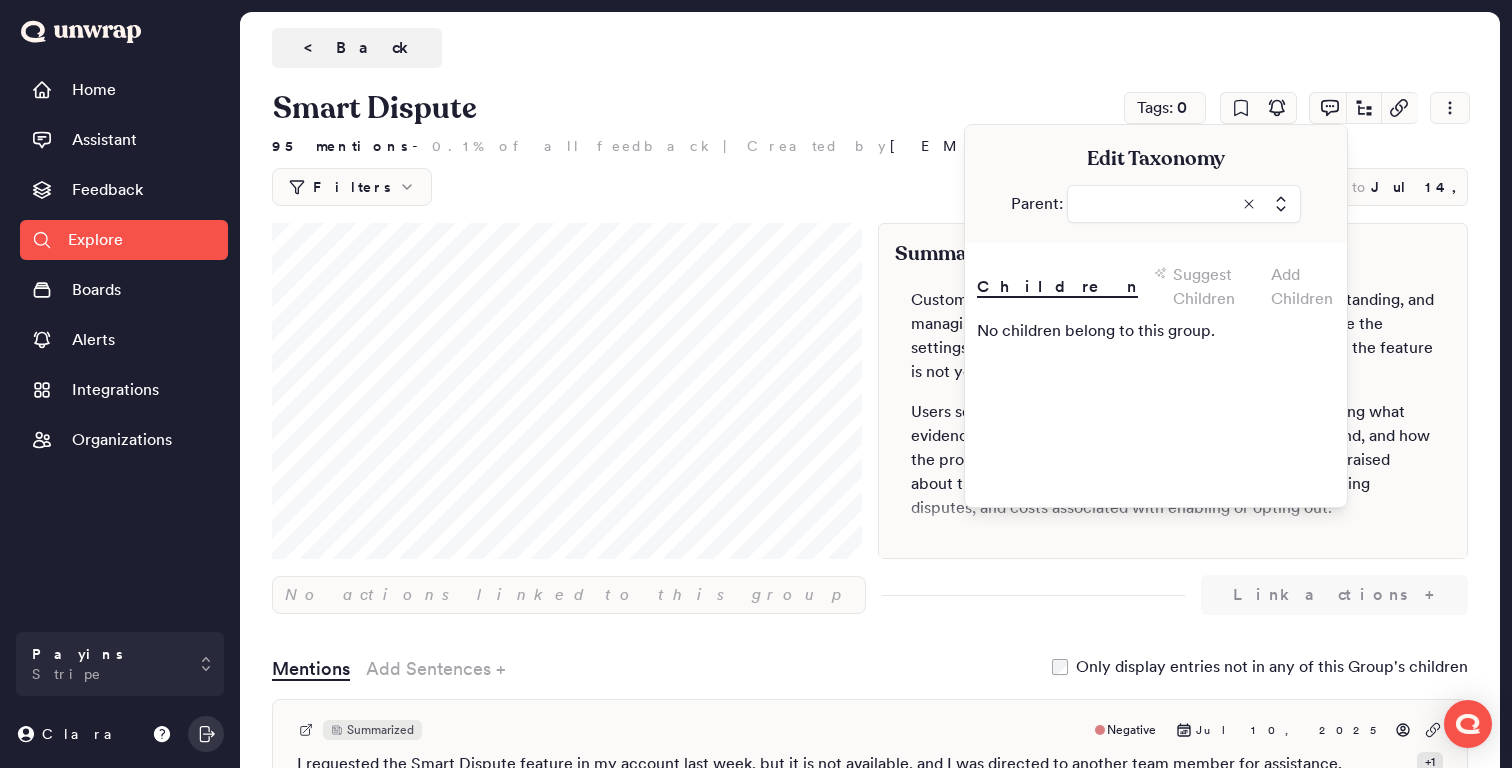 click at bounding box center (1184, 204) 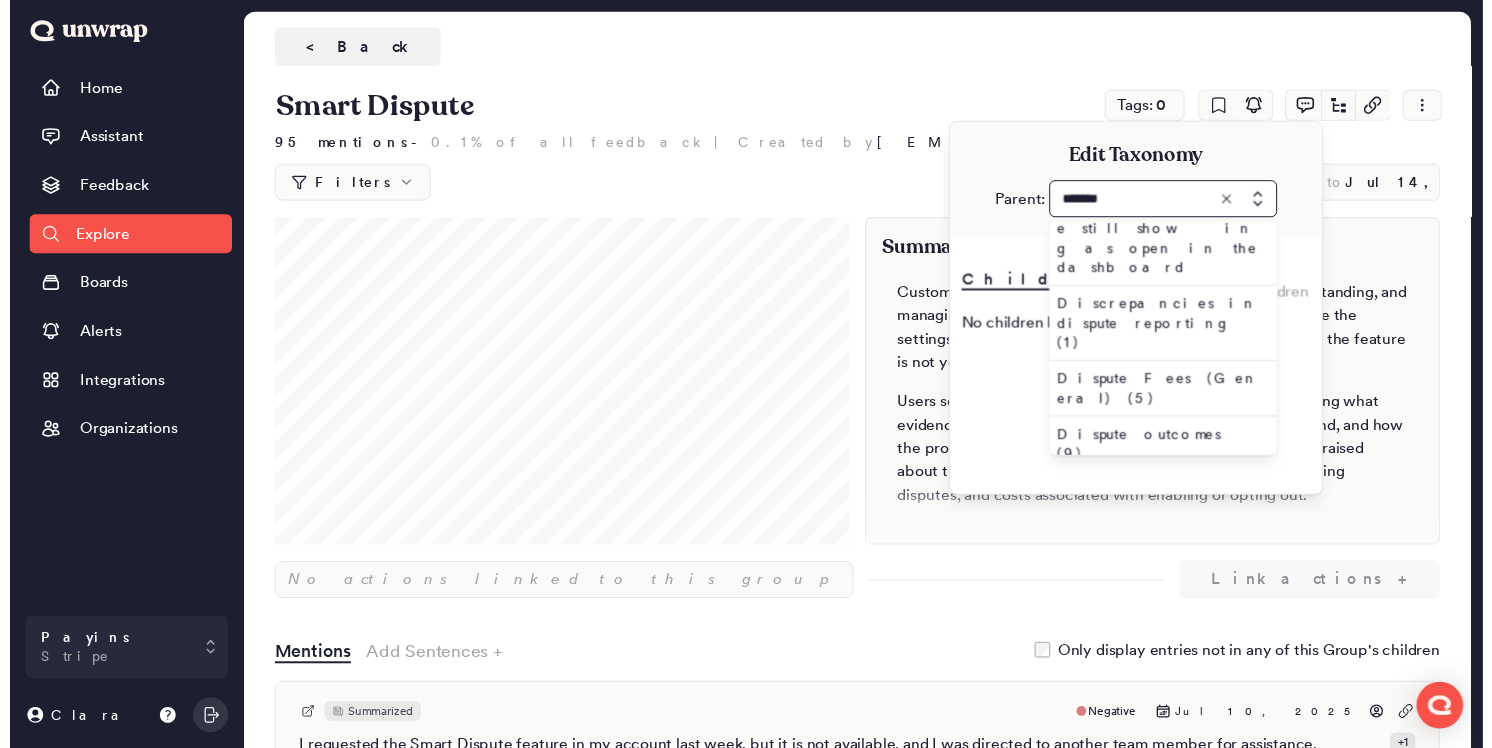 scroll, scrollTop: 110, scrollLeft: 0, axis: vertical 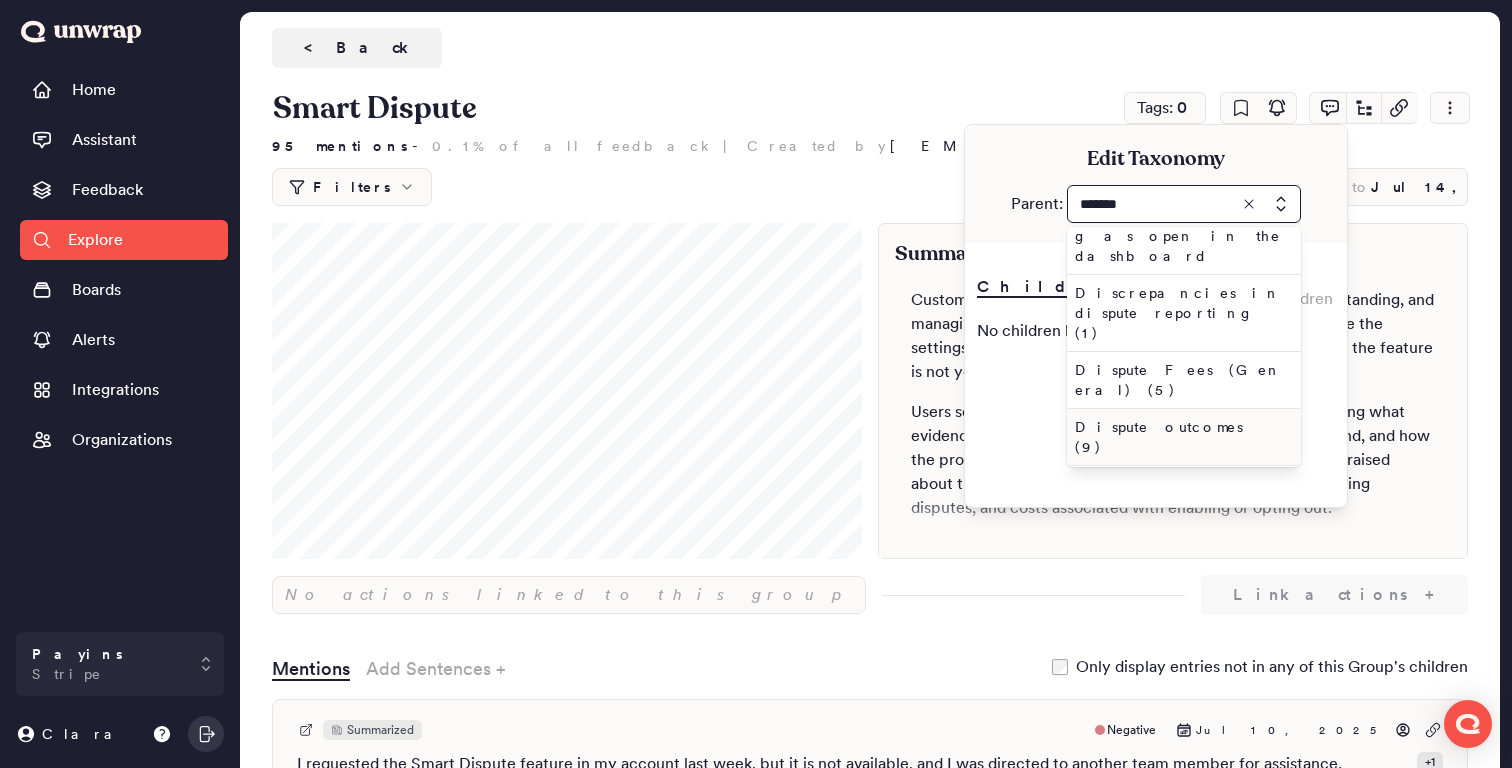 type on "*******" 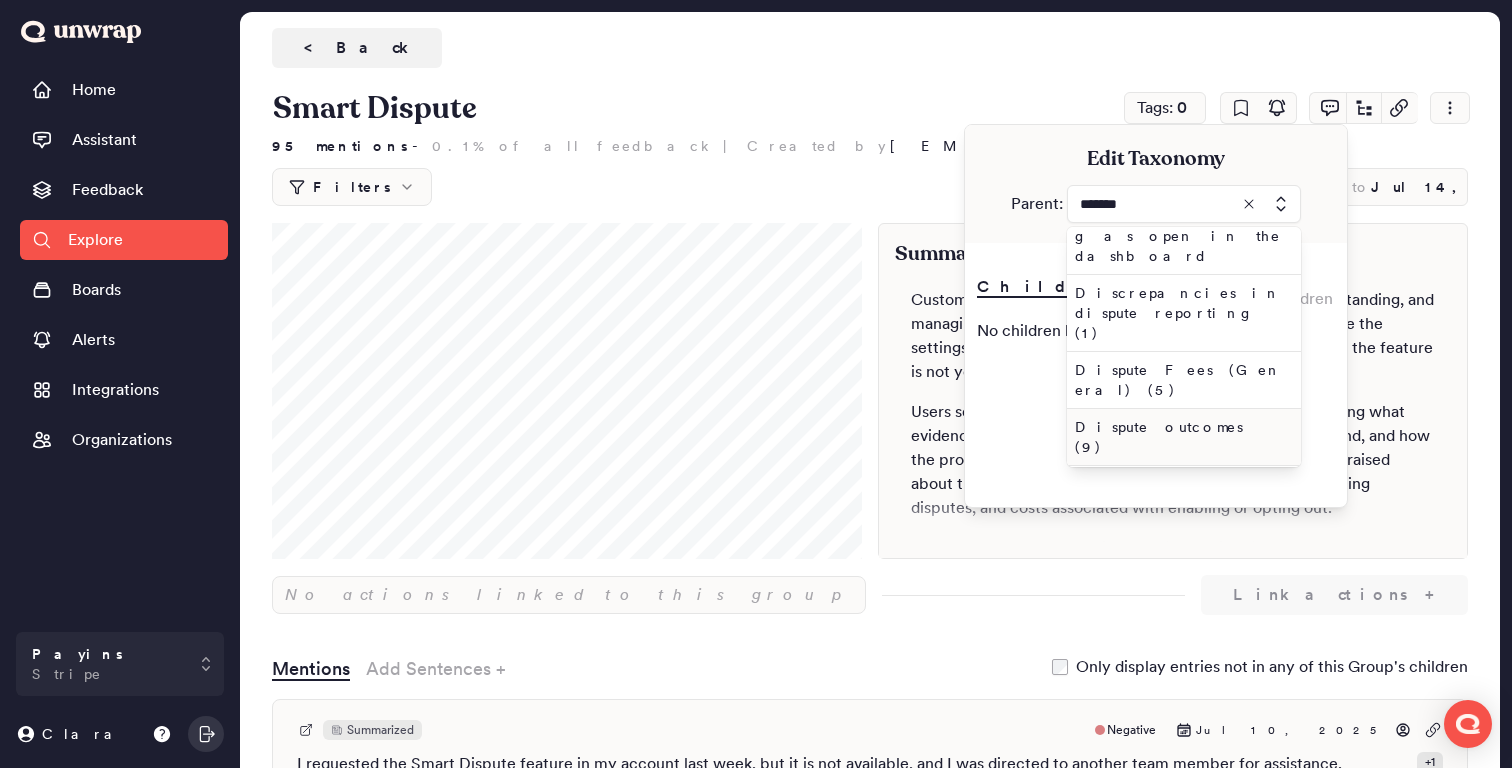 click on "Disputes (134)" at bounding box center (1180, 484) 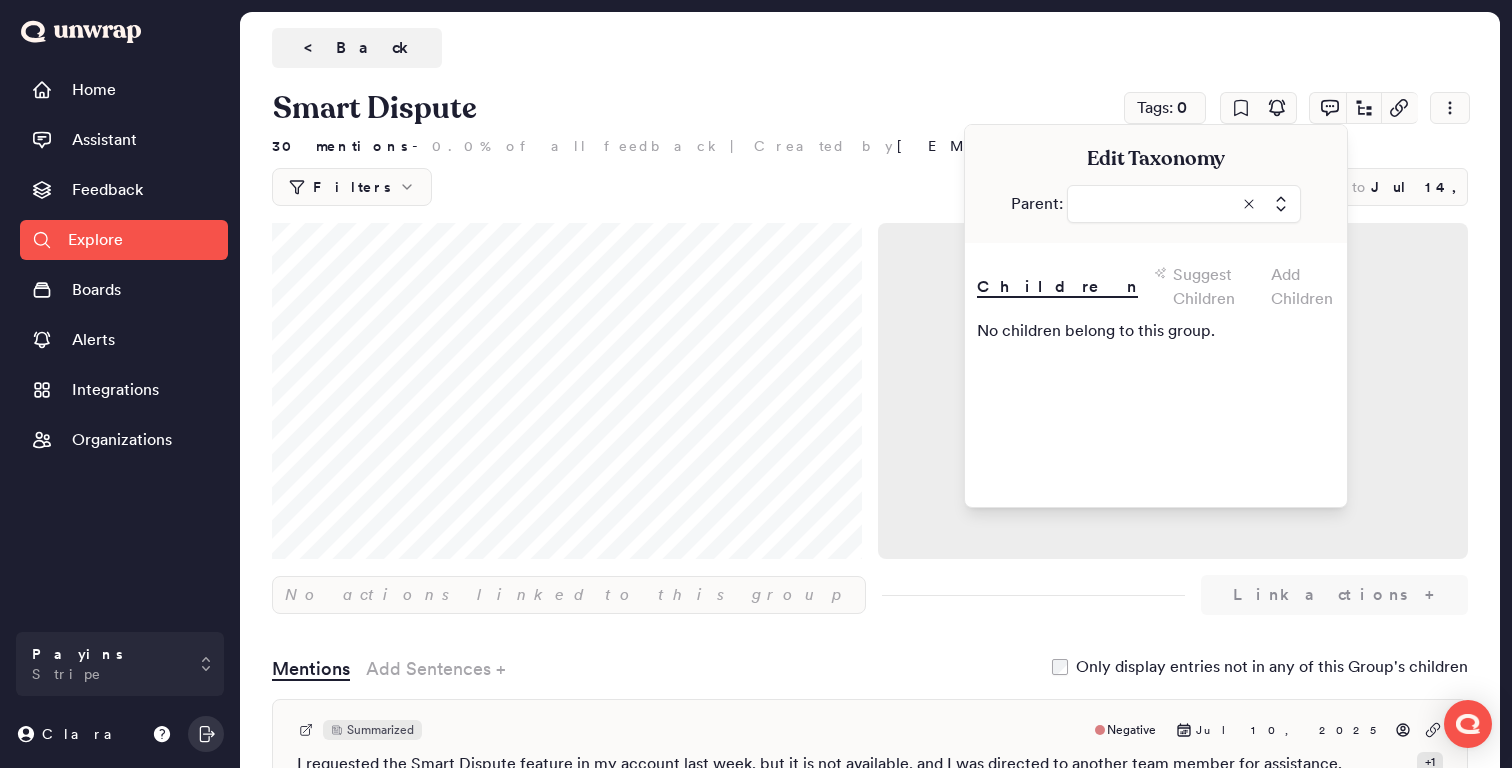type on "**********" 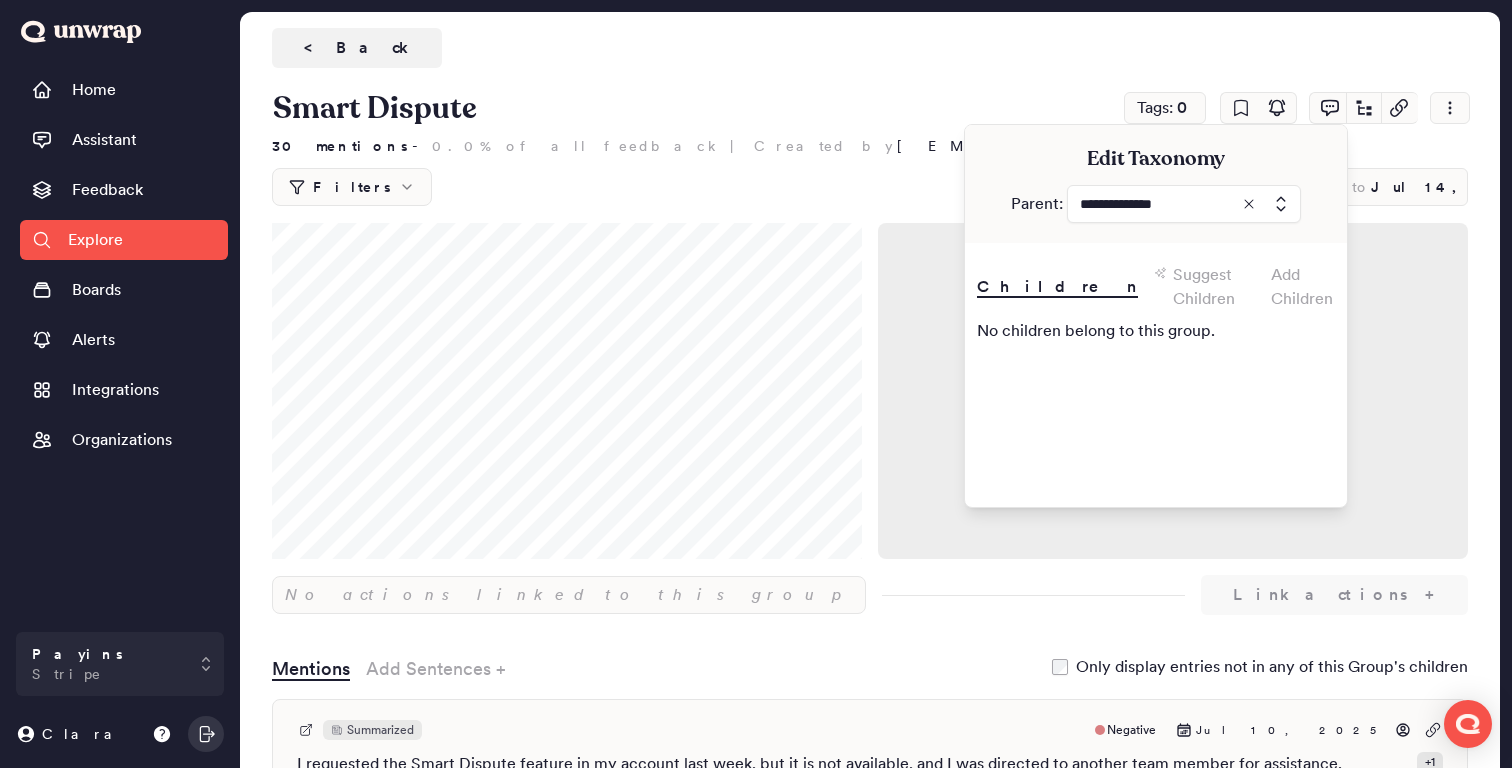 click on "< Back" at bounding box center (870, 48) 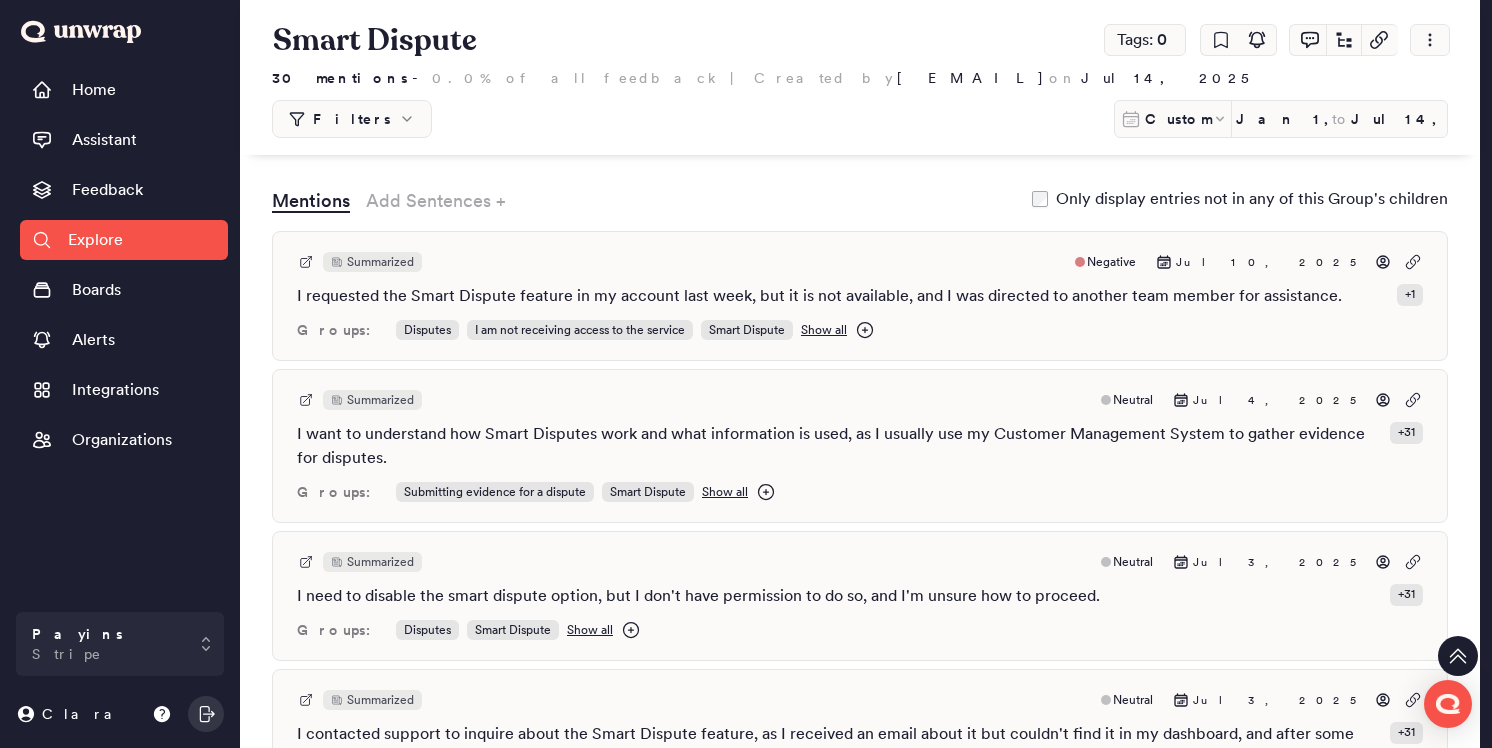 scroll, scrollTop: 518, scrollLeft: 0, axis: vertical 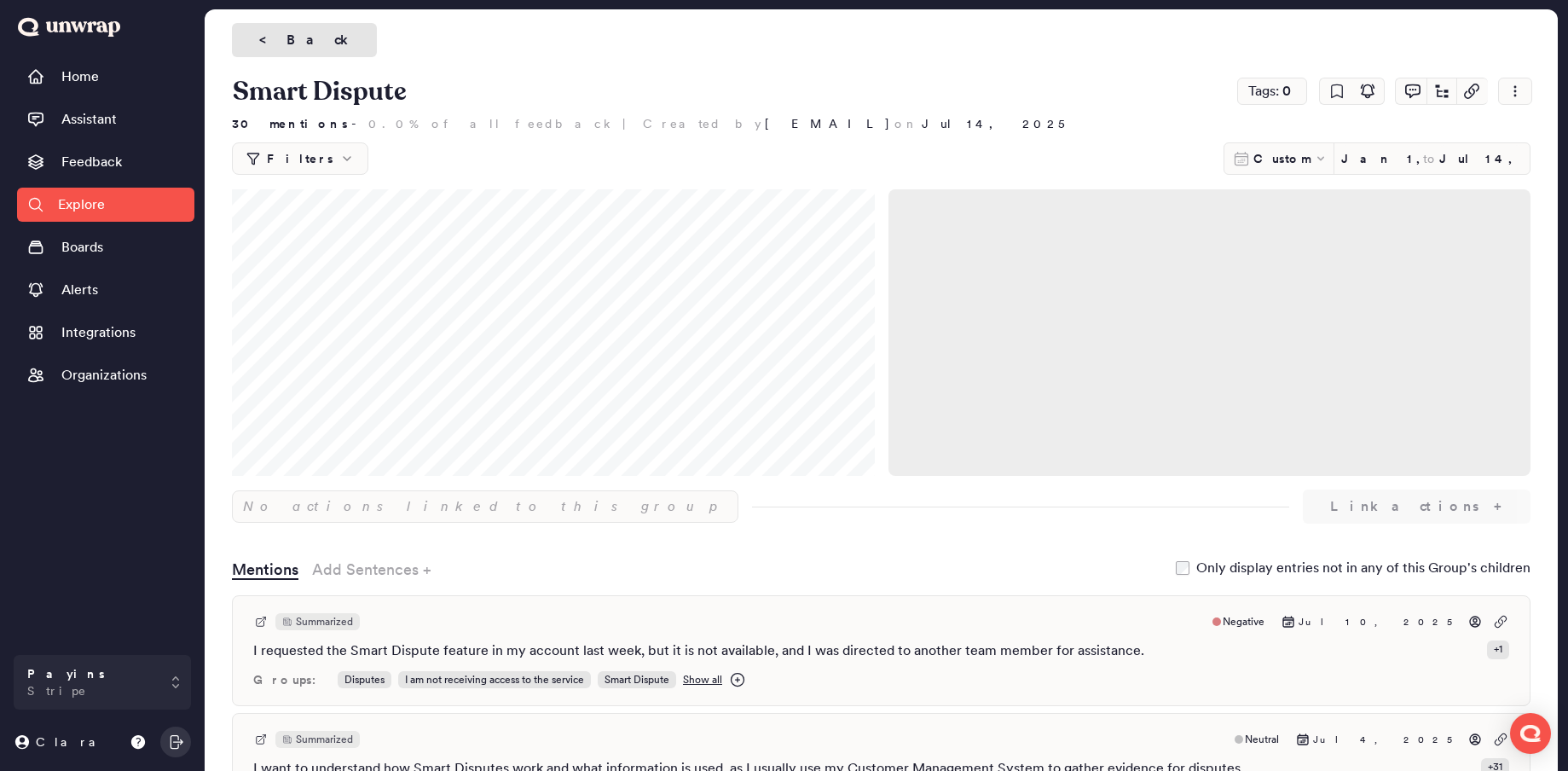click on "< Back" at bounding box center [304, 40] 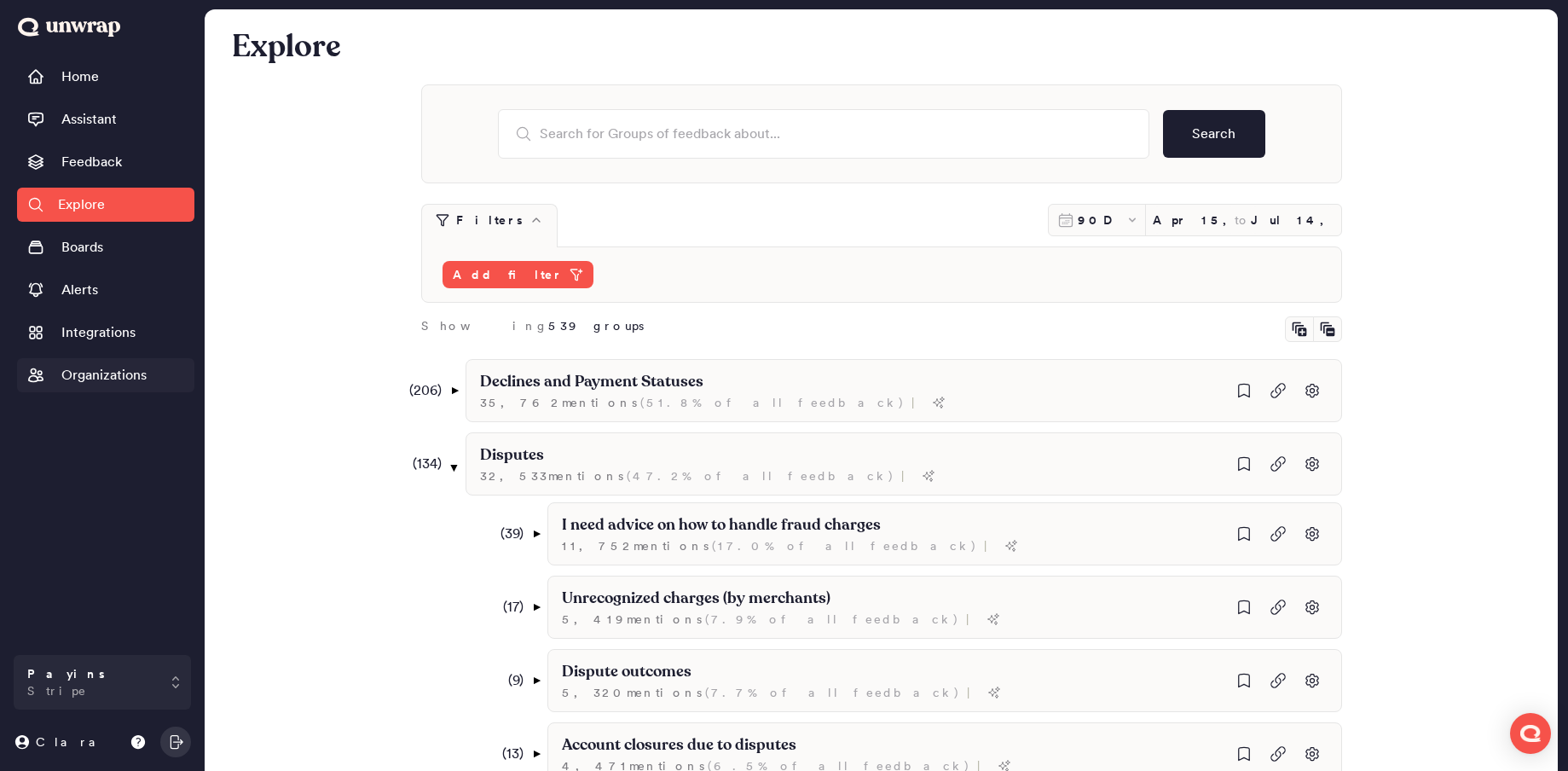 scroll, scrollTop: 2652, scrollLeft: 0, axis: vertical 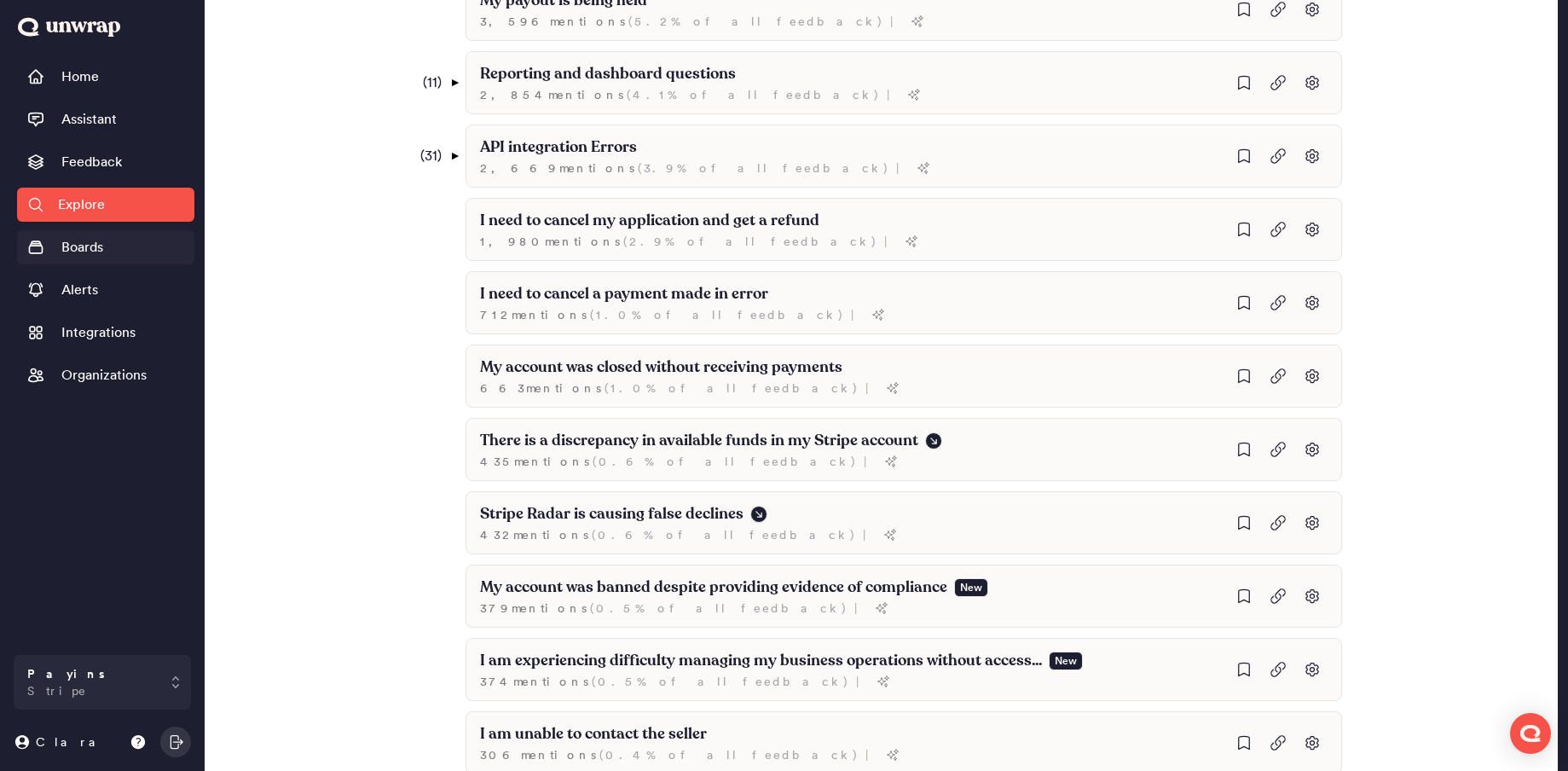 click on "Boards" at bounding box center (82, 247) 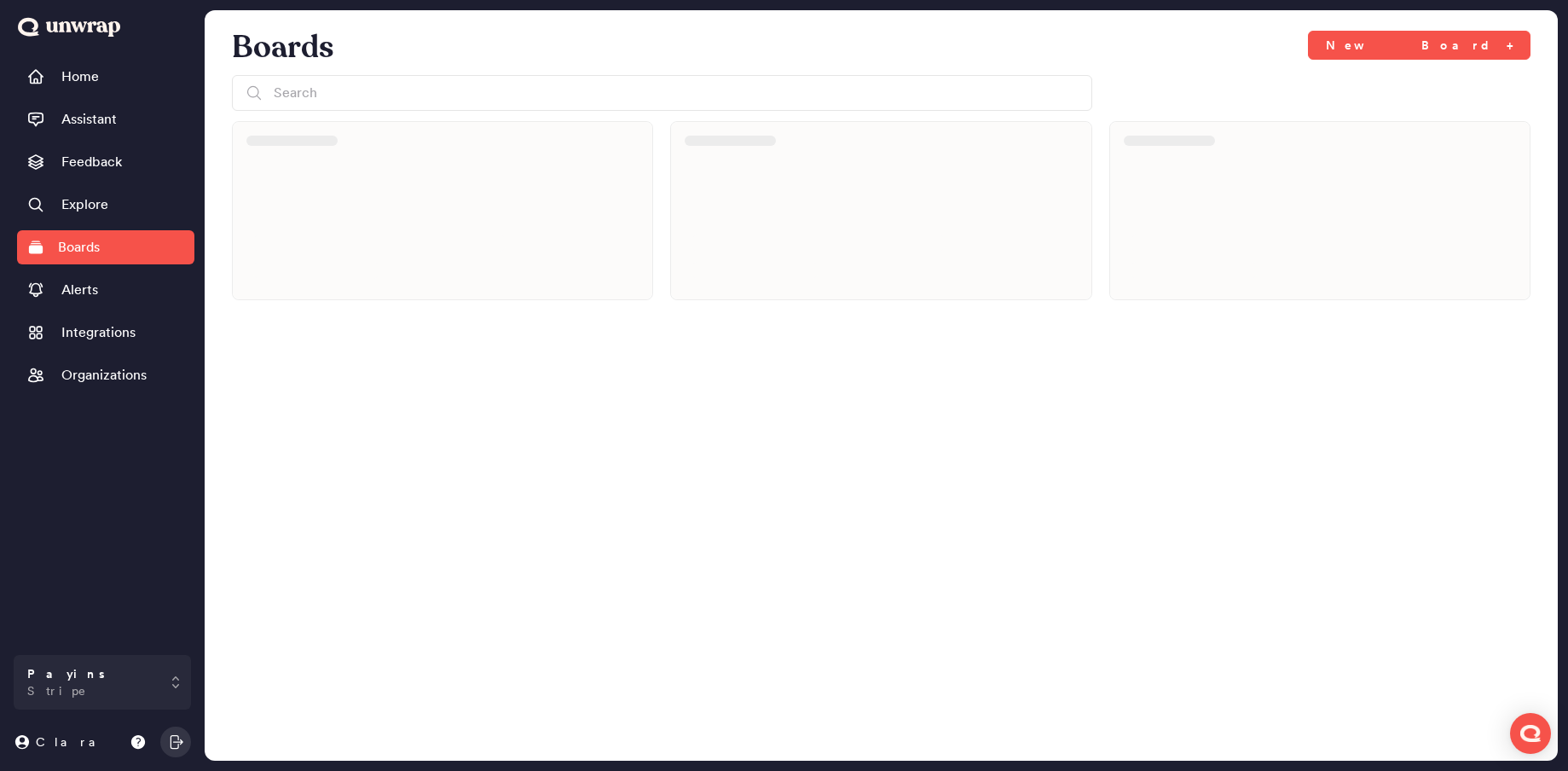 scroll, scrollTop: 0, scrollLeft: 0, axis: both 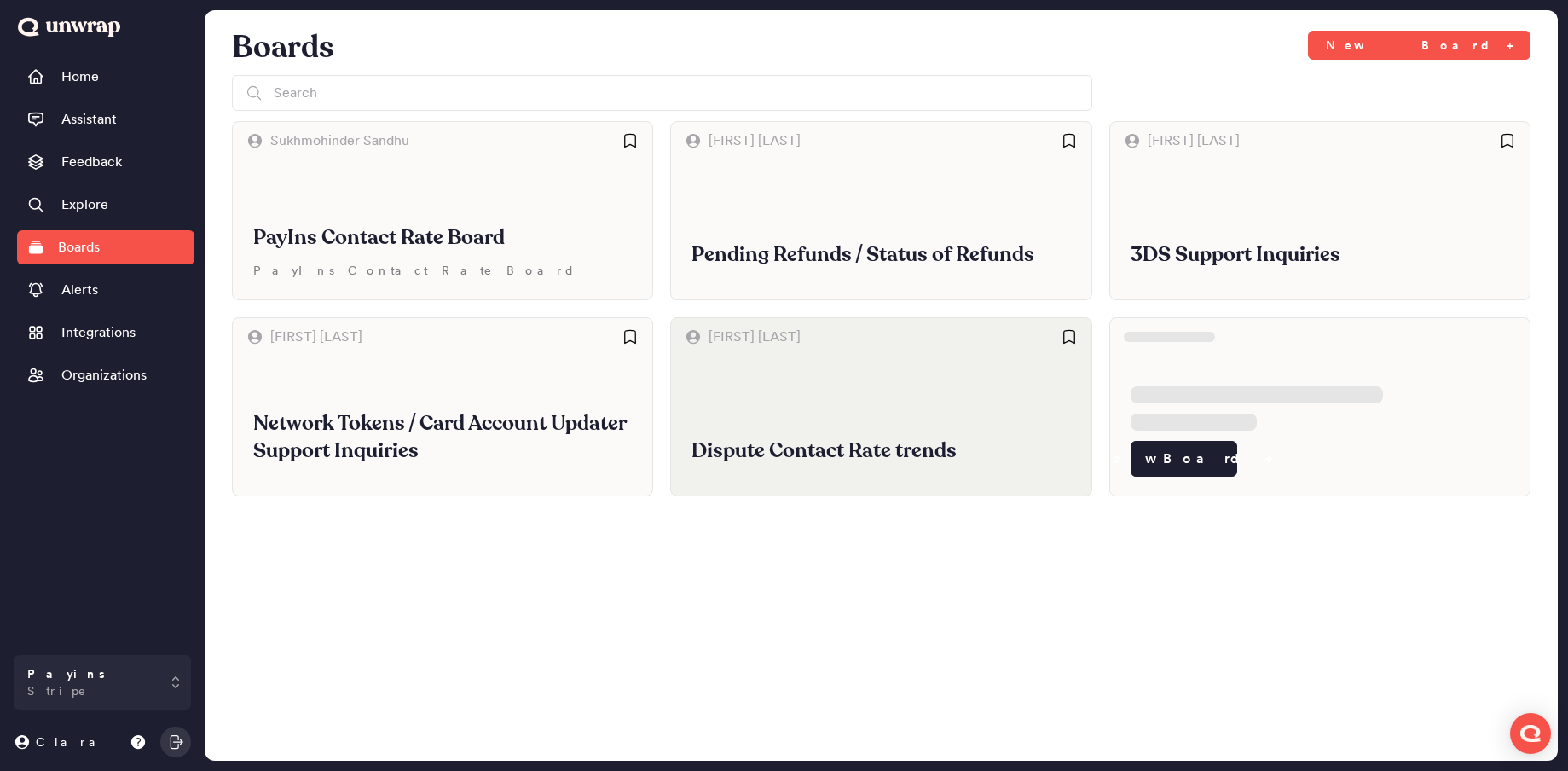 click on "Dispute Contact Rate trends" at bounding box center (881, 426) 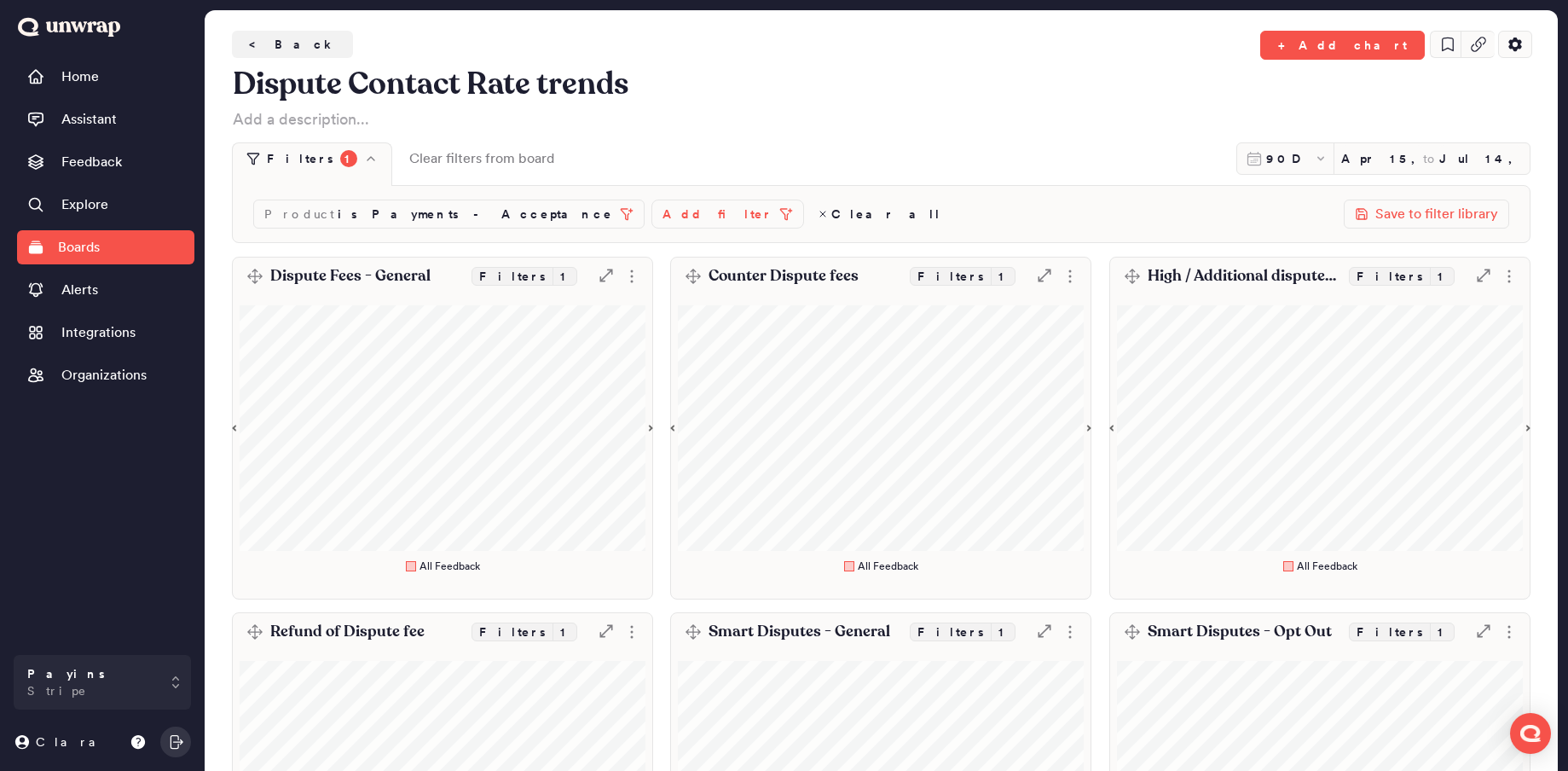 scroll, scrollTop: 557, scrollLeft: 0, axis: vertical 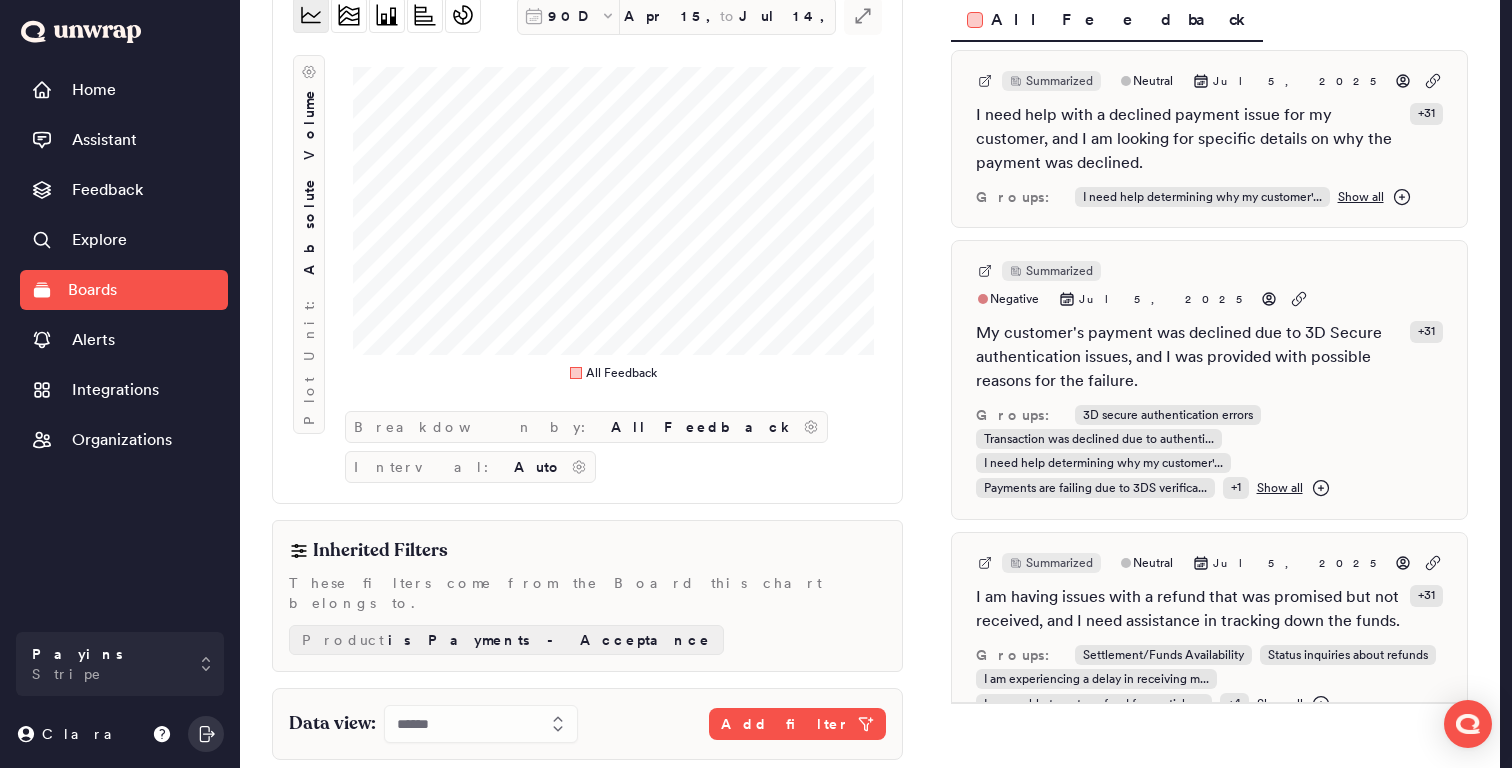 click on "Data view: ****** Add filter" at bounding box center (587, 724) 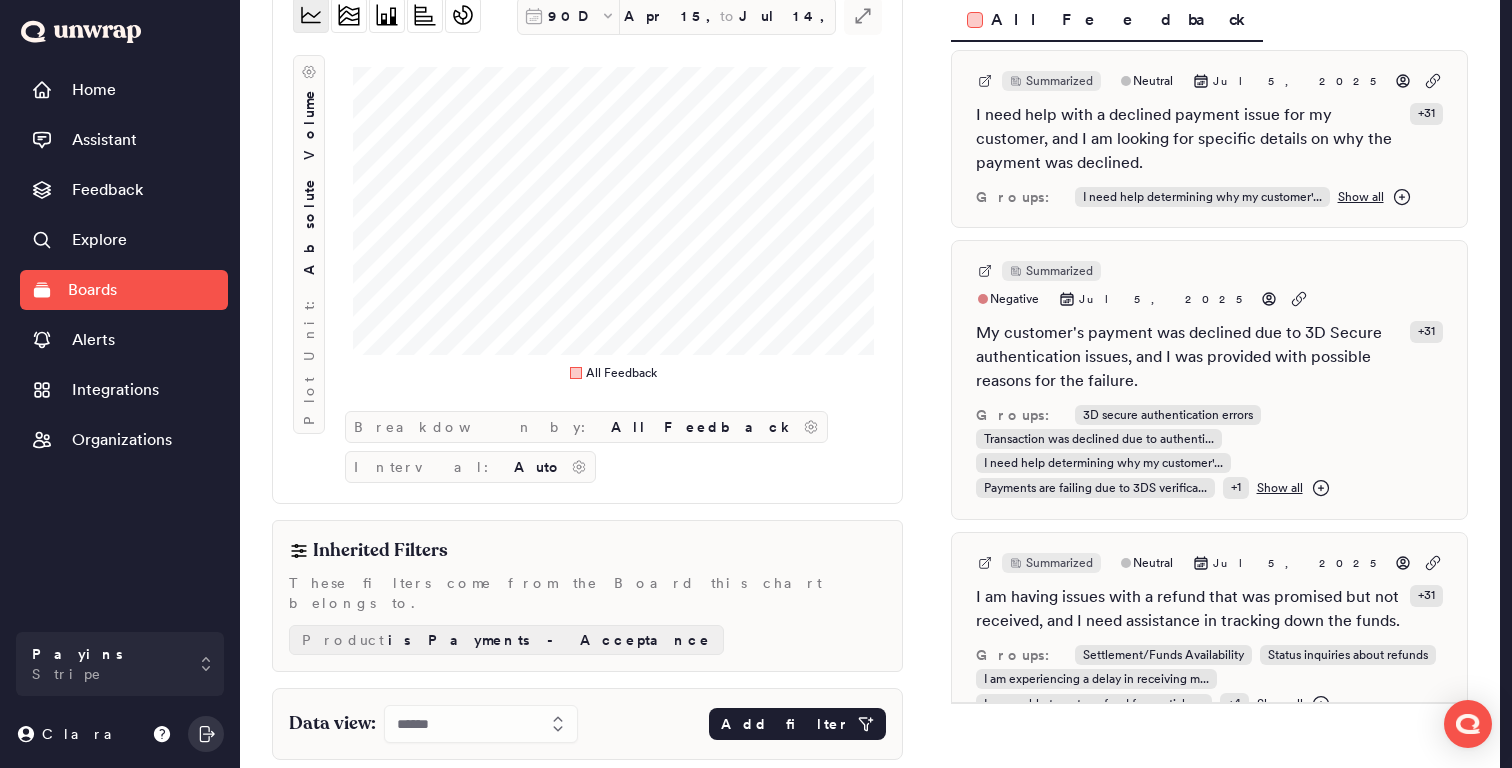 click on "Add filter" at bounding box center (797, 724) 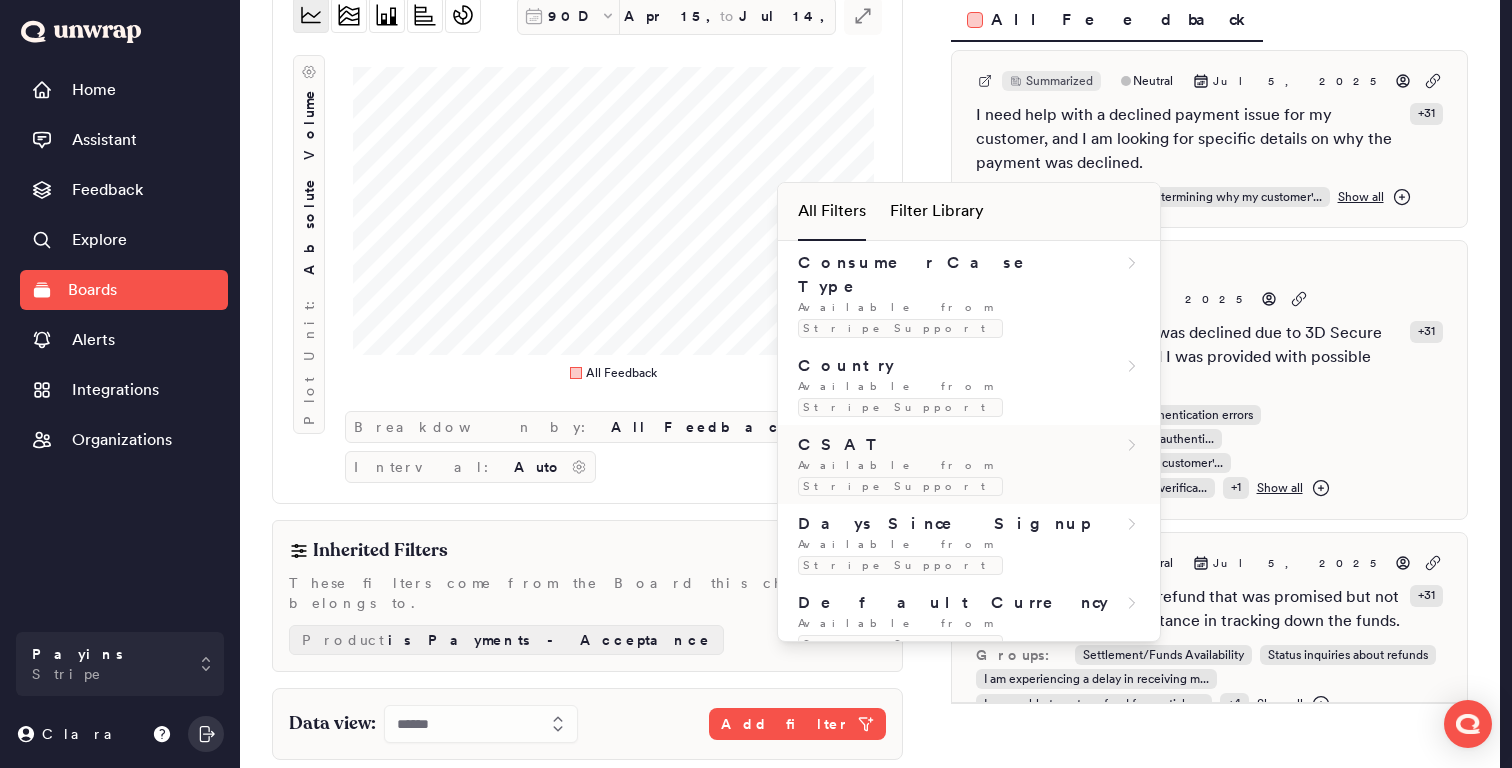 scroll, scrollTop: 0, scrollLeft: 0, axis: both 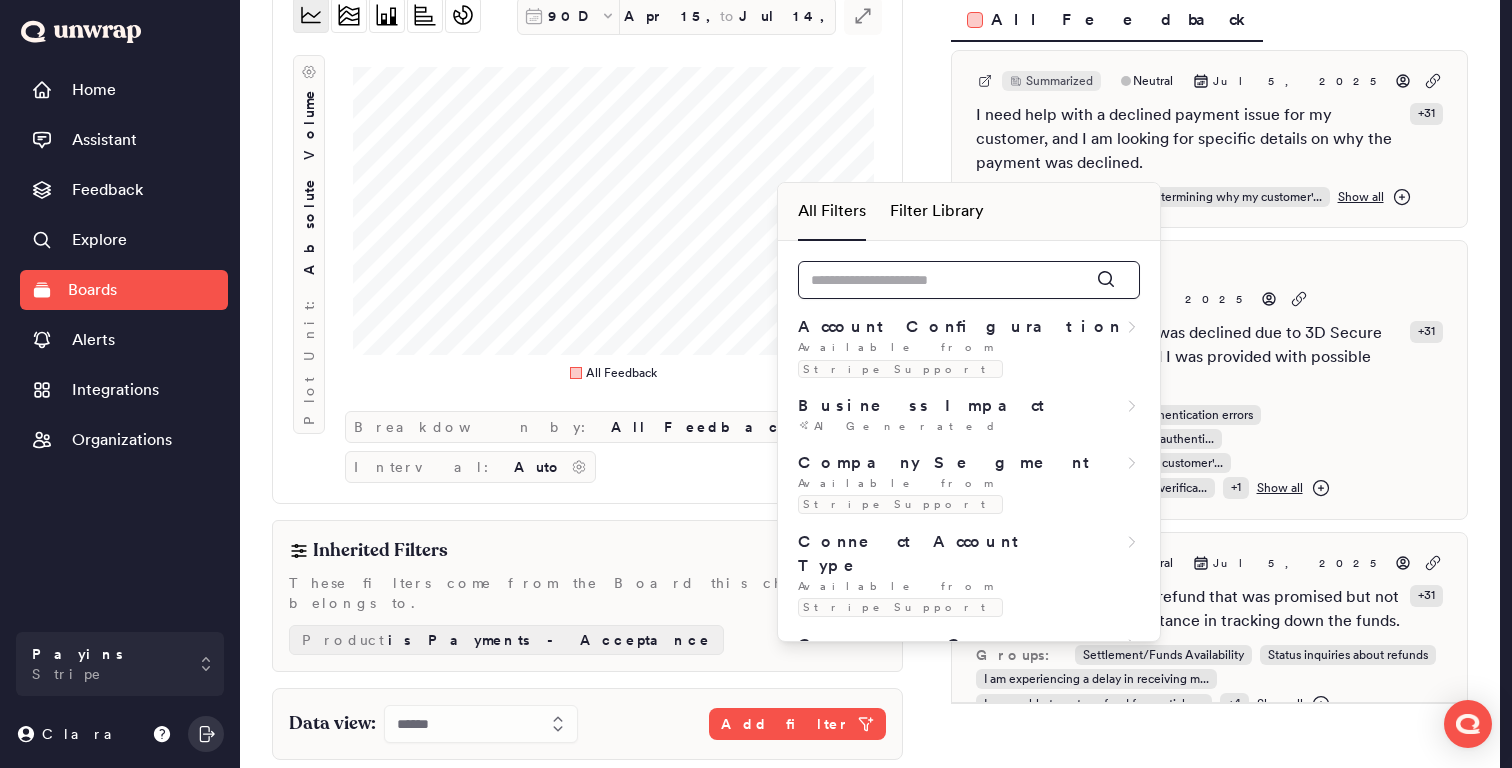 click at bounding box center [969, 280] 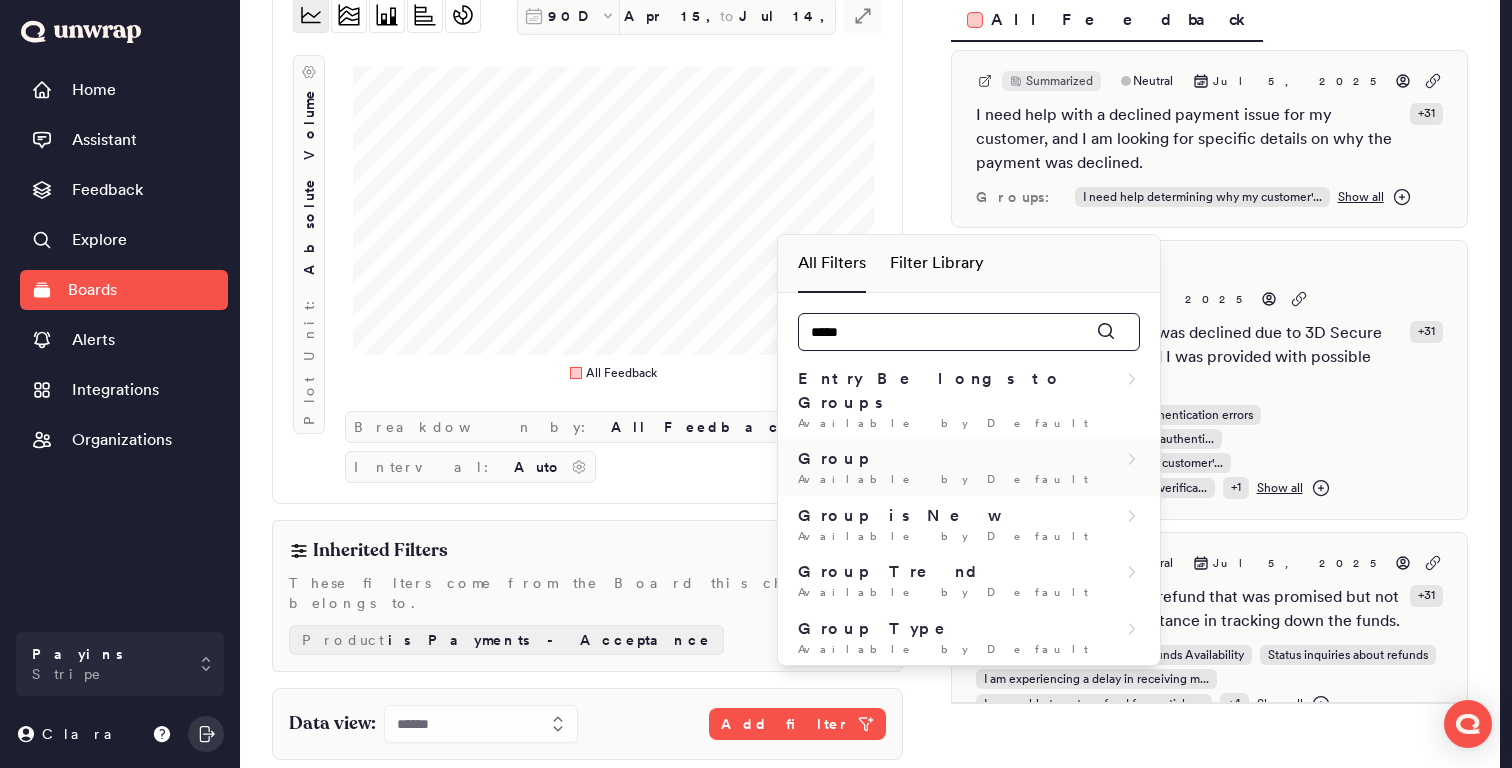 type on "*****" 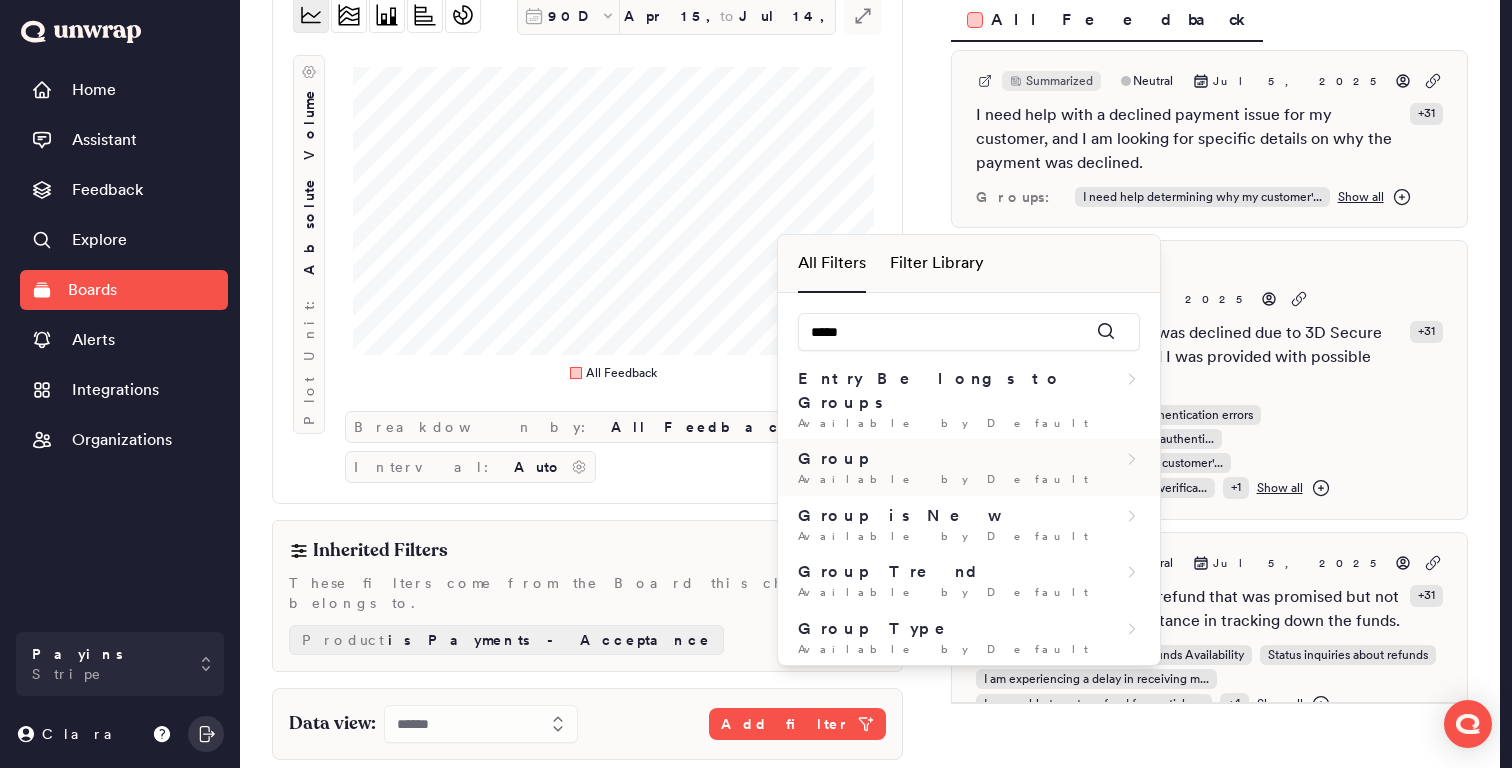 click on "Group" at bounding box center (969, 459) 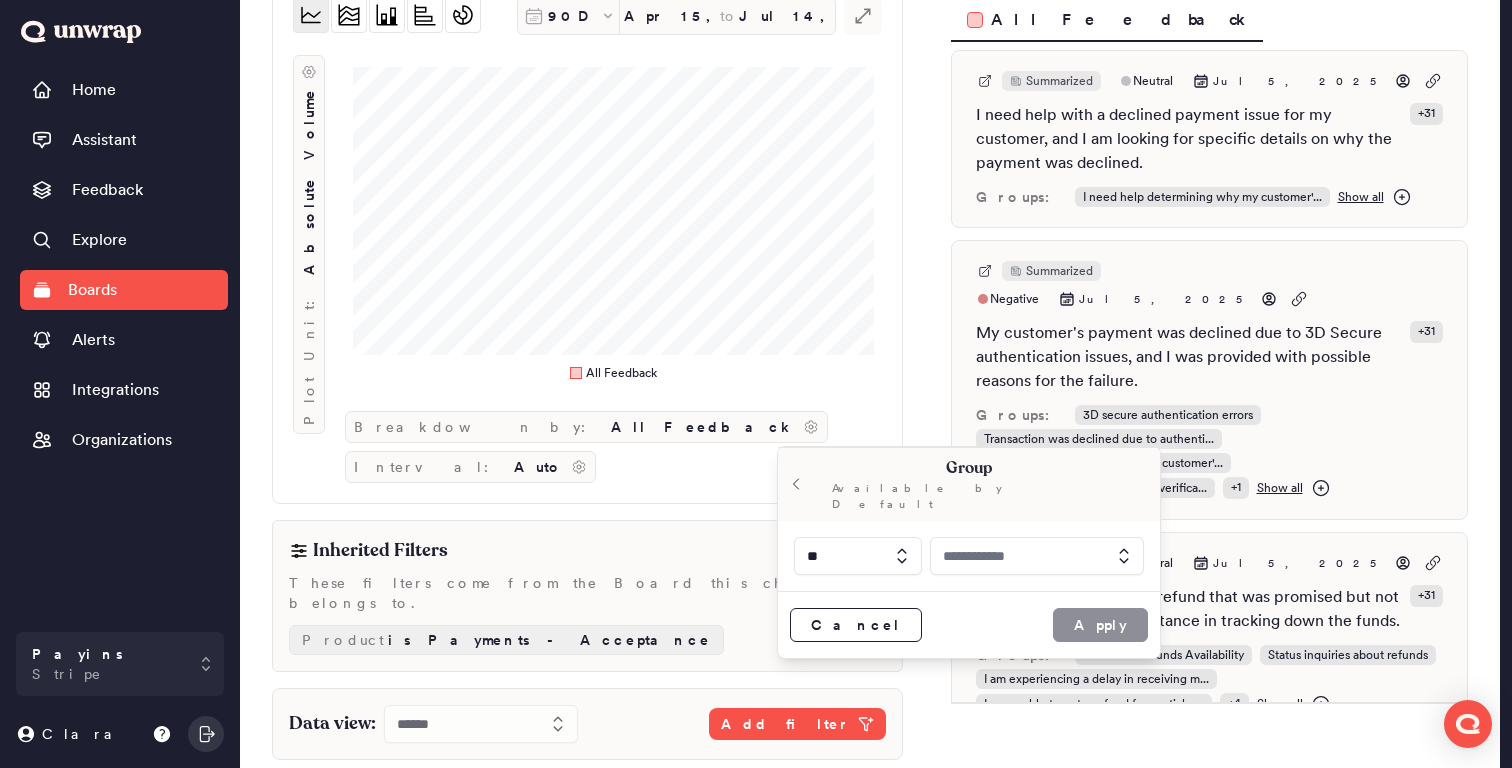 click at bounding box center [1037, 556] 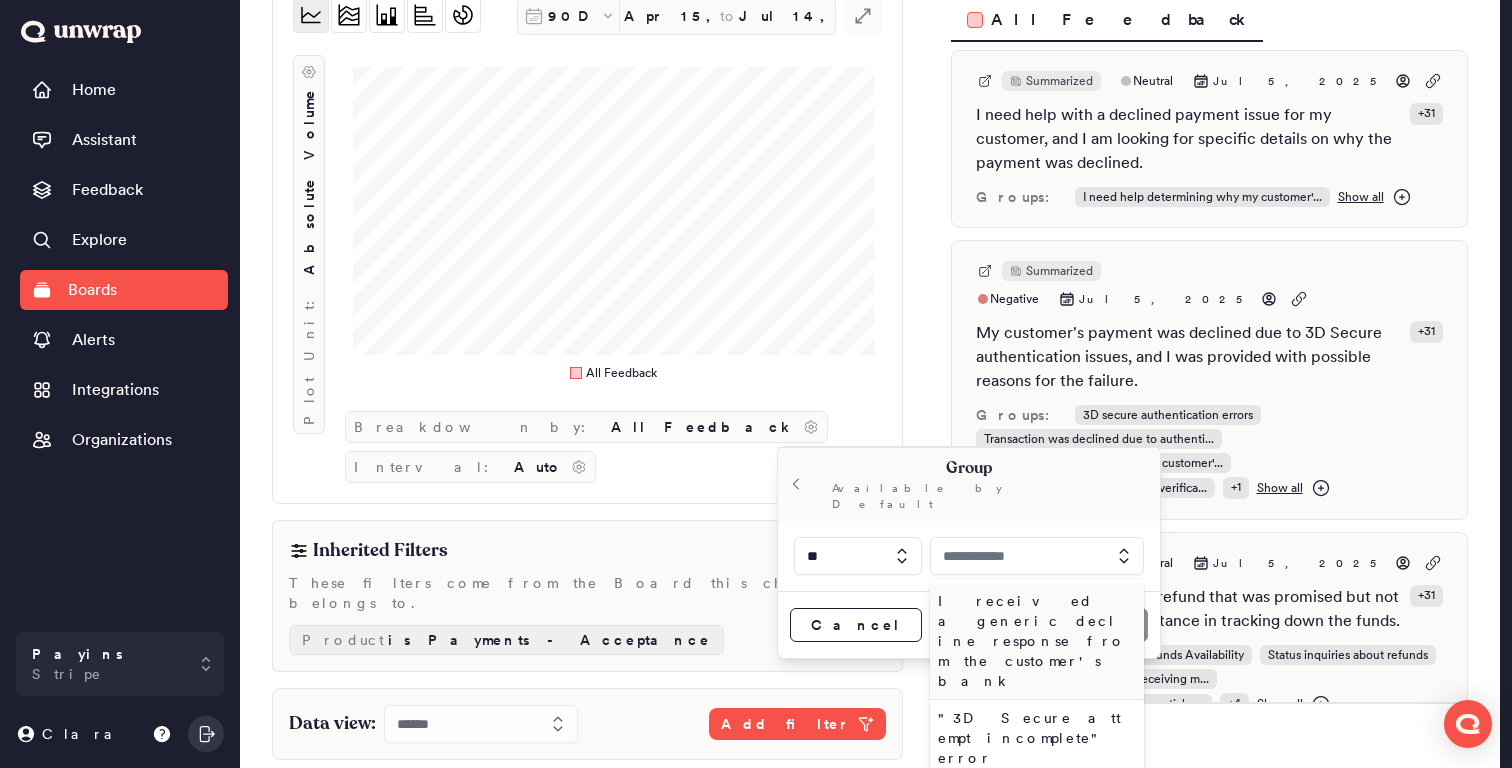click at bounding box center [1037, 556] 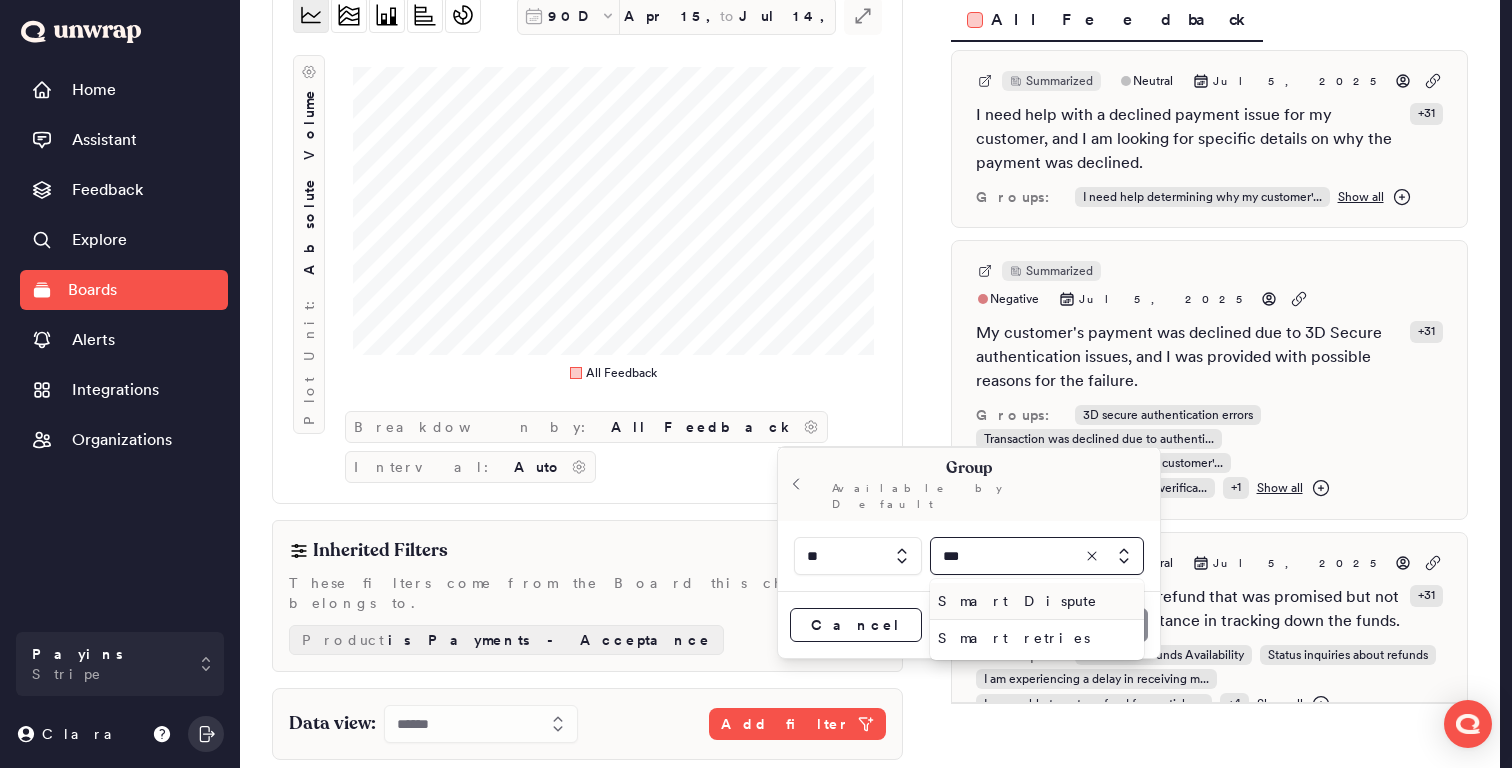 type on "***" 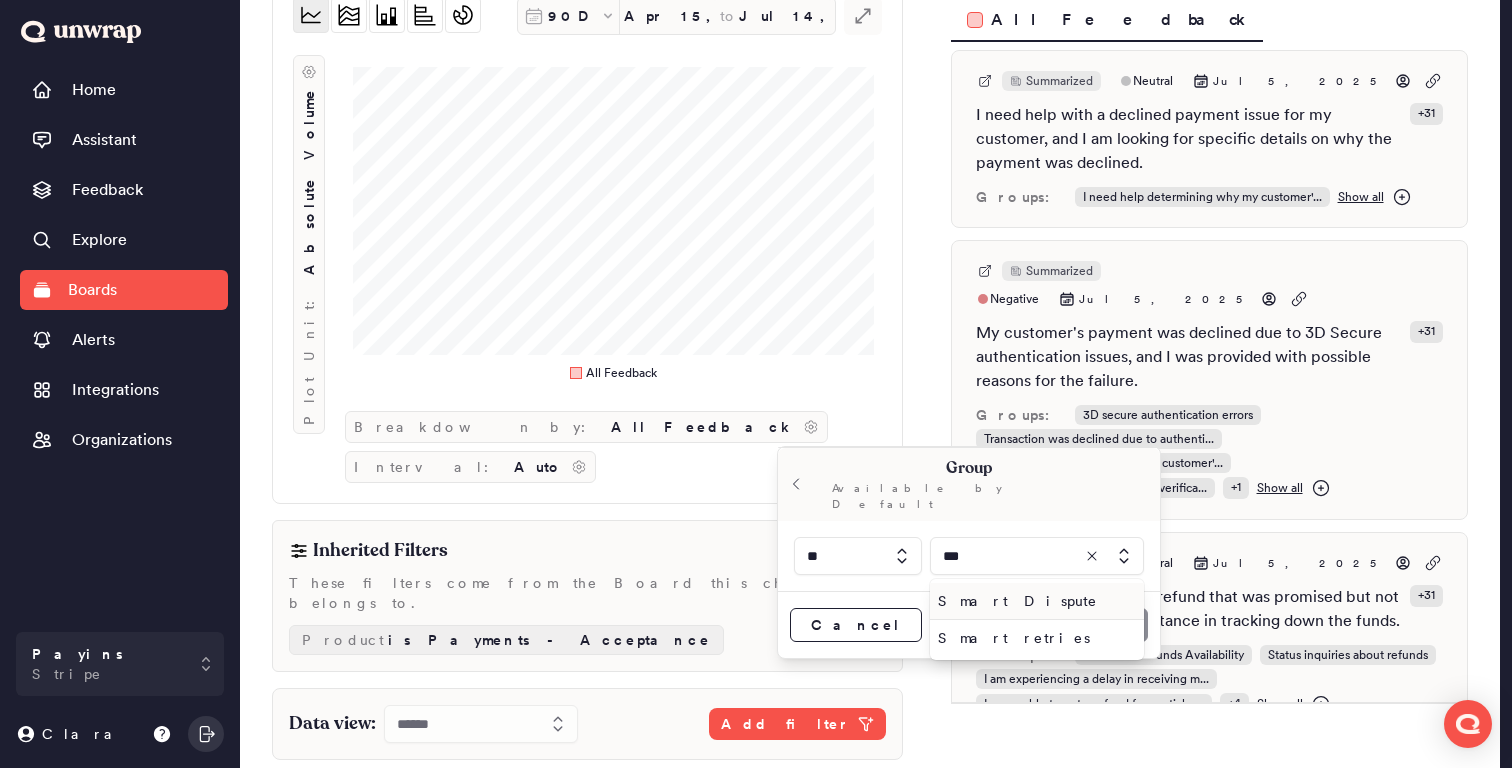 click on "Smart Dispute" at bounding box center (1033, 601) 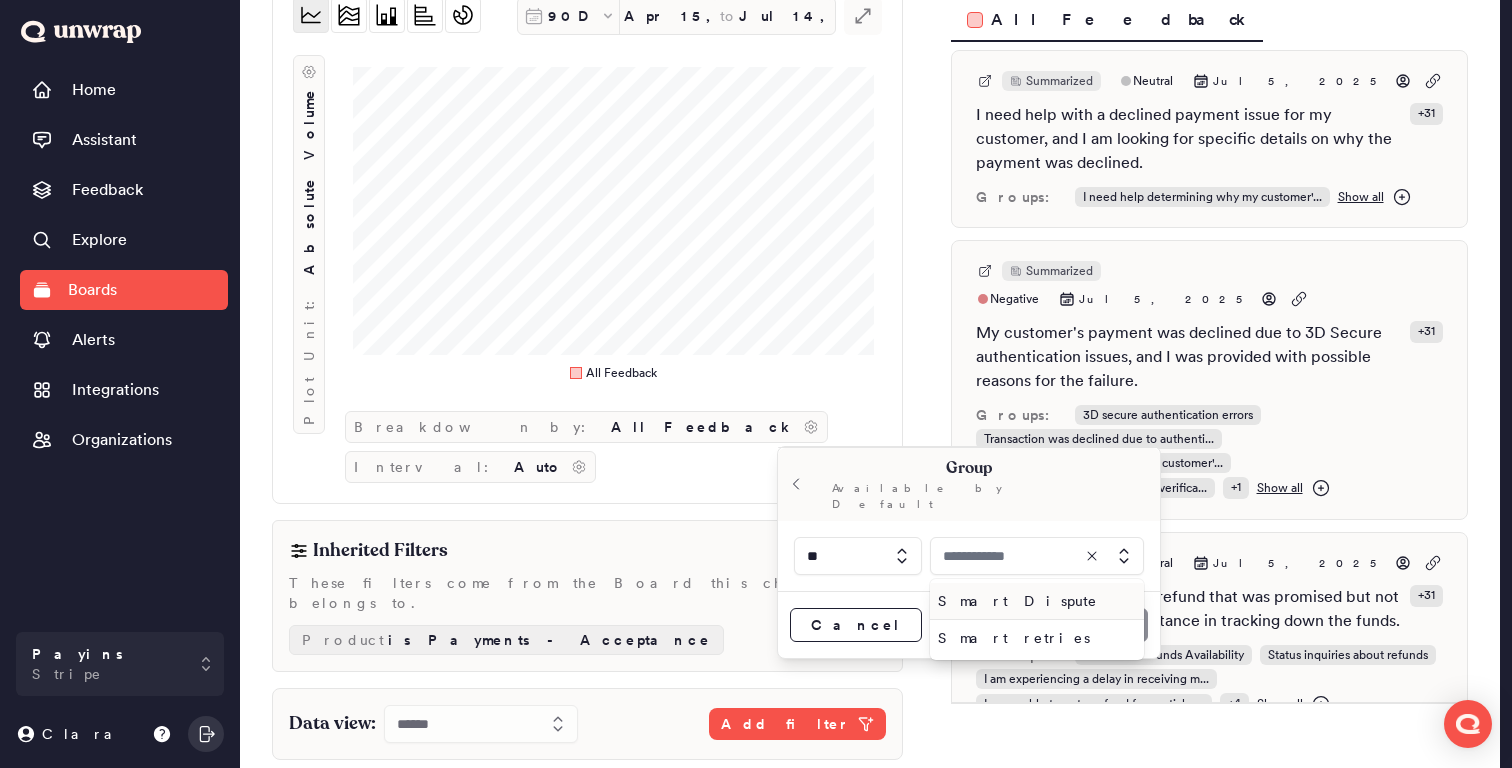 type on "**********" 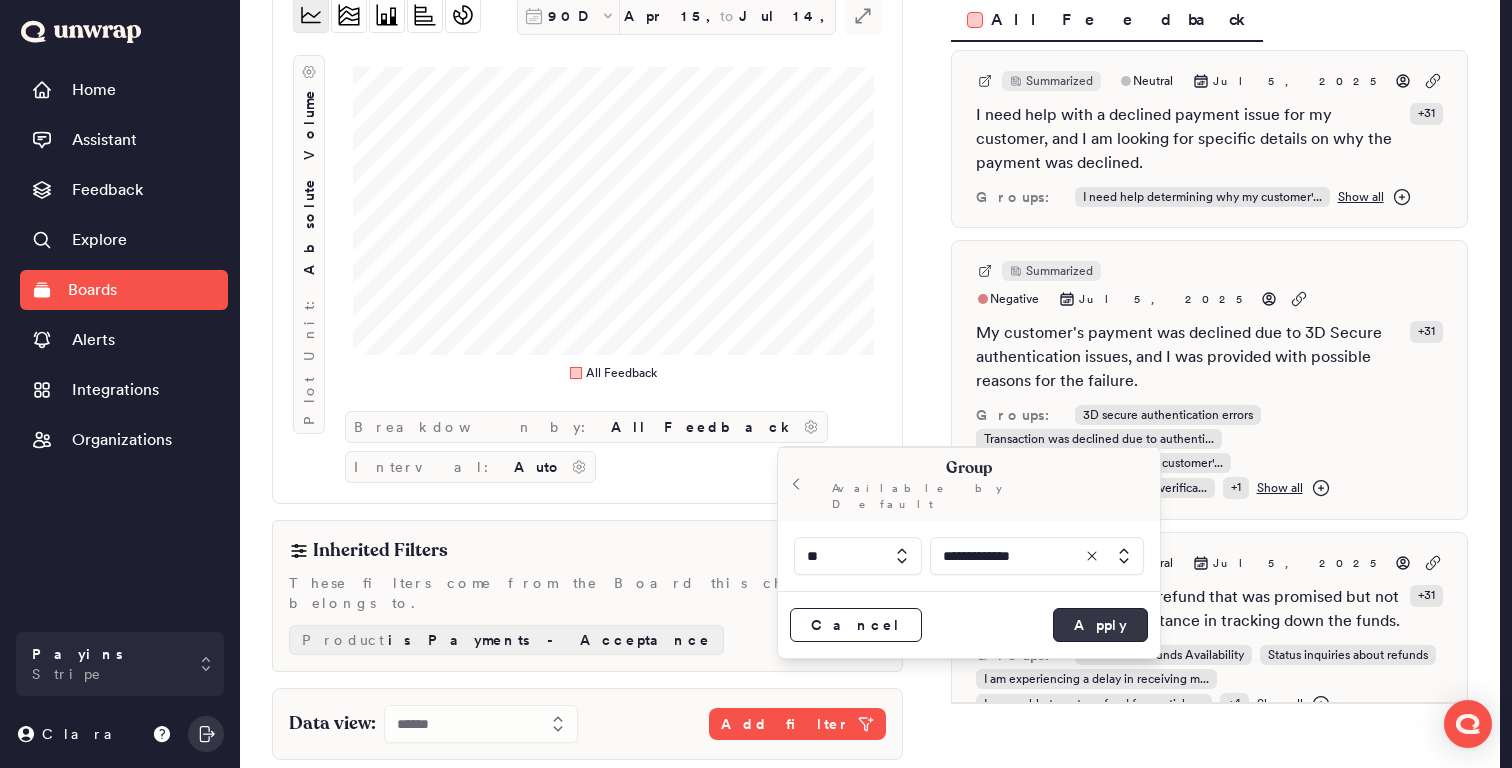 click on "Apply" at bounding box center [1100, 625] 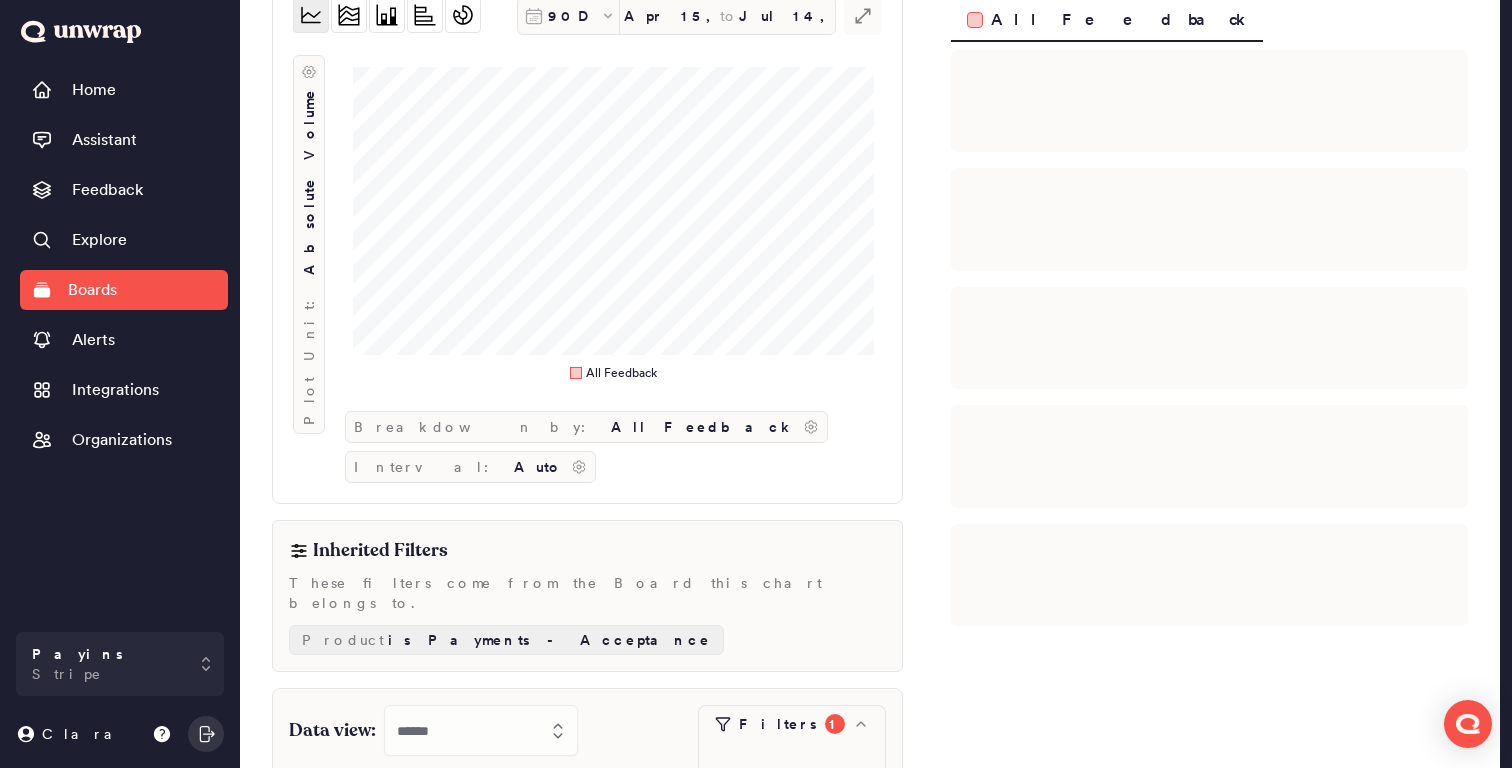 scroll, scrollTop: 0, scrollLeft: 0, axis: both 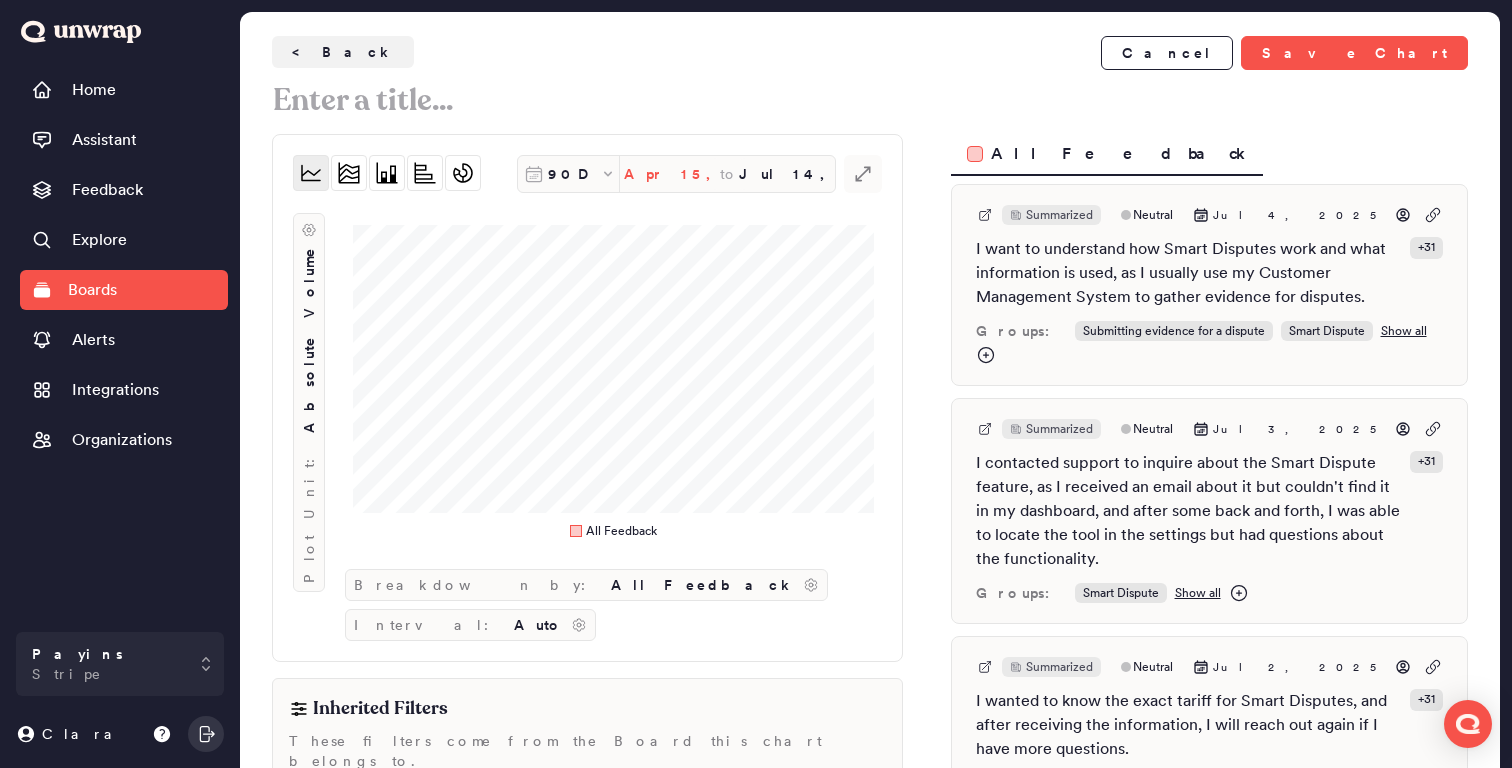 click on "Apr 15, 2025" at bounding box center (672, 174) 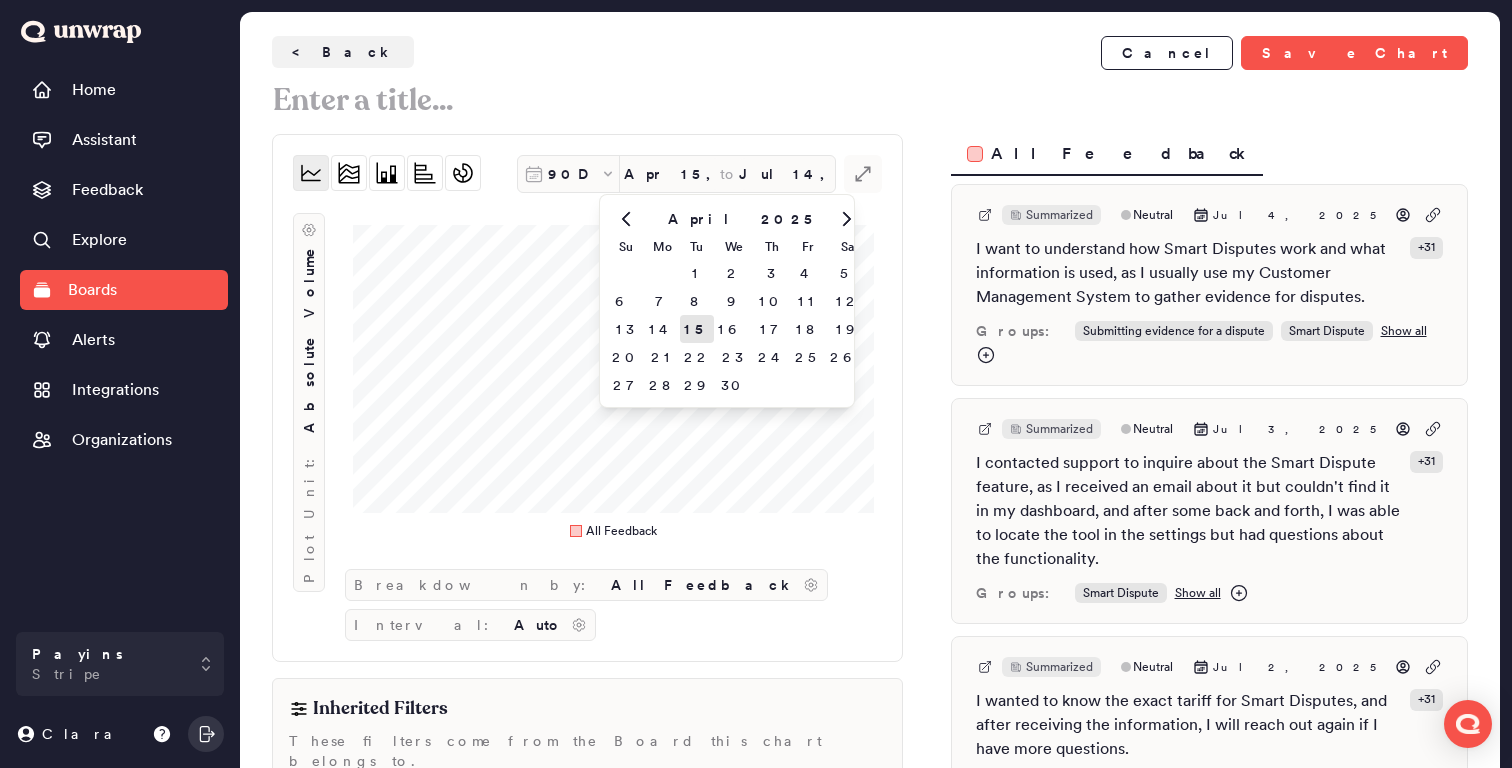 click at bounding box center (626, 219) 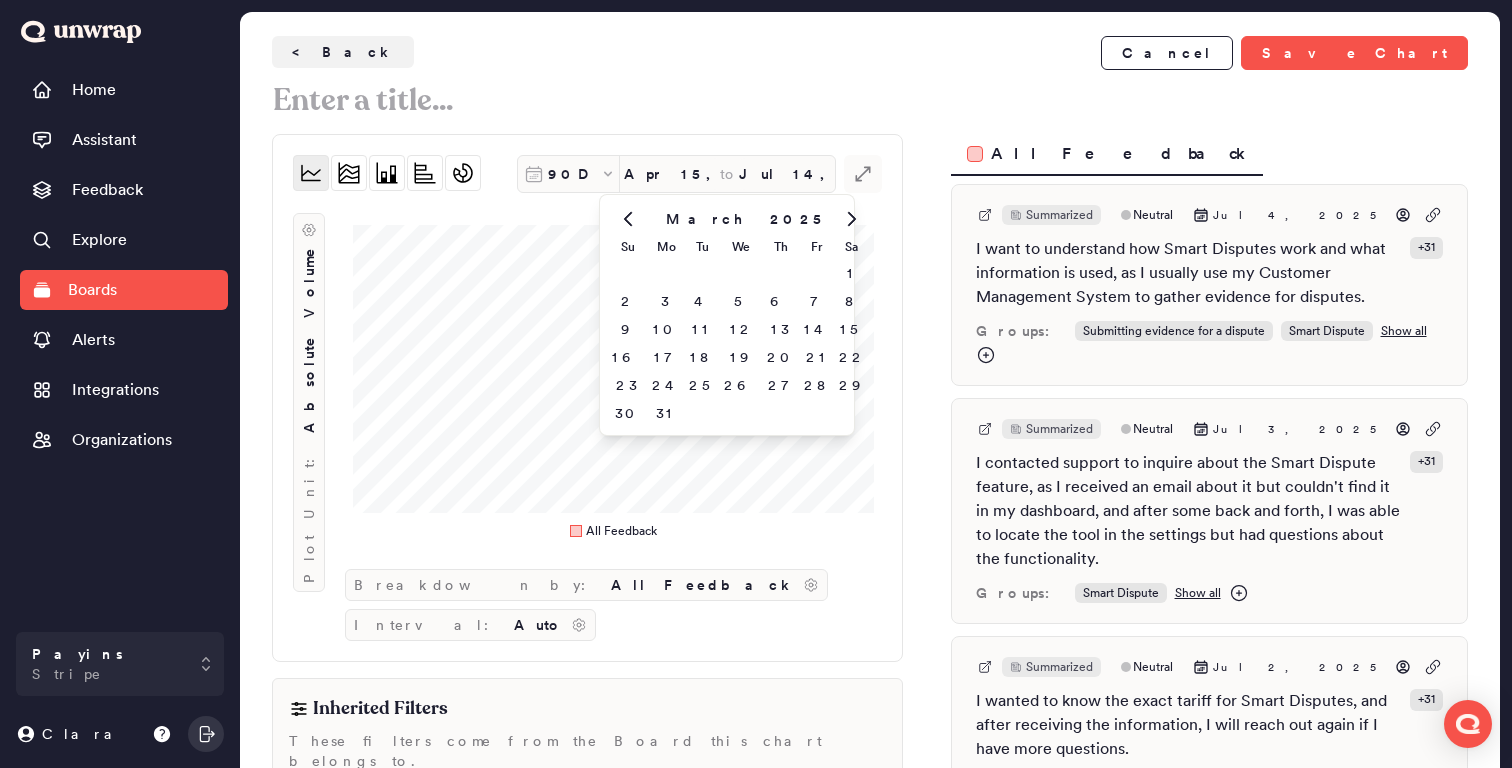 click at bounding box center (628, 219) 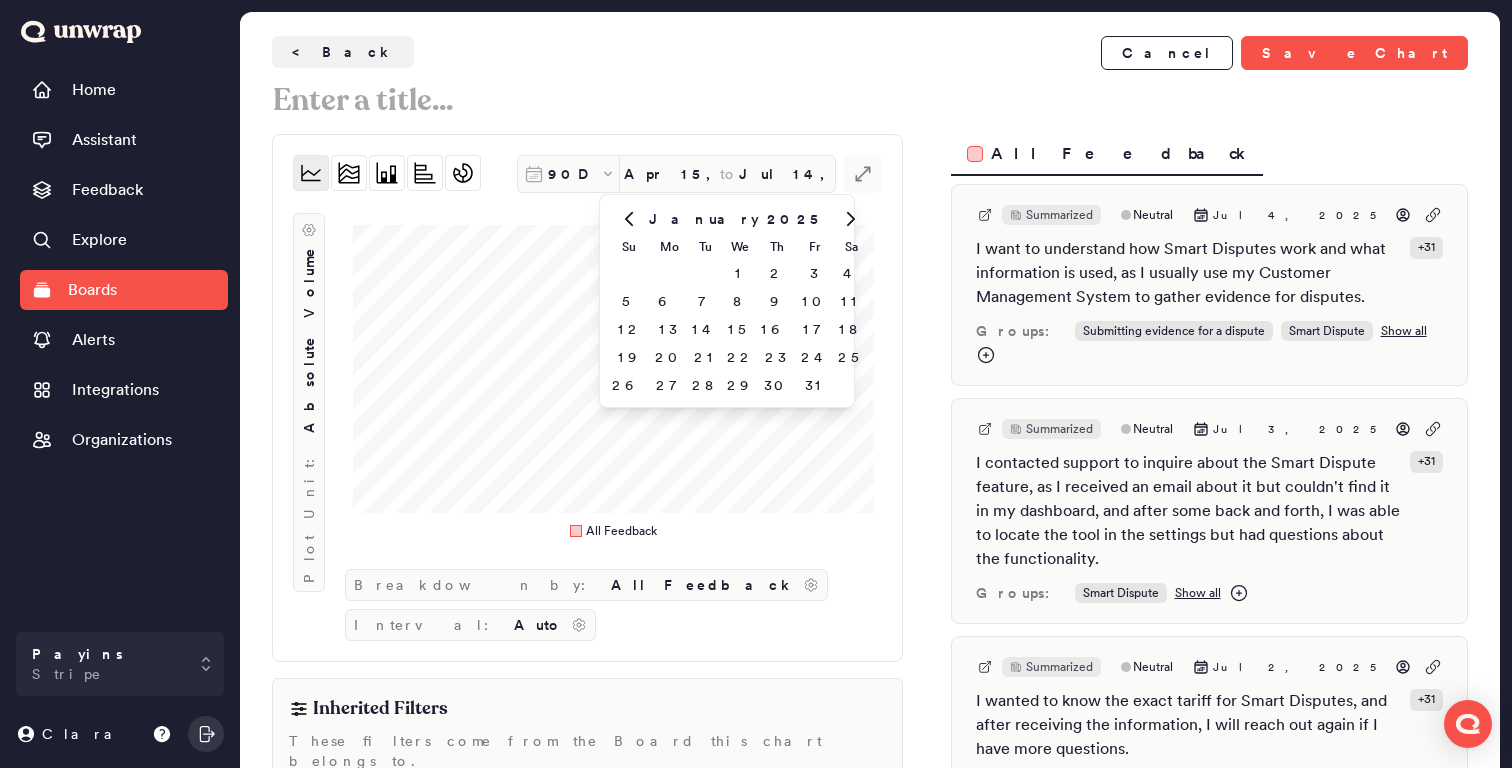 click at bounding box center (629, 219) 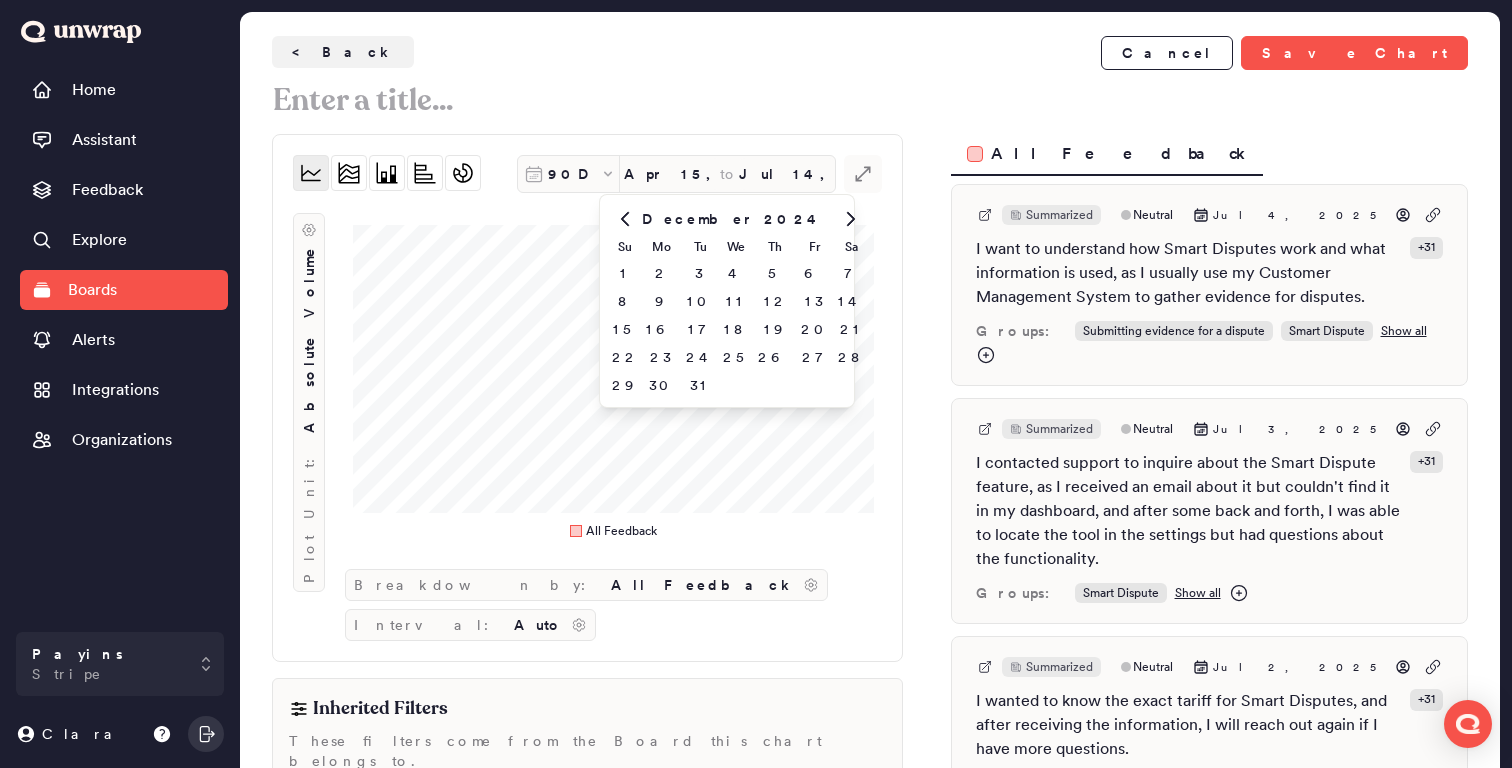 click 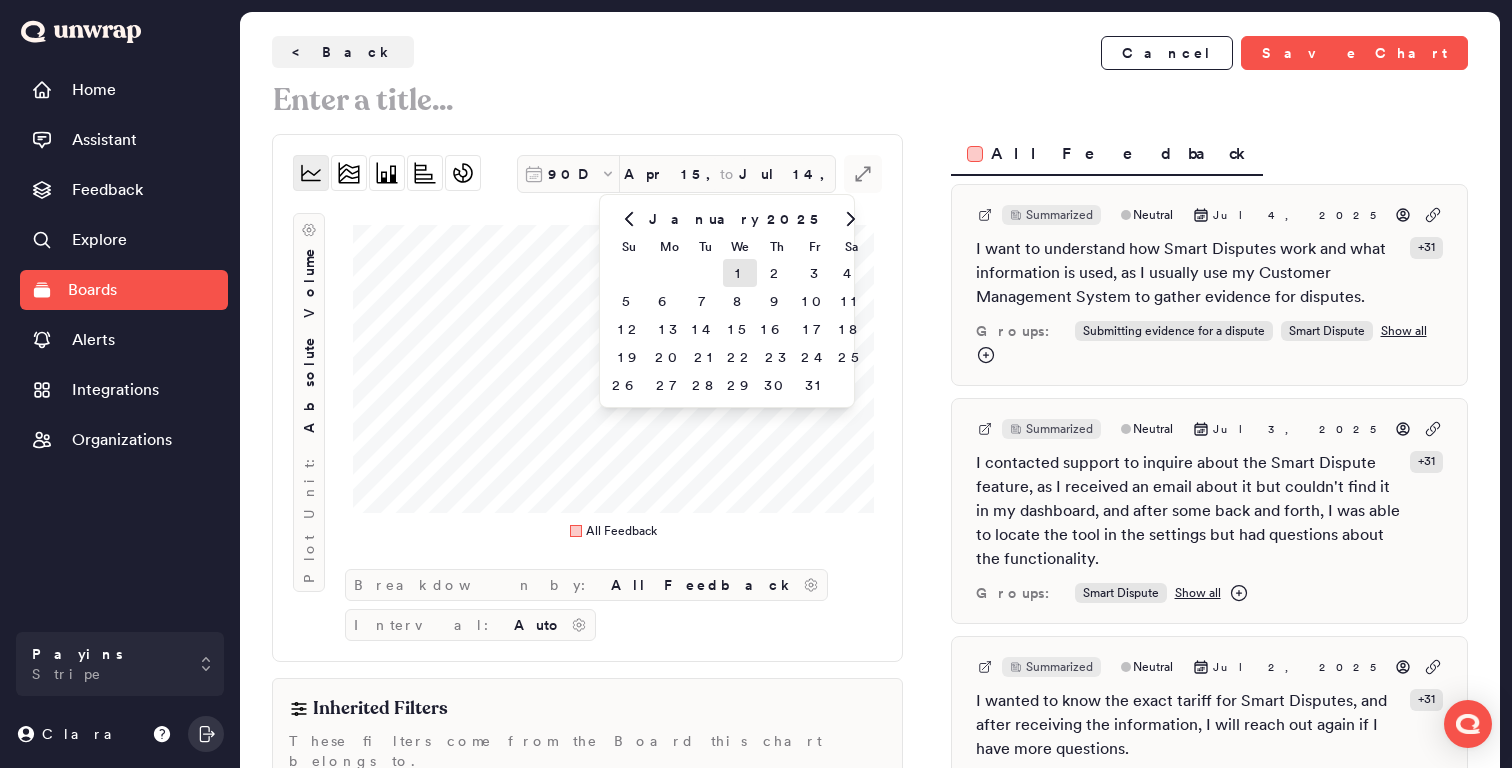 click on "1" at bounding box center (740, 273) 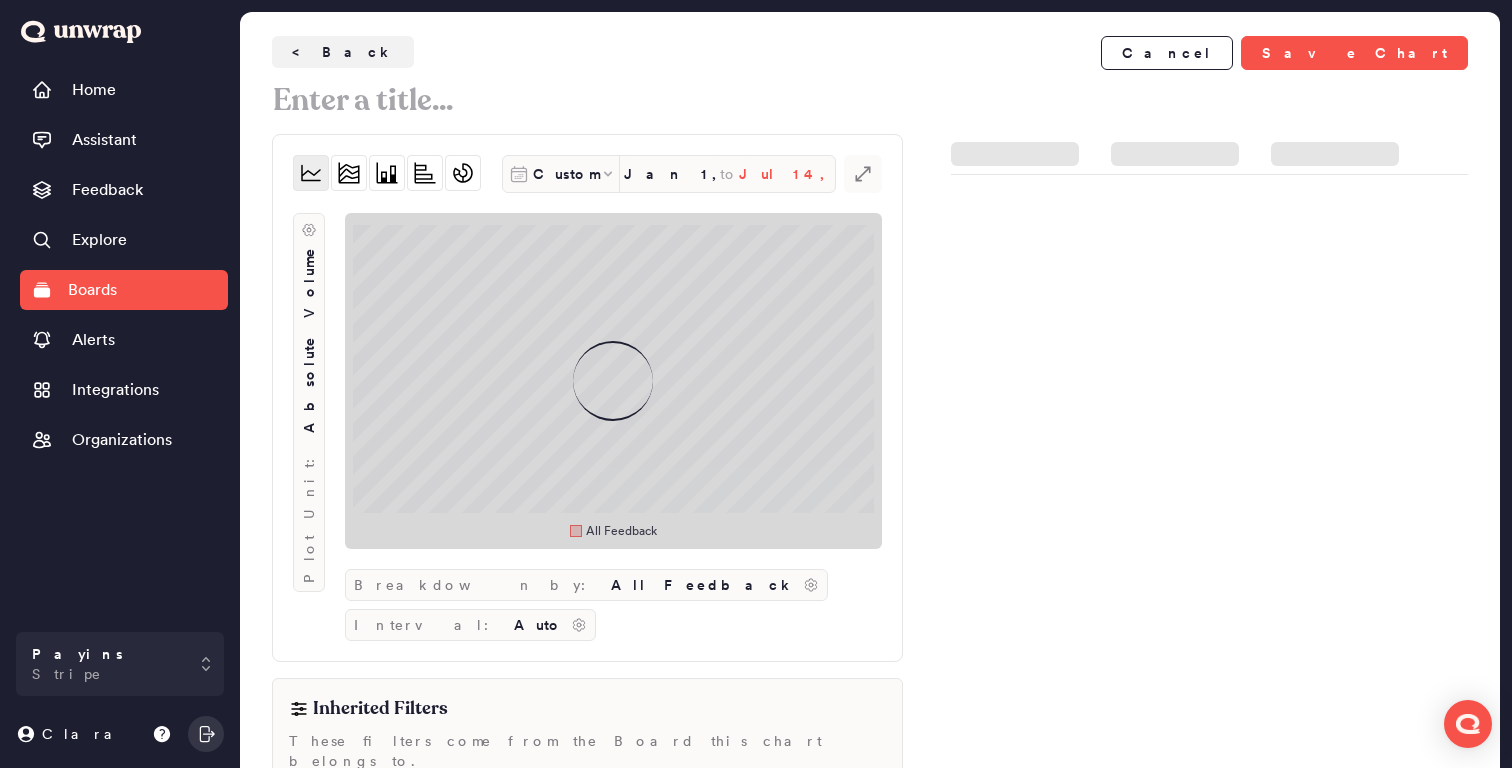 click on "Jul 14, 2025" at bounding box center (787, 174) 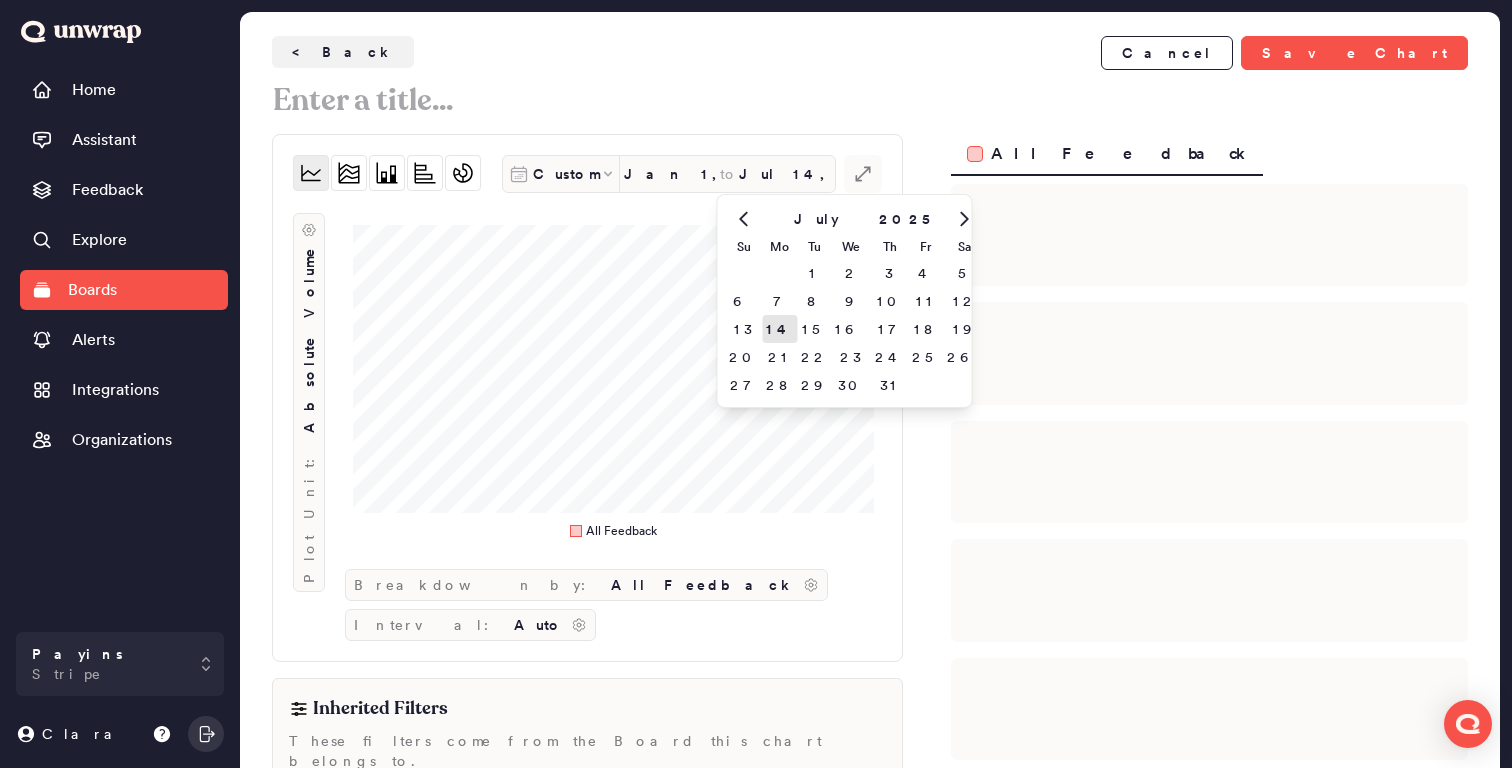 click 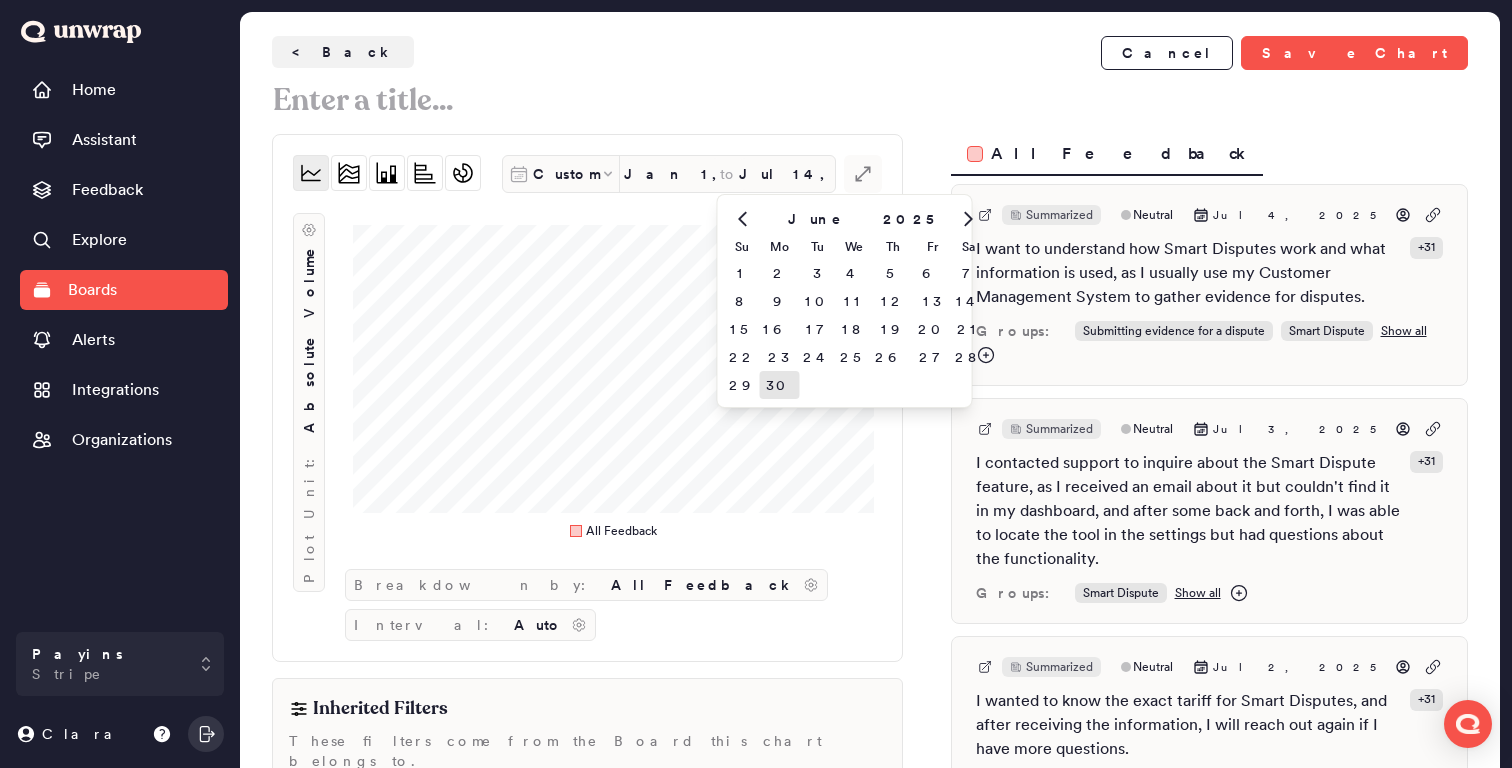 click on "30" at bounding box center (779, 385) 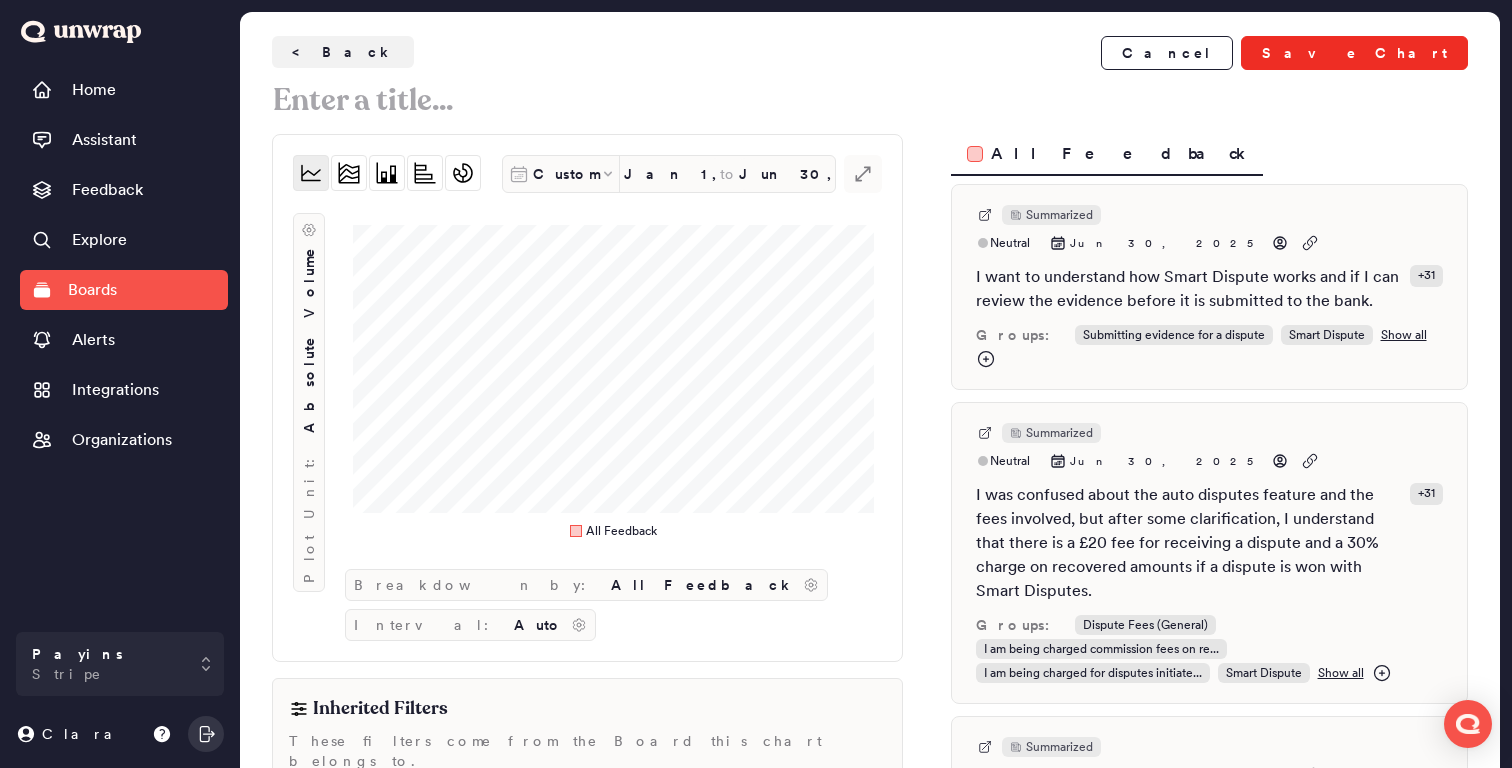 click on "Save Chart" at bounding box center [1354, 53] 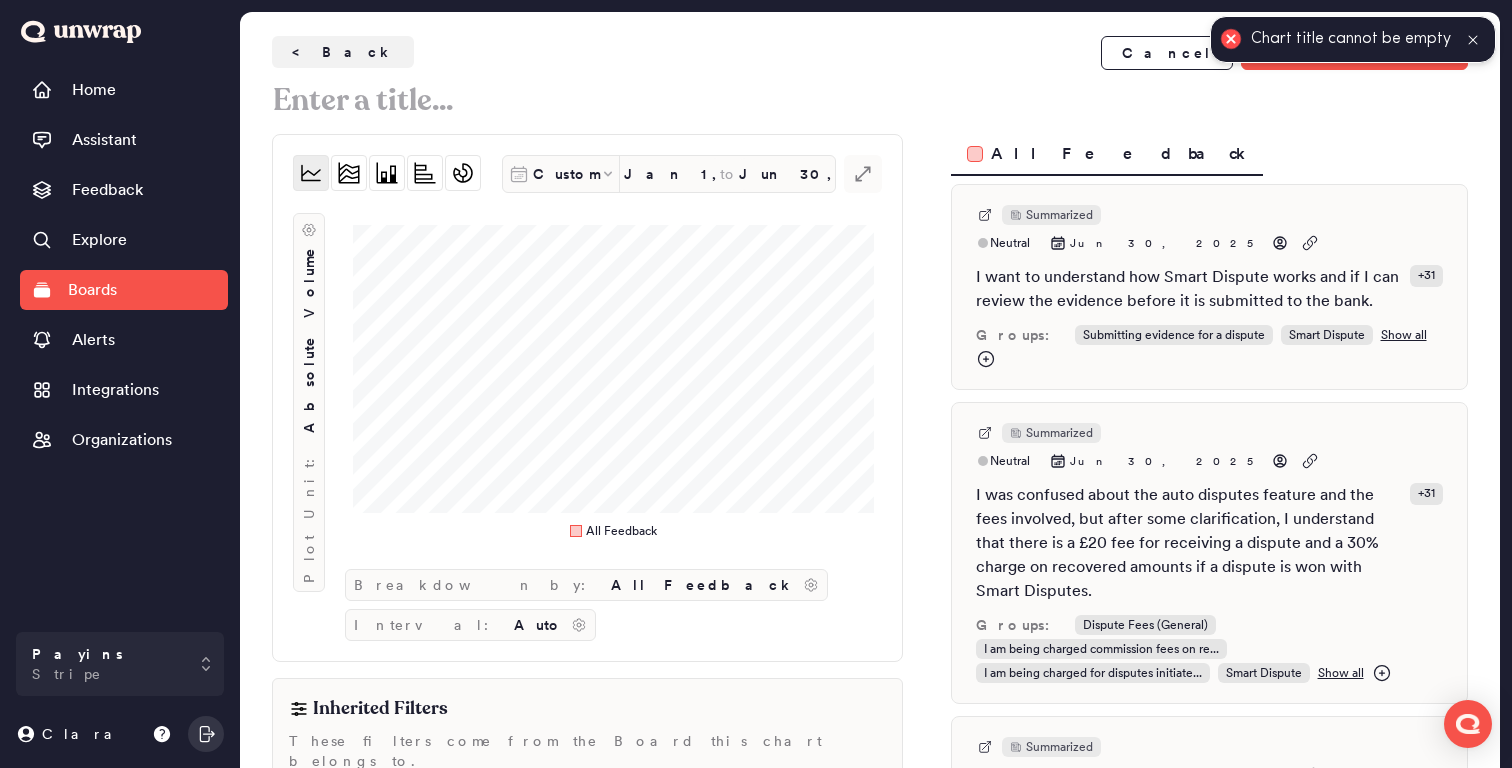 click 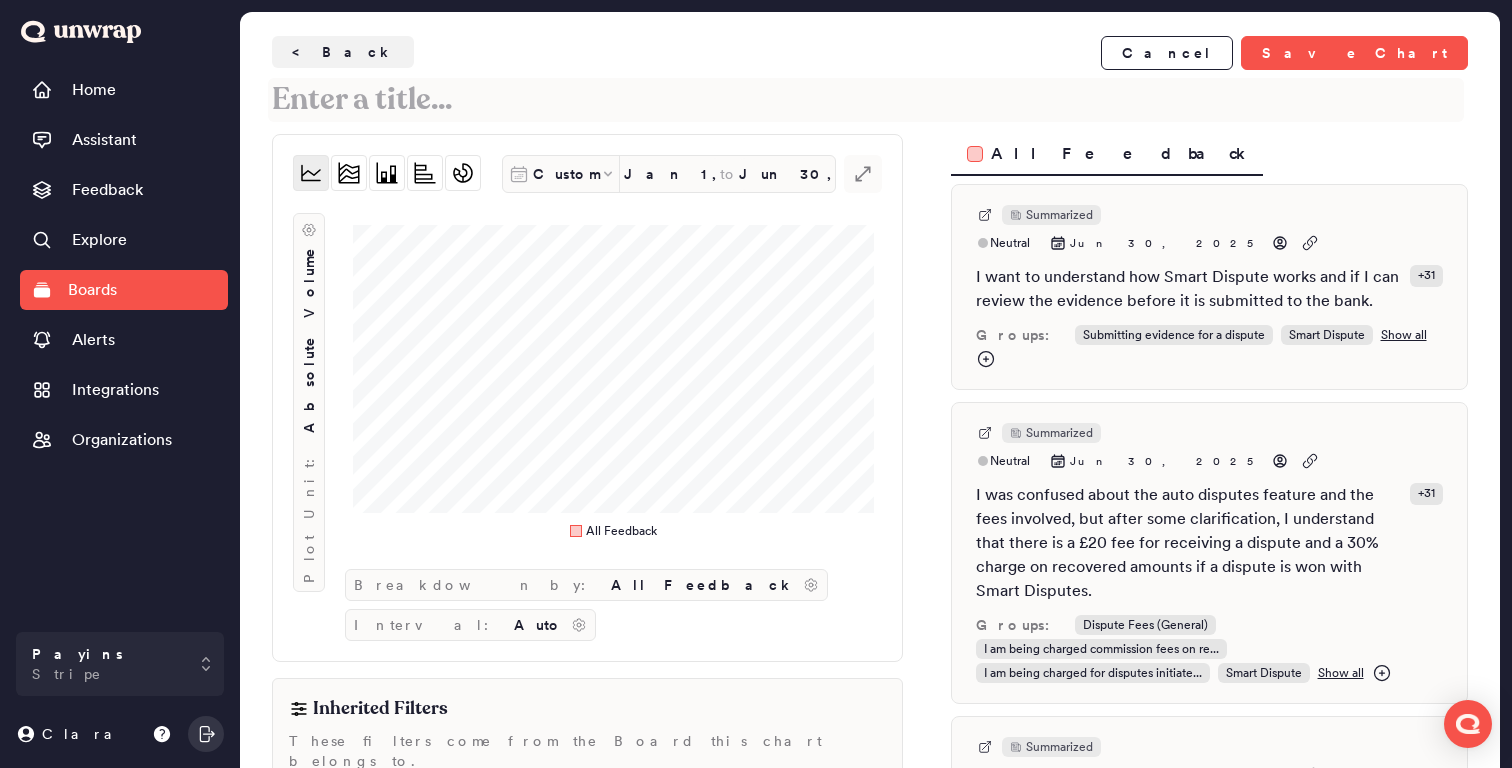 click at bounding box center [866, 100] 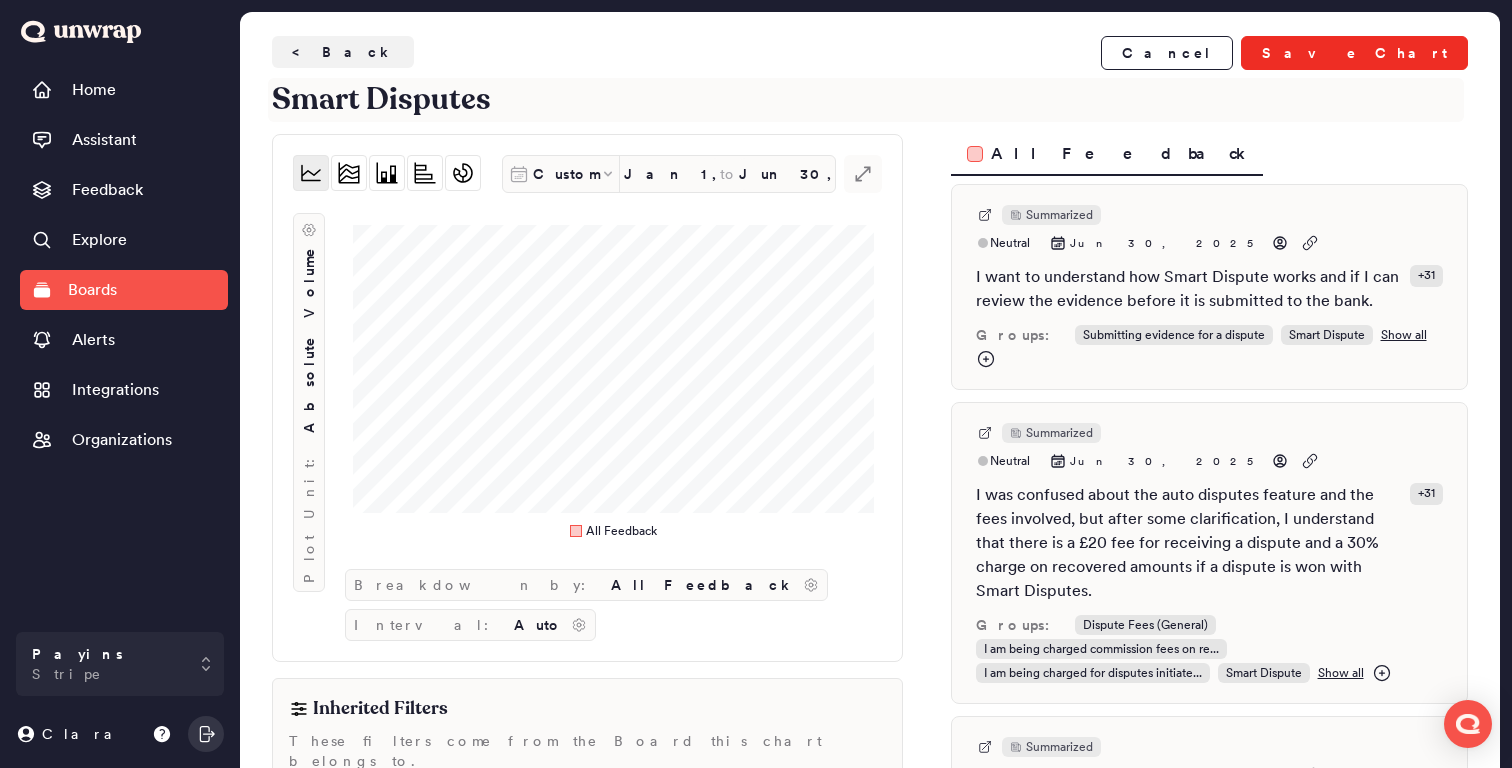 type on "Smart Disputes" 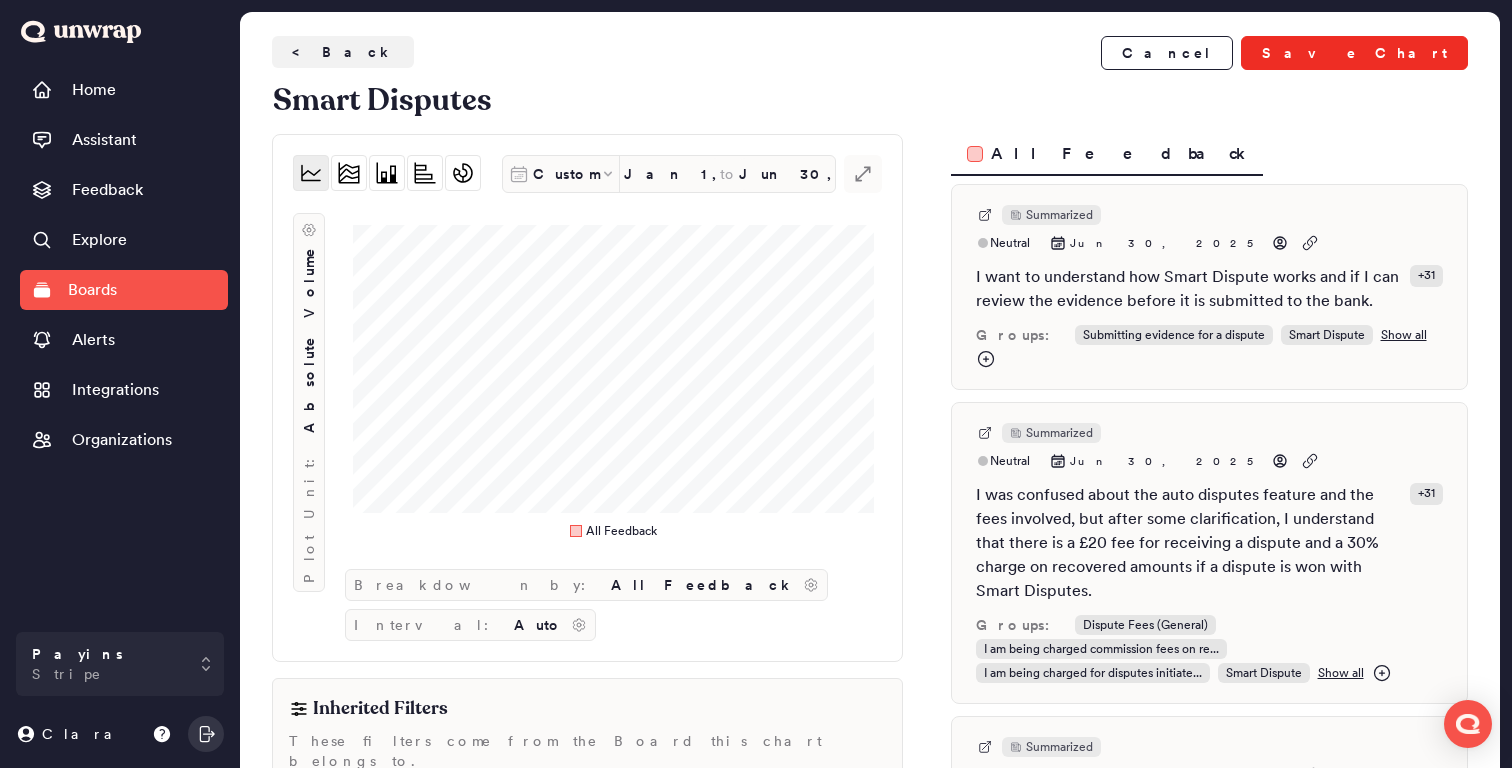 click on "Save Chart" at bounding box center (1354, 53) 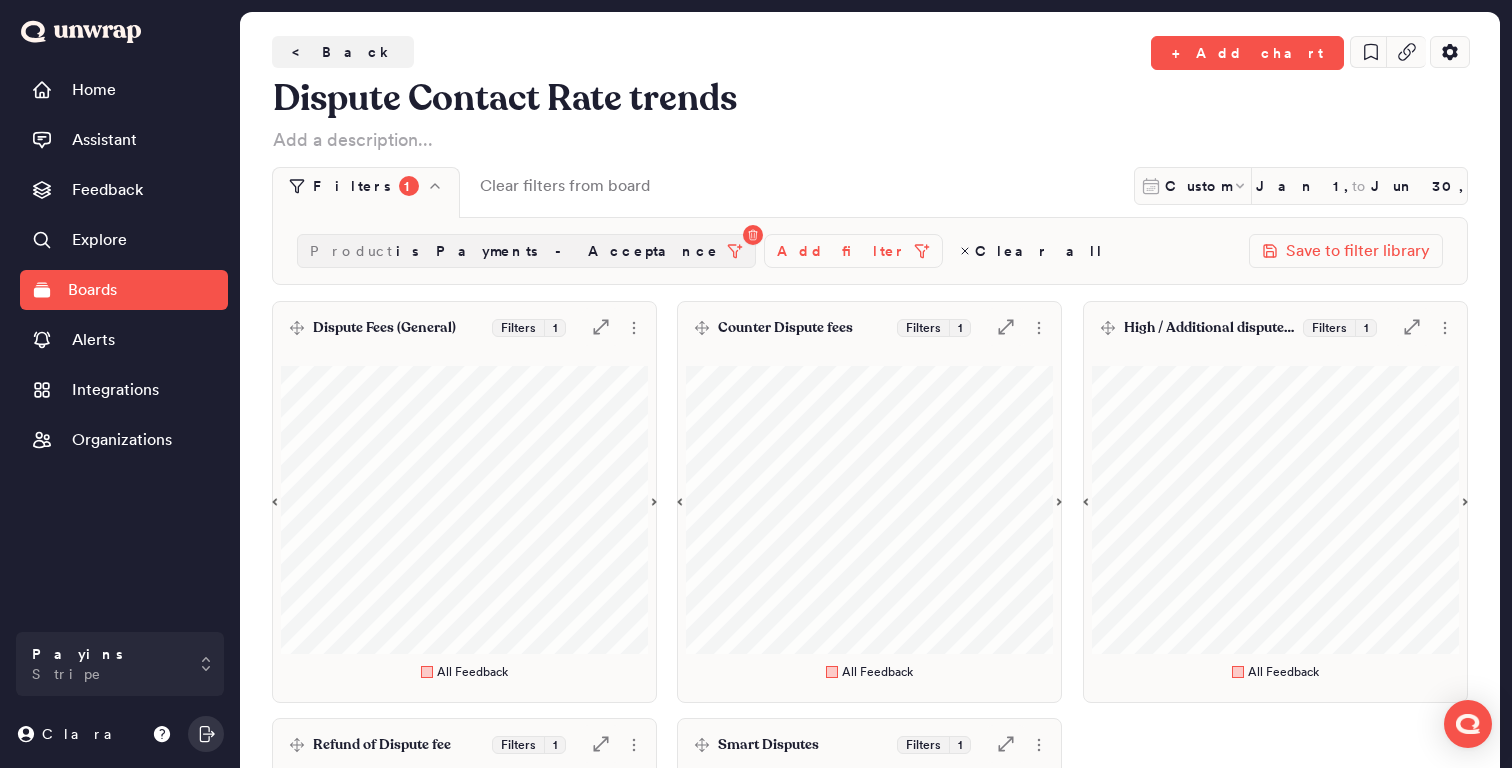 scroll, scrollTop: 372, scrollLeft: 0, axis: vertical 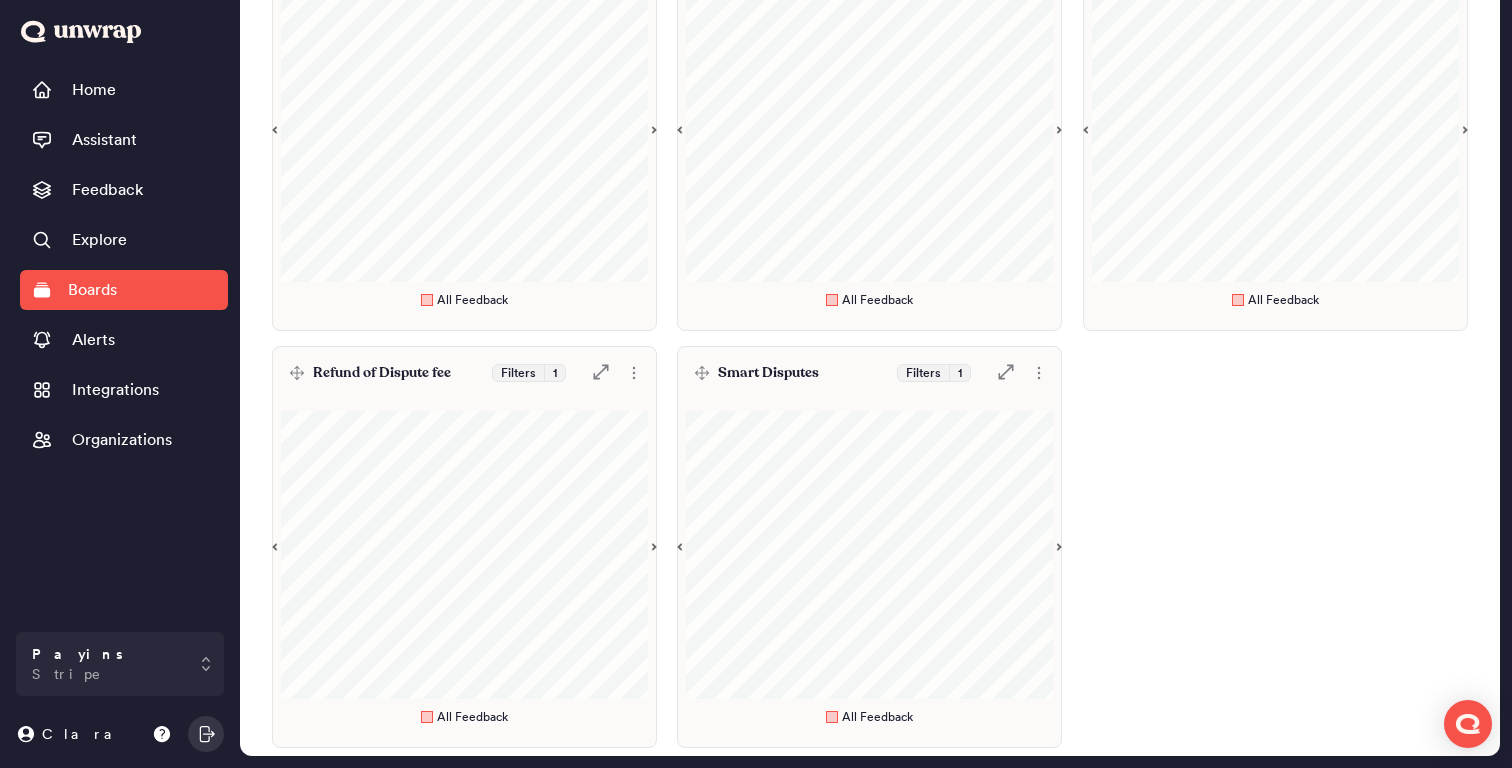 click on "Dispute Fees (General) Filters 1
.st0 {
fill: #7e7d82;
}
All Feedback Counter Dispute fees Filters 1
.st0 {
fill: #7e7d82;
}
All Feedback High / Additional dispute fee Filters 1
.st0 {
fill: #7e7d82;
}
All Feedback Refund of Dispute fee Filters 1
.st0 {
fill: #7e7d82;
}
All Feedback Smart Disputes Filters 1
.st0 {
fill: #7e7d82;
}
All Feedback" at bounding box center [870, 338] 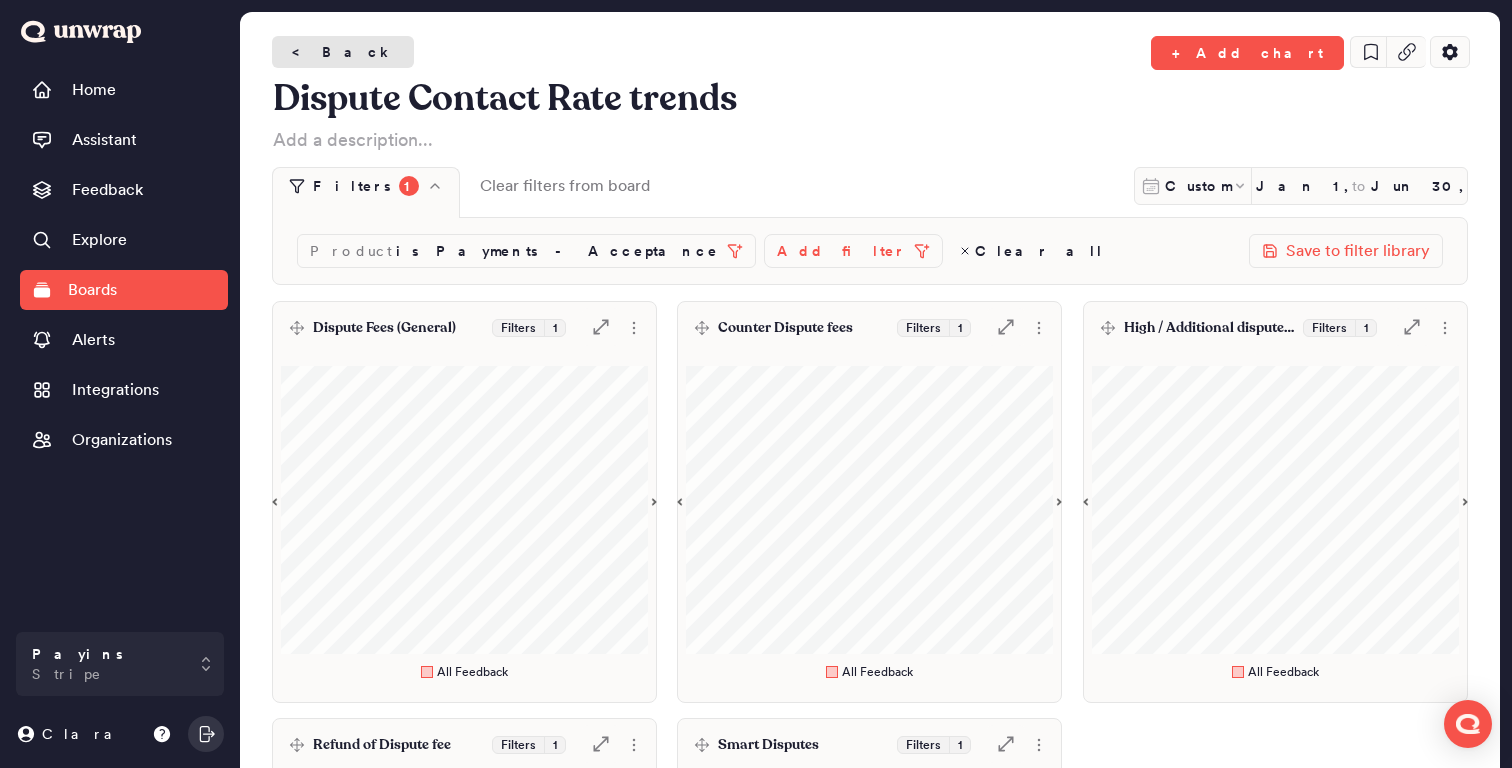 click on "< Back" at bounding box center (343, 52) 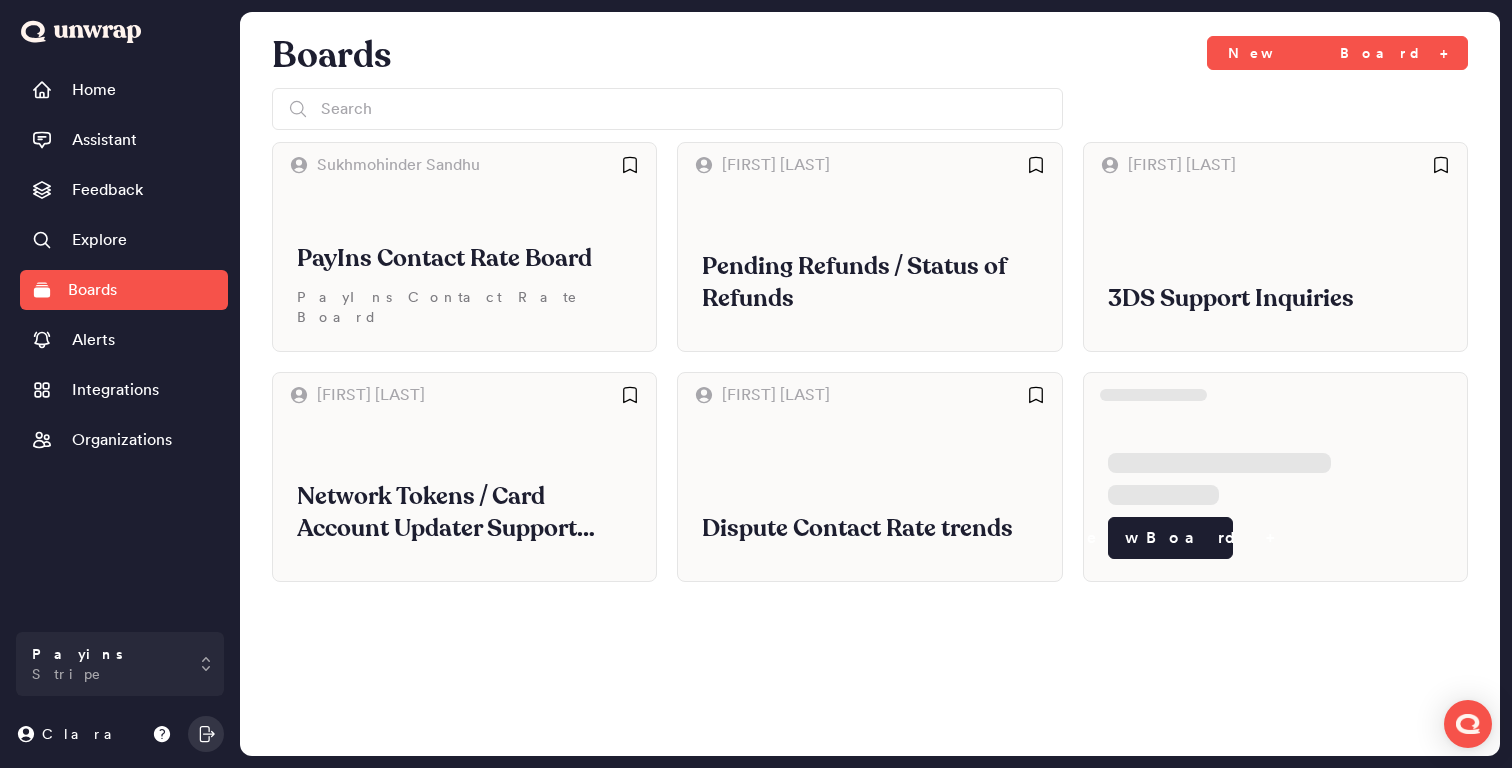 click on "Boards" at bounding box center [92, 290] 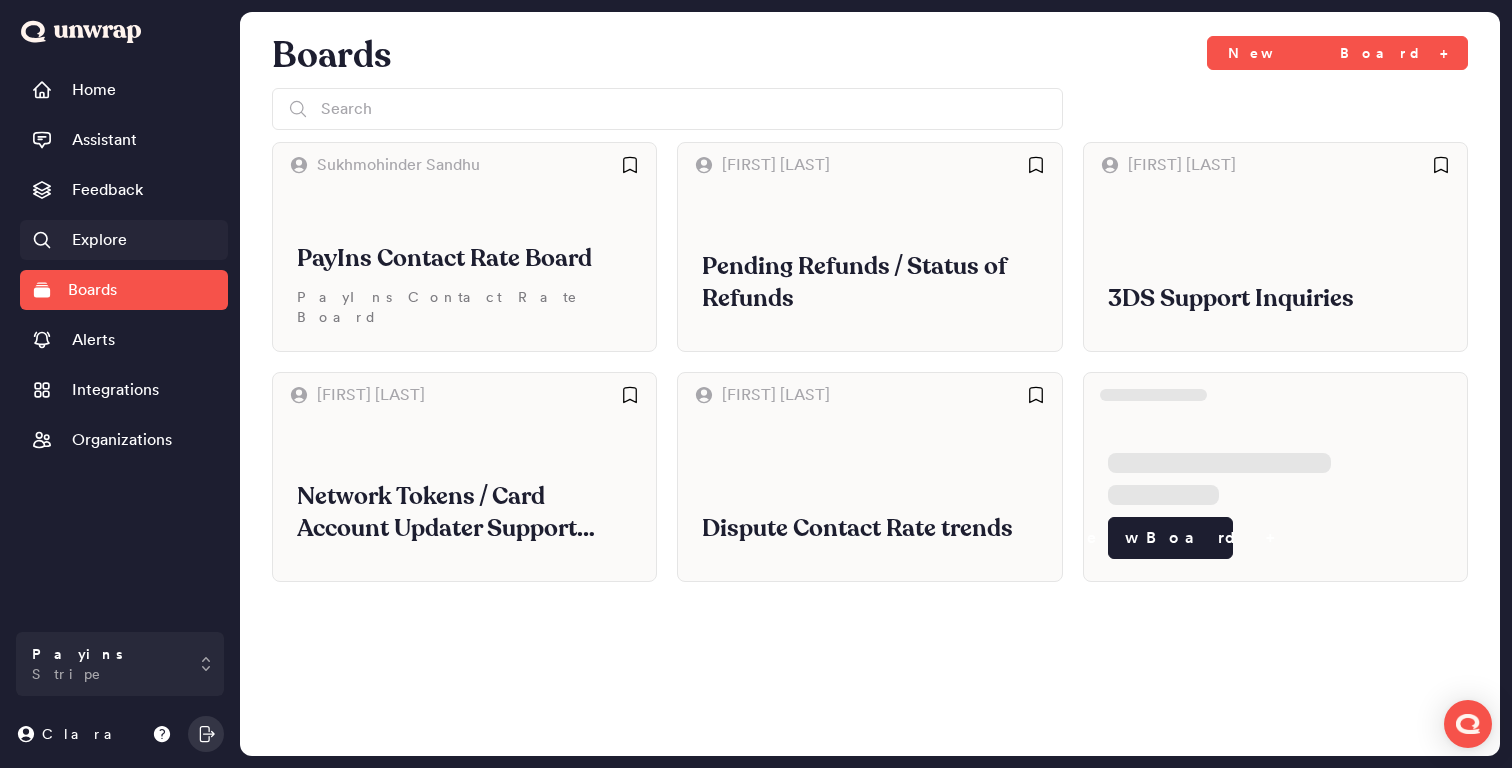 click on "Explore" at bounding box center [124, 240] 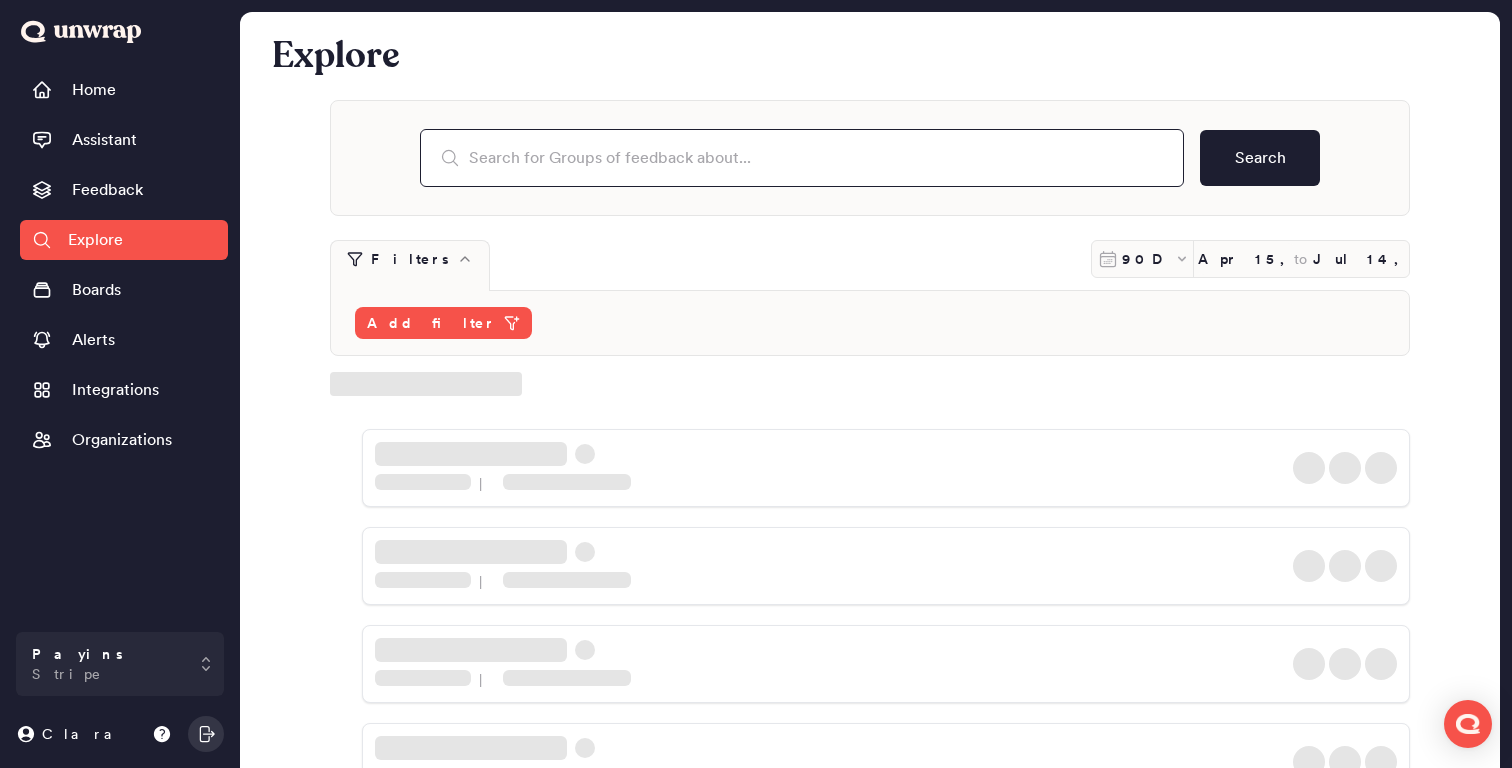 click at bounding box center [802, 158] 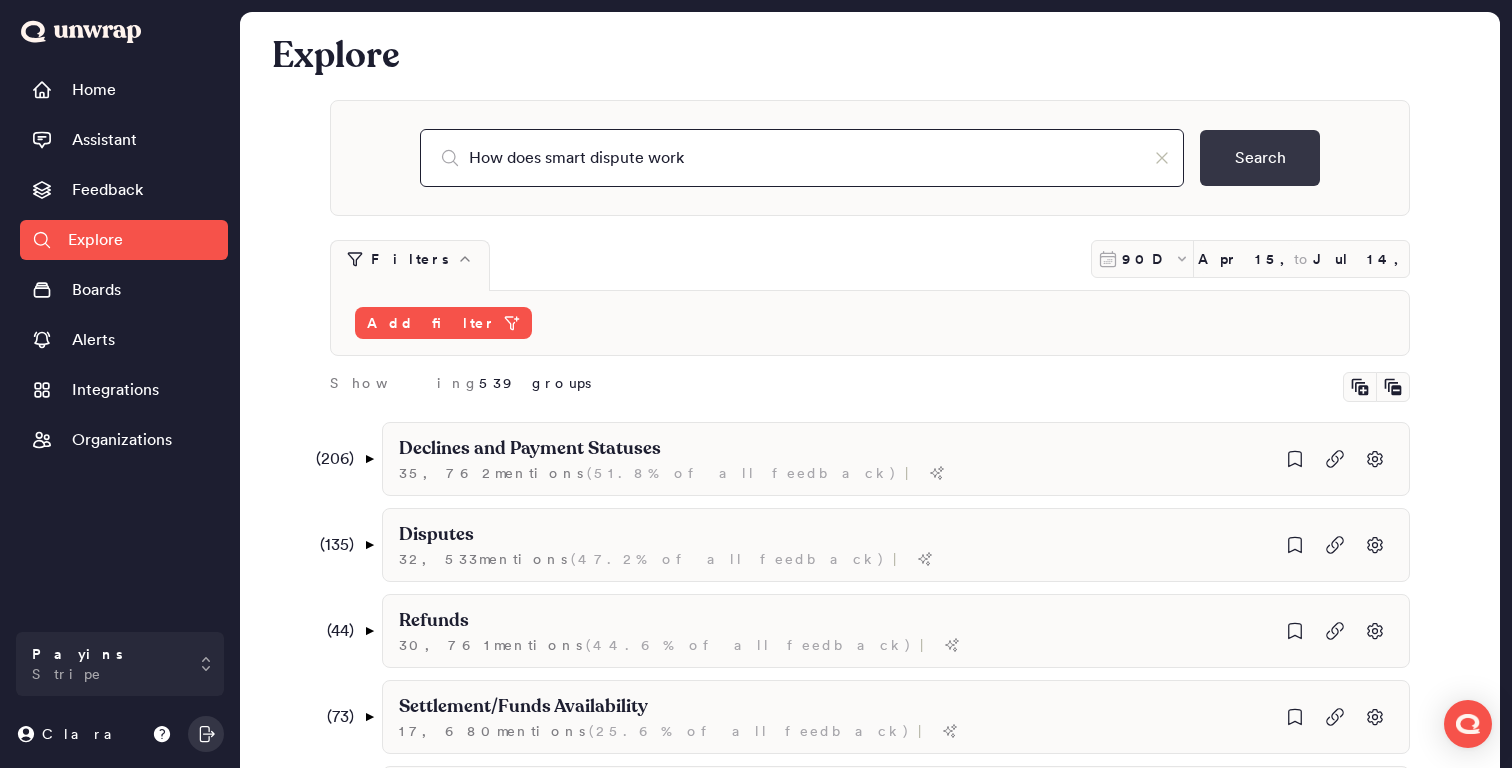 type on "How does smart dispute work" 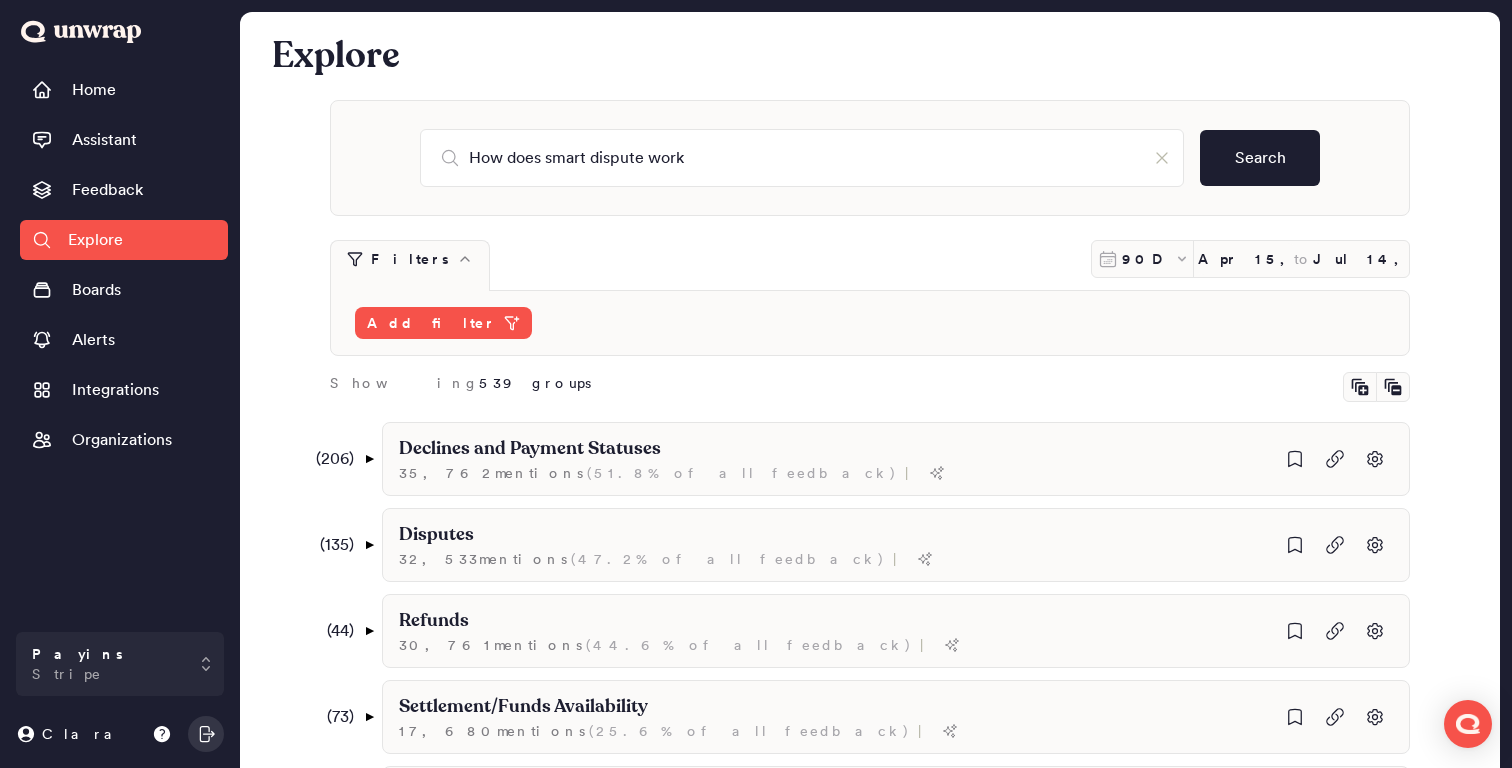 drag, startPoint x: 1243, startPoint y: 149, endPoint x: 827, endPoint y: 179, distance: 417.08032 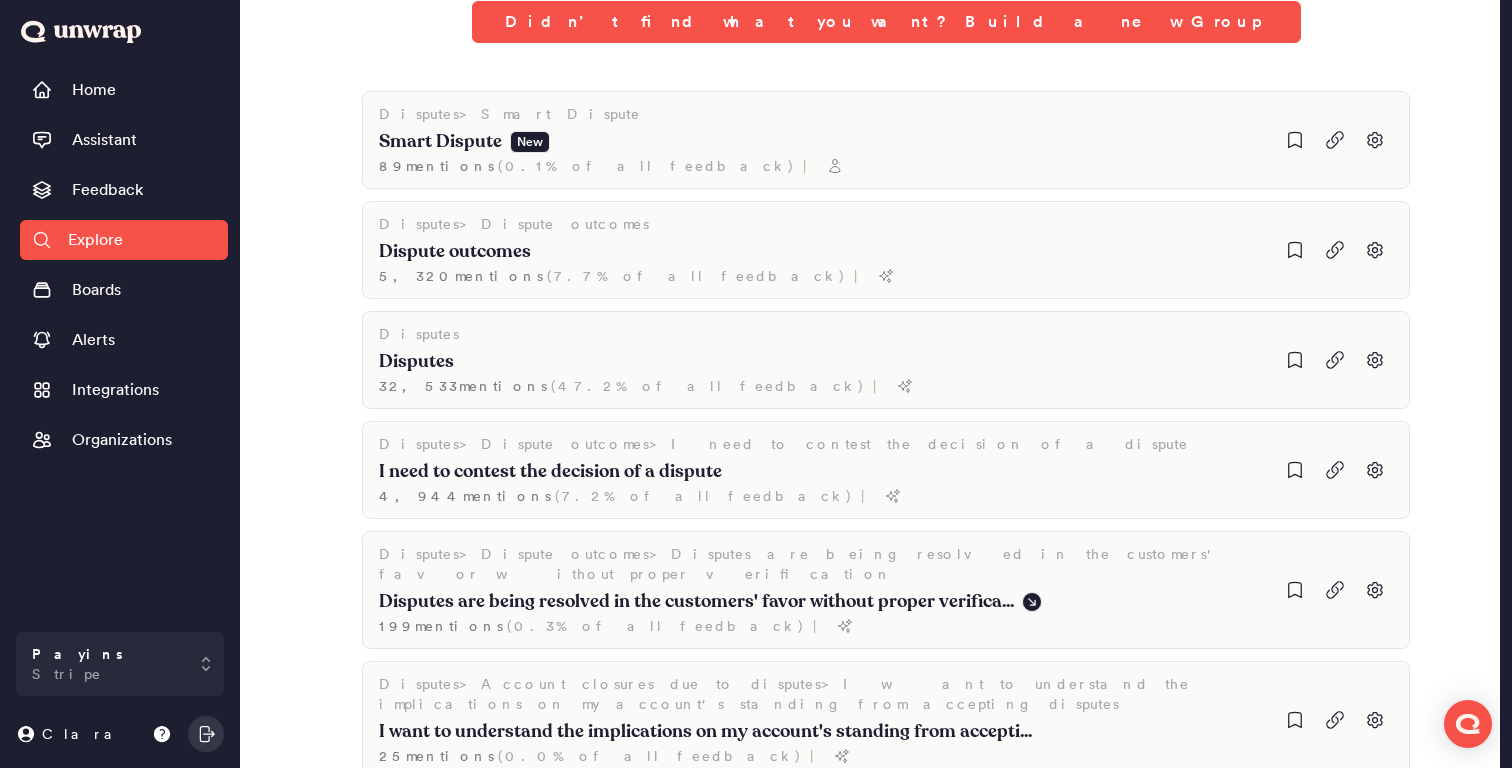 scroll, scrollTop: 0, scrollLeft: 0, axis: both 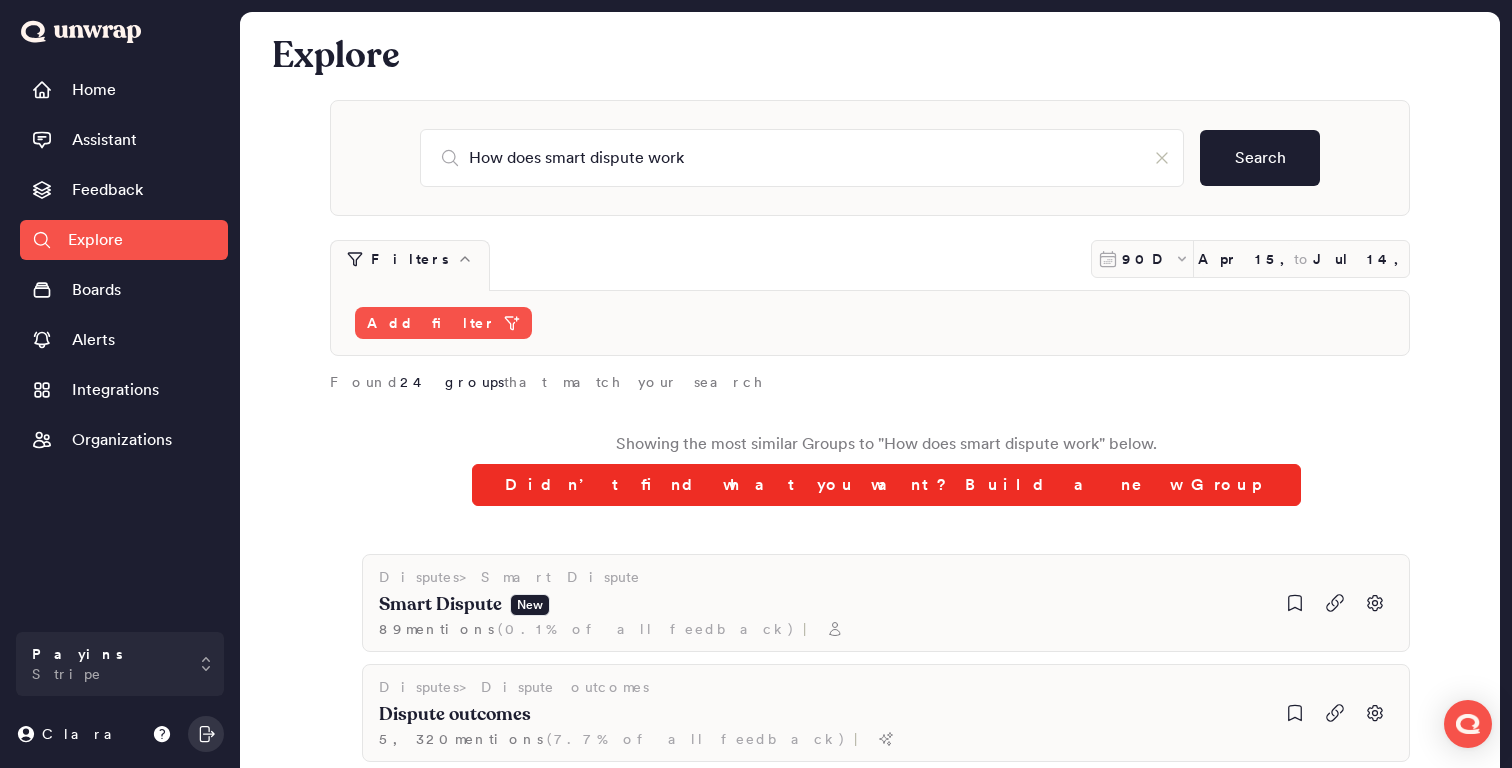 click on "Didn’t find what you want? Build a new Group" at bounding box center [886, 485] 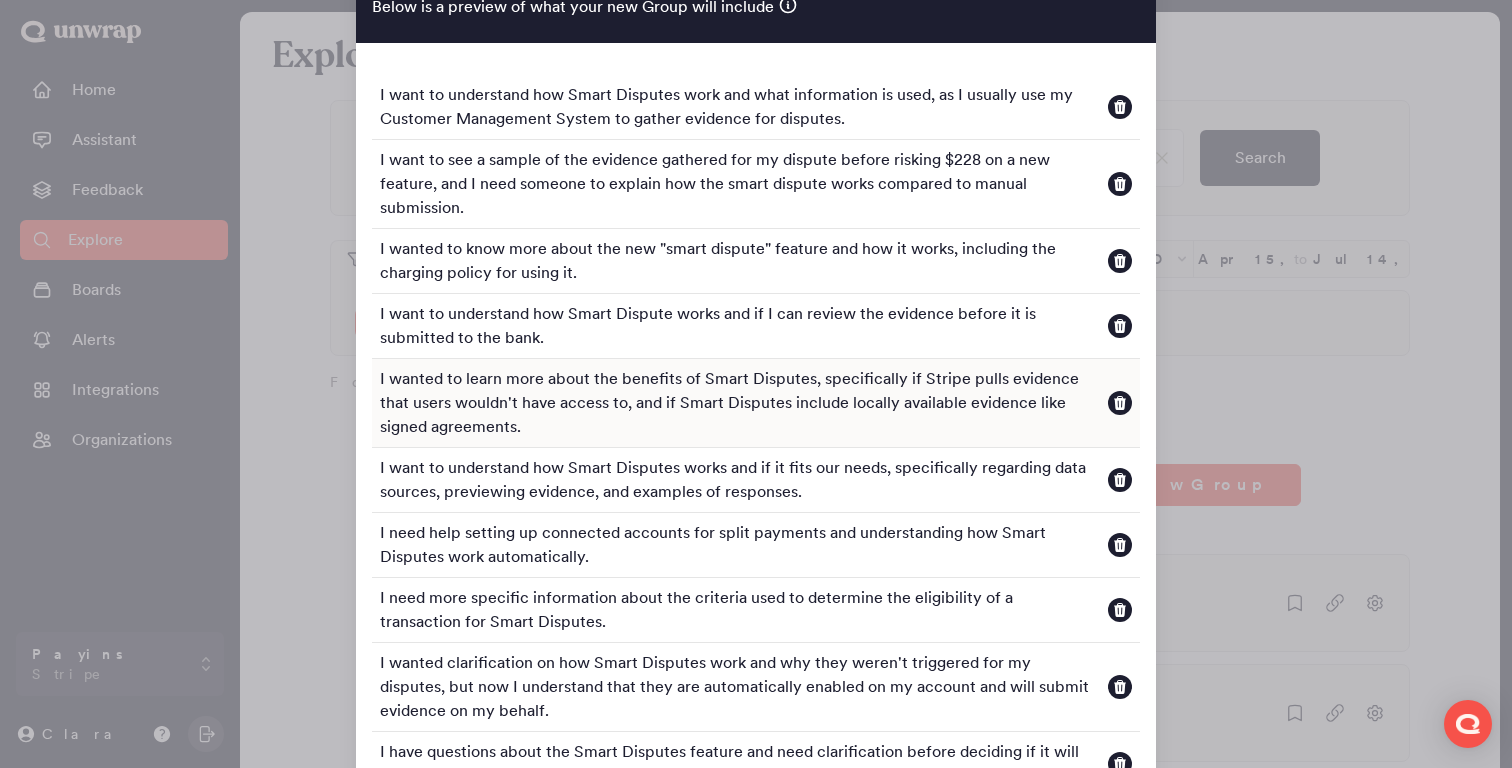 scroll, scrollTop: 0, scrollLeft: 0, axis: both 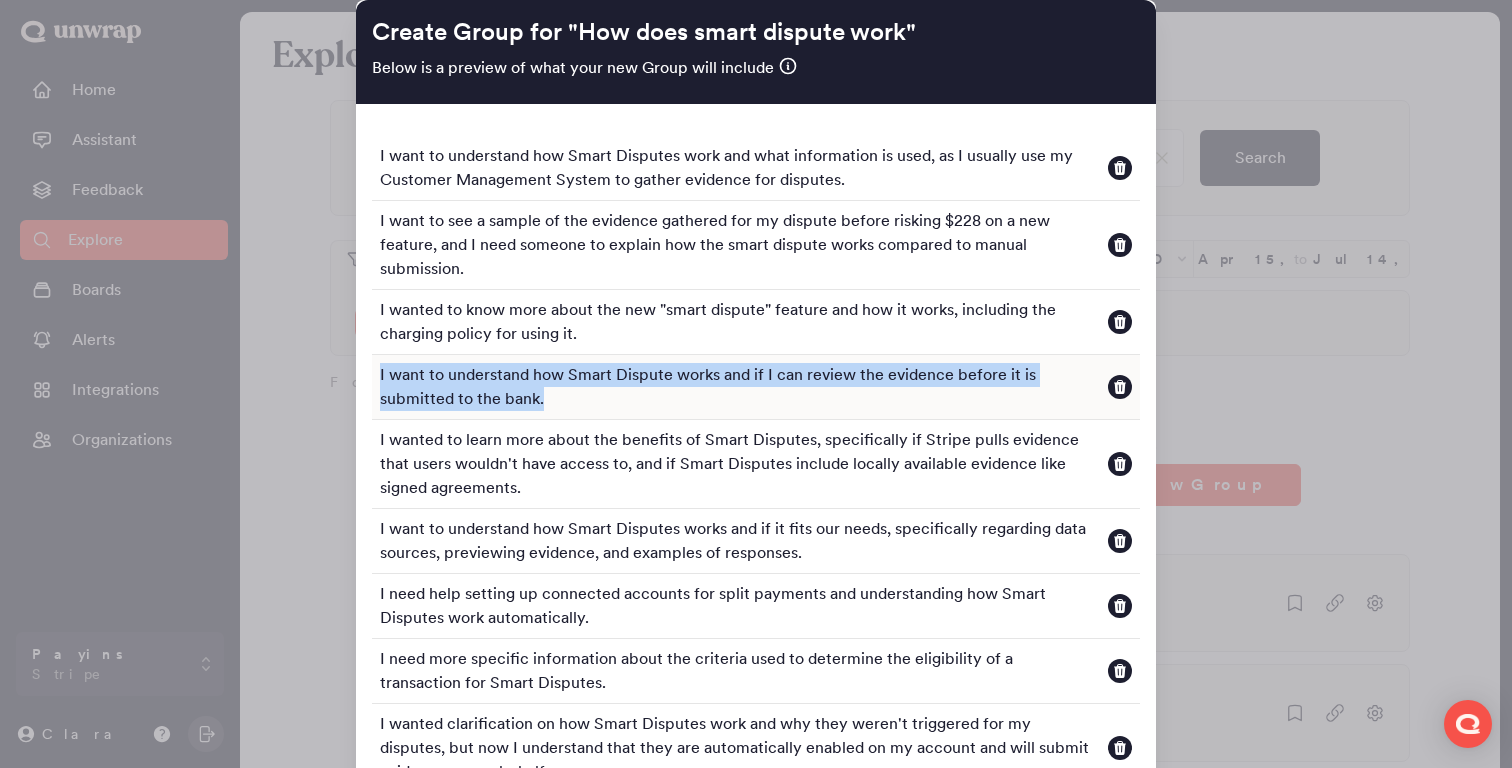 drag, startPoint x: 766, startPoint y: 331, endPoint x: 769, endPoint y: 393, distance: 62.072536 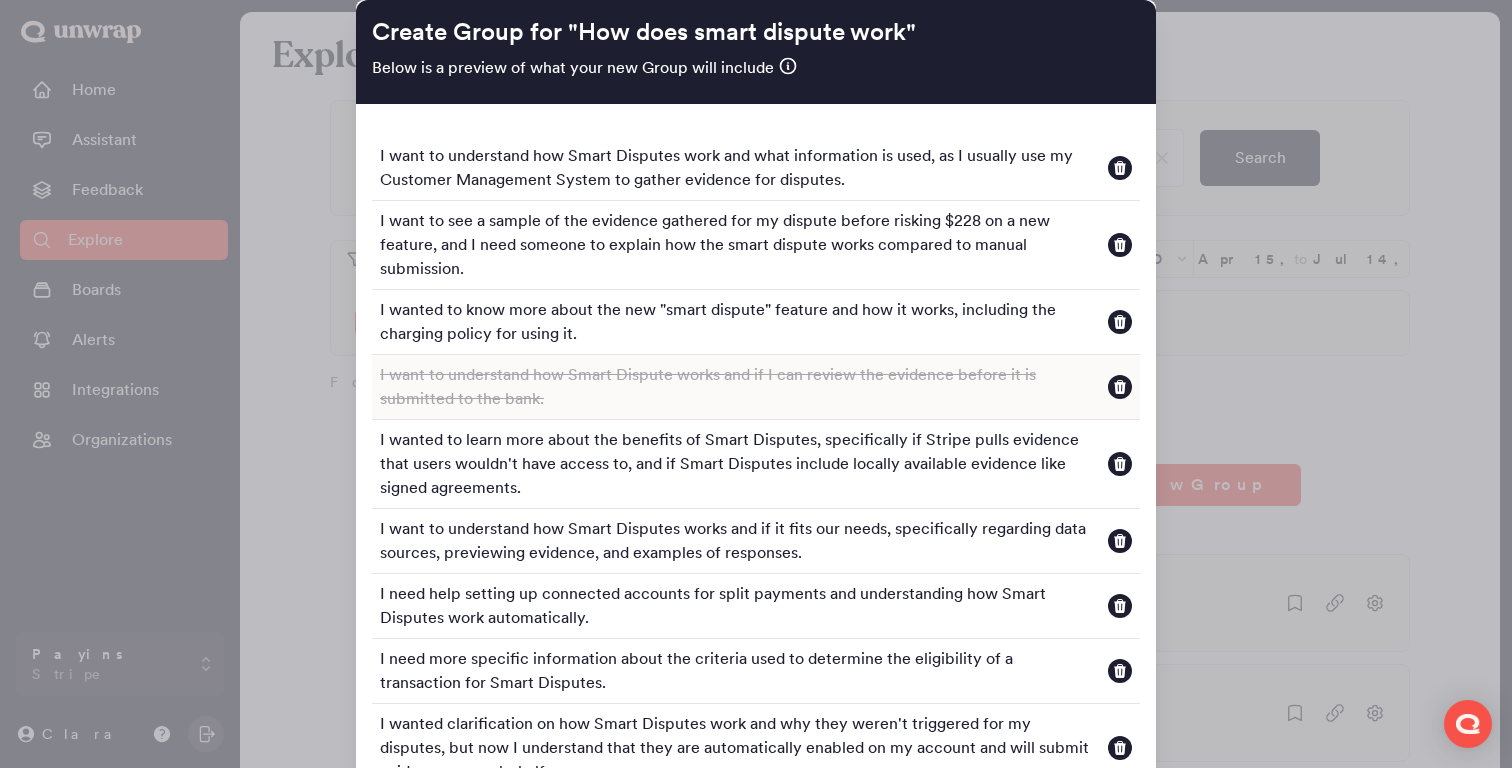 click on "I want to understand how Smart Dispute works and if I can review the evidence before it is submitted to the bank." at bounding box center [738, 387] 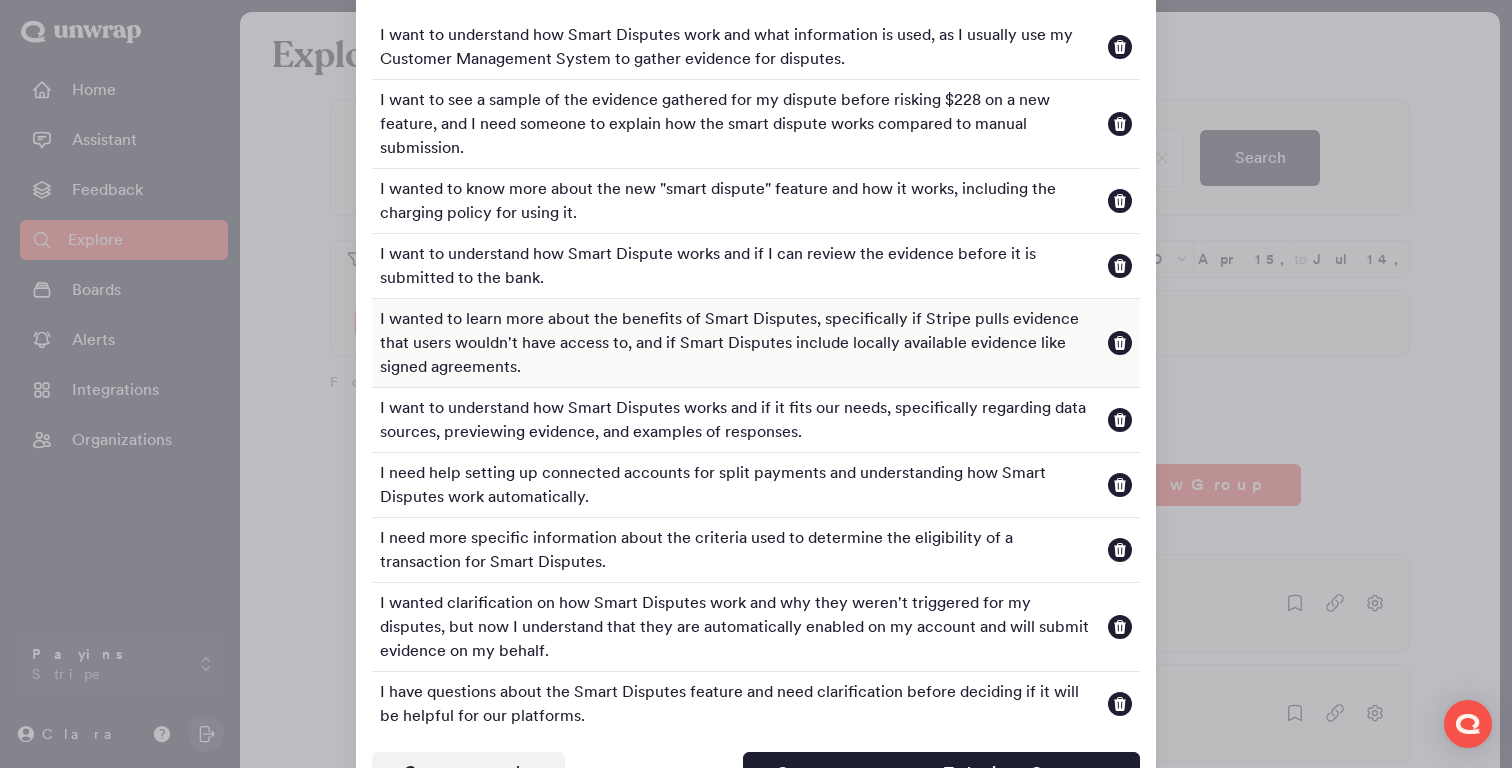 scroll, scrollTop: 162, scrollLeft: 0, axis: vertical 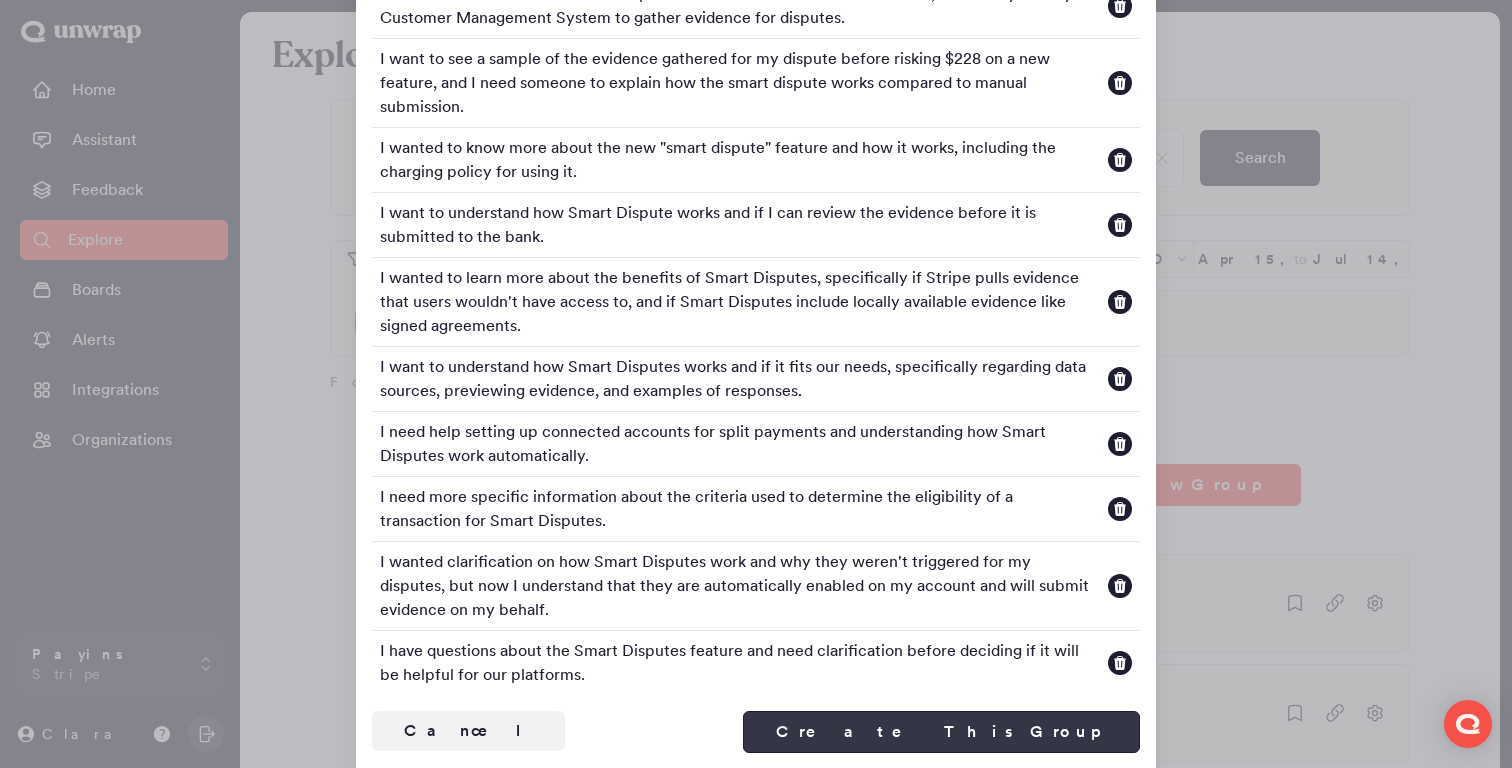 click on "Create This Group" at bounding box center [941, 732] 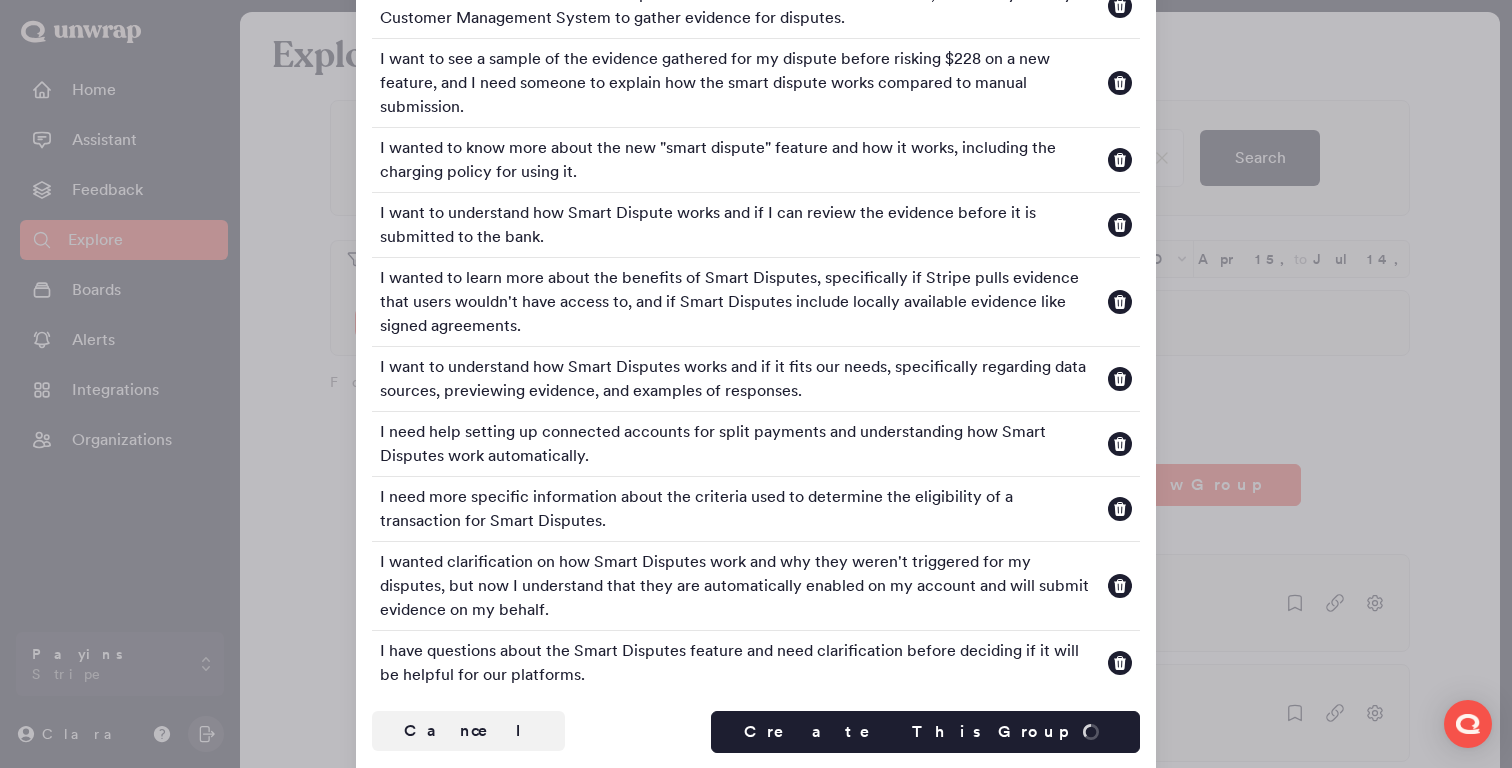 type 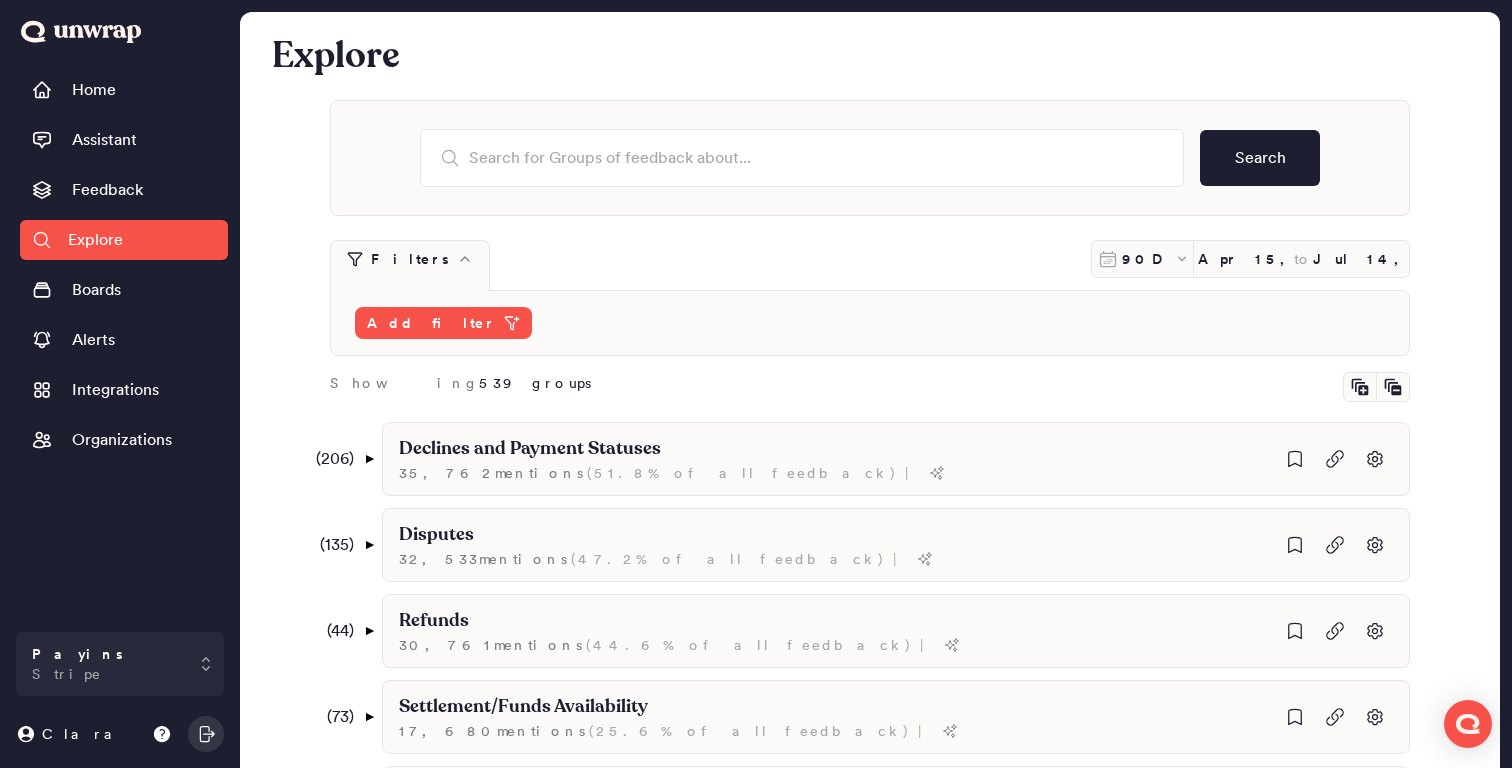 scroll, scrollTop: 0, scrollLeft: 0, axis: both 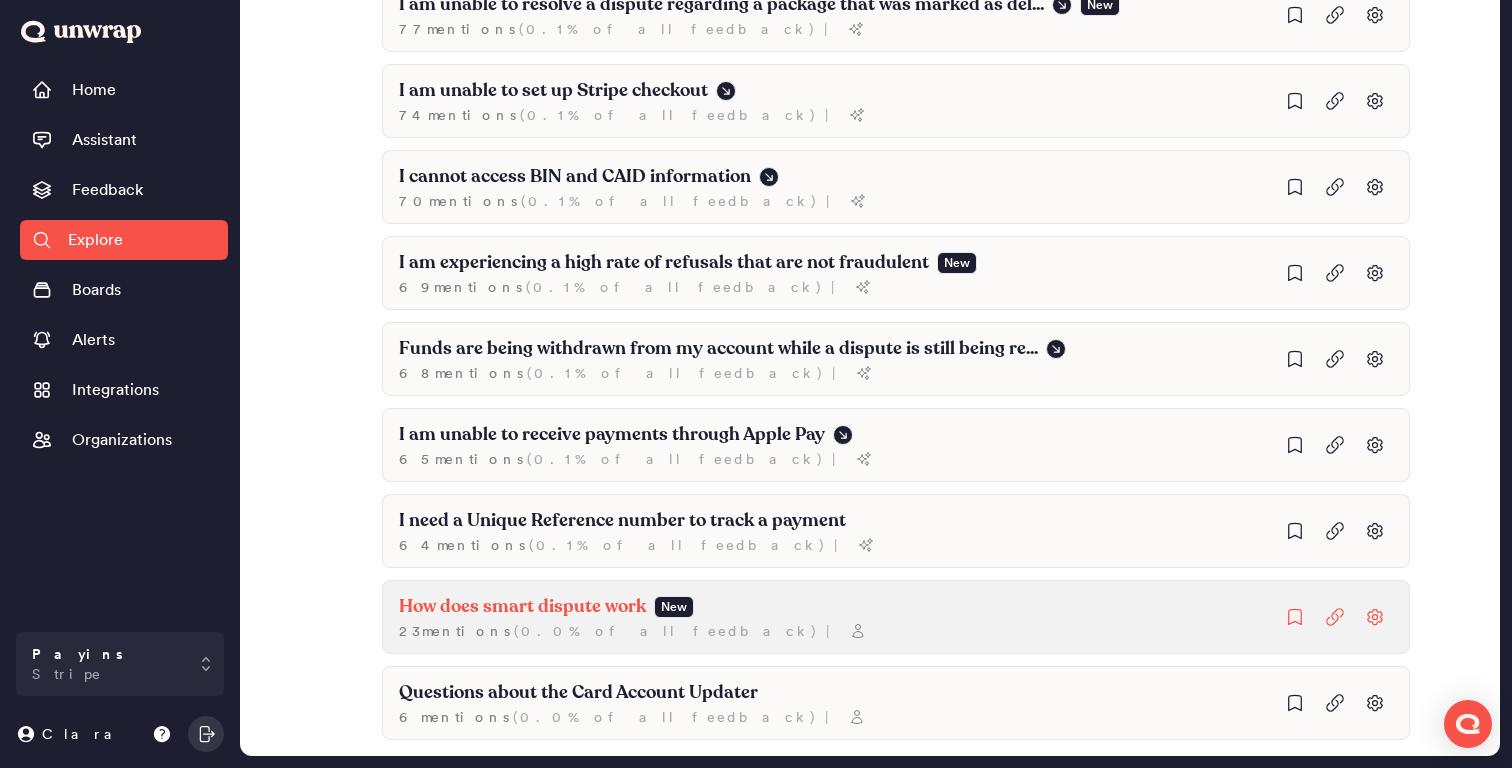 click on "How does smart dispute work New 23  mention s   ( 0.0% of all feedback ) |" at bounding box center [1136, -2191] 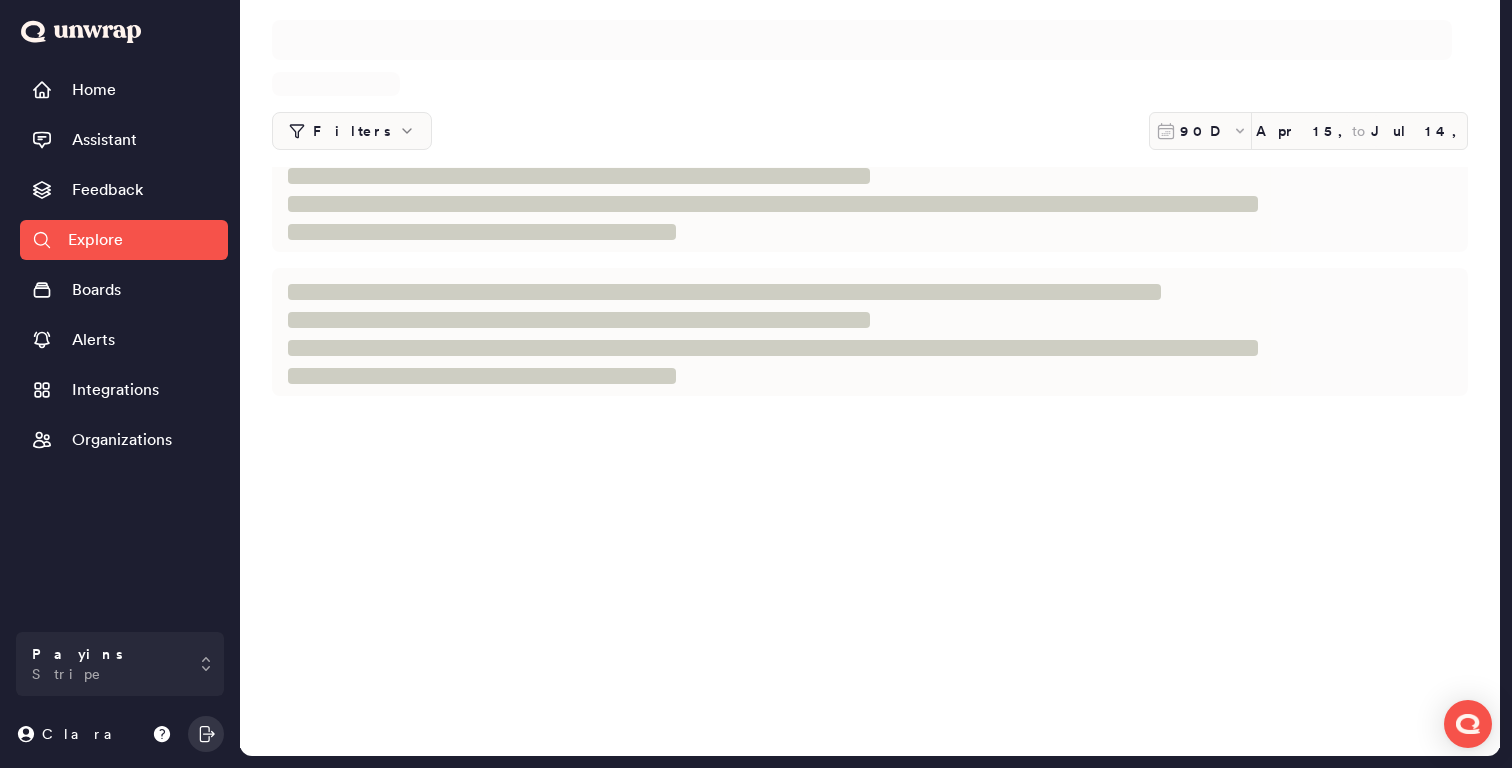 scroll, scrollTop: 0, scrollLeft: 0, axis: both 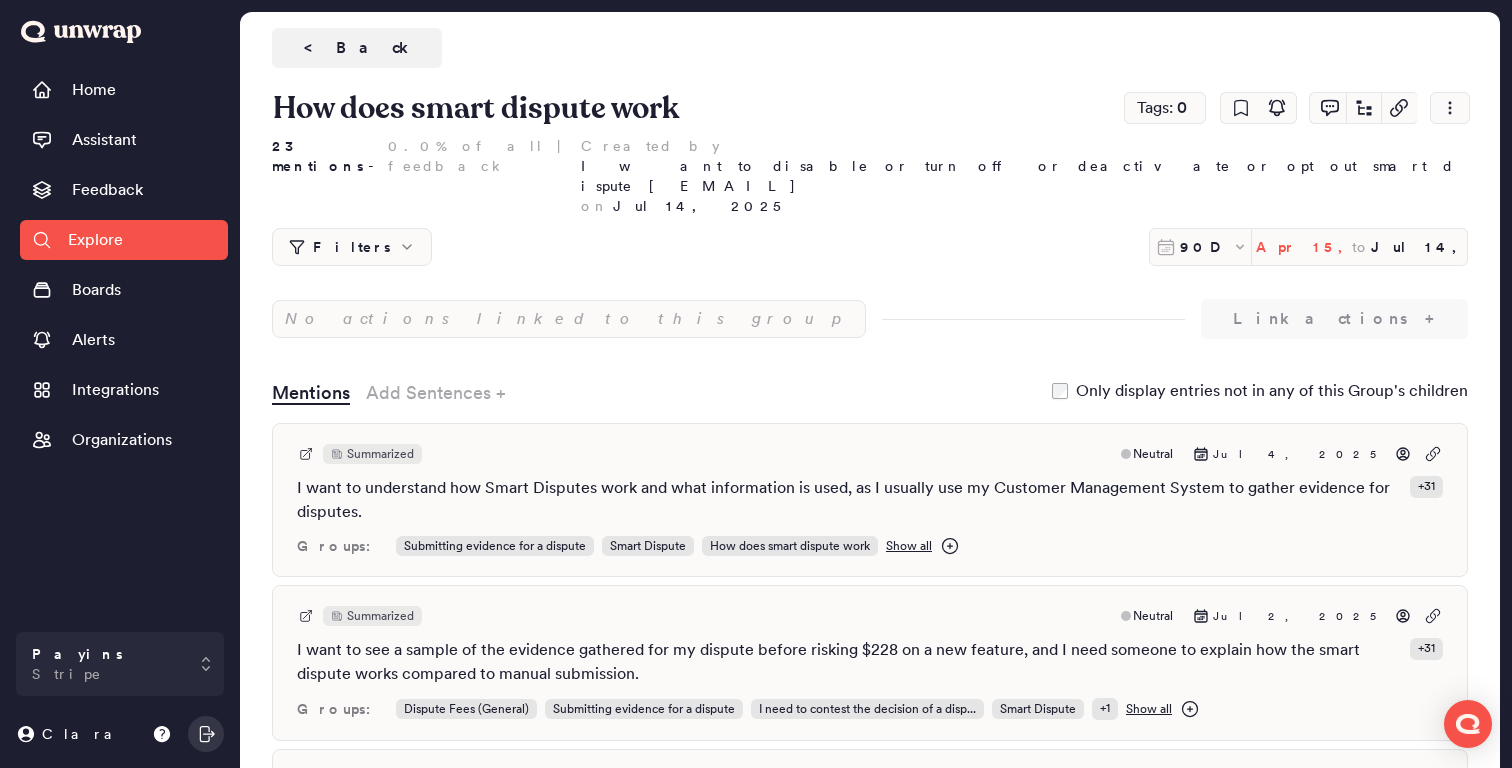 click on "Apr 15, 2025" at bounding box center [1304, 247] 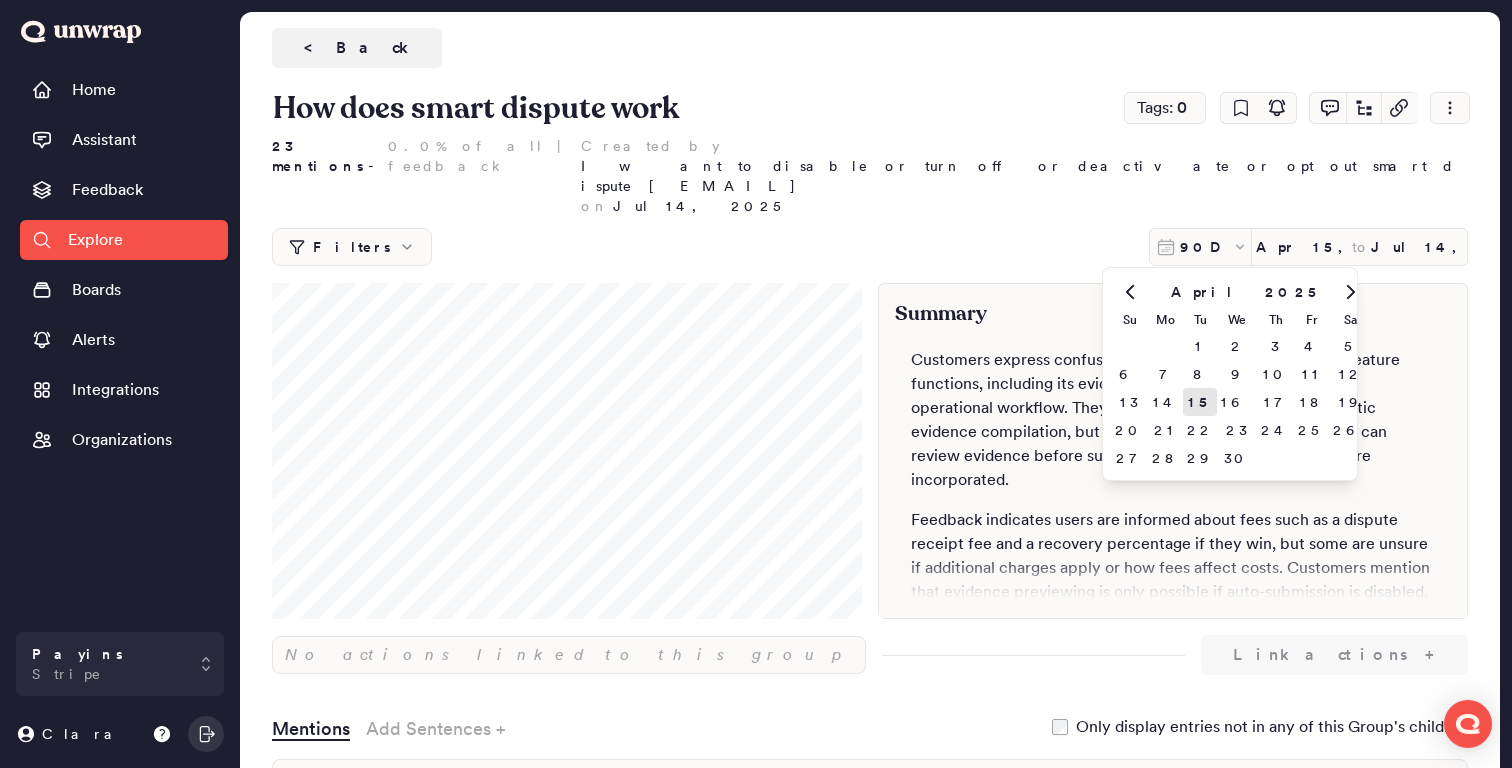 click 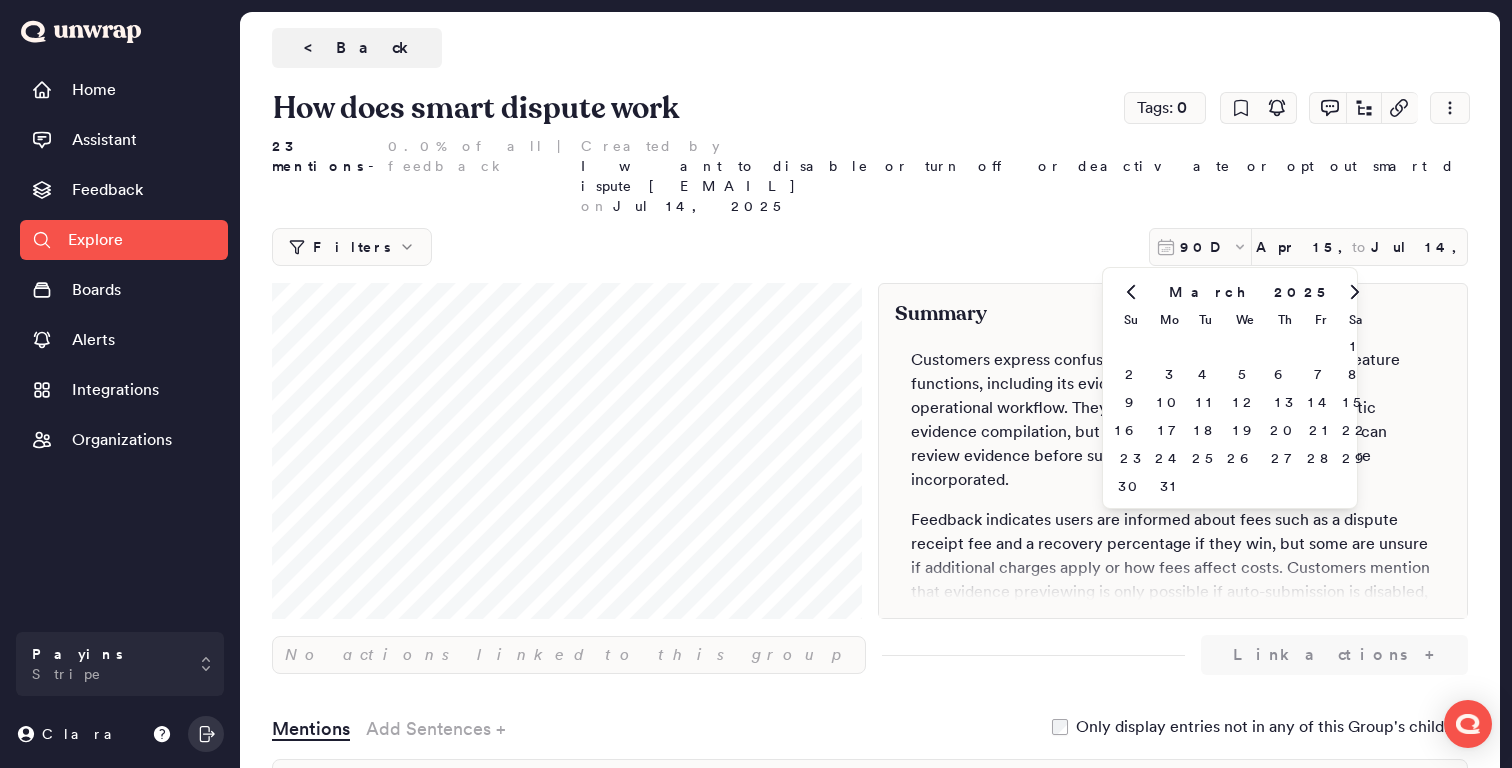 click 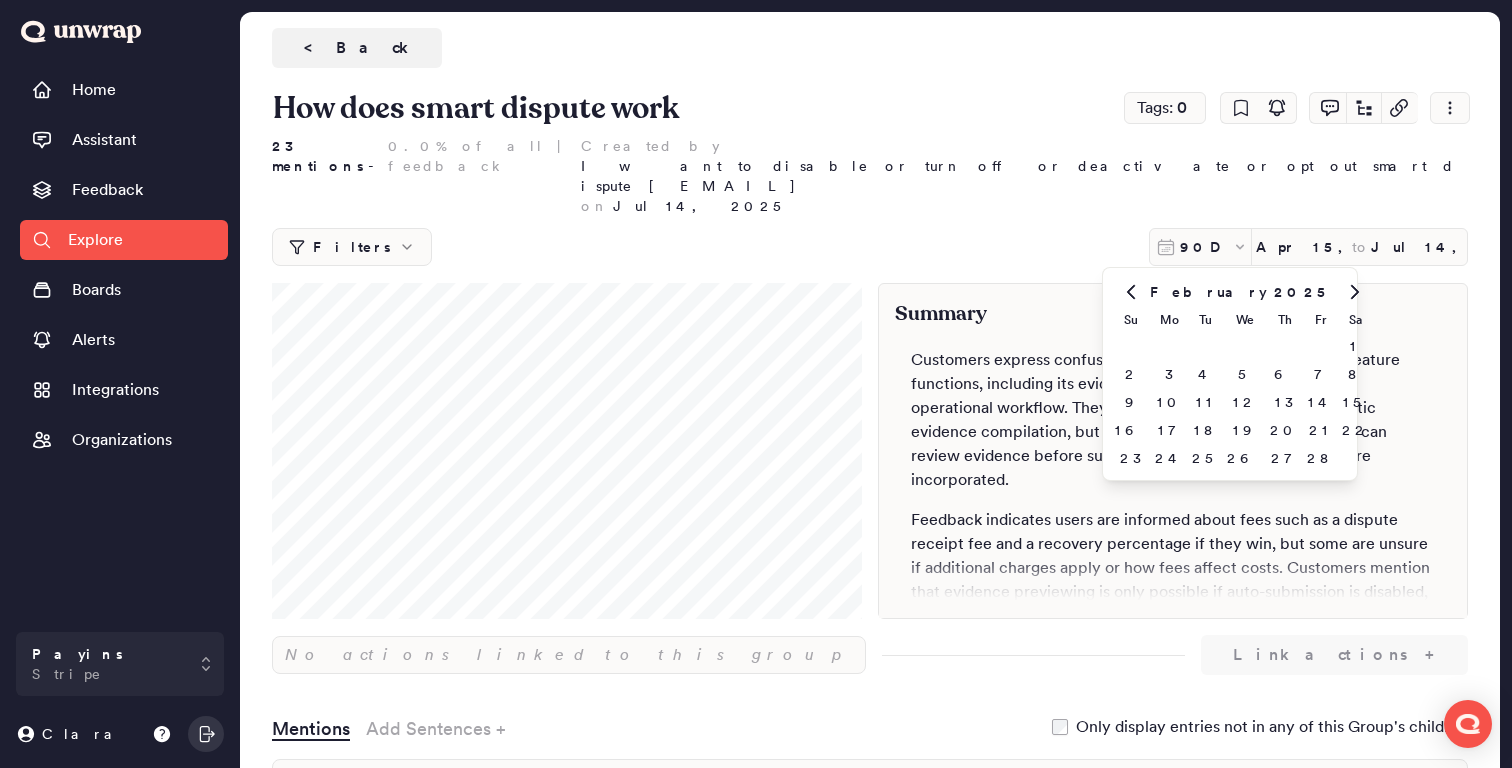 click 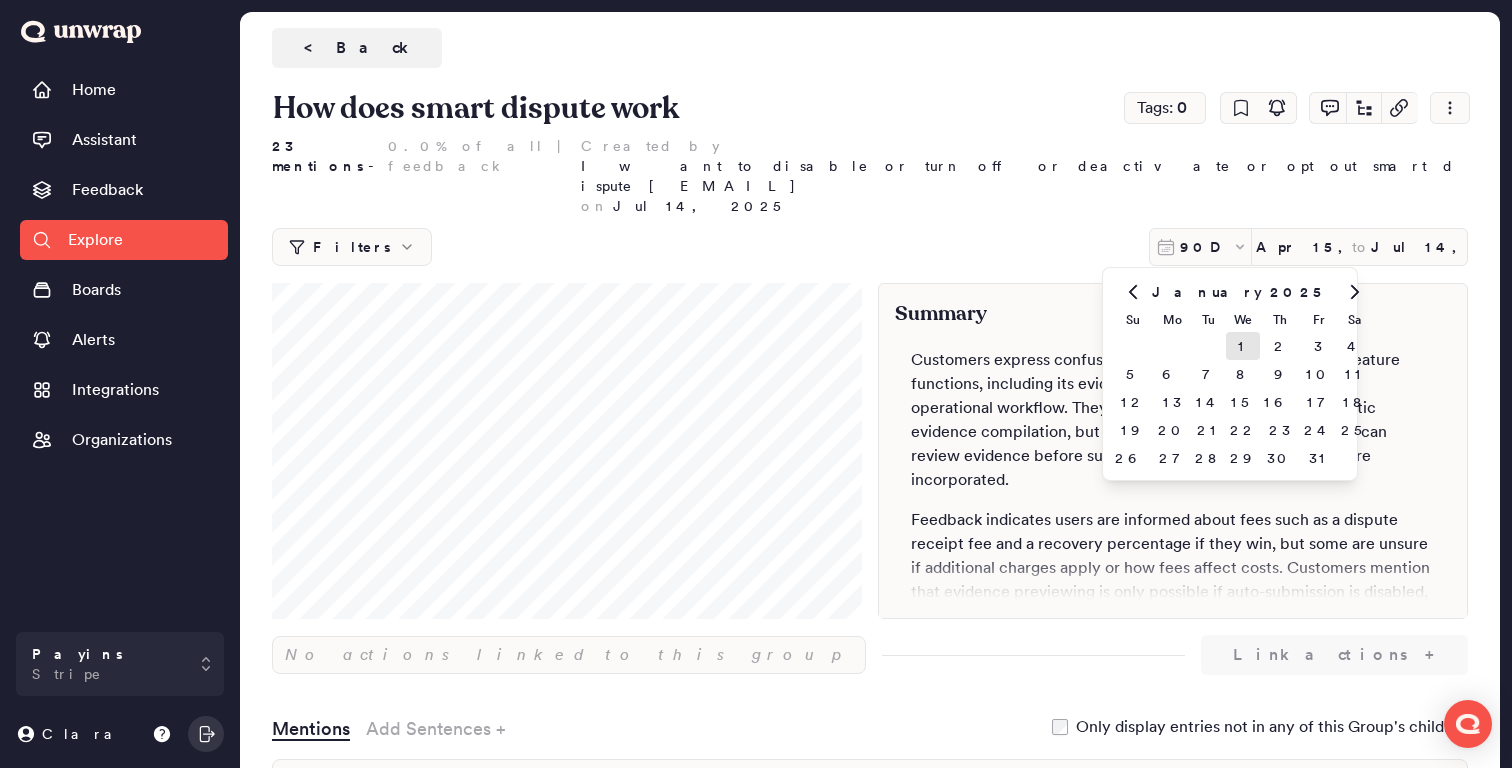 click on "1" at bounding box center (1243, 346) 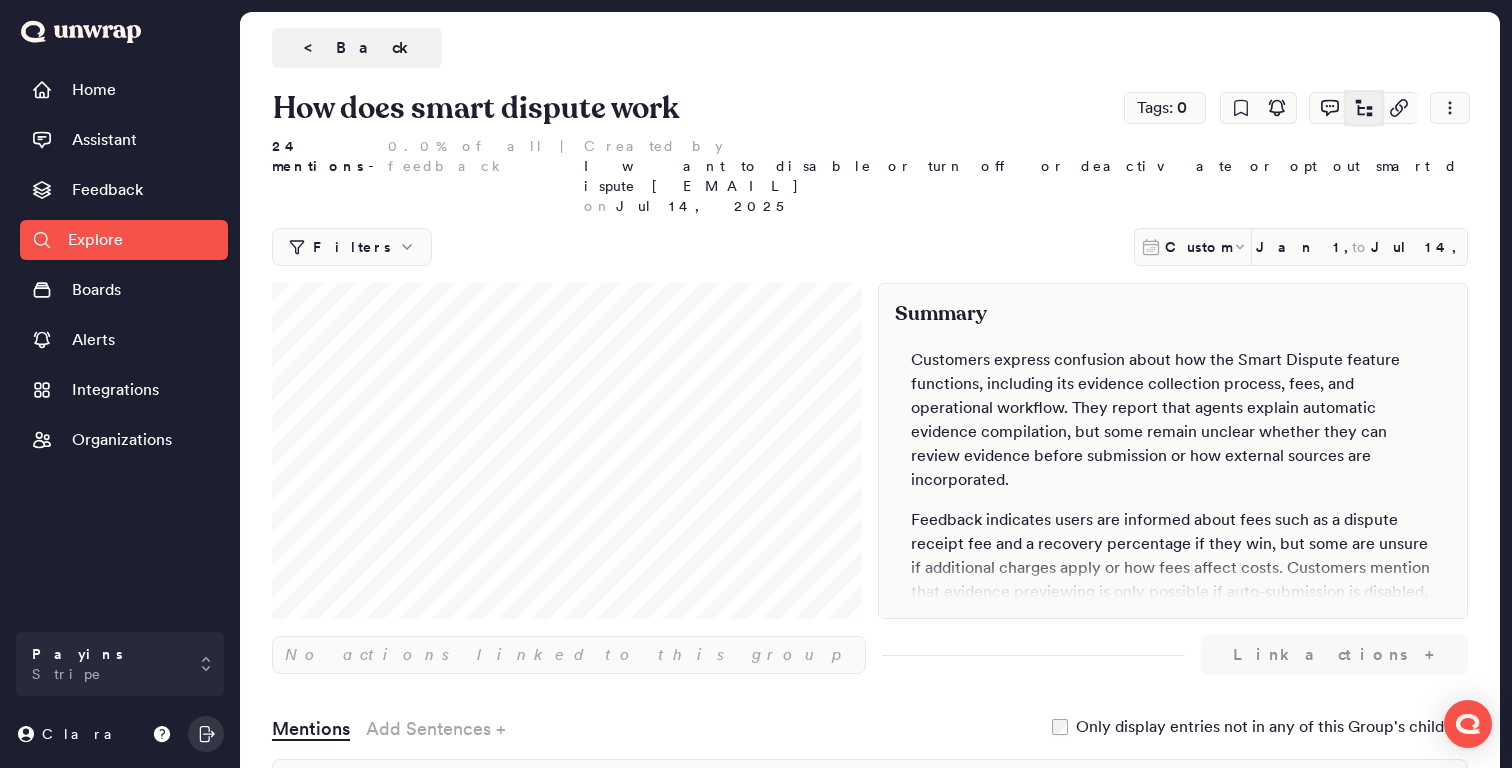 click 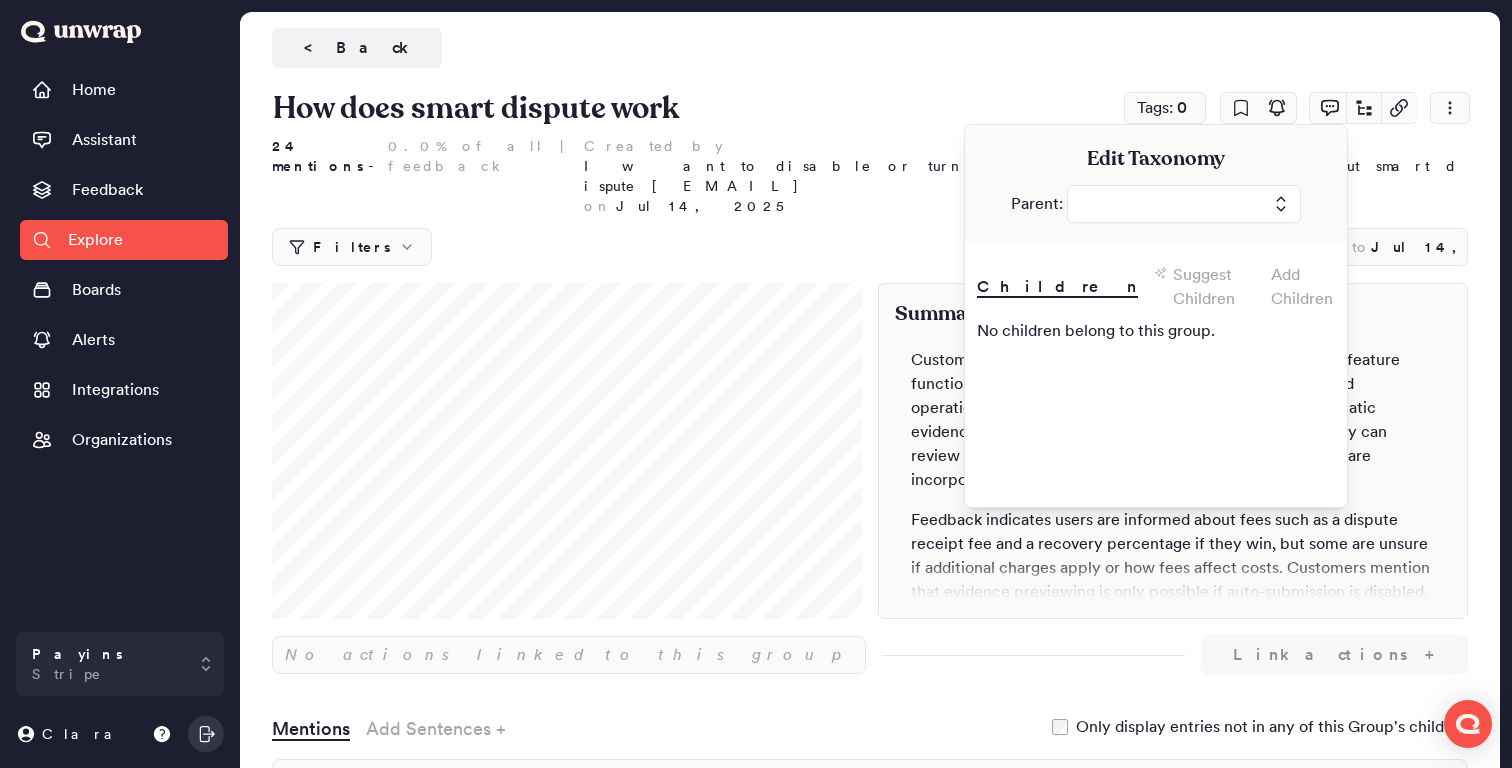 click at bounding box center (1184, 204) 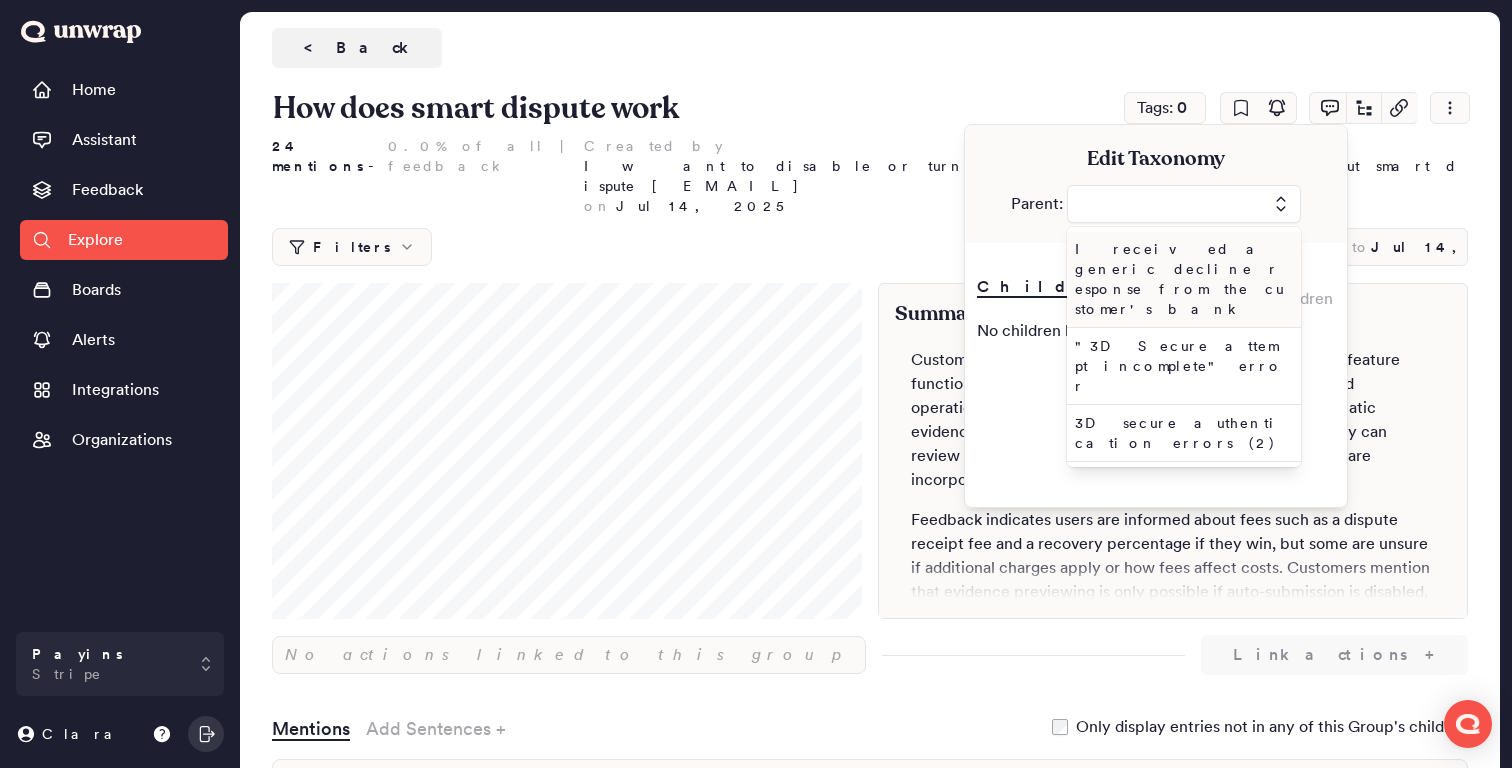 click at bounding box center [1184, 204] 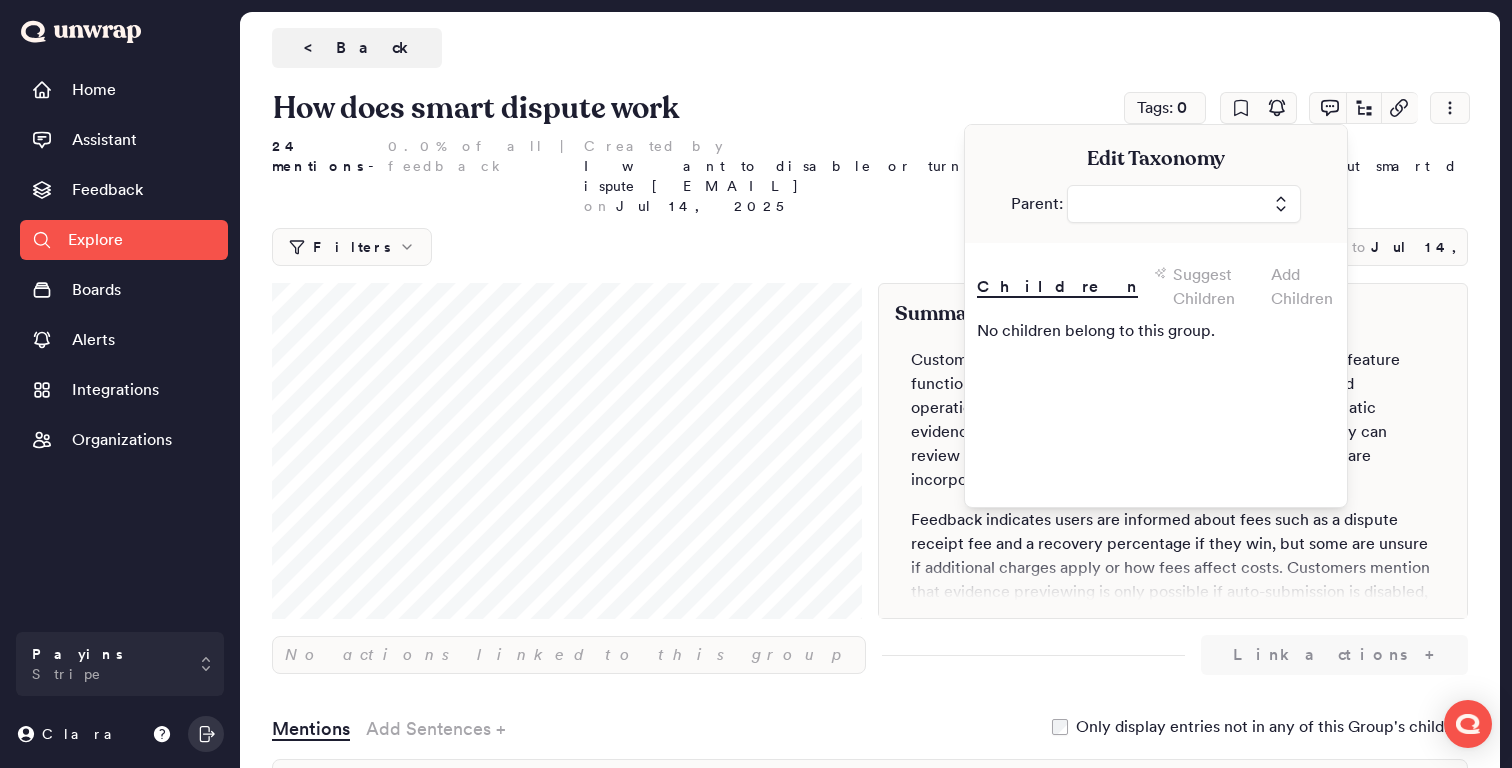 click at bounding box center (1184, 204) 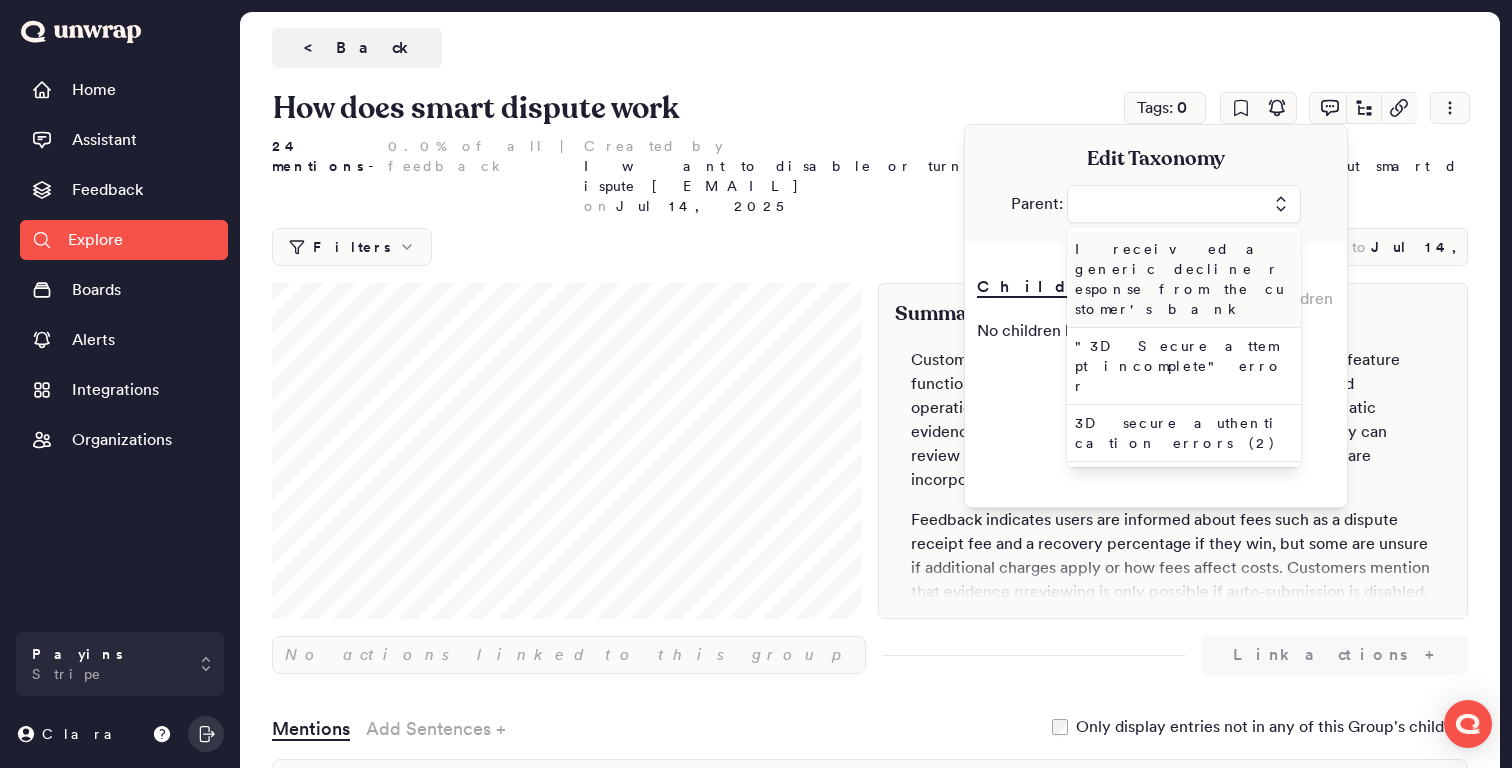 click at bounding box center (1184, 204) 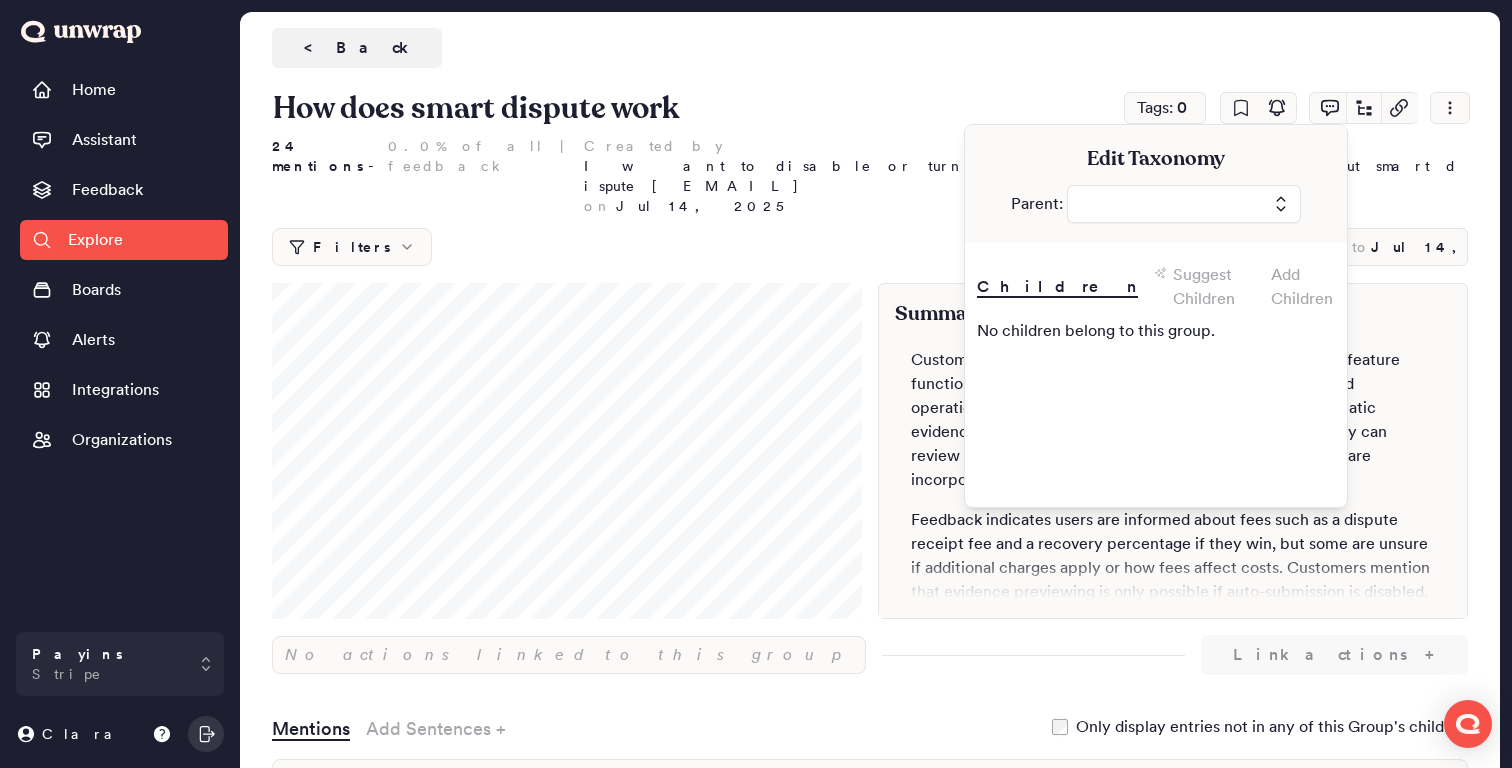 click at bounding box center (1184, 204) 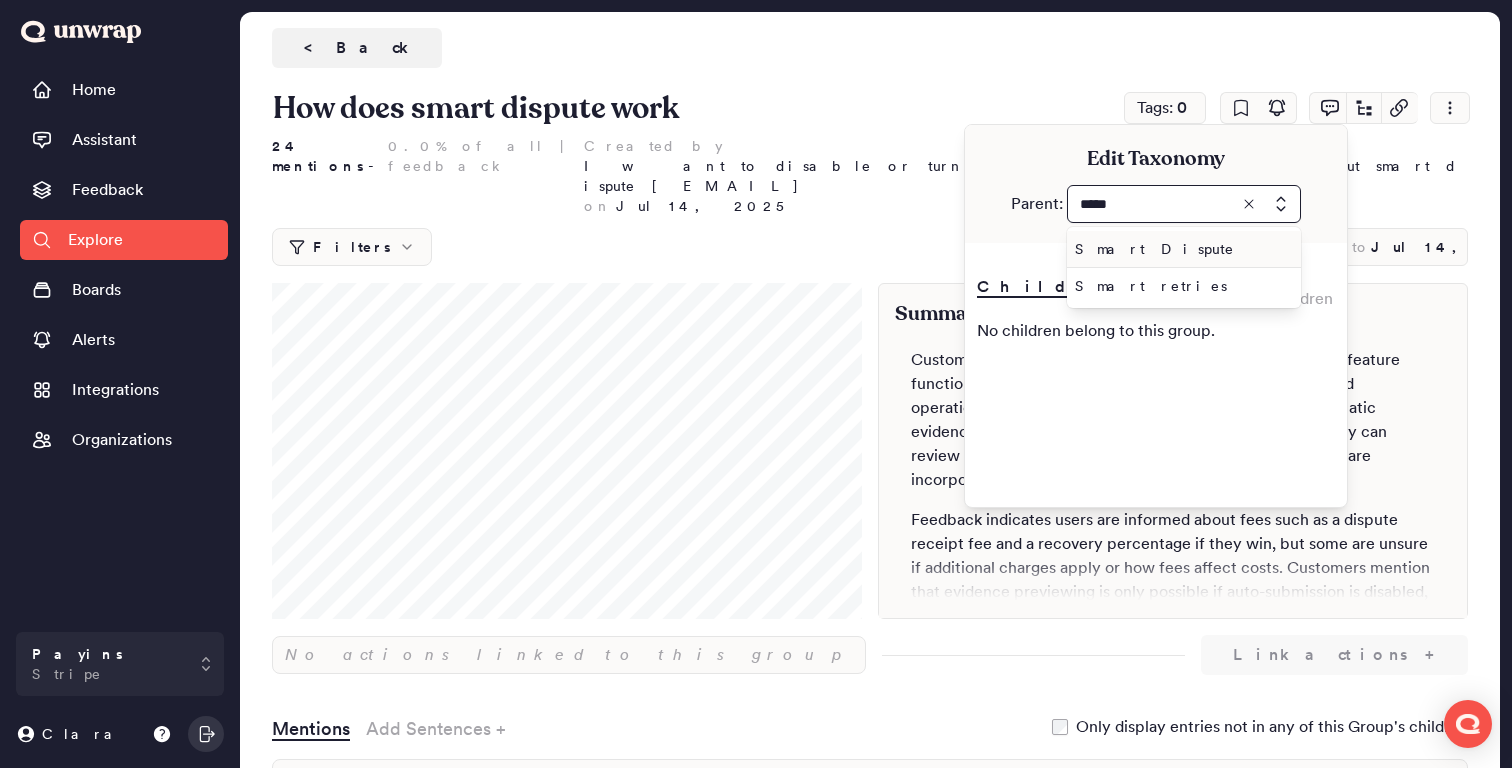 type on "*****" 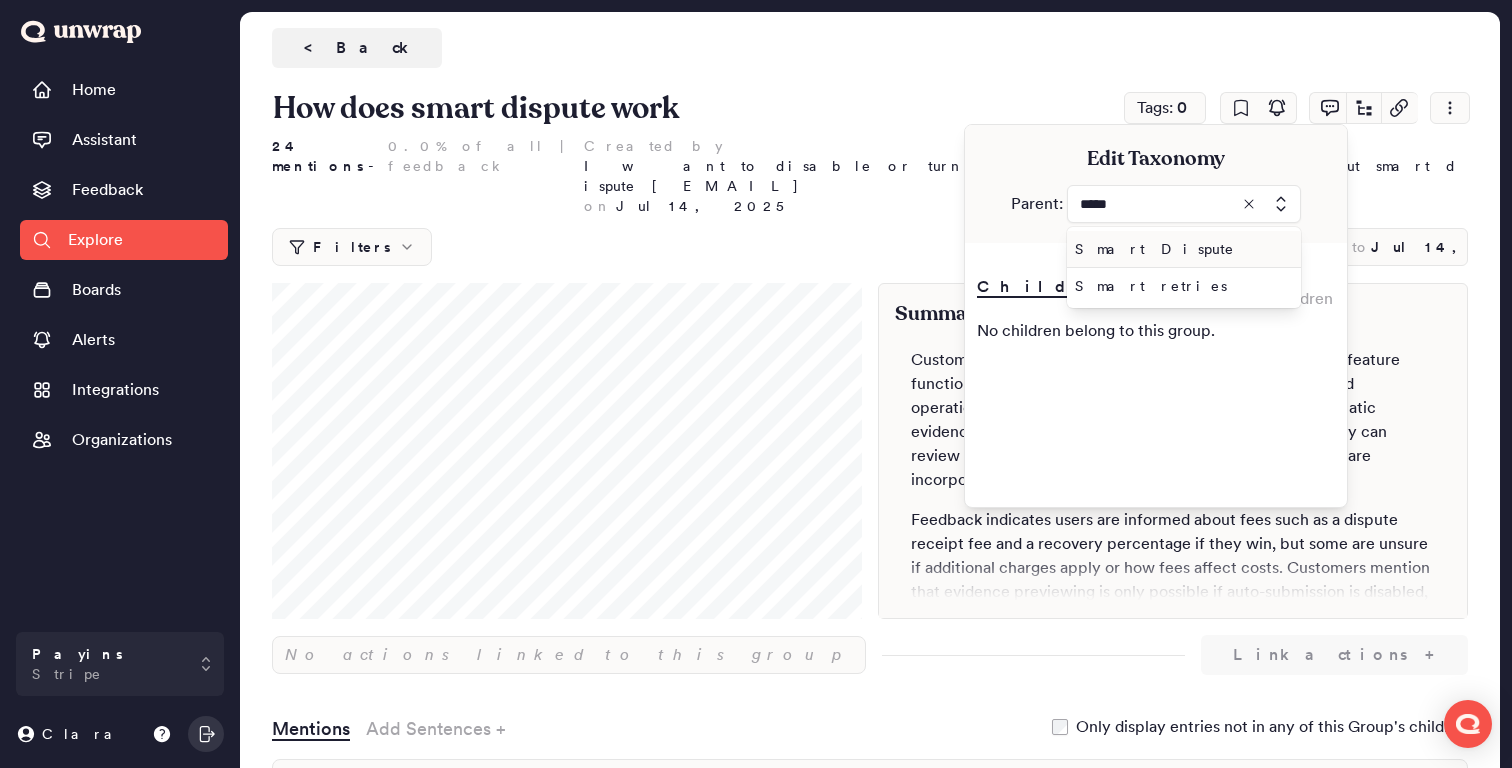click on "Smart Dispute" at bounding box center [1180, 249] 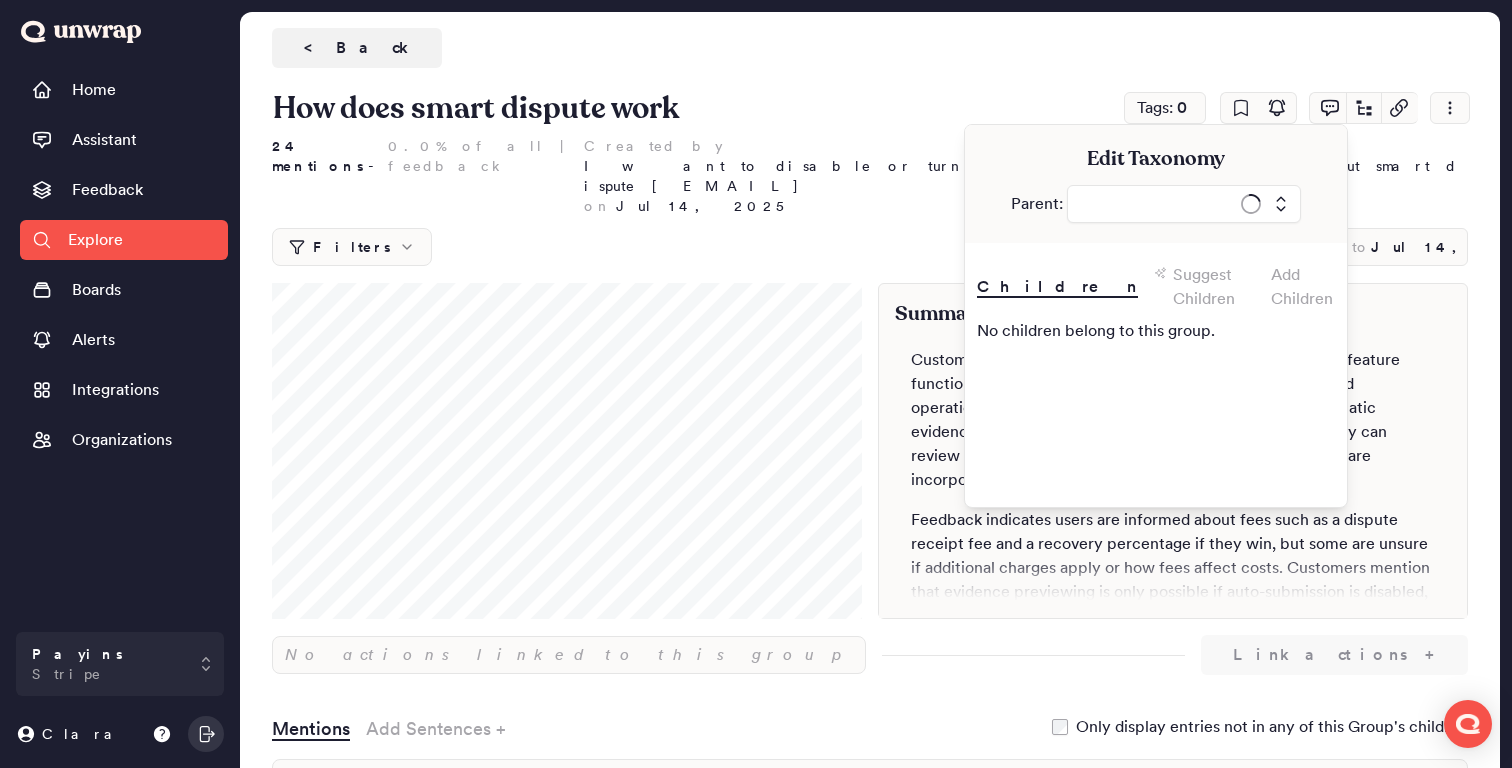 type on "**********" 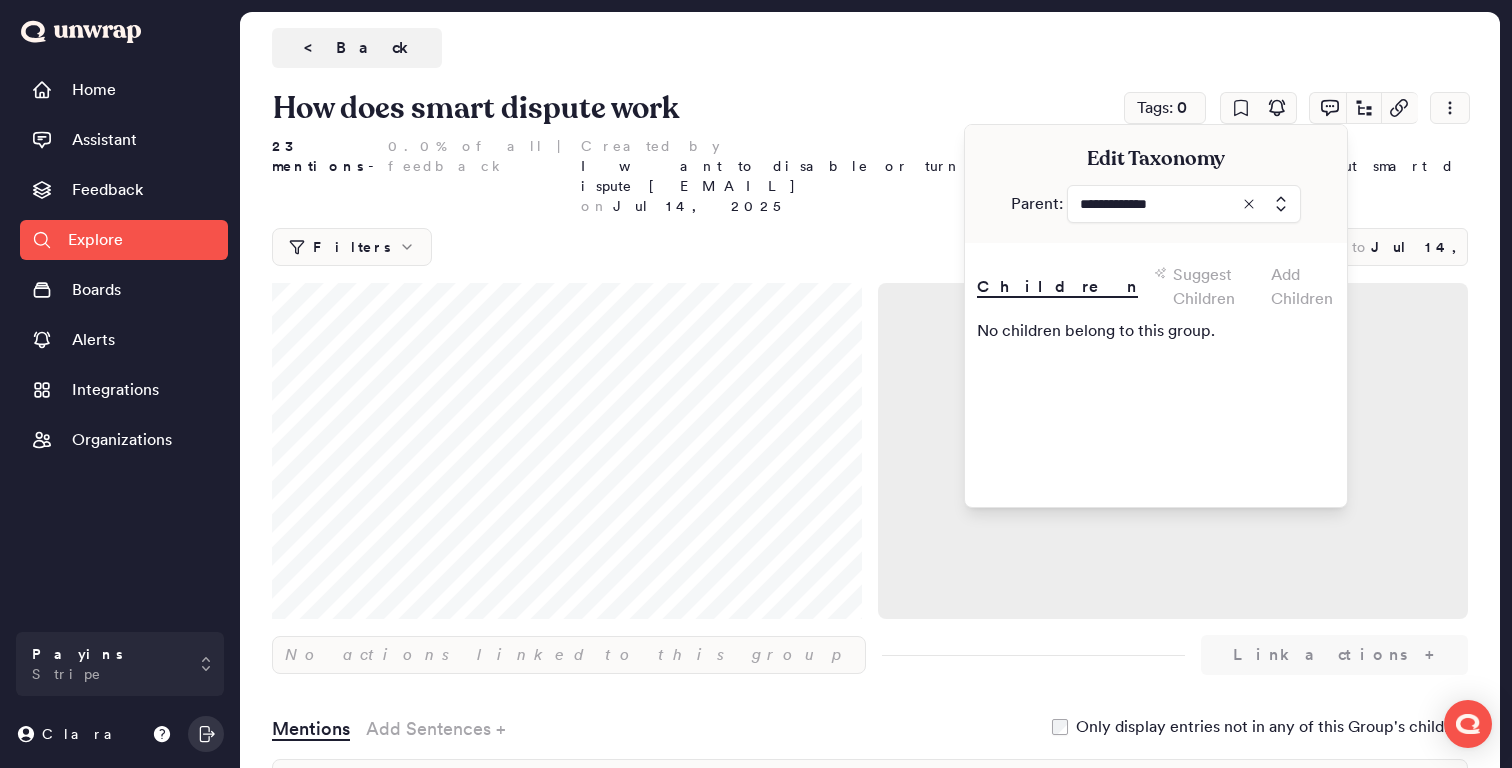 click on "Filters Custom Jan 1, 2025 to Jul 14, 2025" at bounding box center (870, 247) 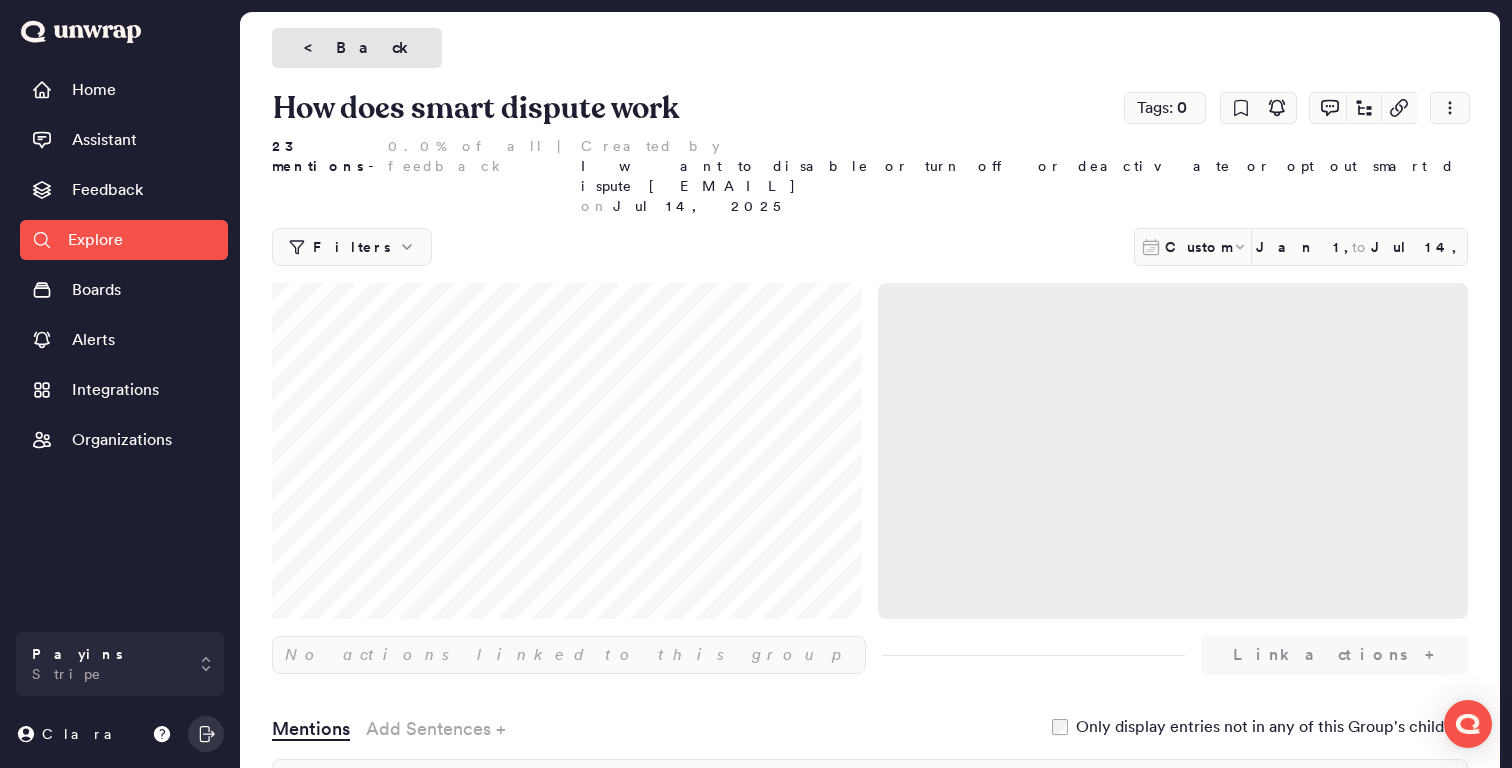 click on "< Back" at bounding box center (357, 48) 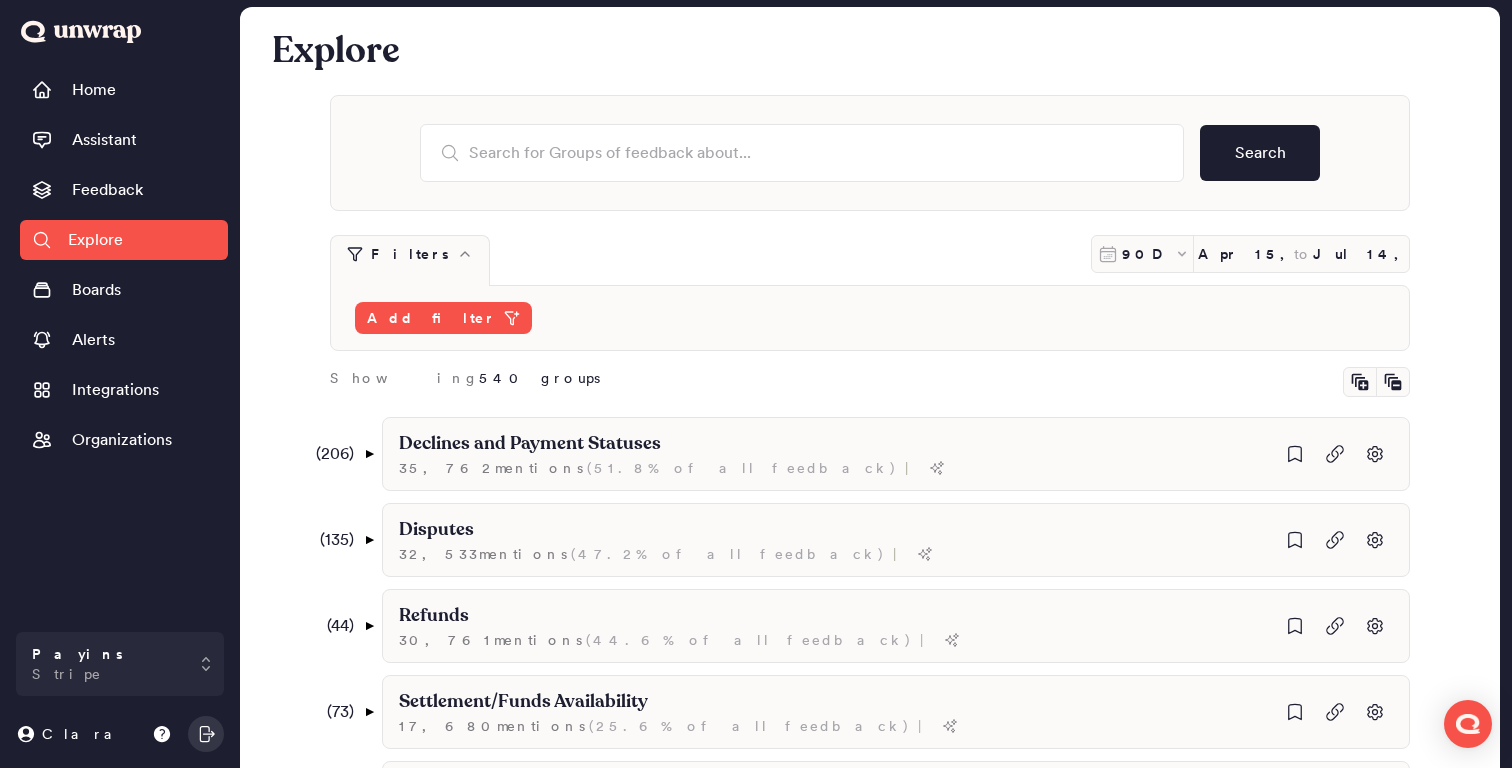 scroll, scrollTop: 0, scrollLeft: 0, axis: both 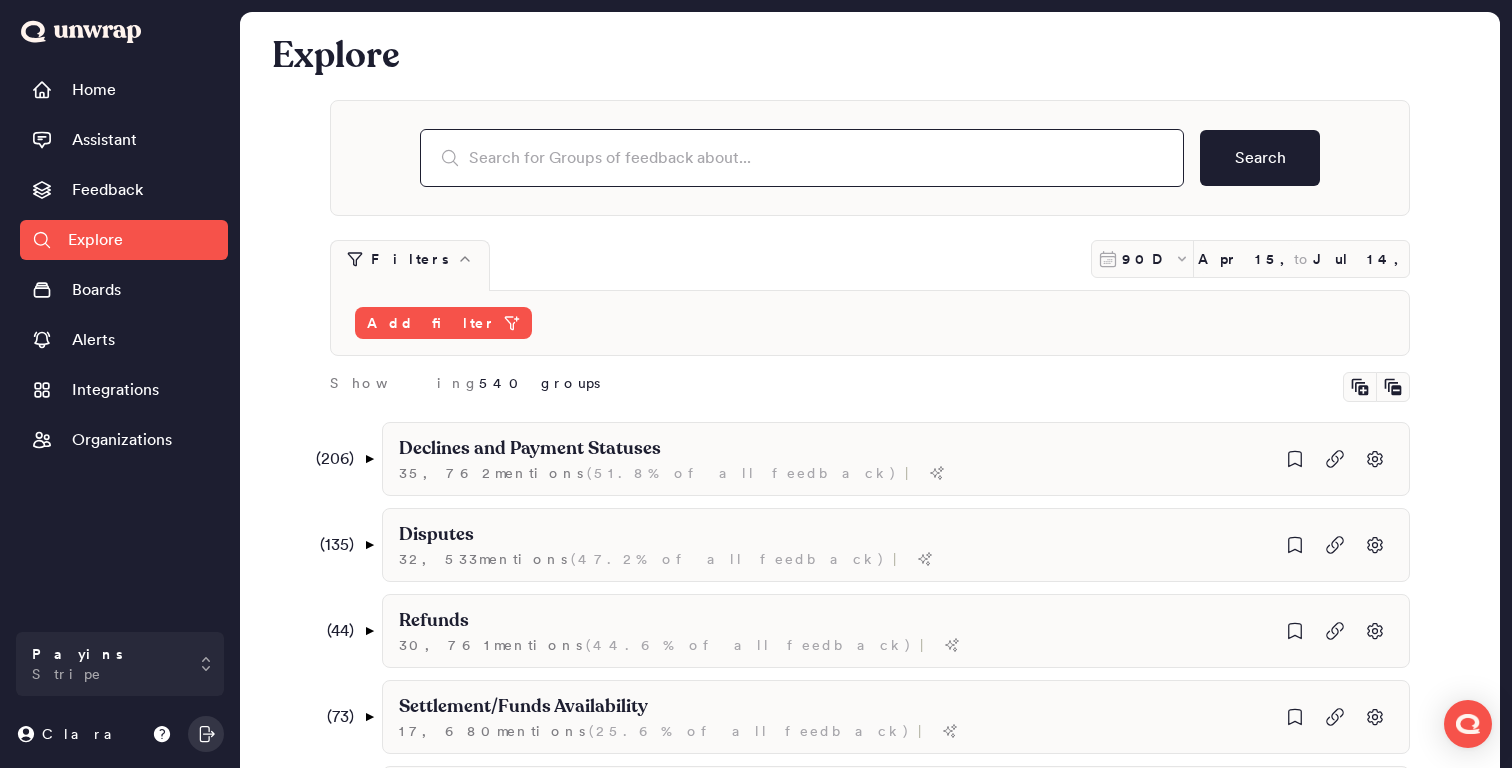 click at bounding box center [802, 158] 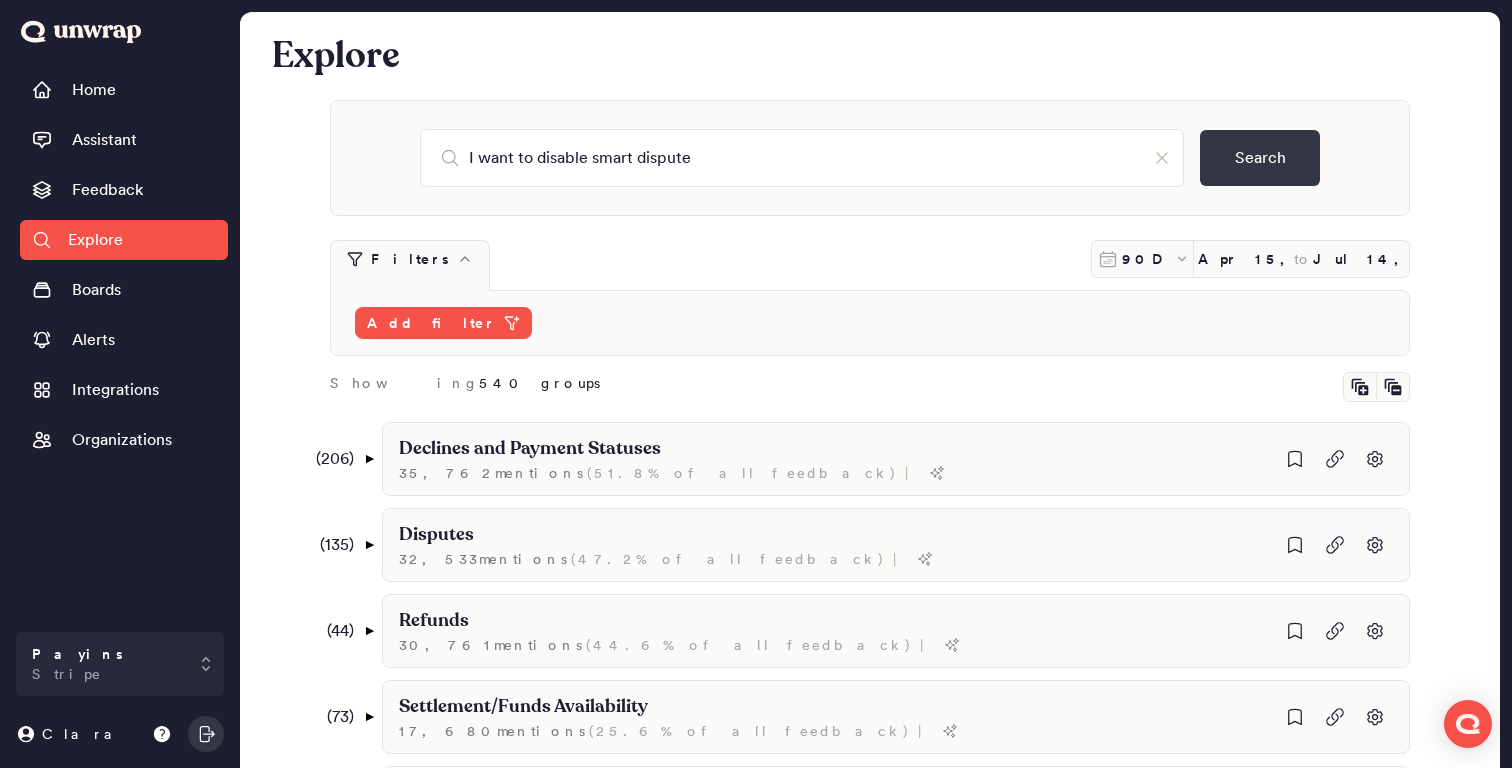 click on "Search" at bounding box center [1260, 158] 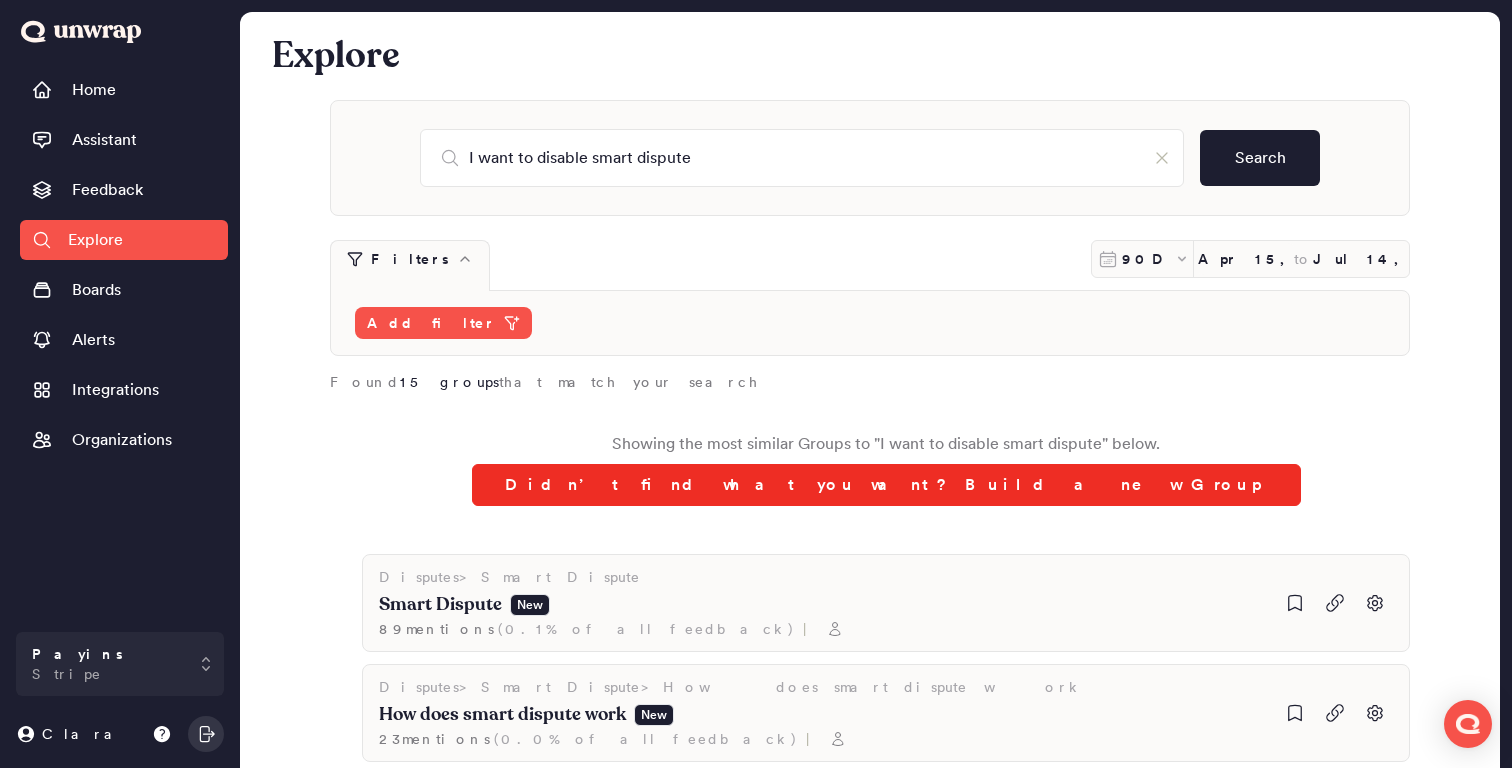 click on "Didn’t find what you want? Build a new Group" at bounding box center (886, 485) 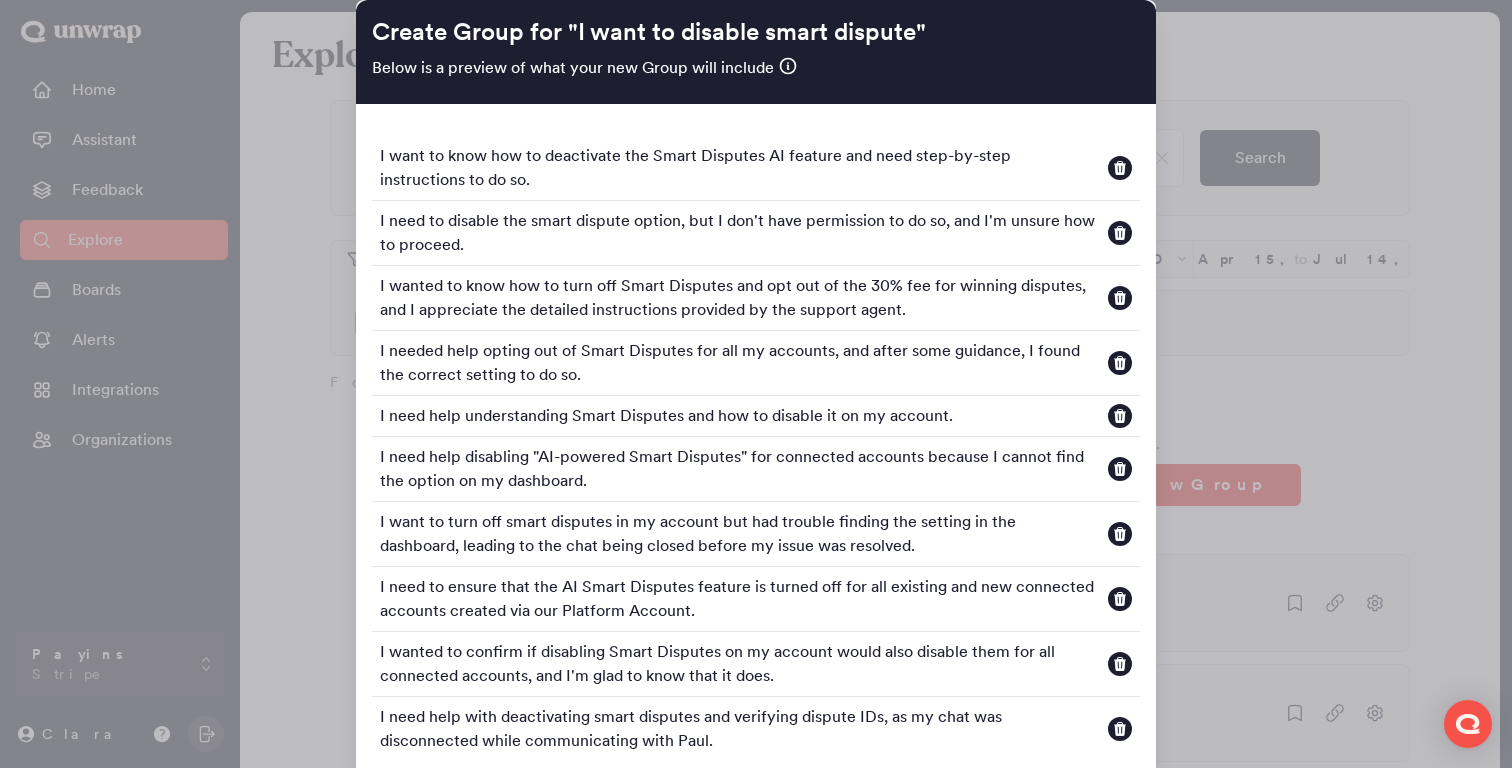 scroll, scrollTop: 29, scrollLeft: 0, axis: vertical 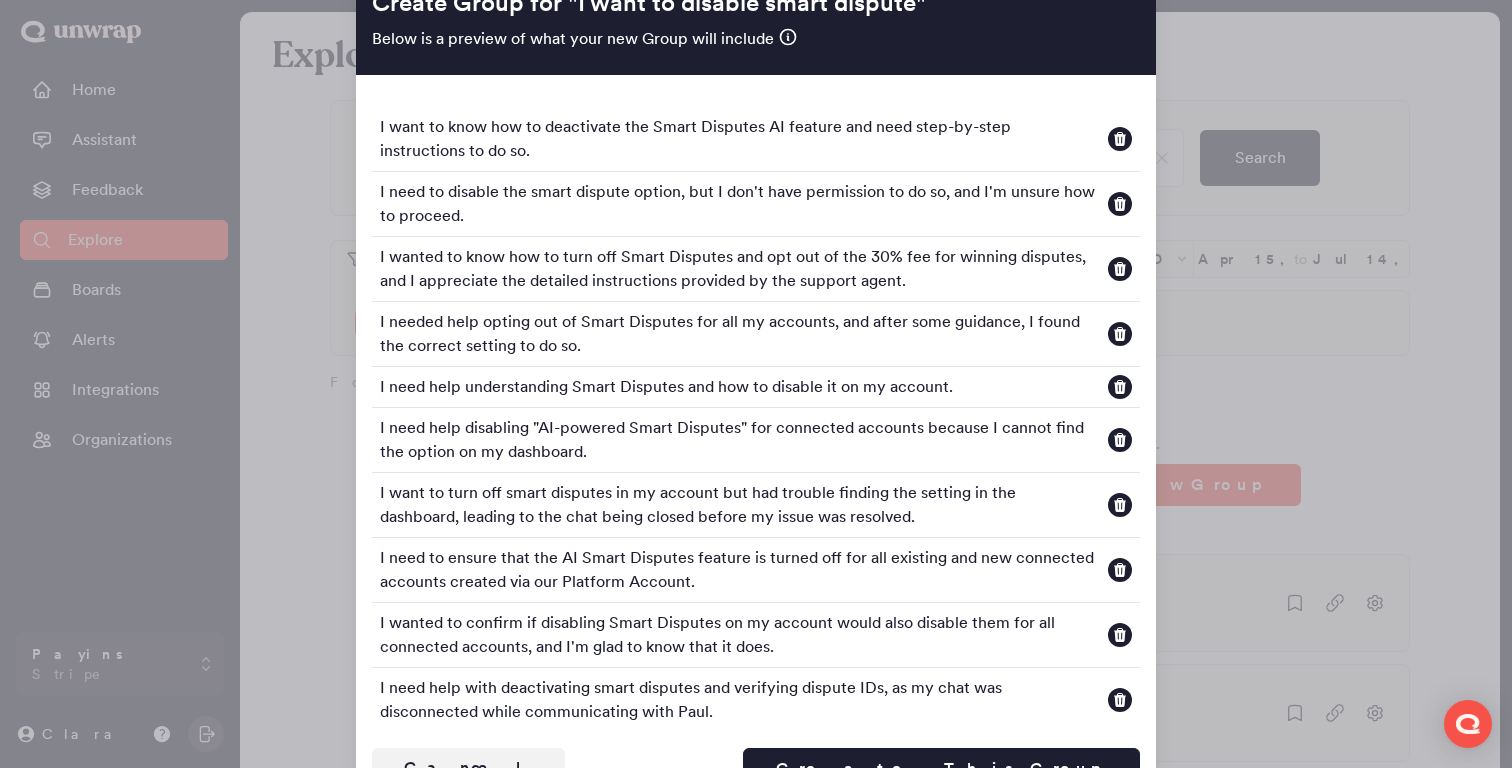 click at bounding box center [756, 384] 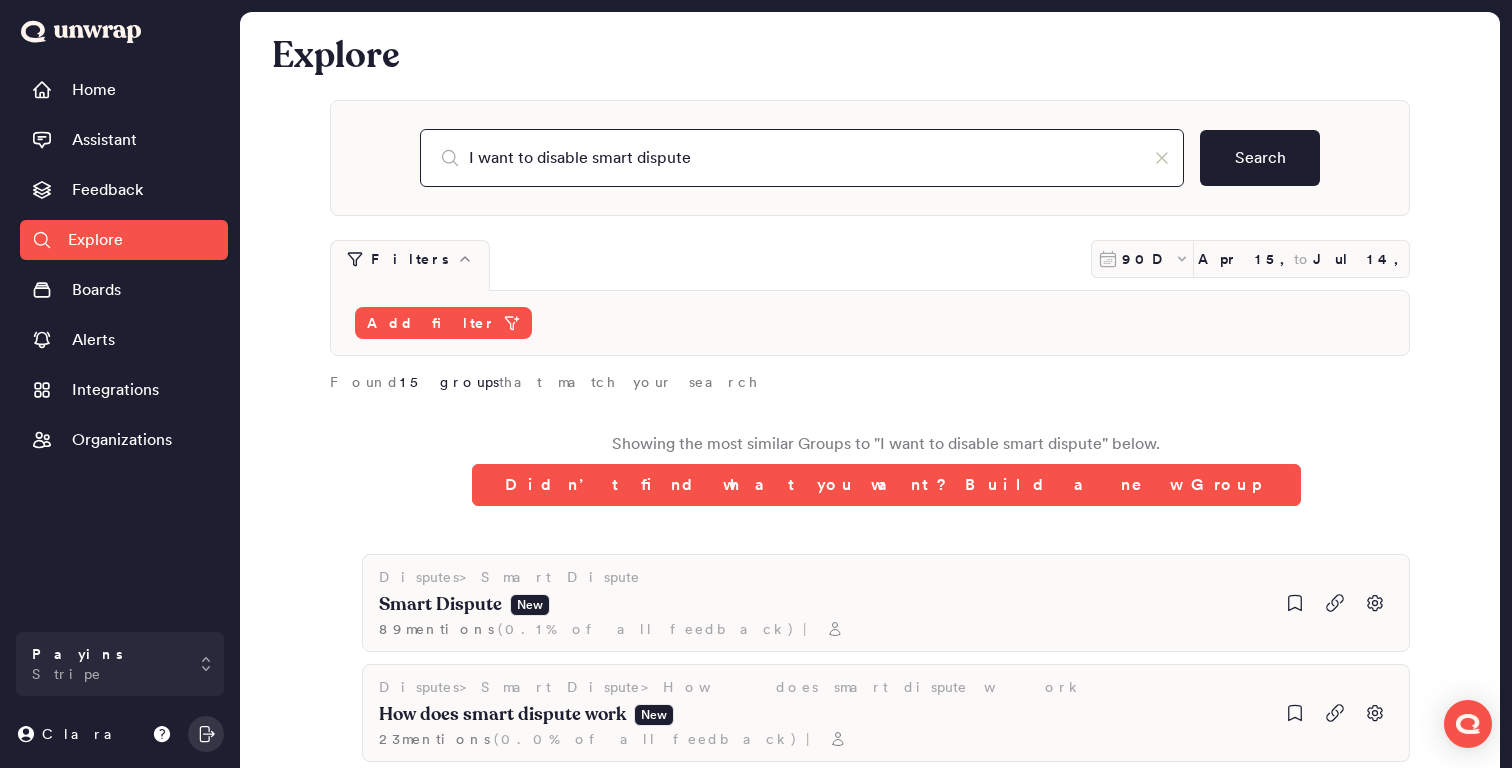 click on "I want to disable smart dispute" at bounding box center (802, 158) 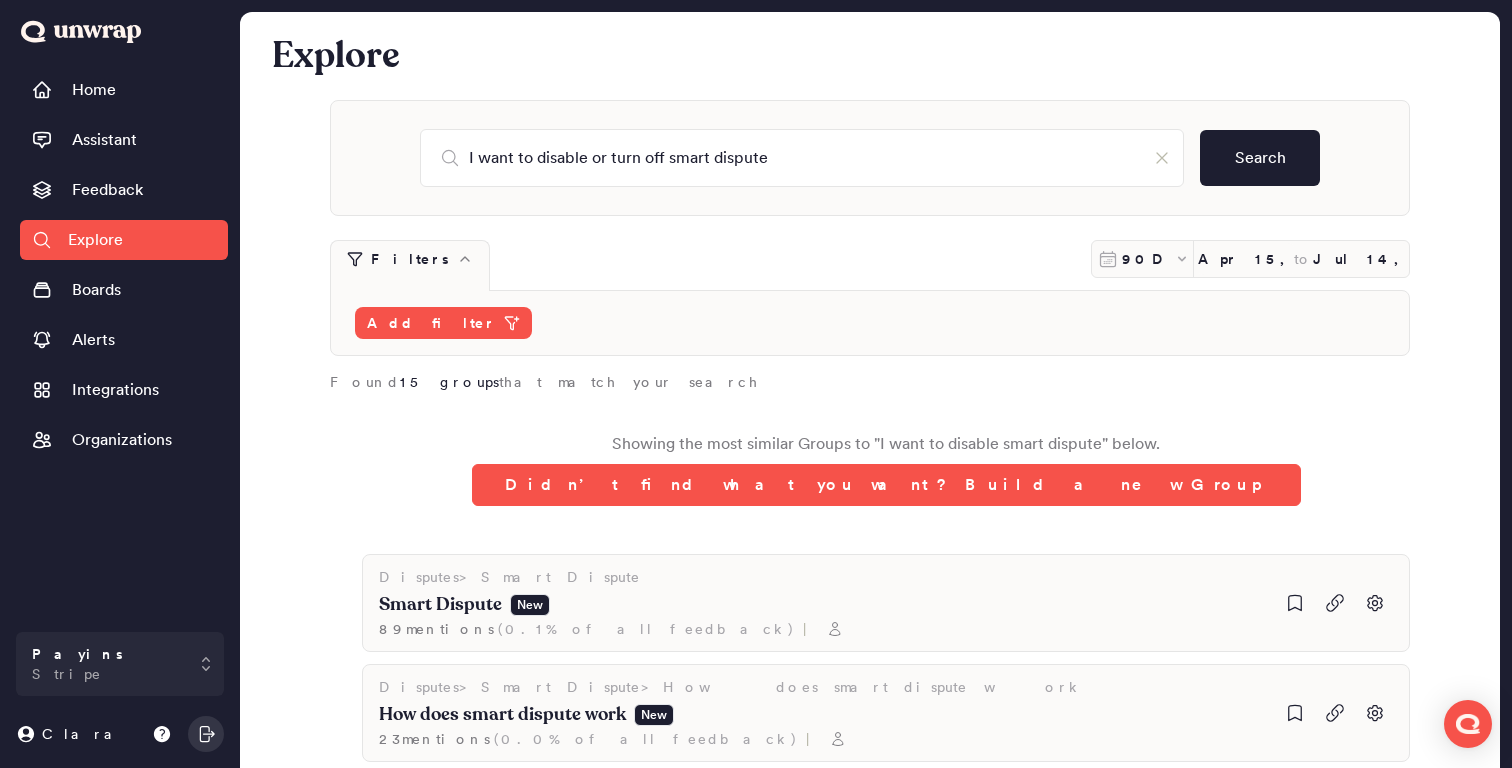 click on "I want to disable or turn off smart dispute Search" at bounding box center (870, 158) 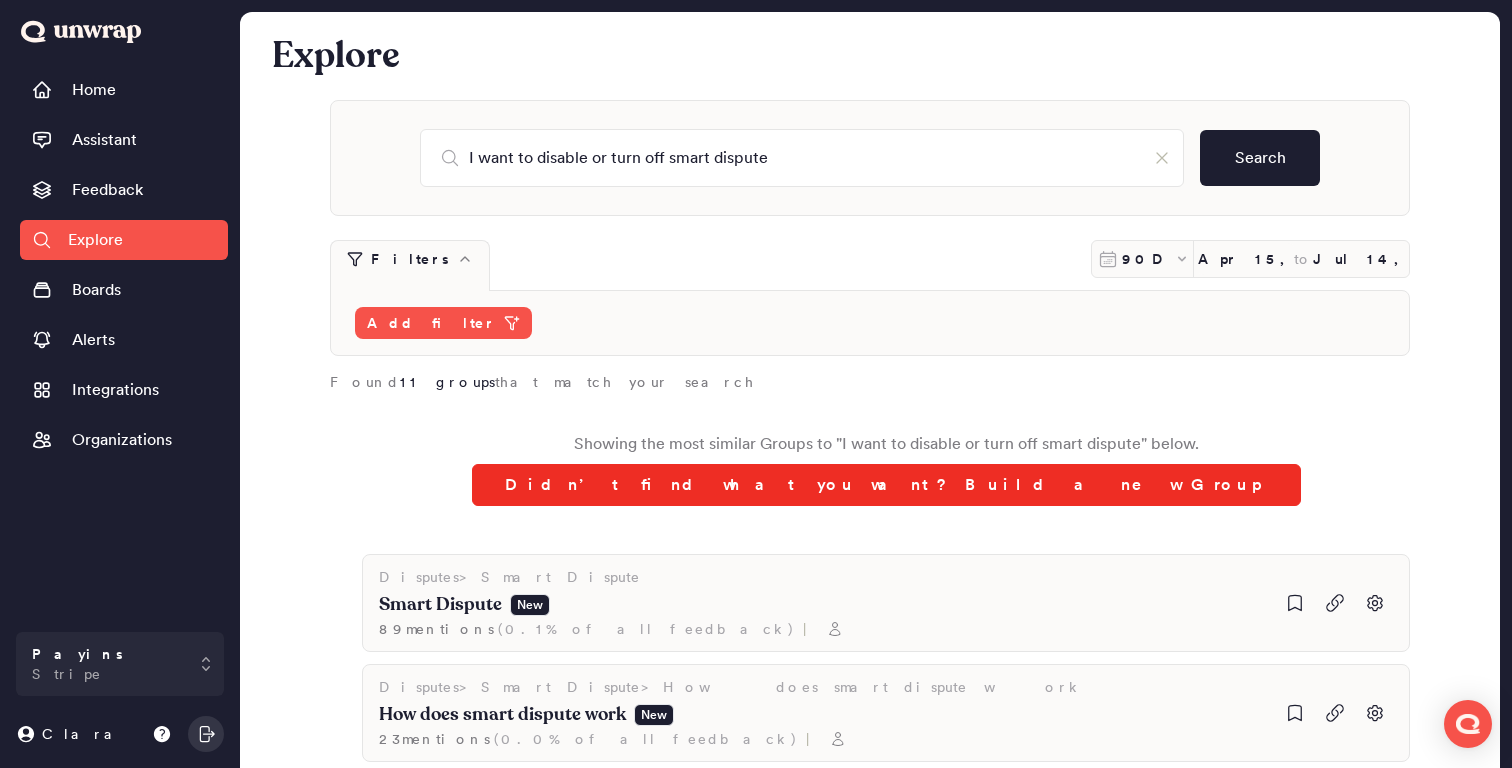 click on "Didn’t find what you want? Build a new Group" at bounding box center [886, 485] 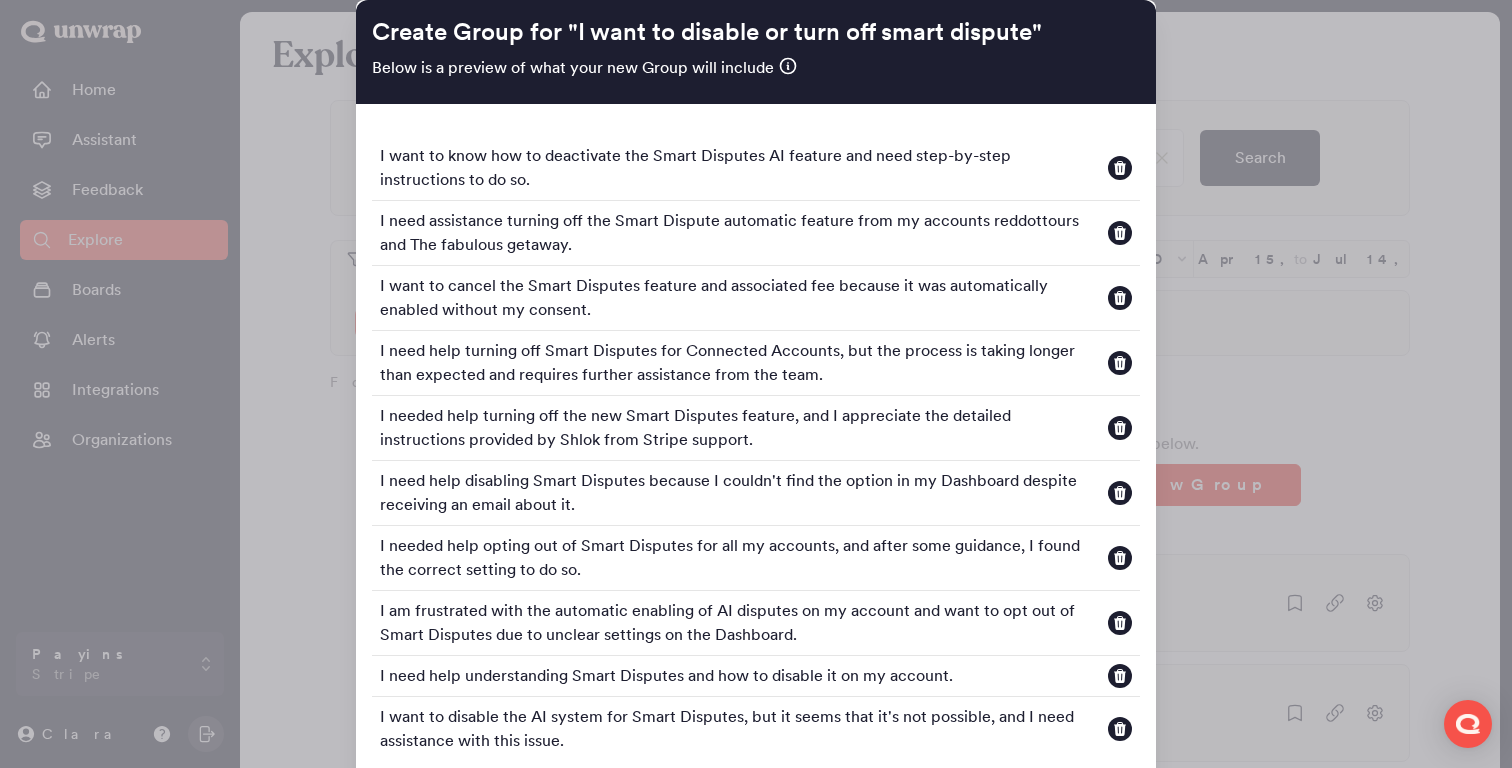scroll, scrollTop: 29, scrollLeft: 0, axis: vertical 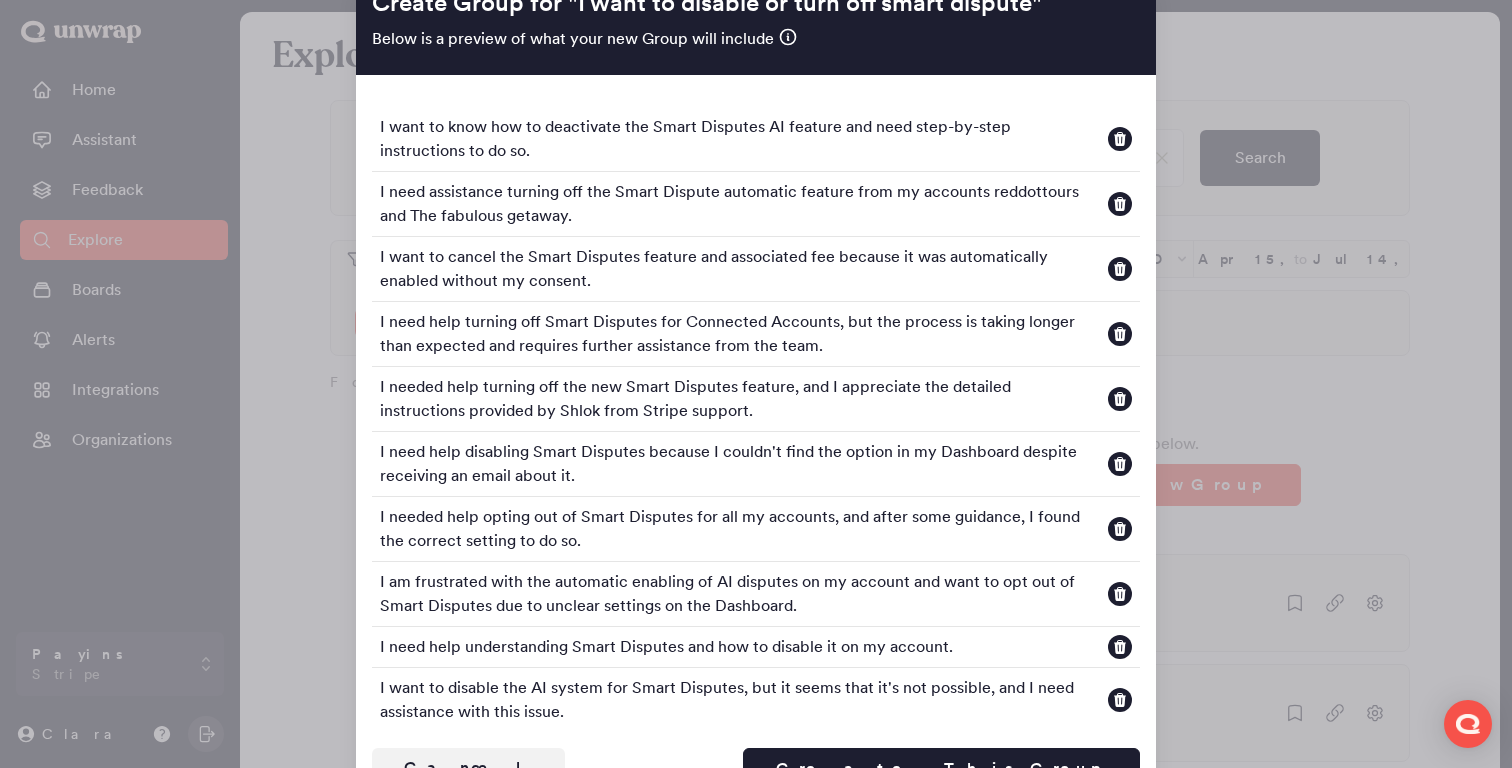 click at bounding box center (756, 384) 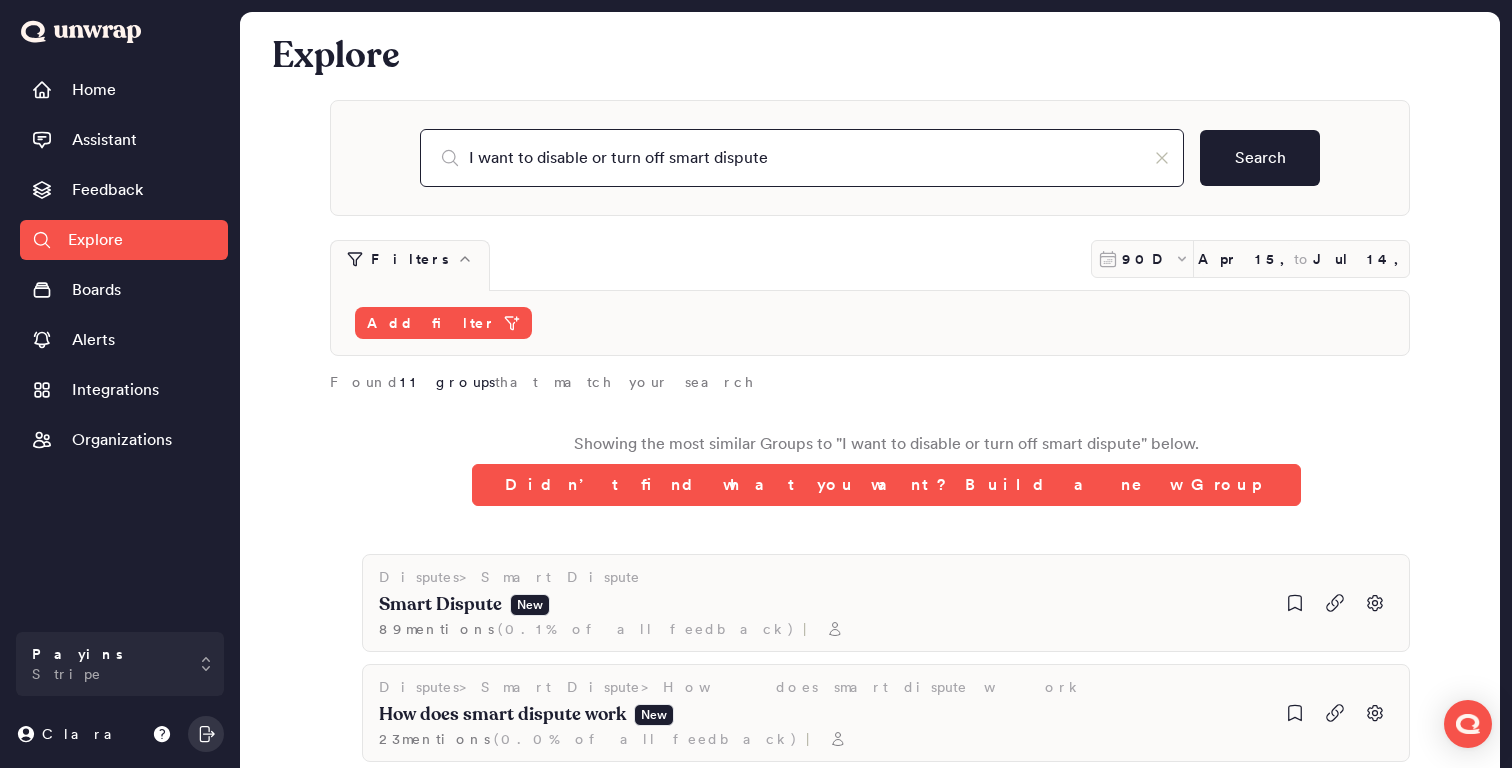click on "I want to disable or turn off smart dispute" at bounding box center [802, 158] 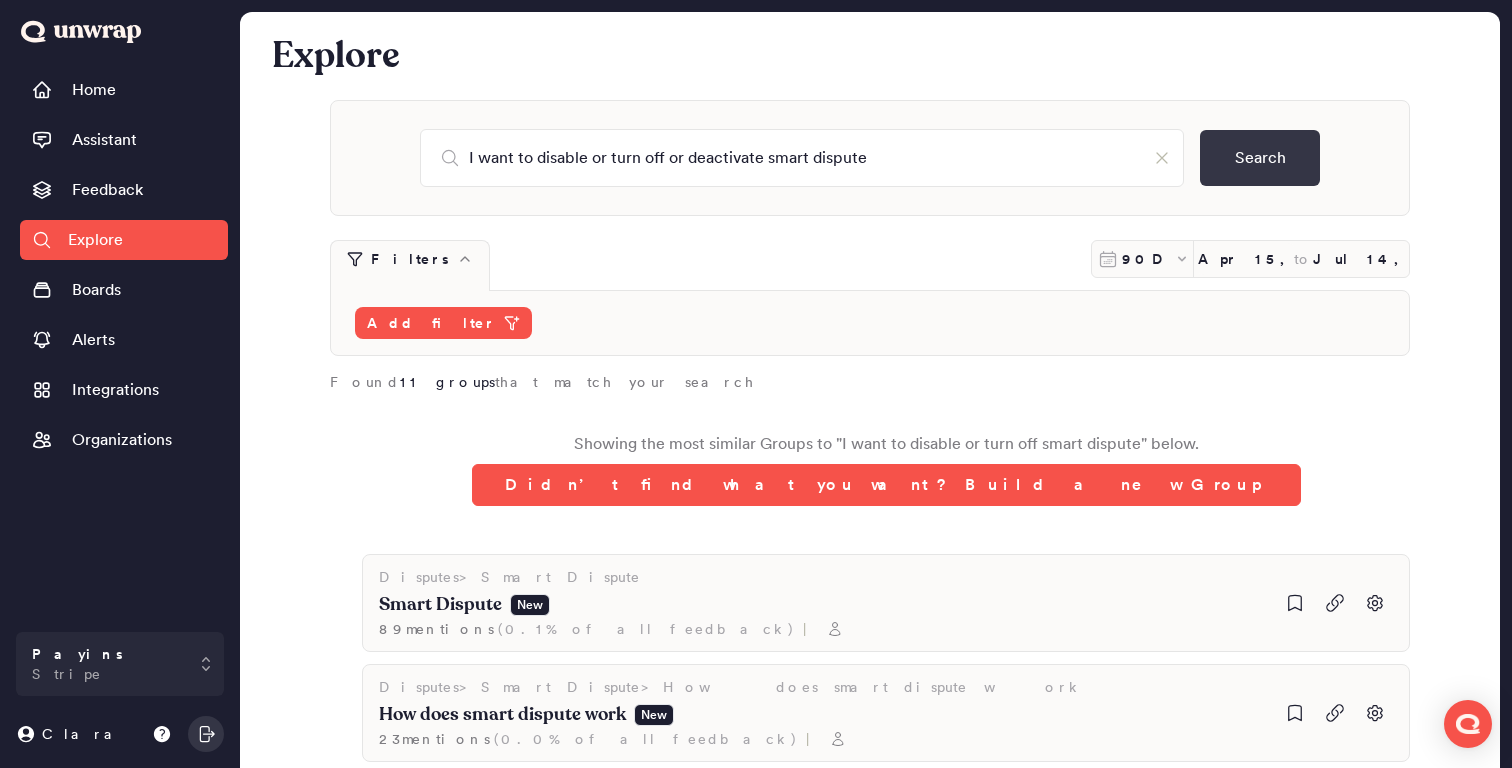 click on "Search" at bounding box center (1260, 158) 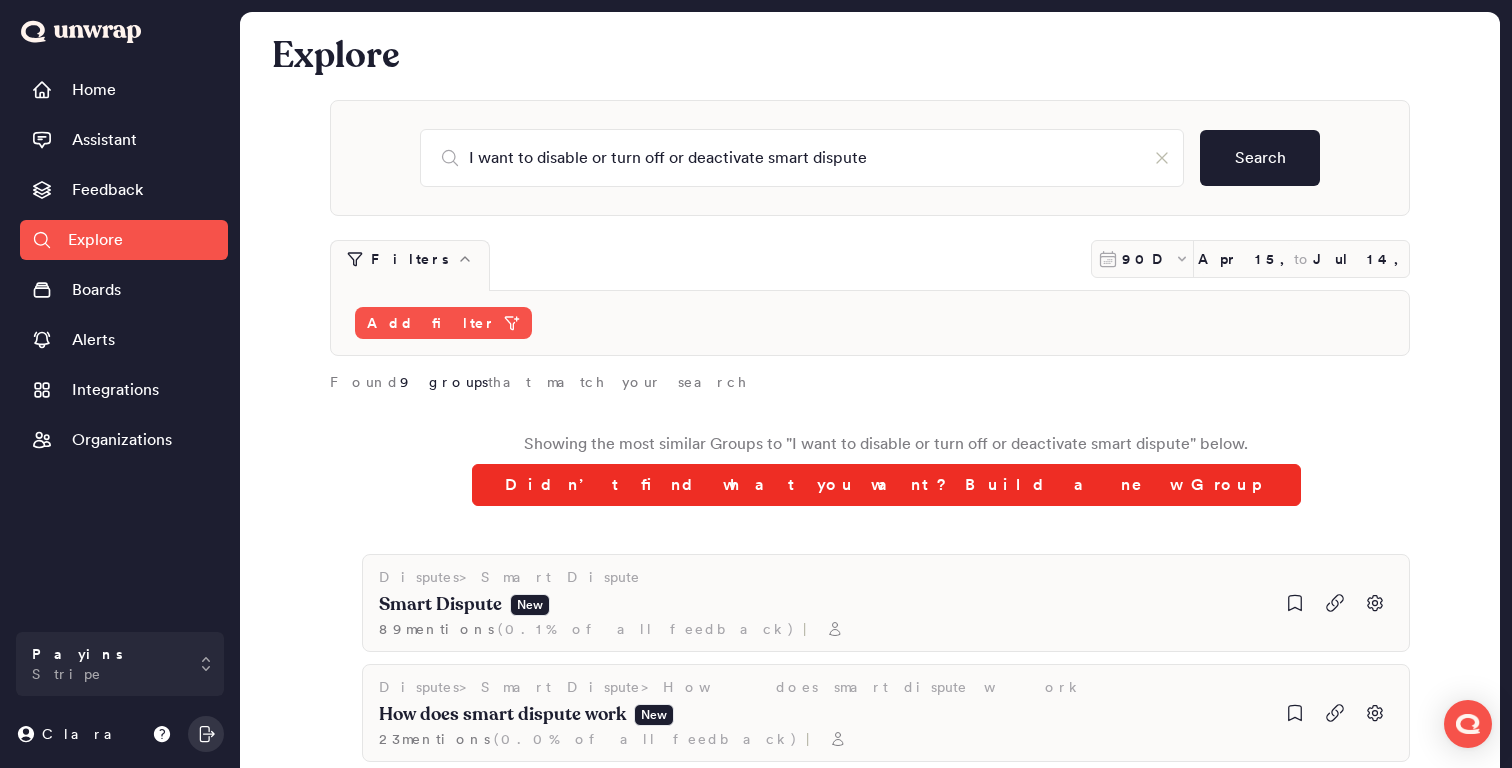 click on "Didn’t find what you want? Build a new Group" at bounding box center [886, 485] 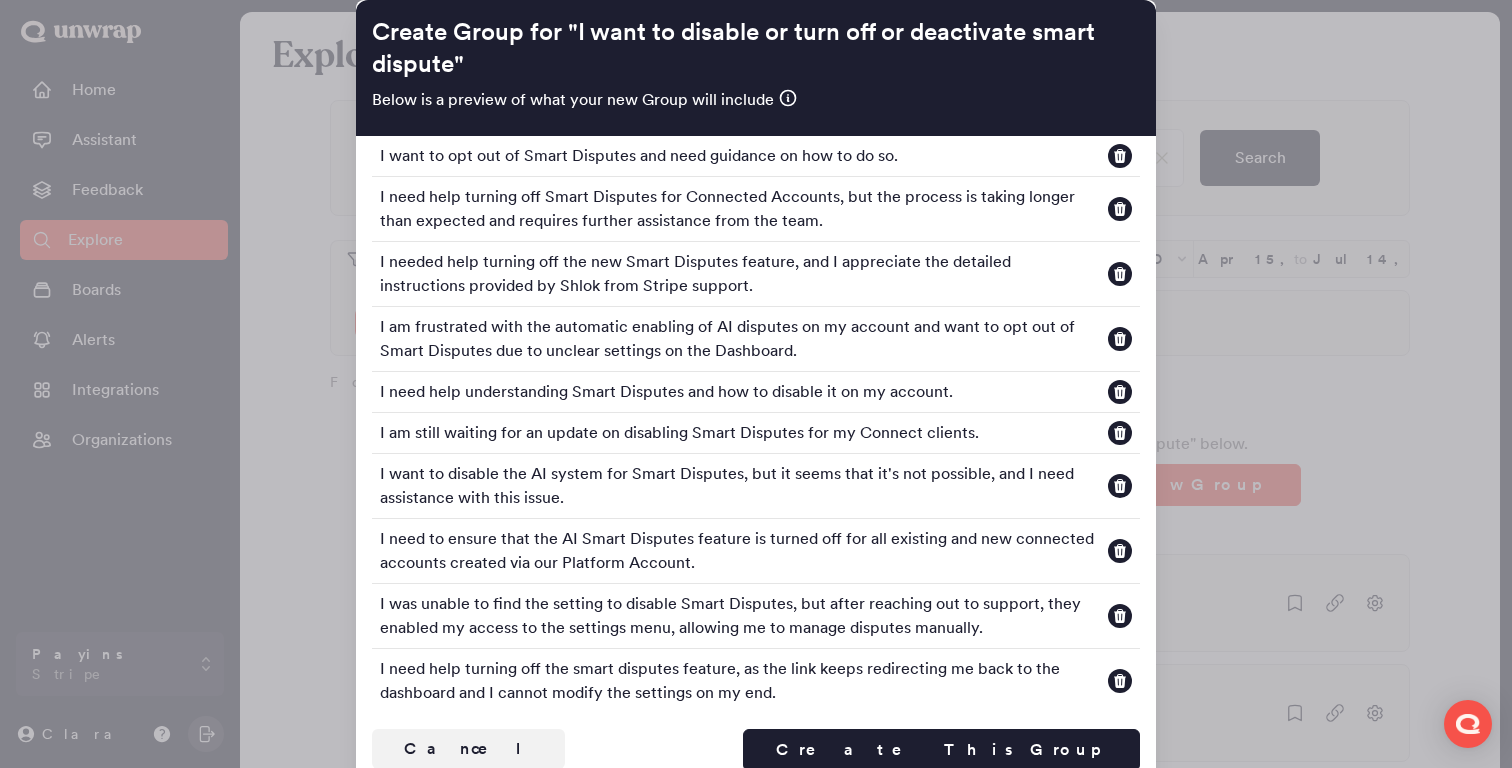 click at bounding box center [756, 384] 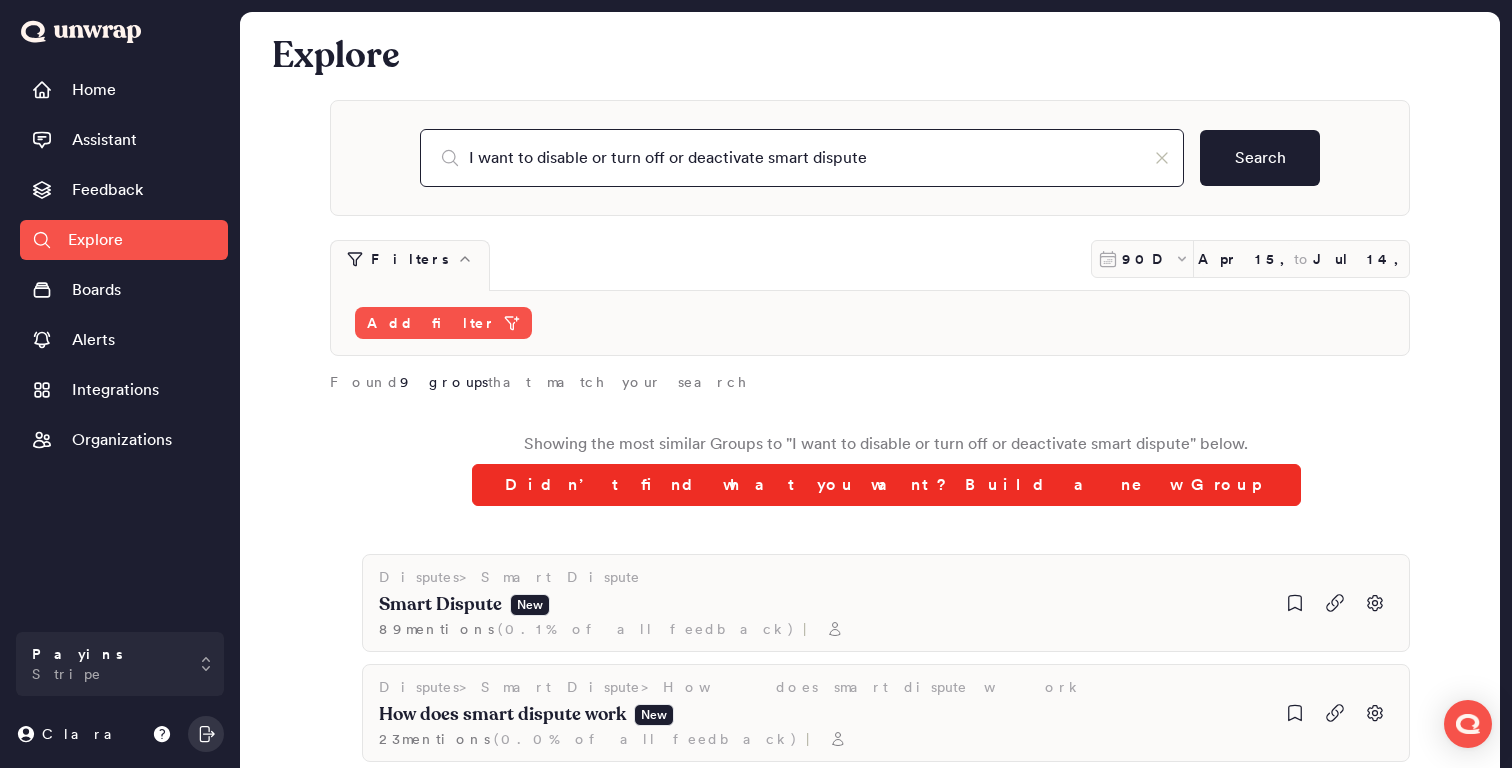 drag, startPoint x: 756, startPoint y: 156, endPoint x: 756, endPoint y: 464, distance: 308 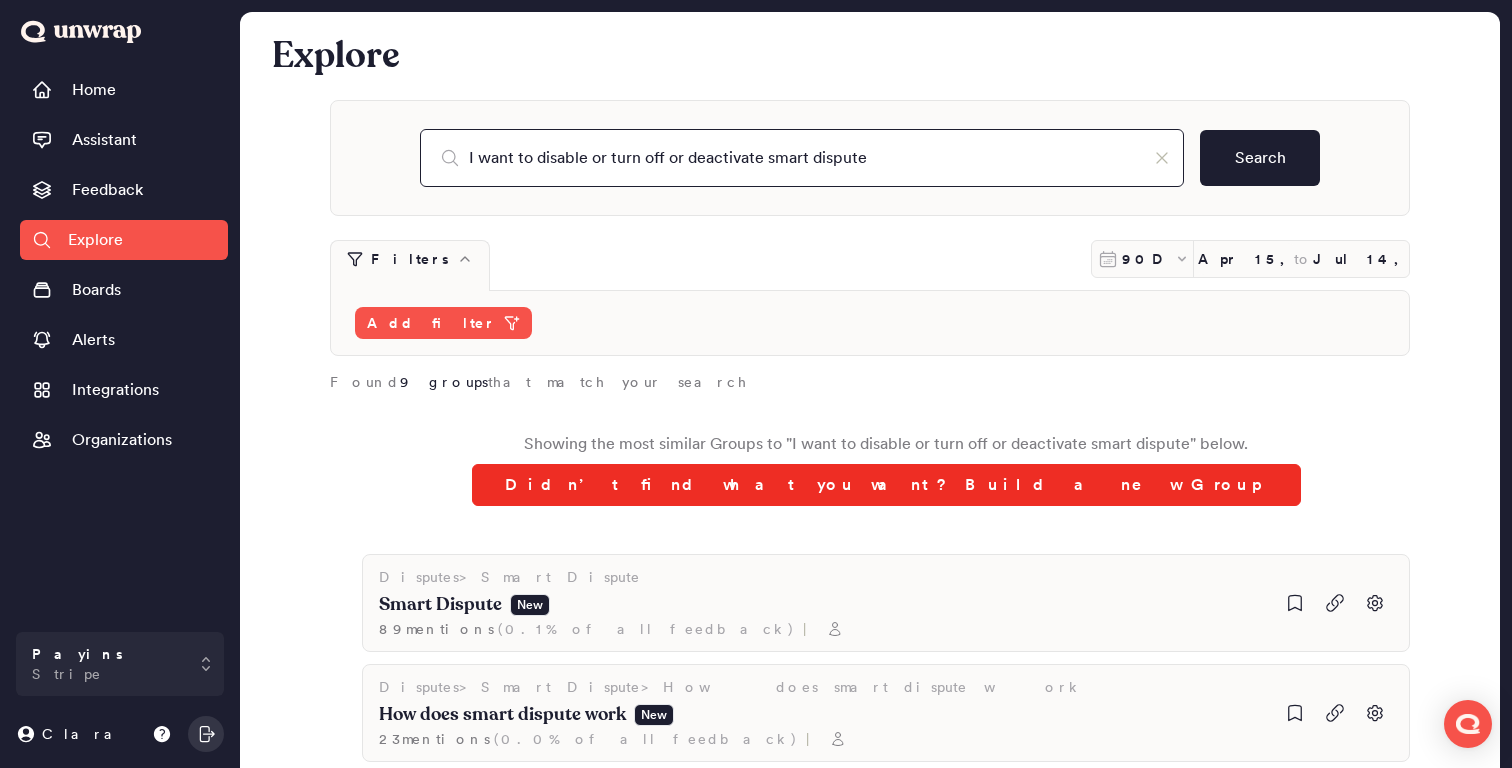 click on "I want to disable or turn off or deactivate smart dispute" at bounding box center (802, 158) 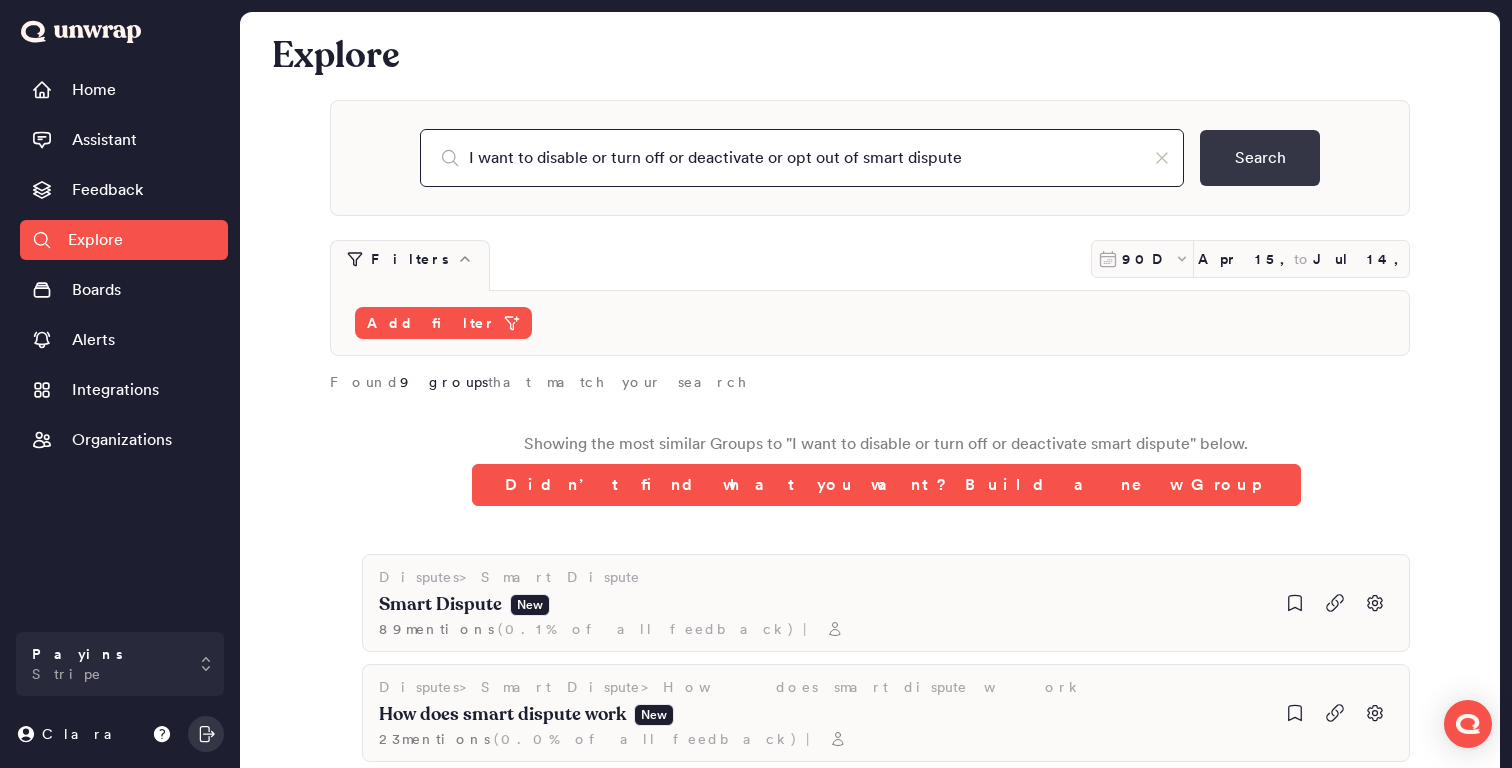 type on "I want to disable or turn off or deactivate or opt out of smart dispute" 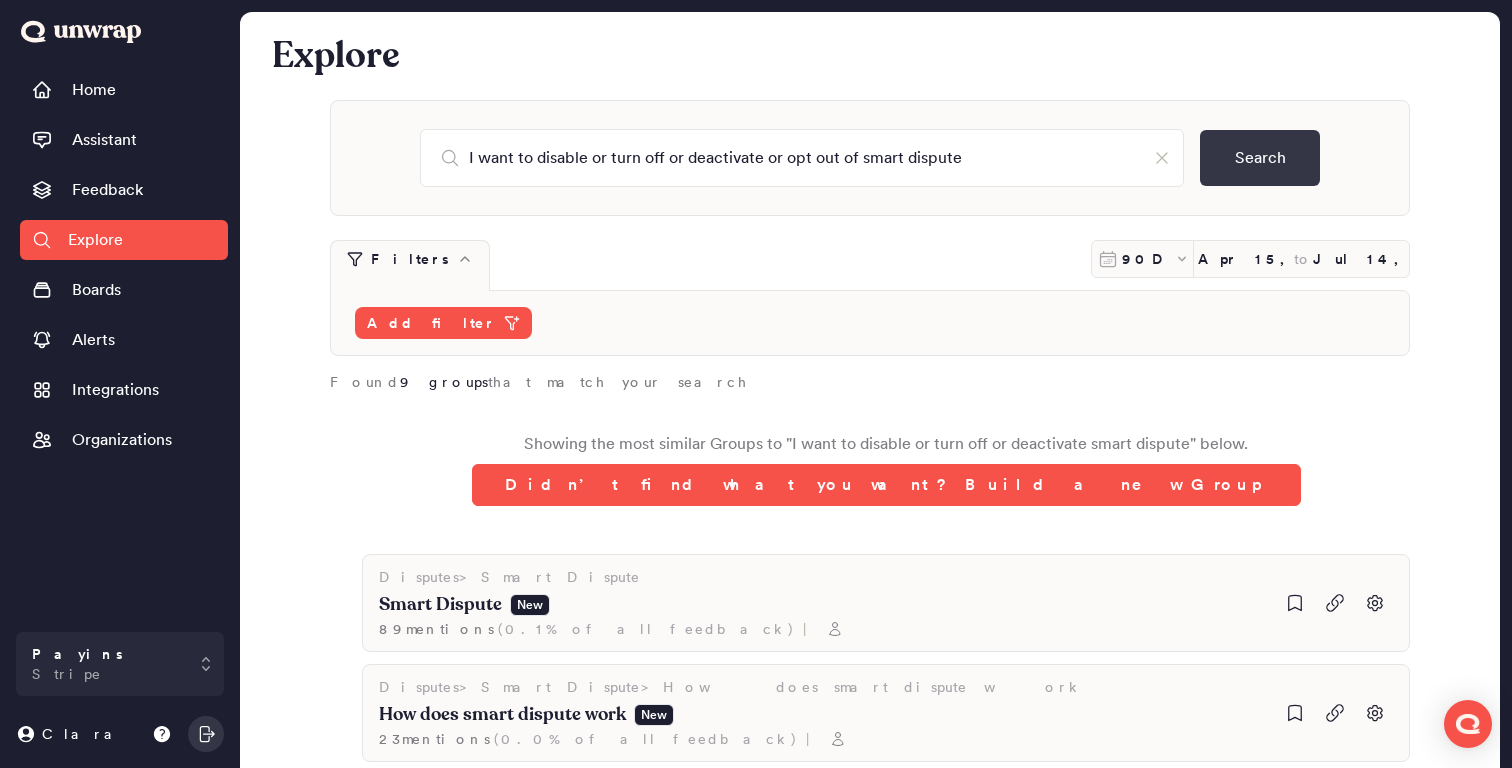 click on "Search" at bounding box center (1260, 158) 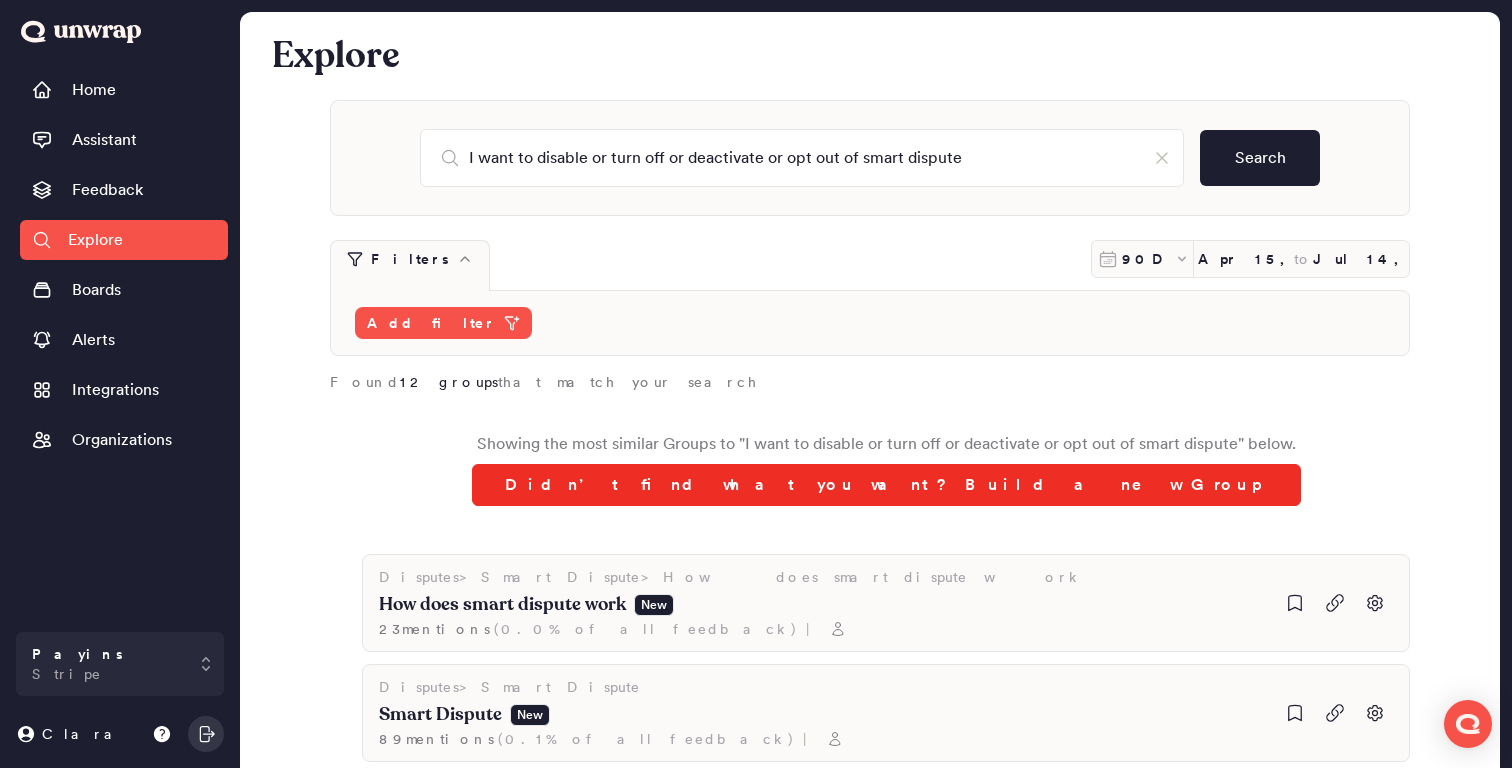 click on "Didn’t find what you want? Build a new Group" at bounding box center (886, 485) 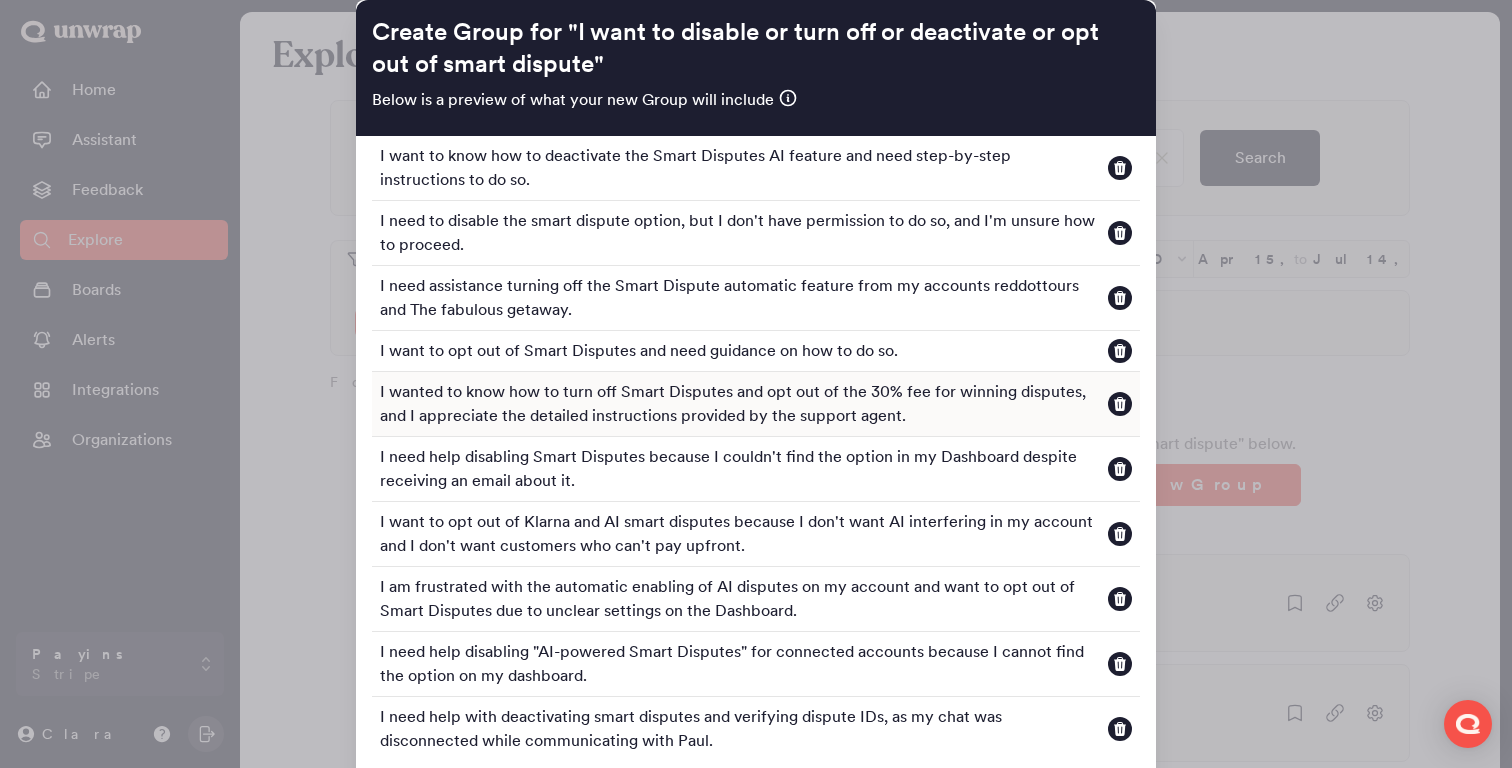 scroll, scrollTop: 75, scrollLeft: 0, axis: vertical 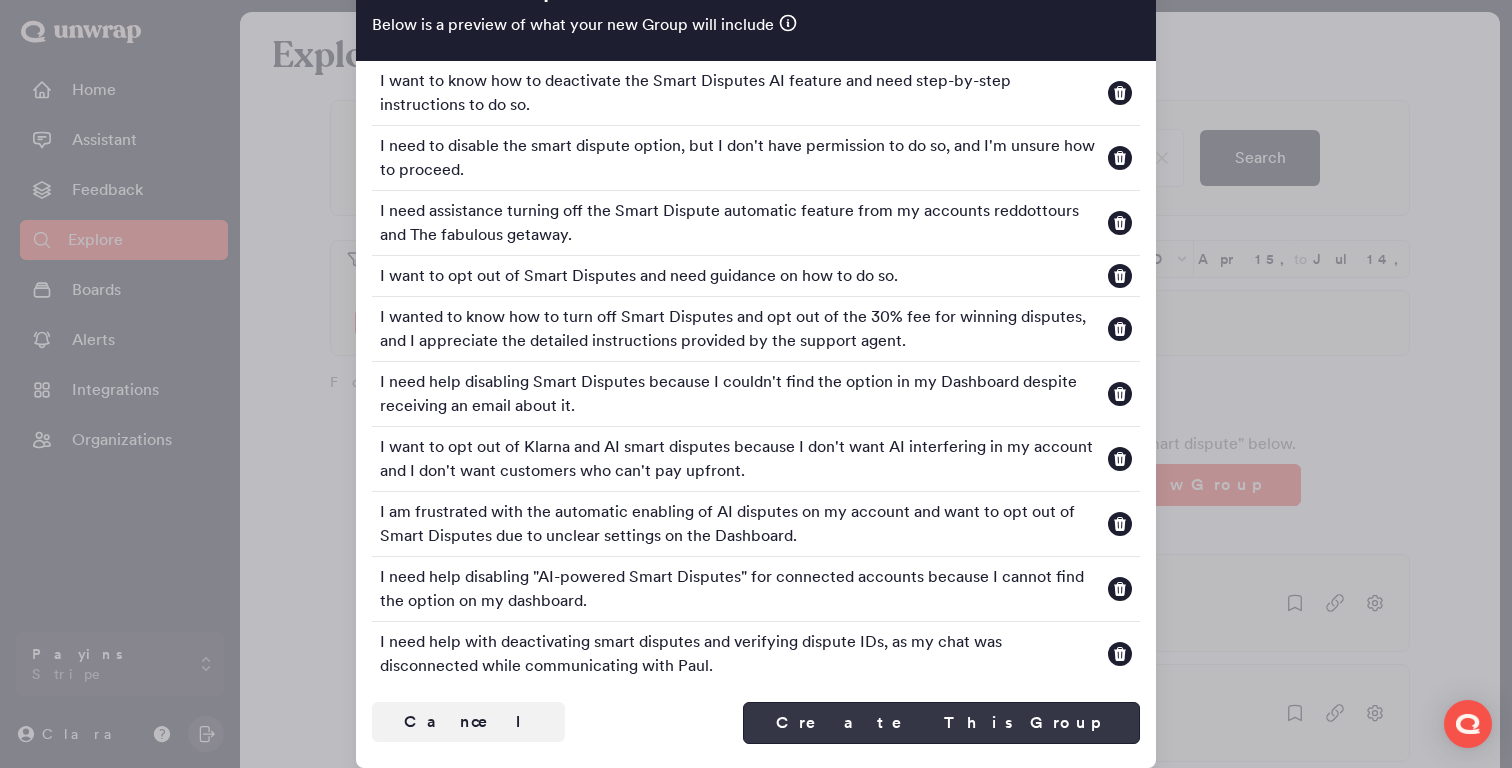 click on "Create This Group" at bounding box center (941, 723) 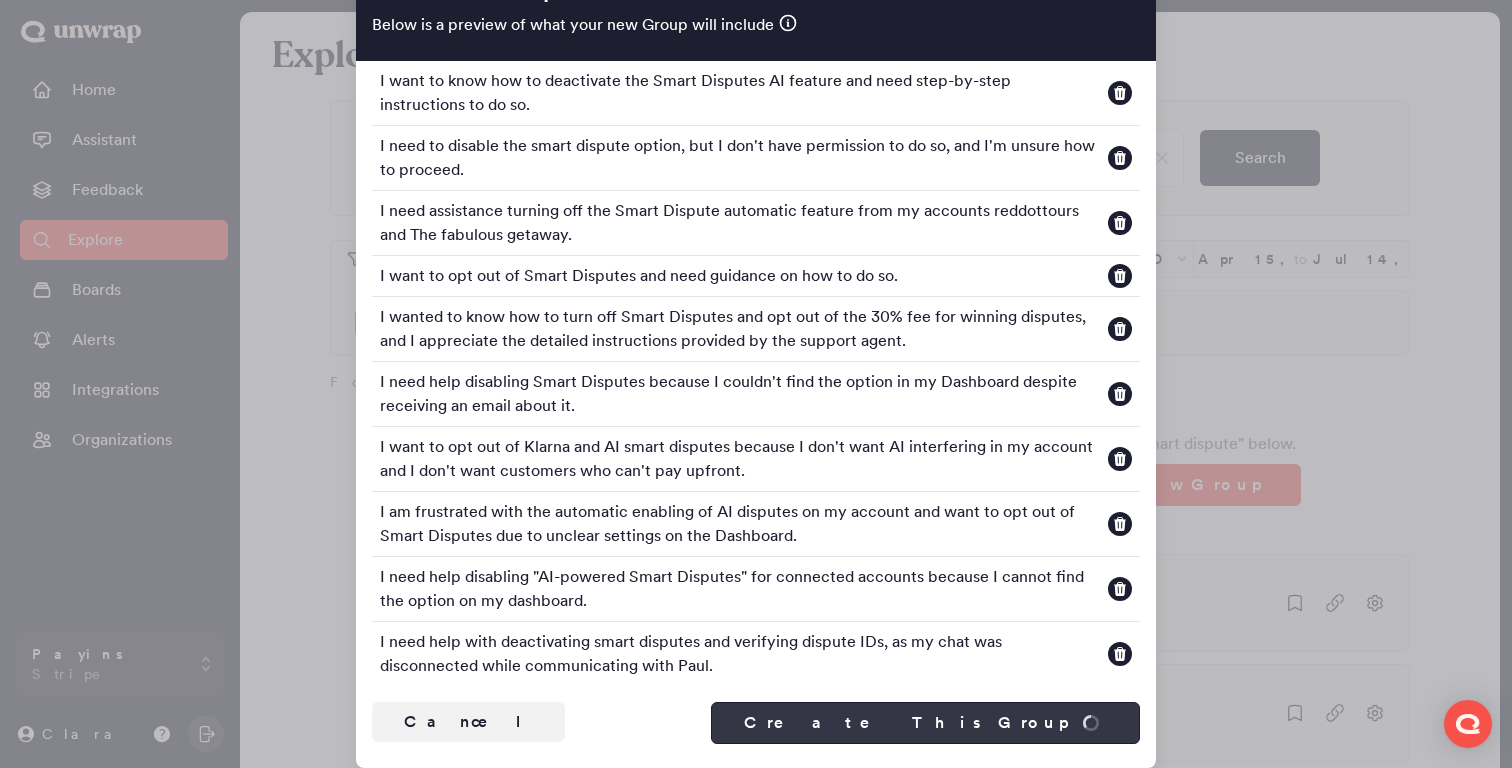 type 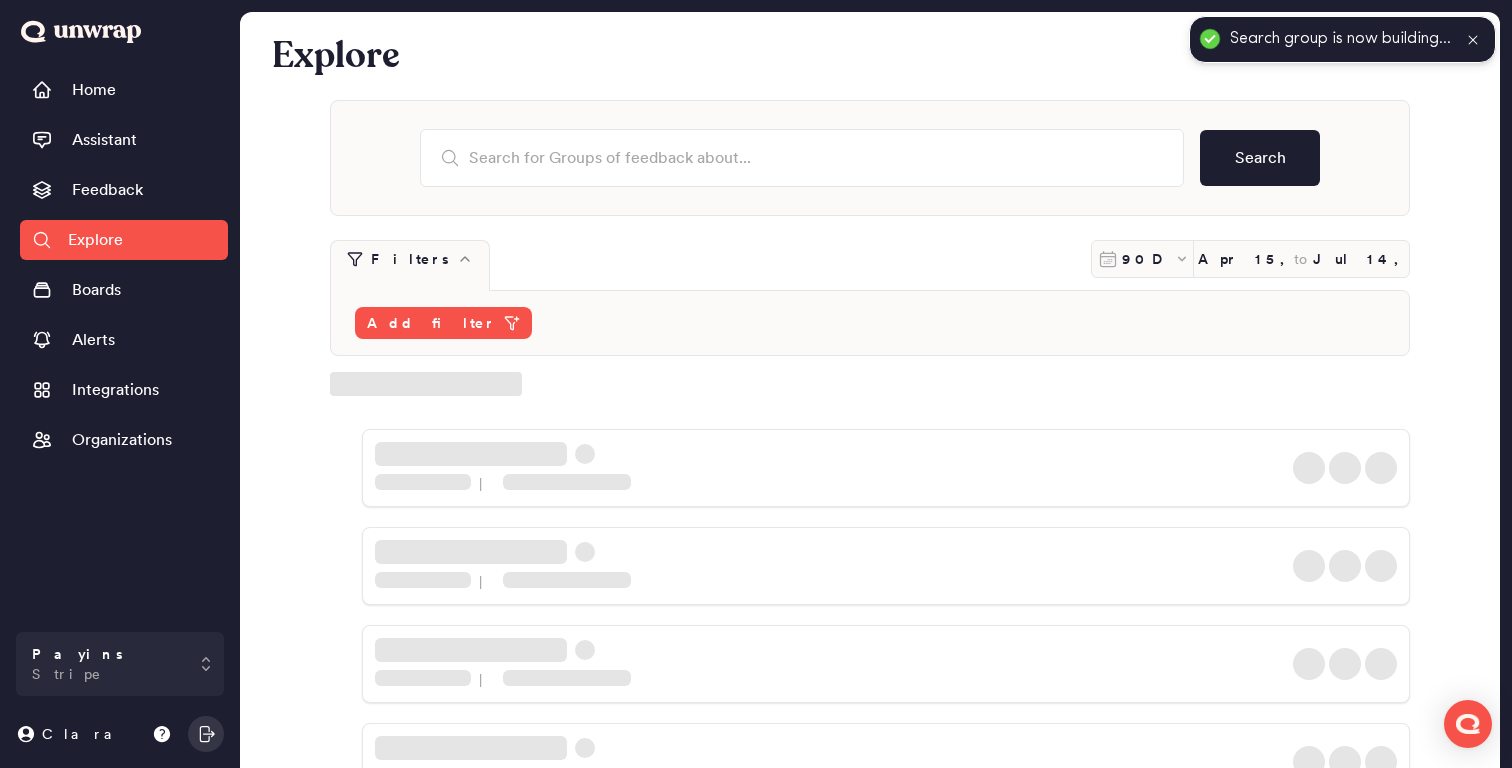 scroll, scrollTop: 0, scrollLeft: 0, axis: both 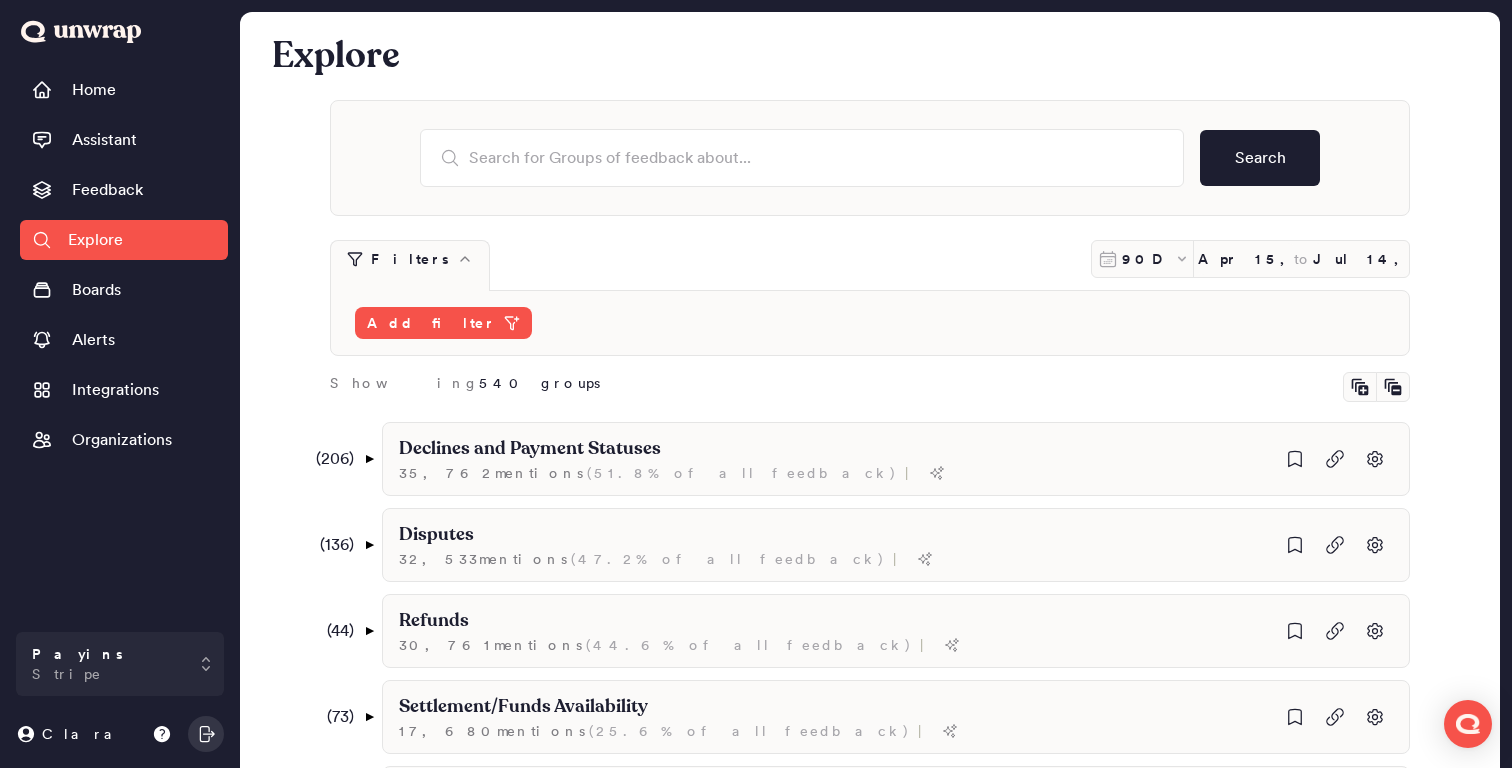 click on "Search" at bounding box center [870, 158] 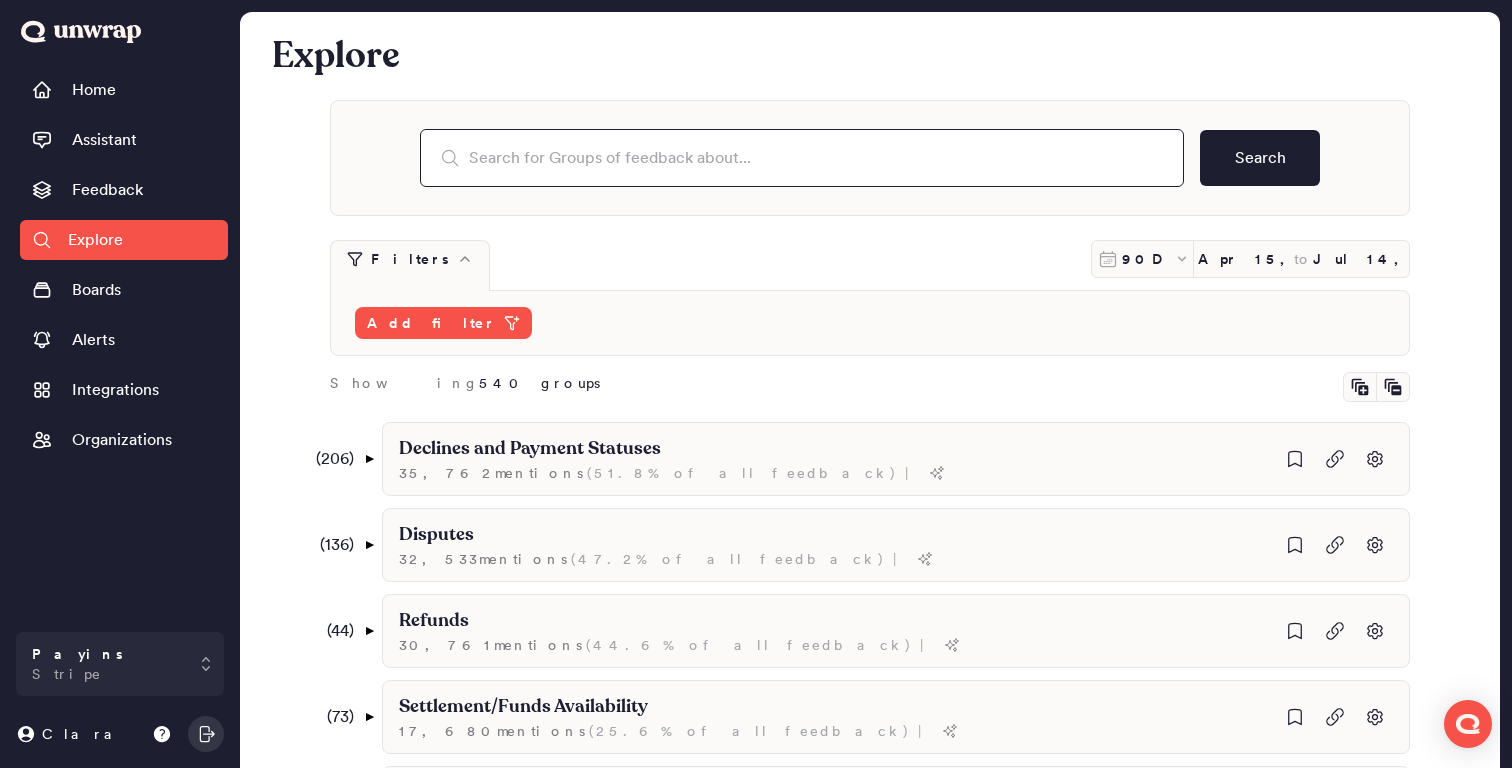 click at bounding box center [802, 158] 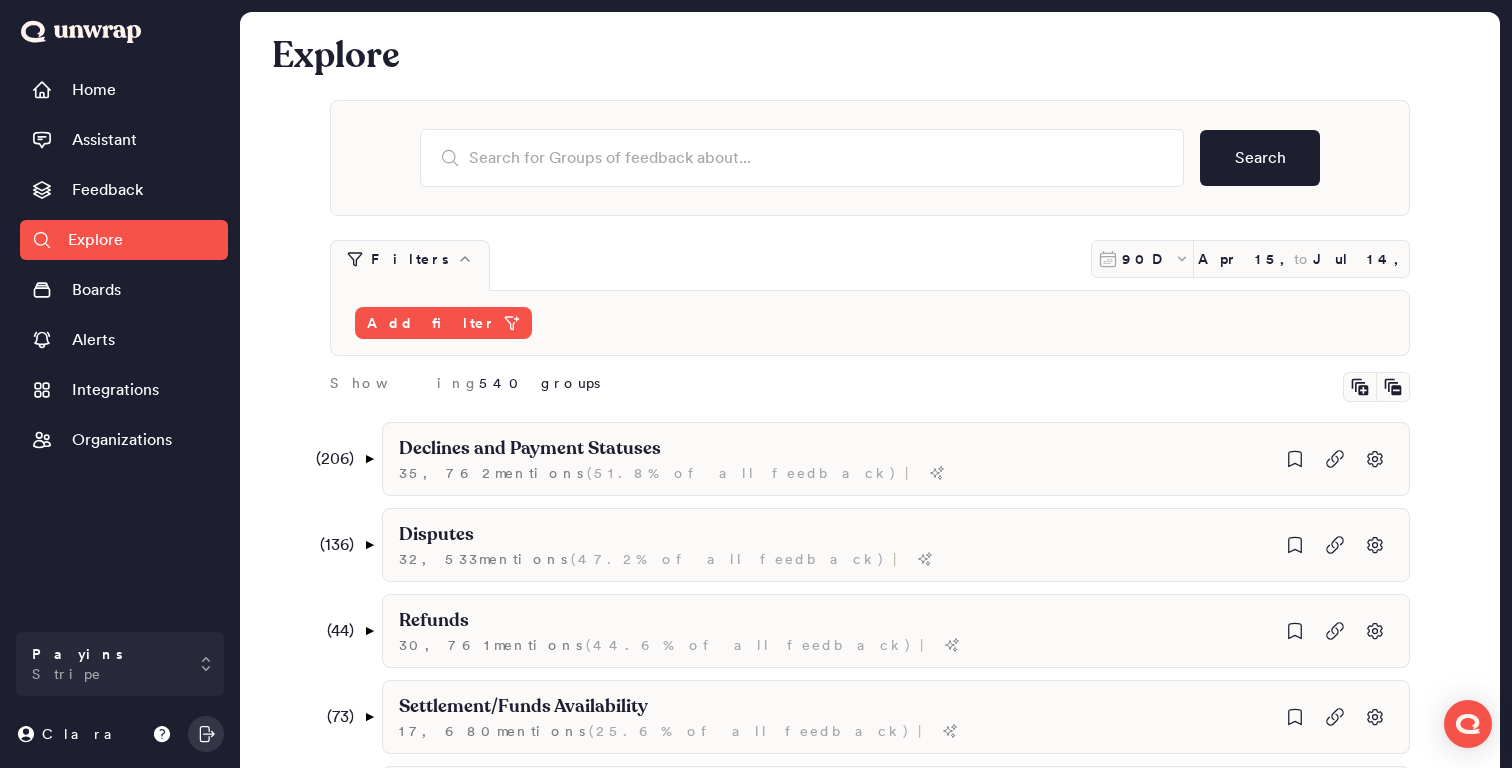 click on "Showing  540 groups" at bounding box center (870, 387) 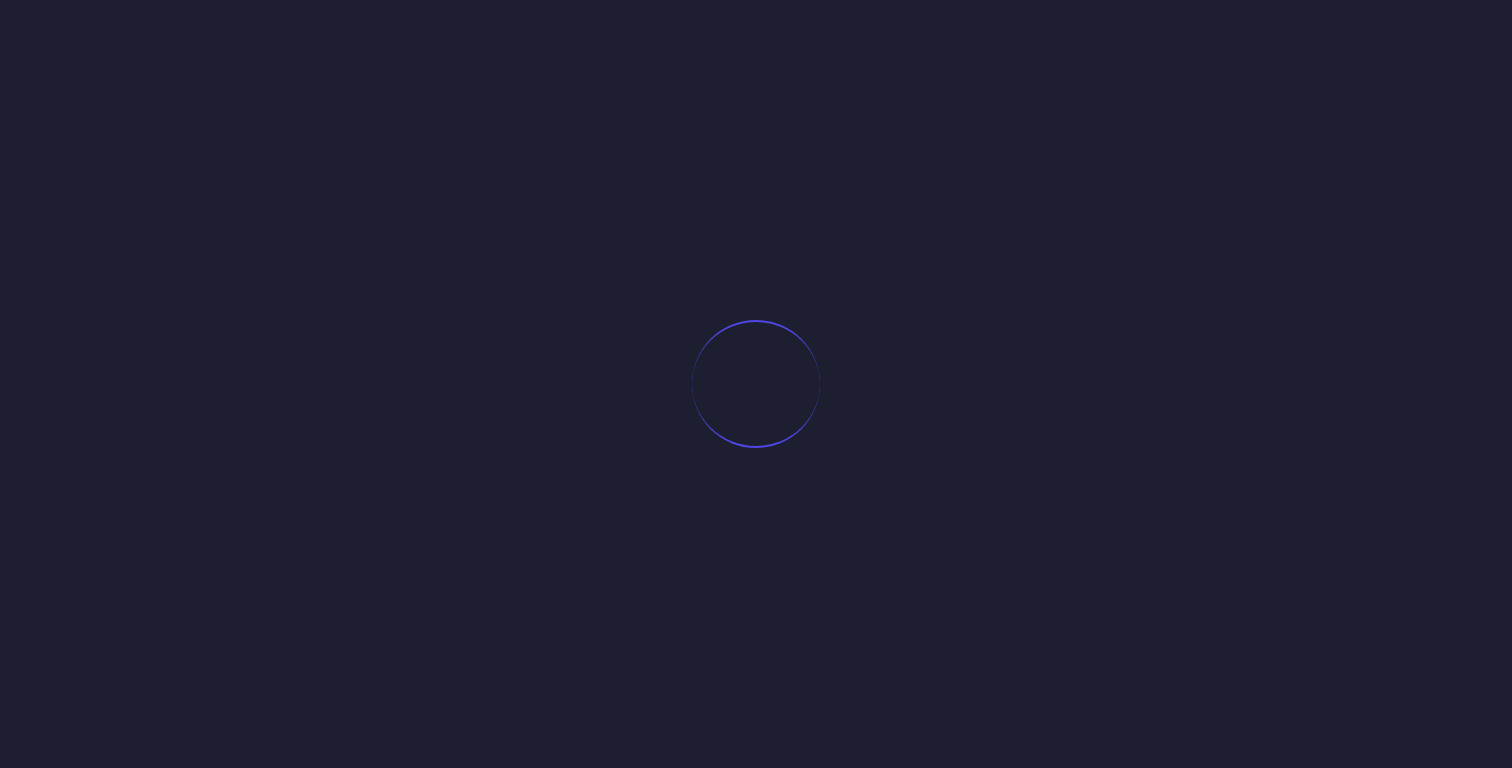 scroll, scrollTop: 0, scrollLeft: 0, axis: both 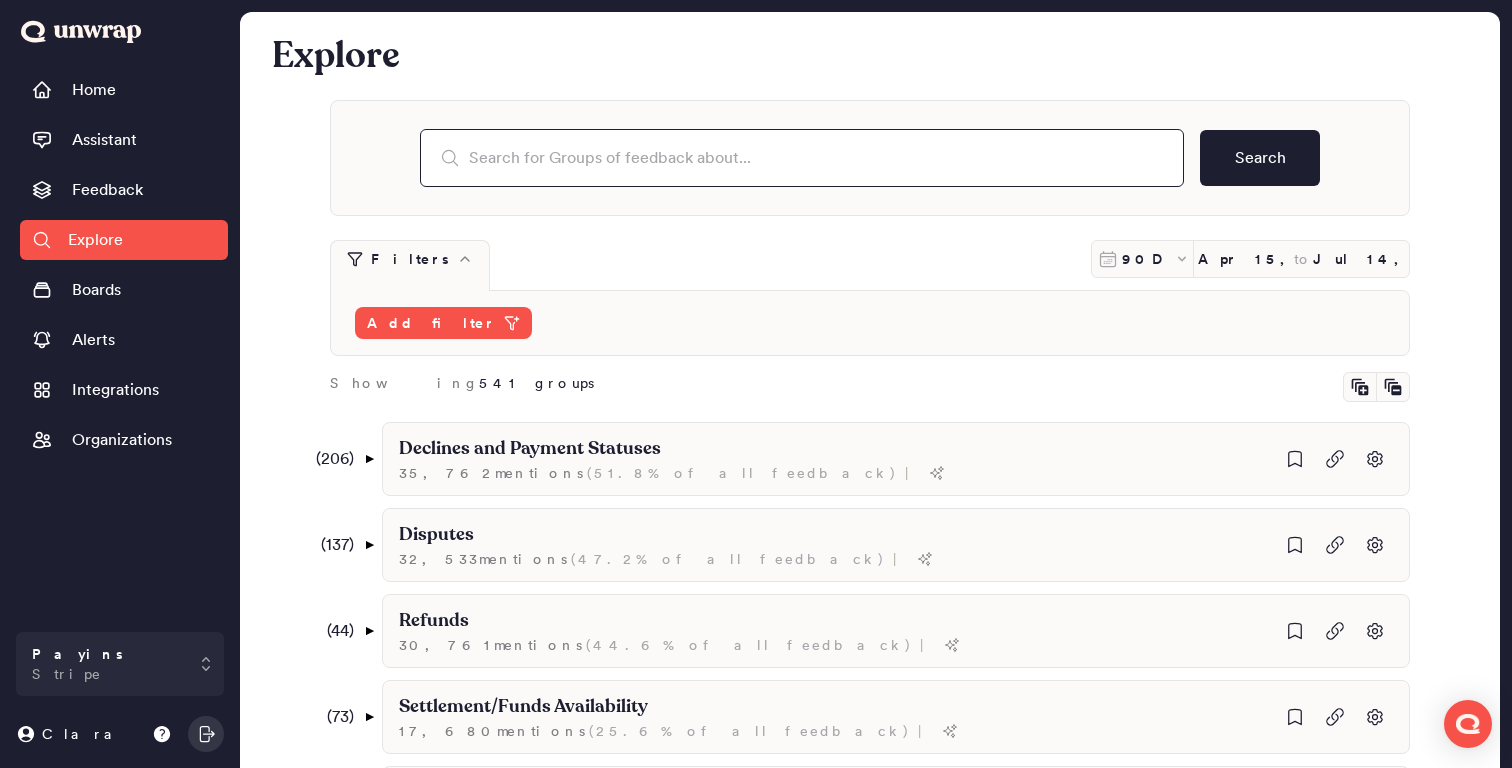click at bounding box center (802, 158) 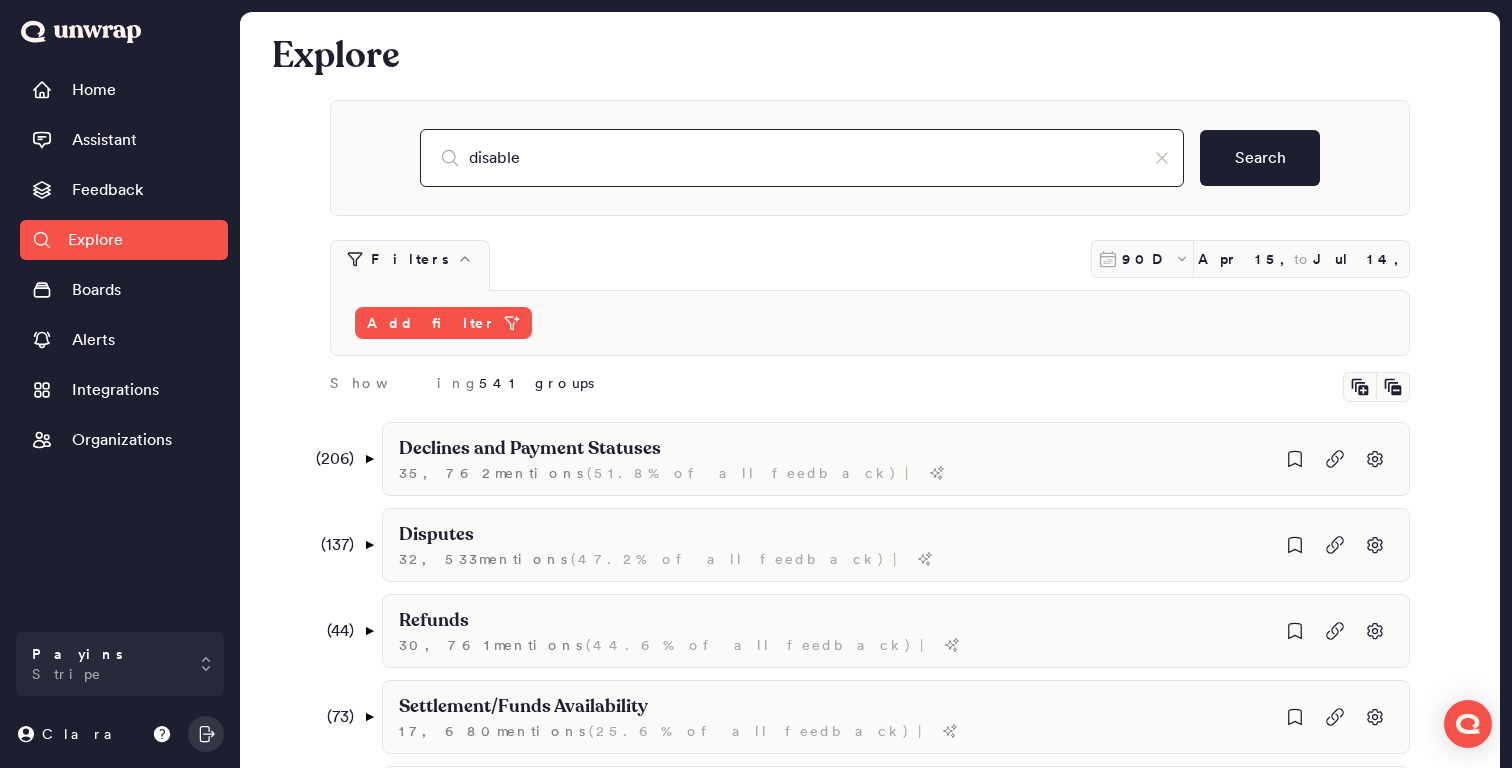 type on "disable" 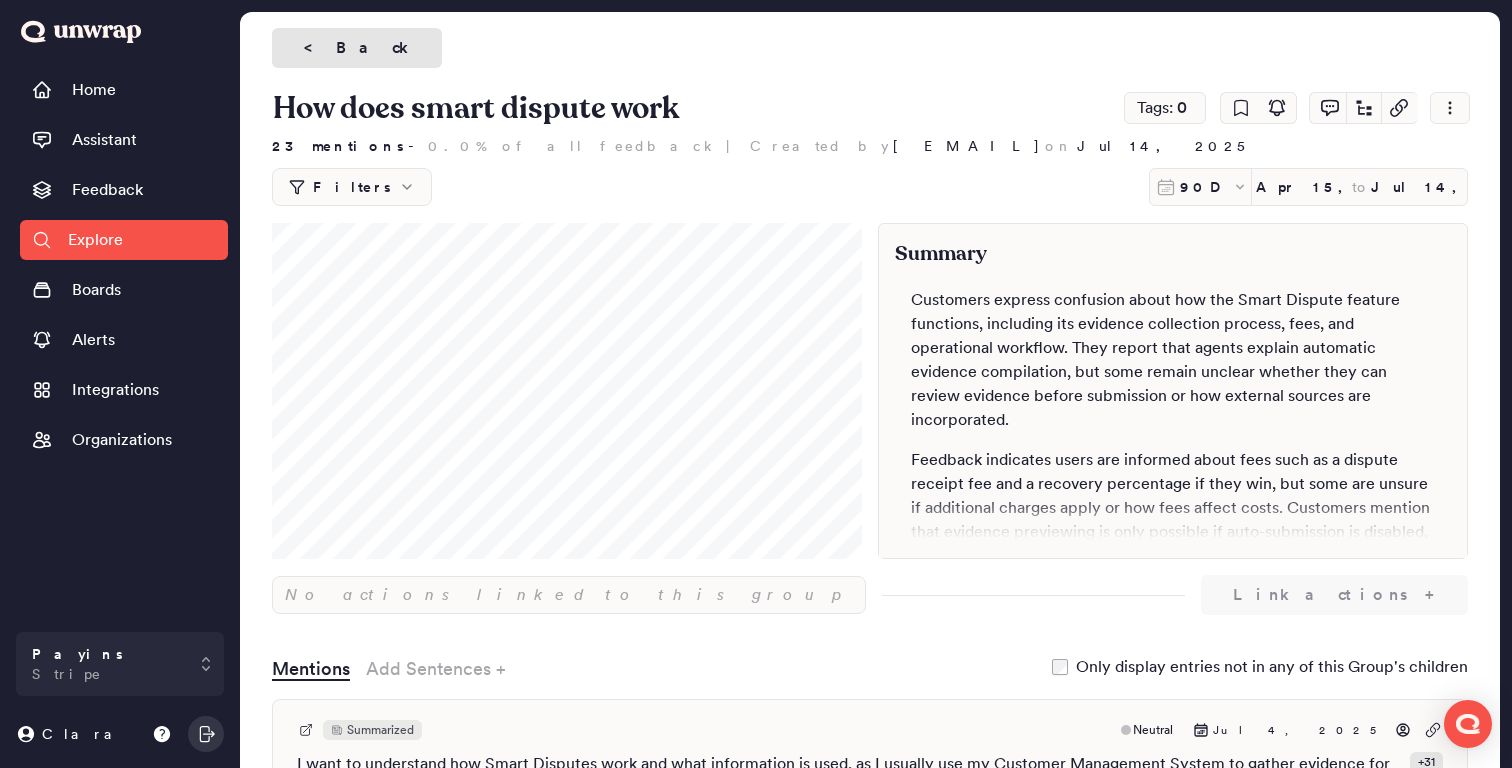 click on "< Back" at bounding box center (357, 48) 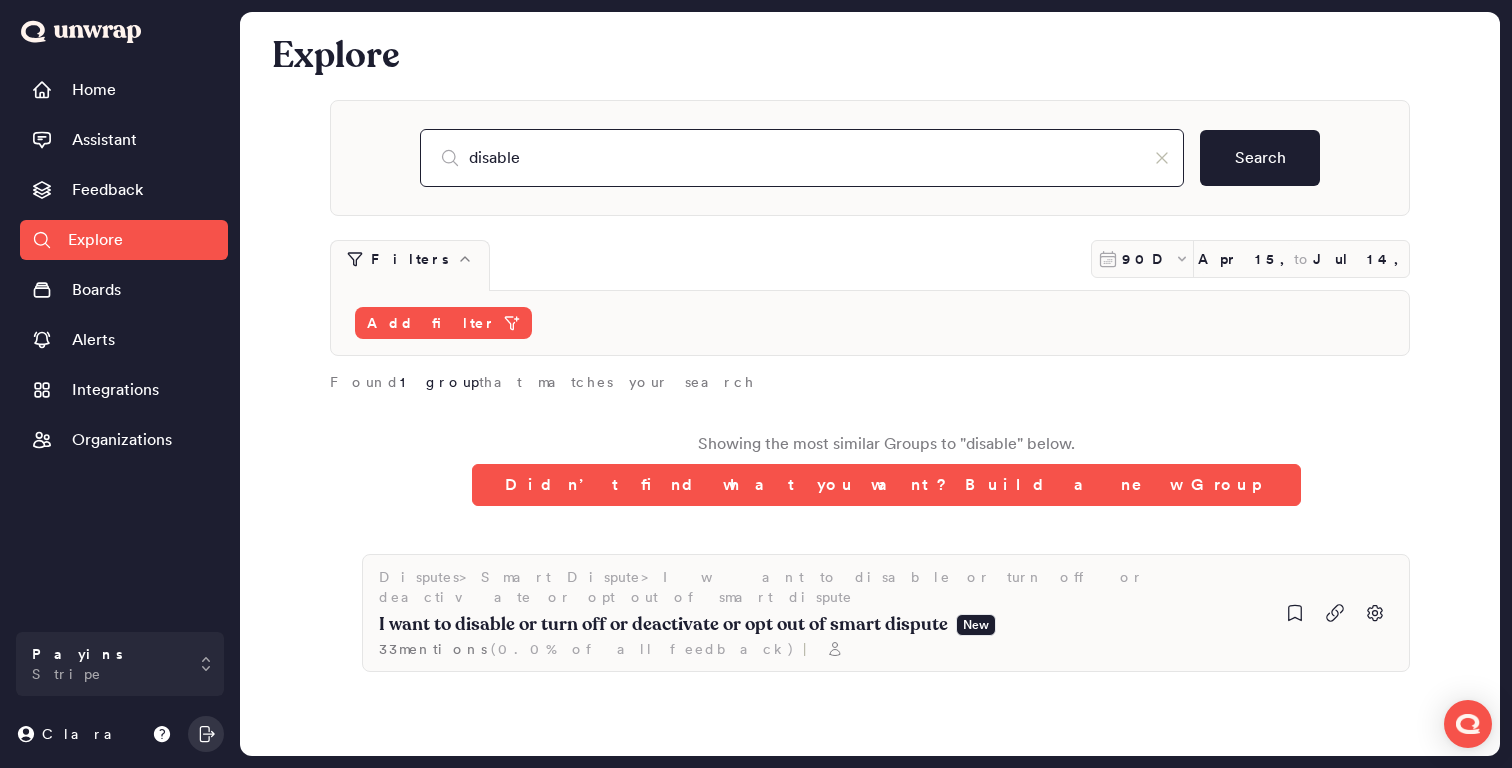 click on "disable" at bounding box center (802, 158) 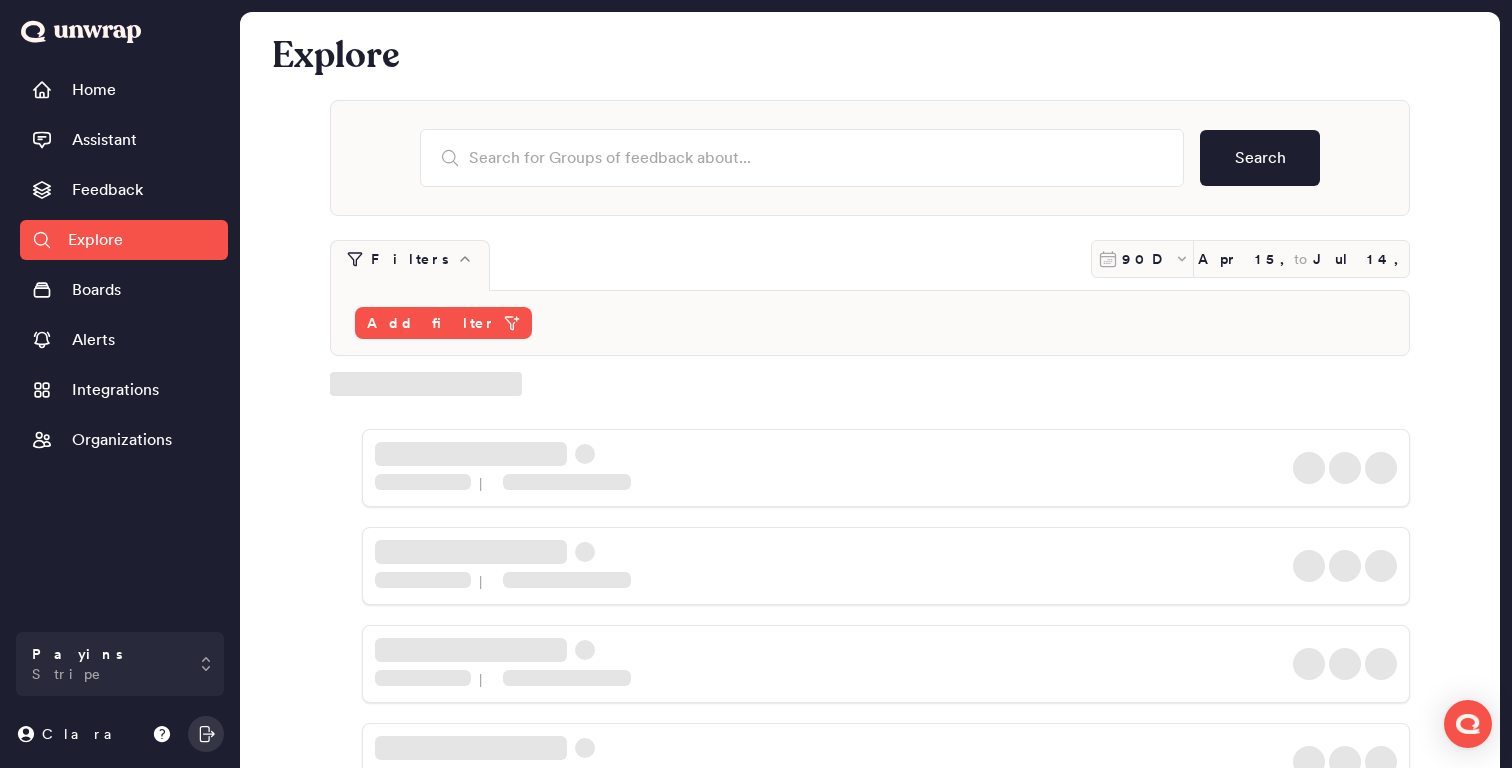 click on "Explore Search Filters 90D [DATE] [DATE] to [DATE] Add filter | | | | | | | | | | | | | | | | | | | |" at bounding box center (870, 1198) 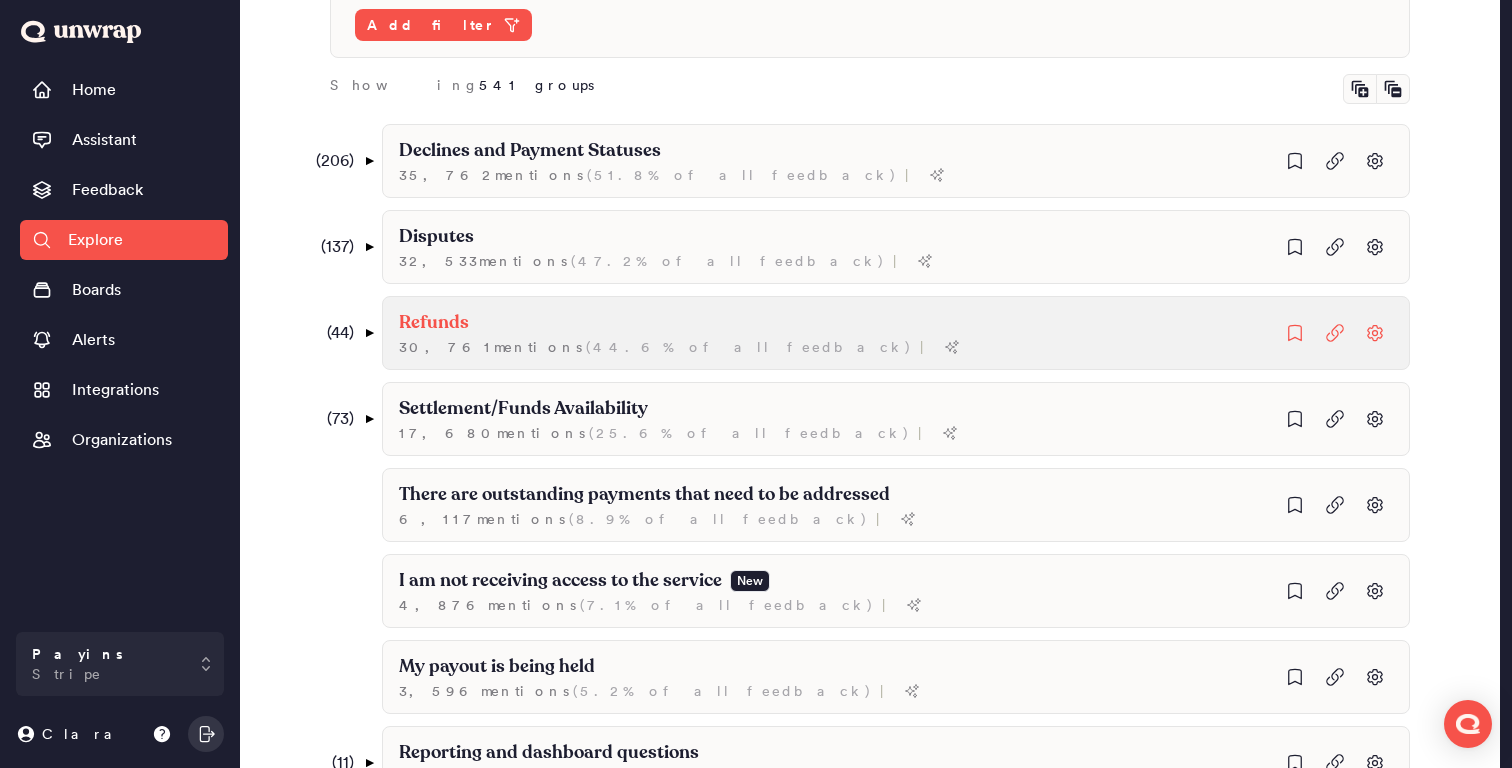scroll, scrollTop: 340, scrollLeft: 0, axis: vertical 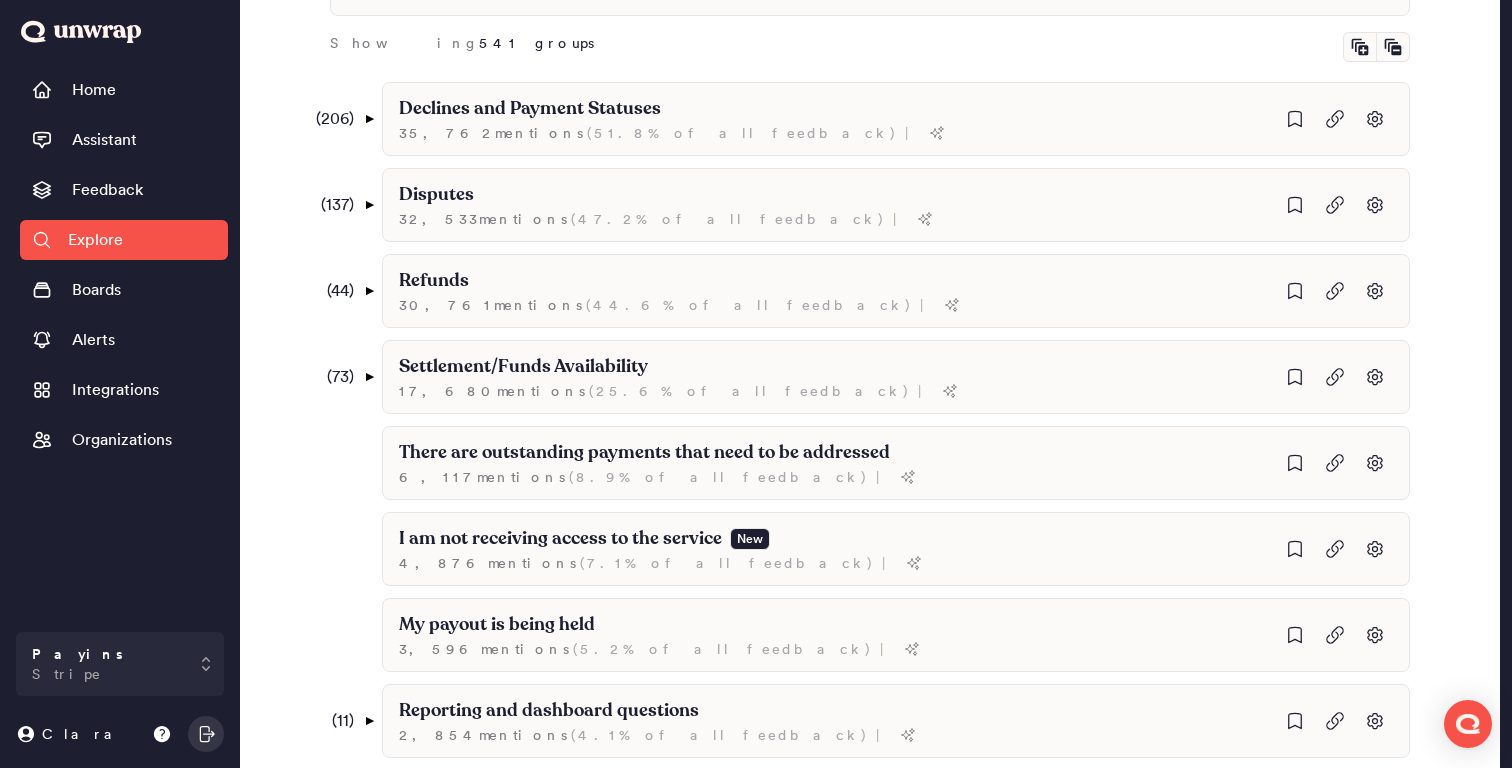 click on "Search Filters 90D [DATE] [DATE] to [DATE] Add filter Showing  541 groups ( 206 ) ▼ Declines and Payment Statuses 35,762  mention s   ( 51.8% of all feedback ) | ( 119 ) ▼ Patterns of declined transactions 28,400  mention s   ( 41.2% of all feedback ) | ( 86 ) ▼ I am experiencing payment failures on my website 22,571  mention s   ( 32.7% of all feedback ) | ( 12 ) ▼ Failed payments are not processing correctly 11,329  mention s   ( 16.4% of all feedback ) | ( 5 ) ▼ Failed payments on my Stripe account 4,352  mention s   ( 6.3% of all feedback ) | My credit card is being rejected by Stripe 676  mention s   ( 1.0% of all feedback ) | ACH payment failed 459  mention s   ( 0.7% of all feedback ) | My customer's payment is failing due to a bank mandate issue 263  mention s   ( 0.4% of all feedback ) | I am unable to whitelist a client due to a failed payment 62  mention s   ( 0.1% of all feedback ) | My transfers were suspended due to a failed transaction 30  mention s   ( 0.0% of all feedback ) | (" at bounding box center (870, 1588) 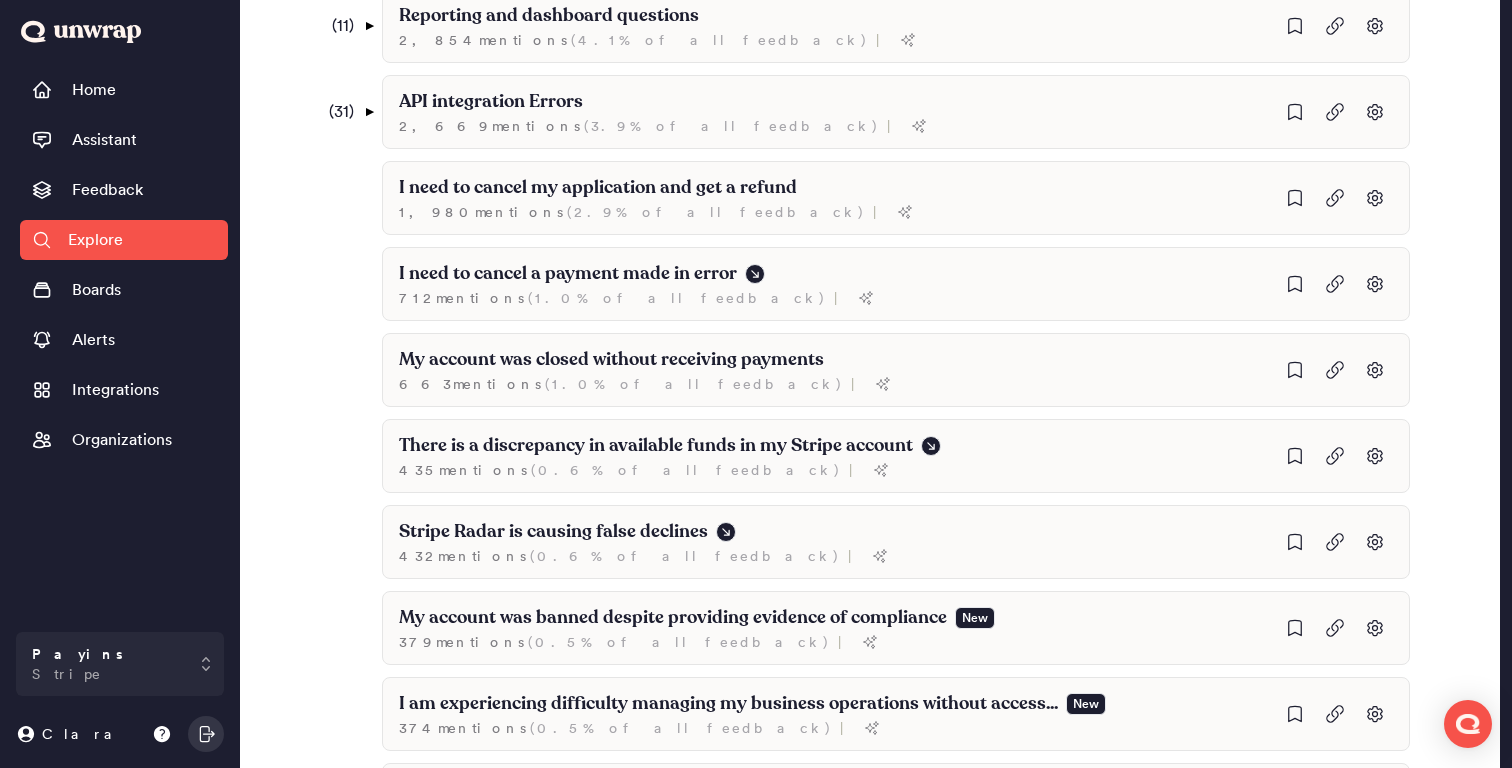 scroll, scrollTop: 0, scrollLeft: 0, axis: both 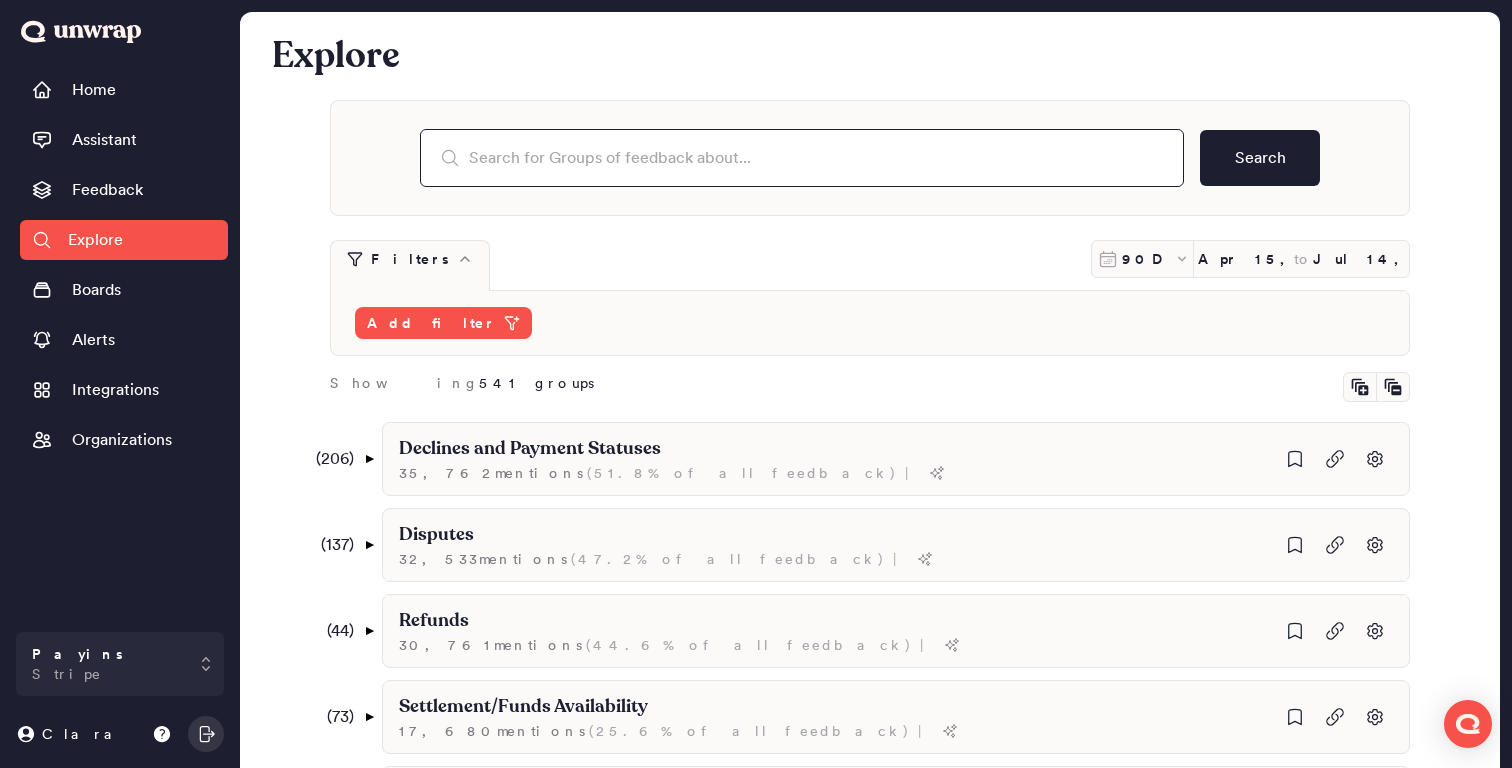 click at bounding box center [802, 158] 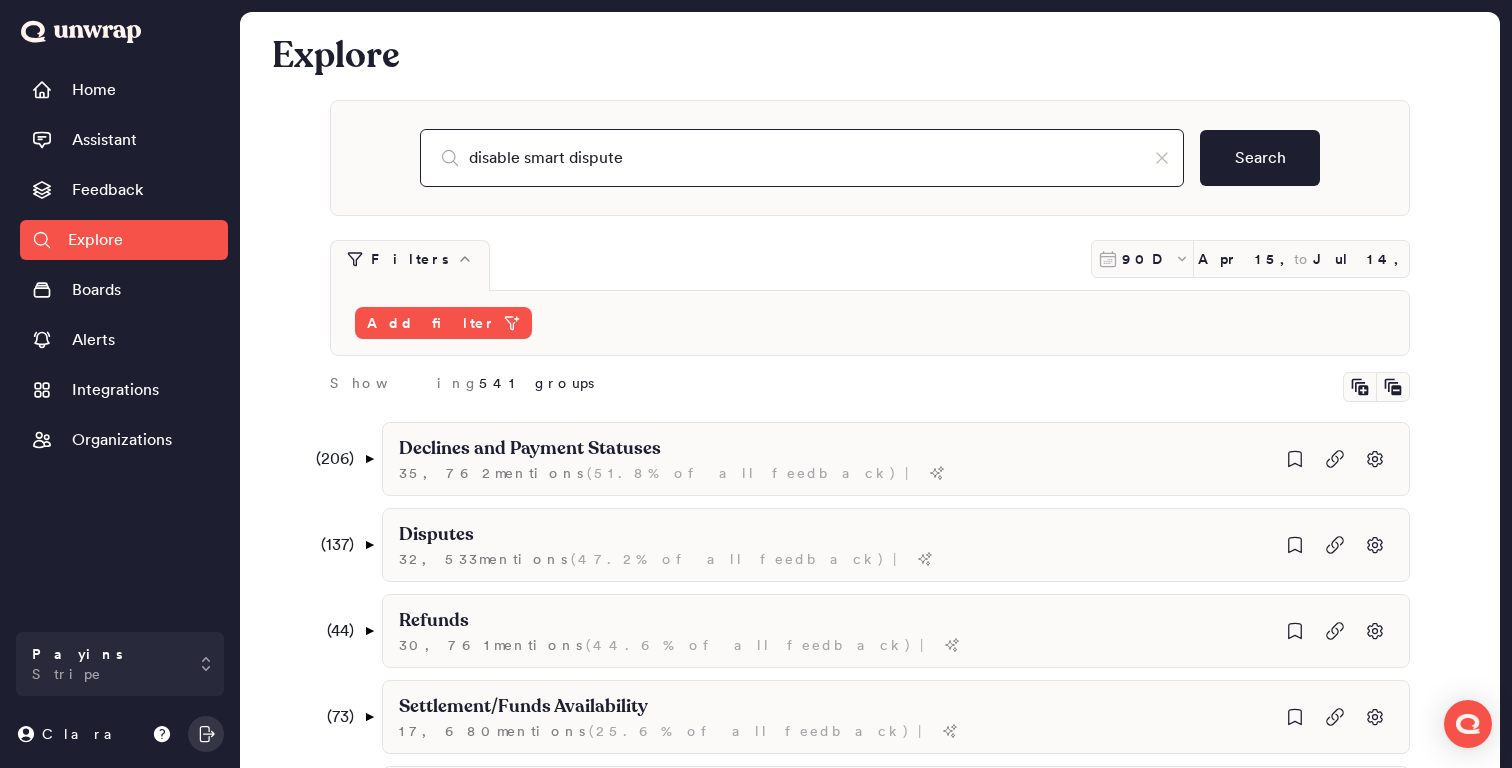 type on "disable smart dispute" 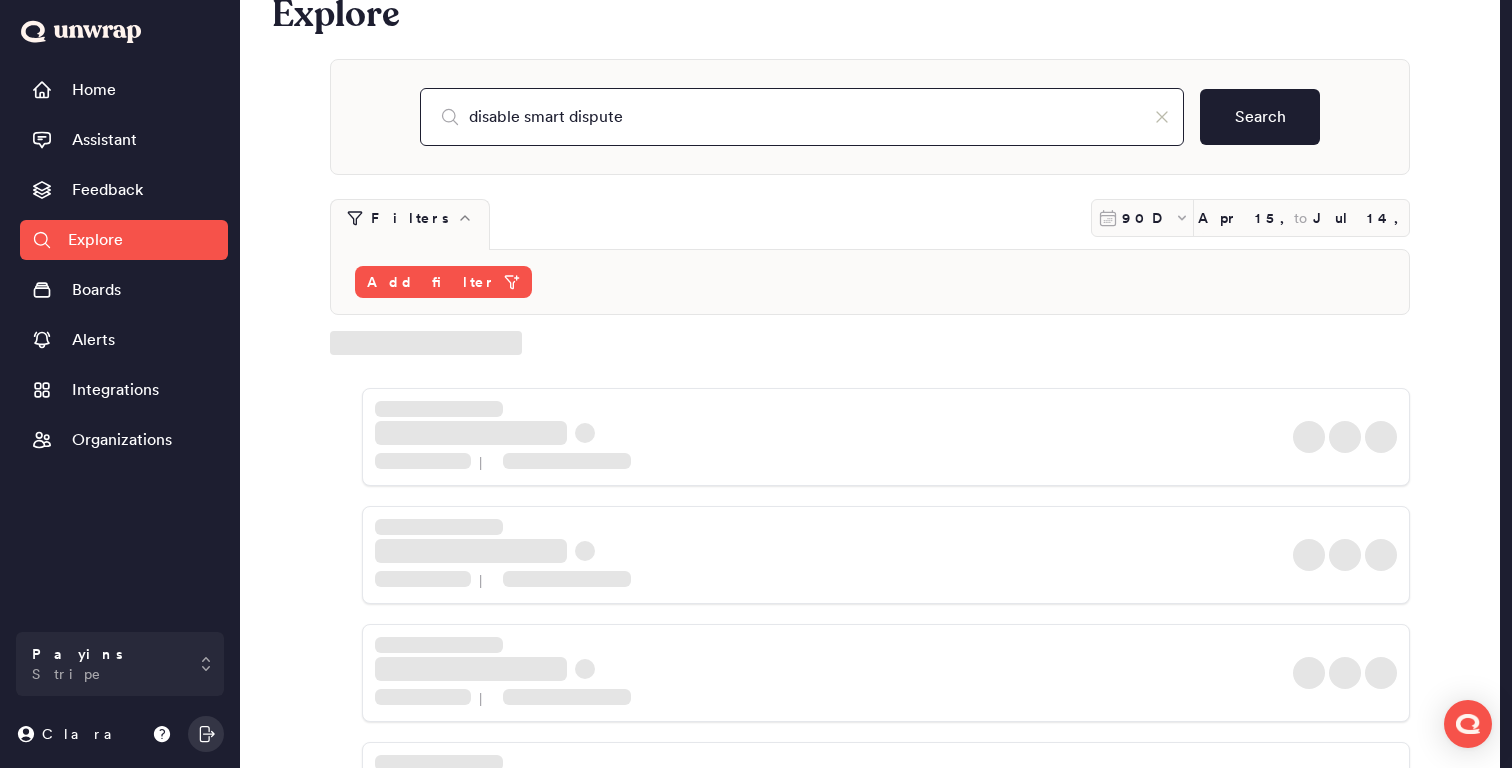scroll, scrollTop: 57, scrollLeft: 0, axis: vertical 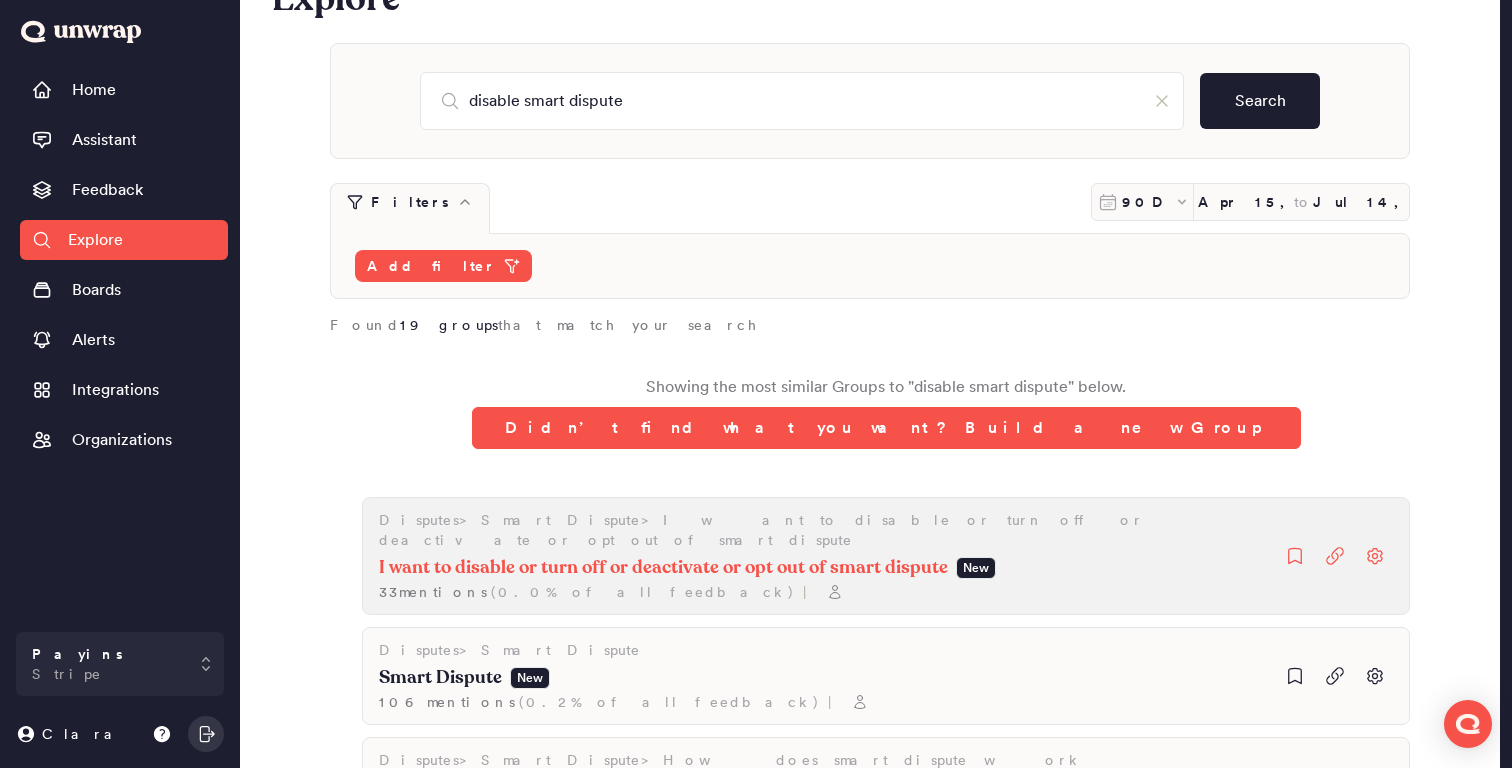 click on "33  mention s   ( 0.0% of all feedback ) |" at bounding box center (687, 592) 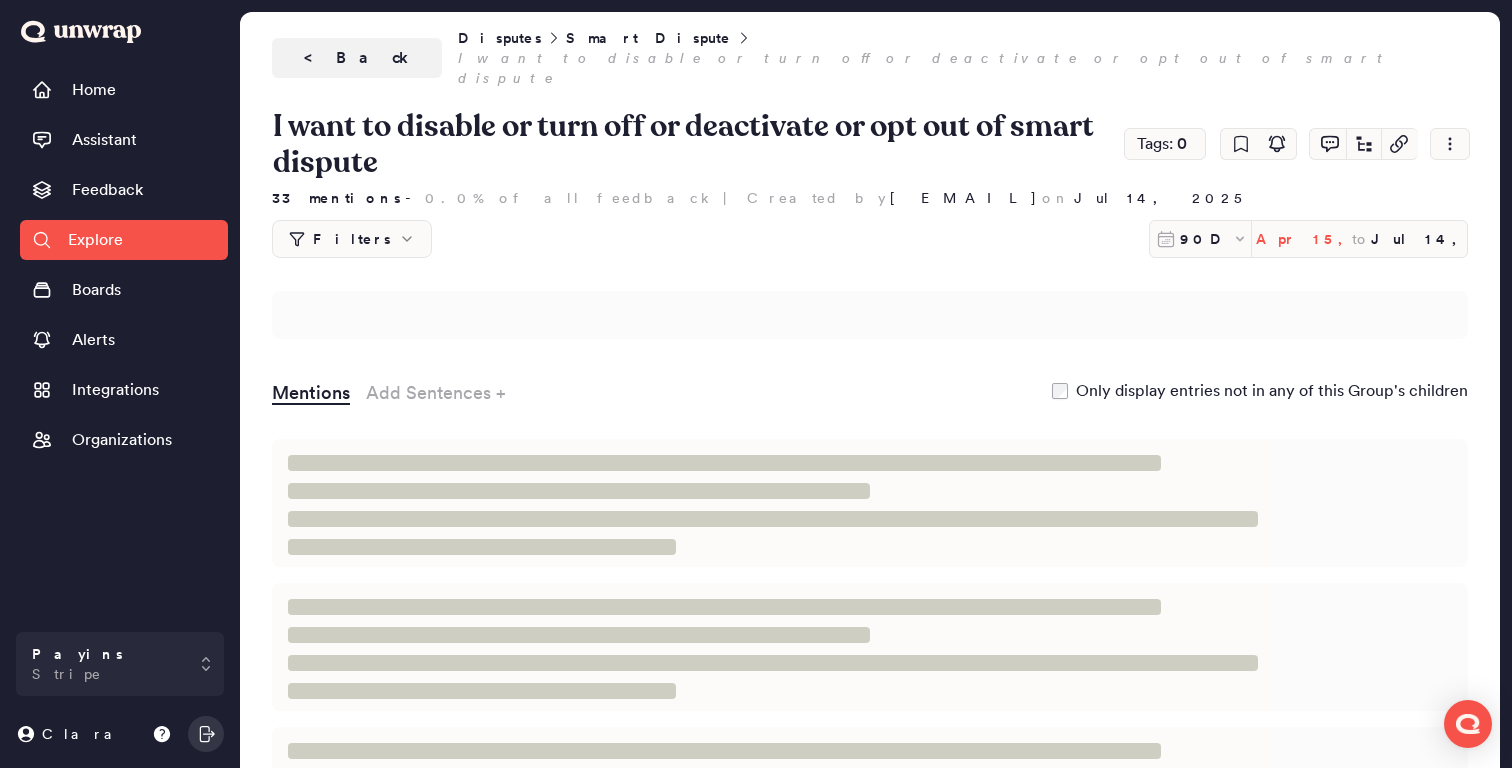 click on "Apr 15, 2025" at bounding box center (1304, 239) 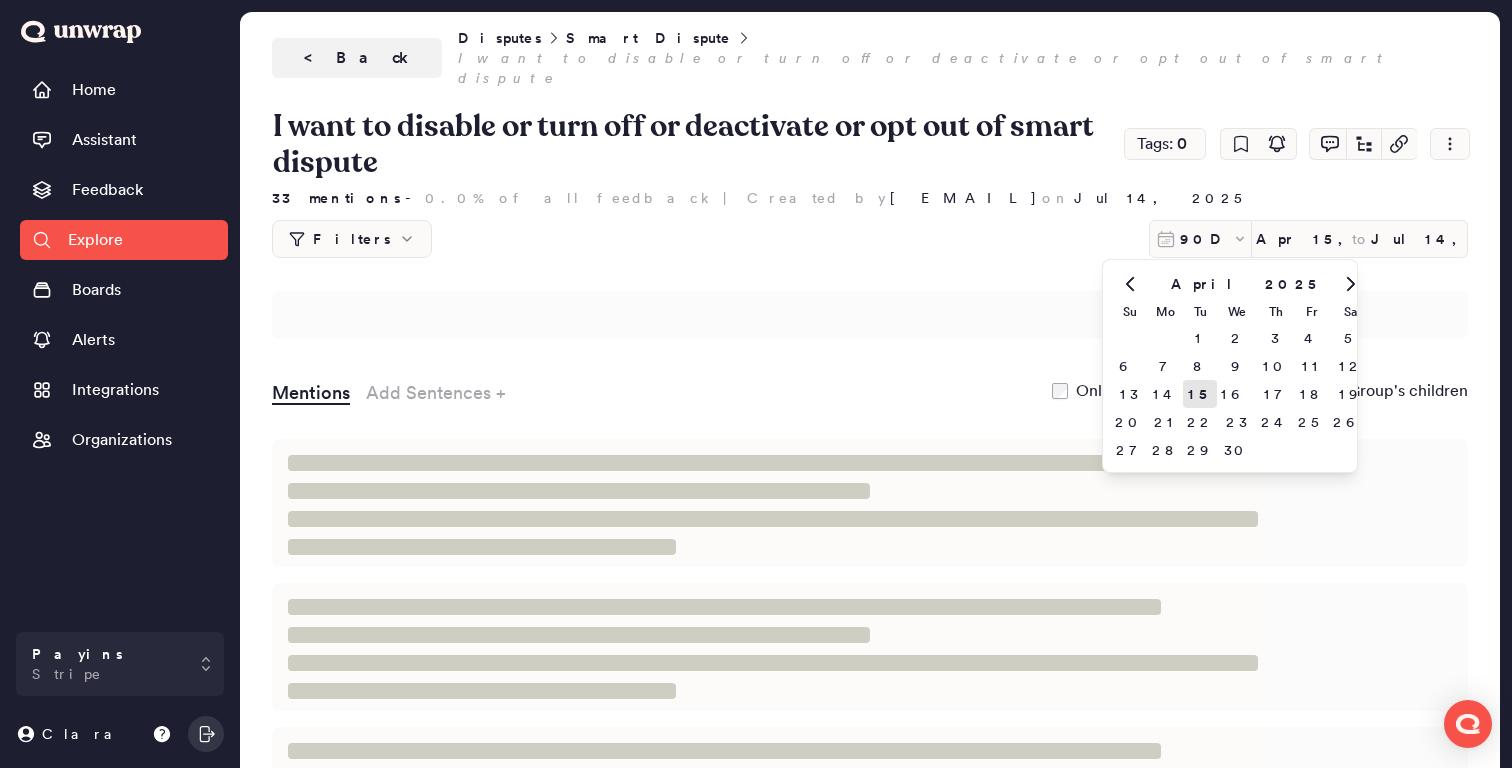 click at bounding box center [1129, 284] 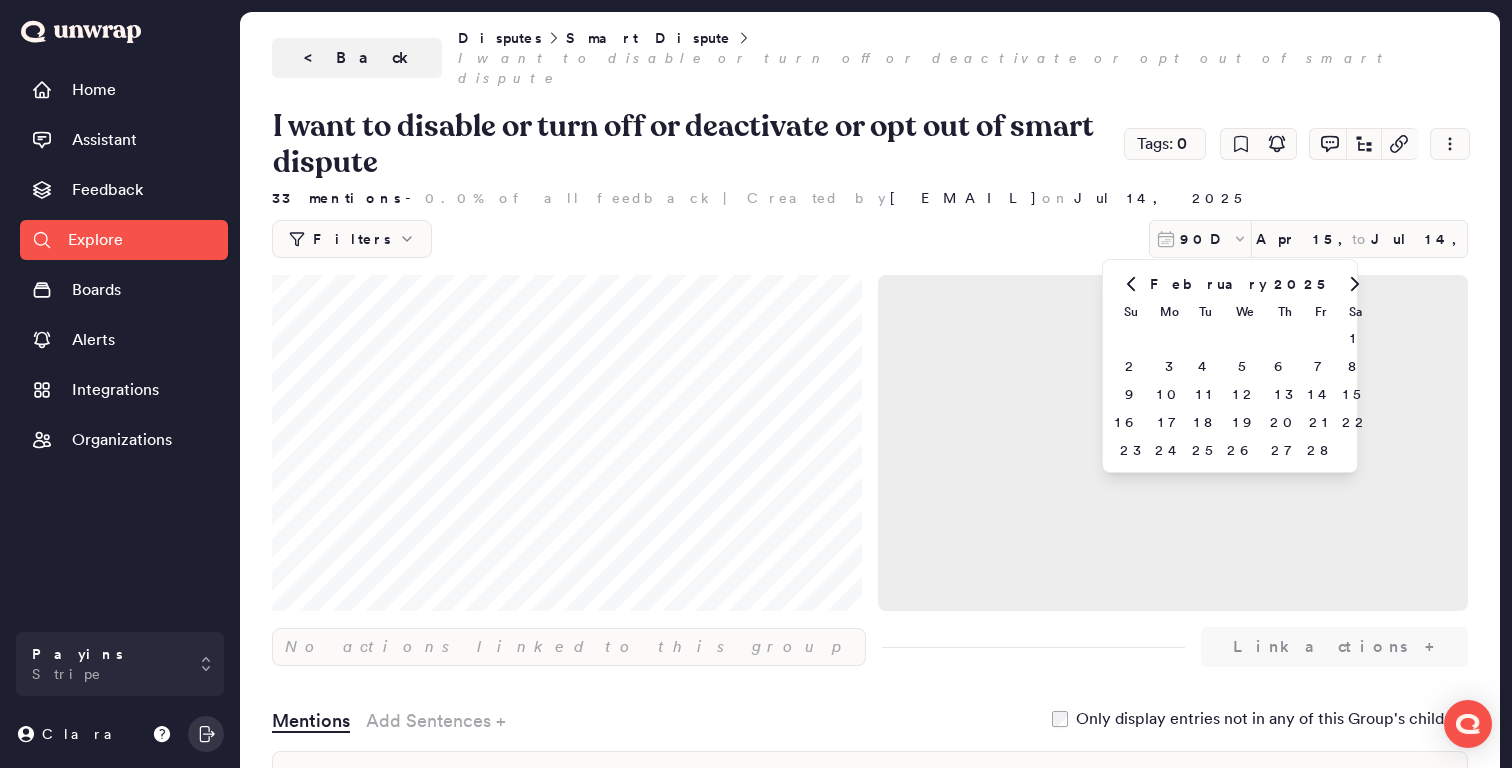 click 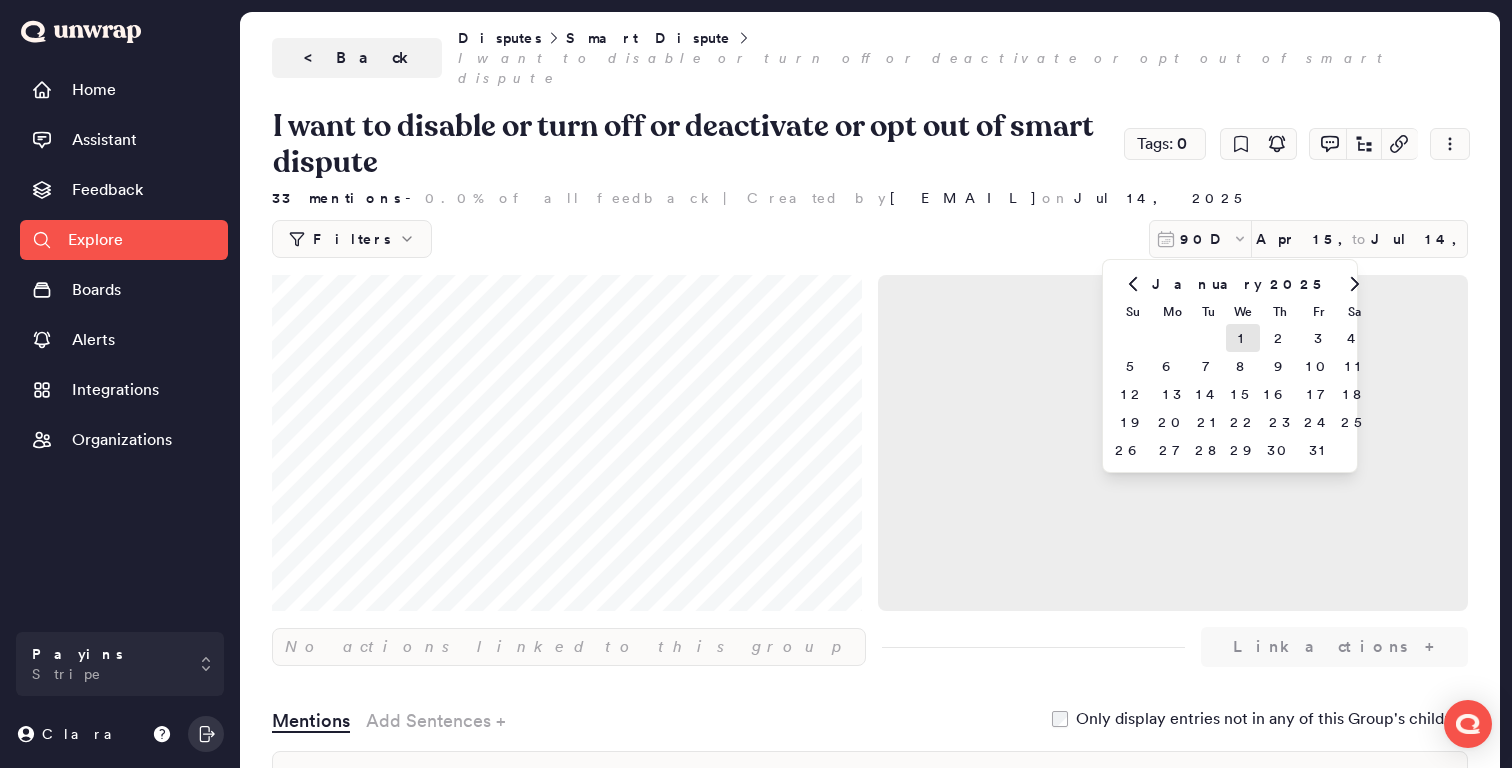 click on "1" at bounding box center (1243, 338) 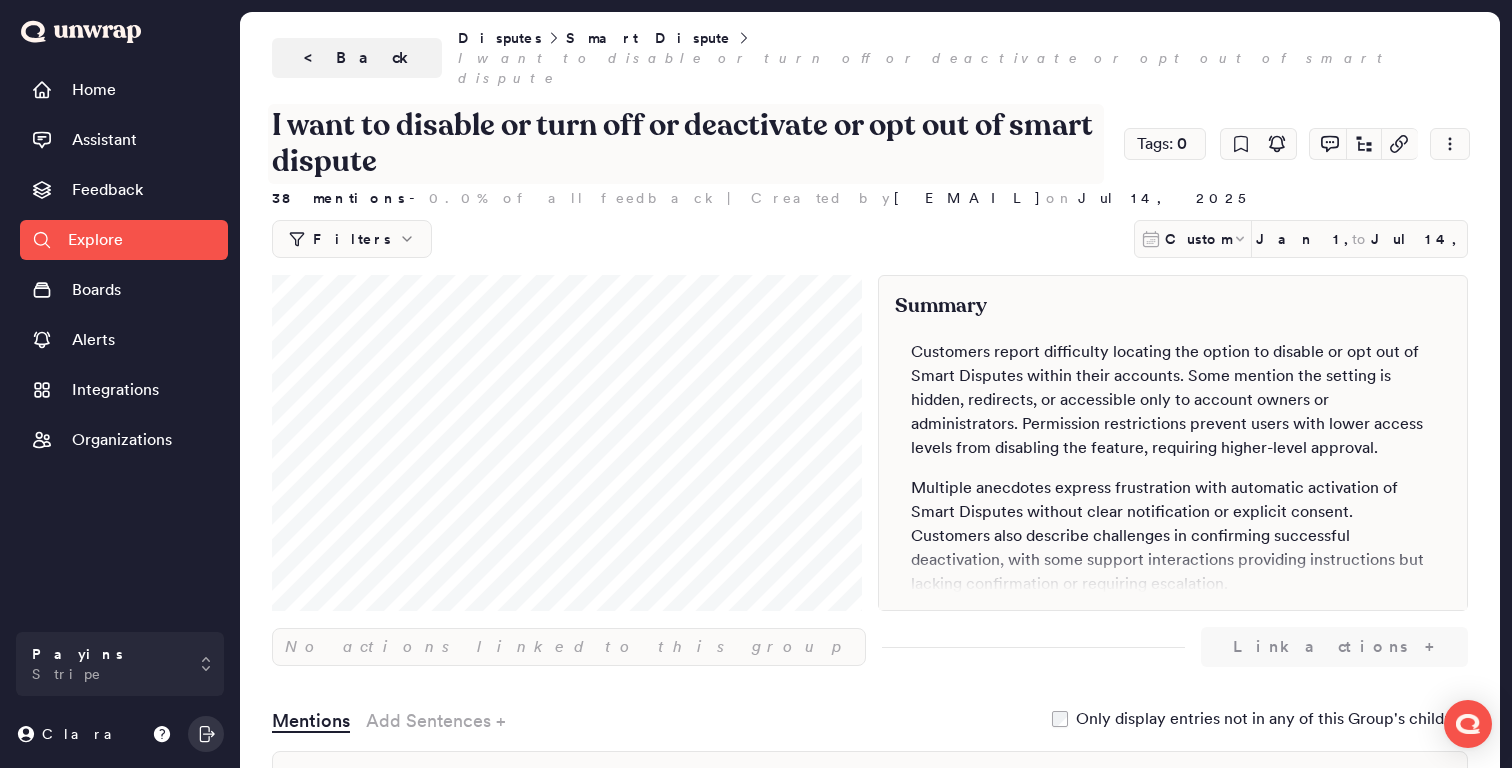 click on "I want to disable or turn off or deactivate or opt out of smart dispute" at bounding box center (686, 144) 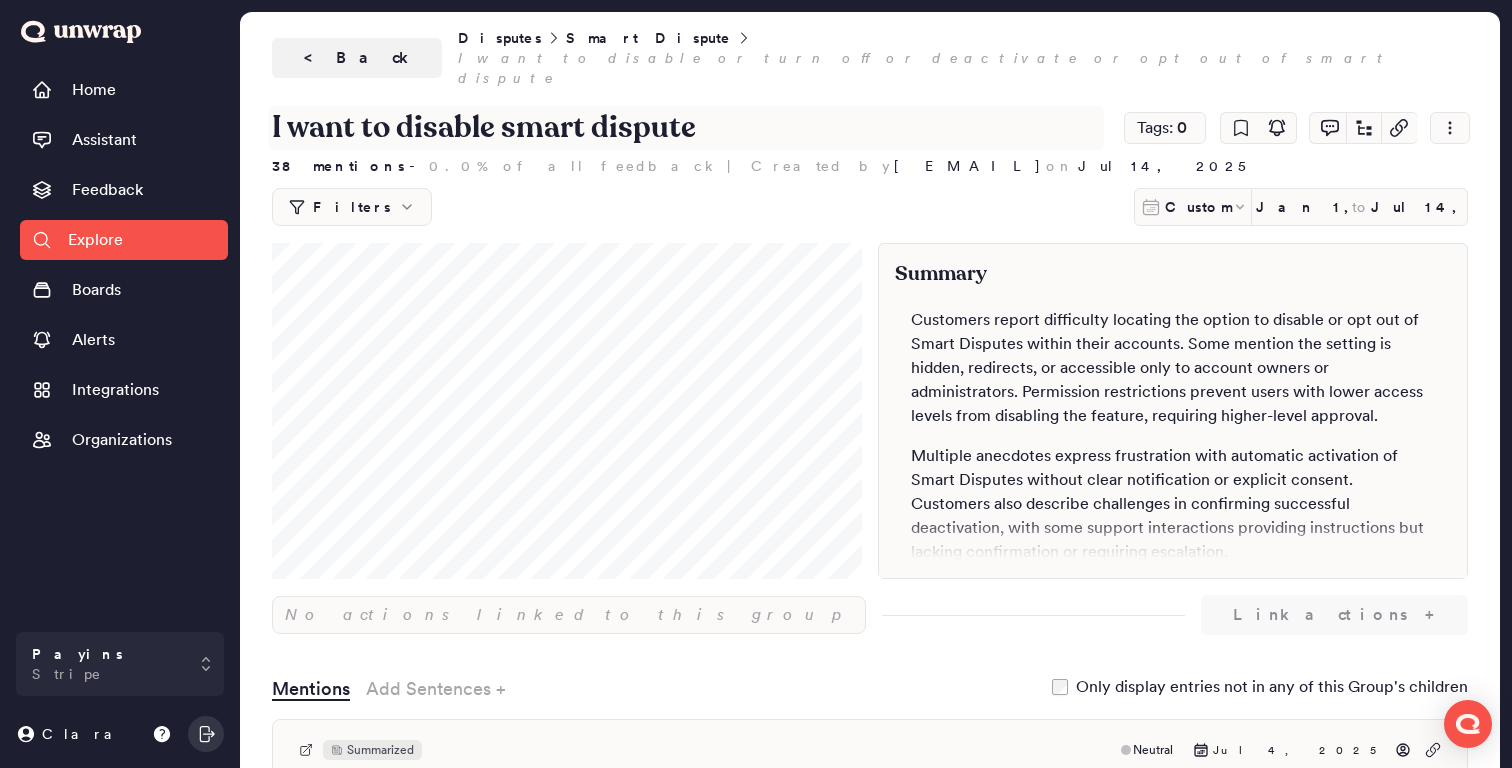 type on "I want to disable smart dispute" 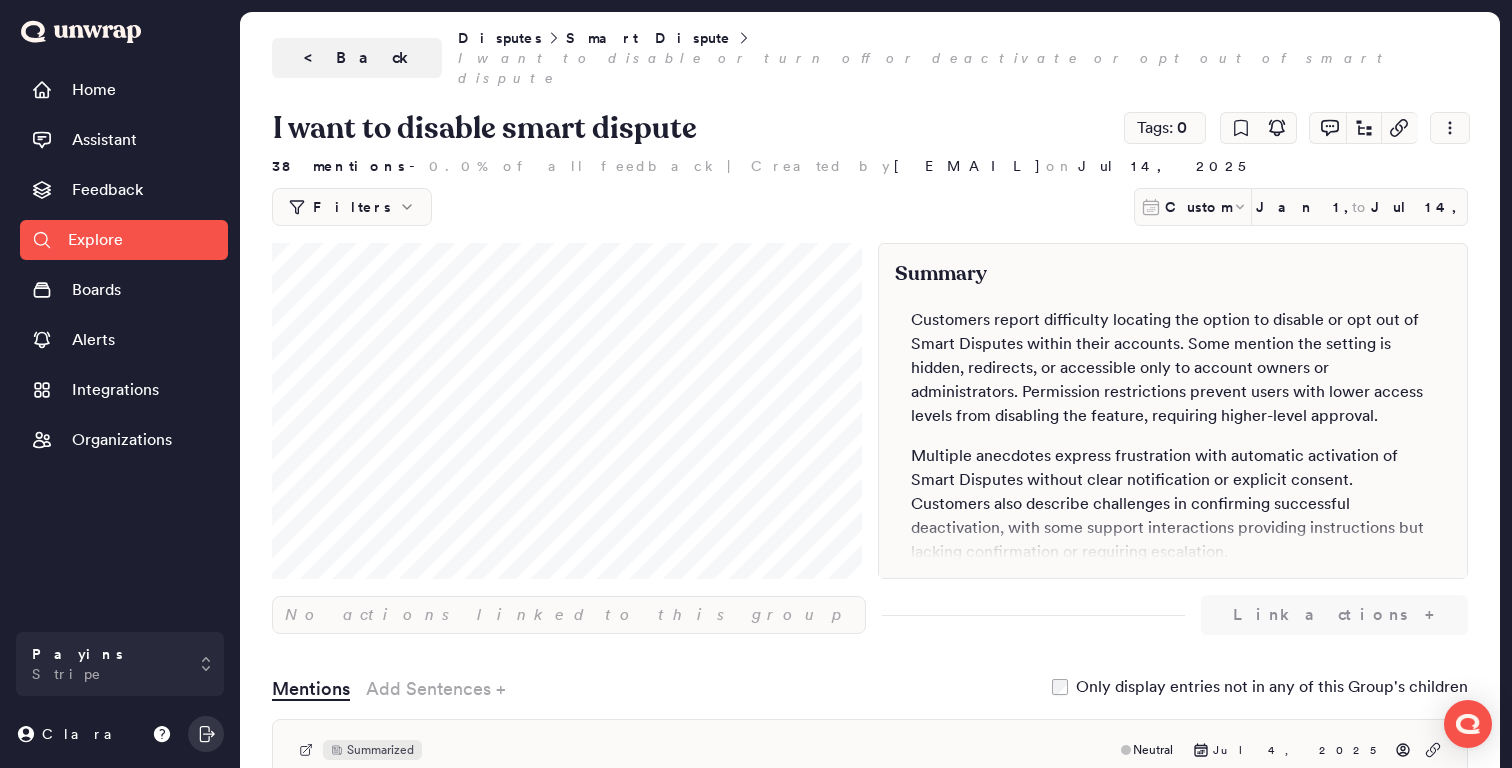 click on "I want to disable smart dispute Tags: 0 38 mentions - 0.0% of all feedback | Created by [EMAIL] on [DATE] Filters Custom [DATE] to [DATE] Add filter" at bounding box center (870, 165) 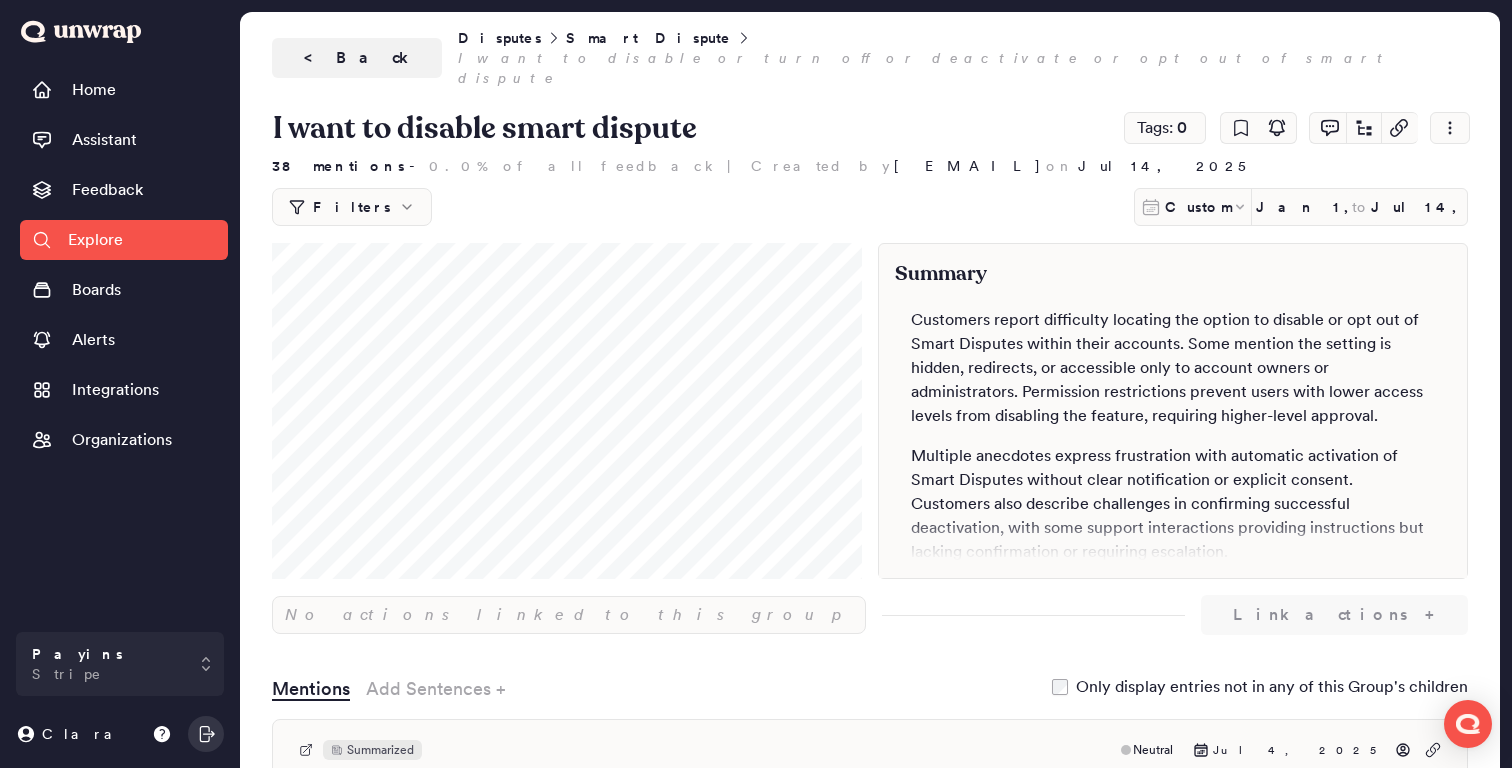 click on "I want to disable smart dispute Tags: 0 38 mentions - 0.0% of all feedback | Created by [EMAIL] on [DATE] Filters Custom [DATE] to [DATE] Add filter" at bounding box center (870, 165) 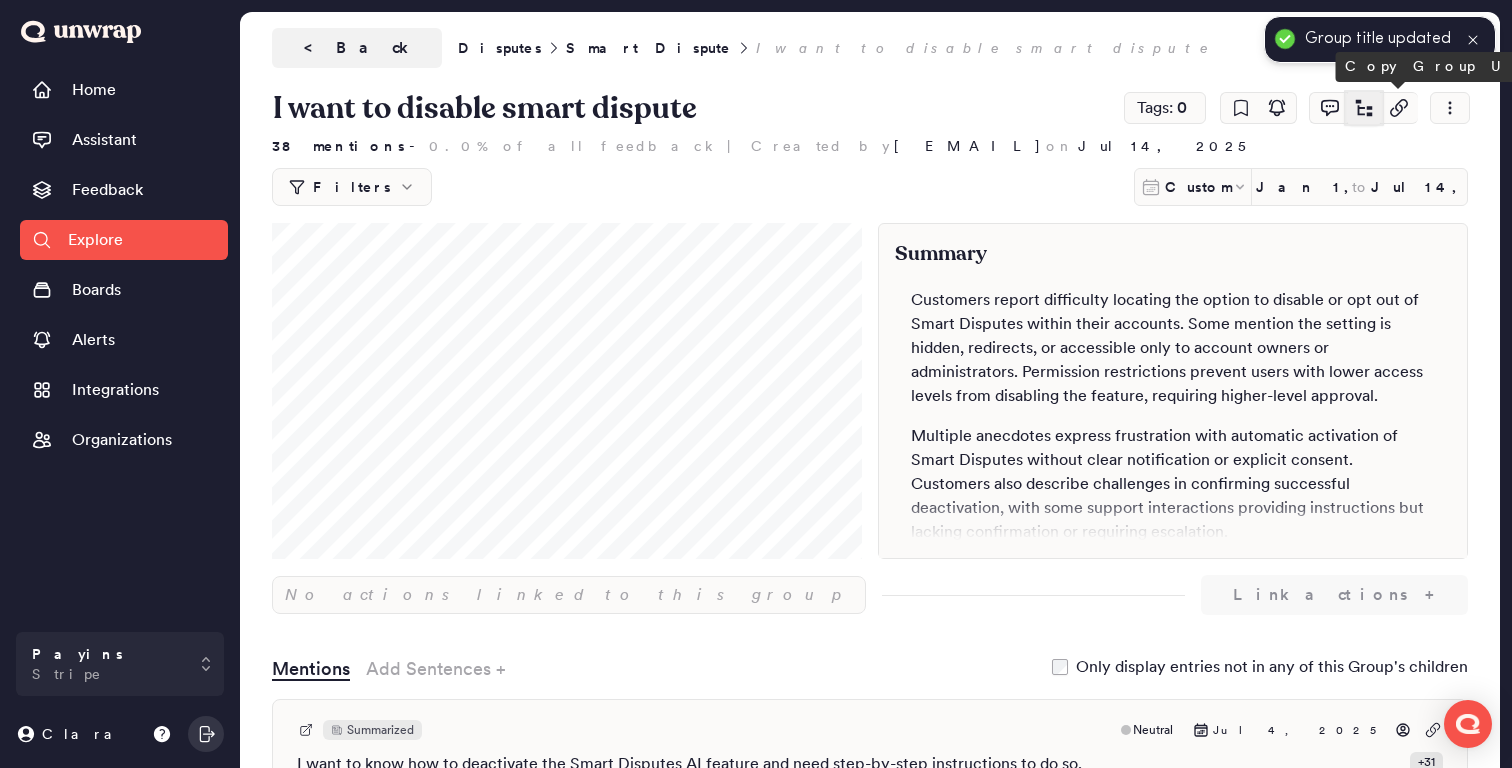 click 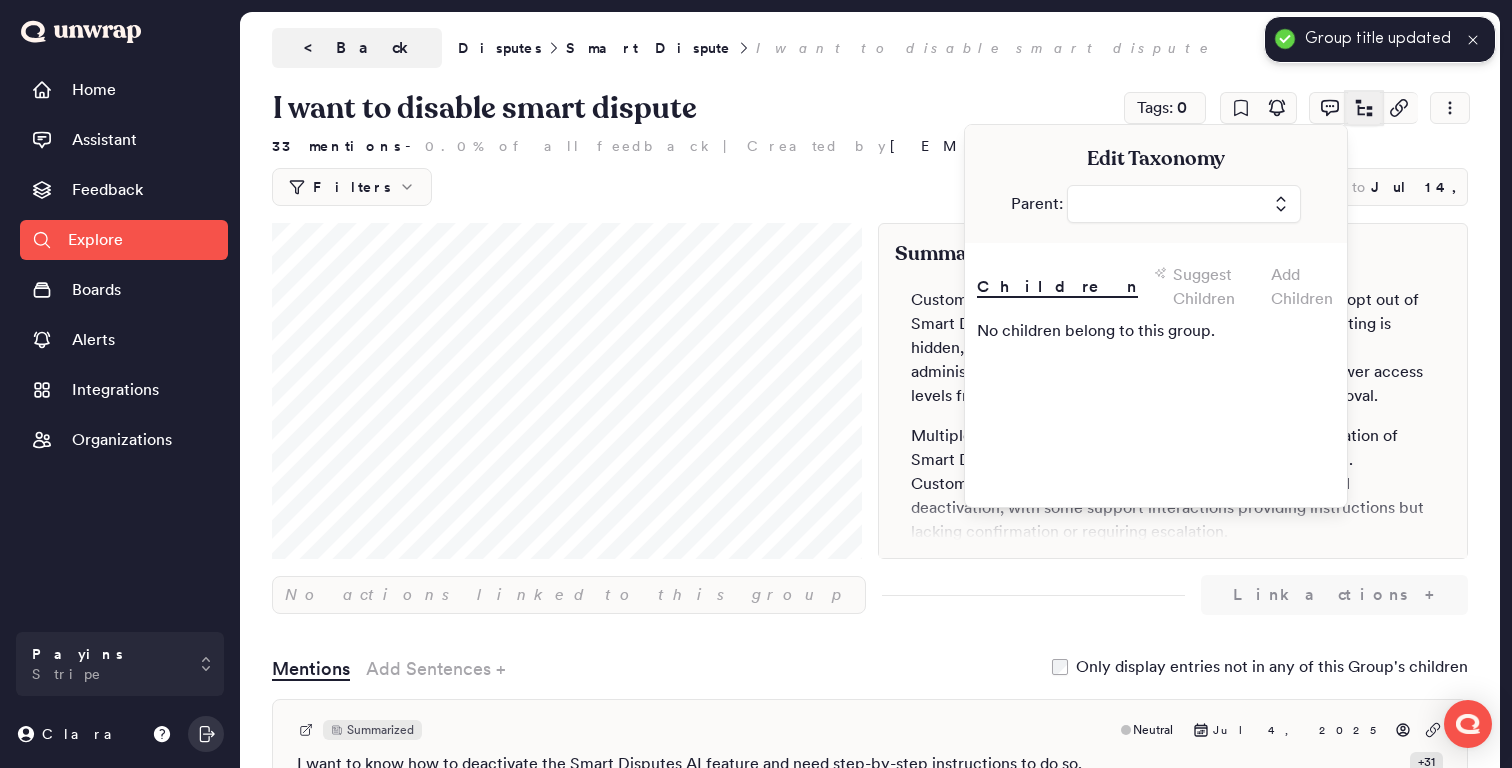 click at bounding box center (1184, 204) 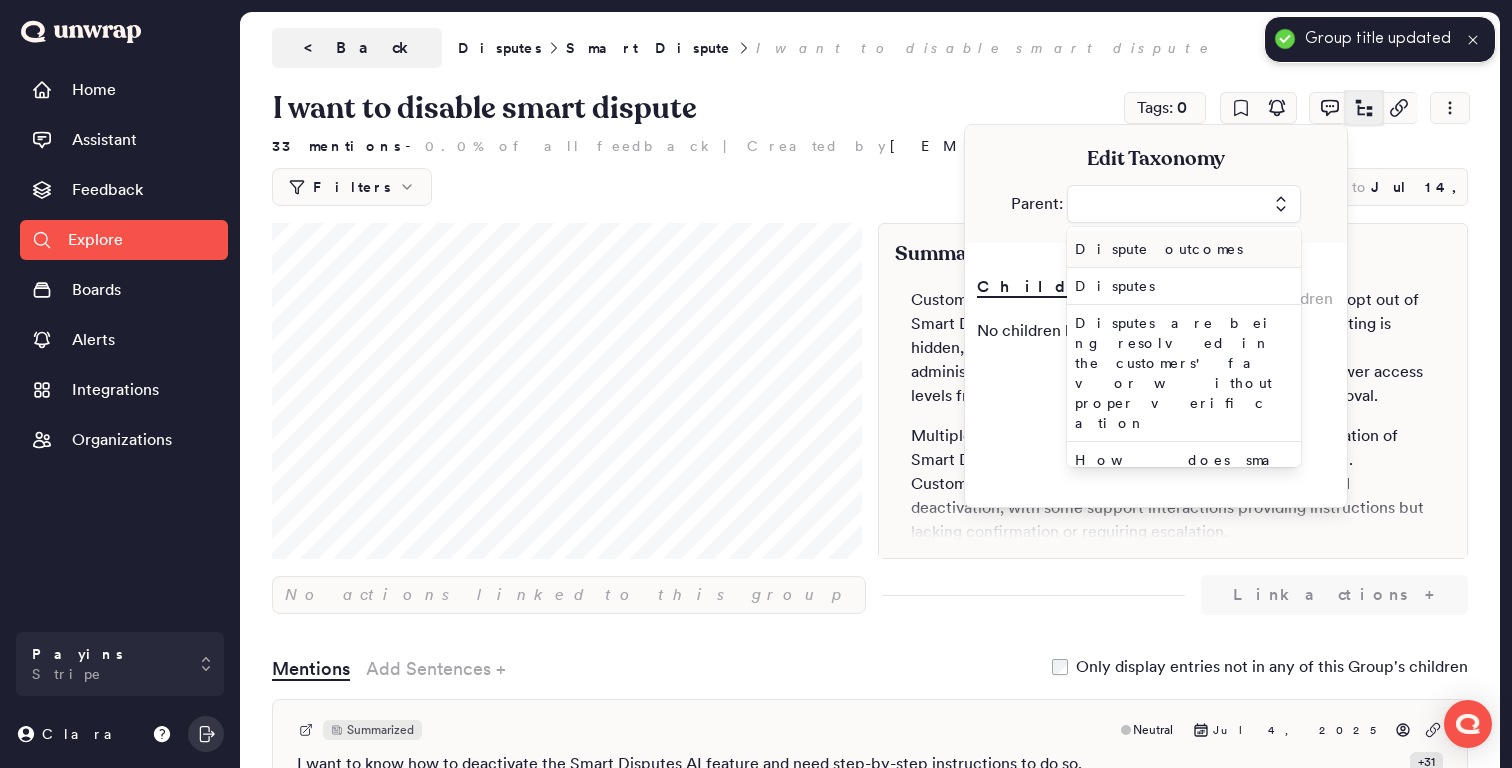 click at bounding box center (1184, 204) 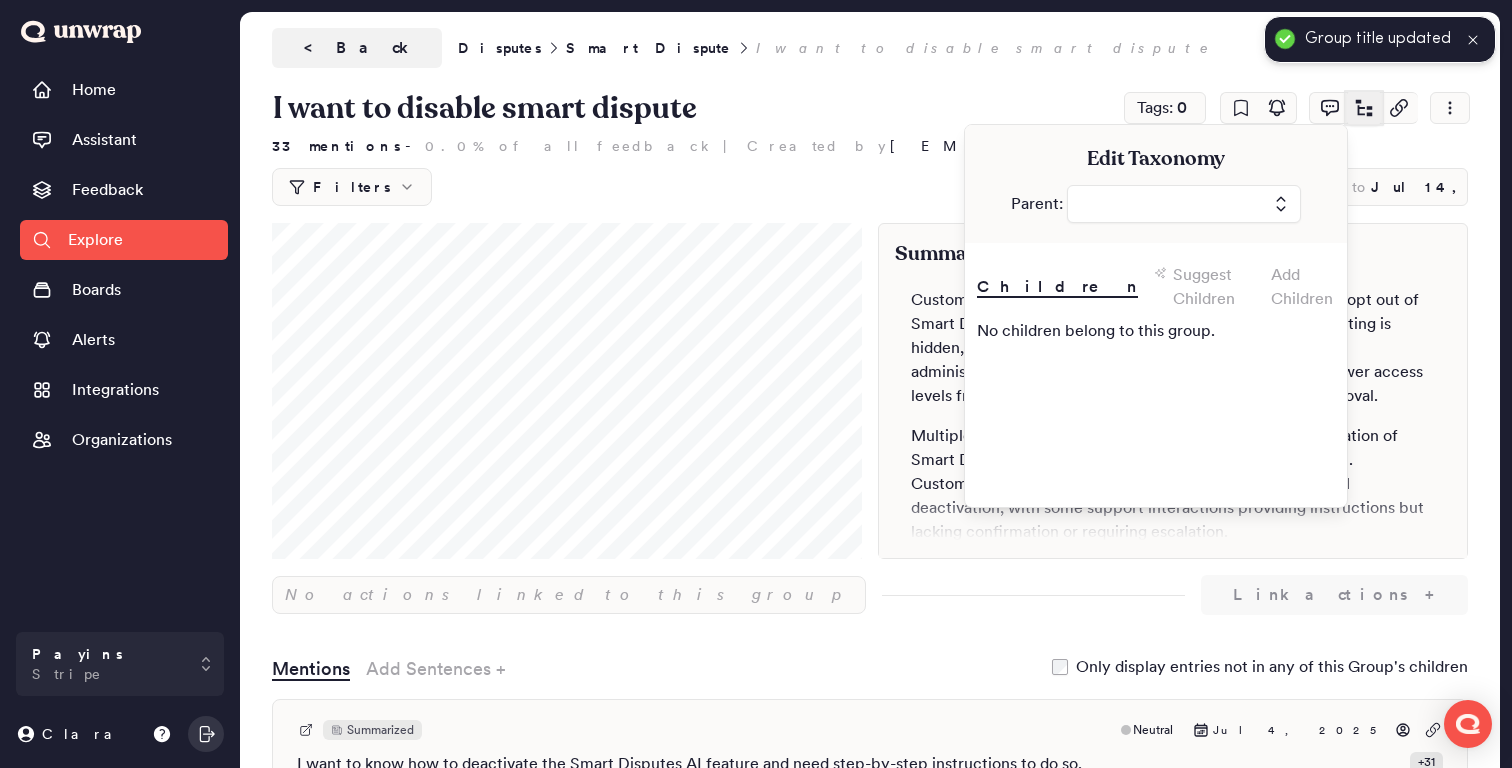 click at bounding box center (1184, 204) 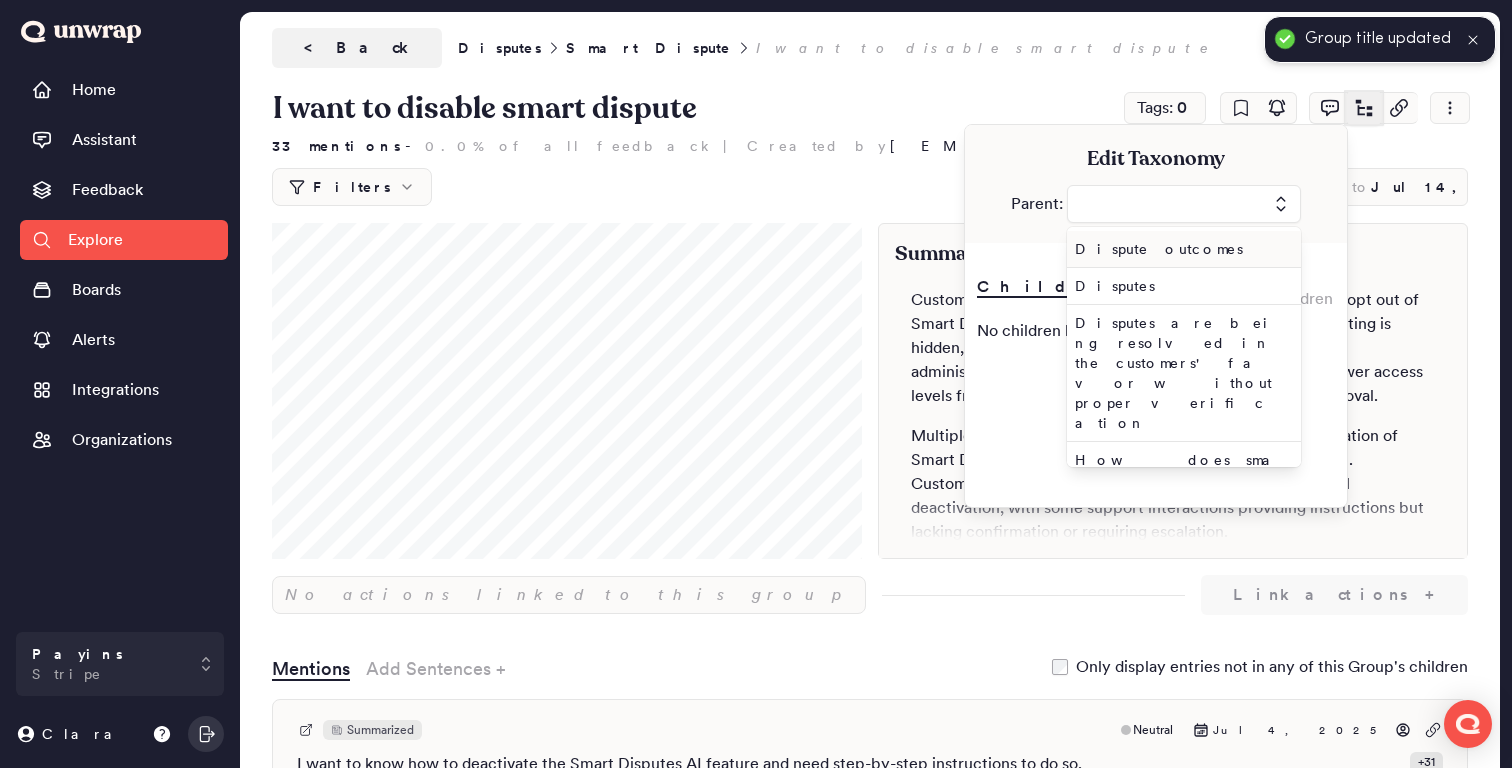 click at bounding box center (1184, 204) 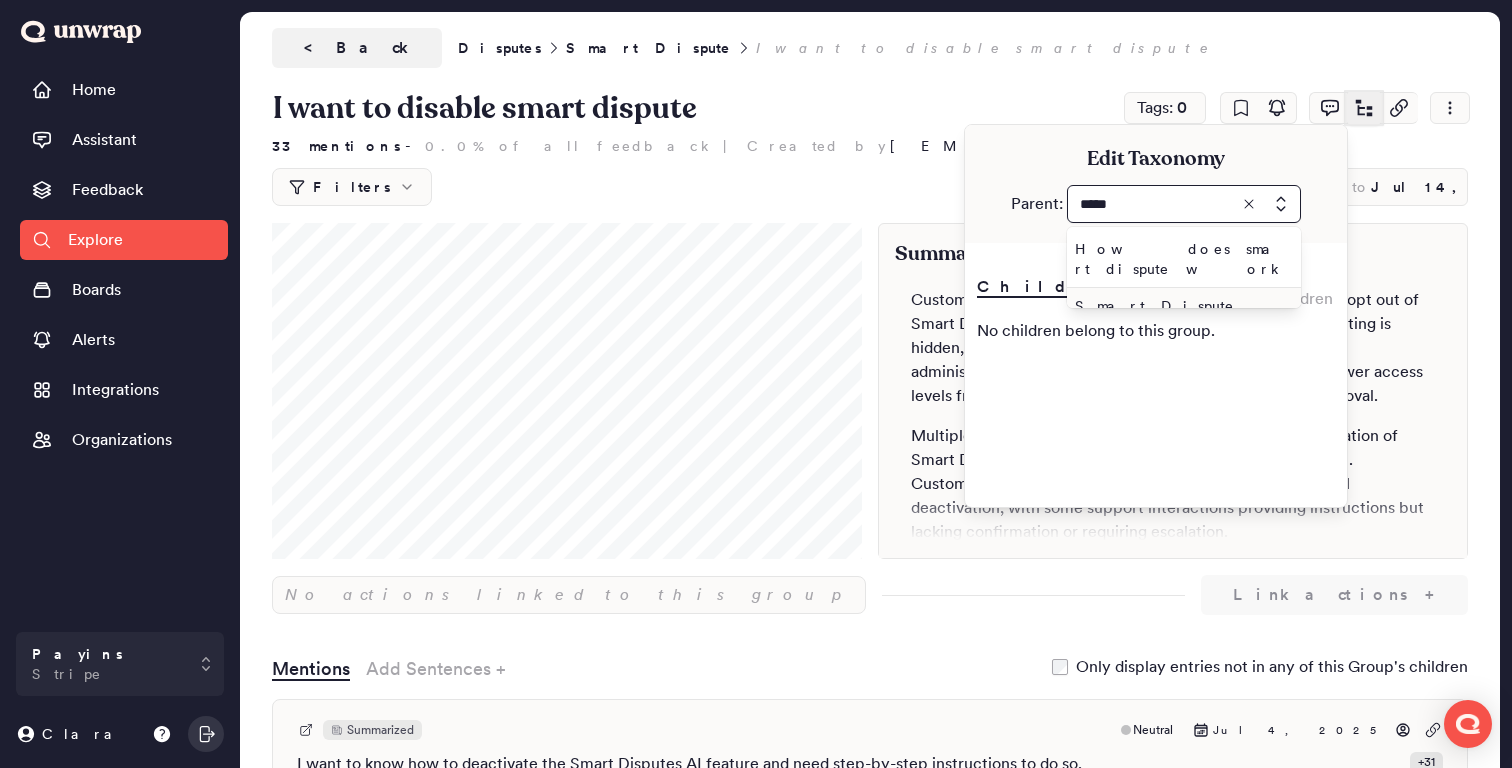 type on "*****" 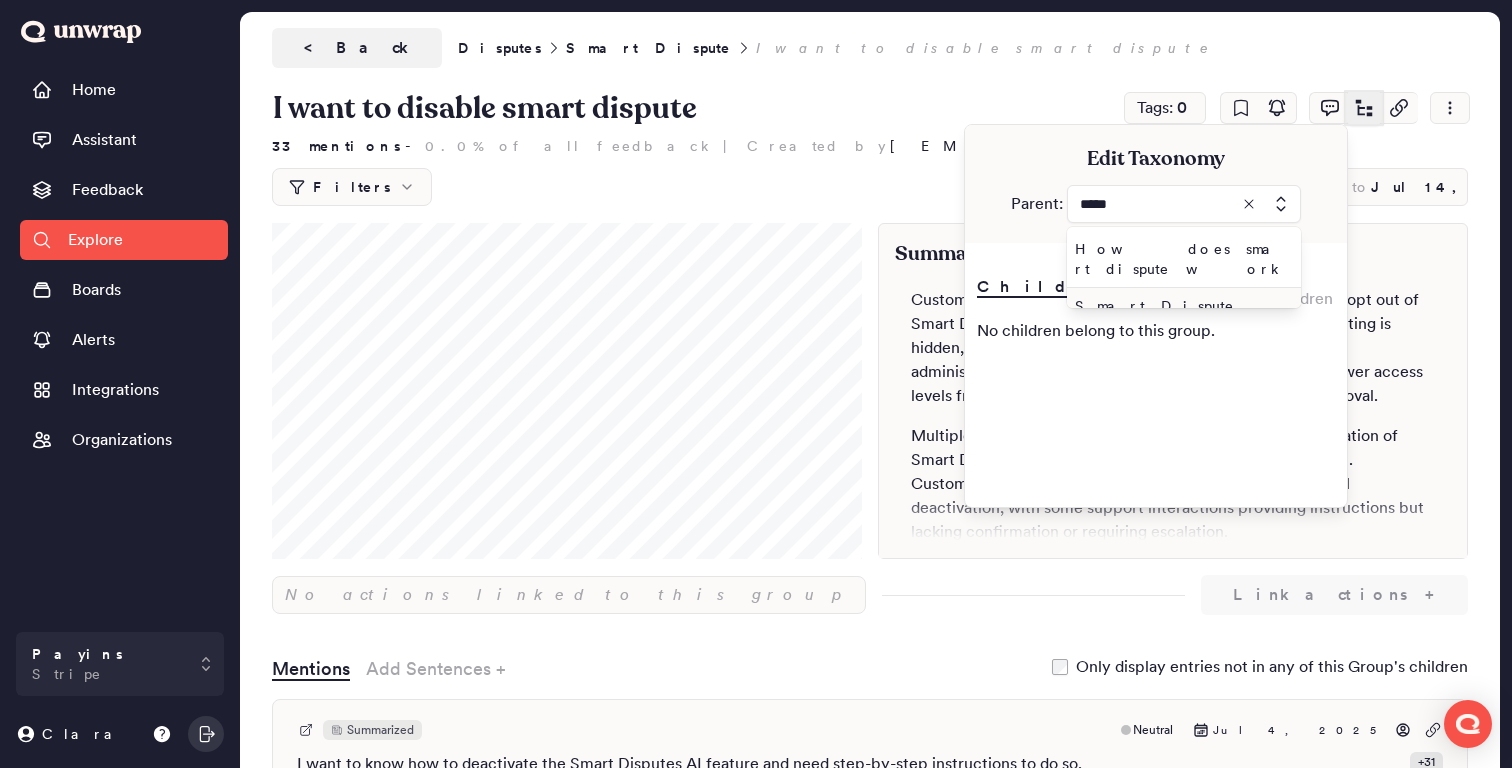 click on "Smart Dispute" at bounding box center [1180, 306] 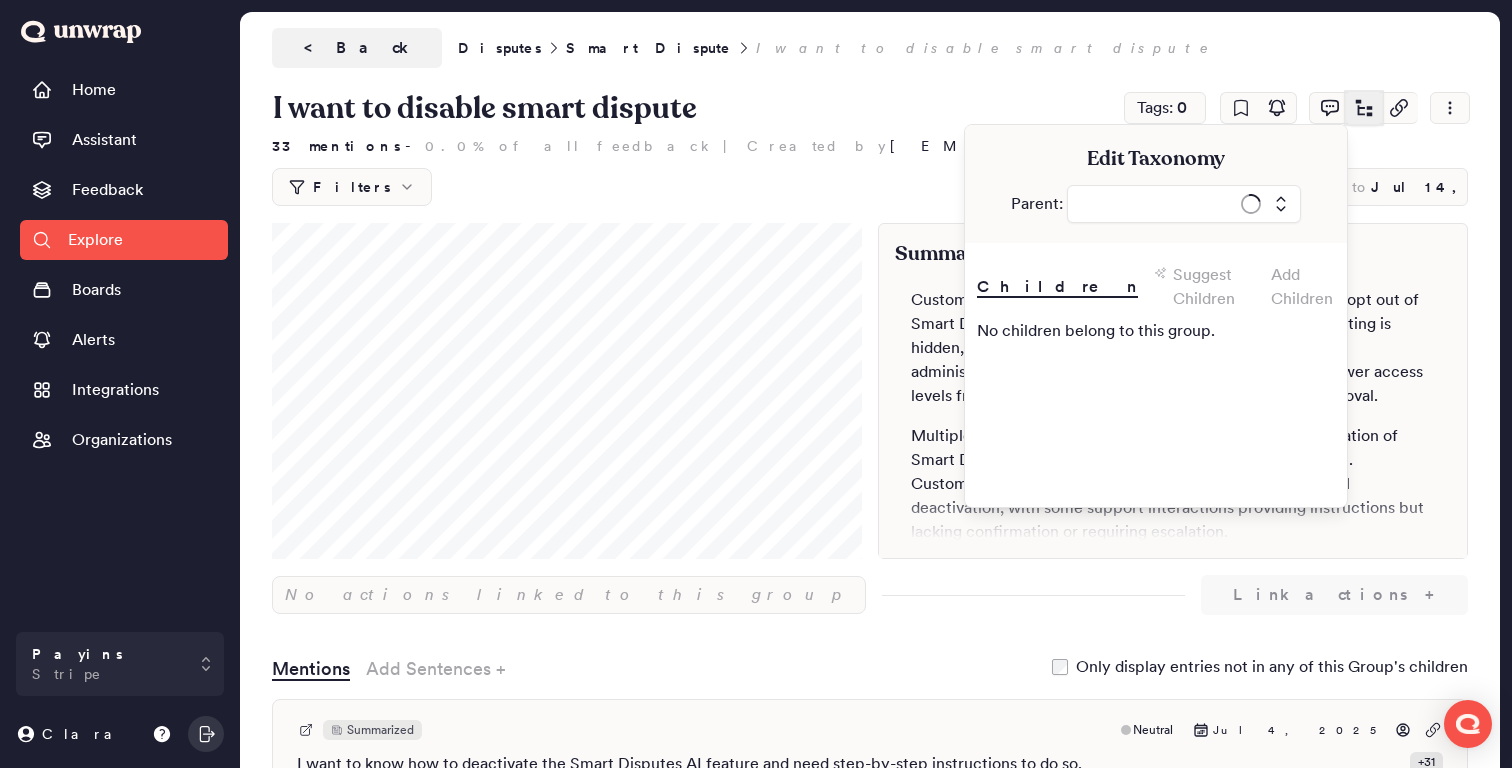 type on "**********" 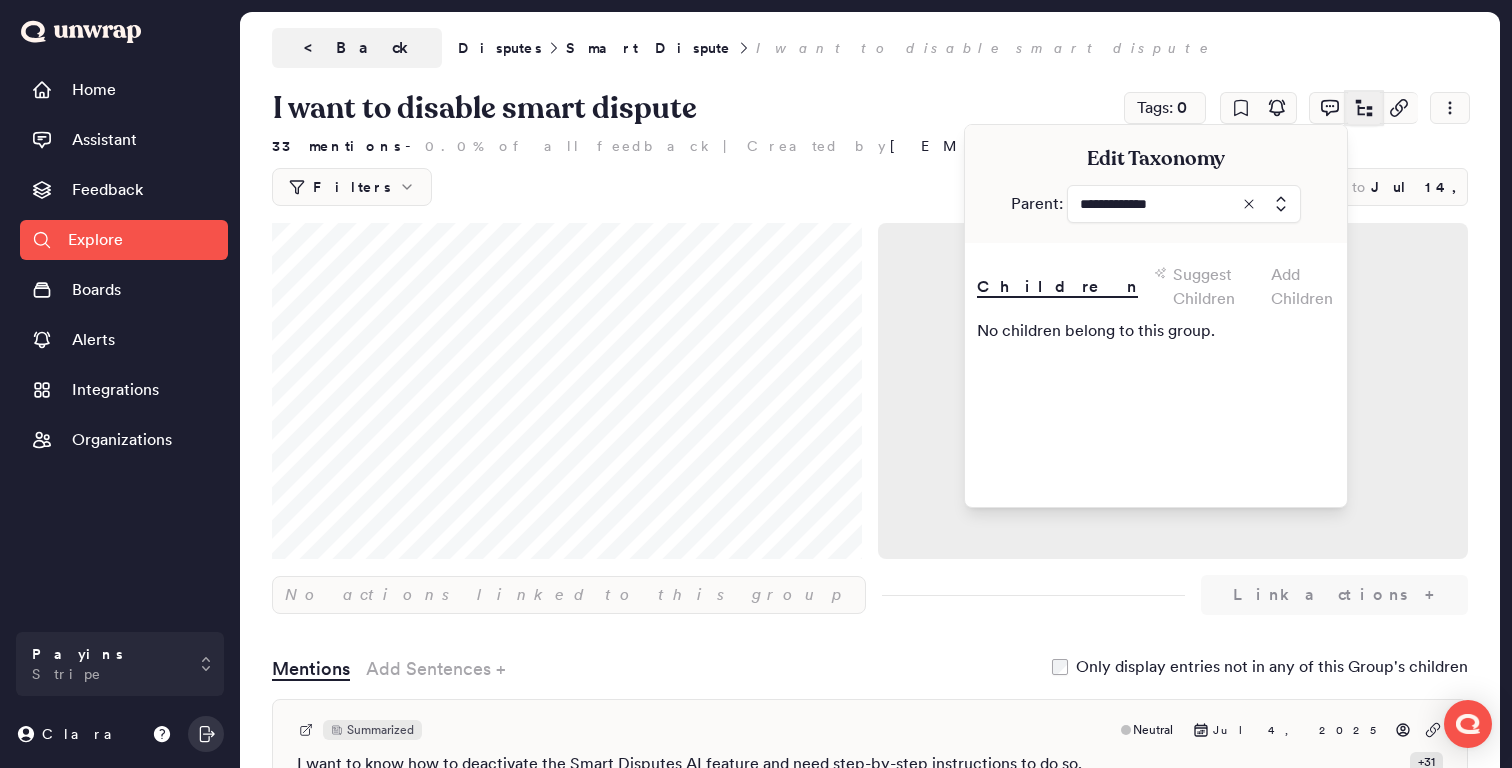 click on "**********" at bounding box center (870, 145) 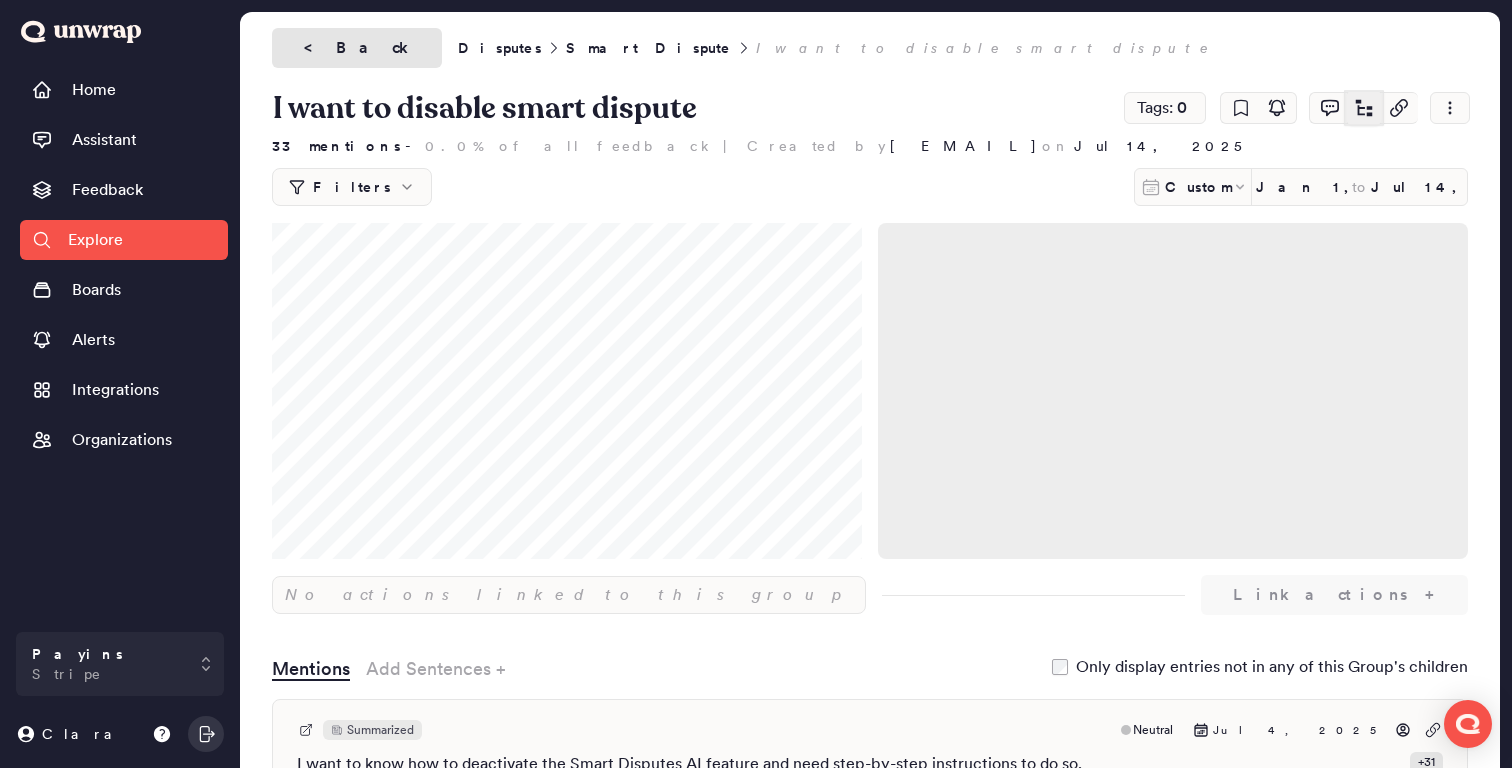 click on "< Back" at bounding box center [357, 48] 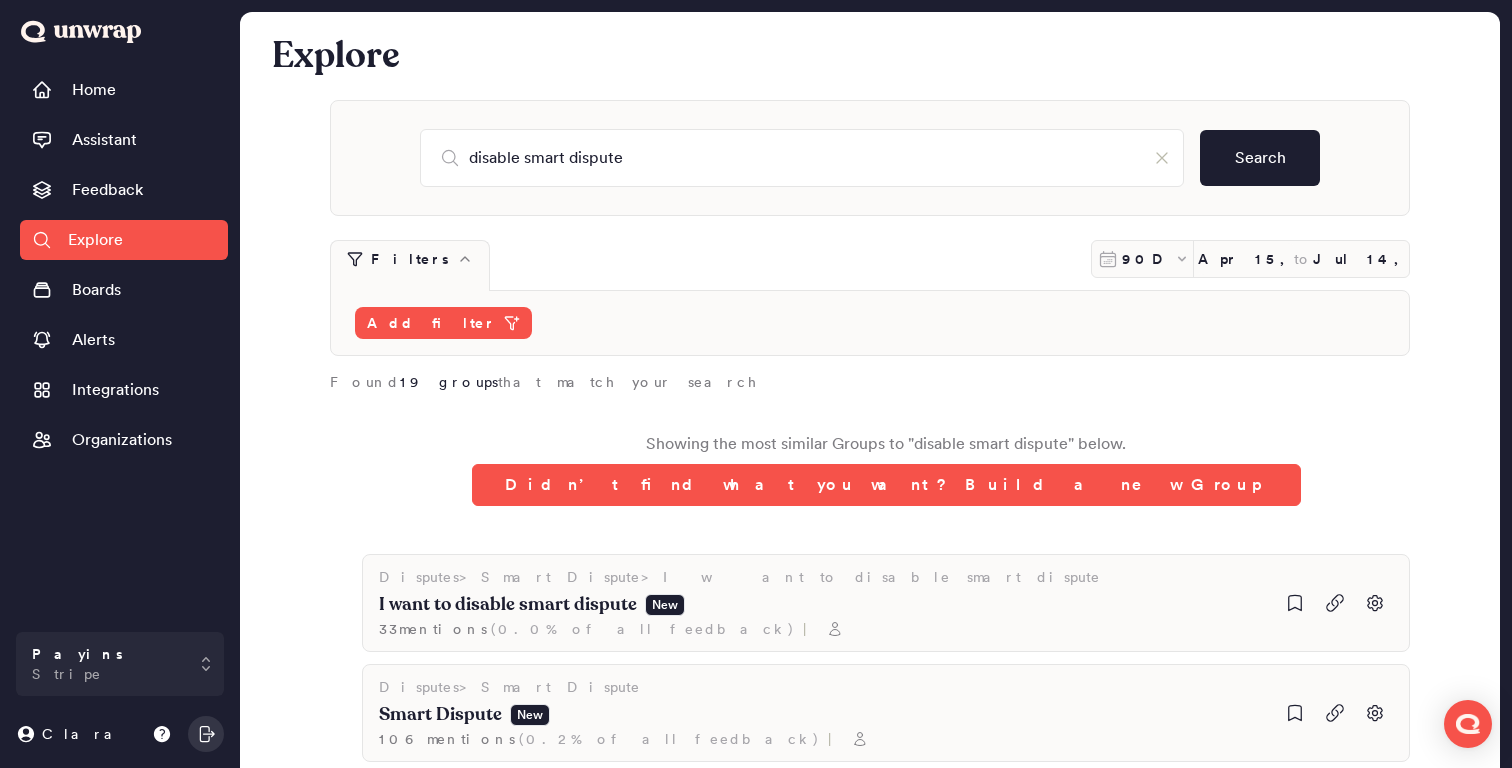 scroll, scrollTop: 57, scrollLeft: 0, axis: vertical 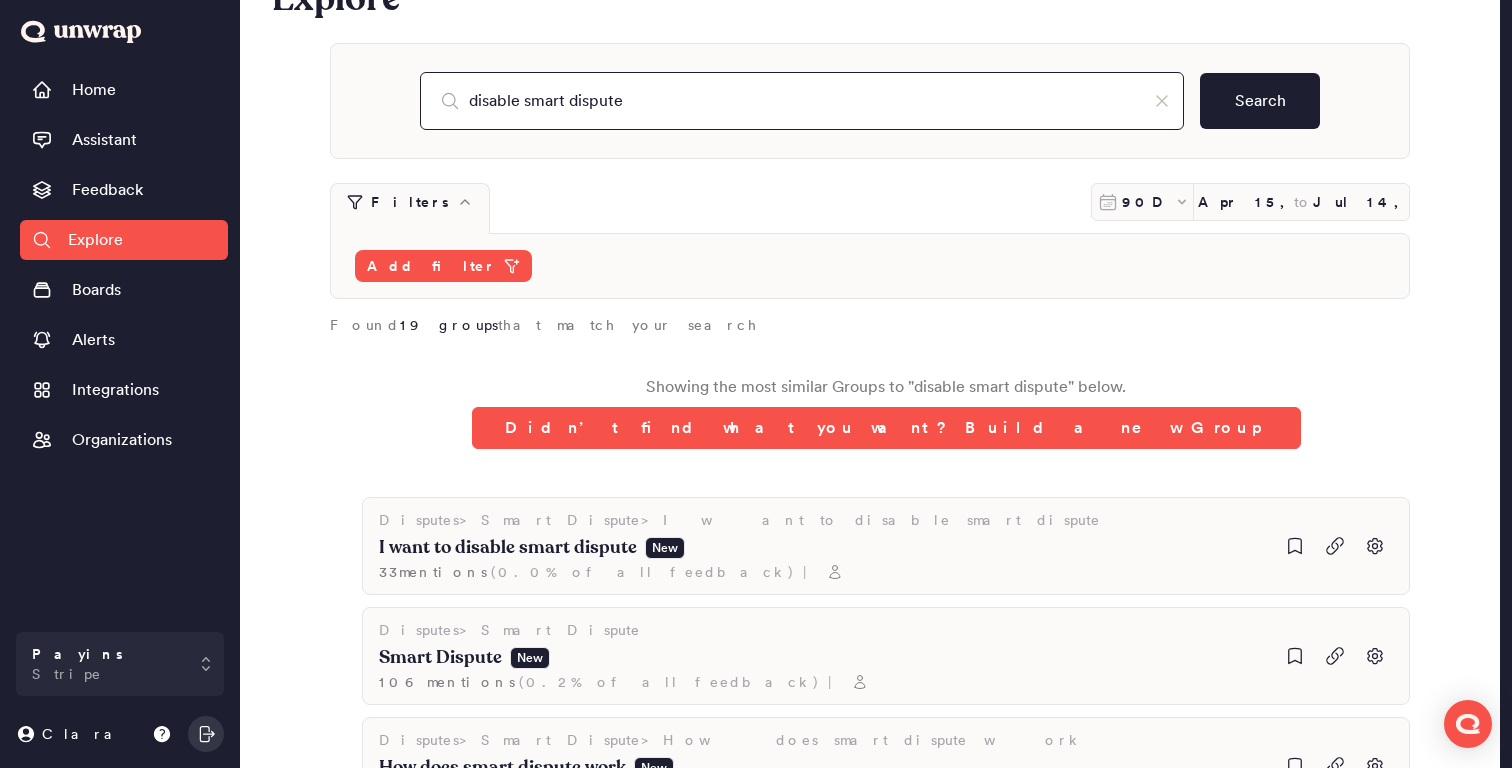click on "disable smart dispute" at bounding box center [802, 101] 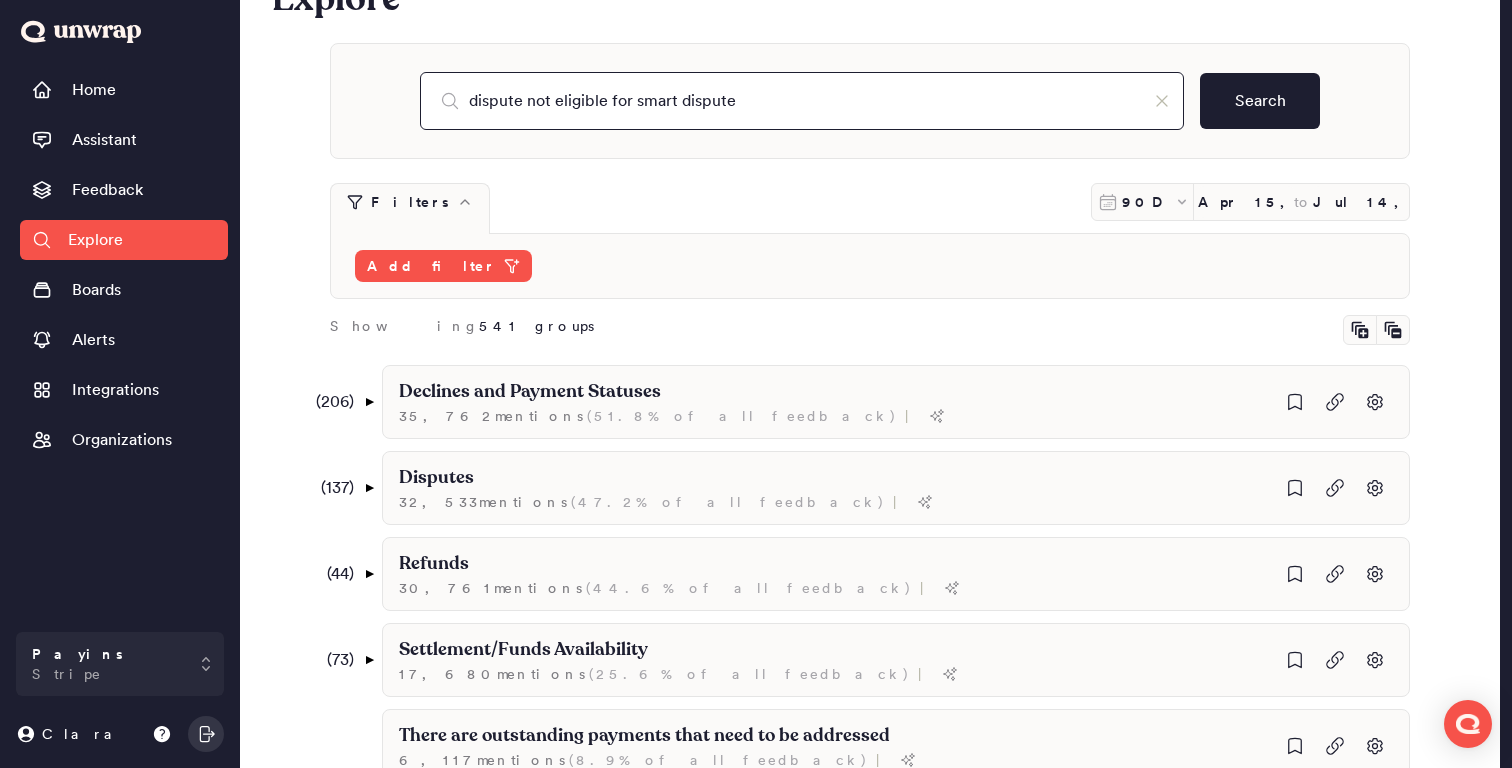 drag, startPoint x: 535, startPoint y: 102, endPoint x: 391, endPoint y: 102, distance: 144 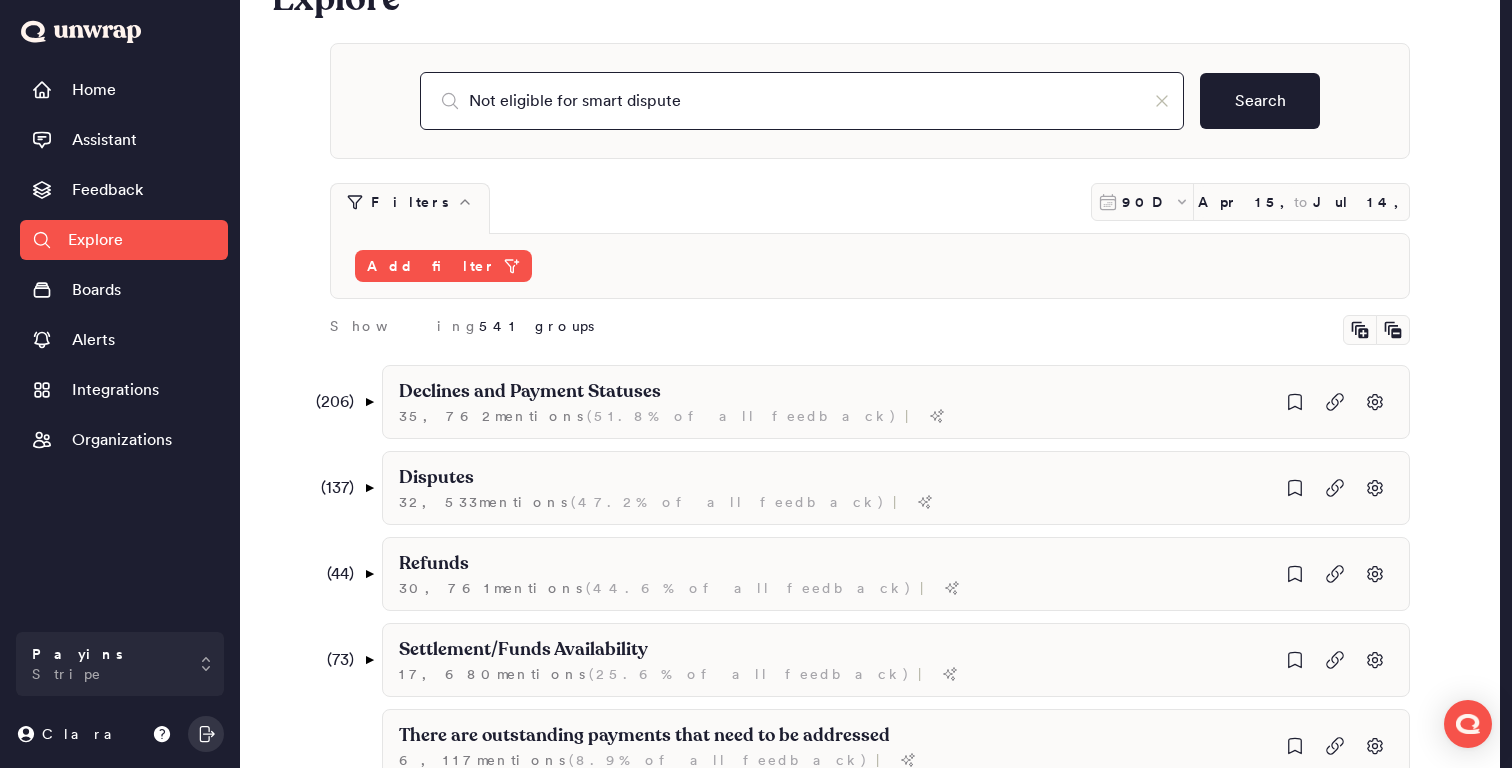 type on "Not eligible for smart dispute" 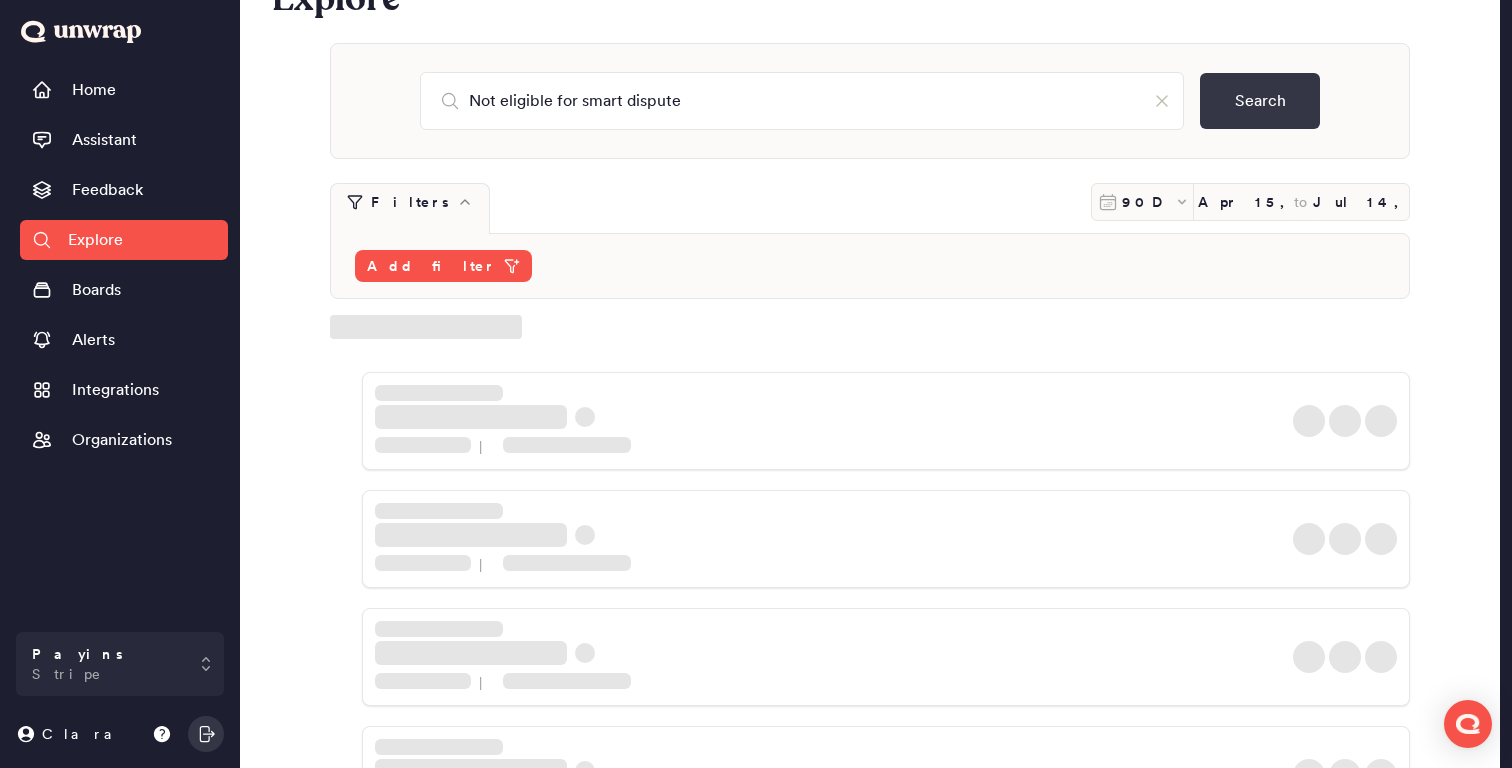click on "Search" at bounding box center [1260, 101] 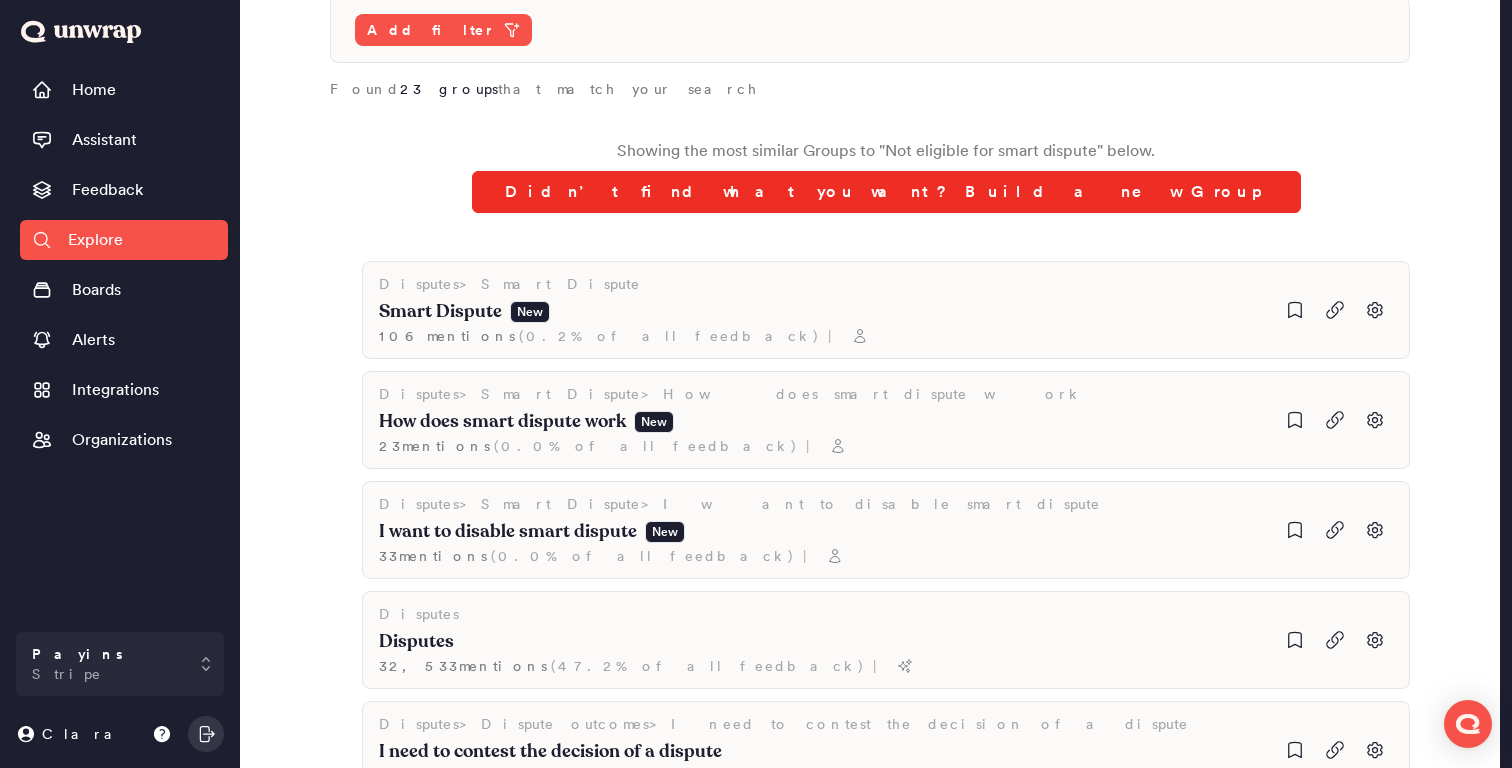 scroll, scrollTop: 384, scrollLeft: 0, axis: vertical 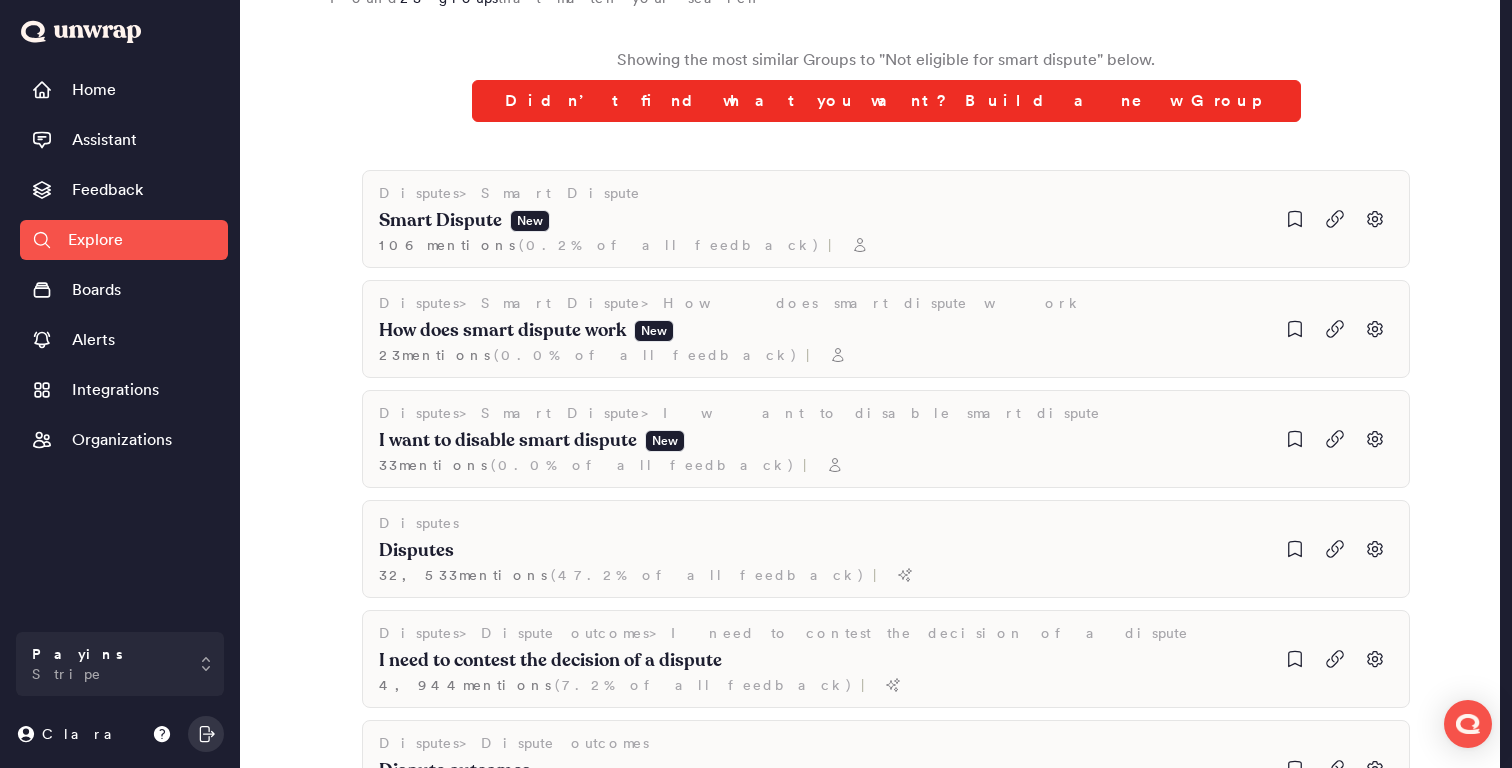 click on "Didn’t find what you want? Build a new Group" at bounding box center [886, 101] 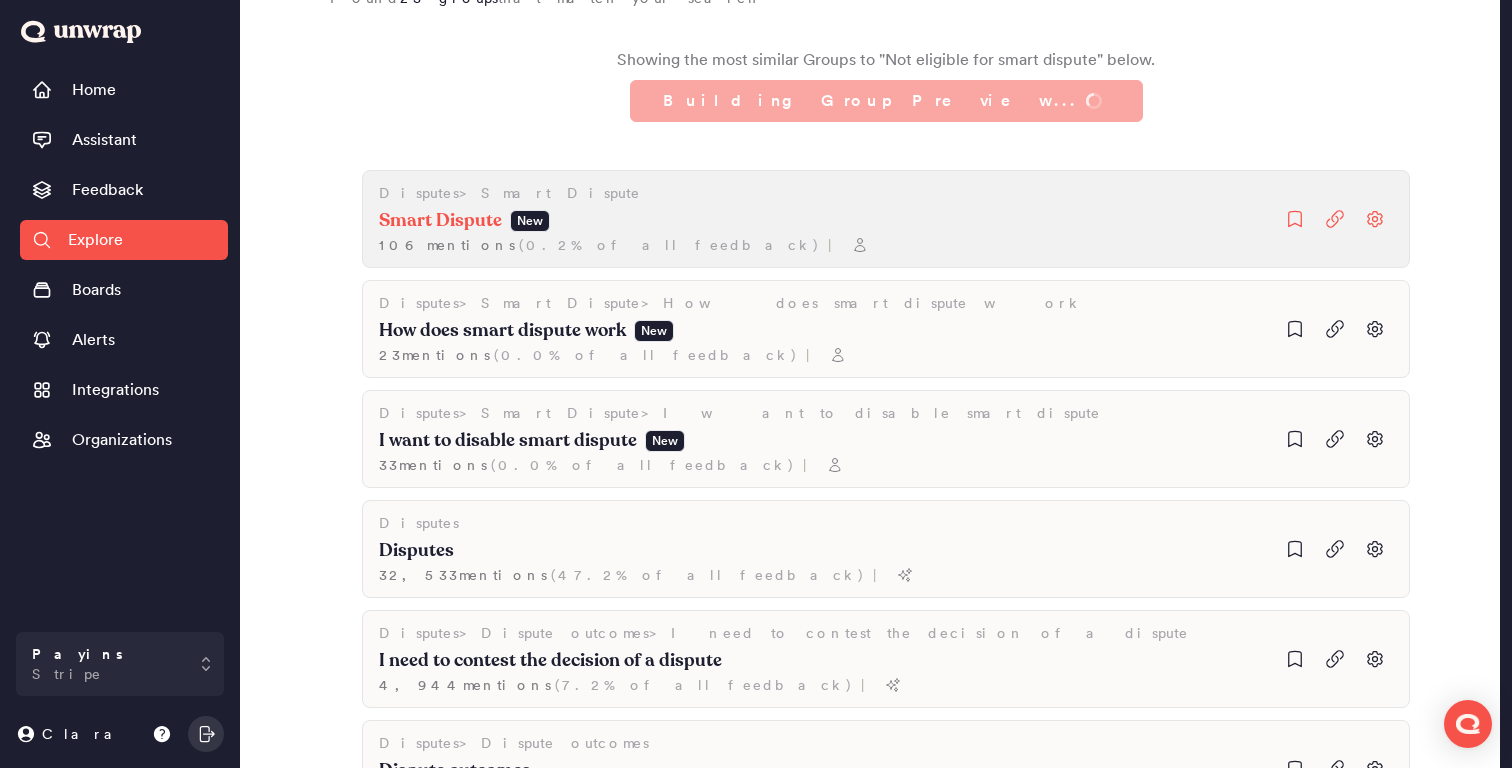 scroll, scrollTop: 0, scrollLeft: 0, axis: both 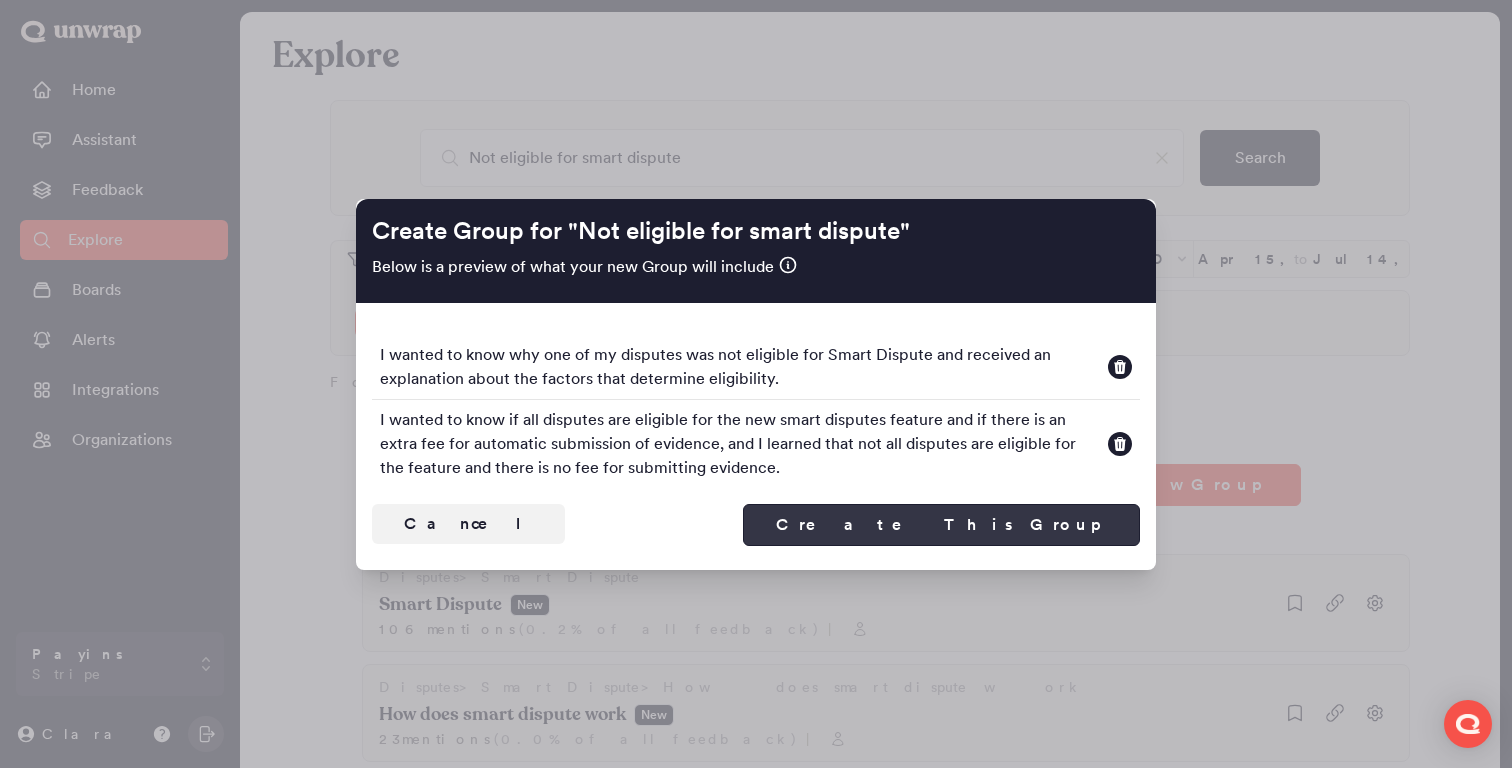 click on "Create This Group" at bounding box center (941, 525) 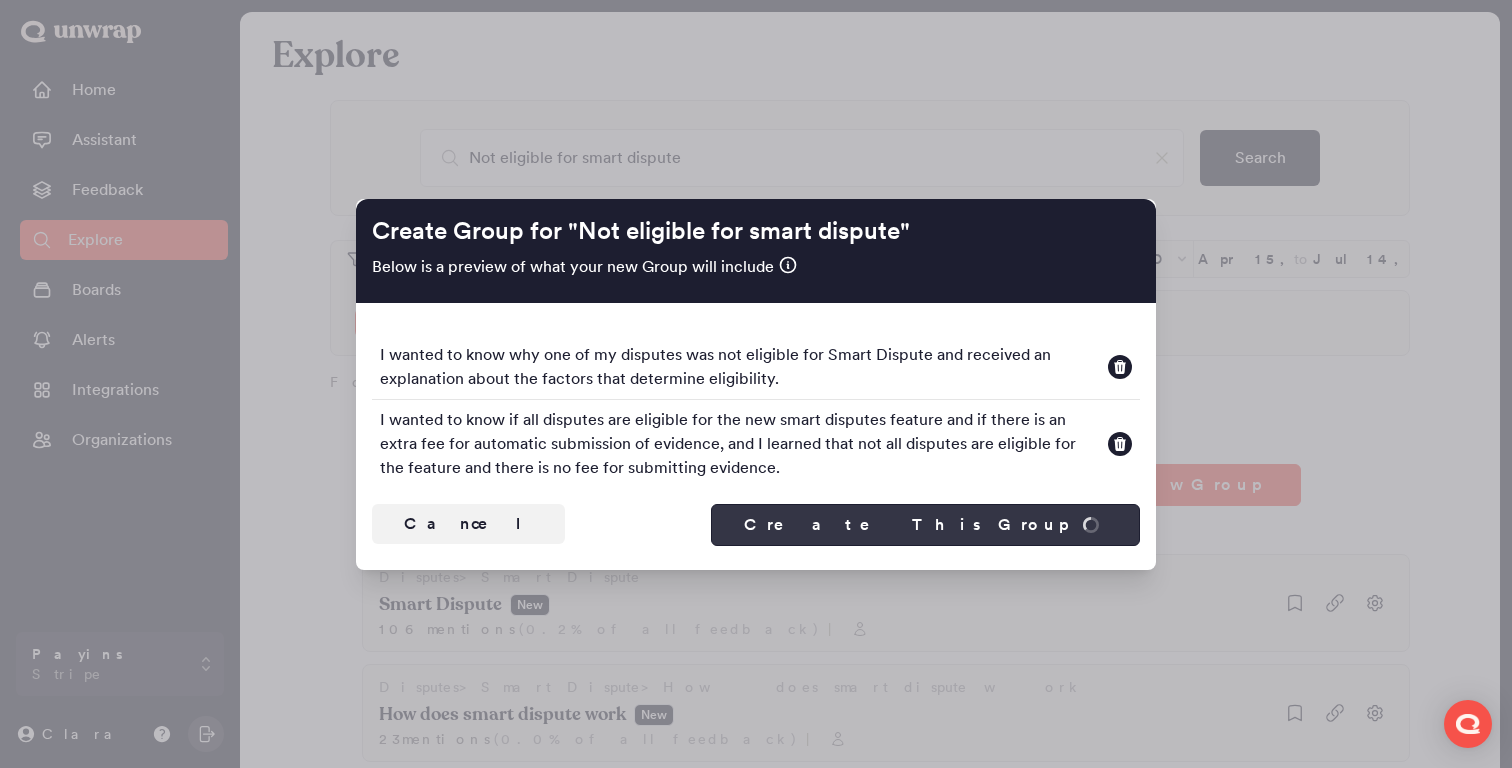 type 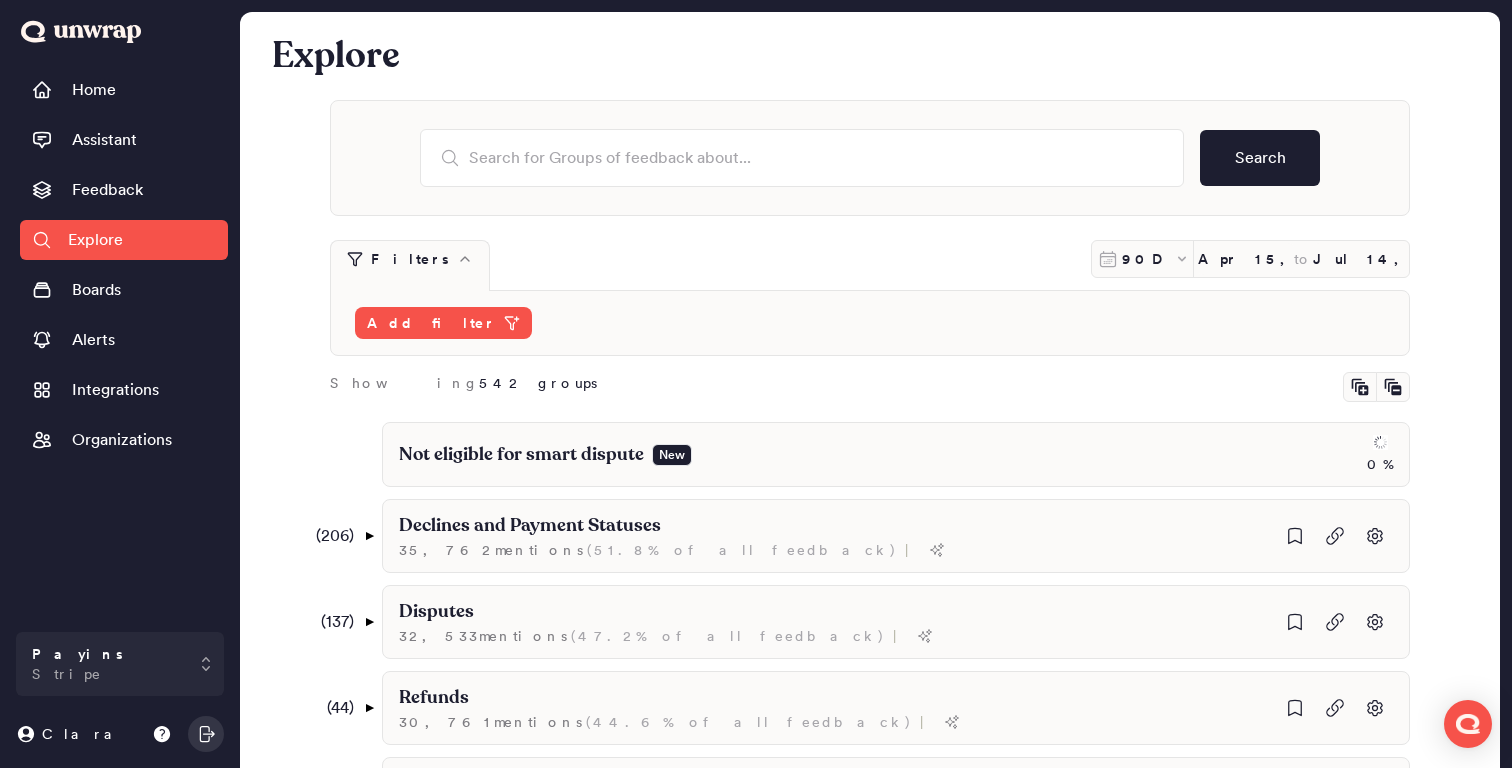 type 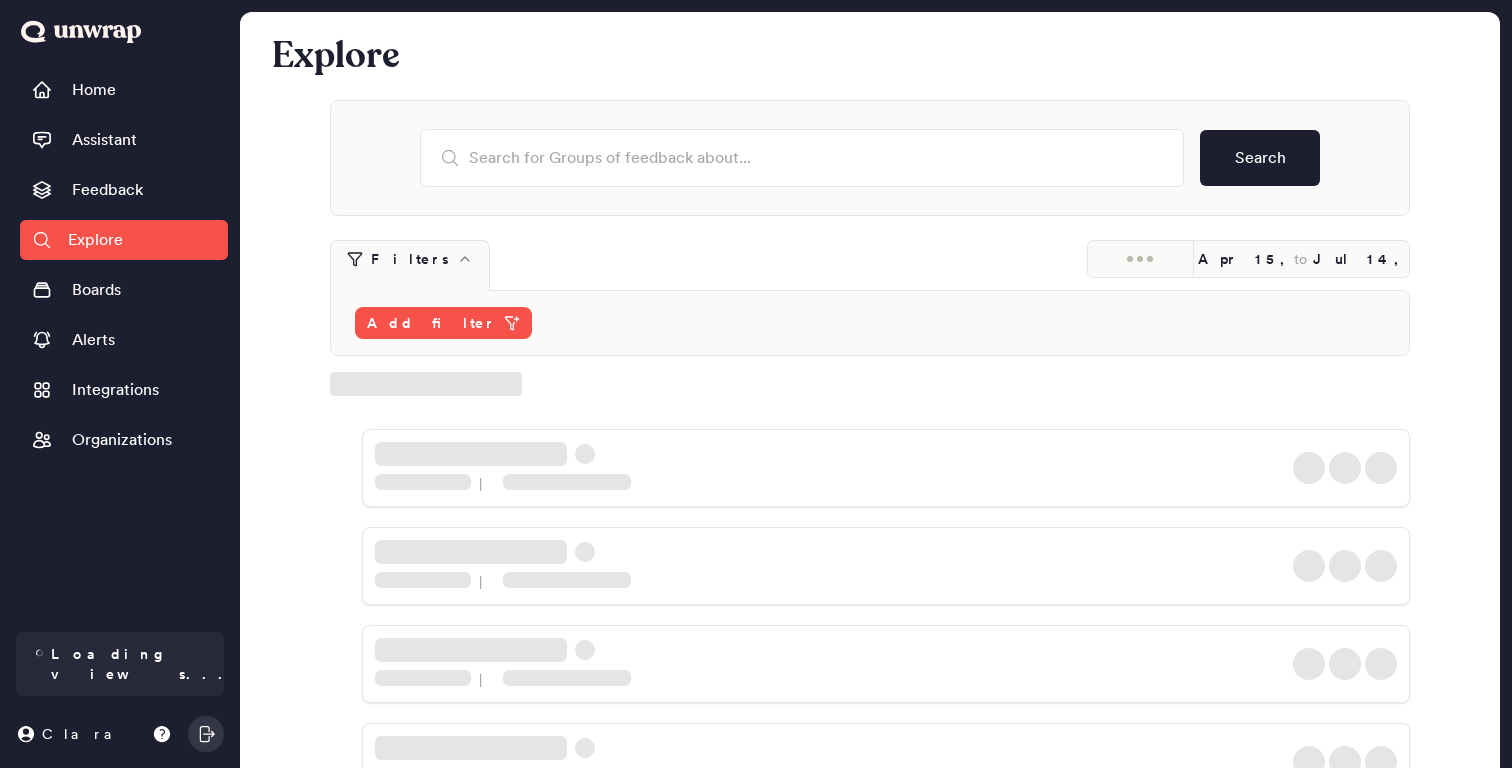 scroll, scrollTop: 0, scrollLeft: 0, axis: both 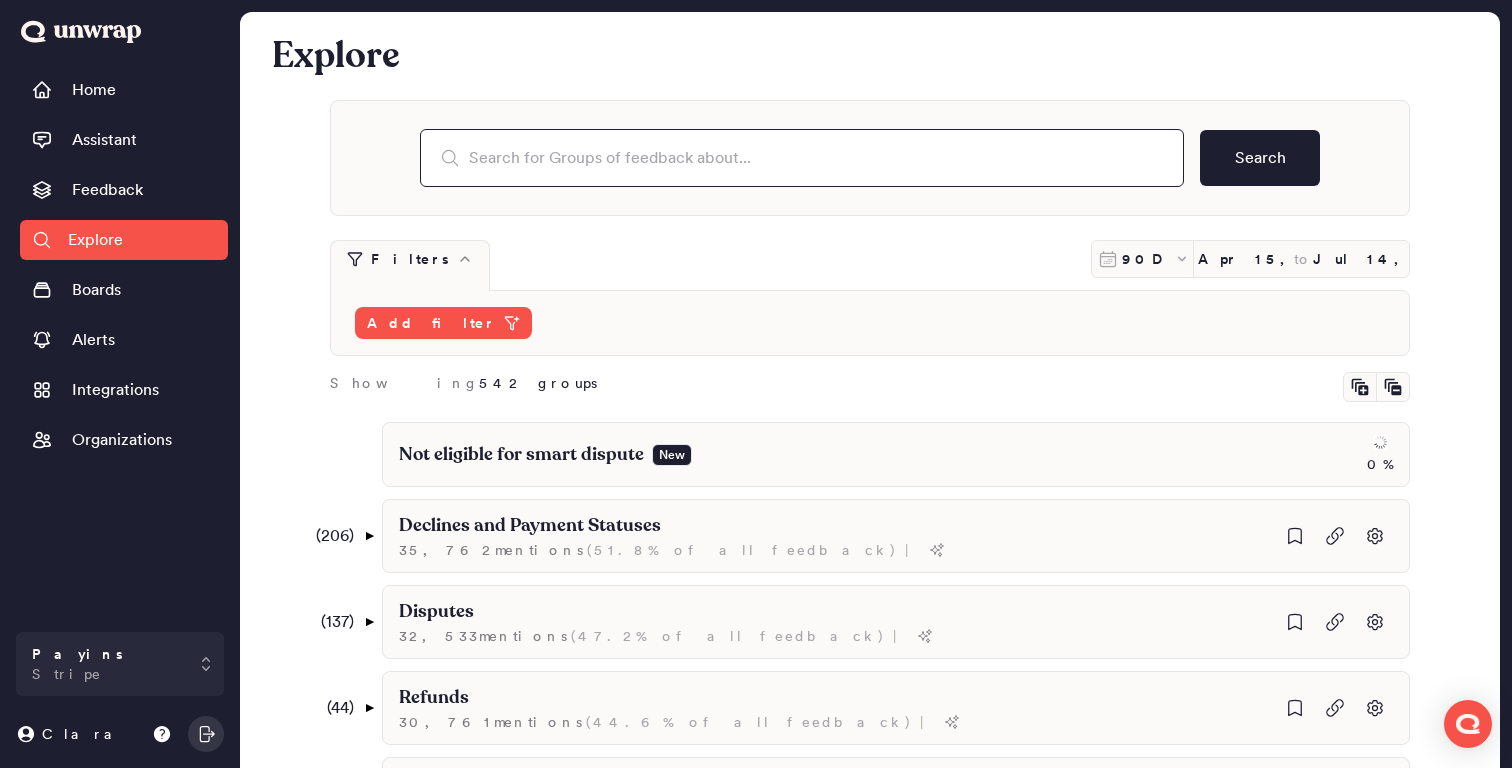 click at bounding box center [802, 158] 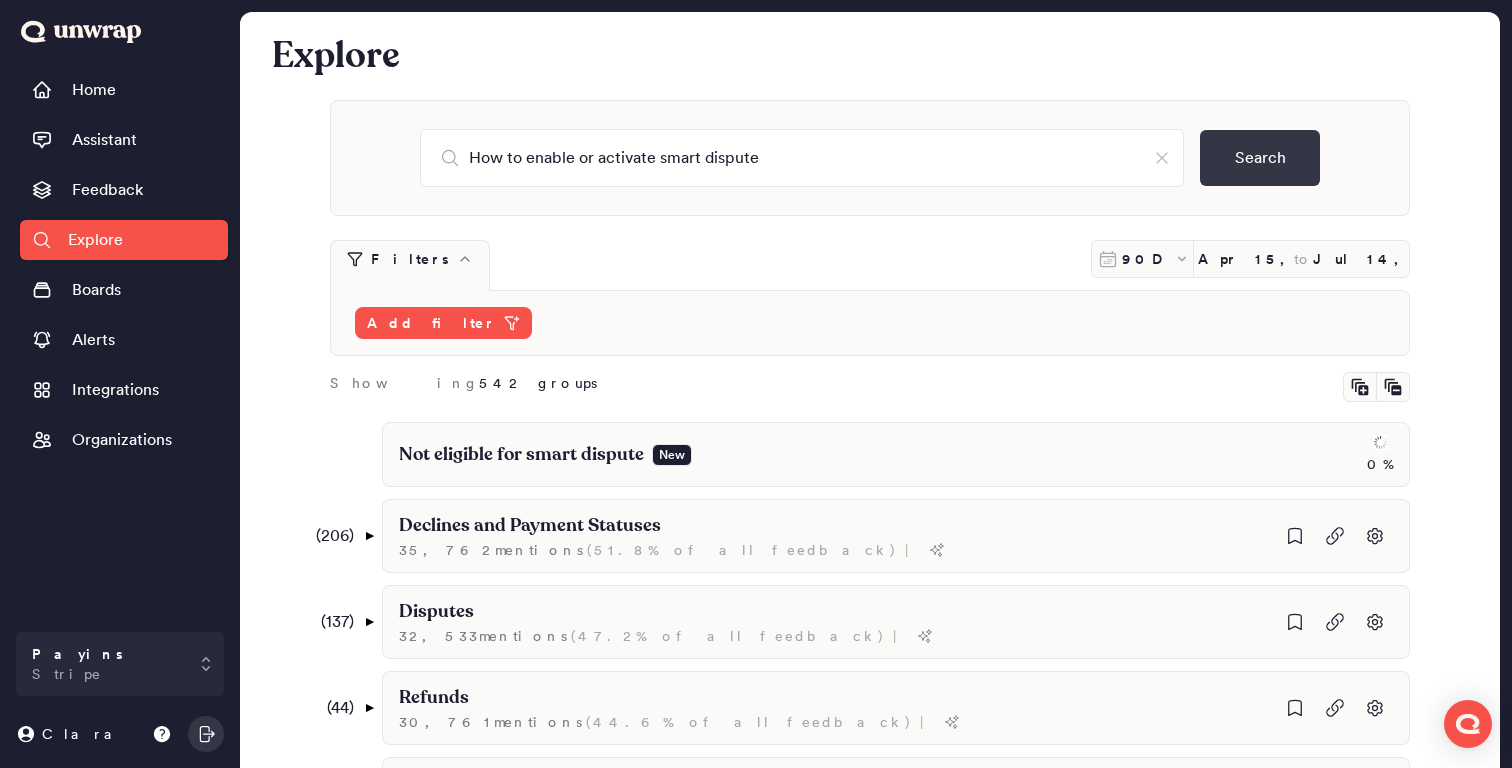 click on "Search" at bounding box center (1260, 158) 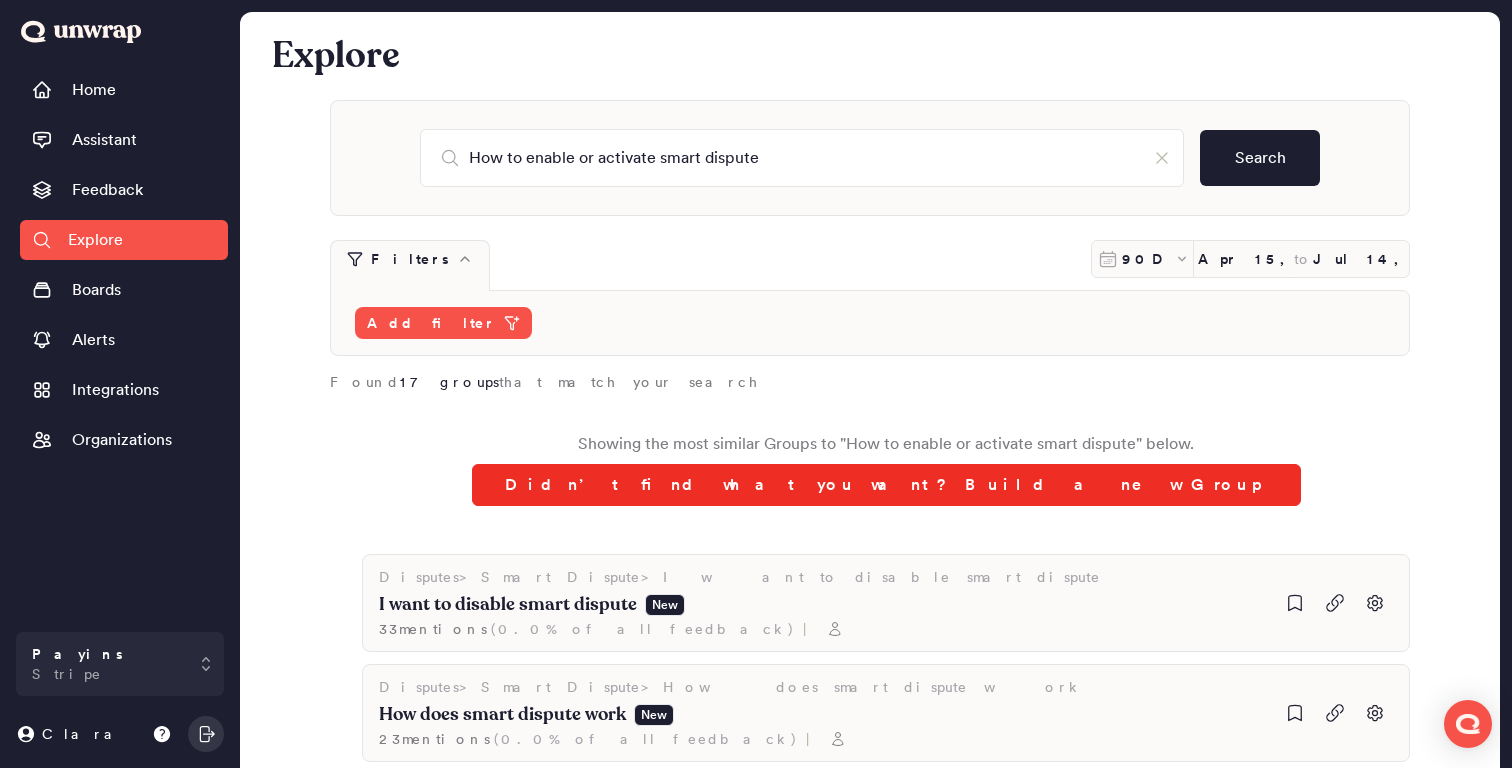 click on "Didn’t find what you want? Build a new Group" at bounding box center (886, 485) 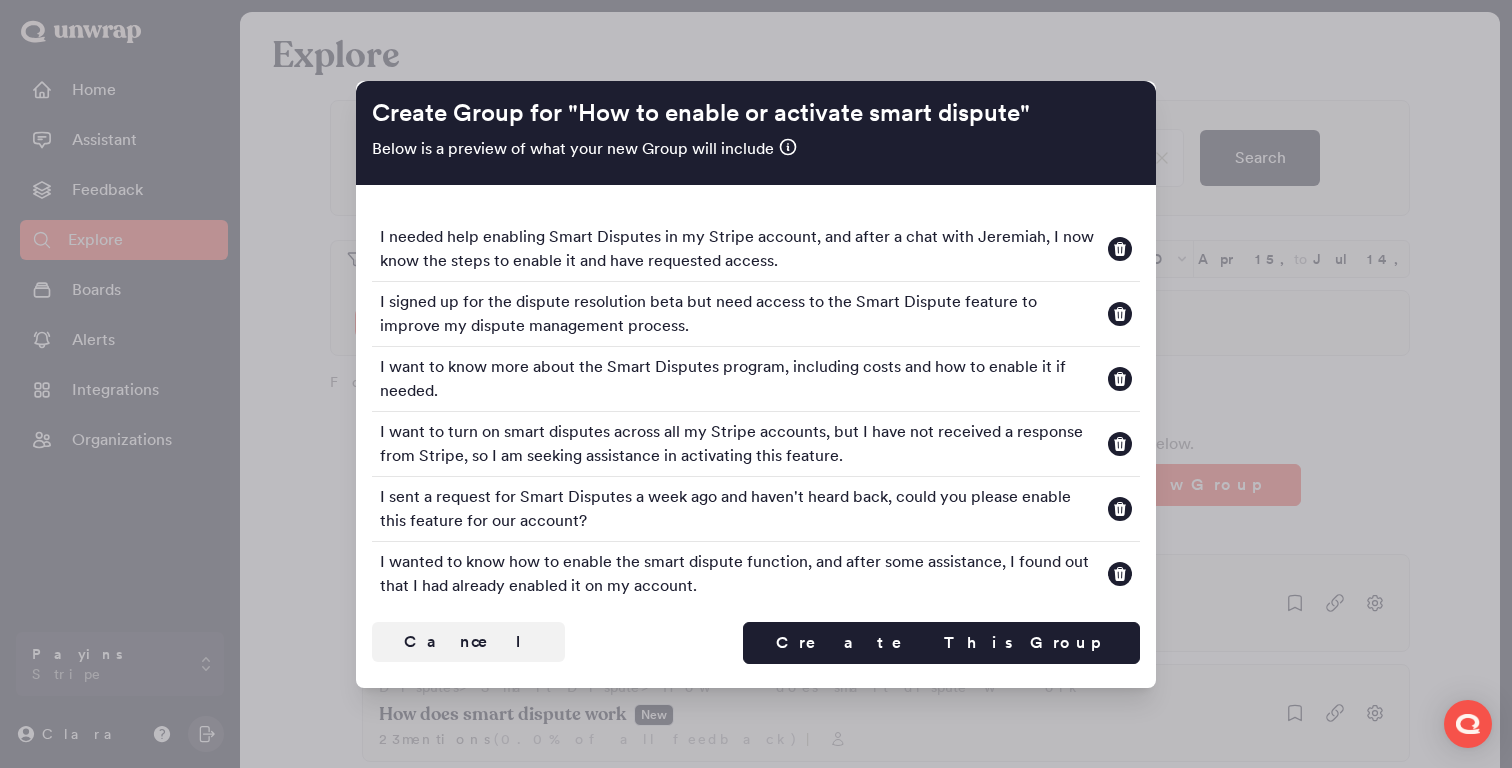 click at bounding box center [756, 384] 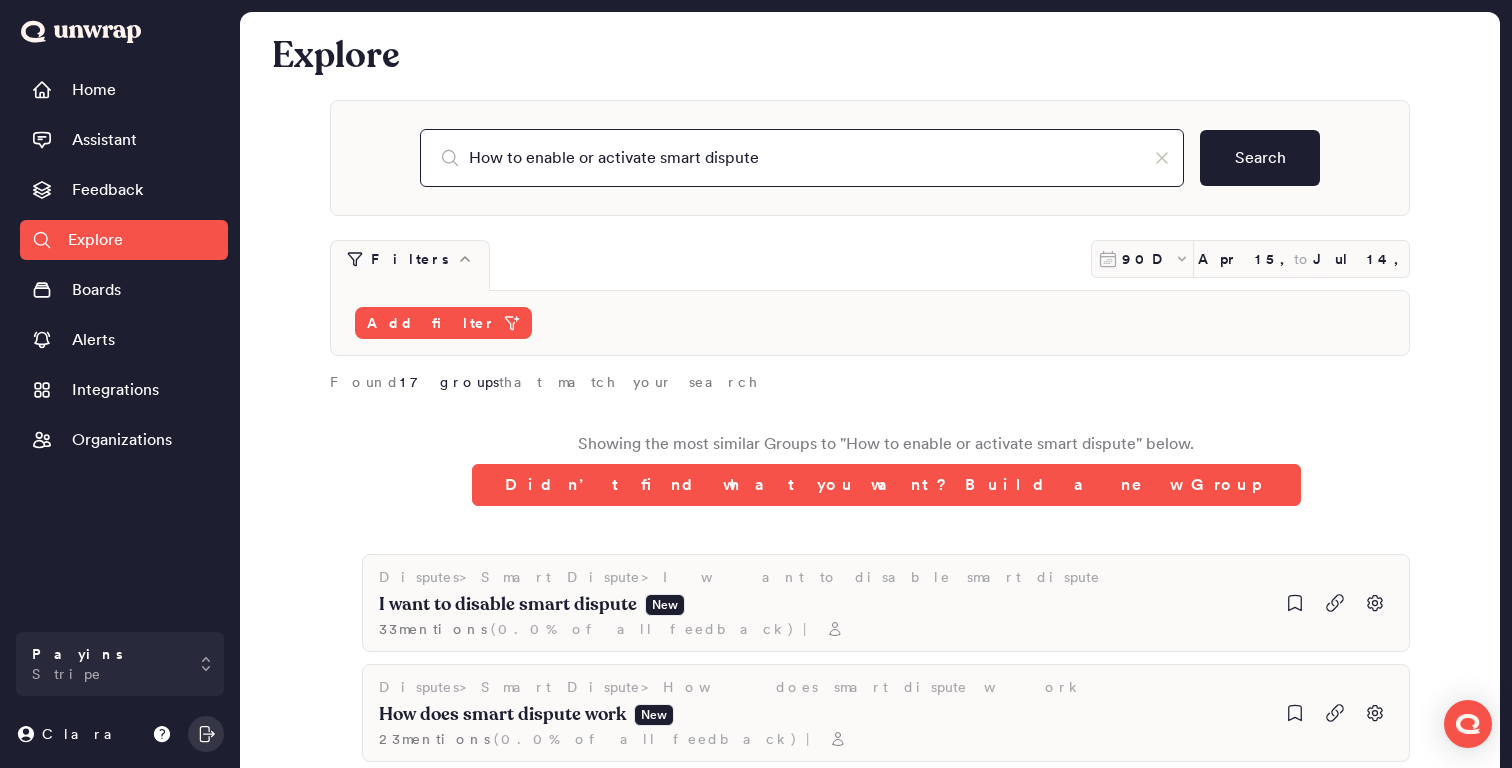 click on "How to enable or activate smart dispute" at bounding box center (802, 158) 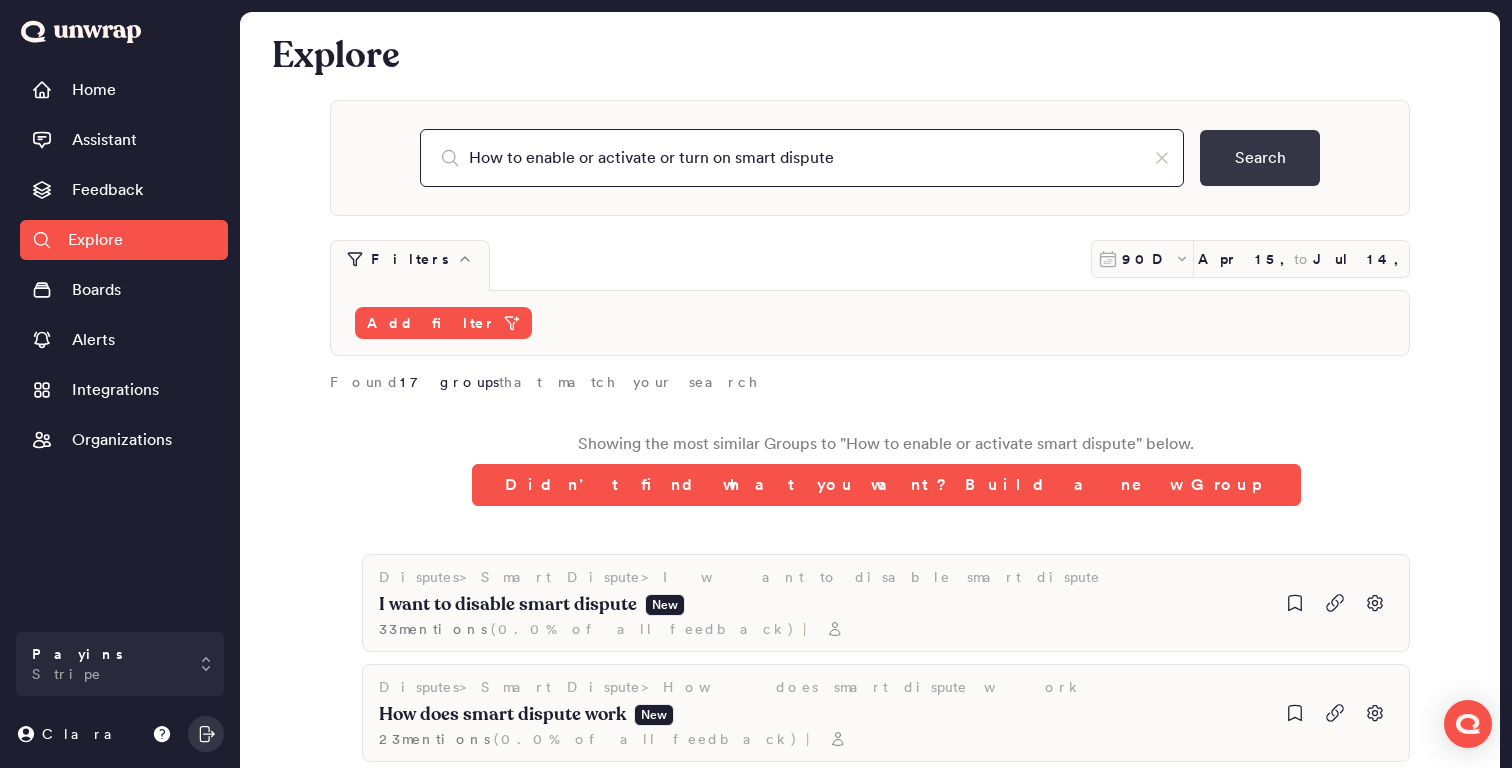 type on "How to enable or activate or turn on smart dispute" 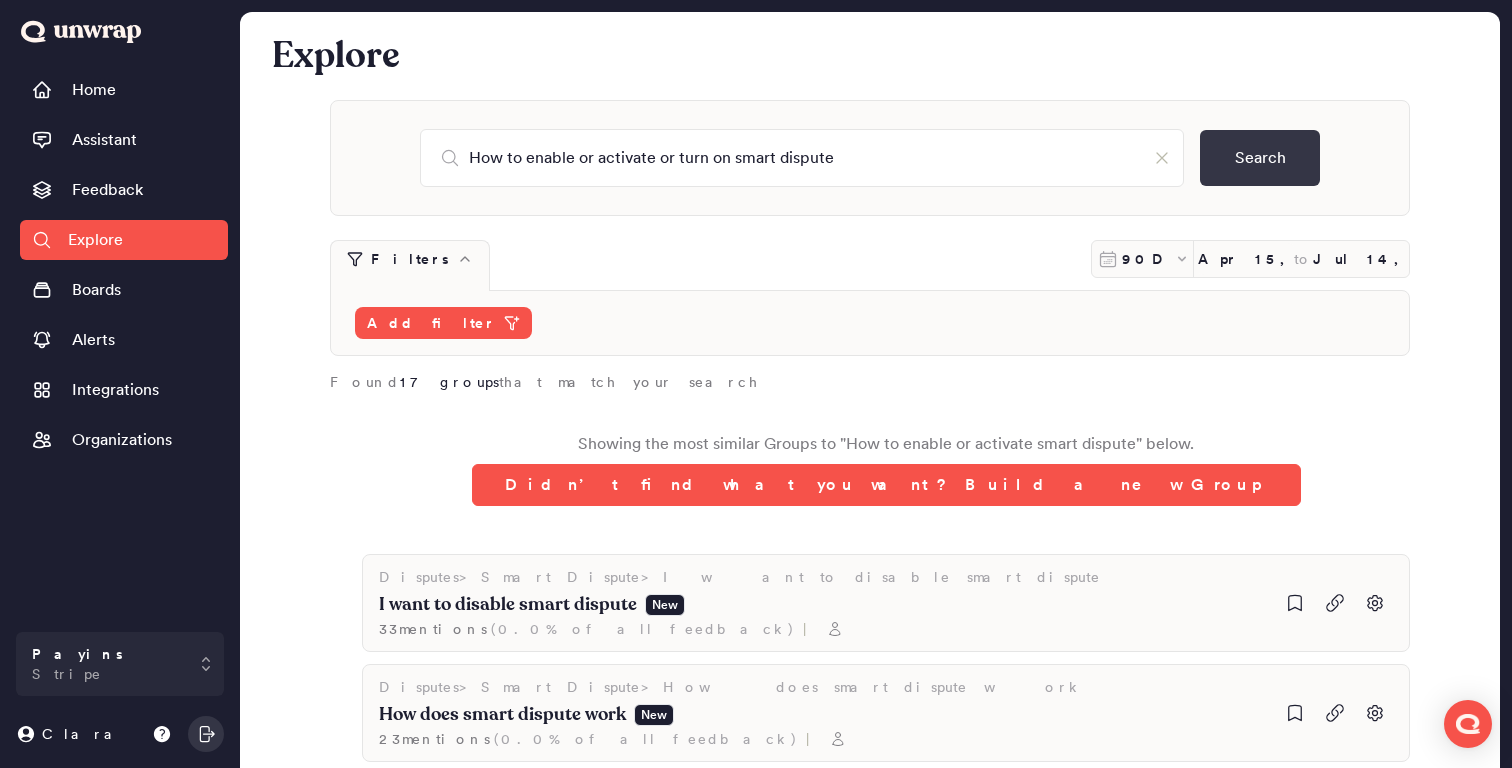 click on "Search" at bounding box center [1260, 158] 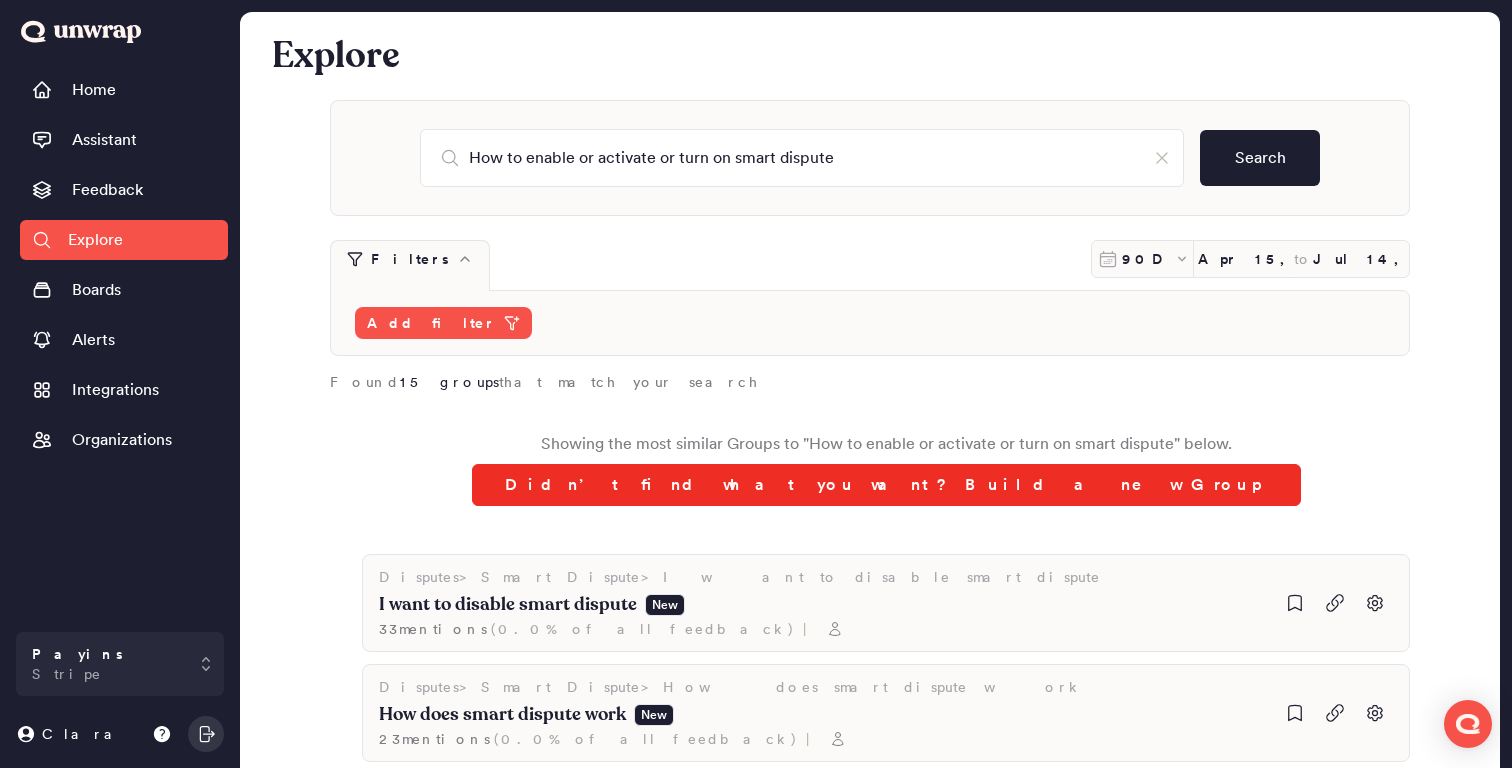 click on "Didn’t find what you want? Build a new Group" at bounding box center [886, 485] 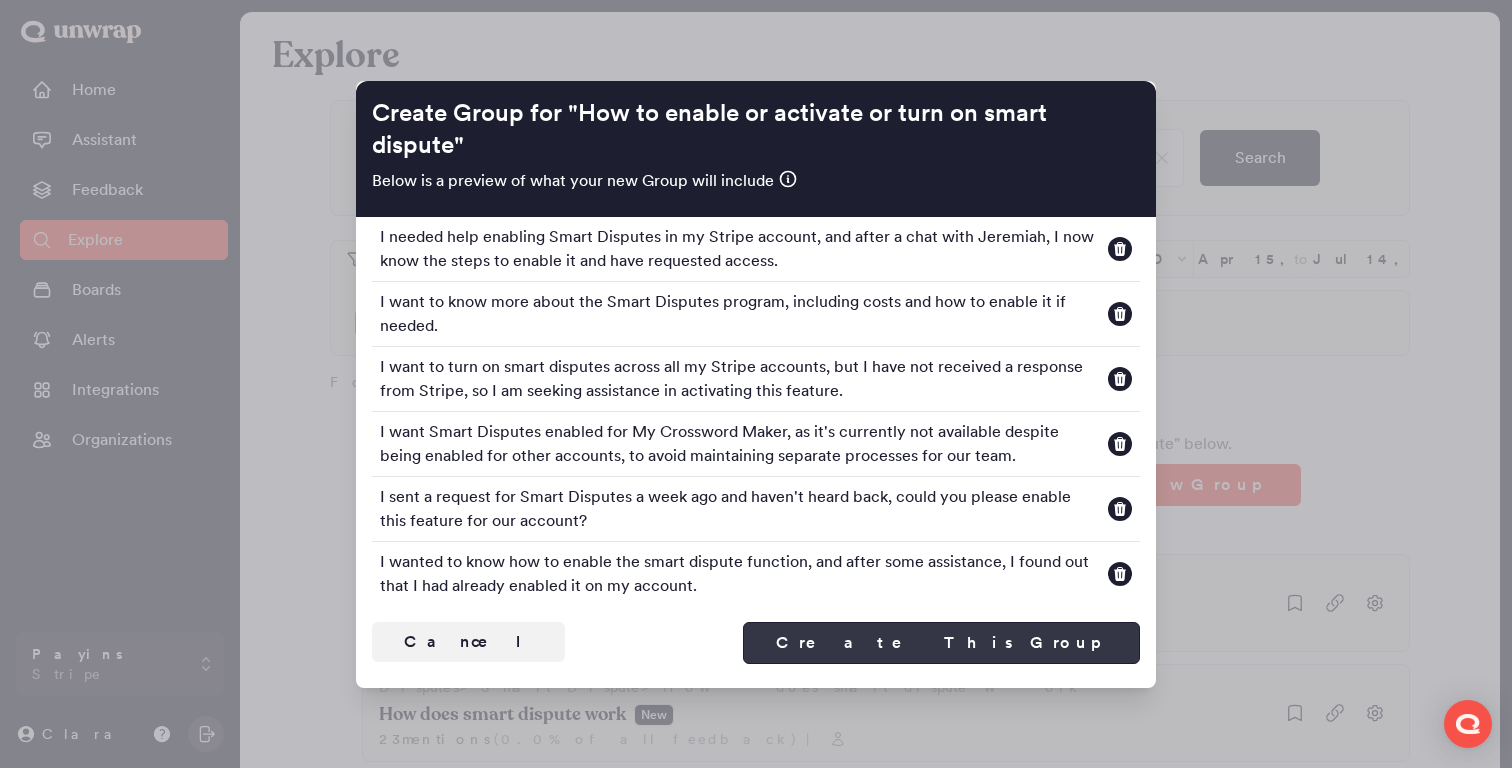 click on "Create This Group" at bounding box center [941, 643] 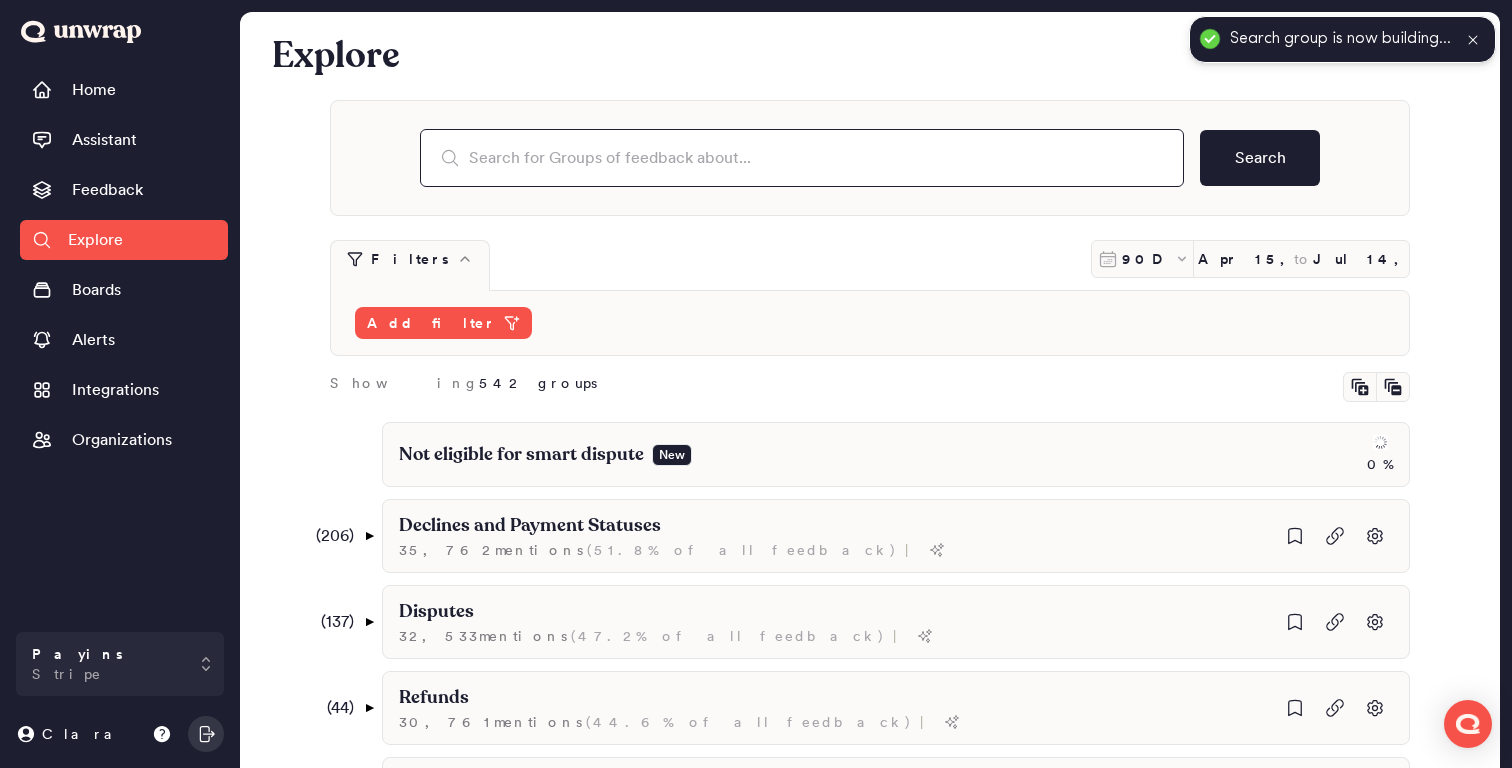 click at bounding box center [802, 158] 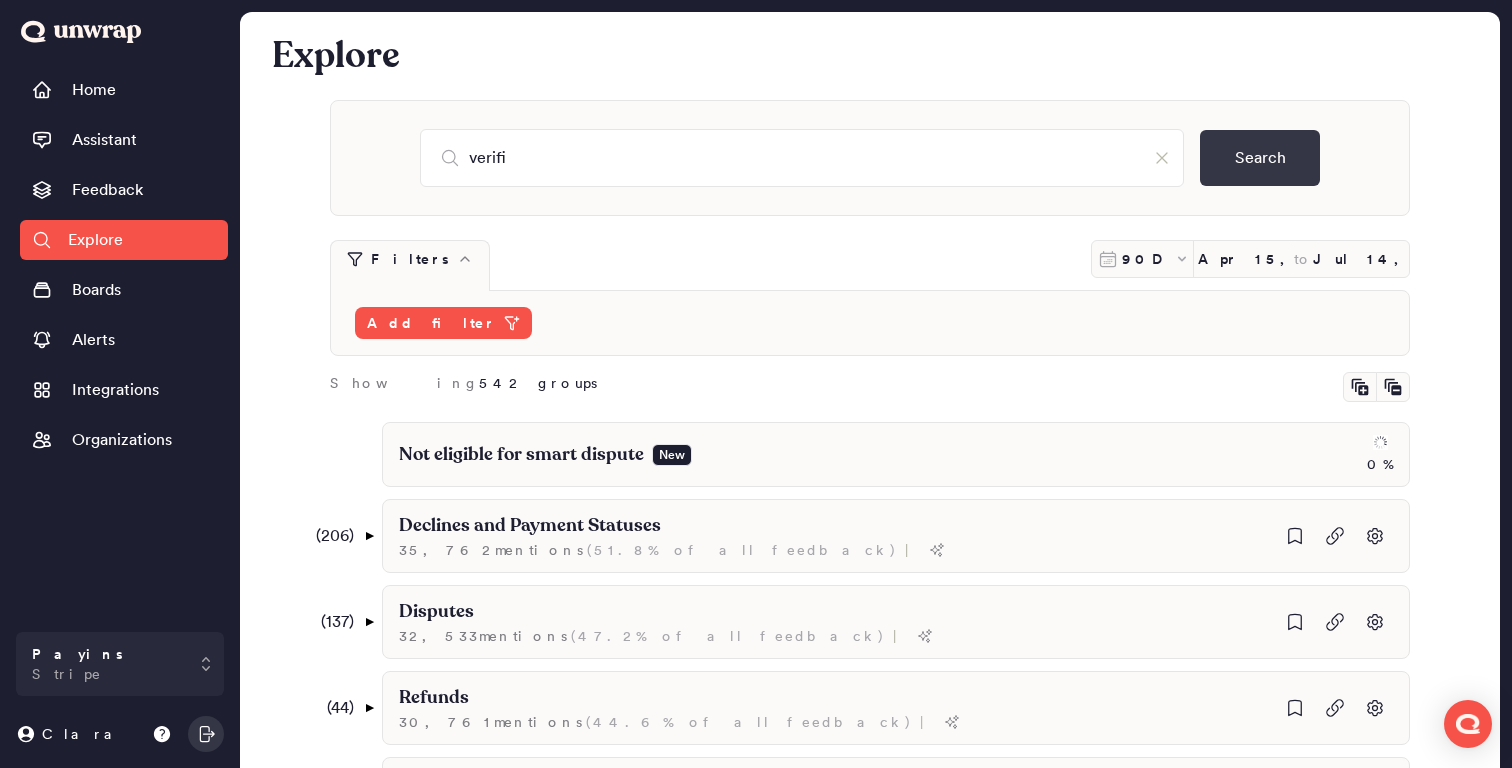 click on "Search" at bounding box center [1260, 158] 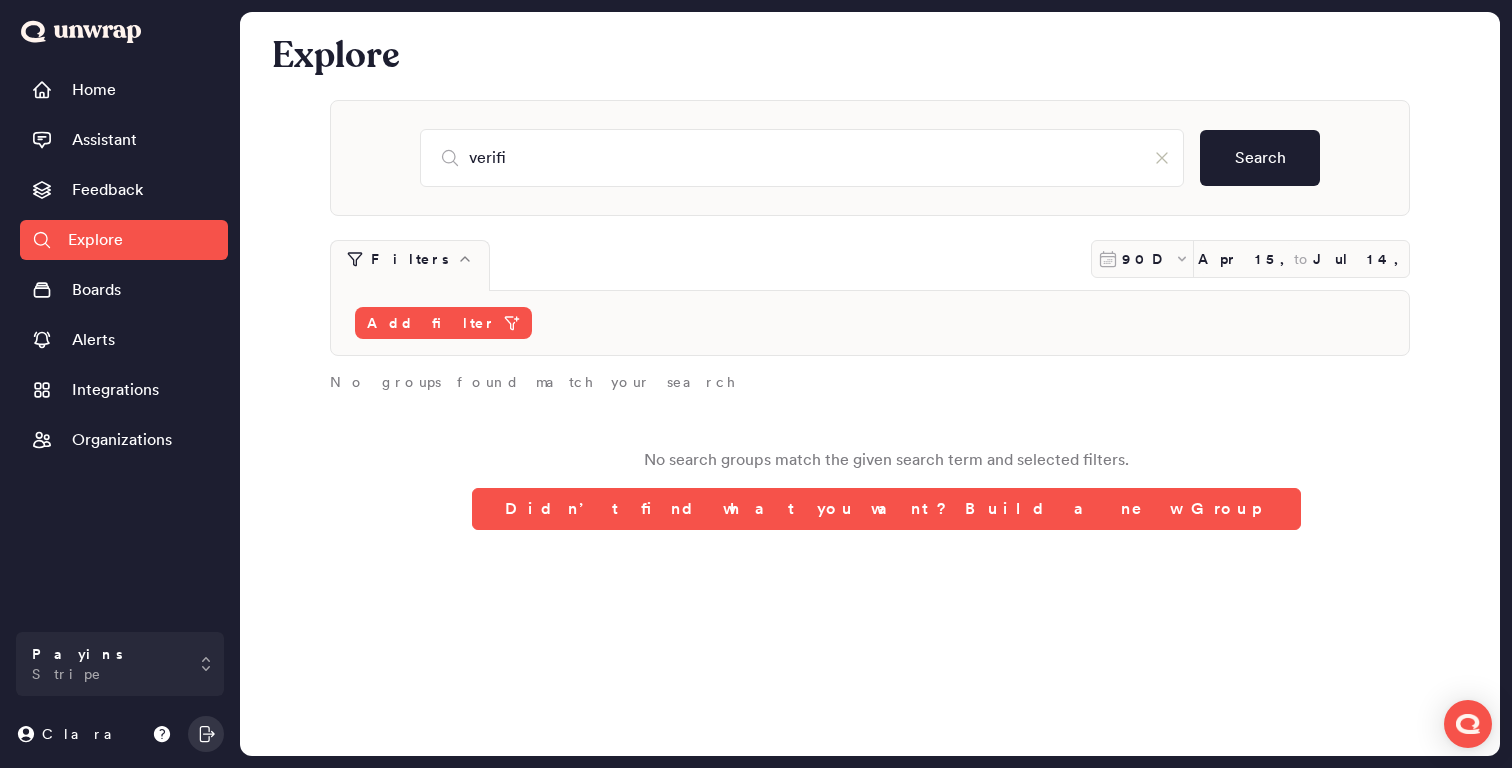 click on "No search groups match the given search term and selected filters. Didn’t find what you want? Build a new Group" at bounding box center [886, 489] 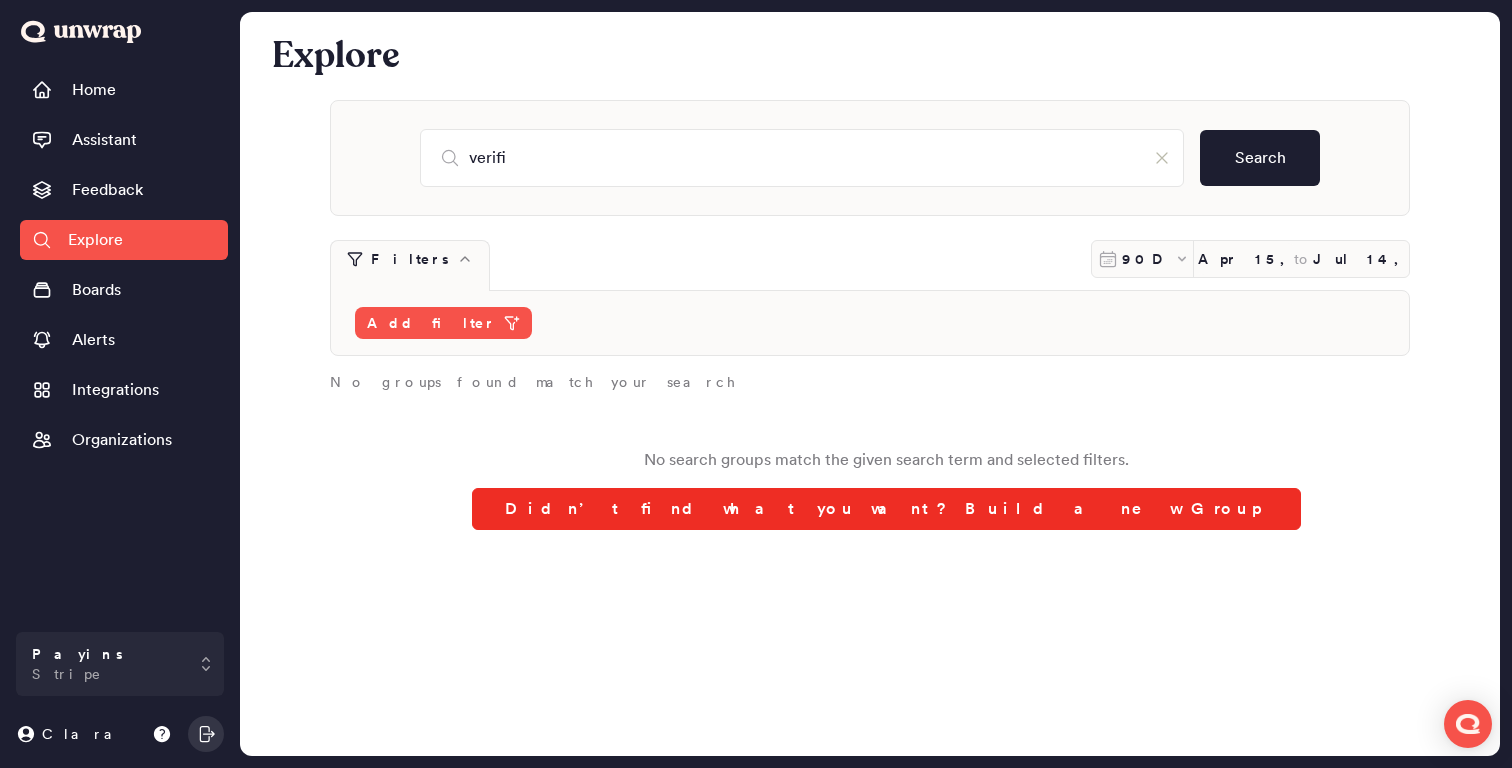 click on "Didn’t find what you want? Build a new Group" at bounding box center [886, 509] 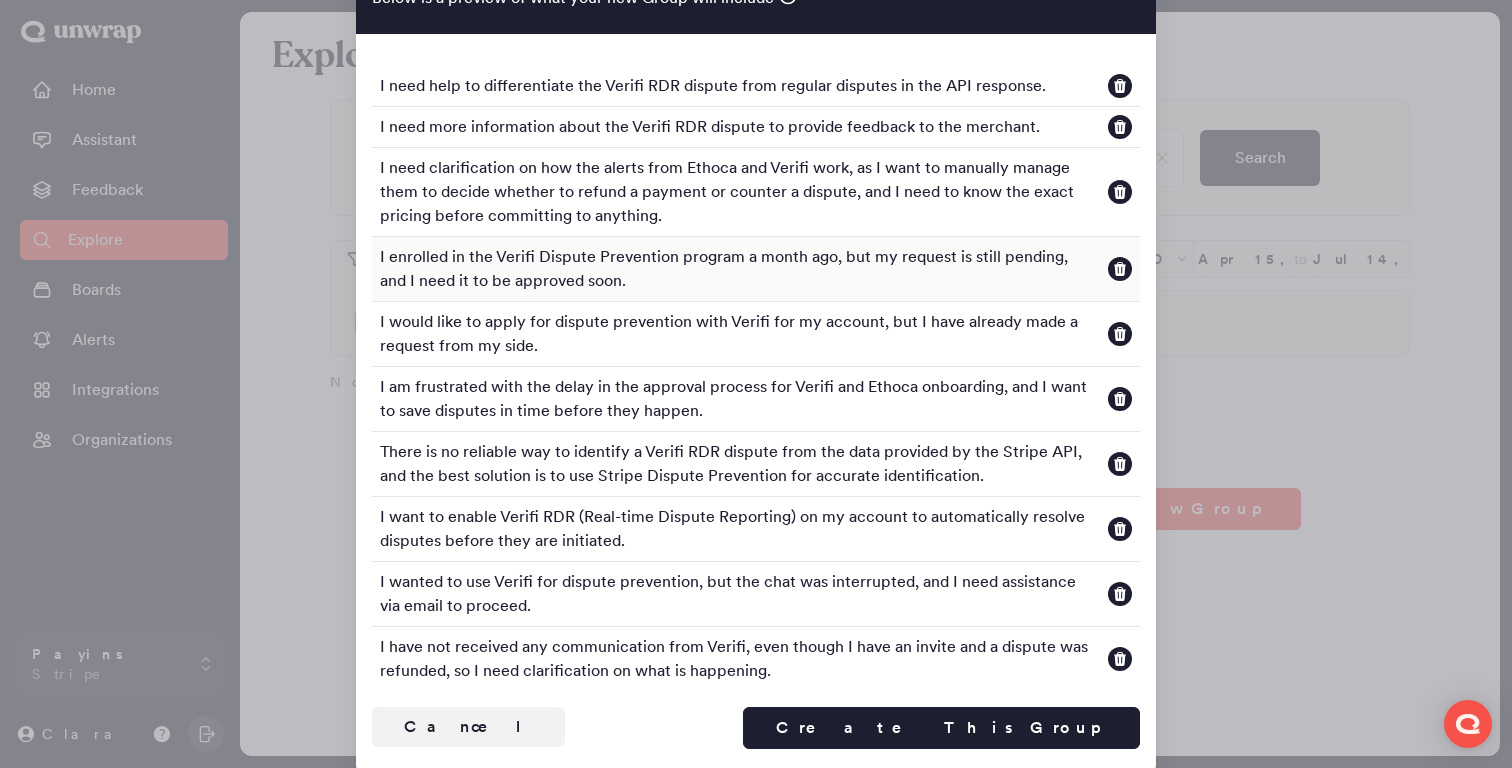 scroll, scrollTop: 75, scrollLeft: 0, axis: vertical 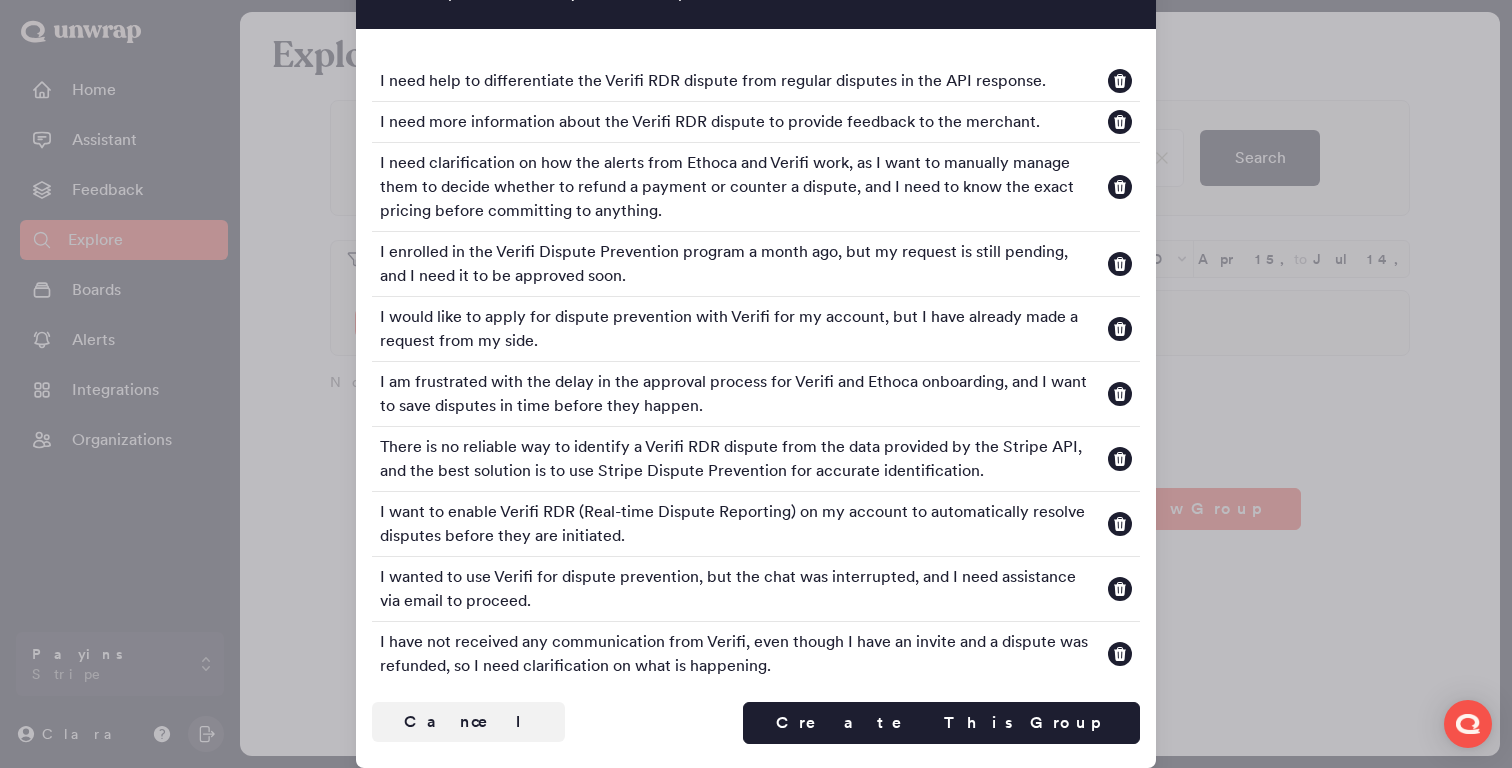 click at bounding box center (756, 384) 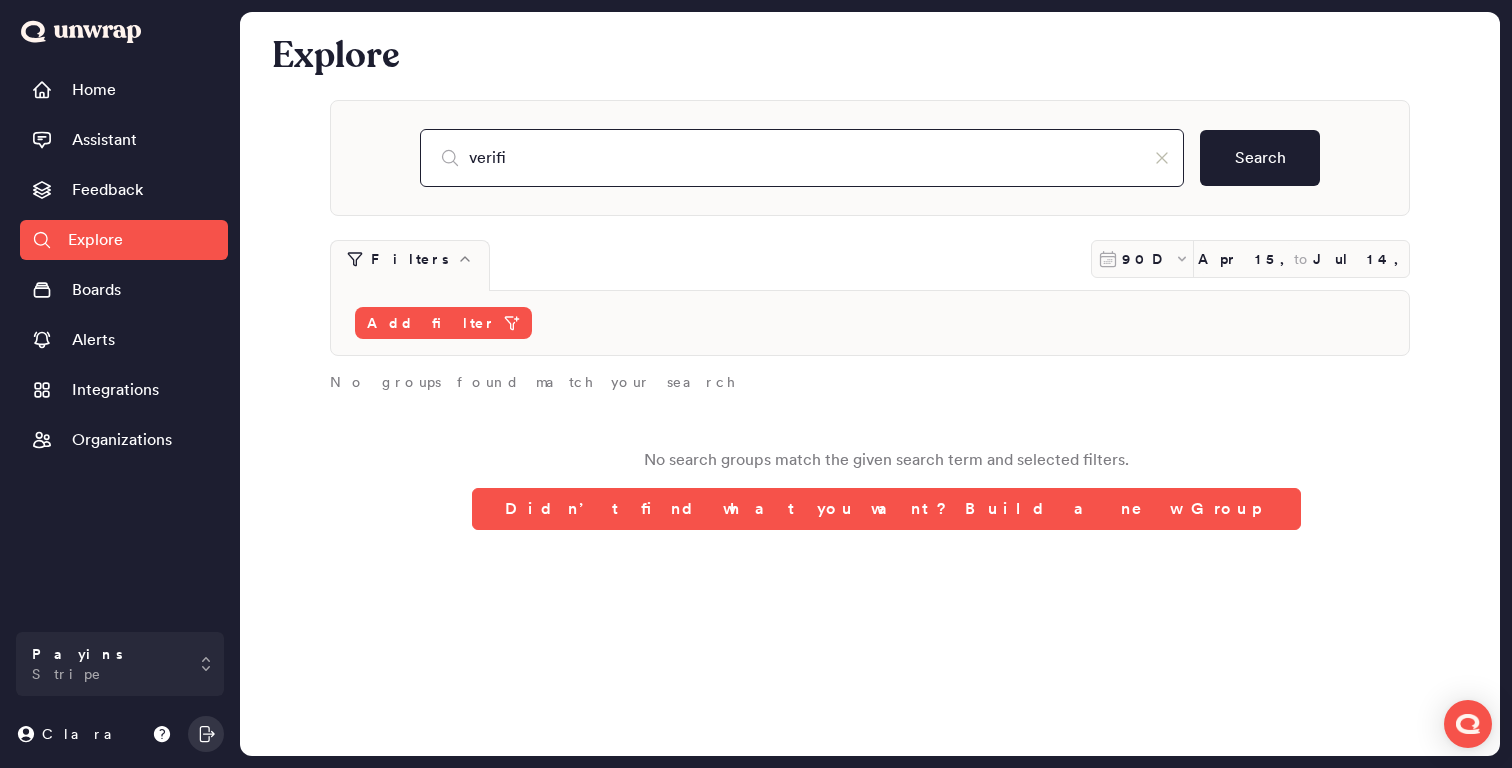 click on "verifi" at bounding box center [802, 158] 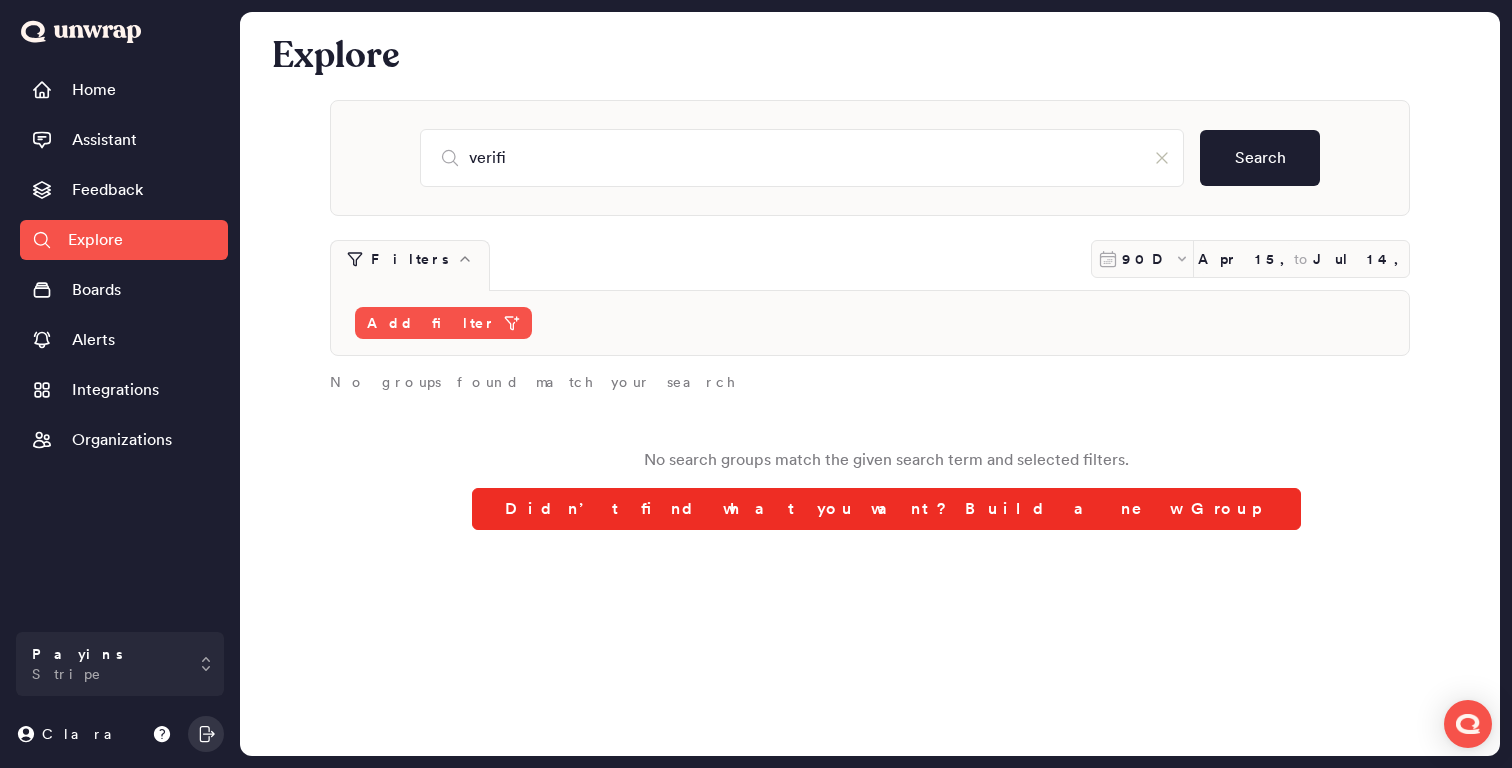 click on "Didn’t find what you want? Build a new Group" at bounding box center [886, 509] 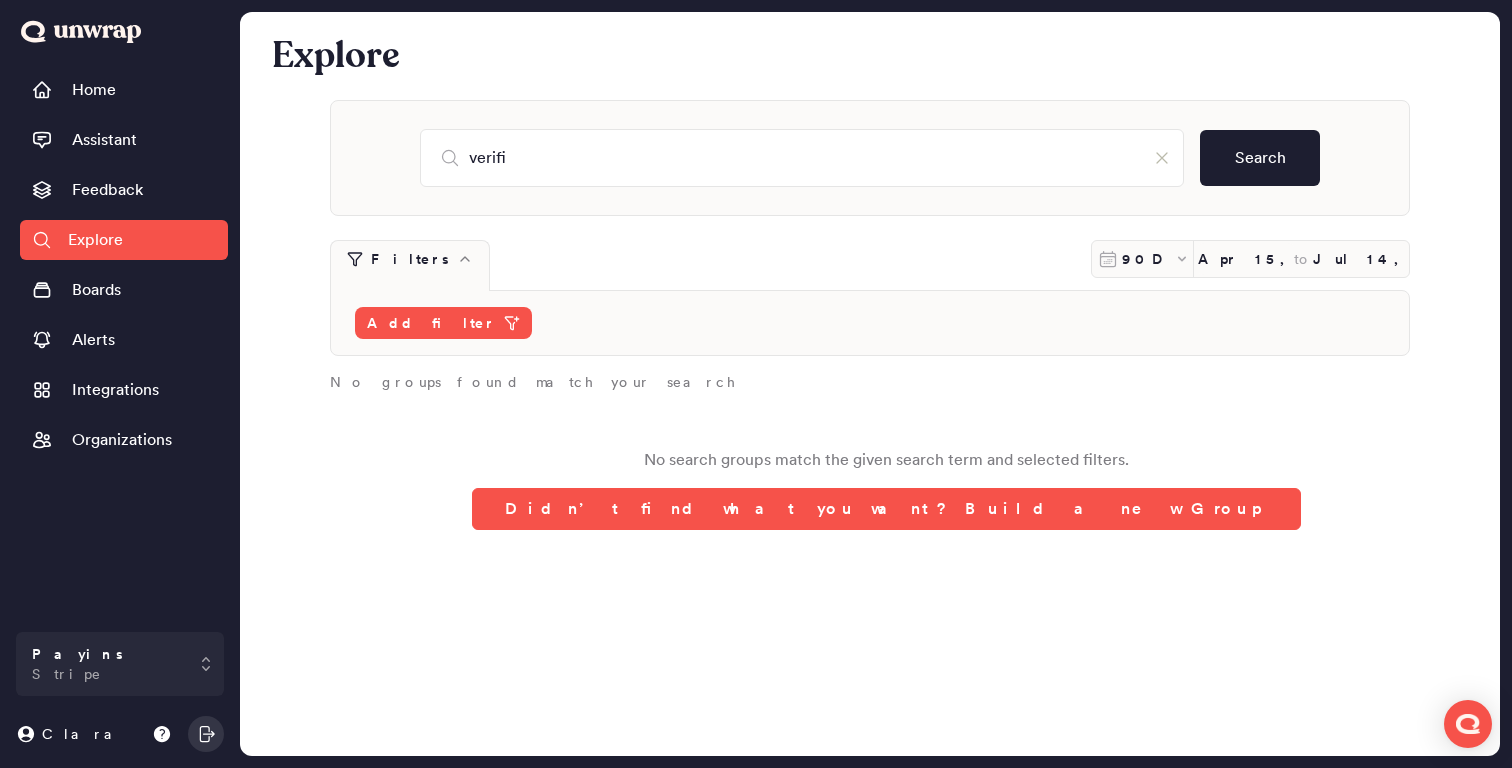 scroll, scrollTop: 29, scrollLeft: 0, axis: vertical 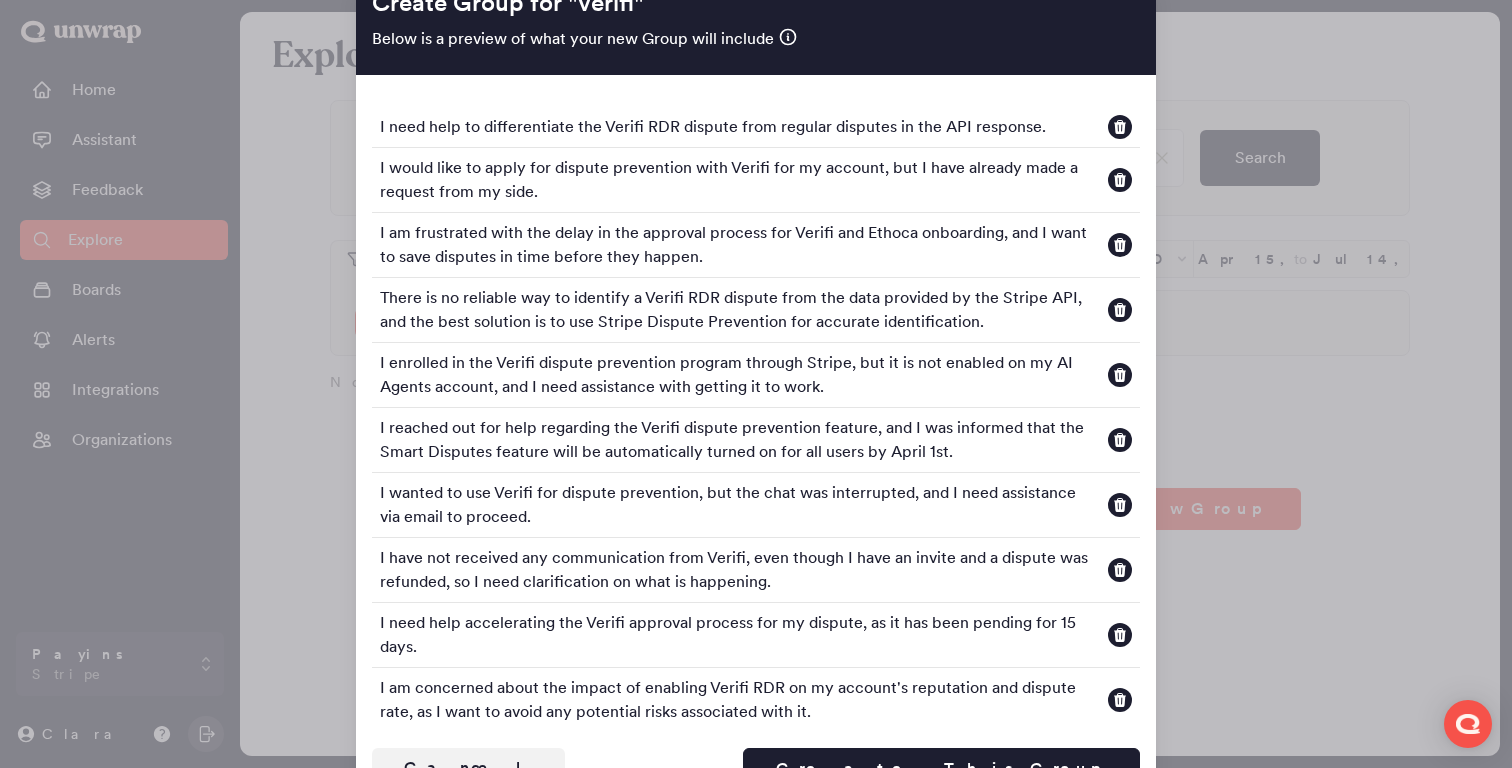 click at bounding box center [756, 384] 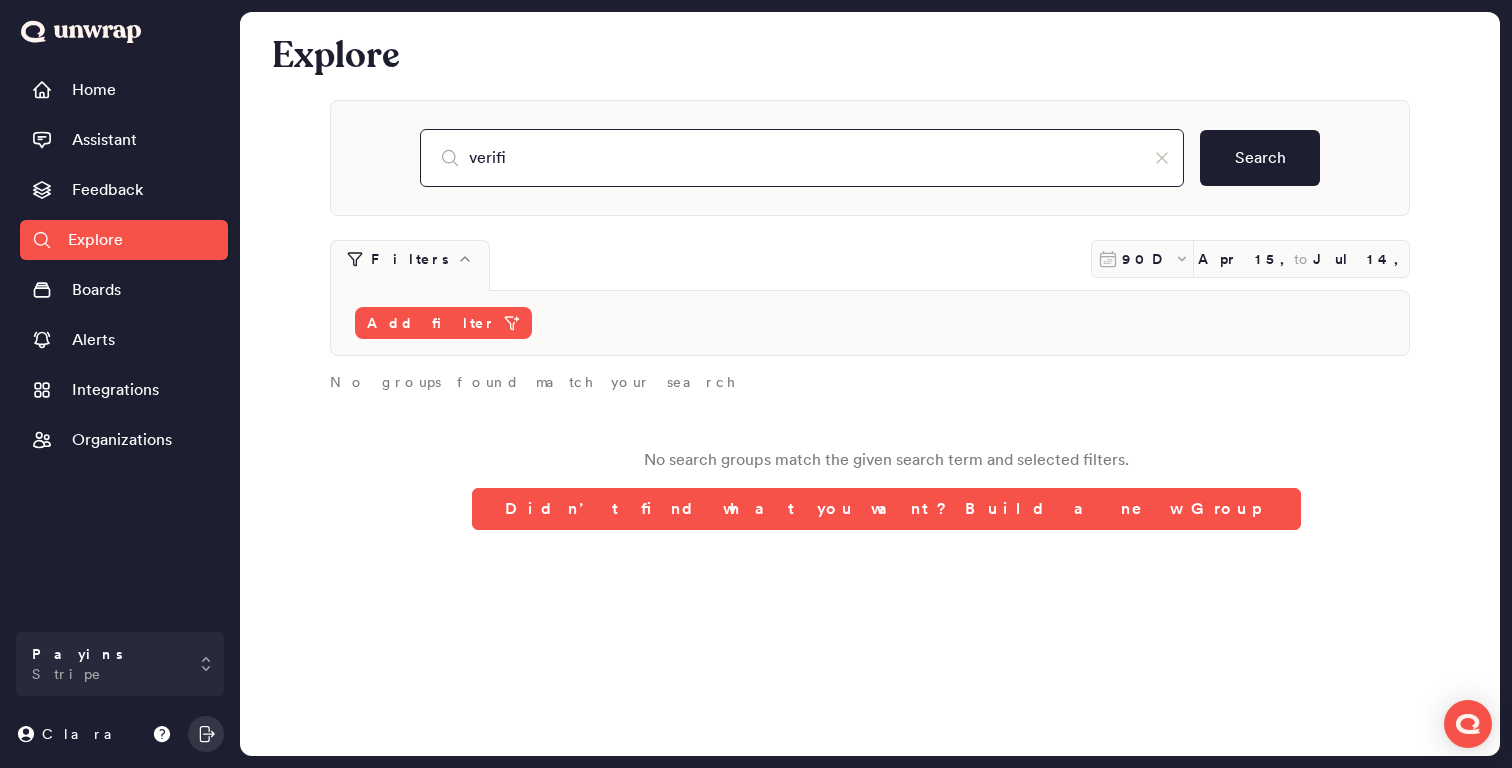 click on "verifi" at bounding box center (802, 158) 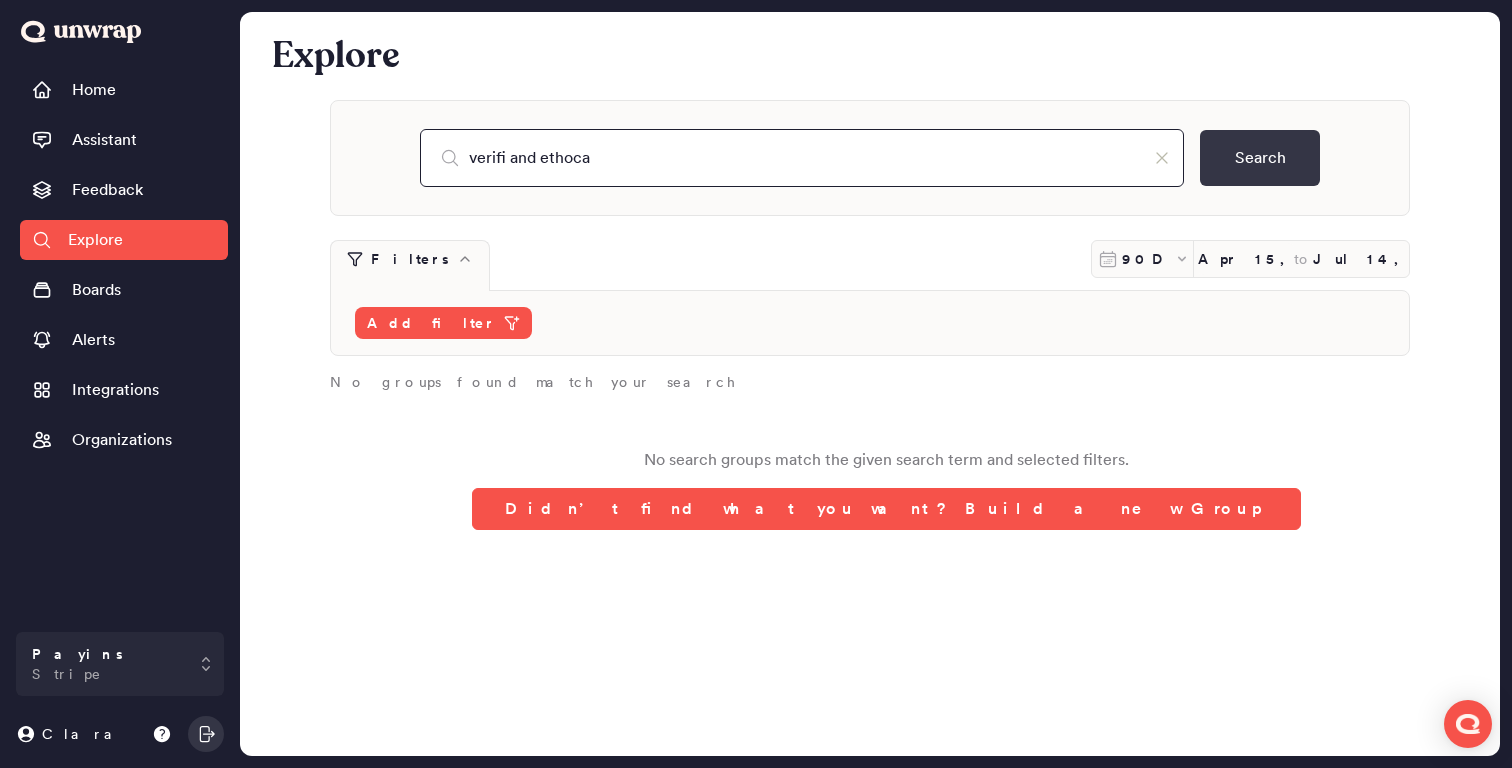 type on "verifi and ethoca" 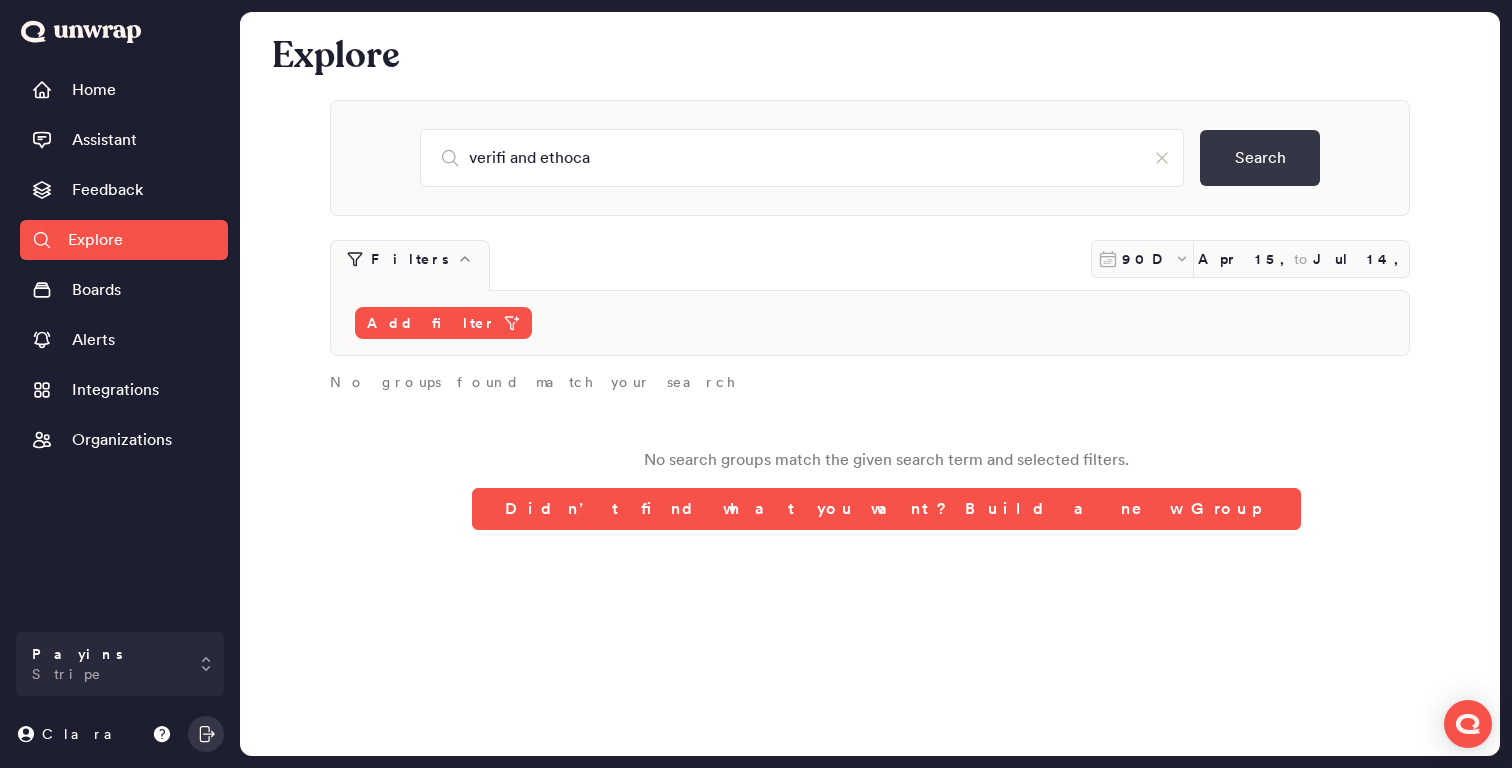 click on "Search" at bounding box center (1260, 158) 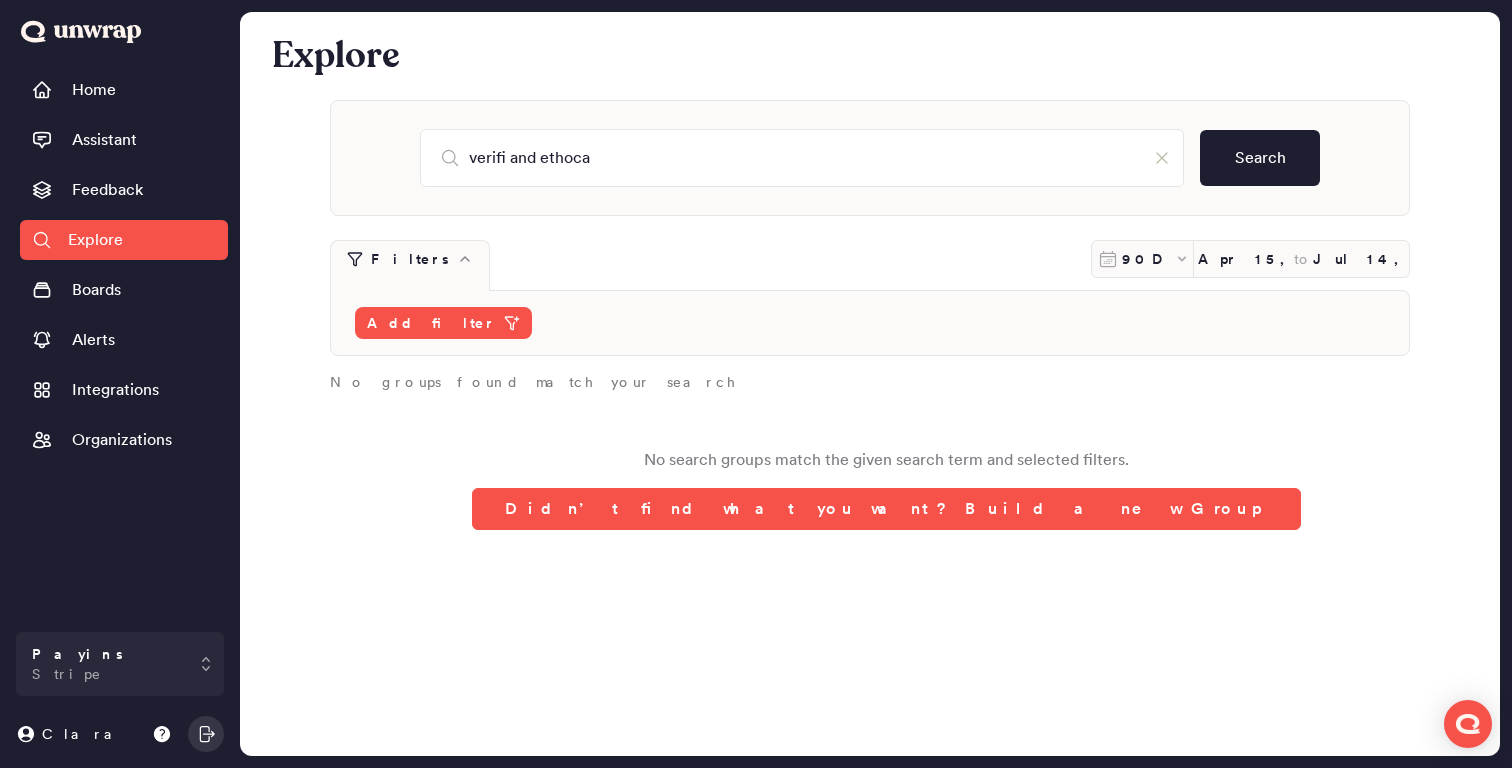 click on "No search groups match the given search term and selected filters. Didn’t find what you want? Build a new Group" at bounding box center [886, 489] 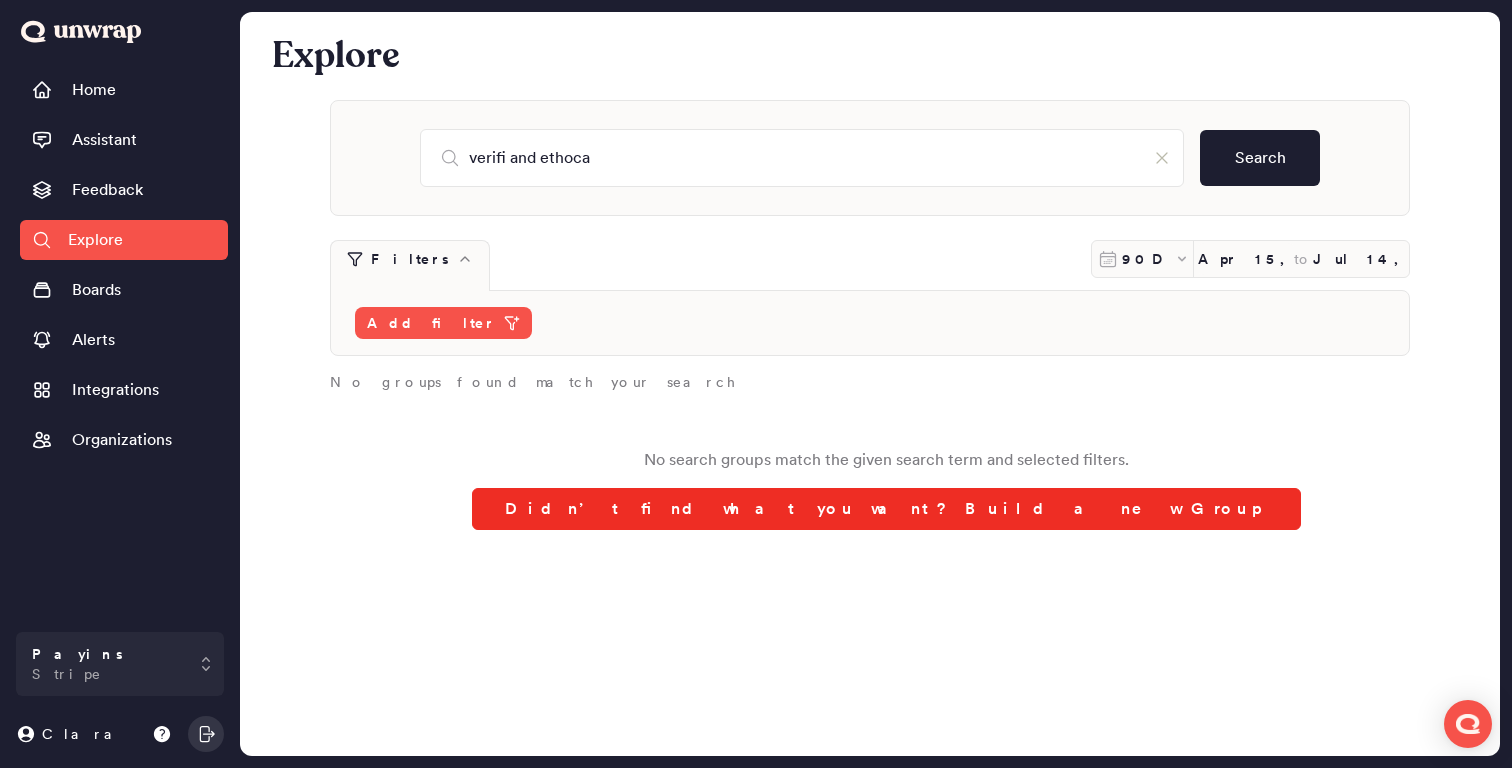 click on "Didn’t find what you want? Build a new Group" at bounding box center [886, 509] 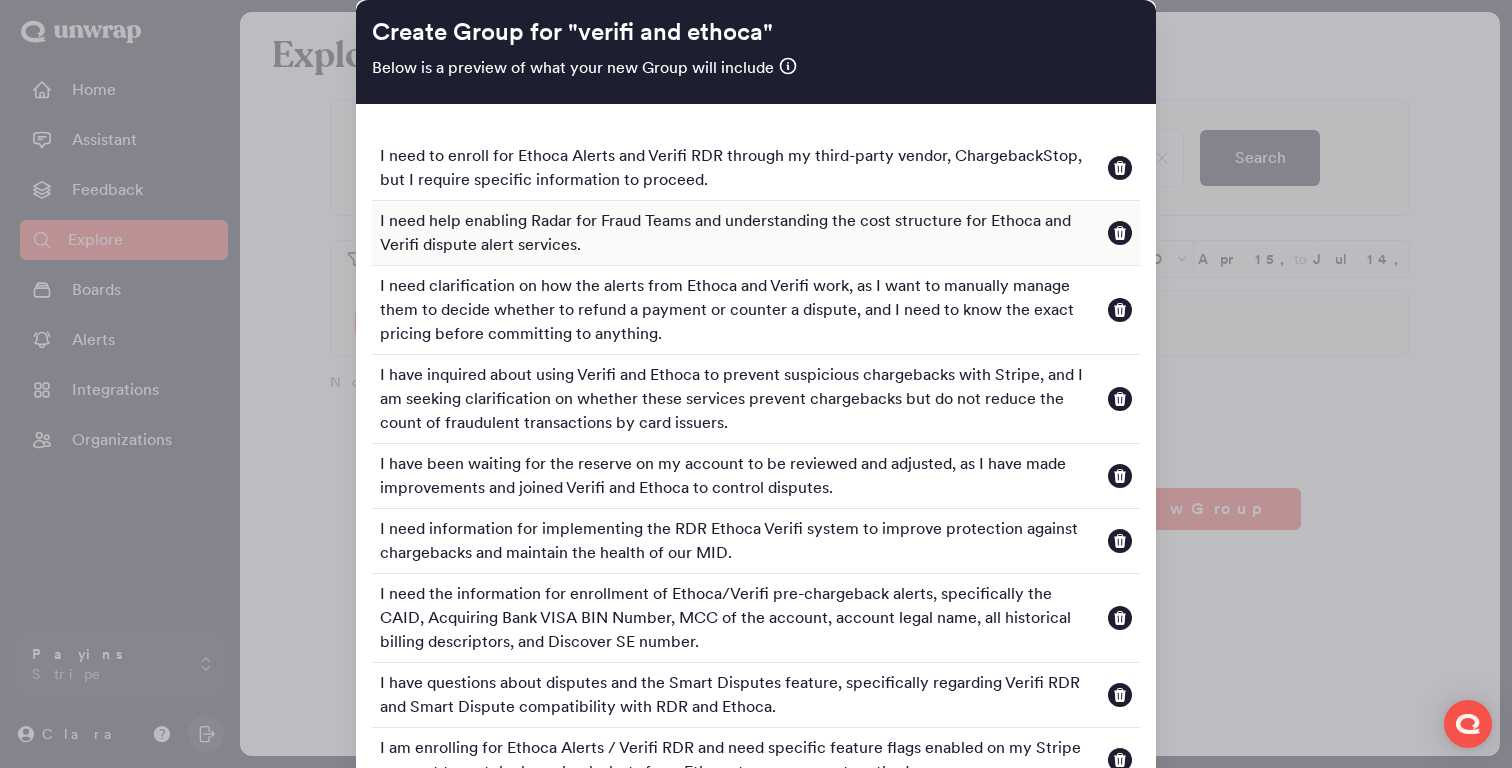 scroll, scrollTop: 171, scrollLeft: 0, axis: vertical 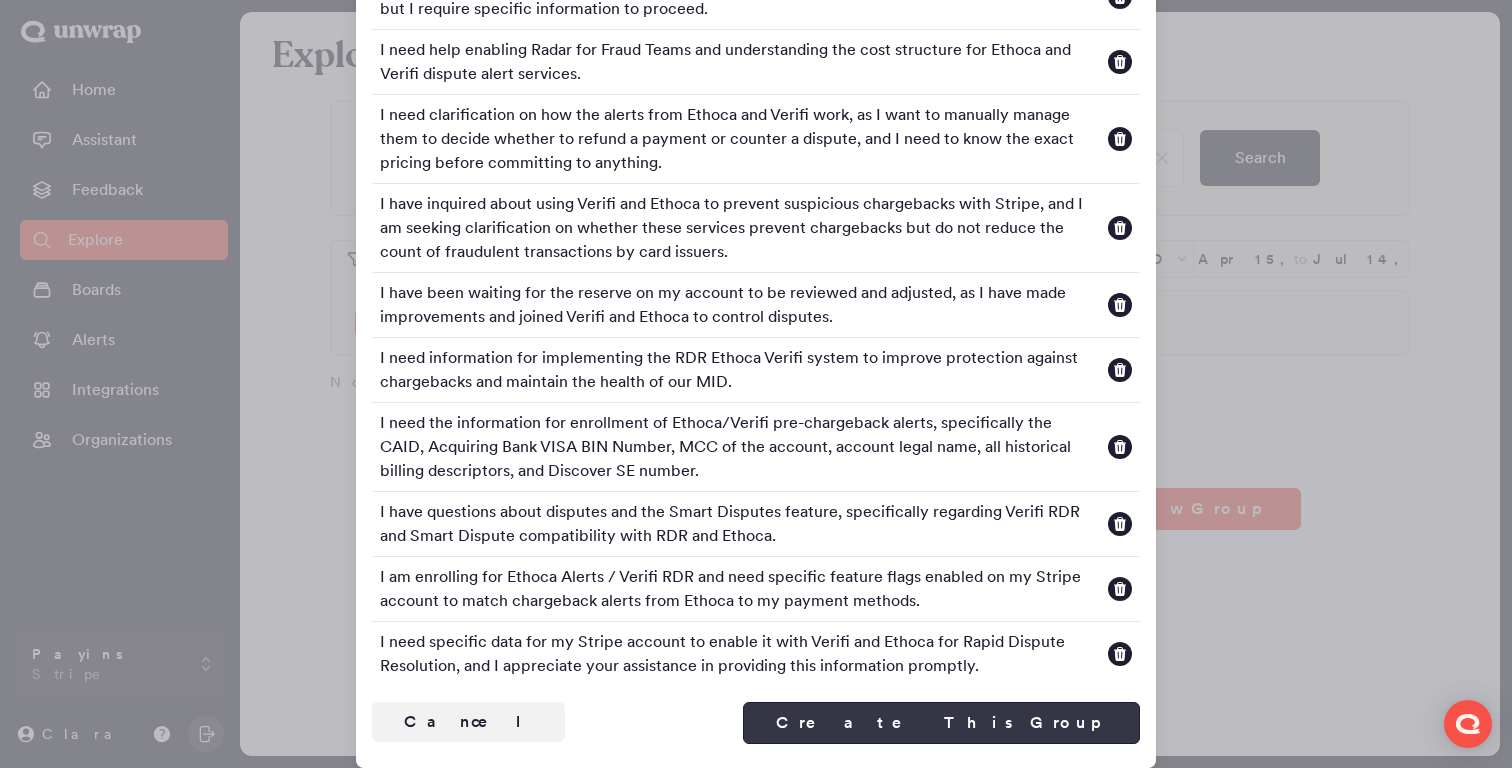 click on "Create This Group" at bounding box center [941, 723] 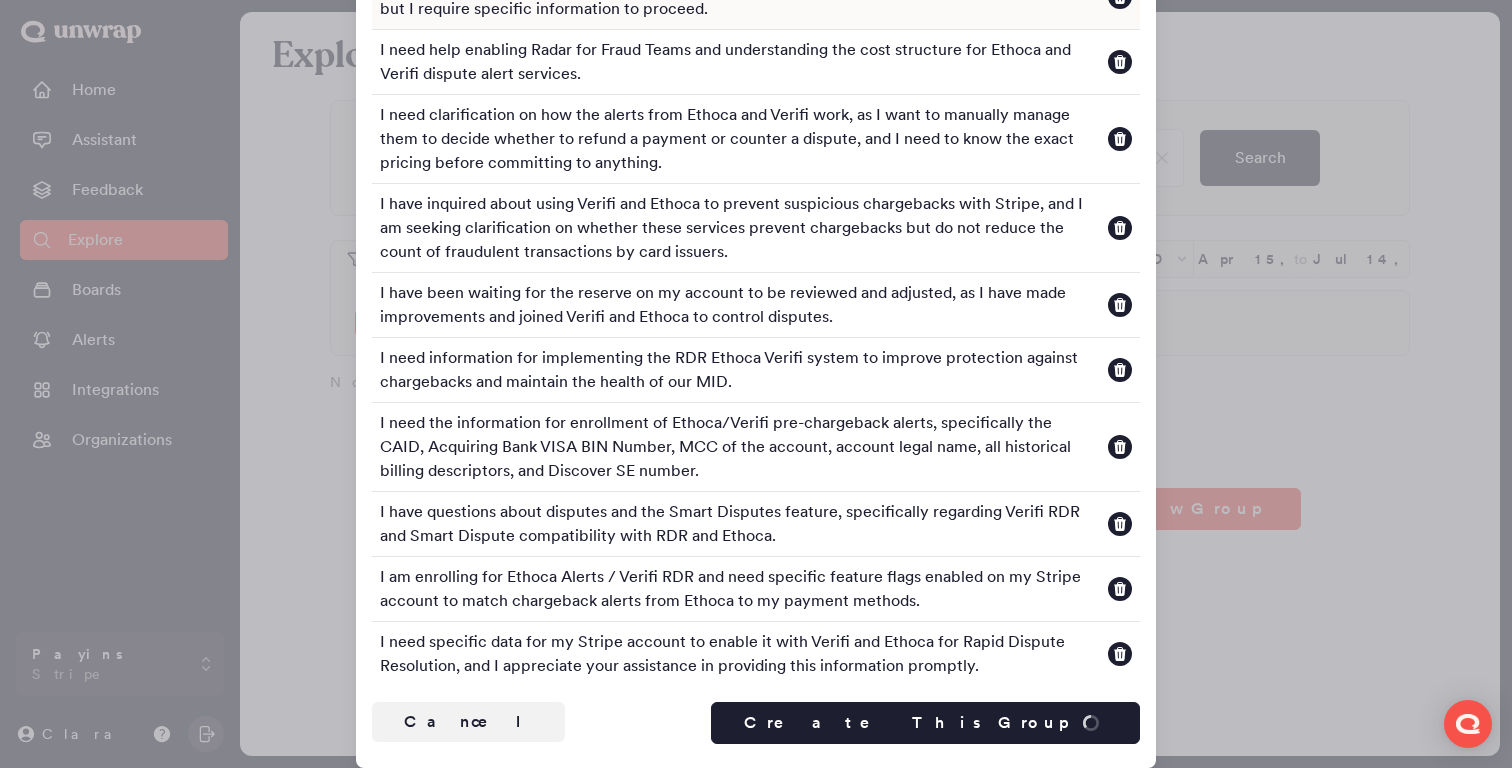 type 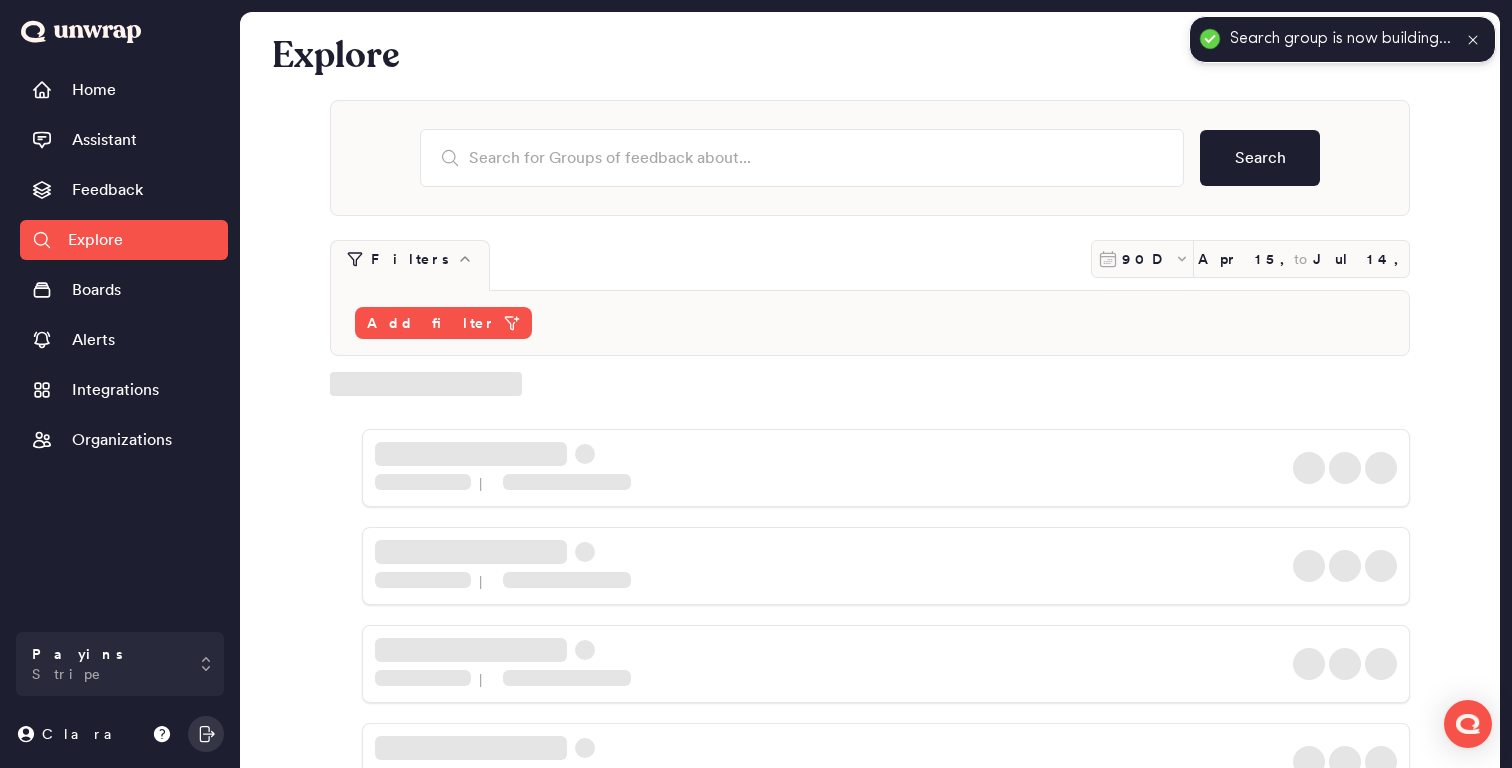 scroll, scrollTop: 0, scrollLeft: 0, axis: both 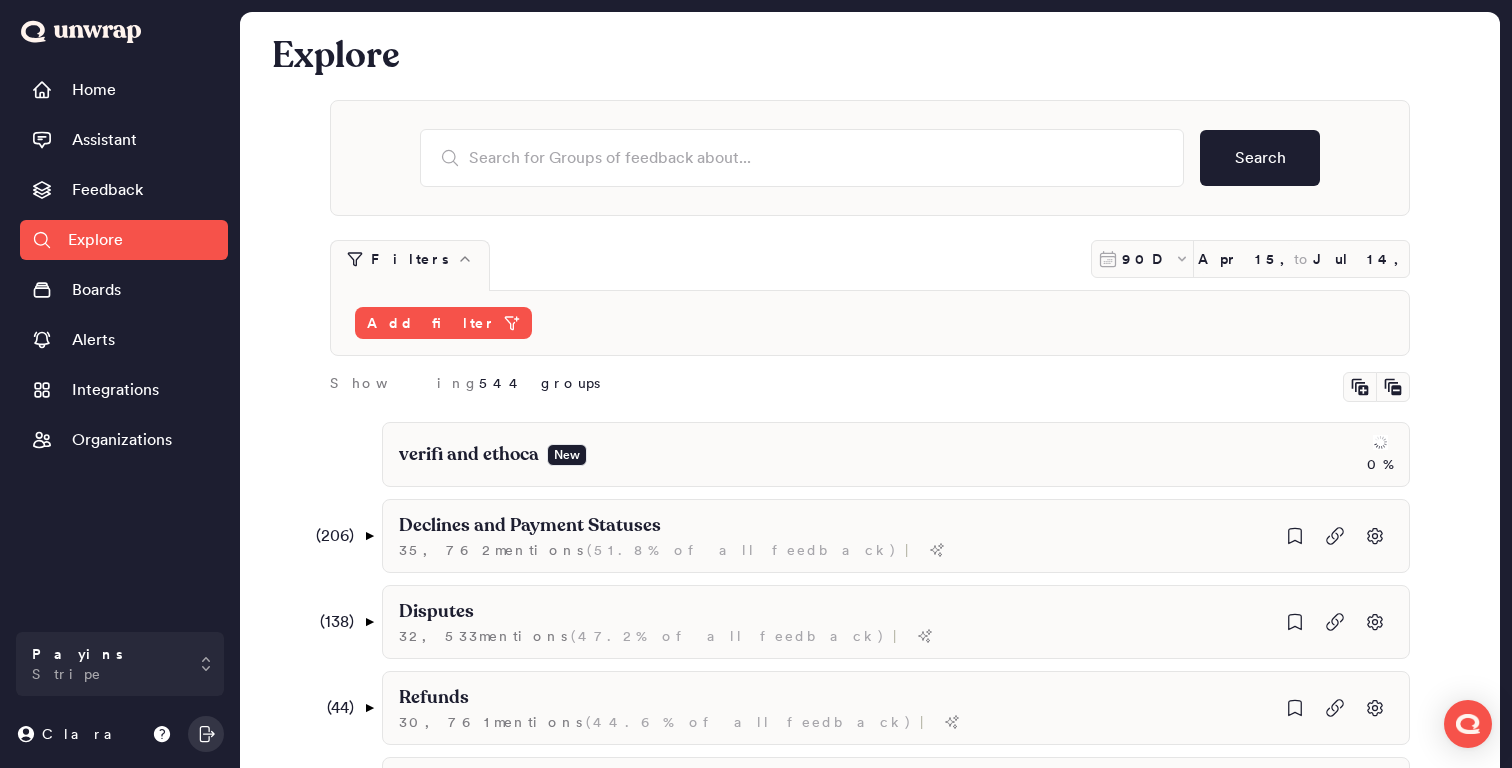 type 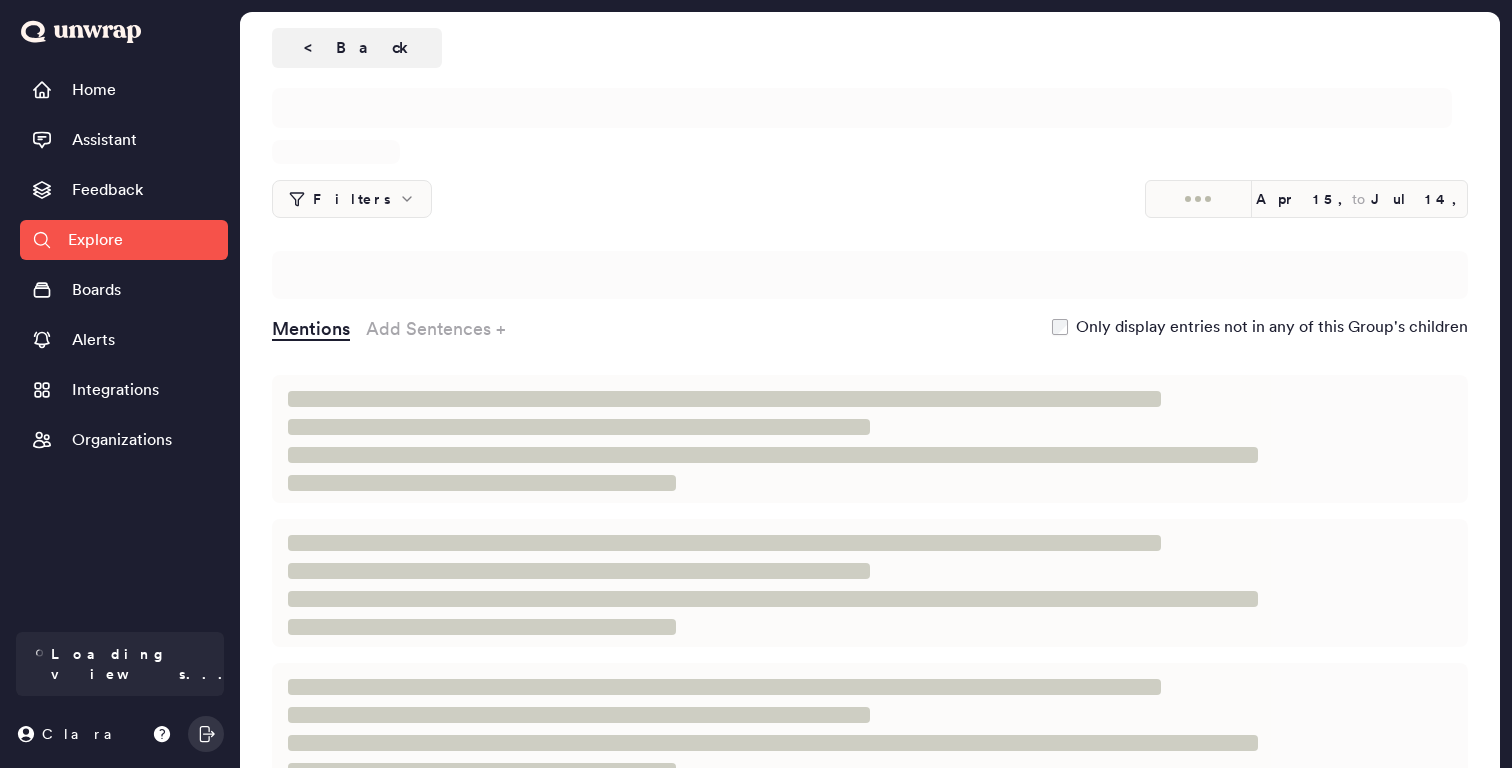 scroll, scrollTop: 0, scrollLeft: 0, axis: both 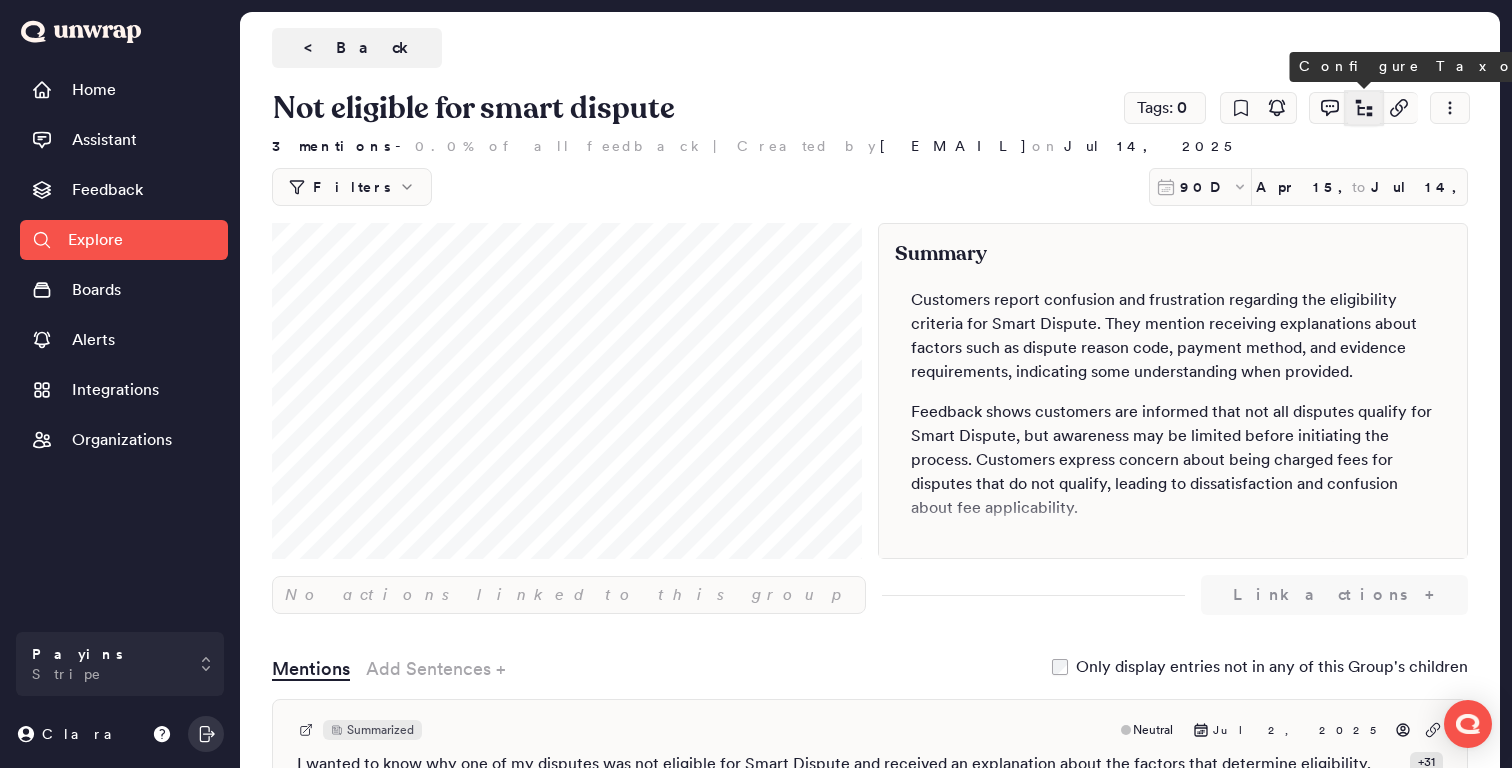 click at bounding box center [1364, 107] 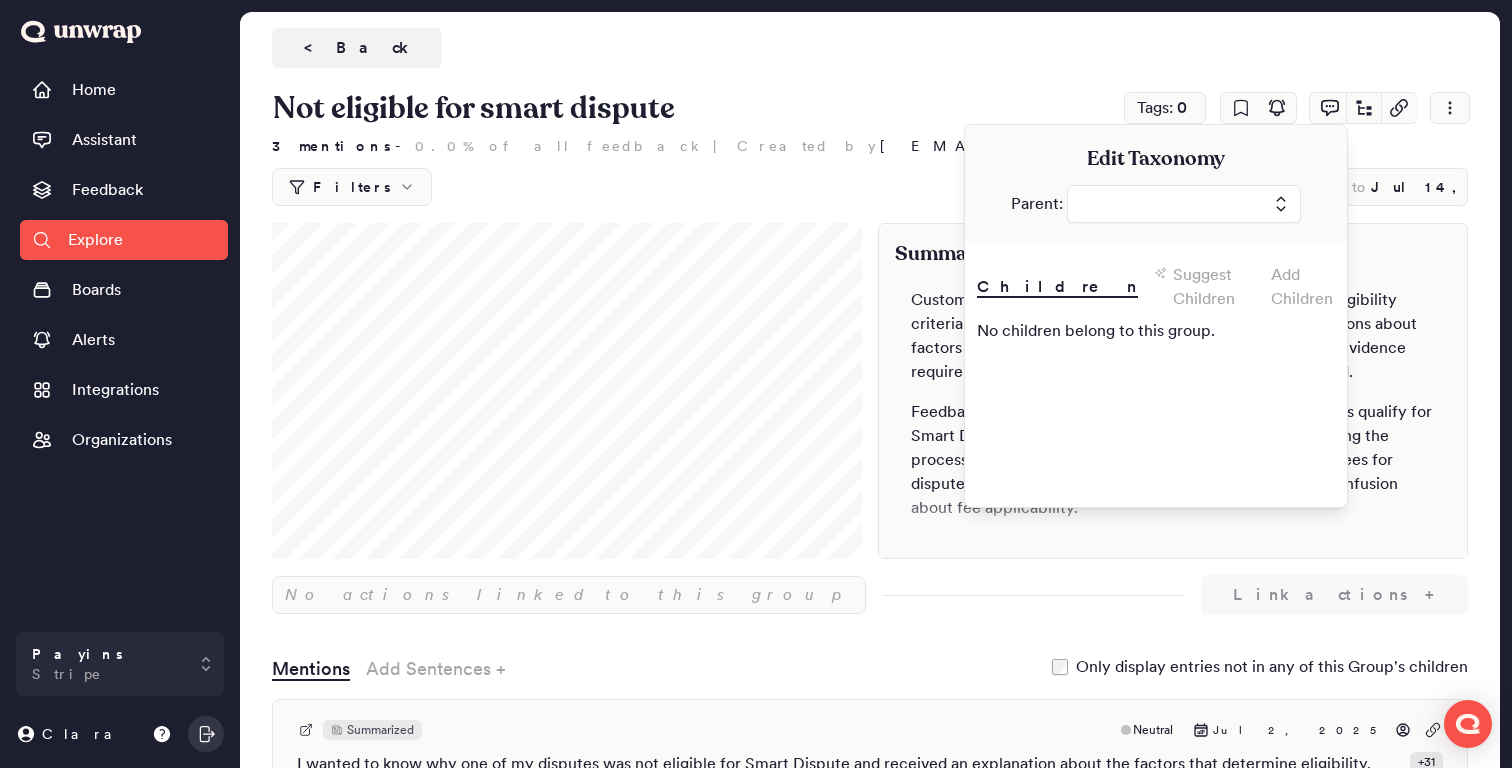 click at bounding box center (1184, 204) 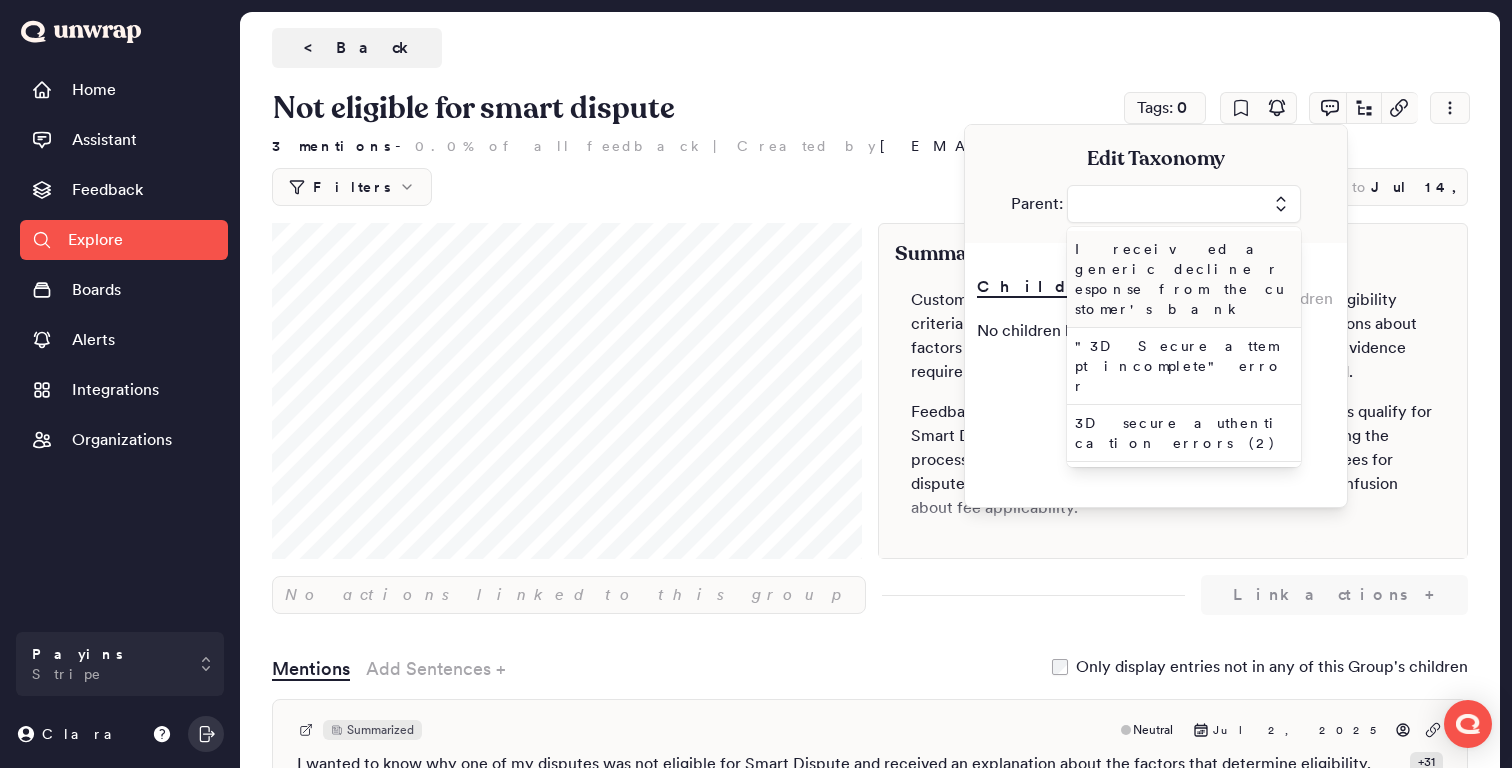 click at bounding box center (1184, 204) 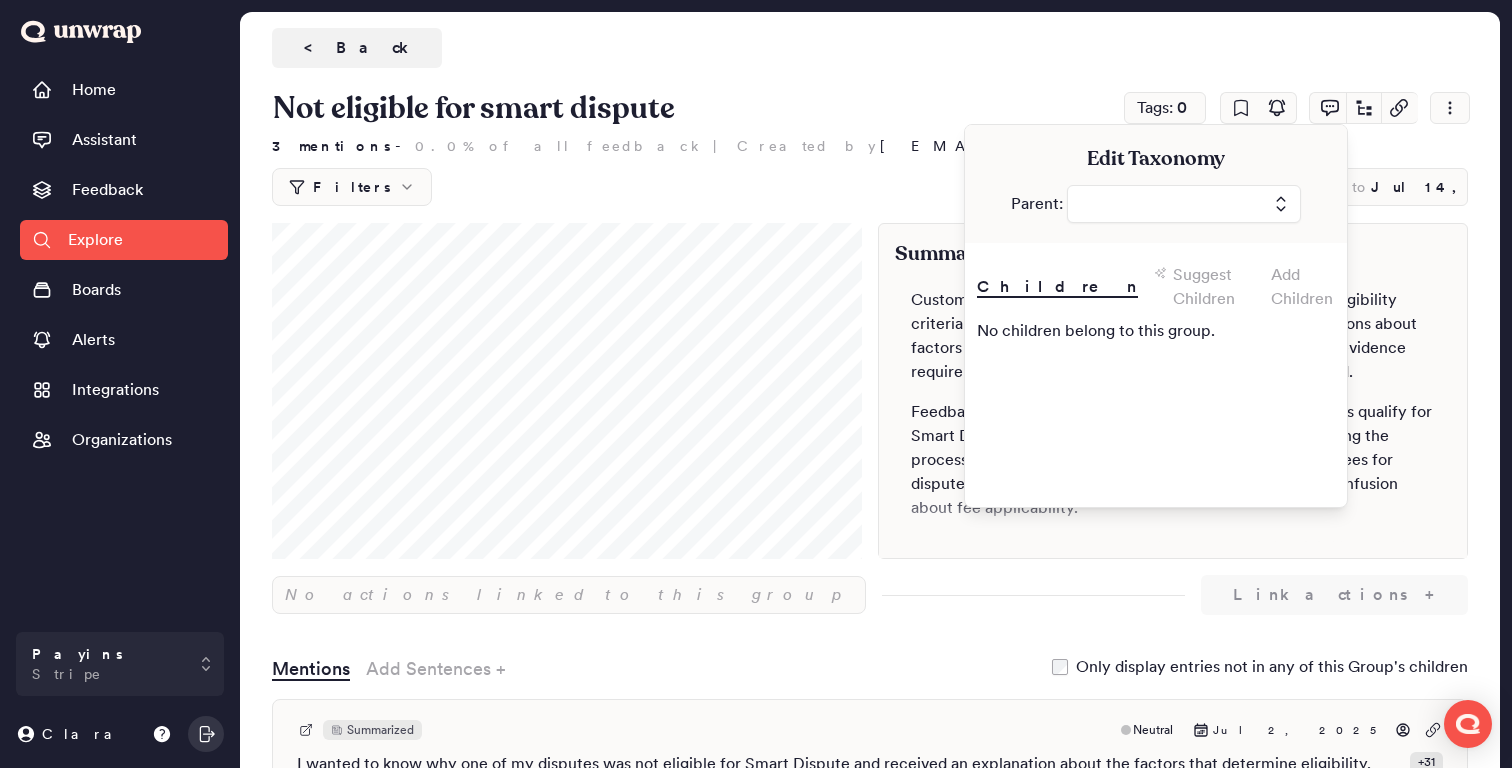 click at bounding box center [1184, 204] 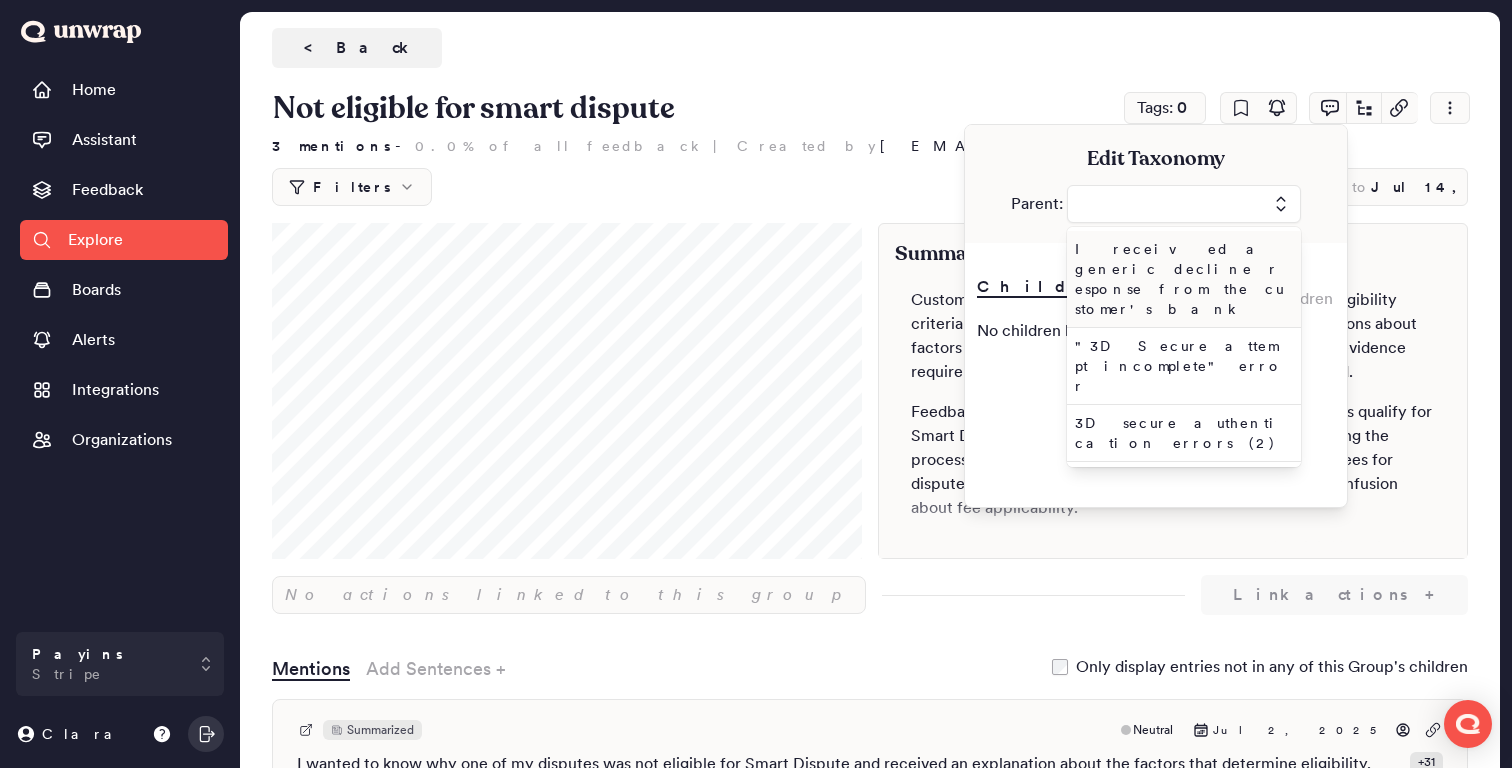 click at bounding box center (1184, 204) 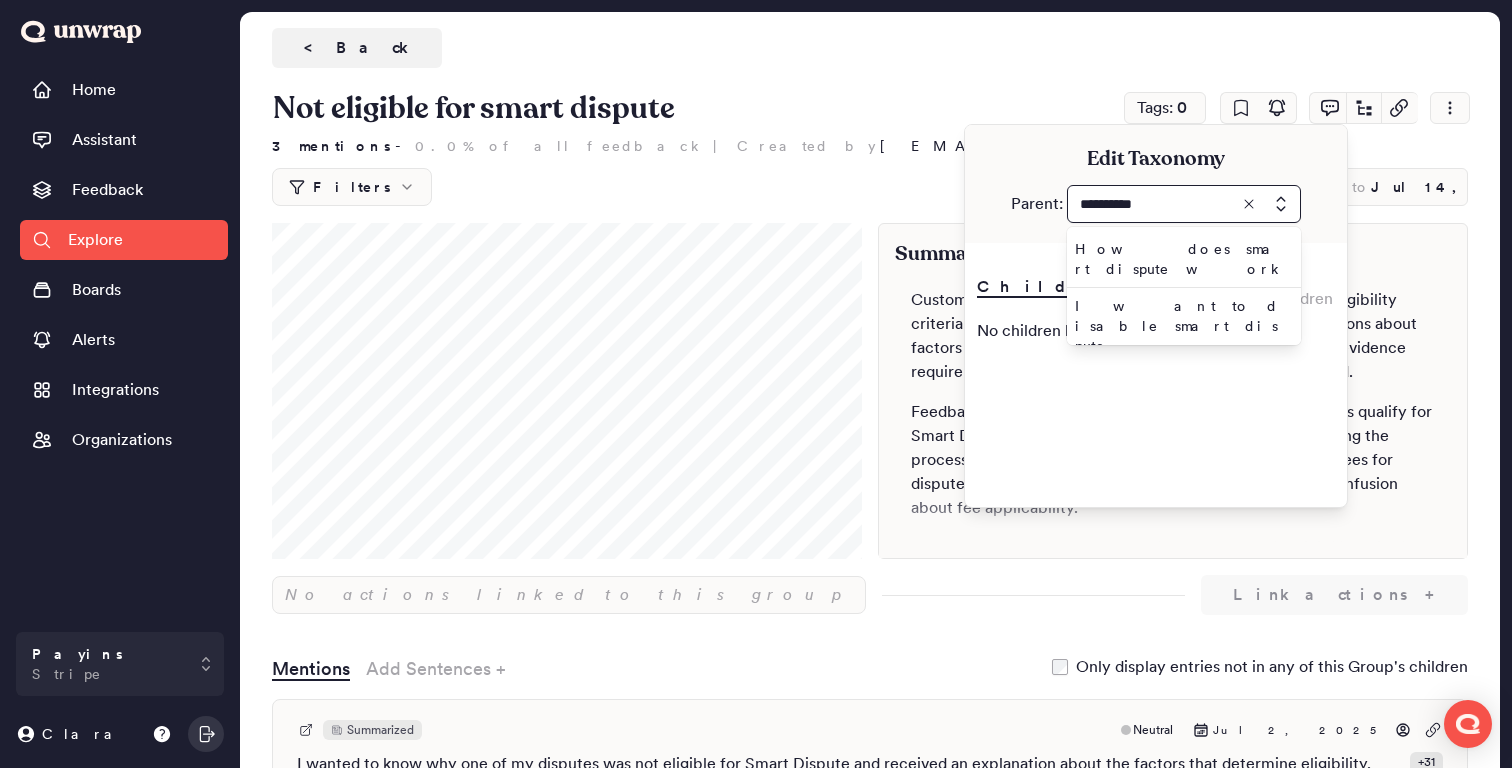type on "**********" 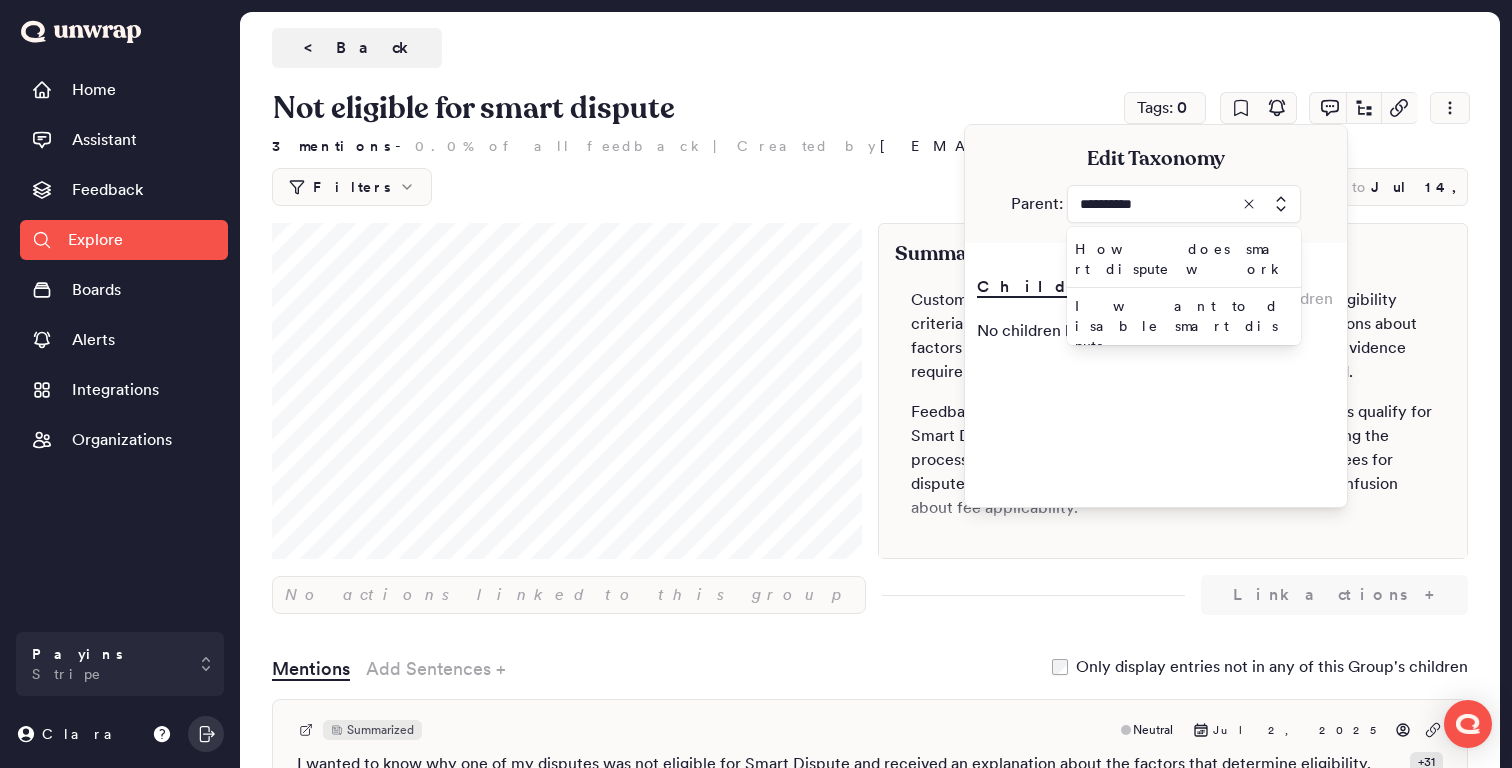 click on "Smart Dispute (2)" at bounding box center [1180, 383] 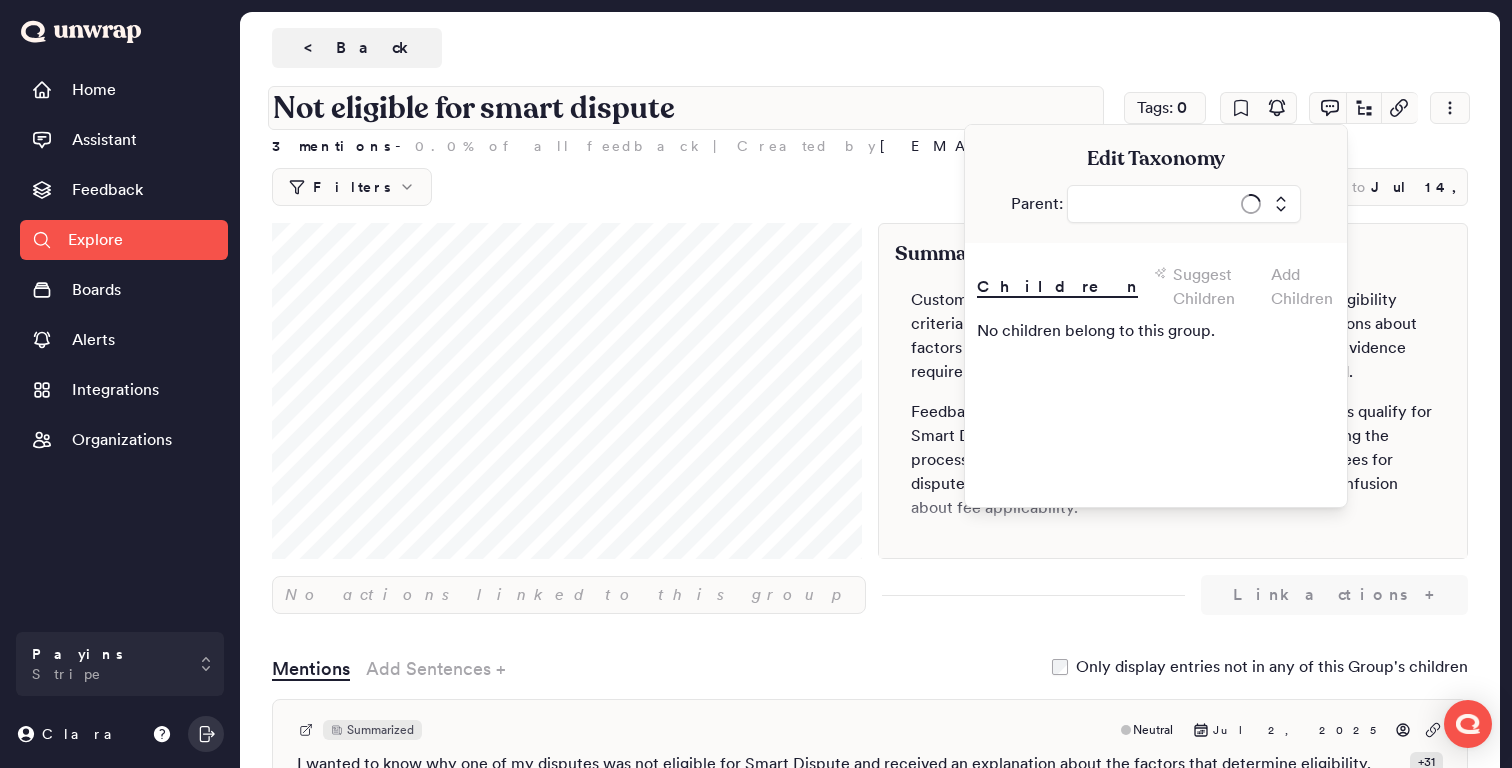 type on "**********" 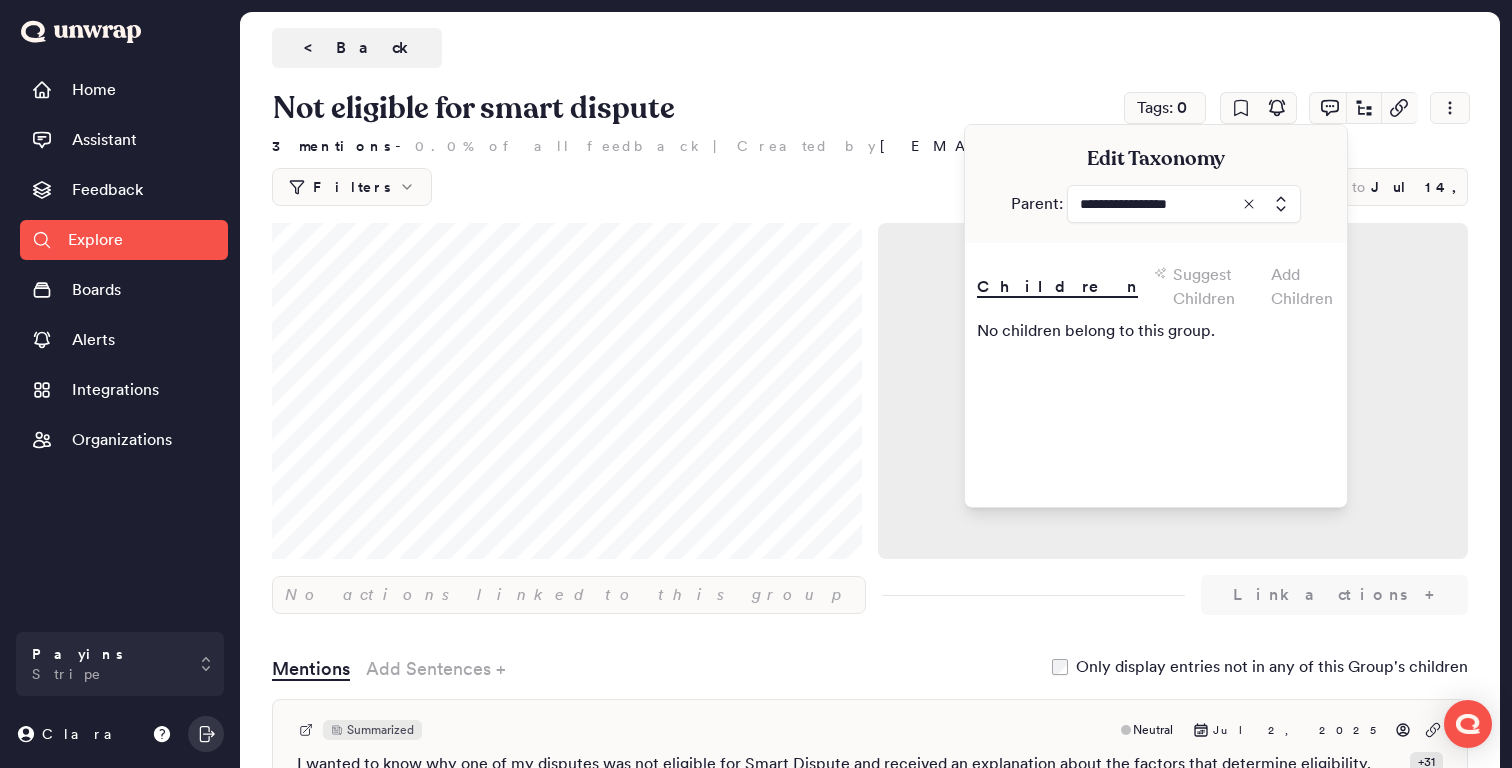 click on "< Back" at bounding box center (870, 48) 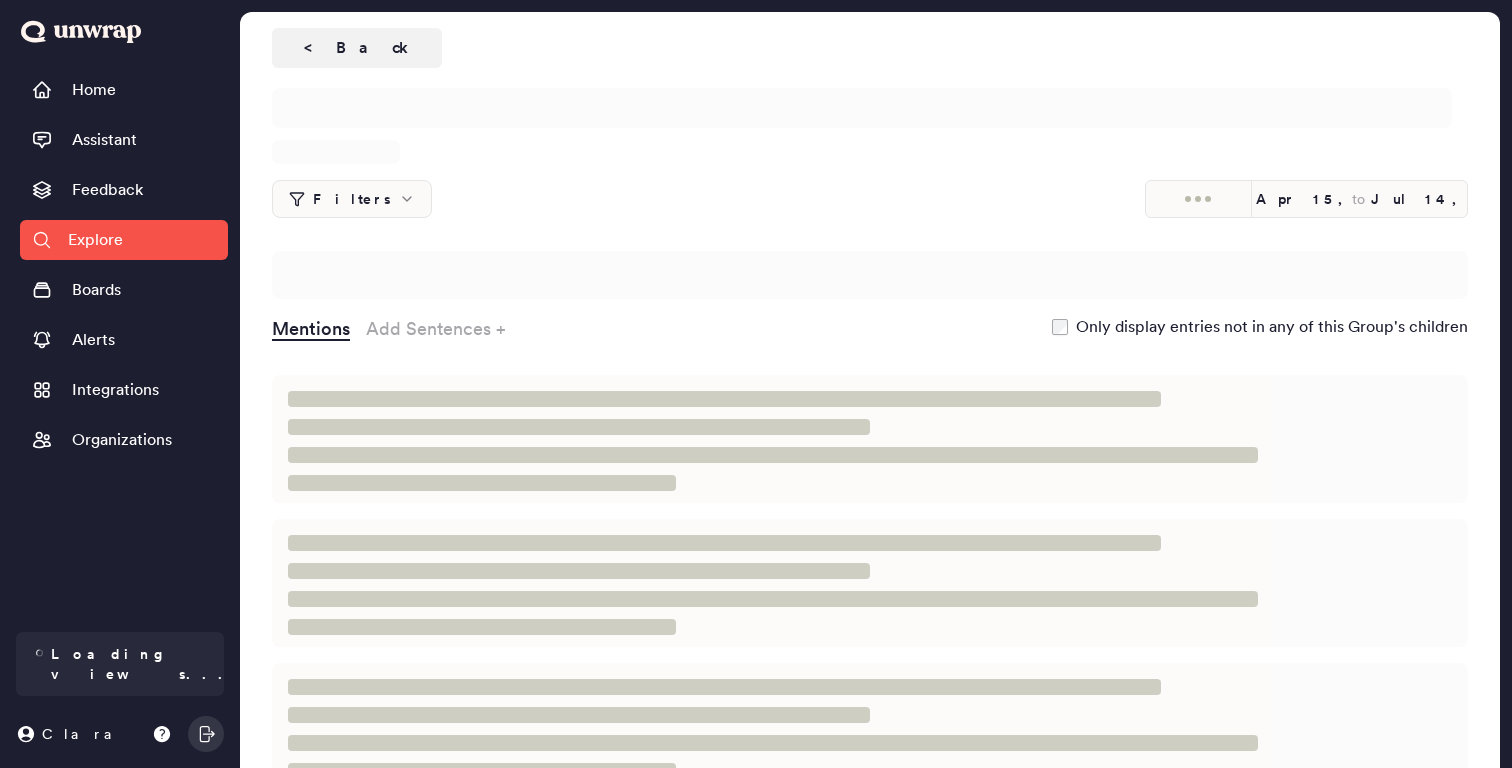 scroll, scrollTop: 0, scrollLeft: 0, axis: both 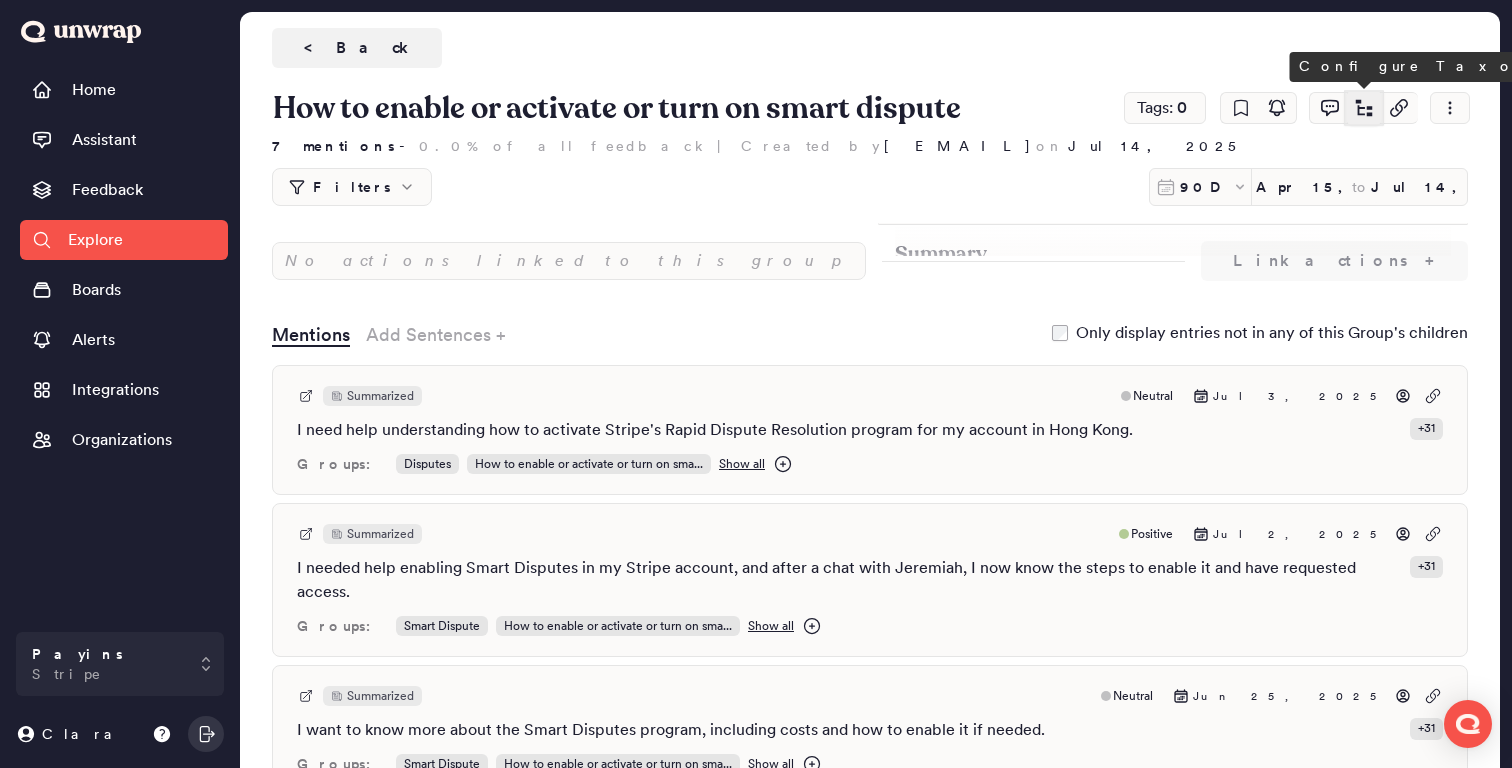 click 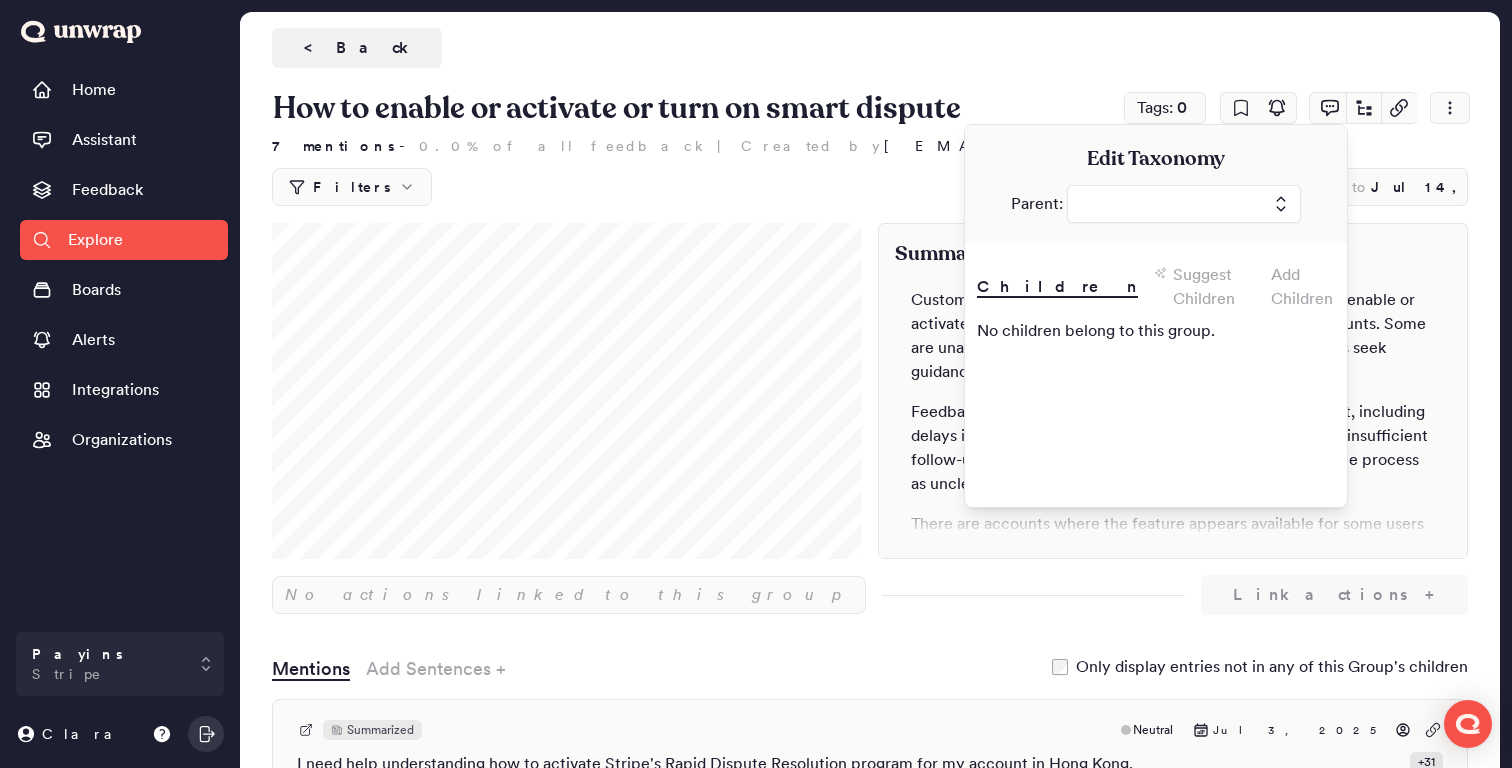 click at bounding box center (1184, 204) 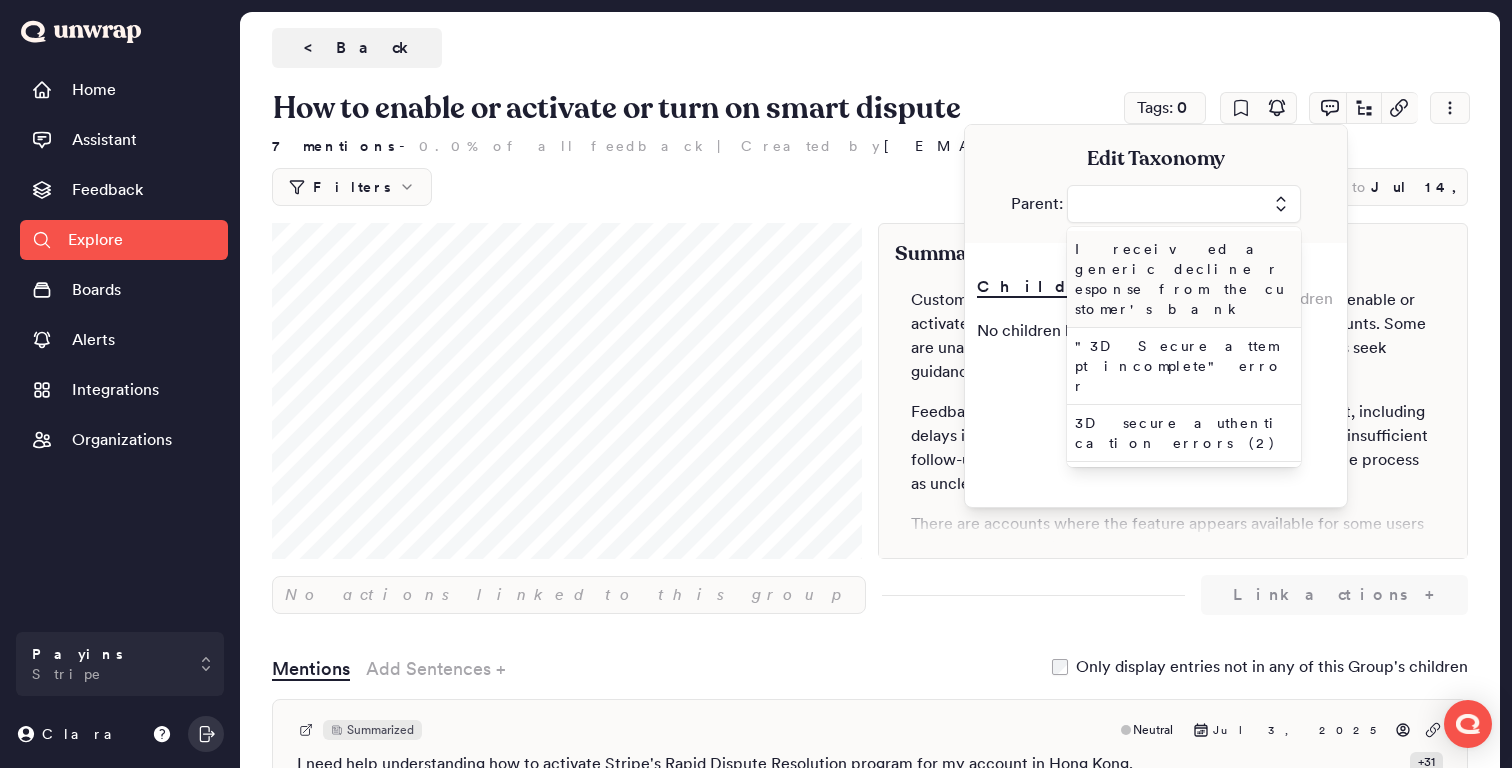 click at bounding box center (1184, 204) 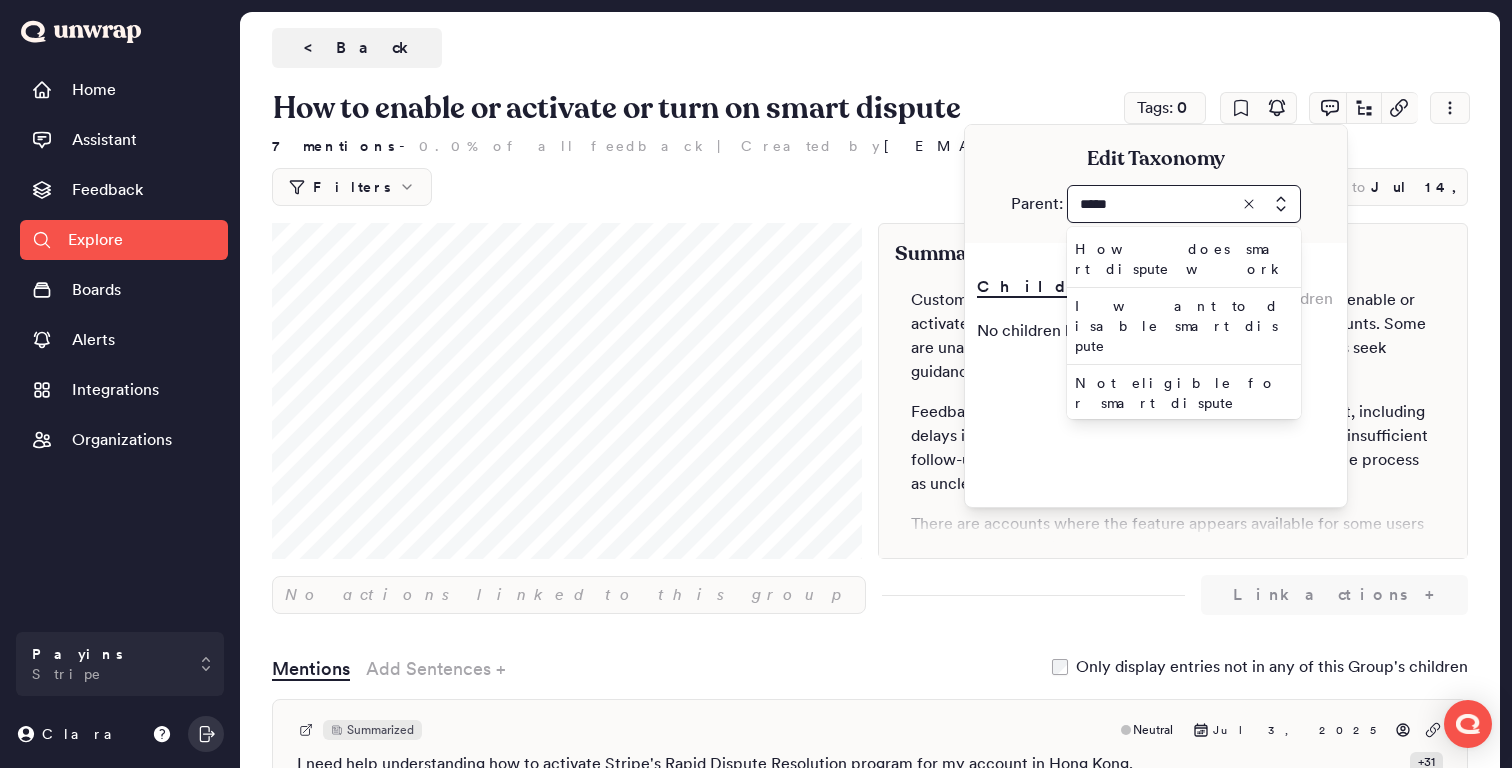 type on "*****" 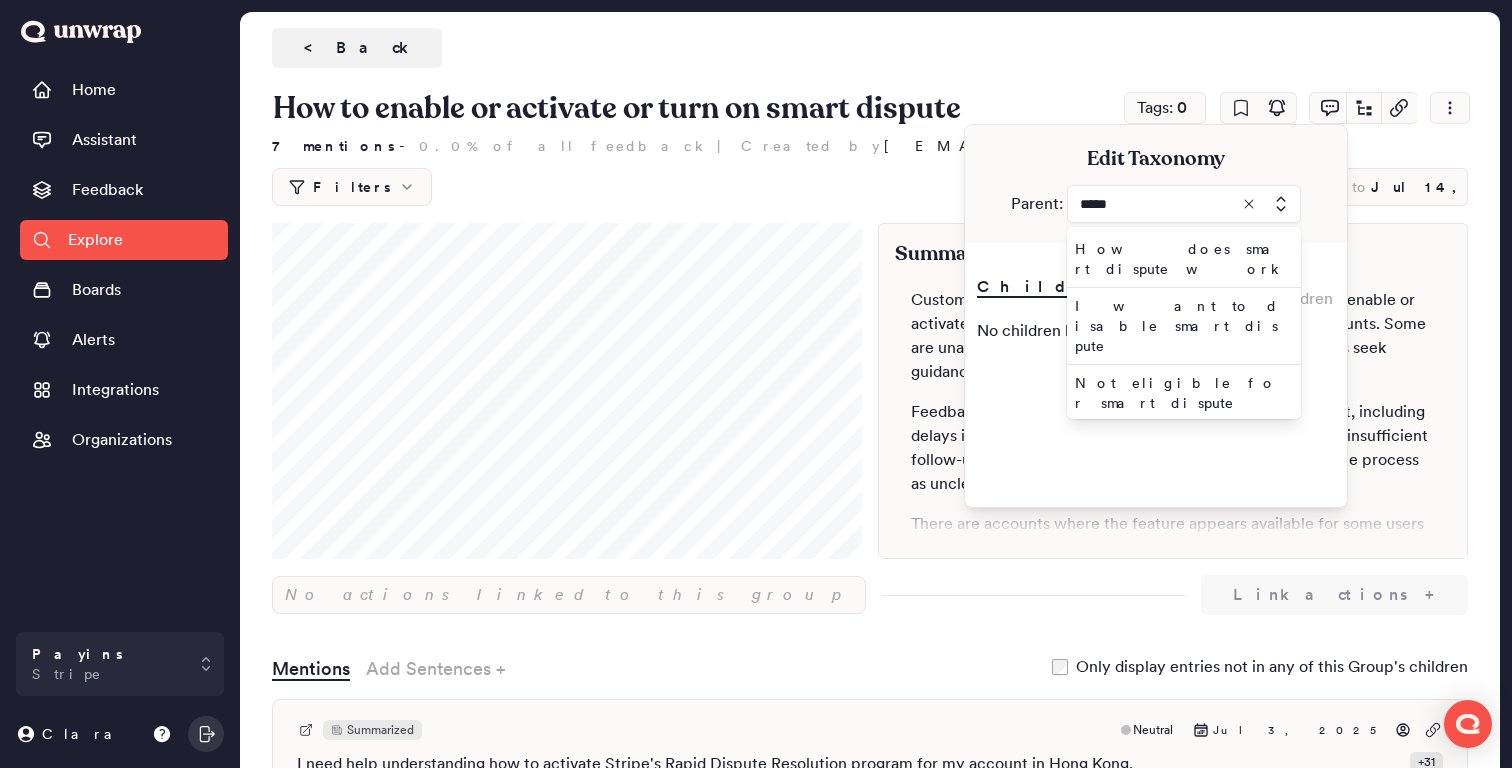 click on "Smart Dispute (3)" at bounding box center [1180, 440] 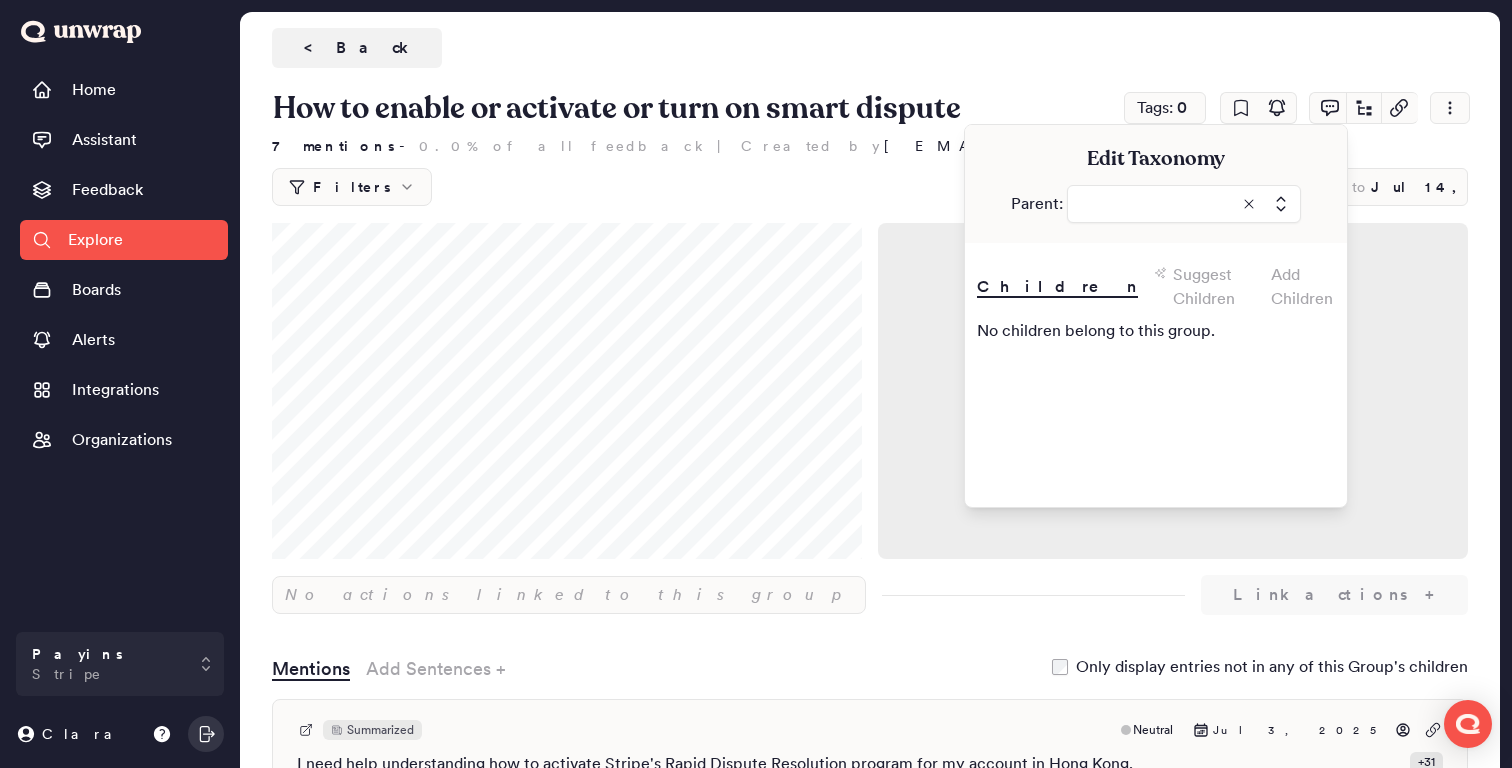 type on "**********" 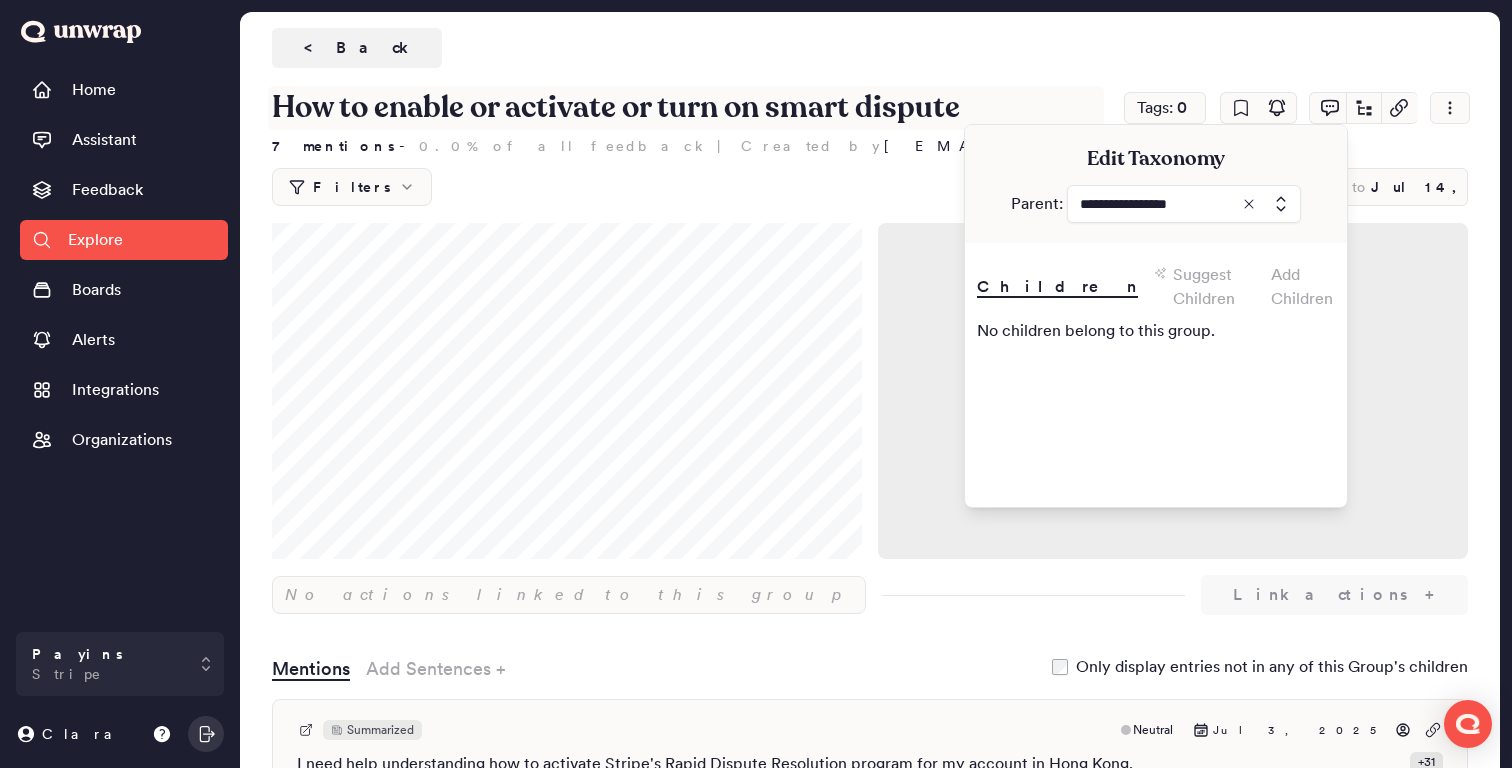 click on "How to enable or activate or turn on smart dispute" at bounding box center [686, 108] 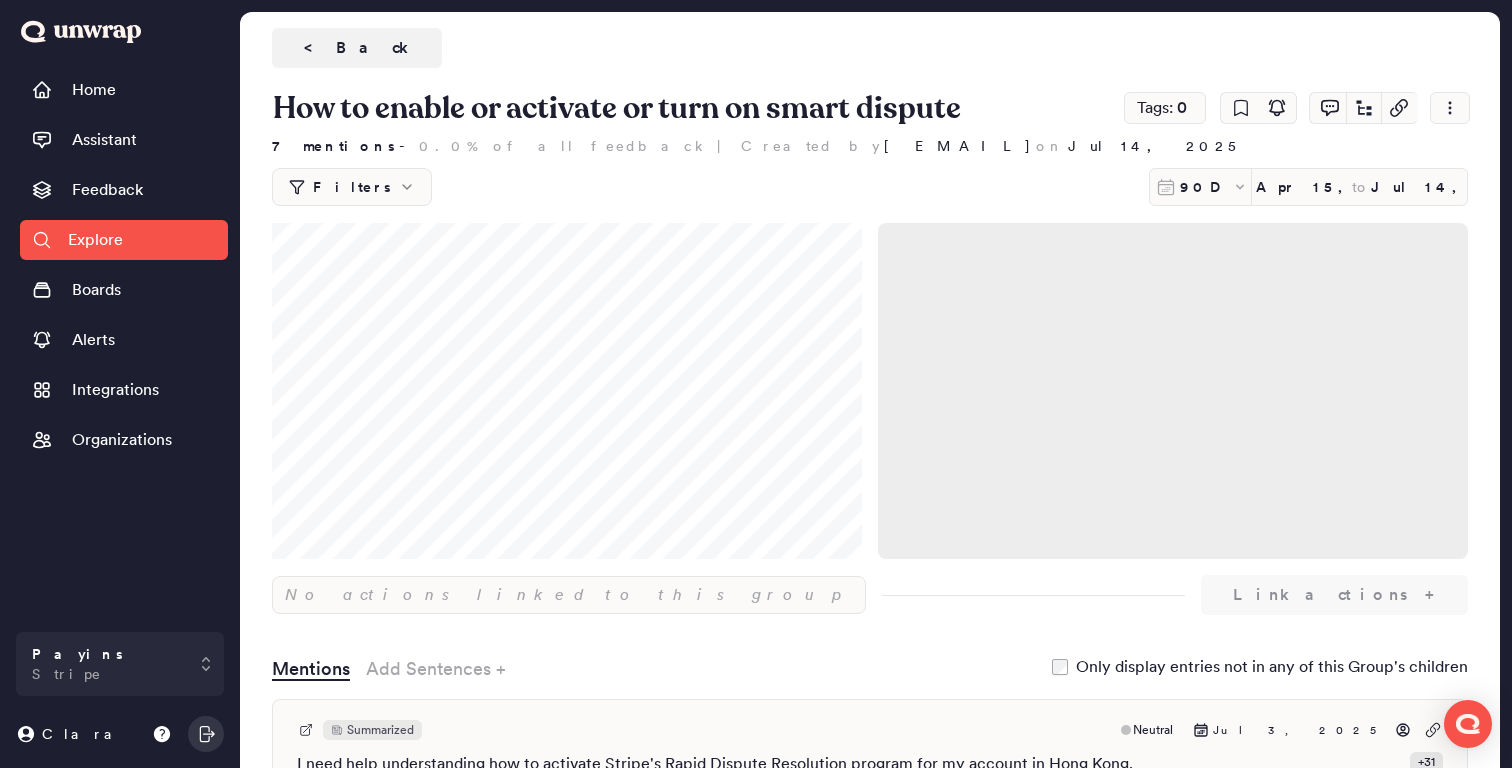 click on "< Back" at bounding box center [870, 48] 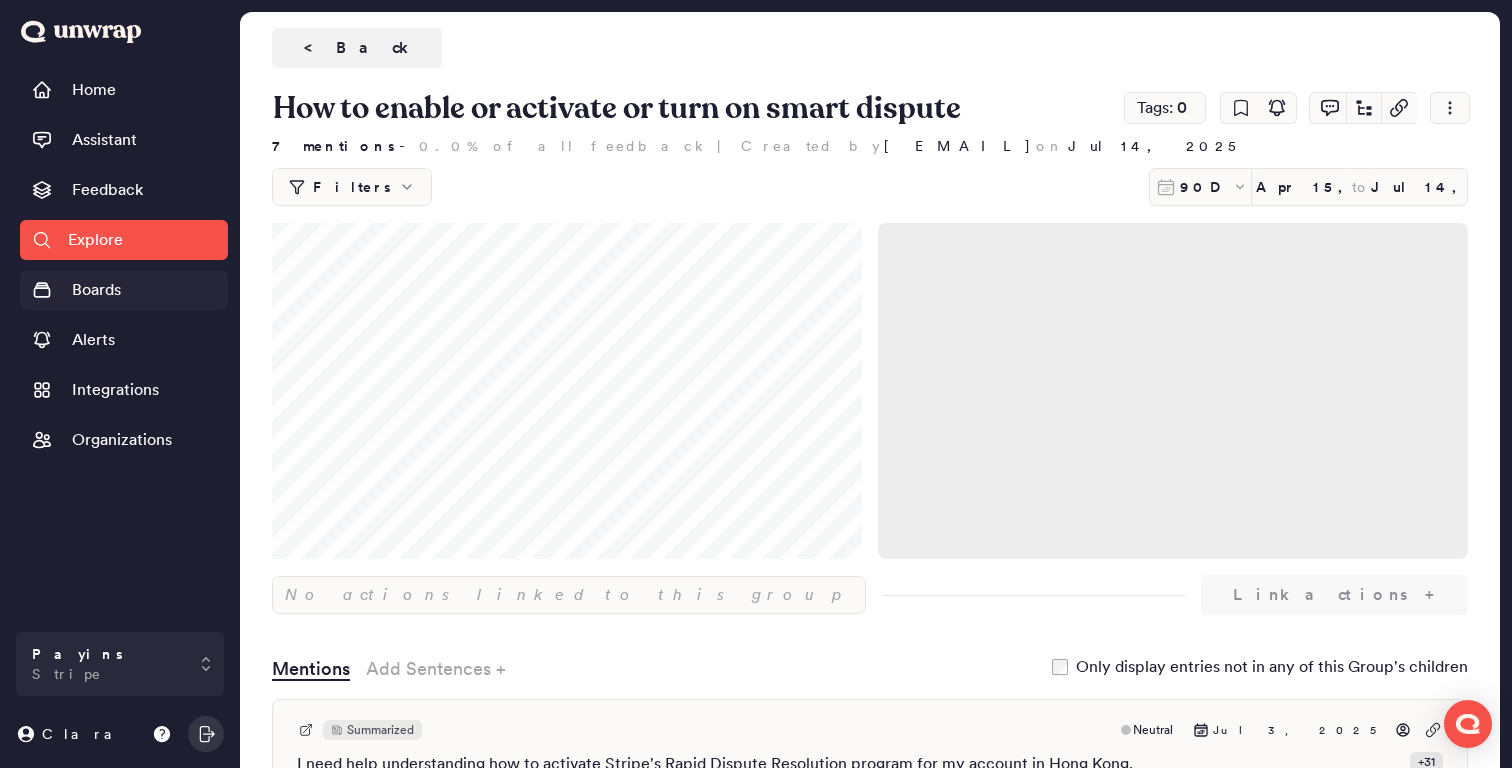 click on "Boards" at bounding box center [124, 290] 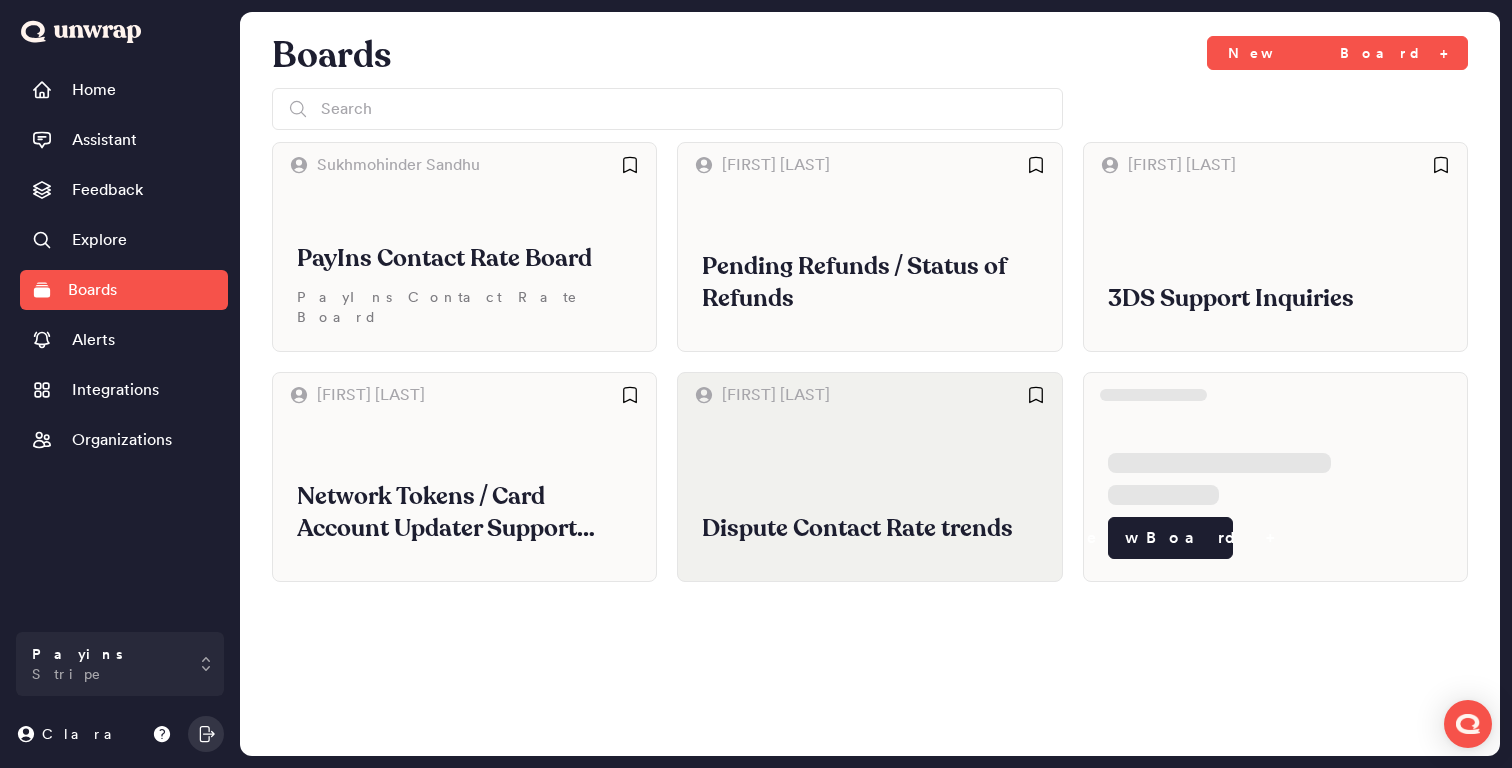 click on "Dispute Contact Rate trends" at bounding box center [869, 499] 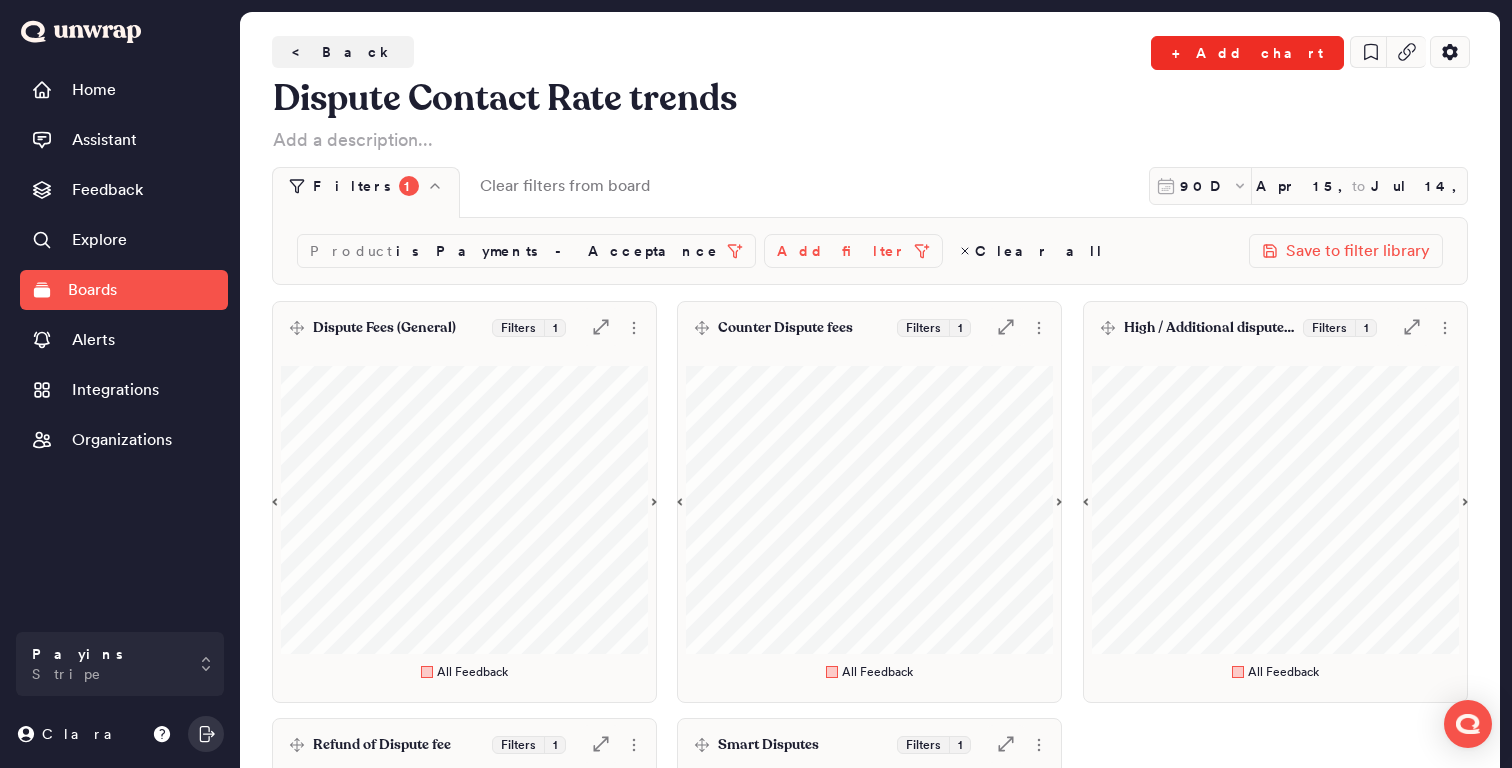 click on "+ Add chart" at bounding box center [1247, 53] 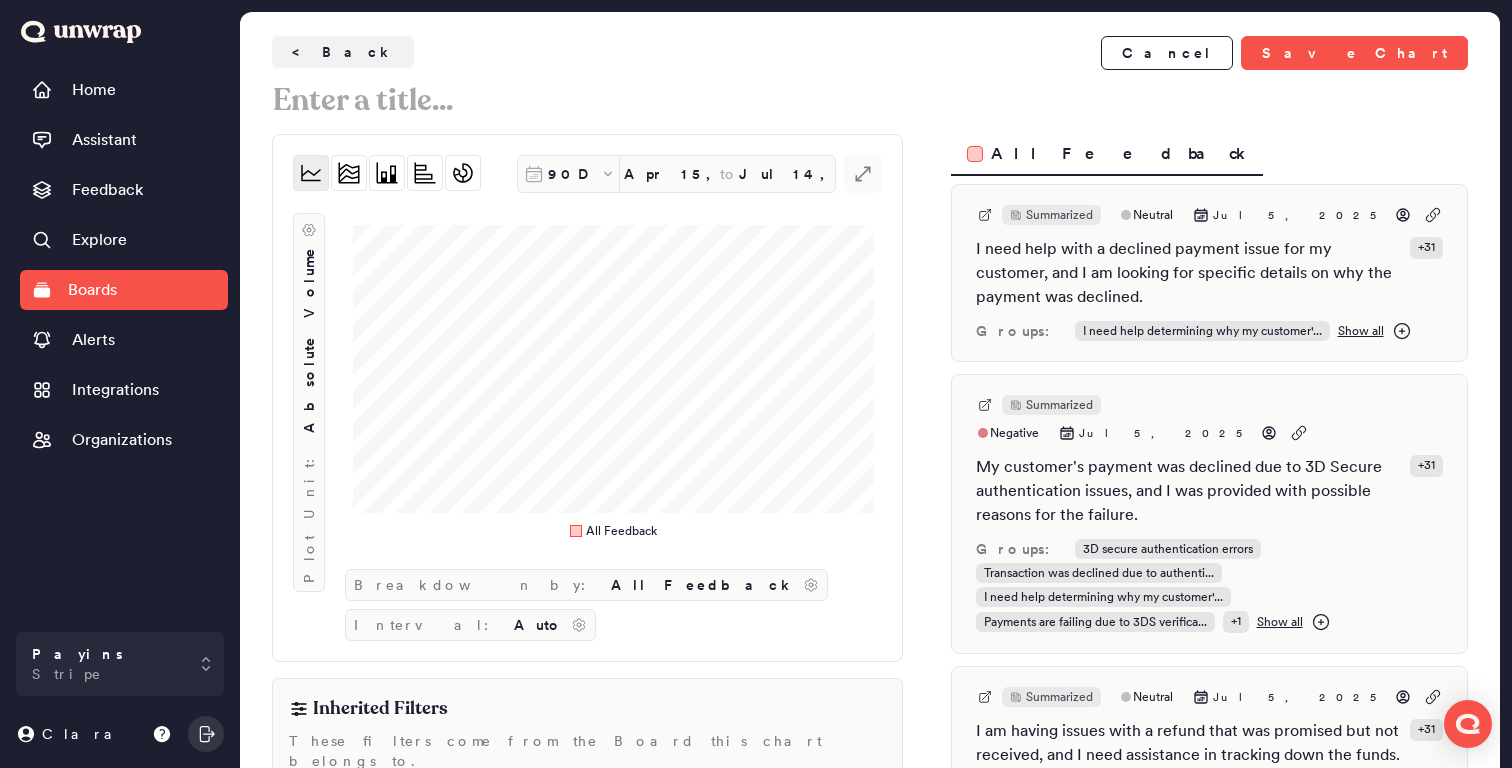 click on "< Back Cancel Save Chart" at bounding box center [870, 79] 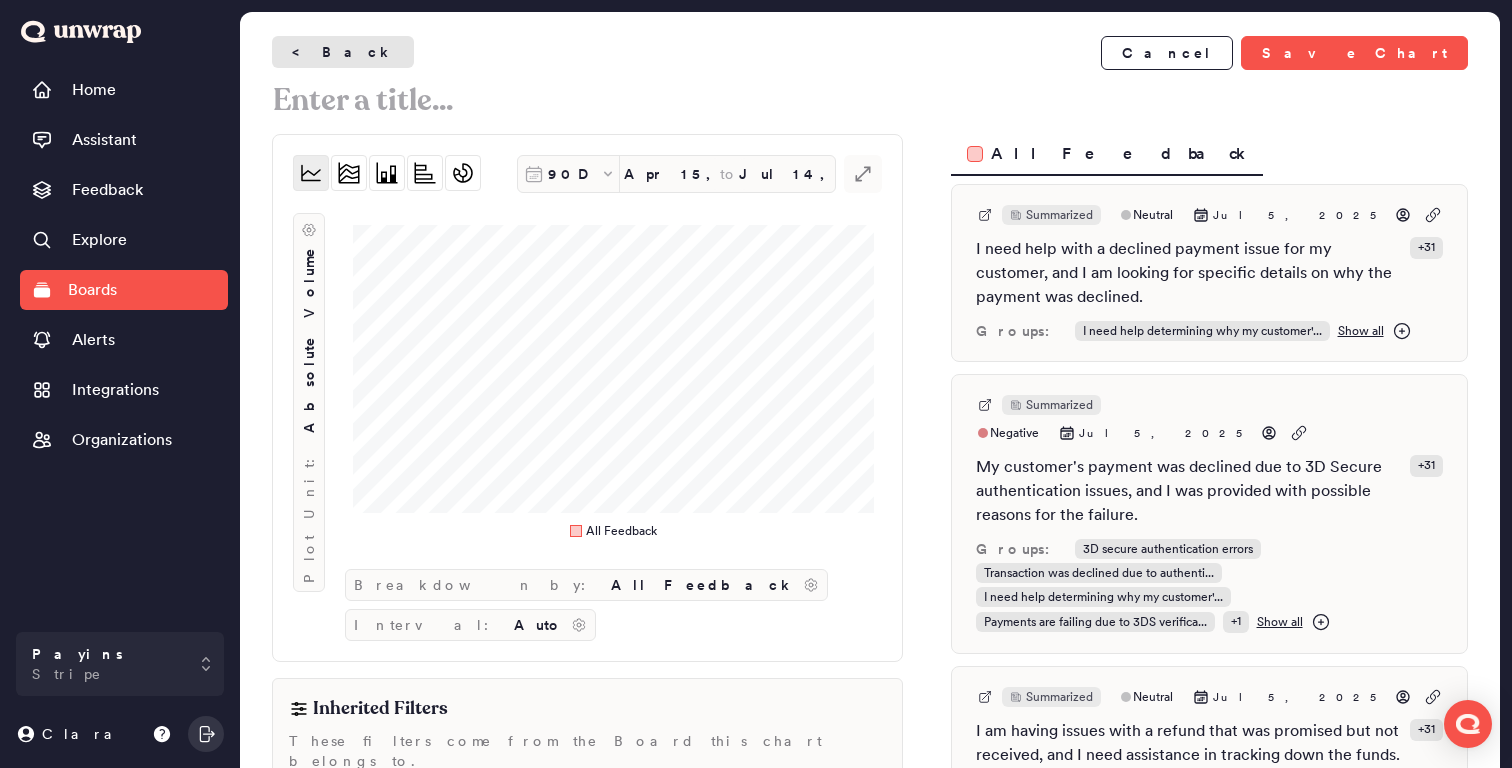 click on "<" at bounding box center [303, 52] 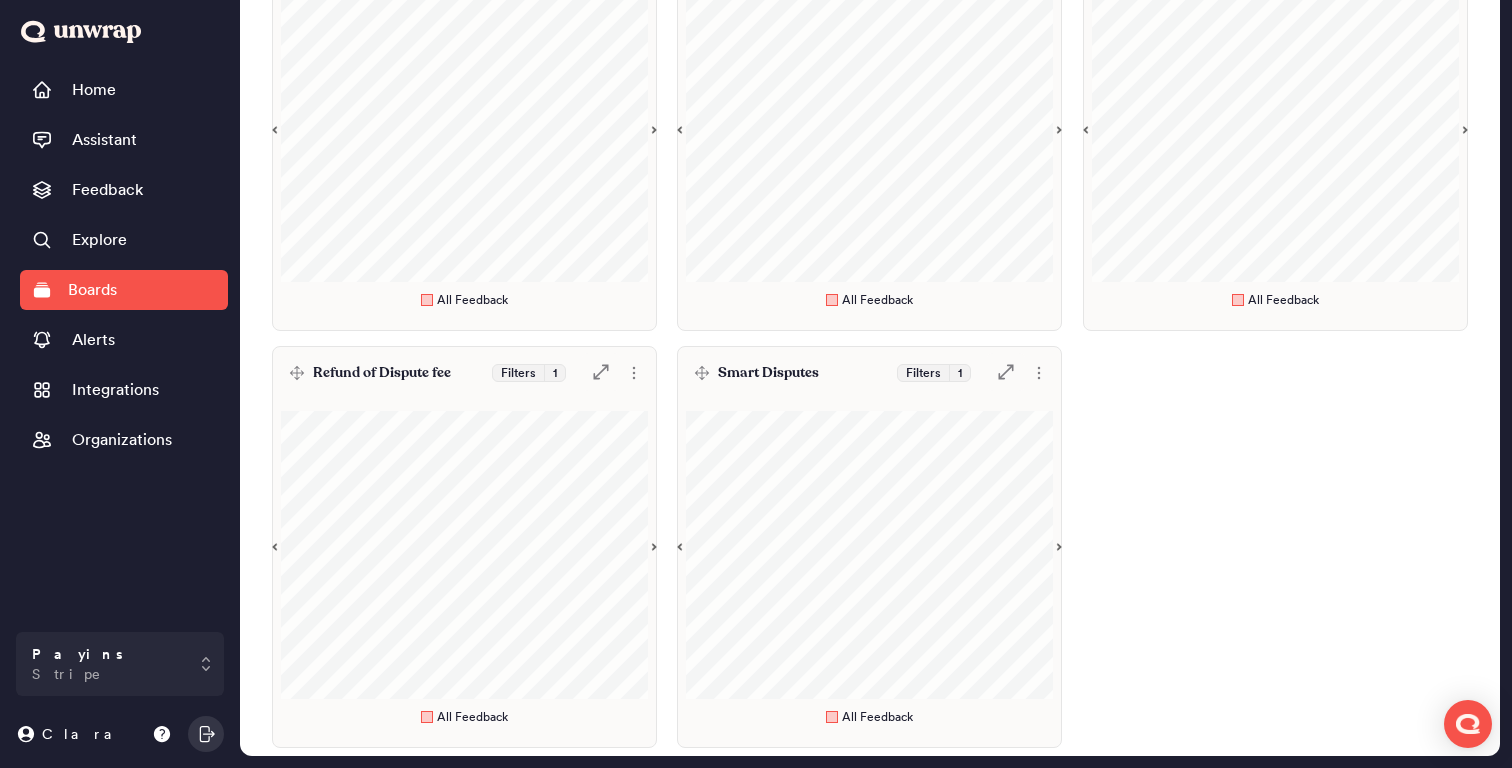 scroll, scrollTop: 0, scrollLeft: 0, axis: both 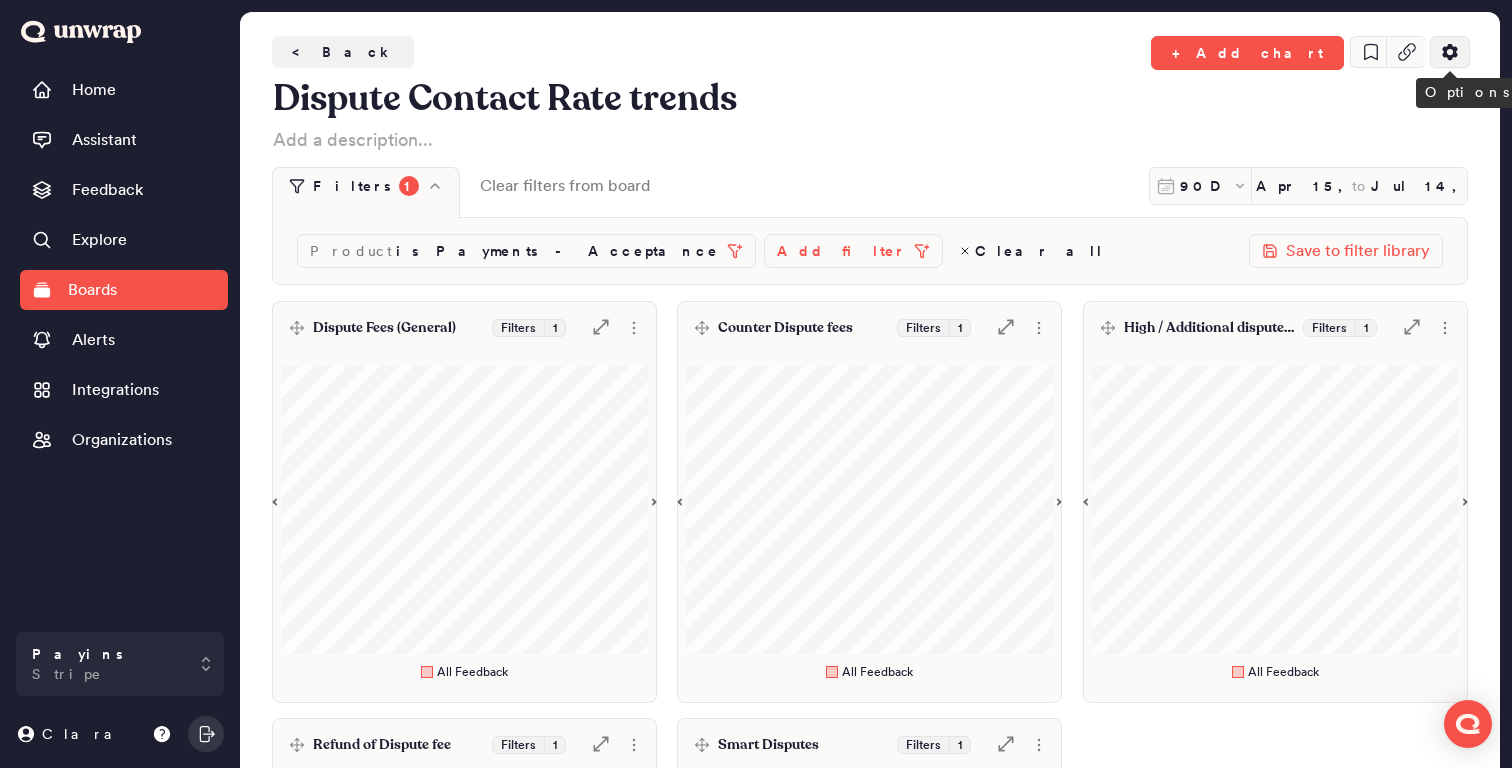 click 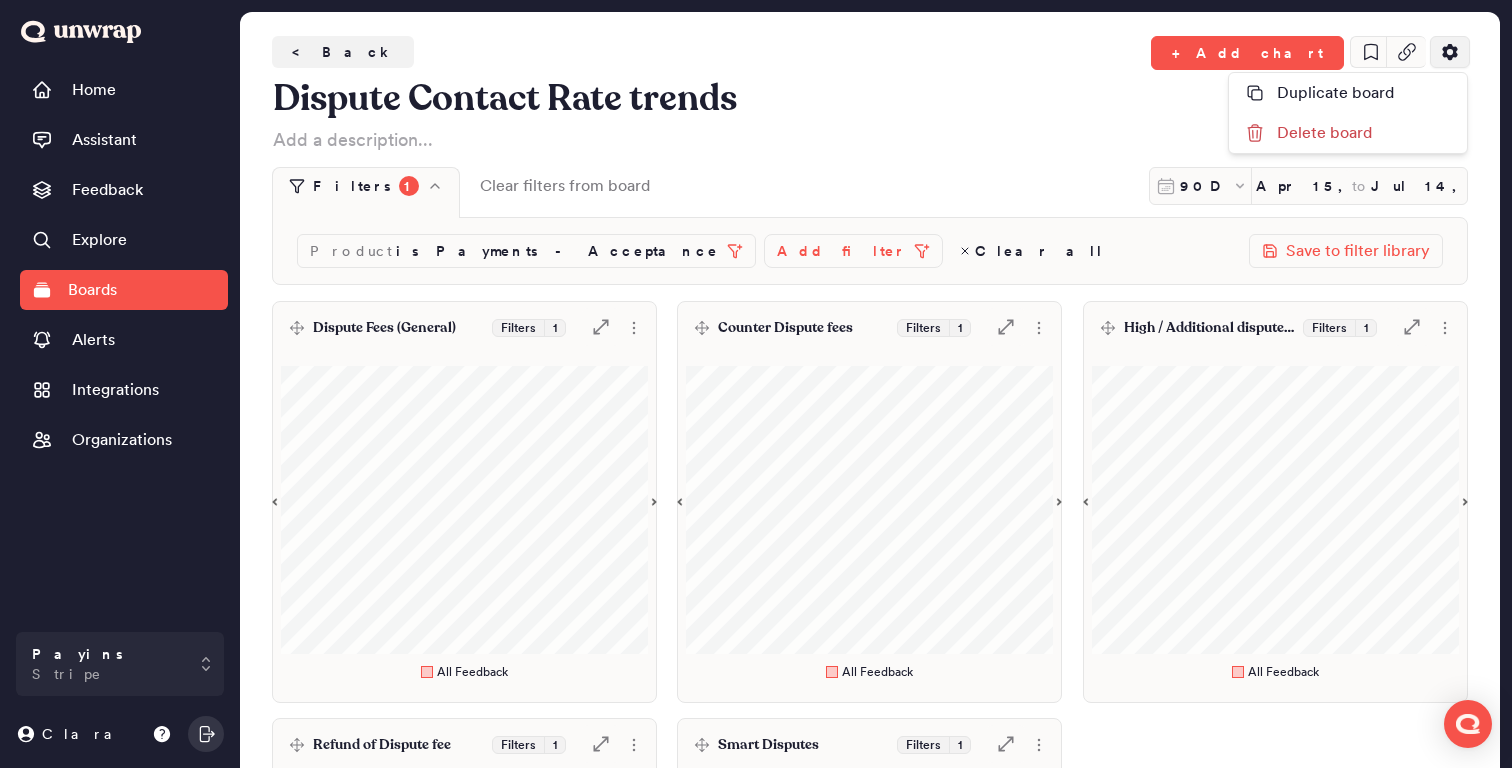 click 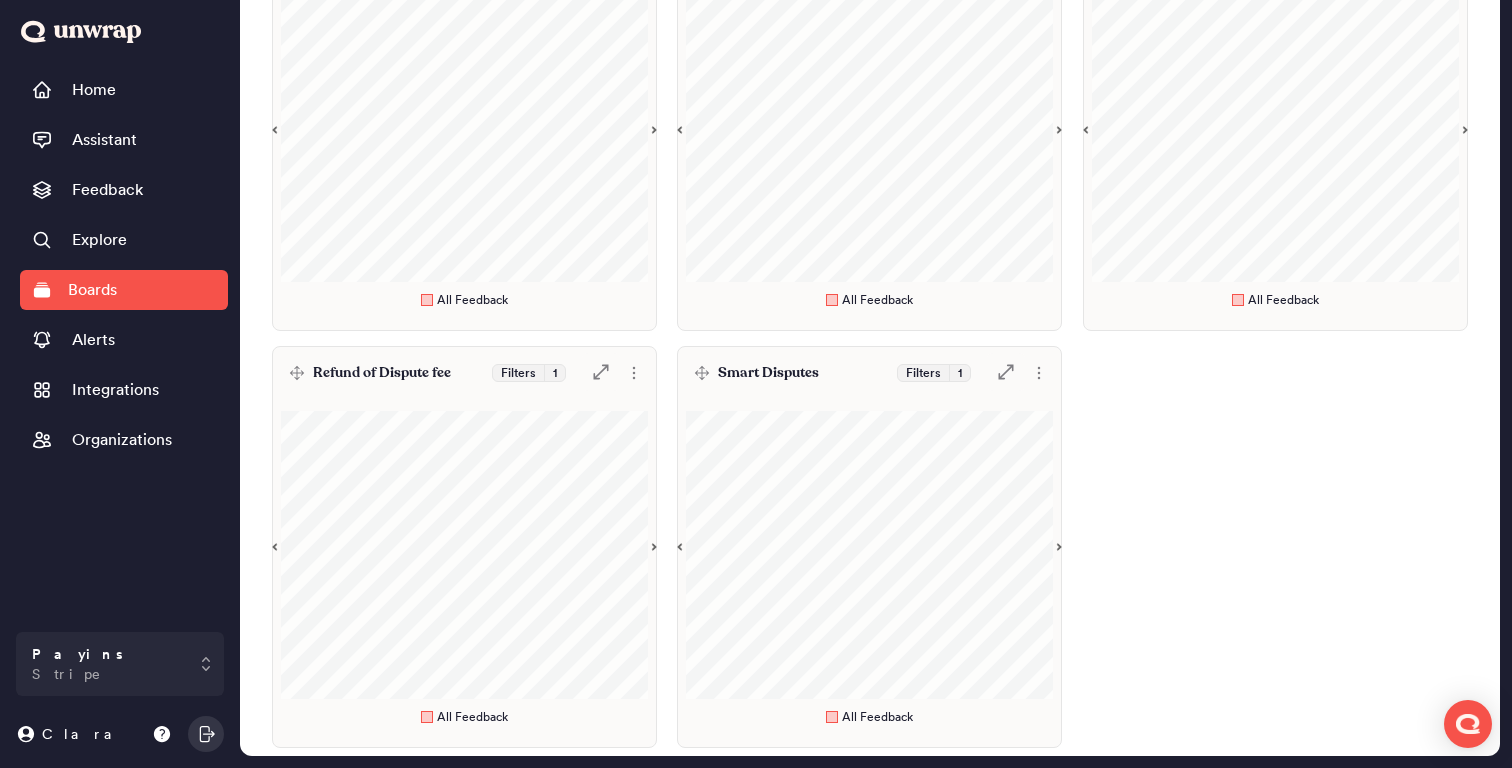 scroll, scrollTop: 0, scrollLeft: 0, axis: both 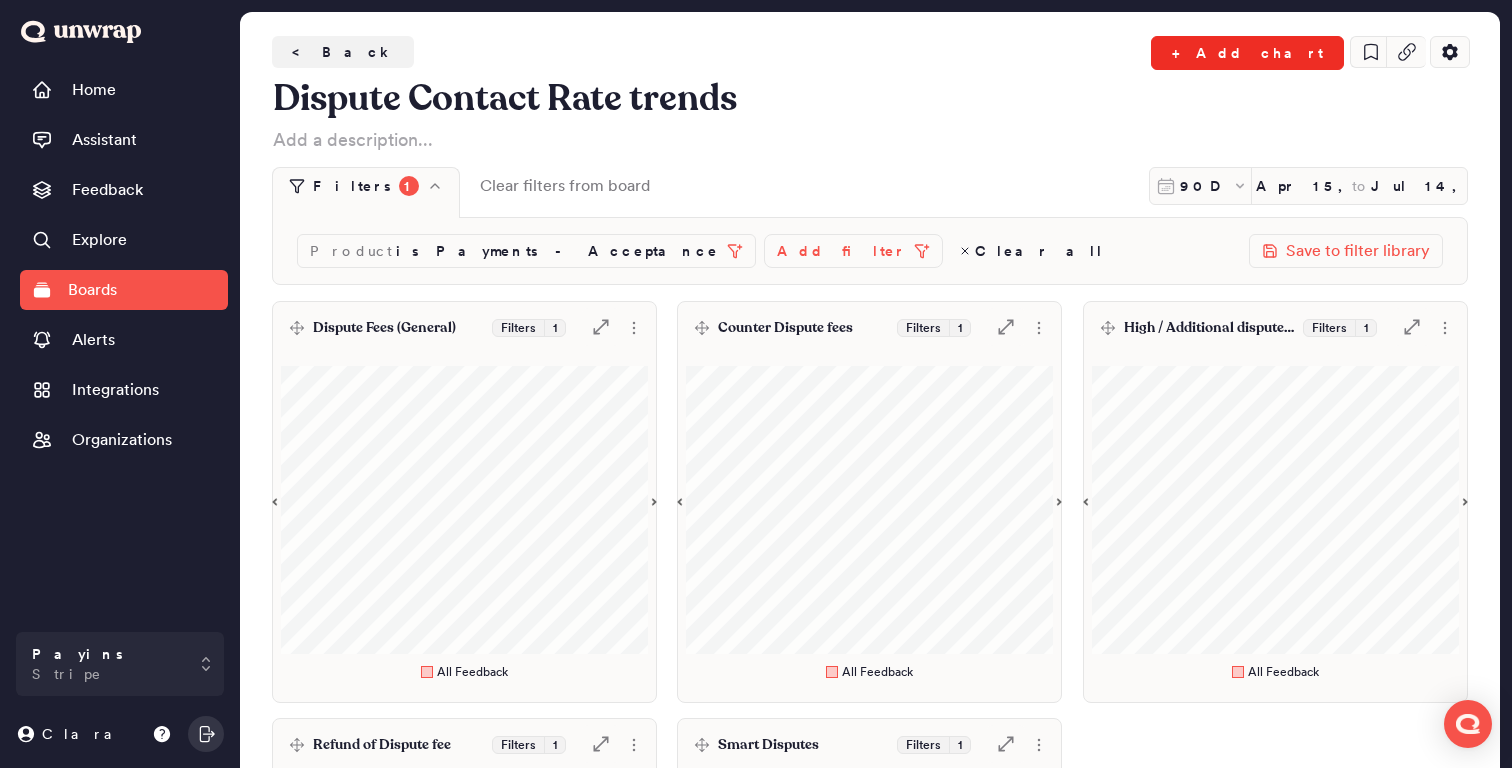 click on "+ Add chart" at bounding box center [1247, 53] 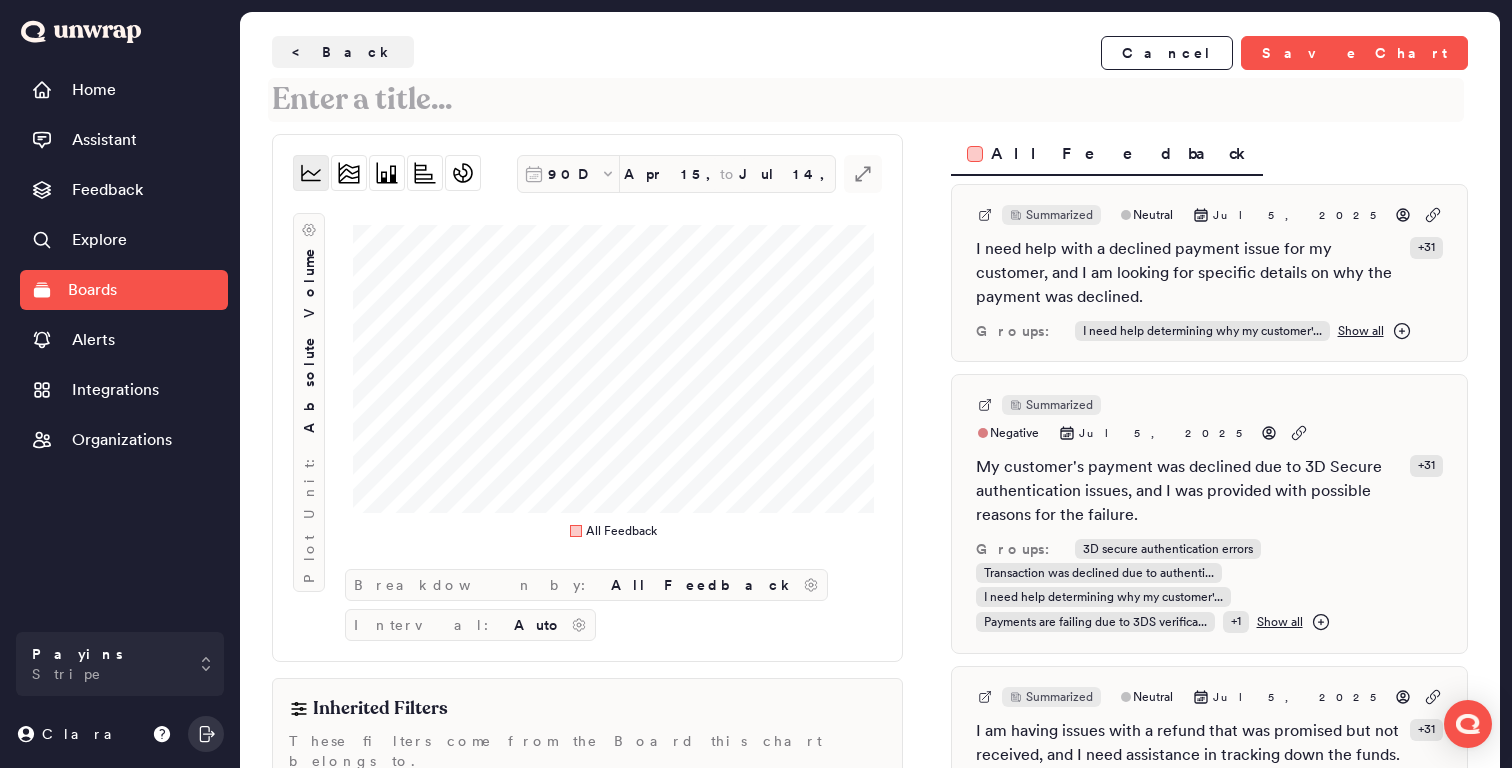 click at bounding box center [866, 100] 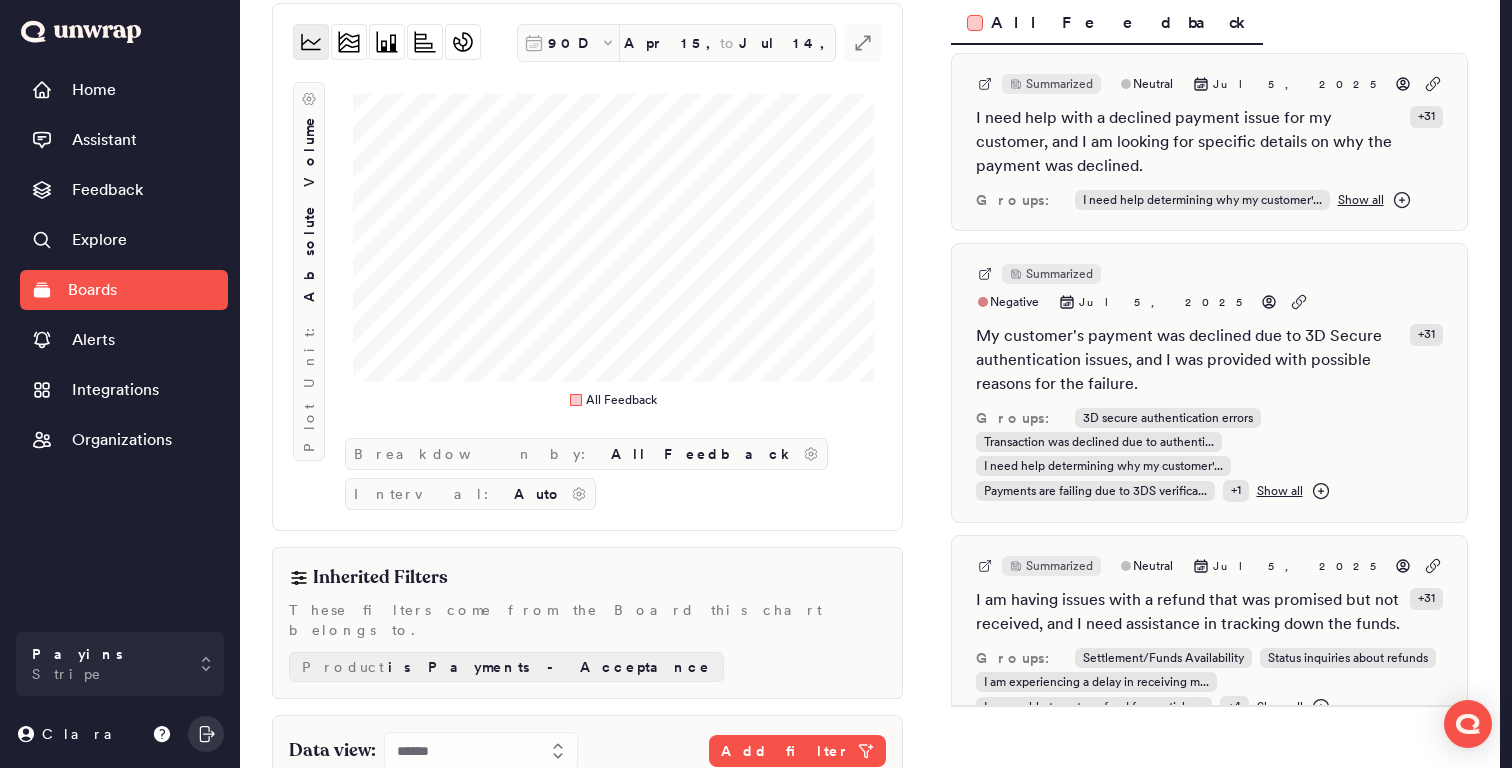 scroll, scrollTop: 158, scrollLeft: 0, axis: vertical 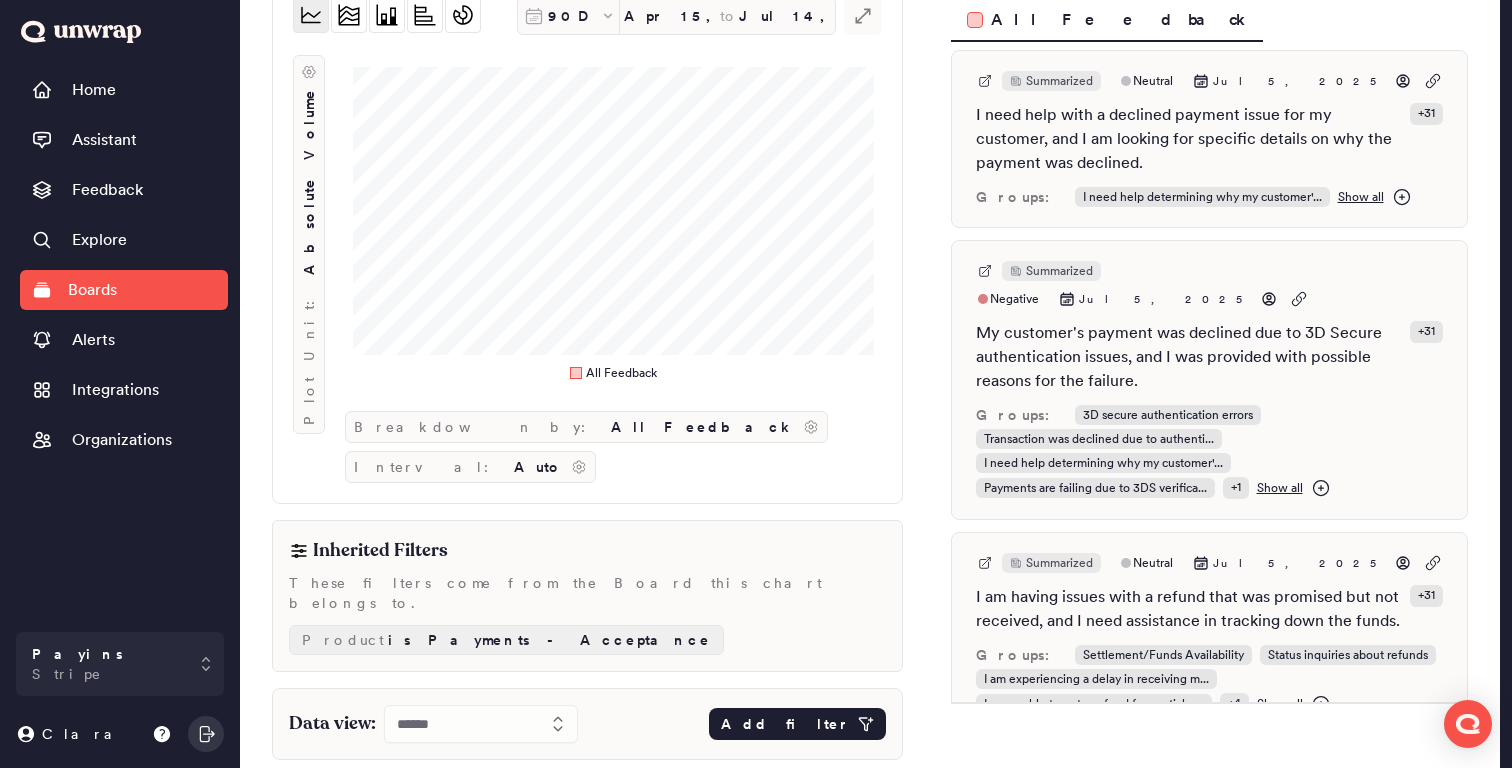 click on "Add filter" at bounding box center [785, 724] 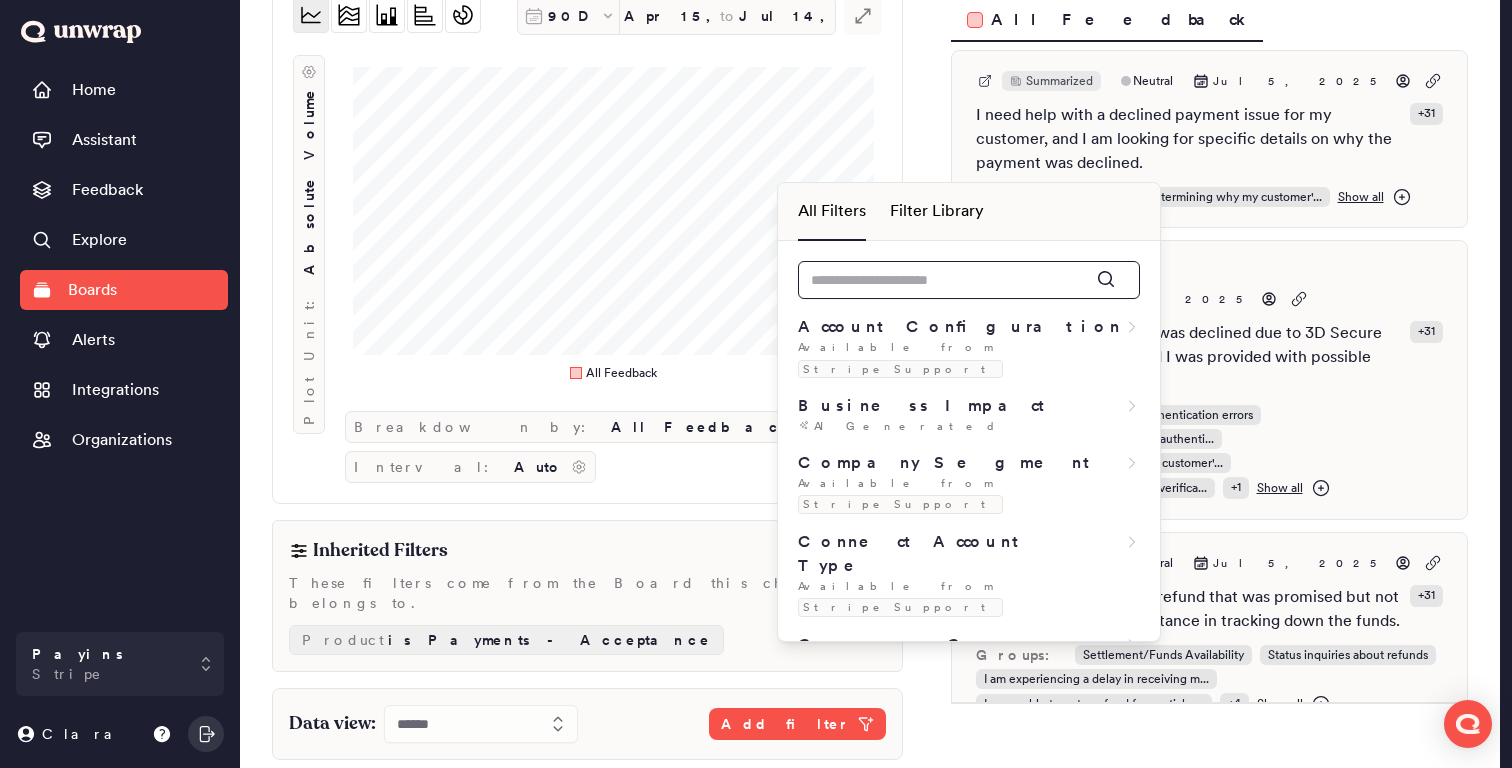 click at bounding box center [969, 280] 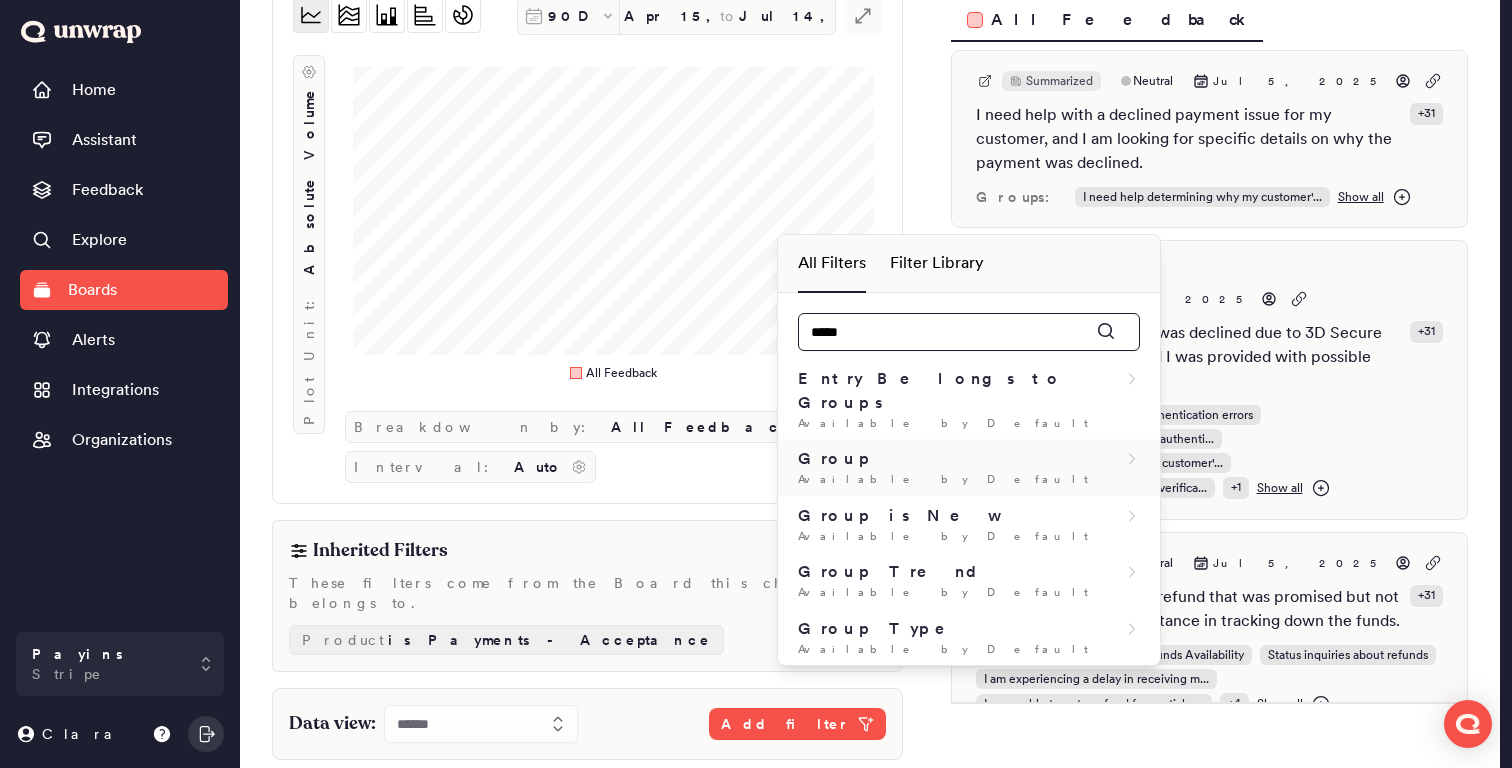 type on "*****" 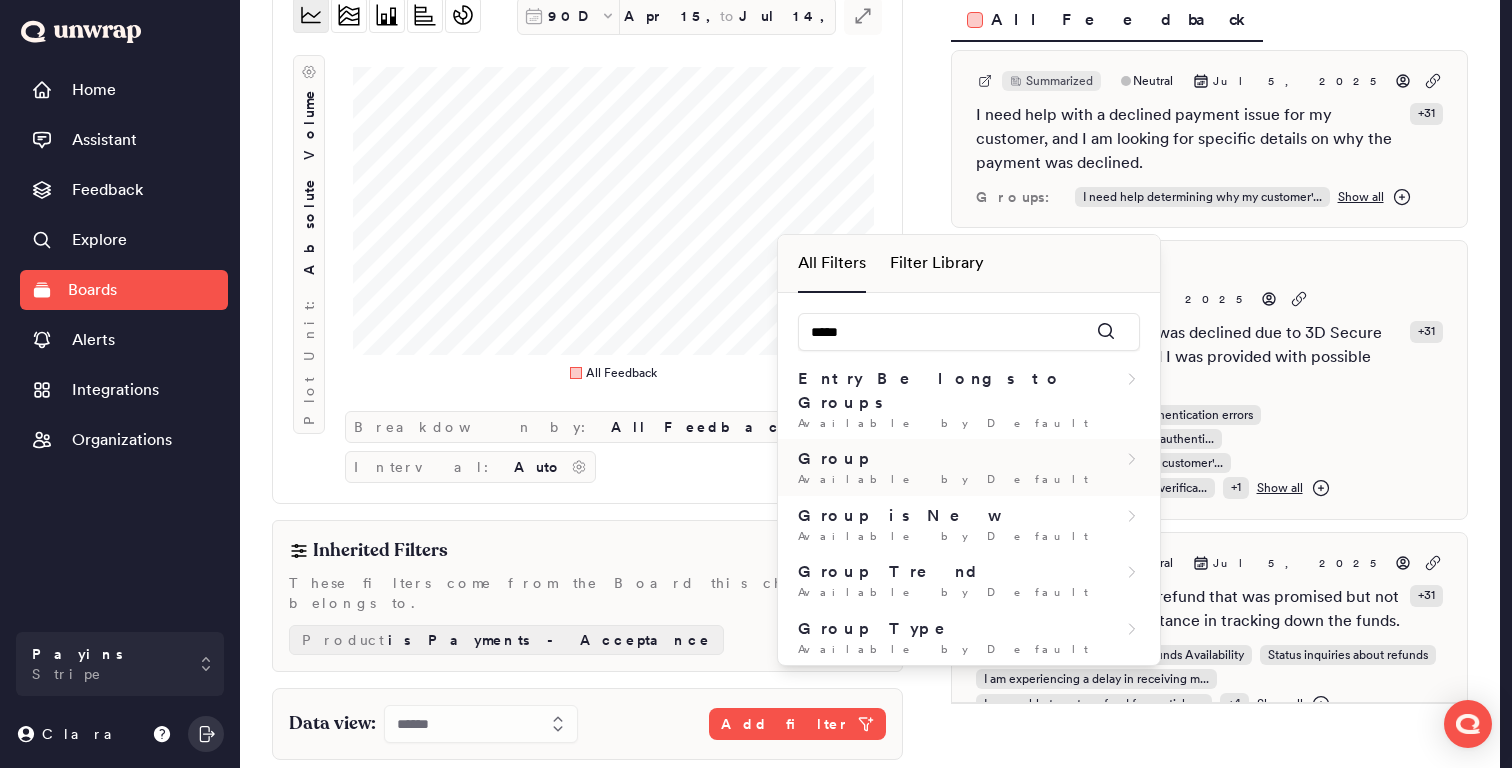 click on "Group" at bounding box center [969, 459] 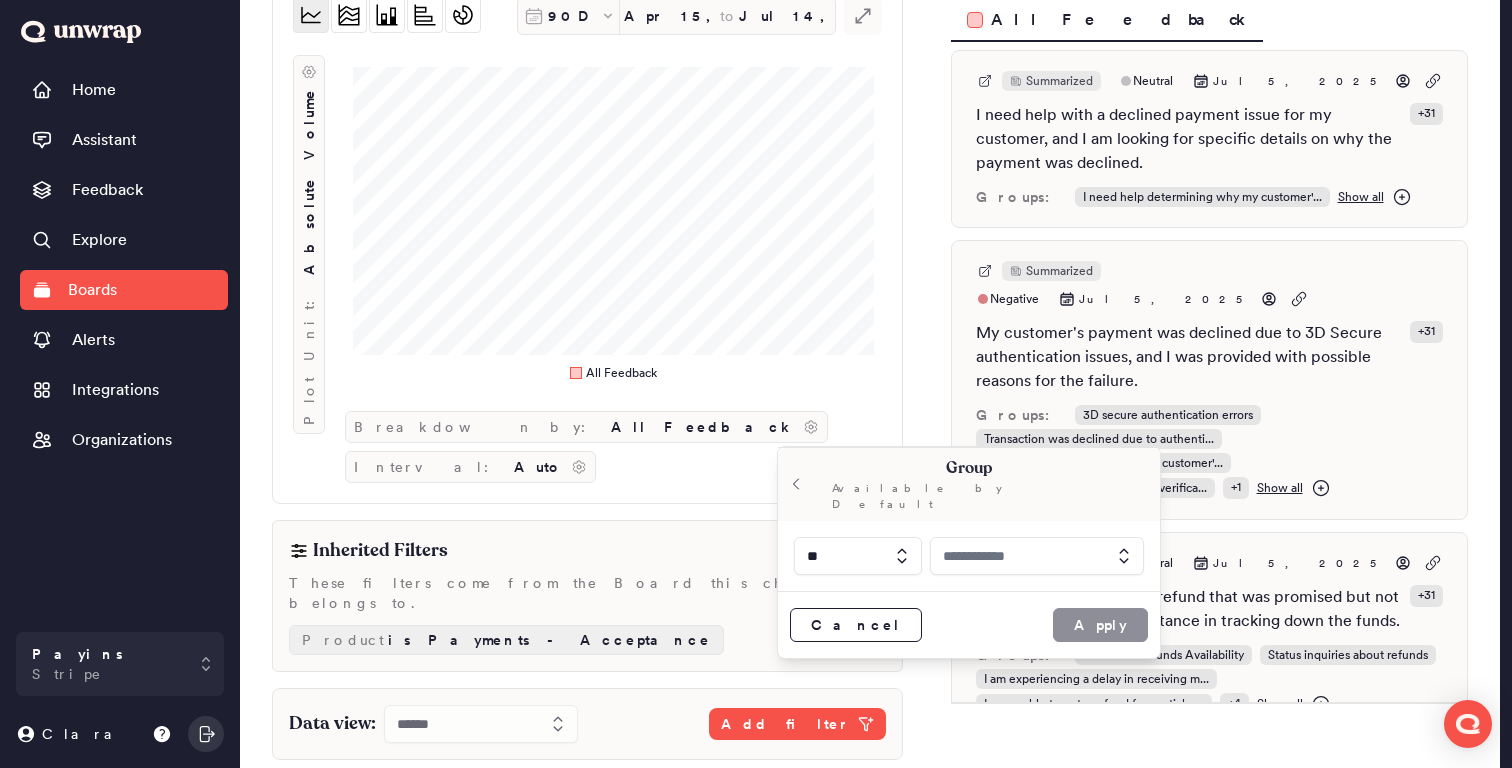 click at bounding box center [1037, 556] 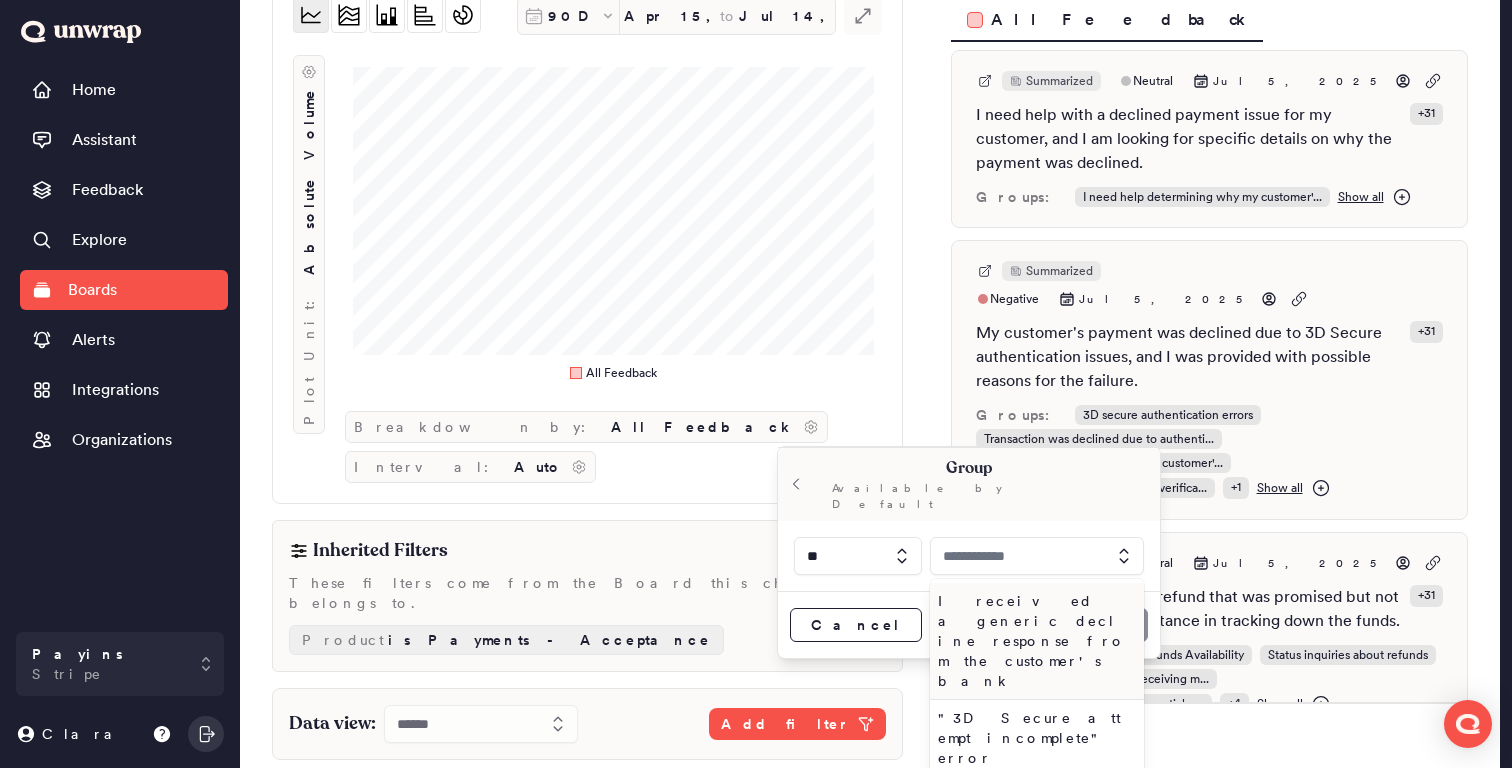 click at bounding box center (1037, 556) 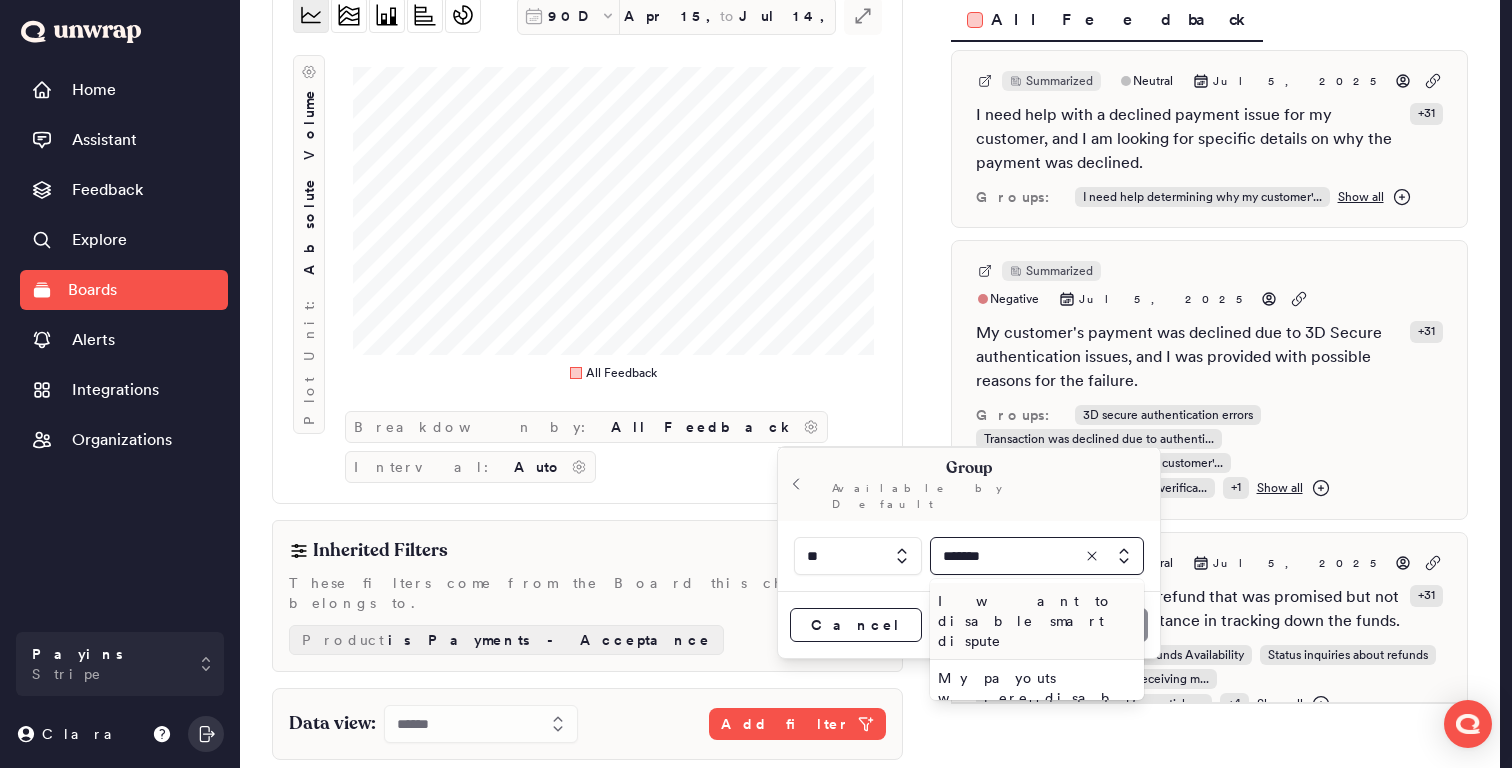 type on "*******" 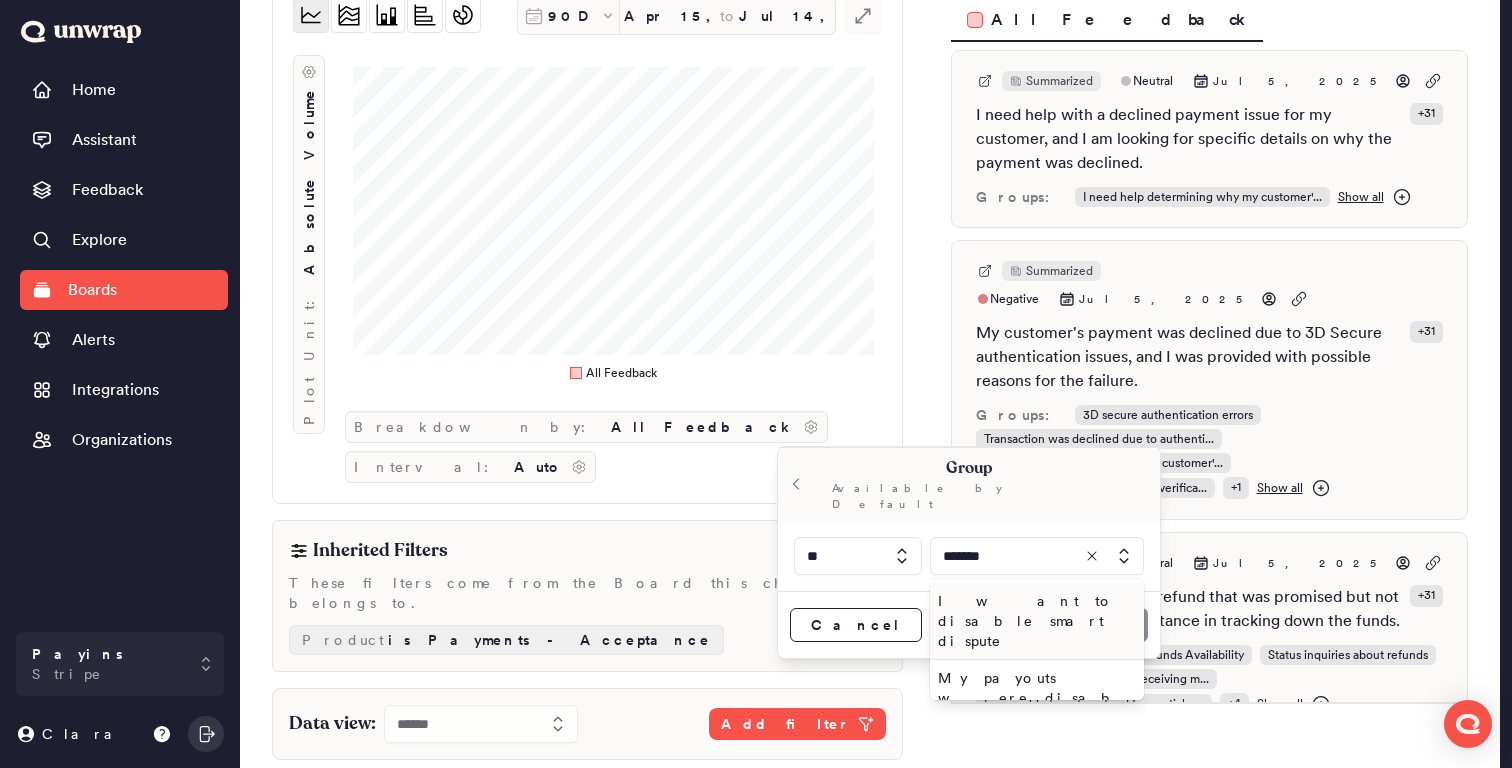 click on "I want to disable smart dispute" at bounding box center (1033, 621) 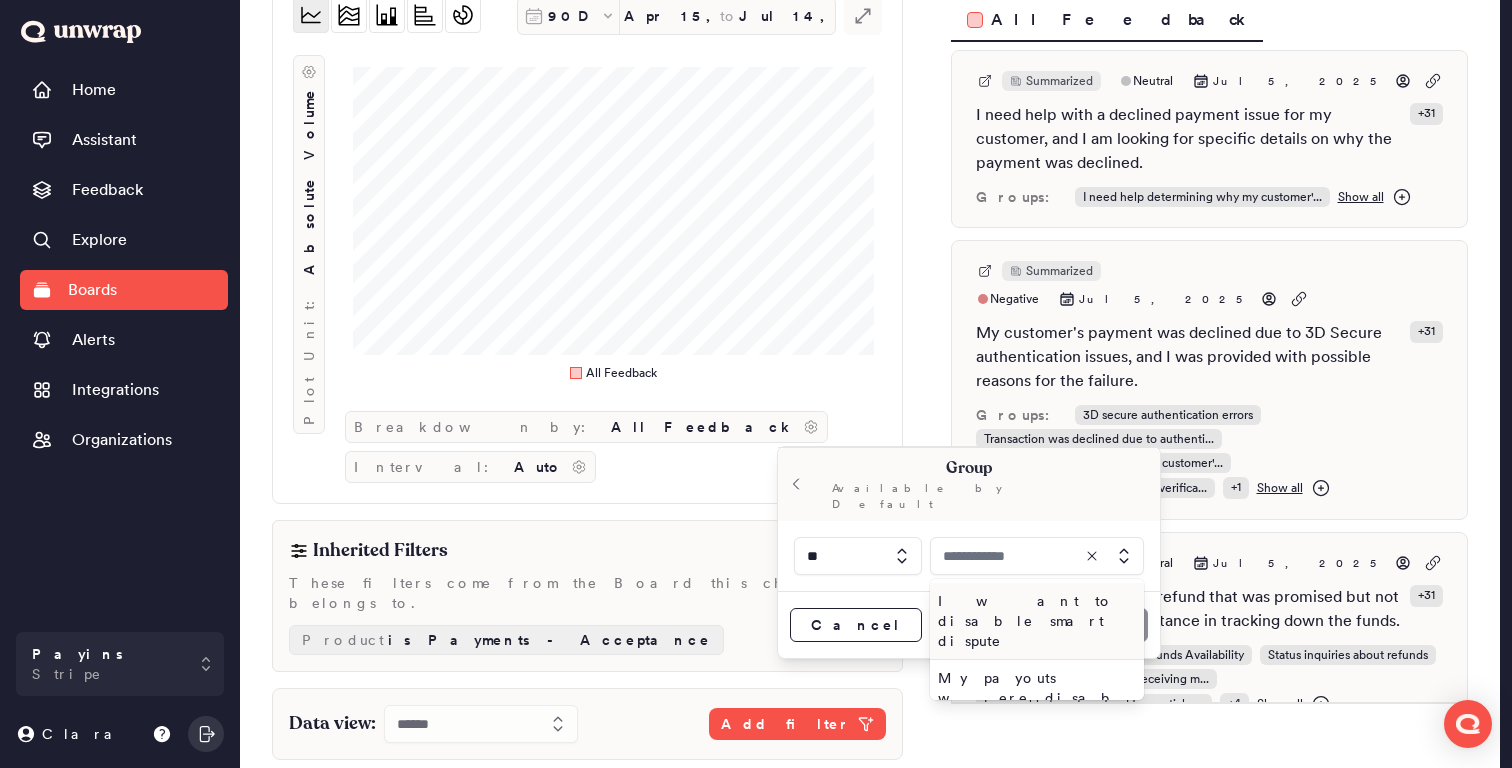 type on "**********" 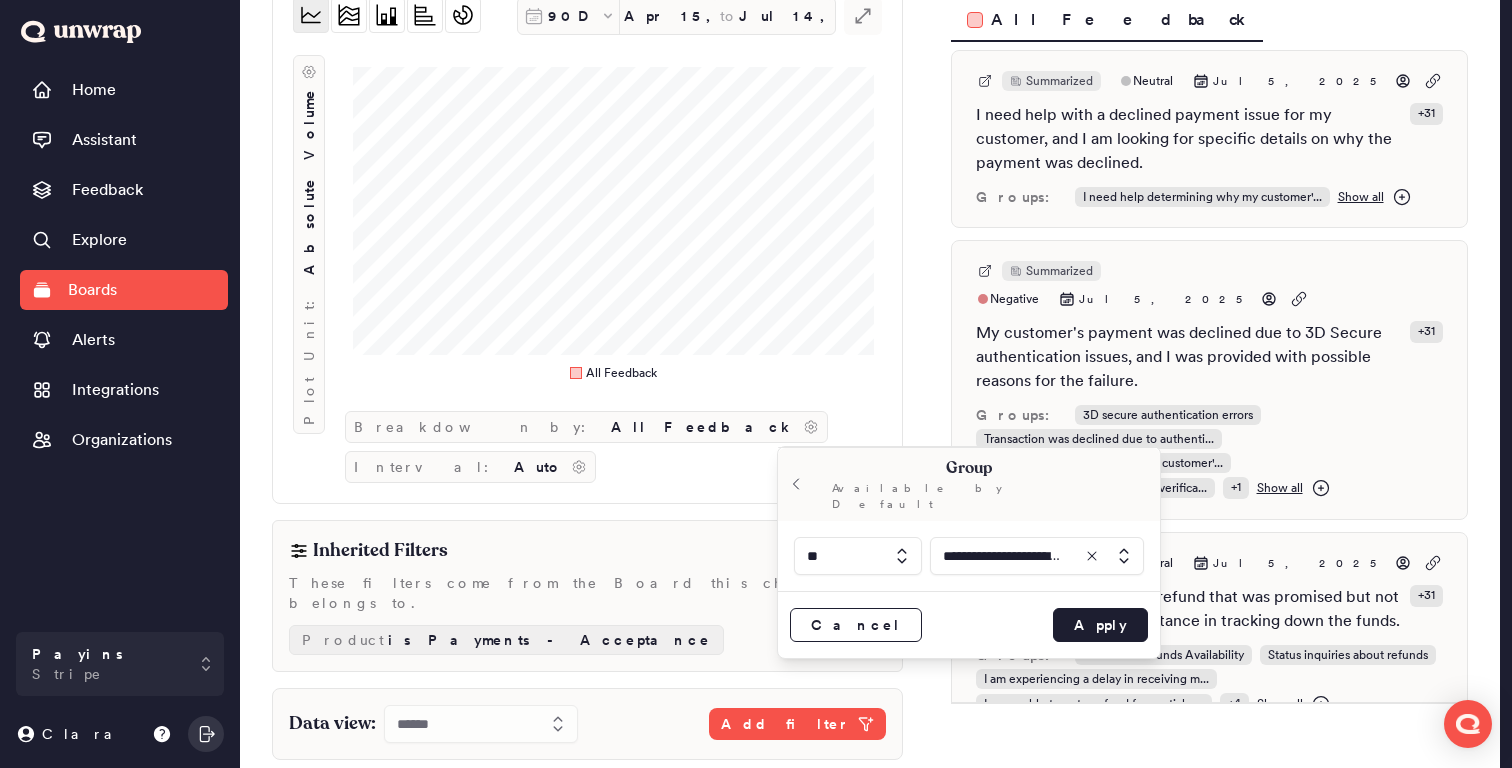 click on "Cancel Apply" at bounding box center (969, 624) 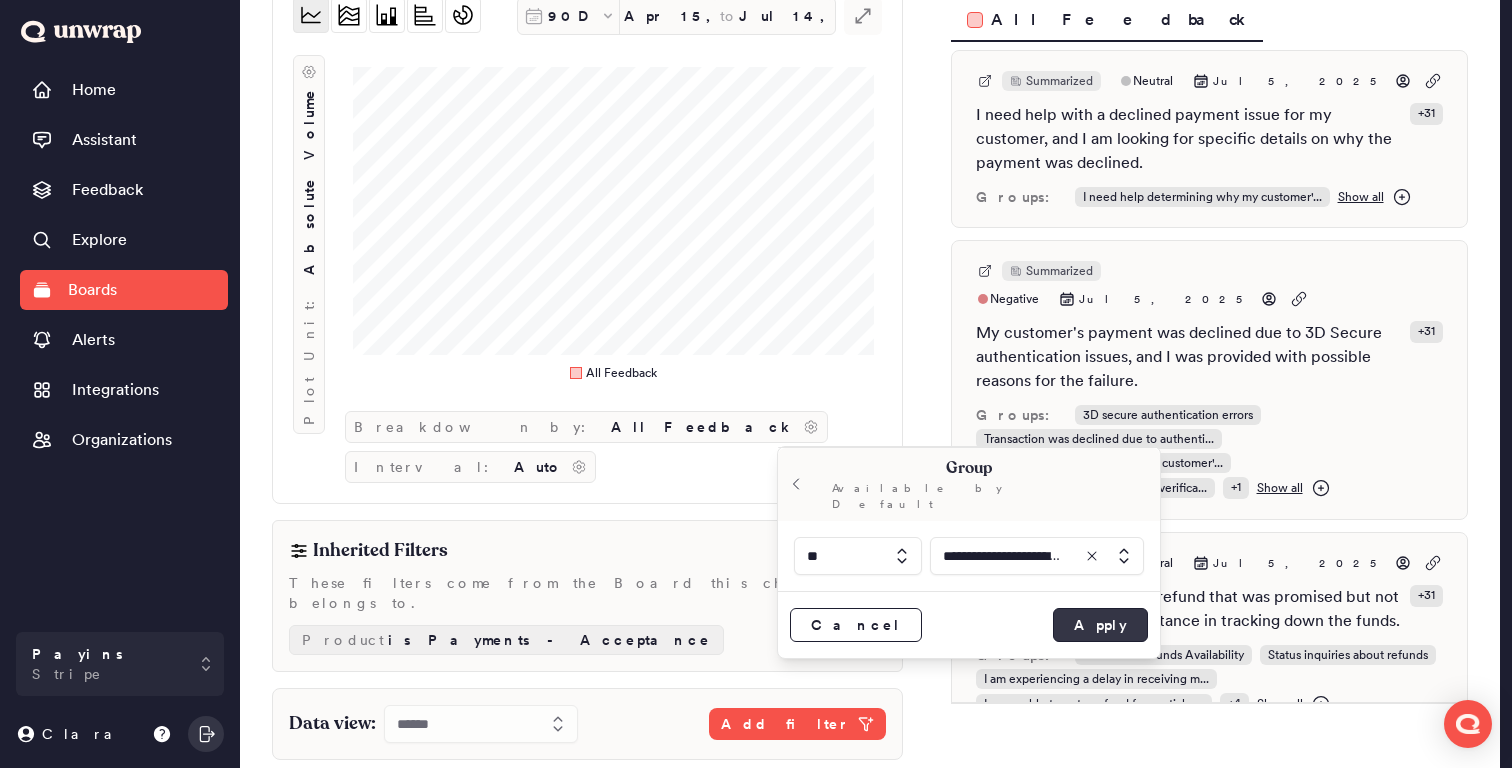 click on "Apply" at bounding box center [1100, 625] 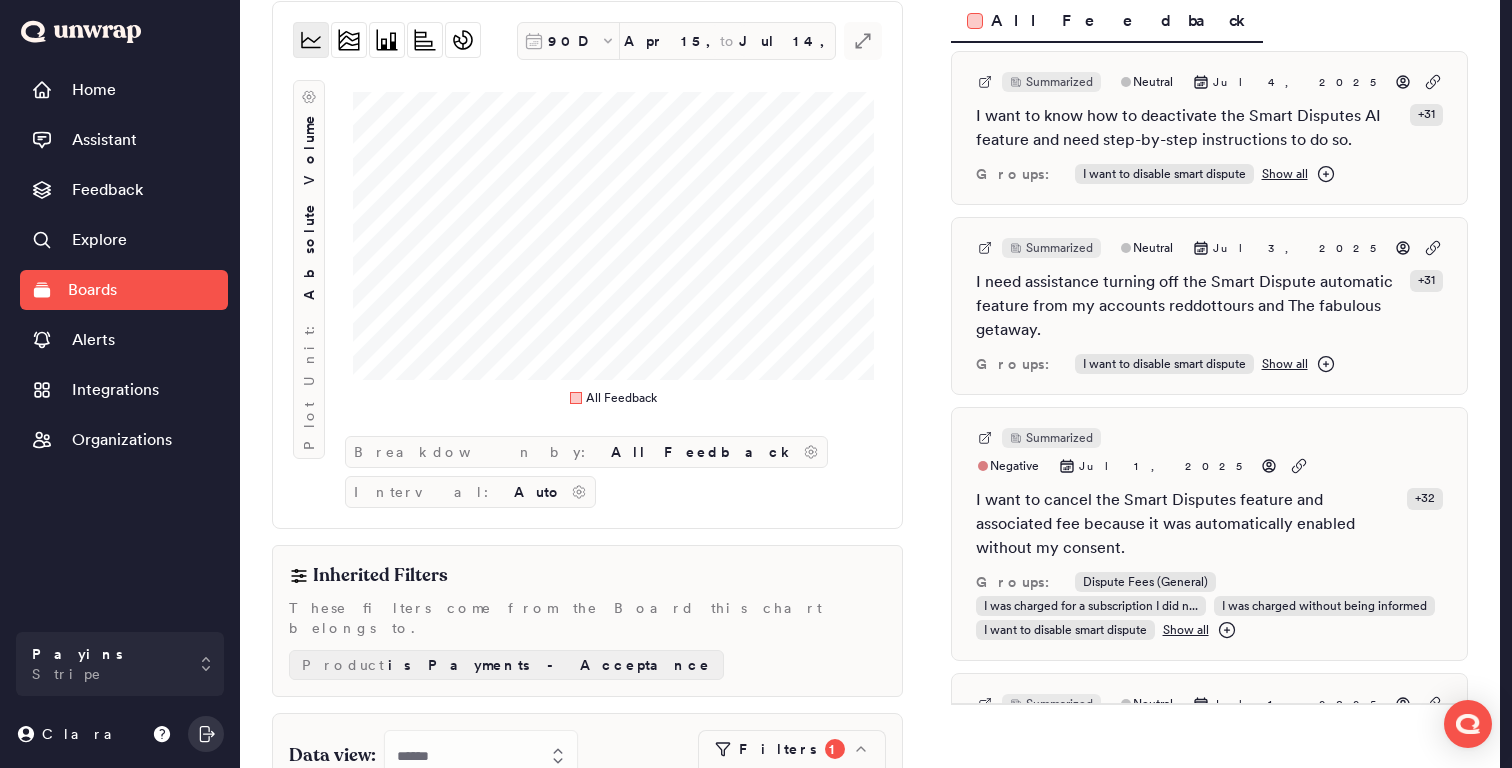 scroll, scrollTop: 0, scrollLeft: 0, axis: both 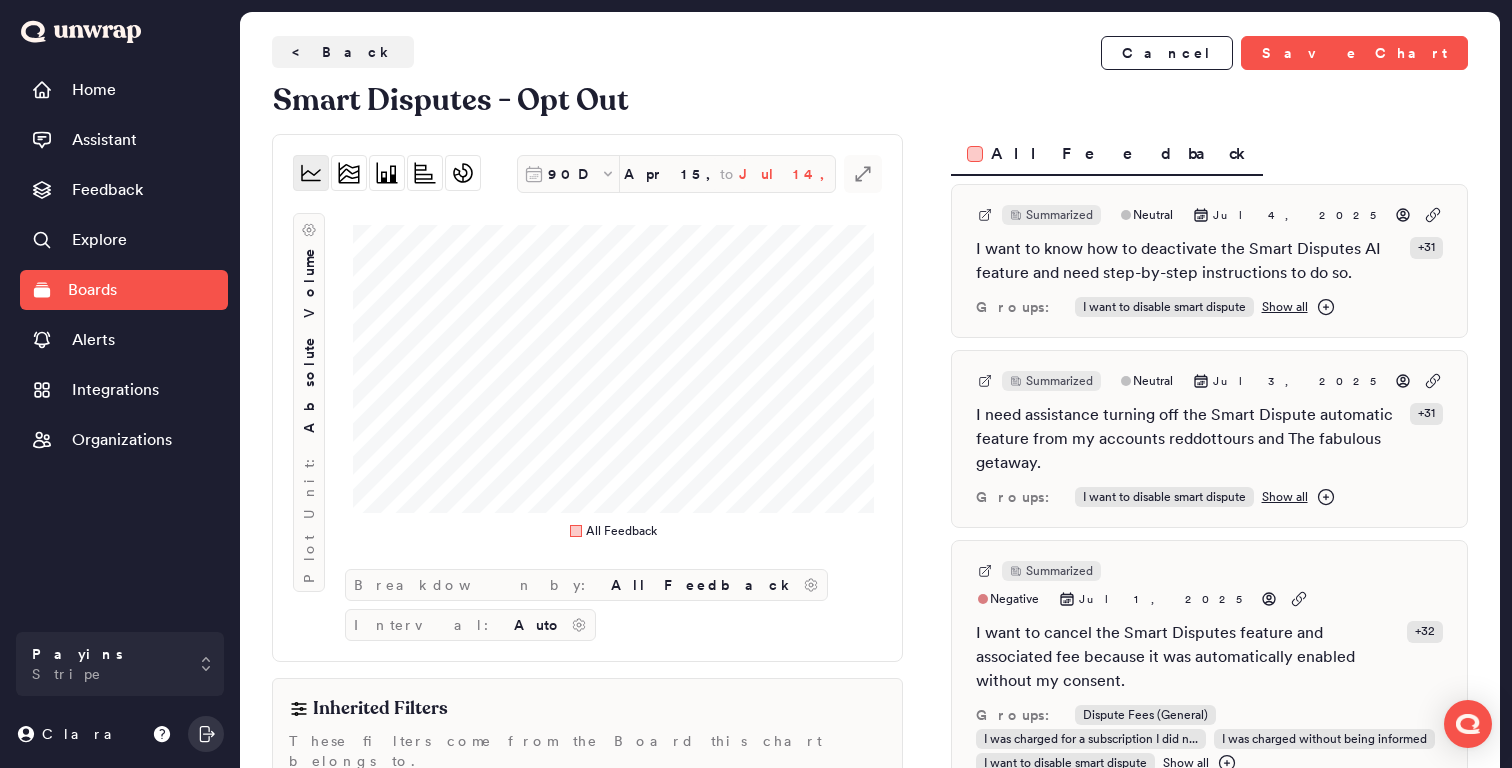click on "Jul 14, 2025" at bounding box center [787, 174] 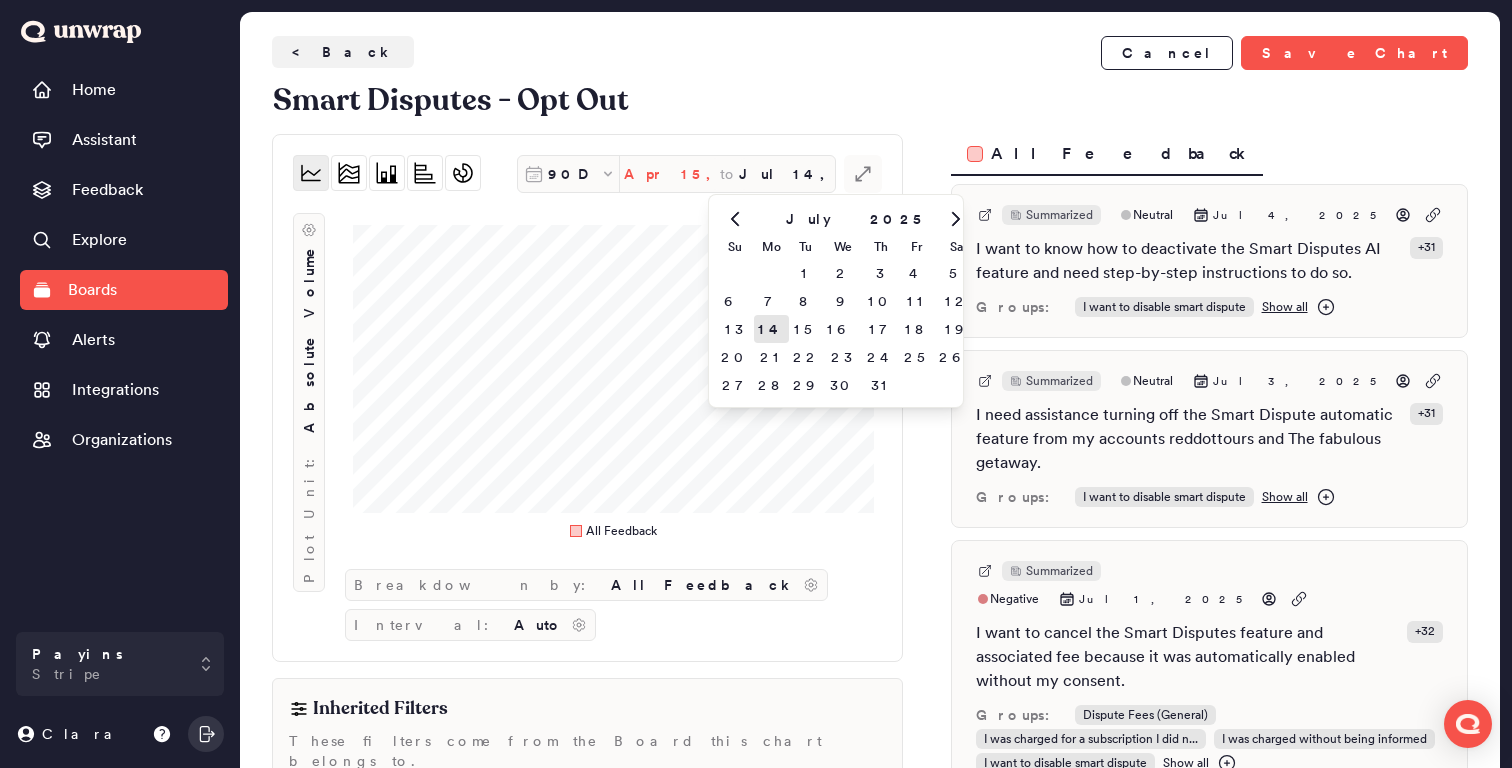 click on "Apr 15, 2025" at bounding box center (672, 174) 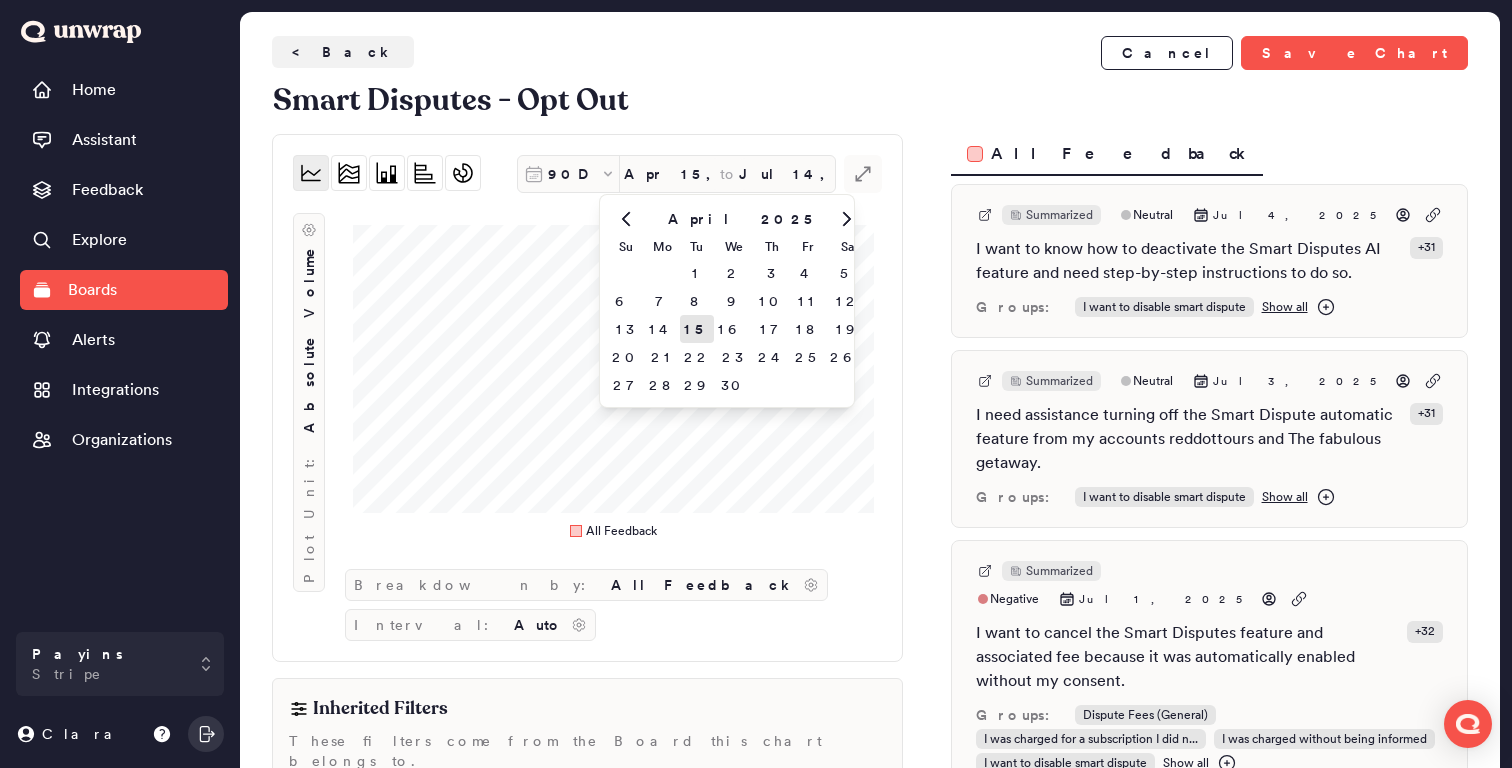 click 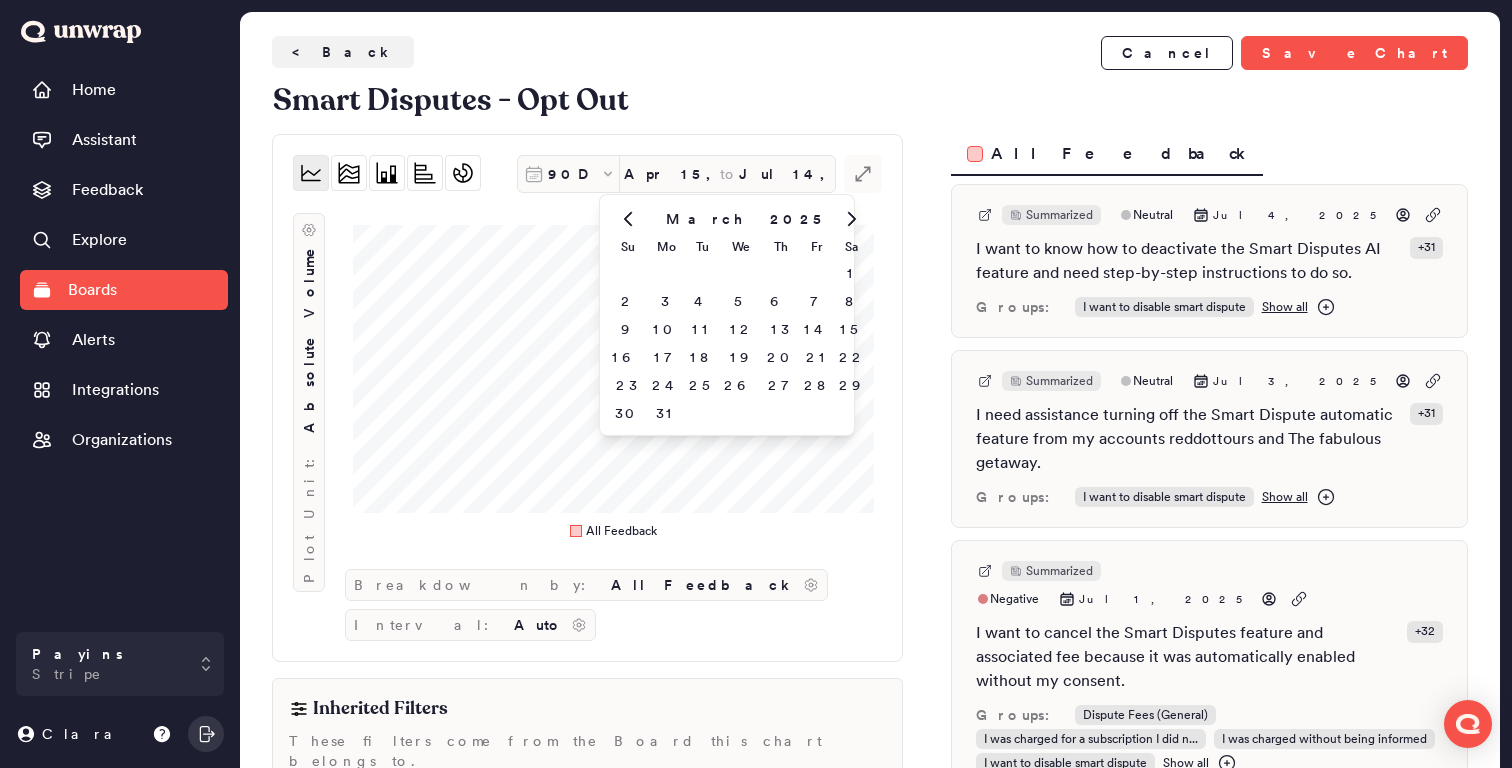 click 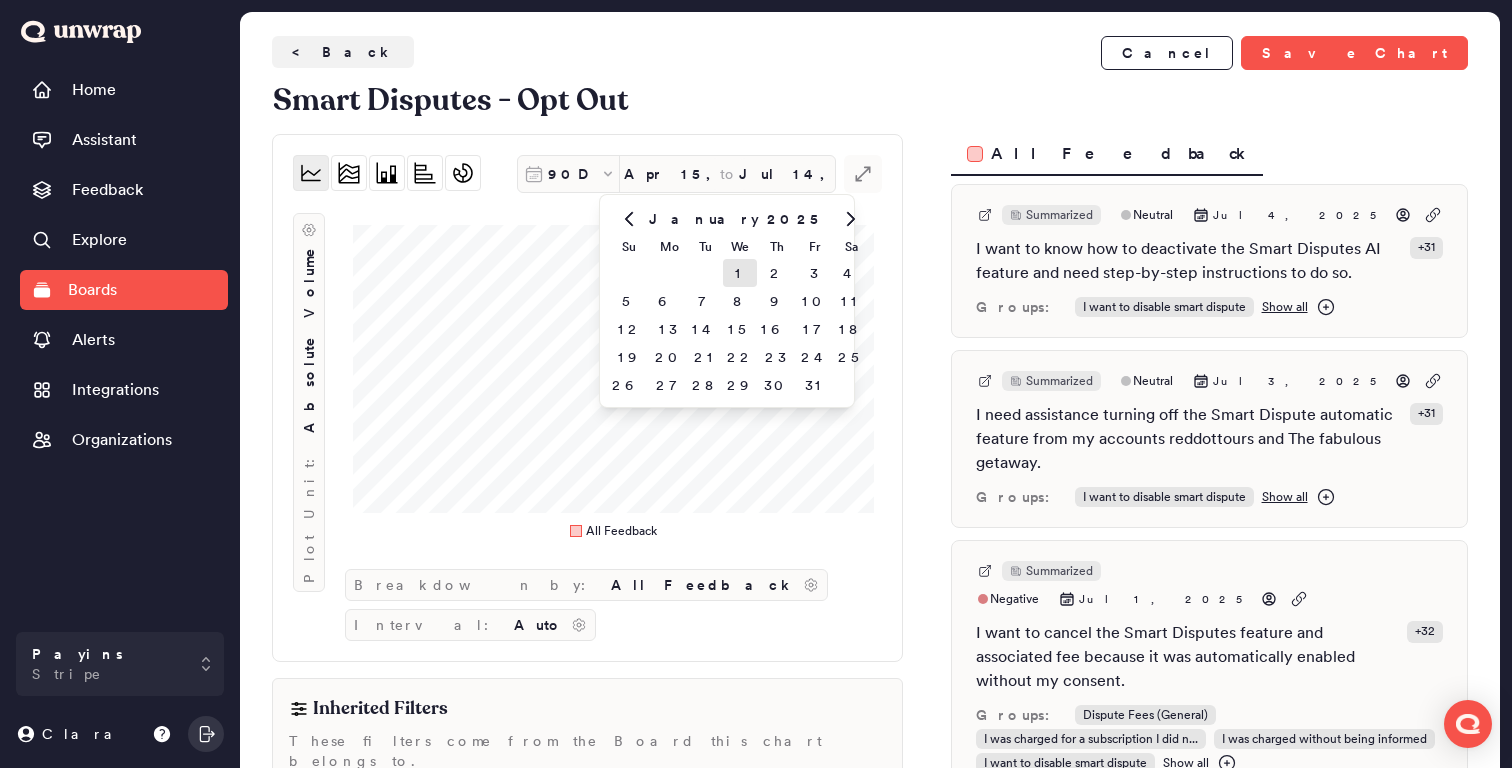 click on "1" at bounding box center [740, 273] 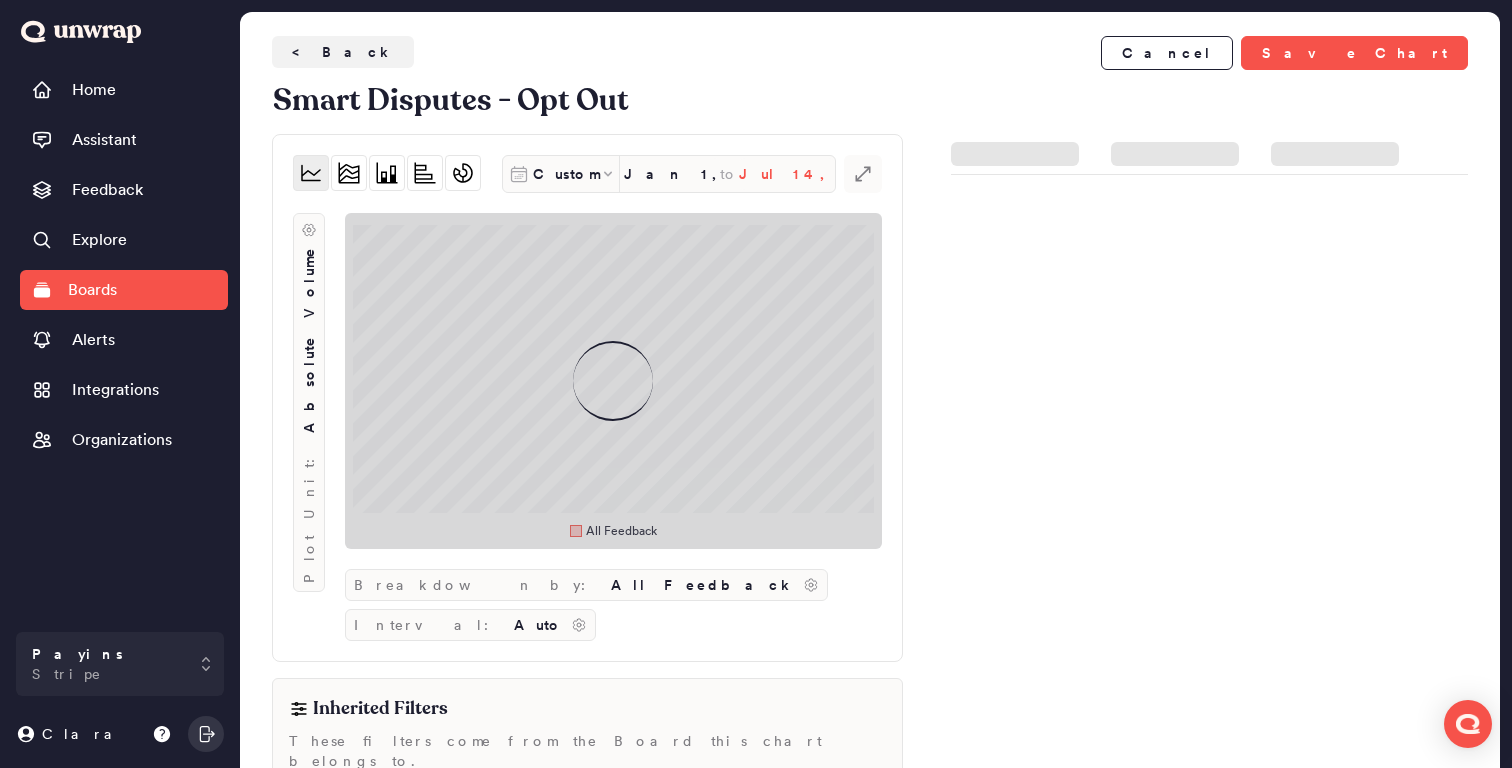 click on "Jul 14, 2025" at bounding box center [787, 174] 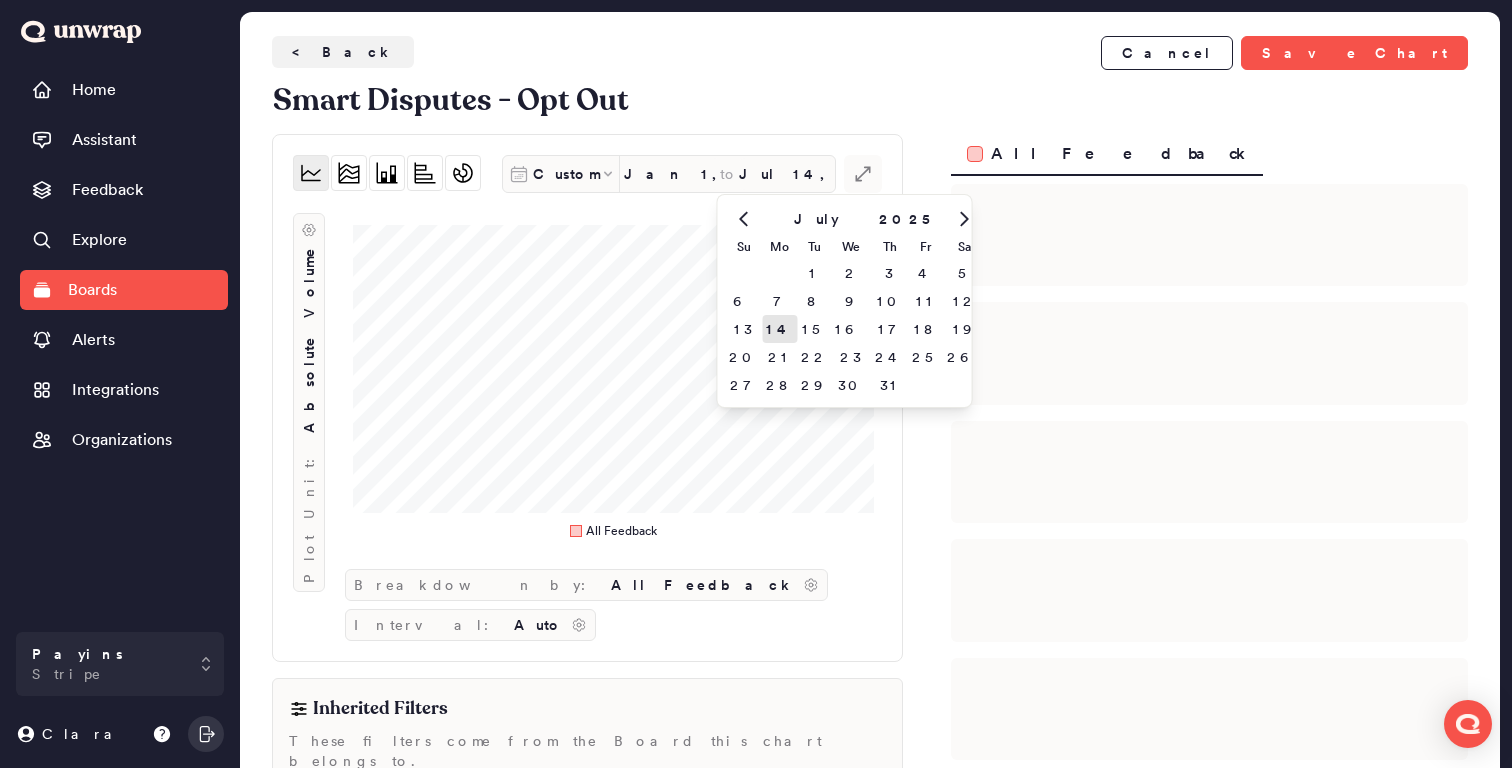 click 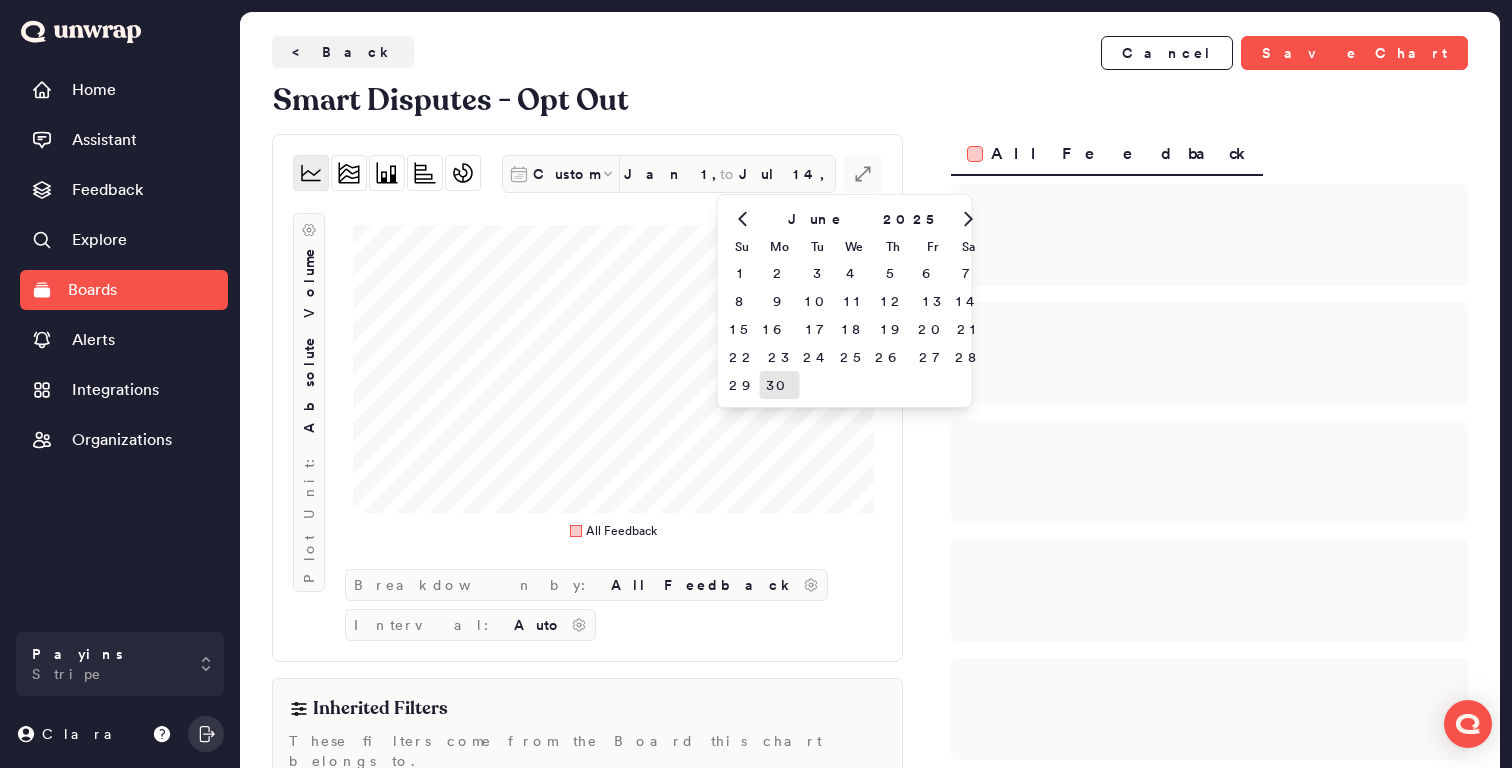 click on "30" at bounding box center (779, 385) 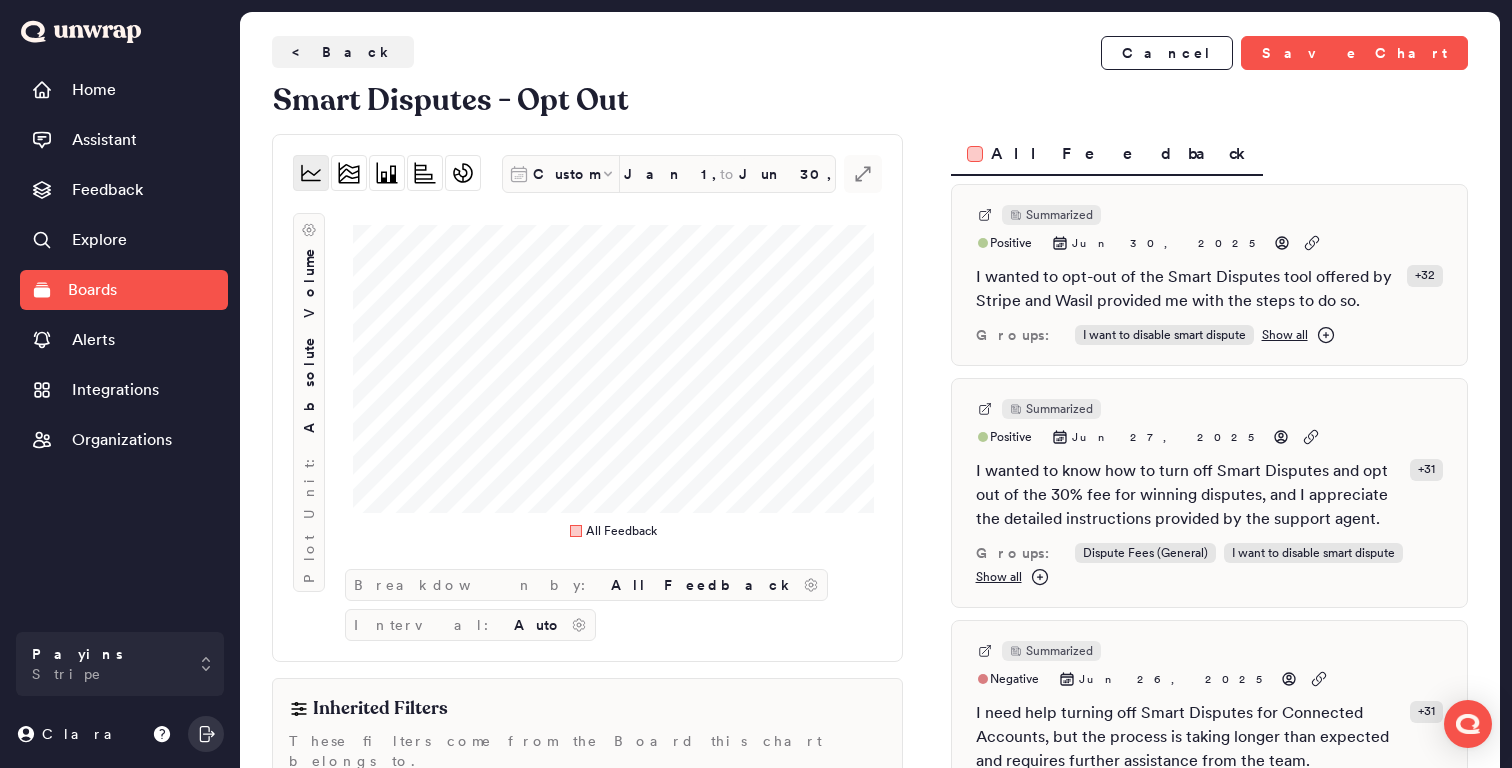 click on "Custom Jan 1, 2025 to Jun 30, 2025
.st0 {
fill: #7e7d82;
}
Plot Unit: Absolute Volume All Feedback Breakdown by: All Feedback Interval: Auto" at bounding box center [587, 398] 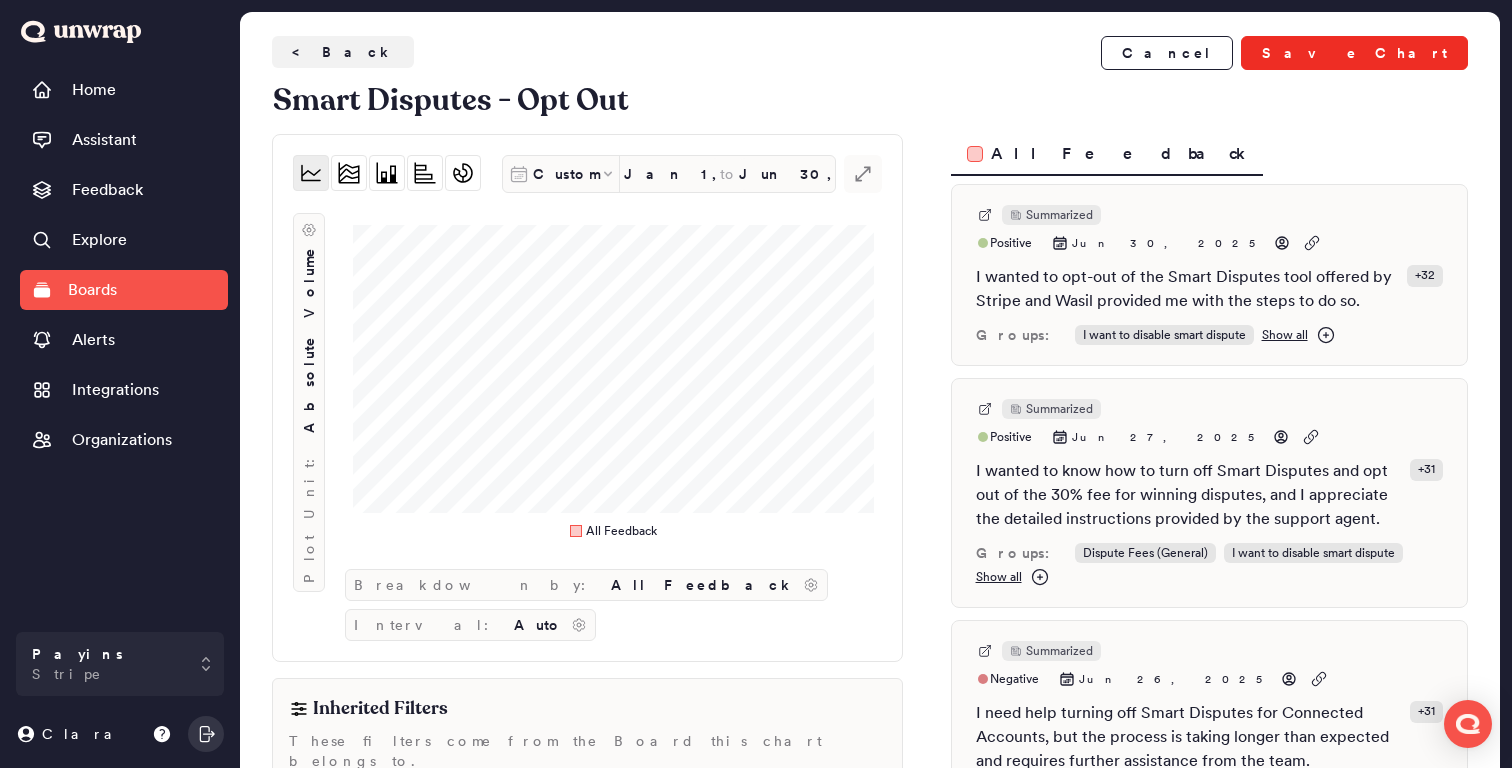 click on "Save Chart" at bounding box center (1354, 53) 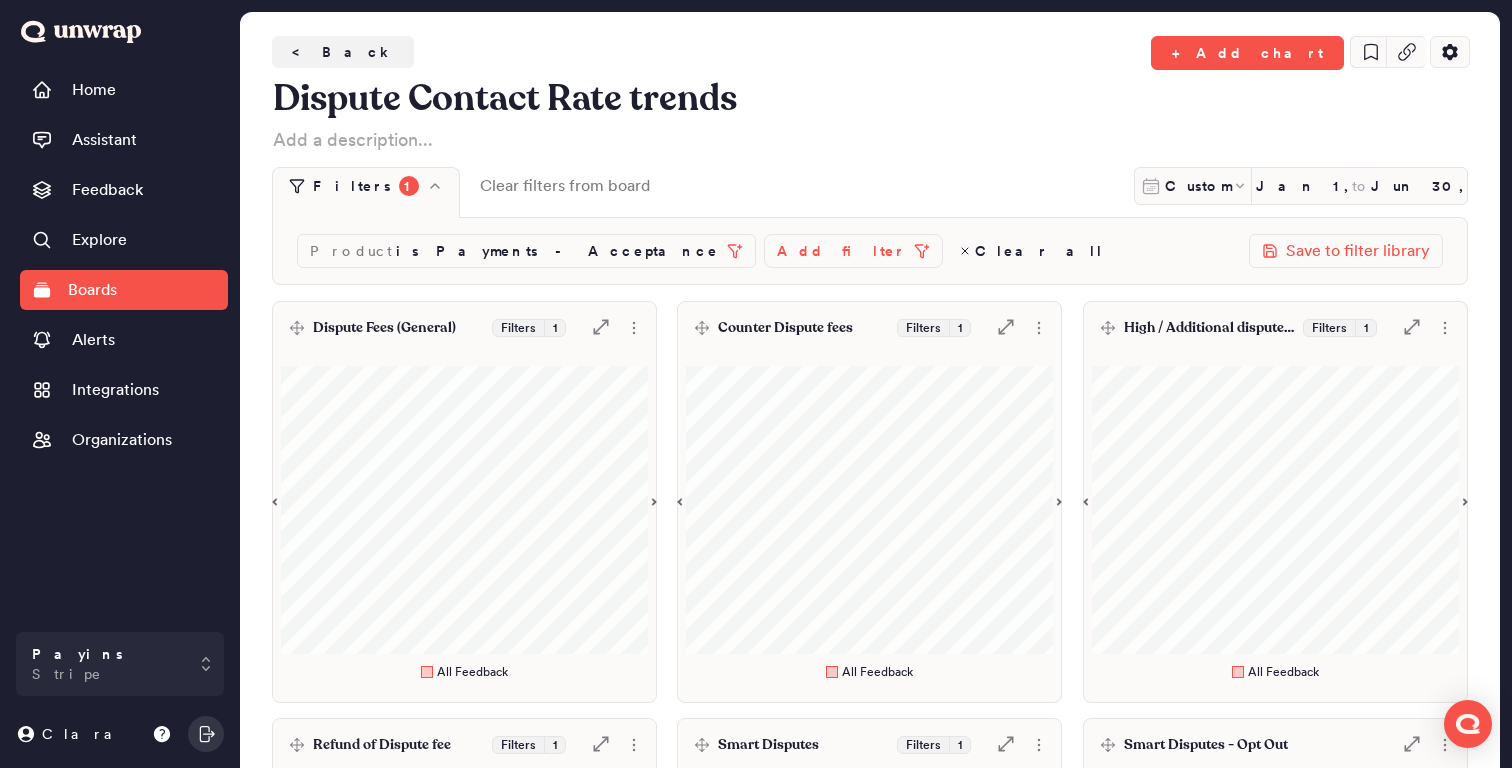 scroll, scrollTop: 372, scrollLeft: 0, axis: vertical 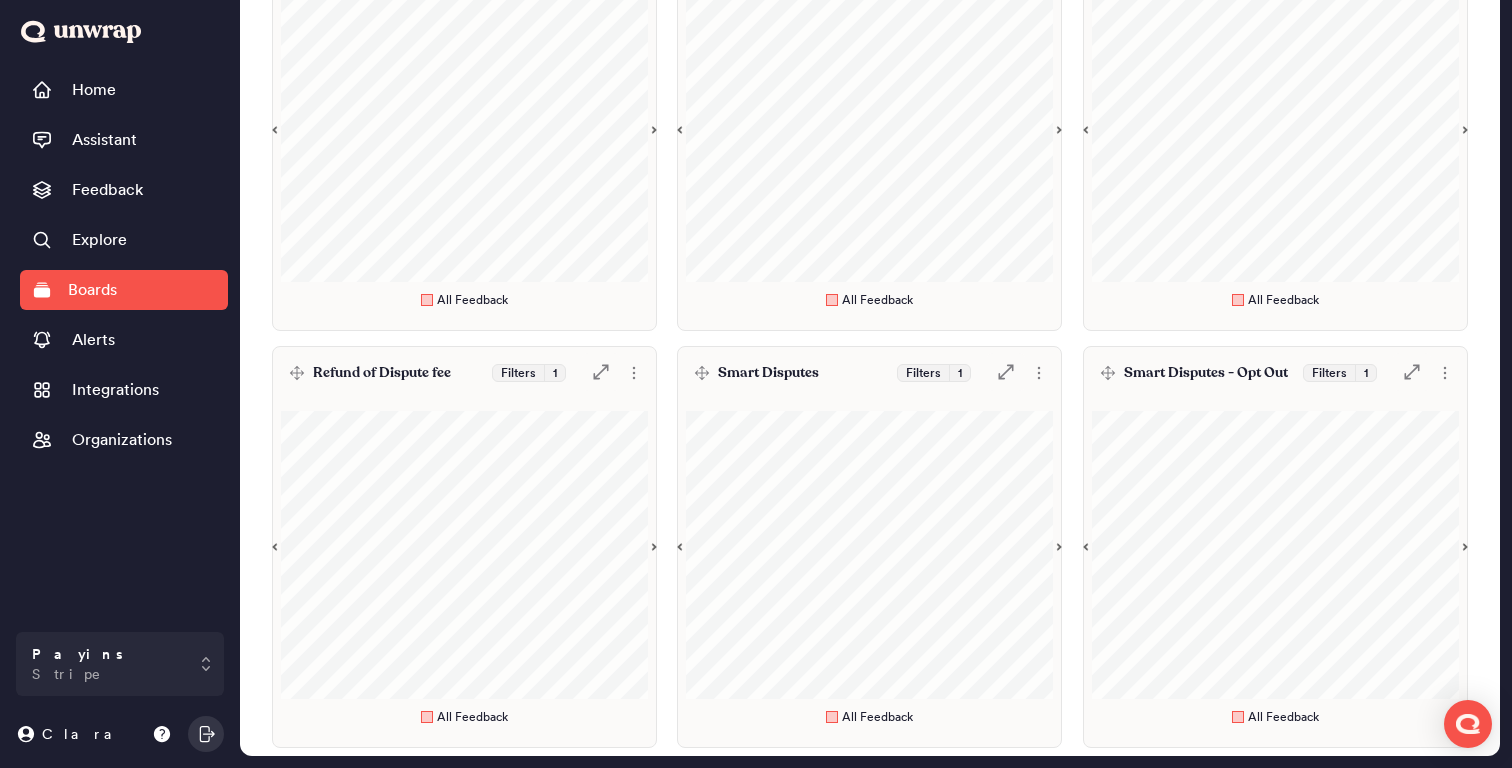 click on "Smart Disputes" at bounding box center [768, 373] 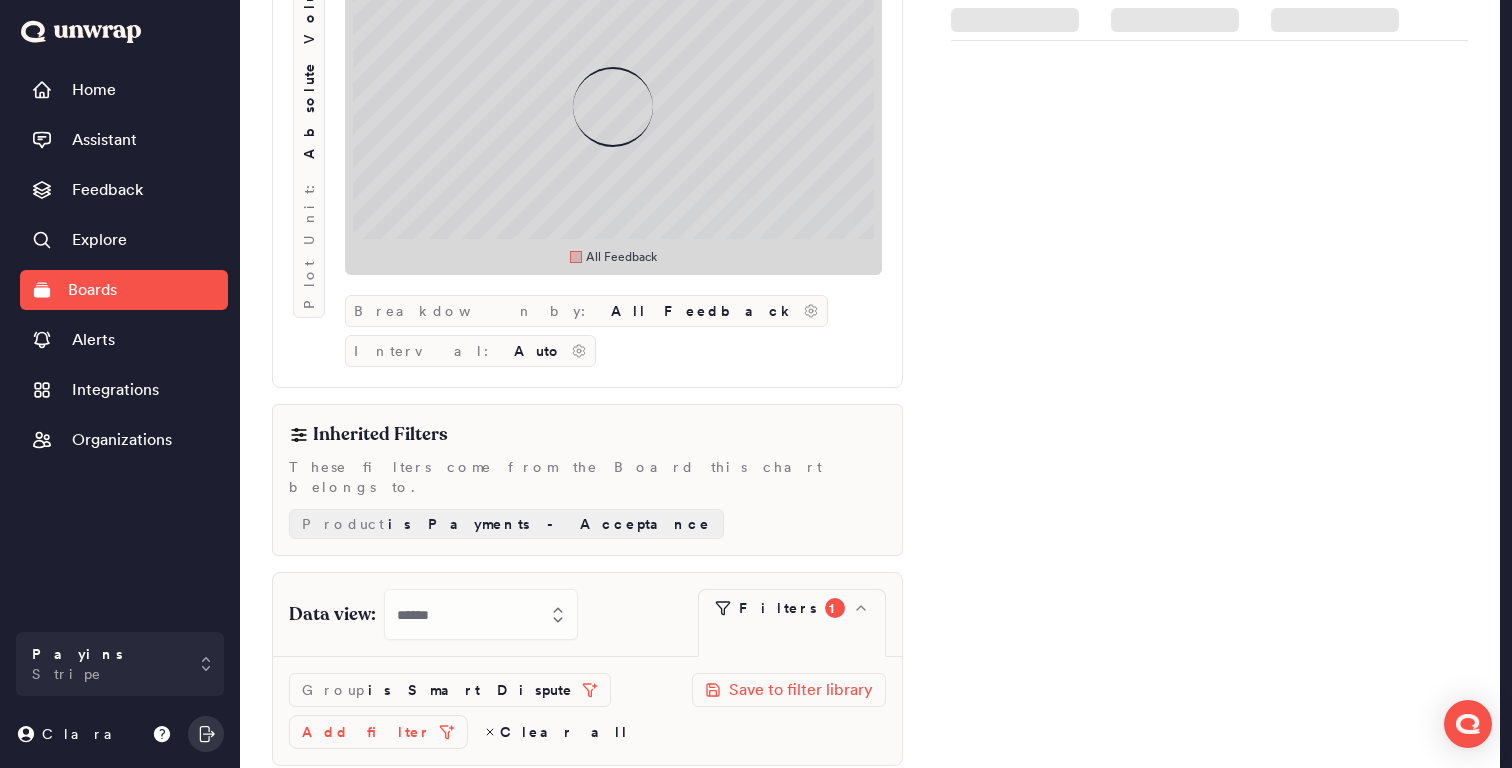 scroll, scrollTop: 0, scrollLeft: 0, axis: both 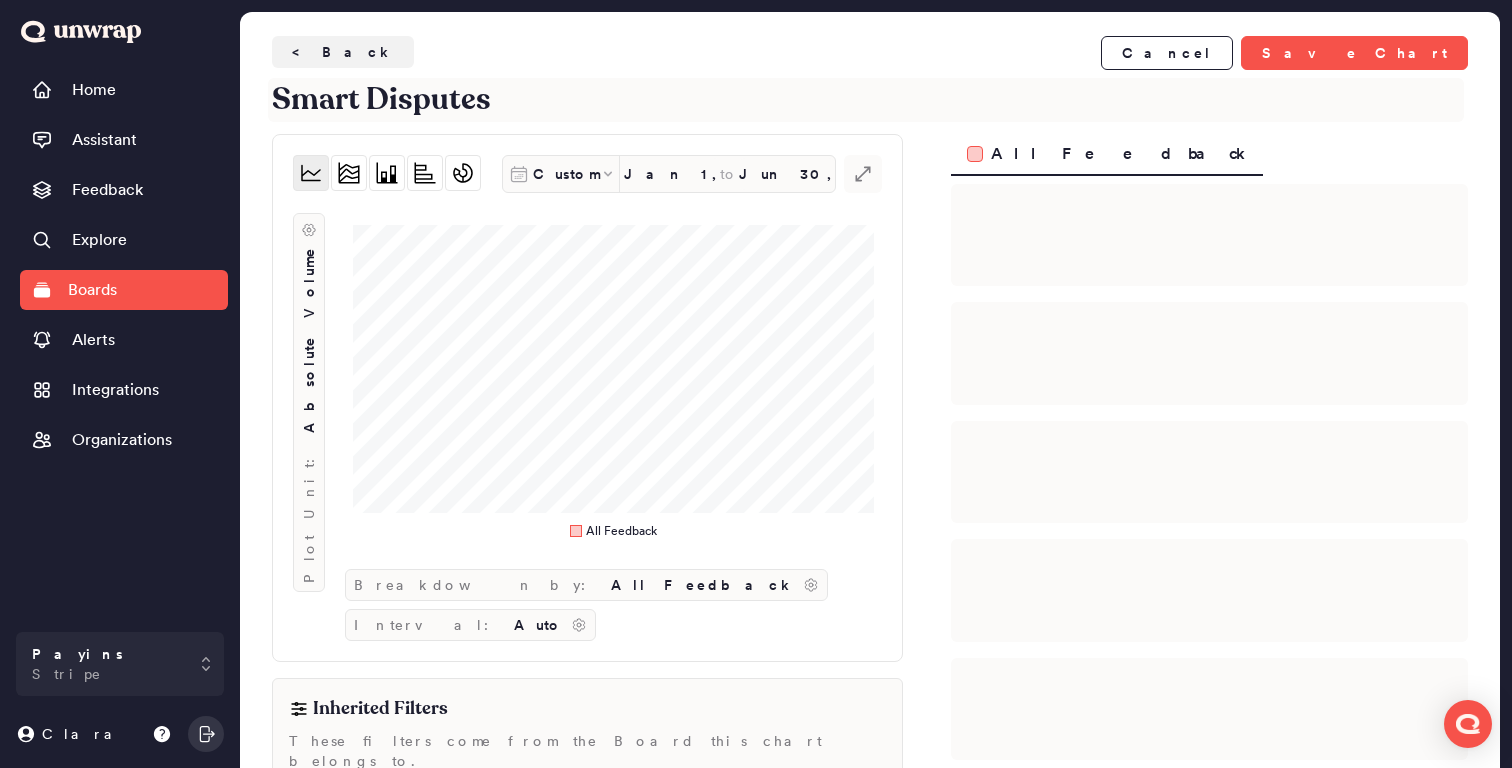 click on "Smart Disputes" at bounding box center [866, 100] 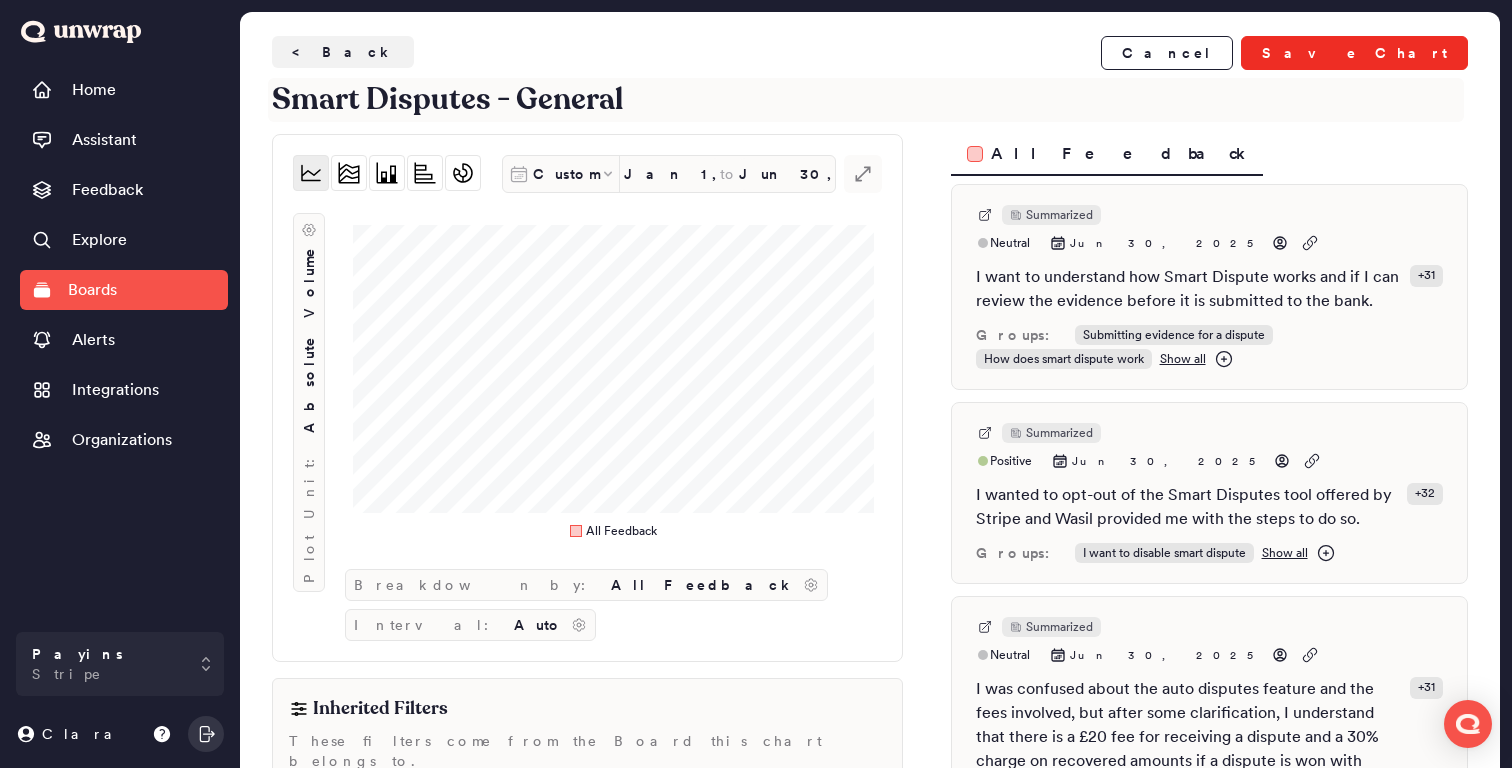 type on "Smart Disputes - General" 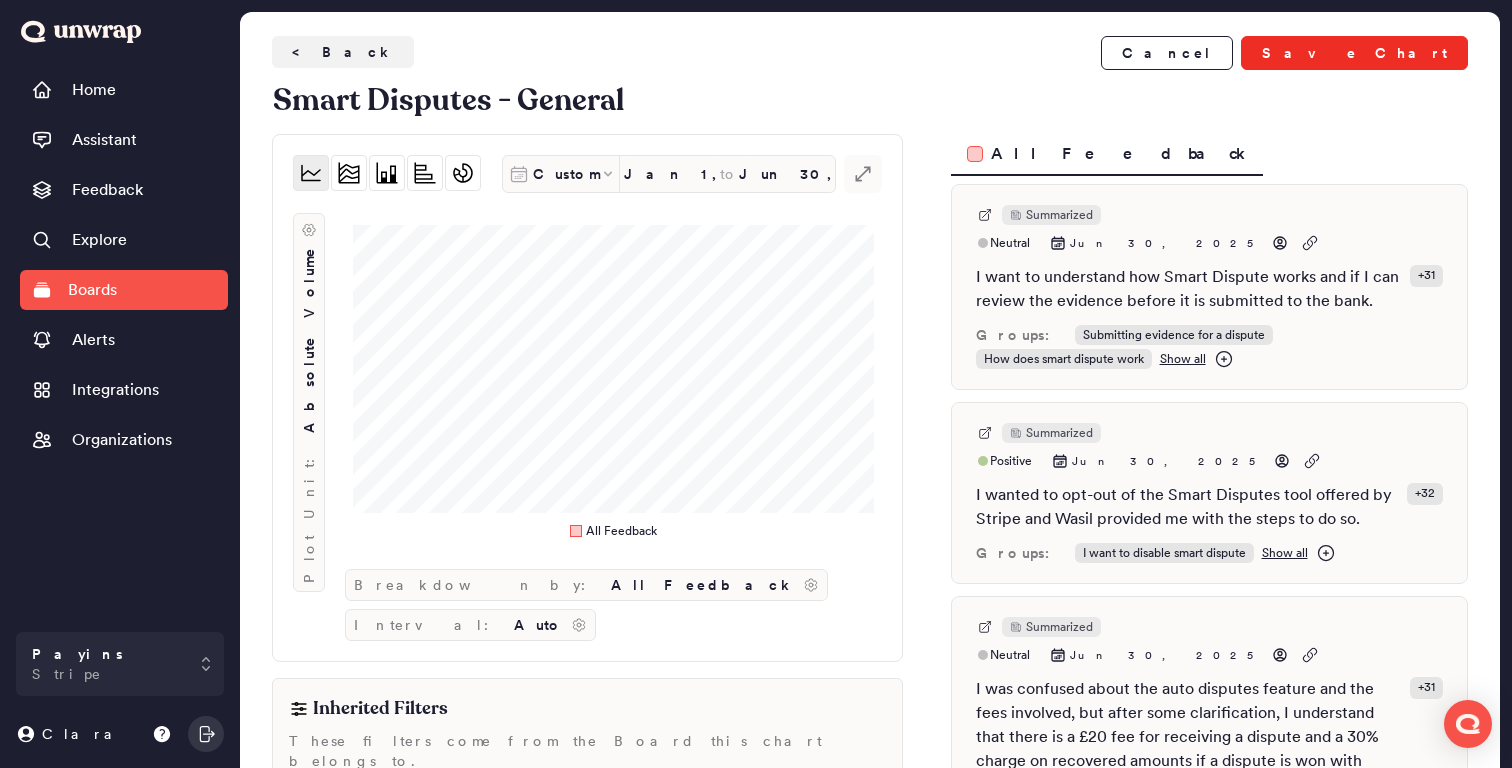 click on "Save Chart" at bounding box center [1354, 53] 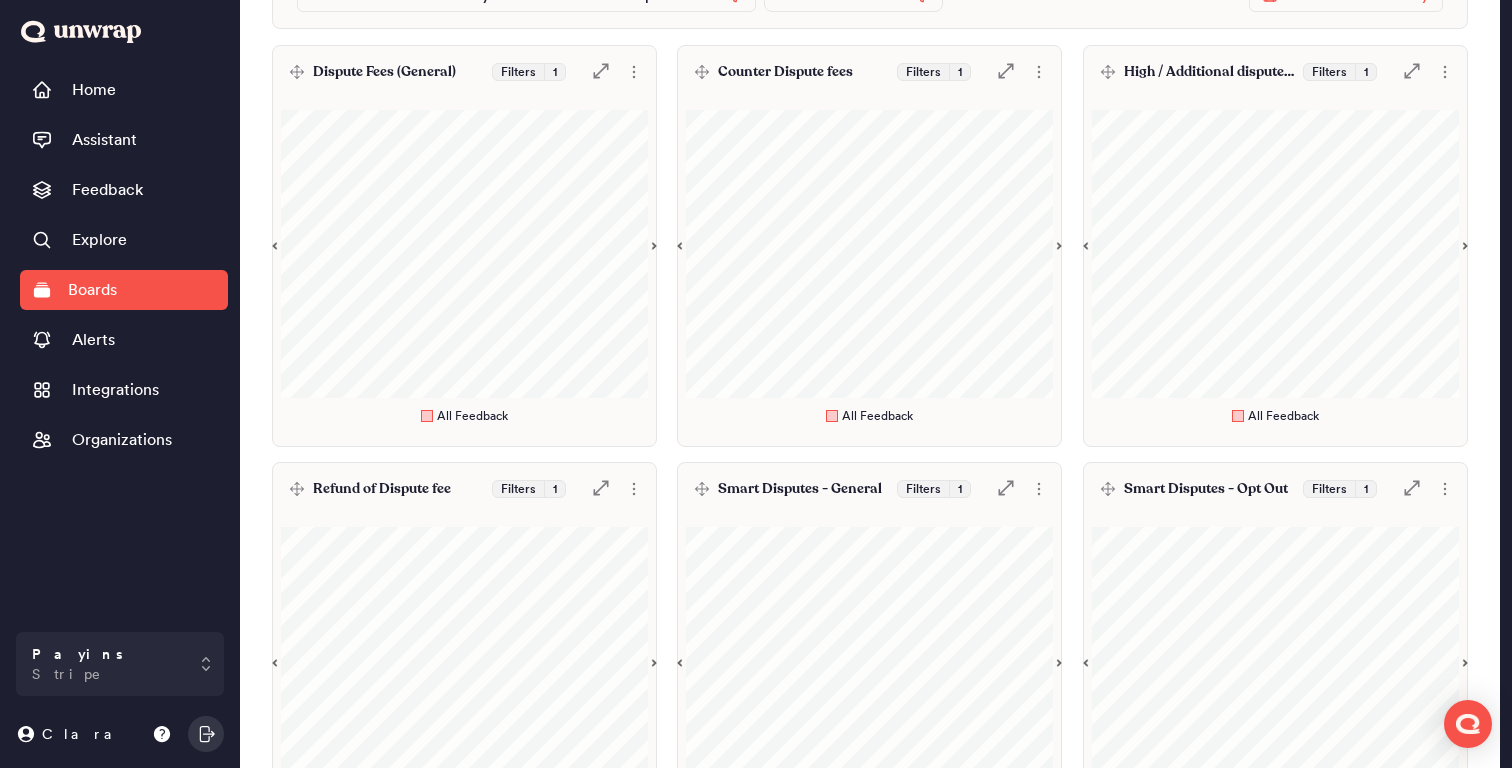 scroll, scrollTop: 30, scrollLeft: 0, axis: vertical 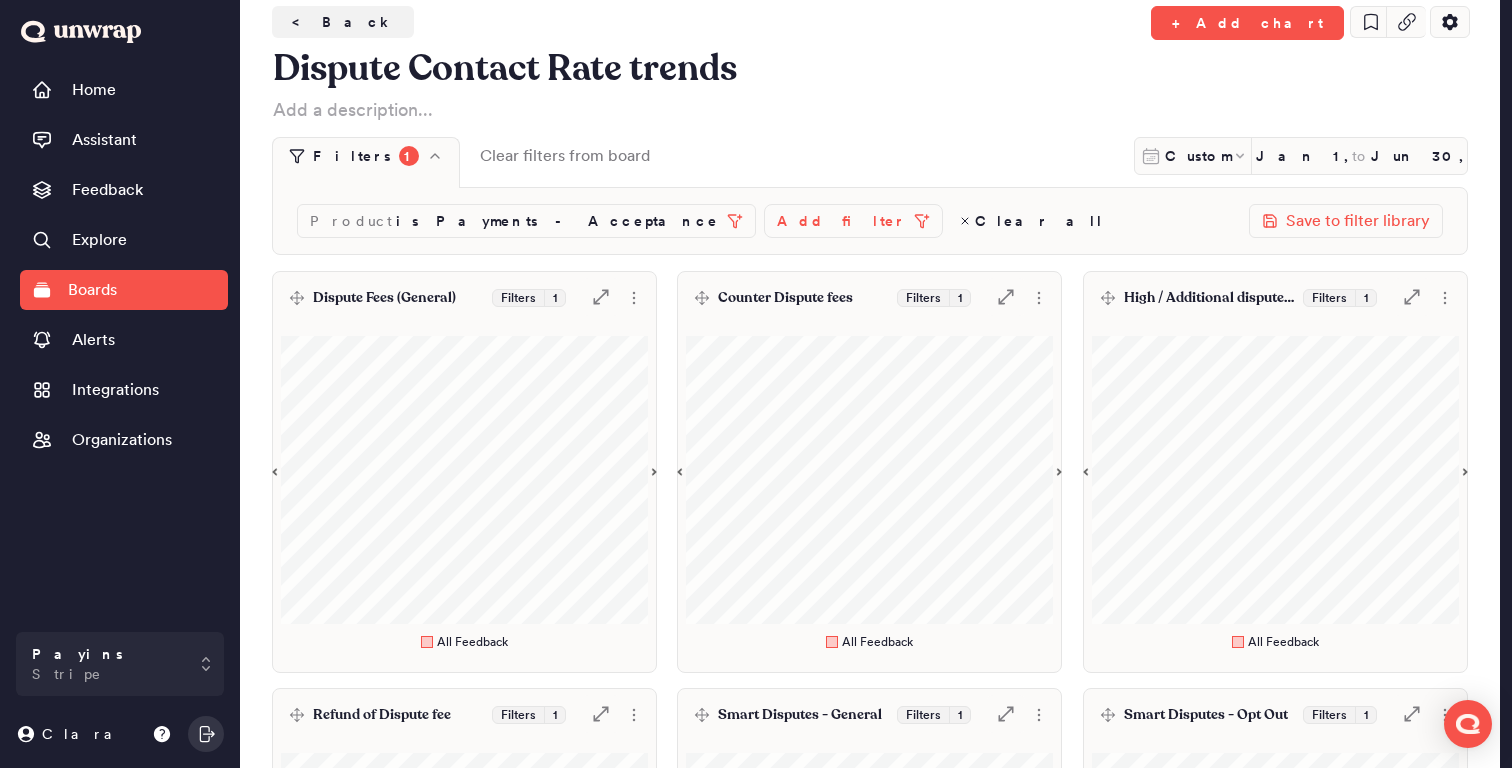 click on "Dispute Fees (General)" at bounding box center (384, 298) 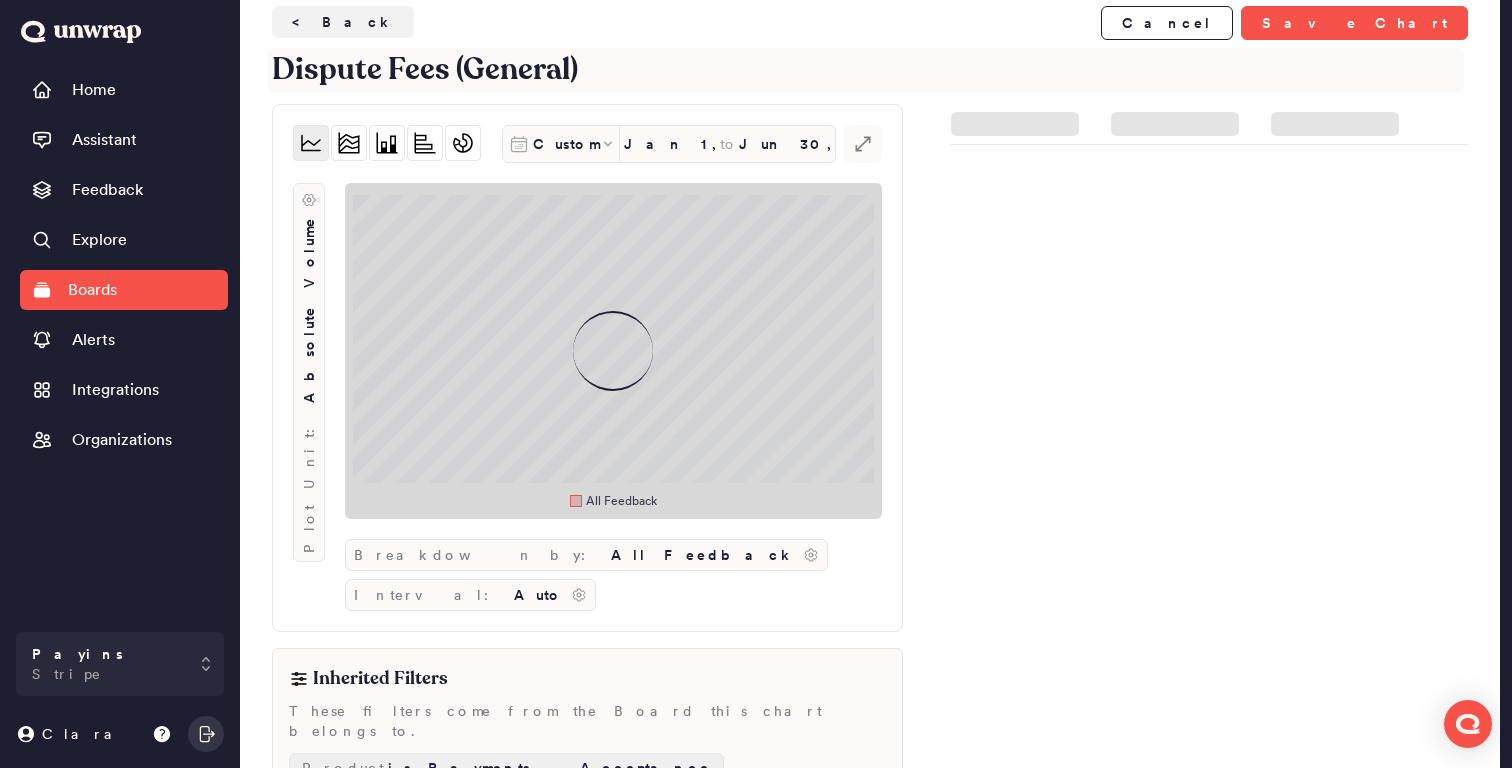 click on "Dispute Fees (General)" at bounding box center (866, 70) 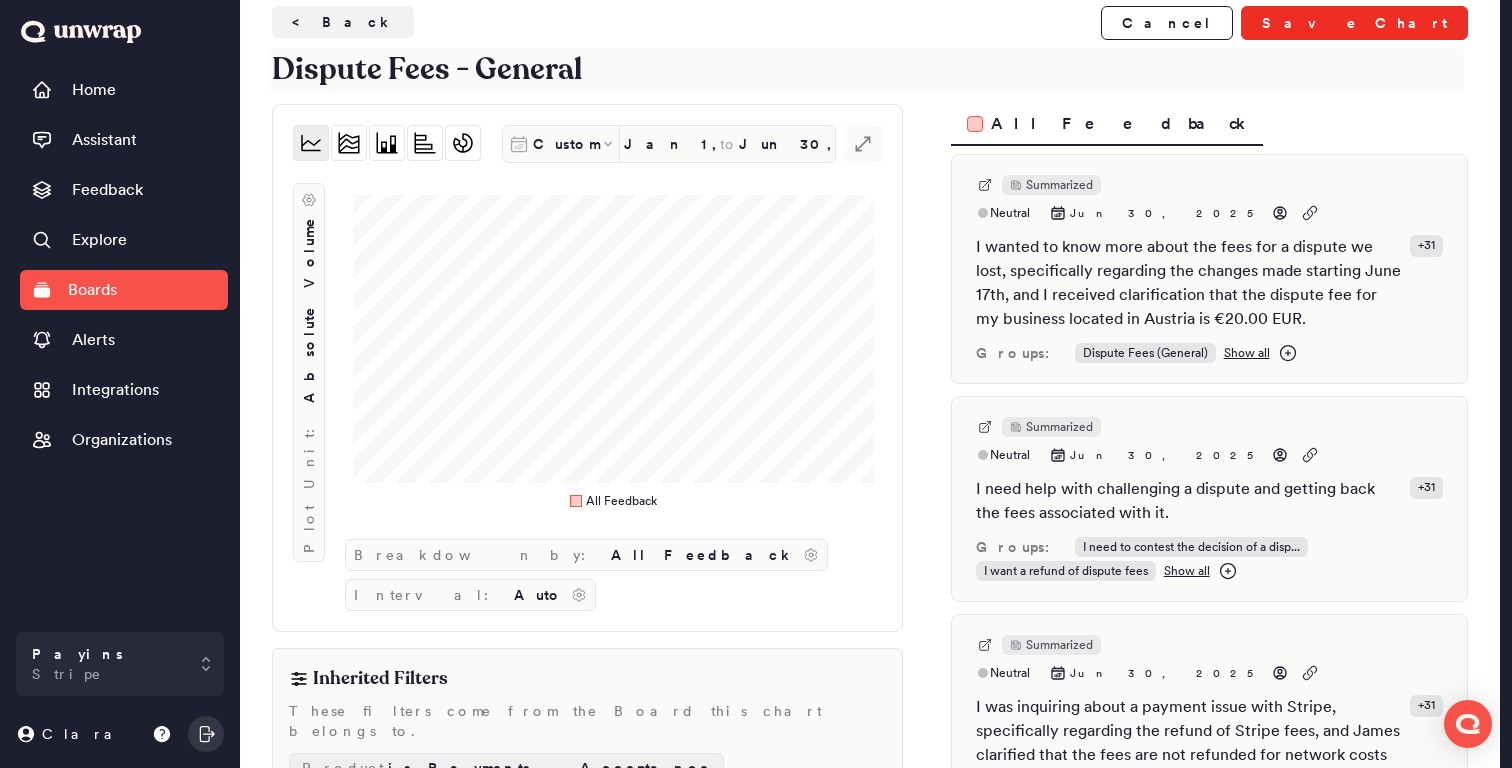 type on "Dispute Fees - General" 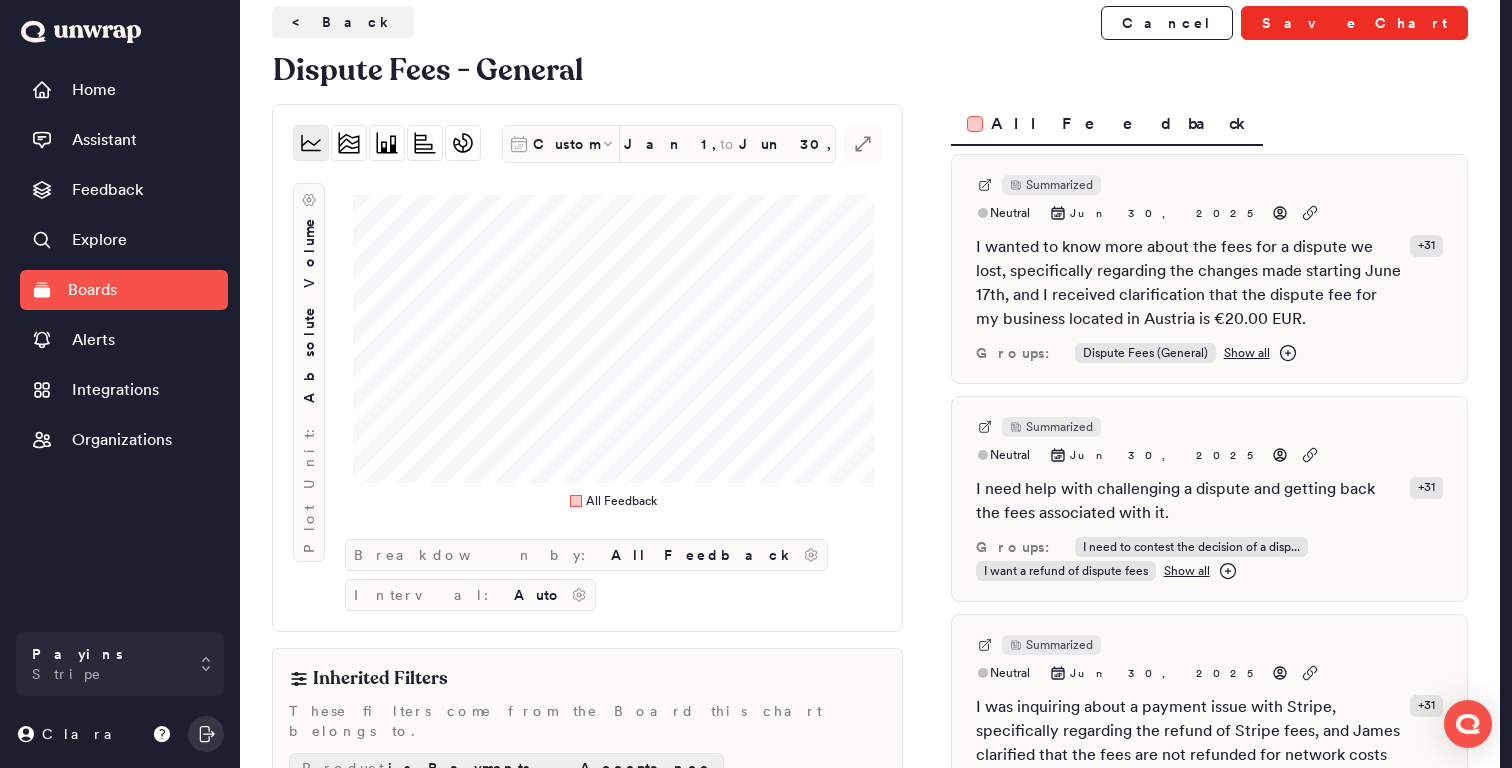 click on "Save Chart" at bounding box center [1354, 23] 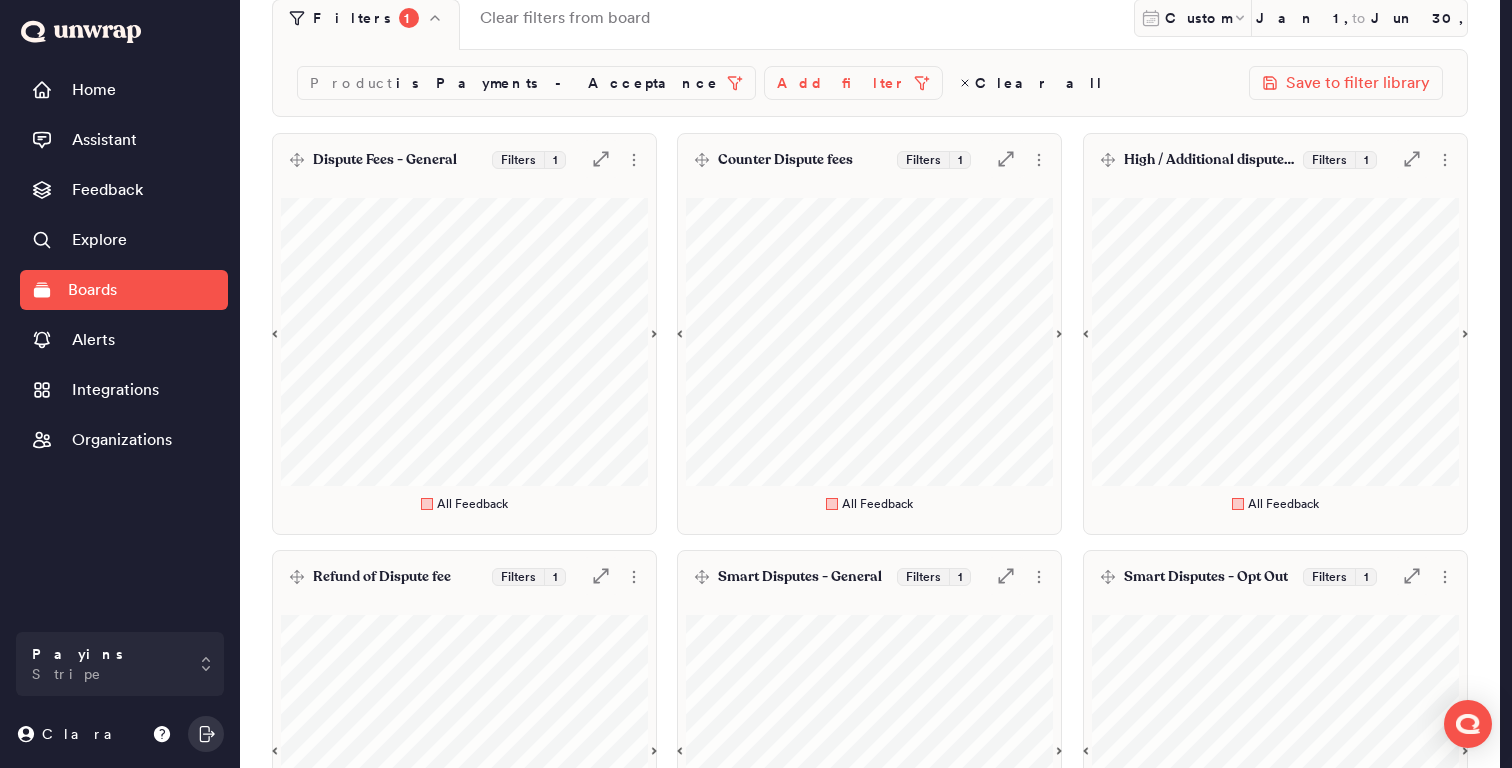 scroll, scrollTop: 0, scrollLeft: 0, axis: both 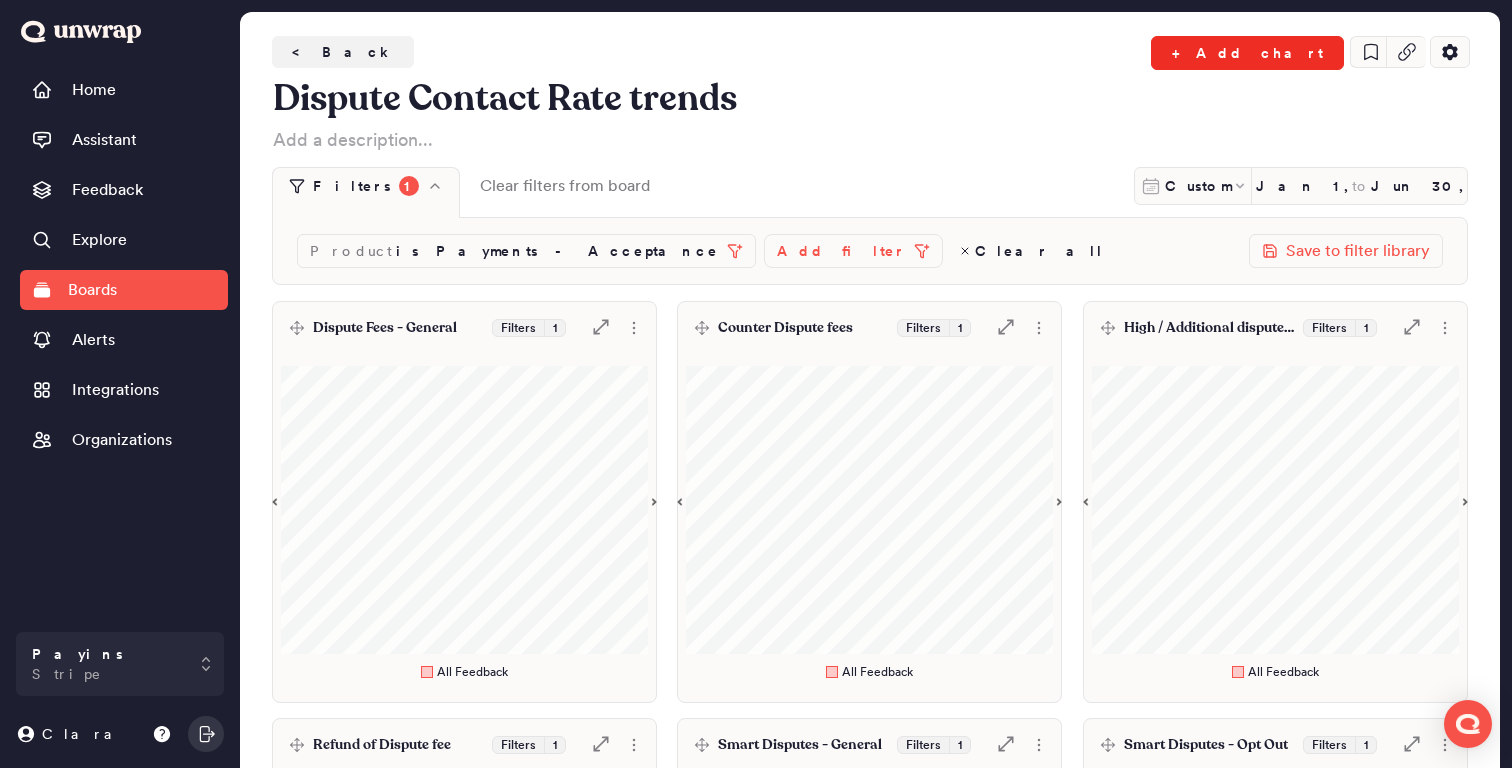 click on "+ Add chart" at bounding box center [1247, 53] 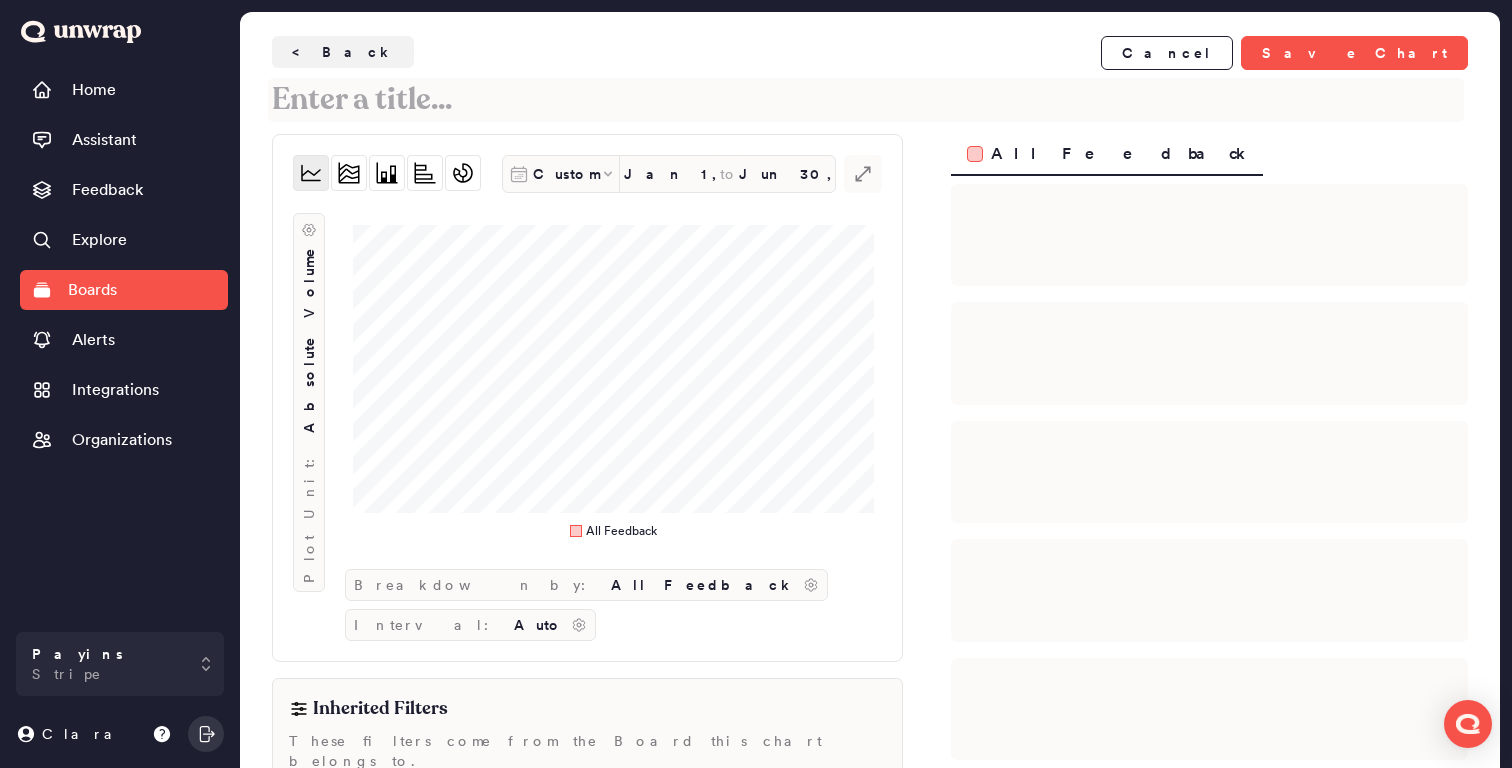 click at bounding box center [866, 100] 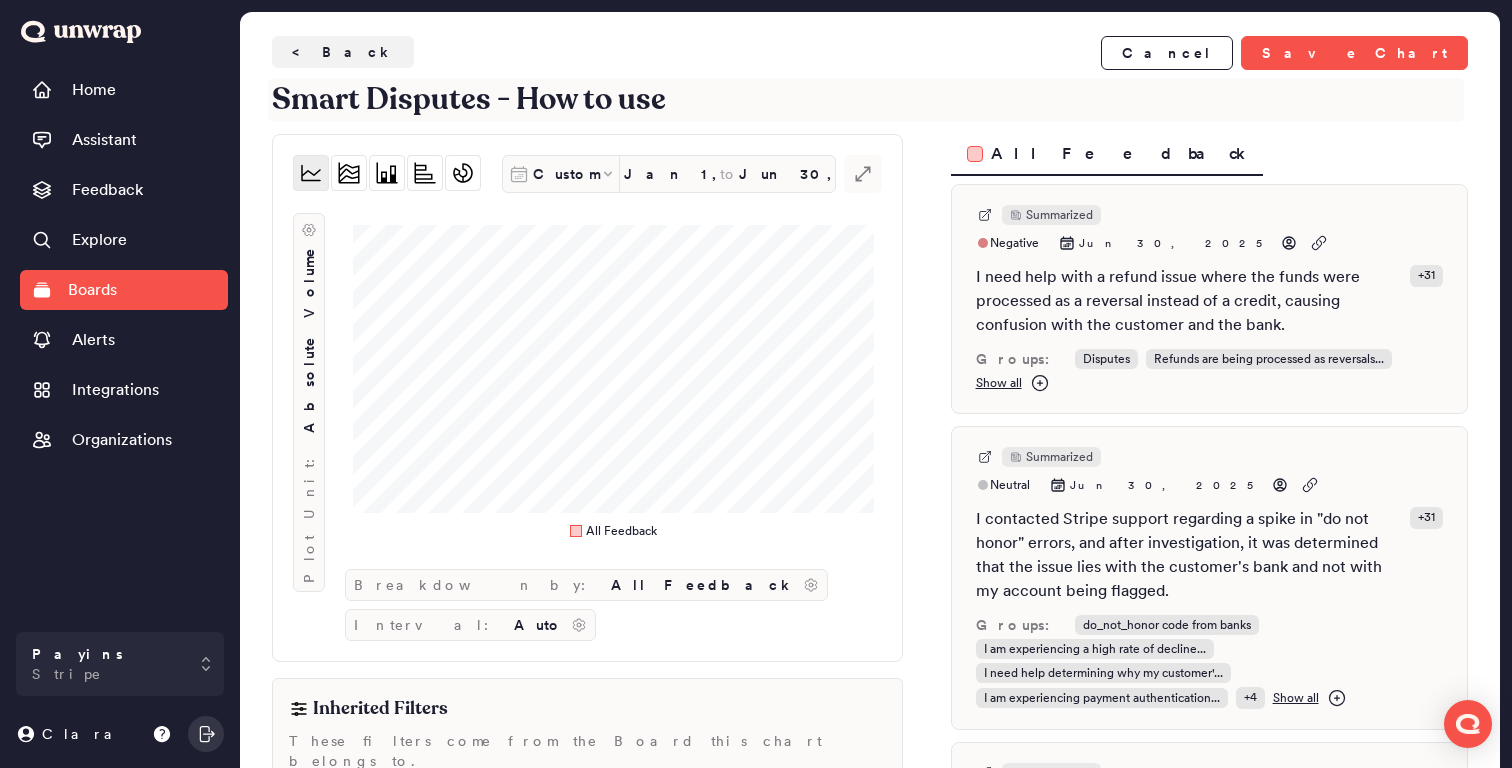 scroll, scrollTop: 158, scrollLeft: 0, axis: vertical 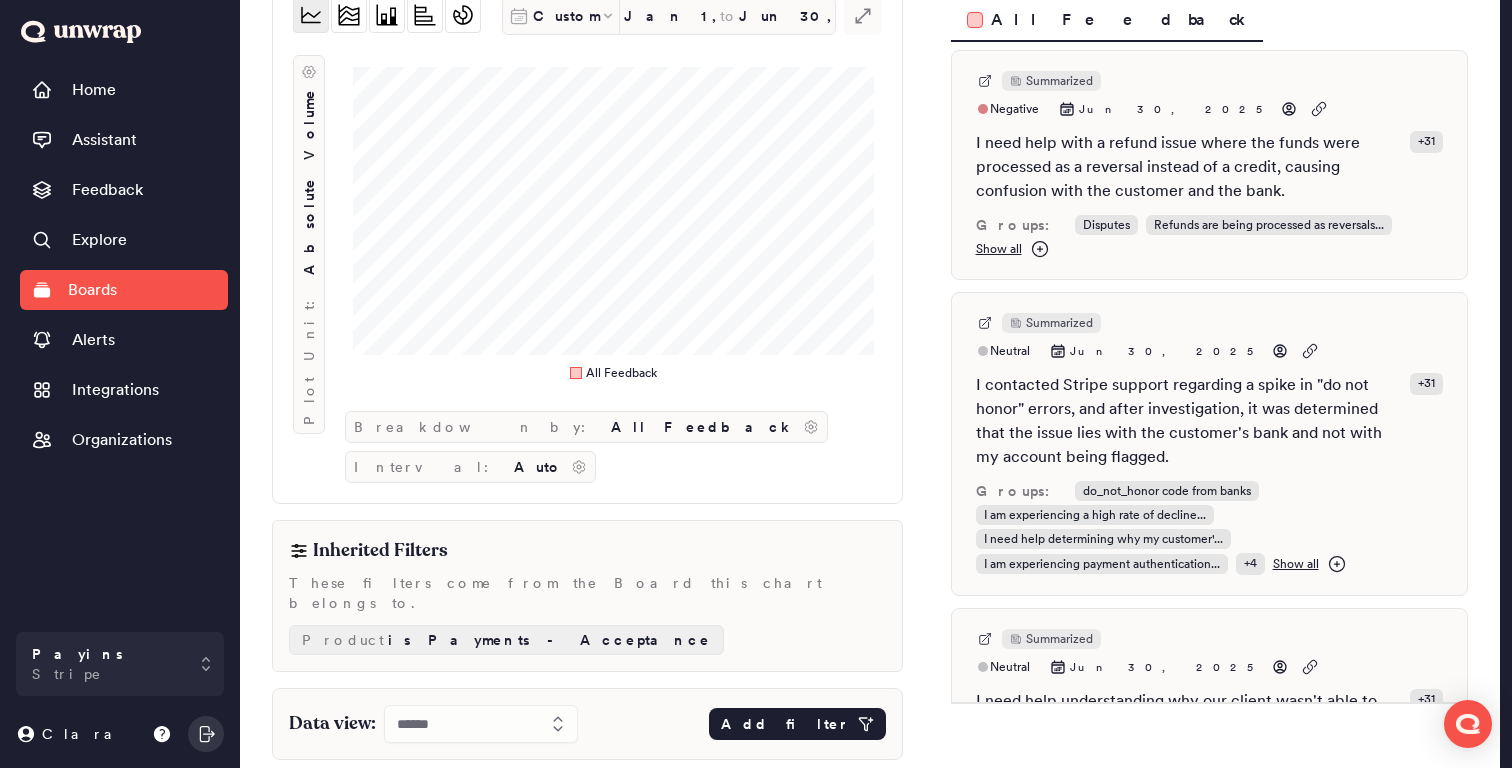 click on "Add filter" at bounding box center (785, 724) 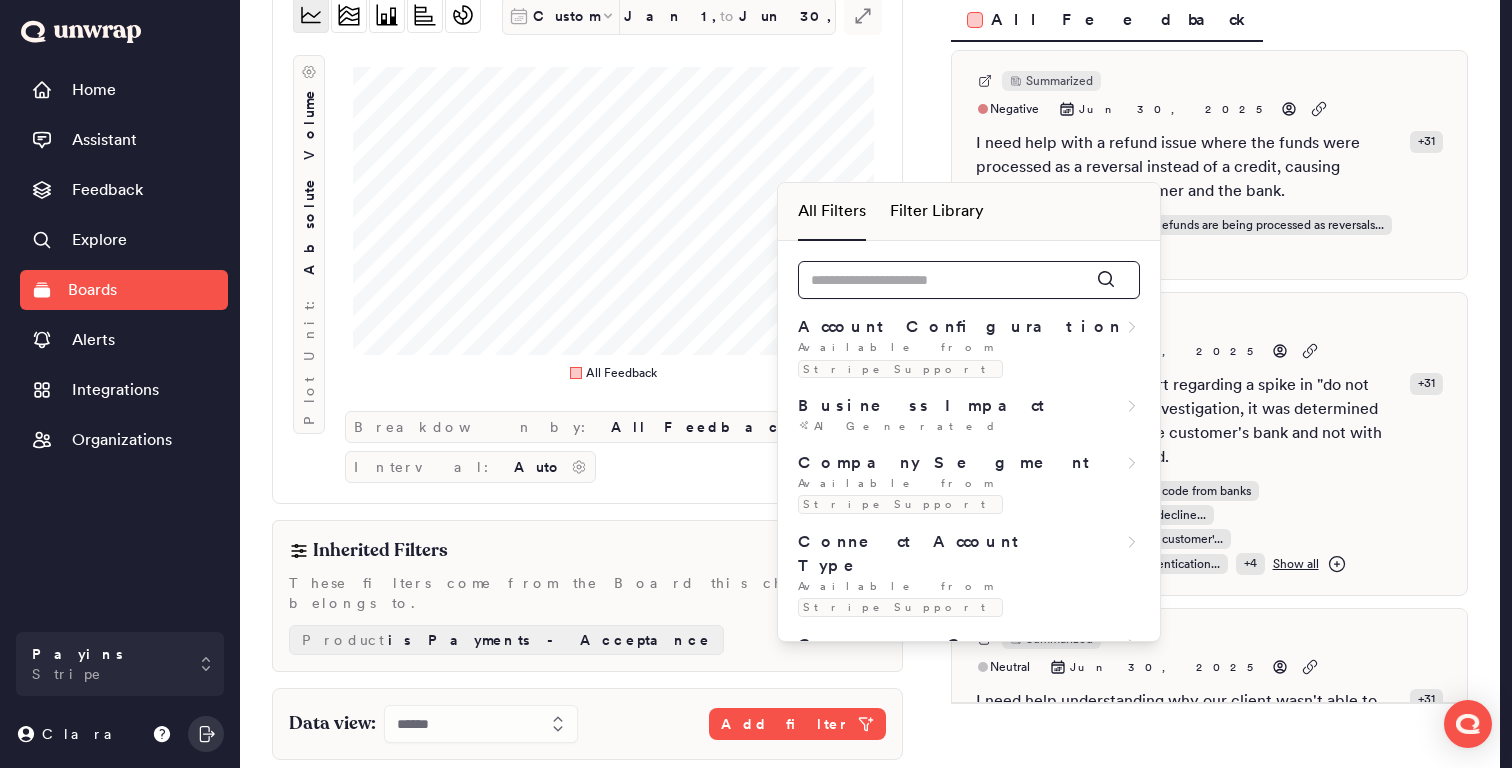click at bounding box center [969, 280] 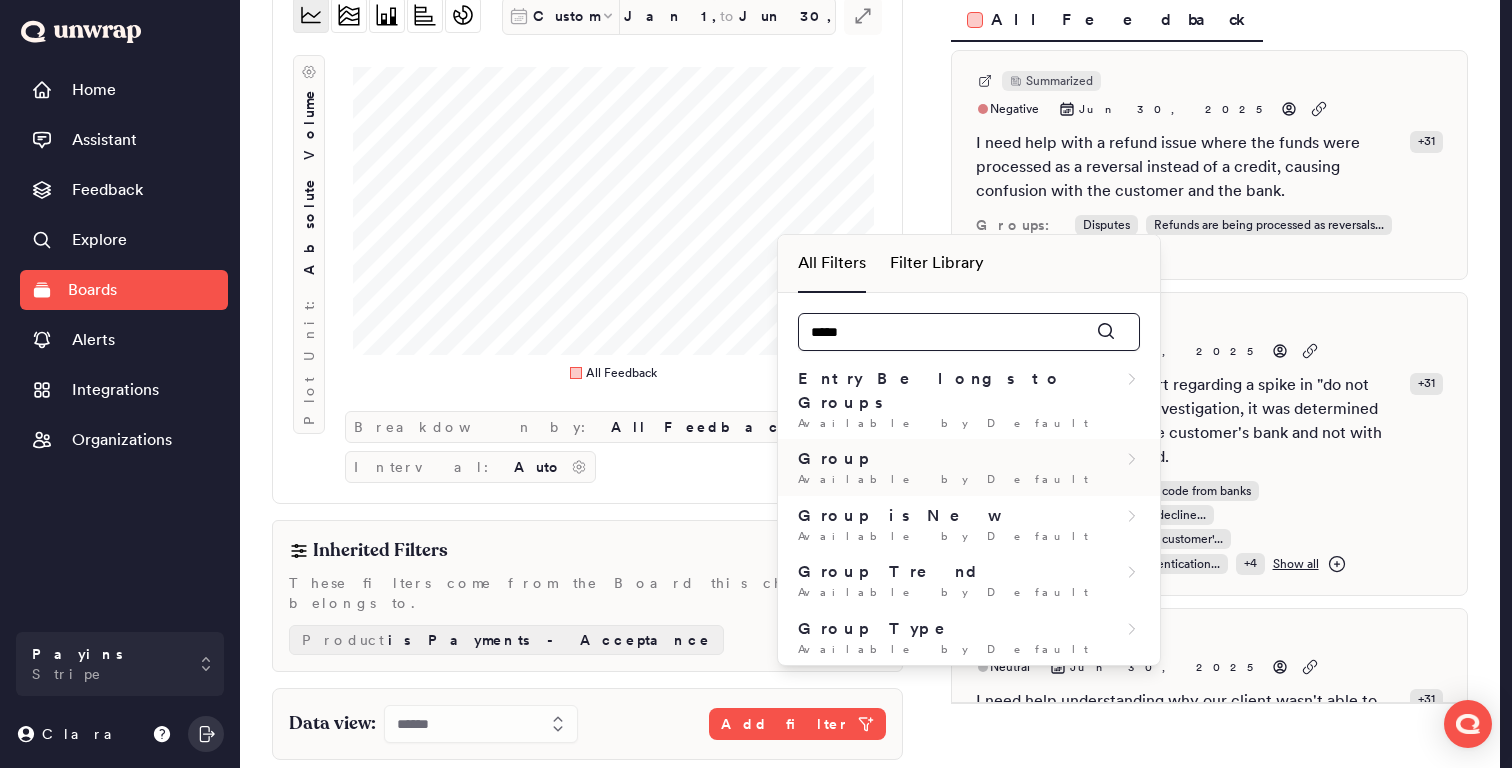 type on "*****" 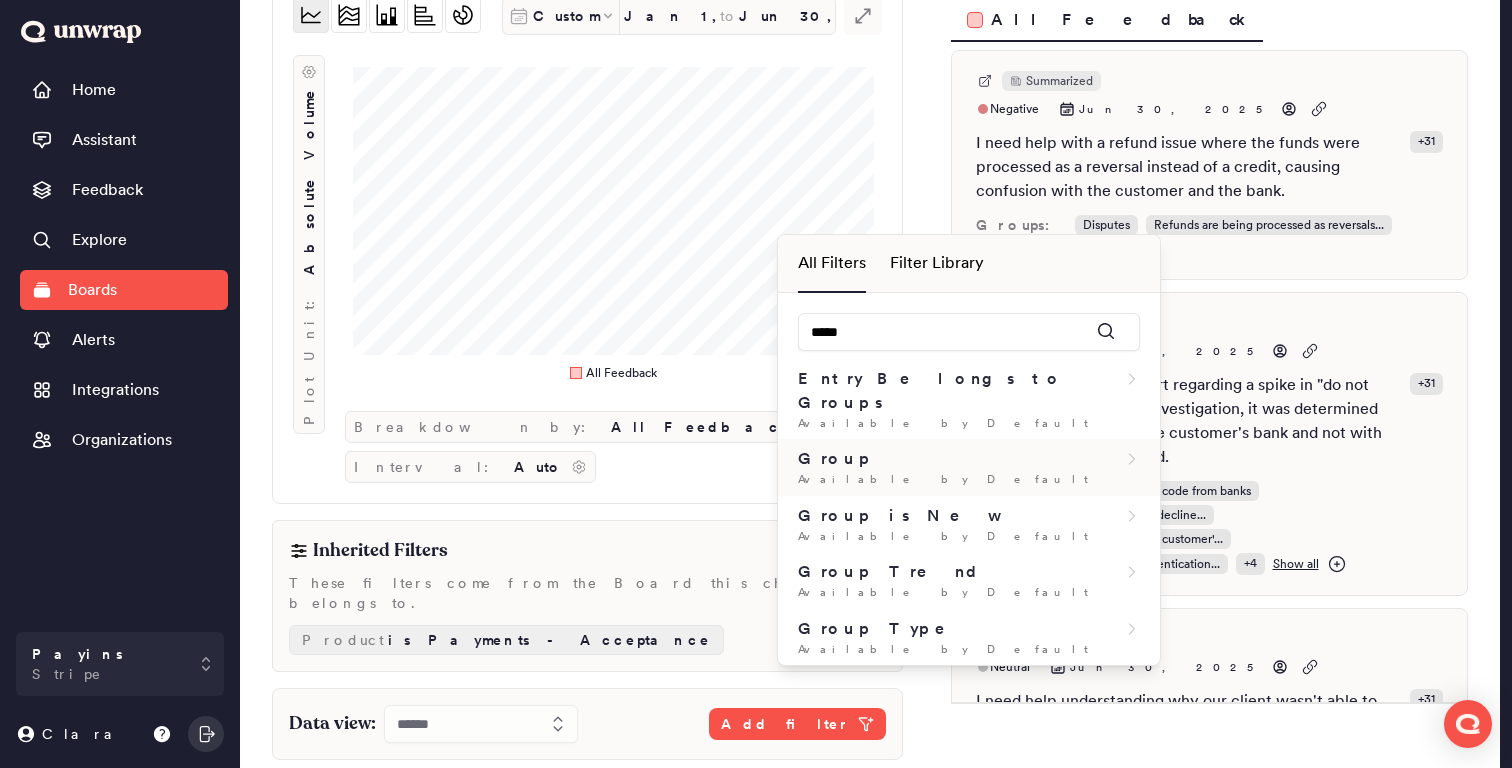 click on "Group" at bounding box center [969, 459] 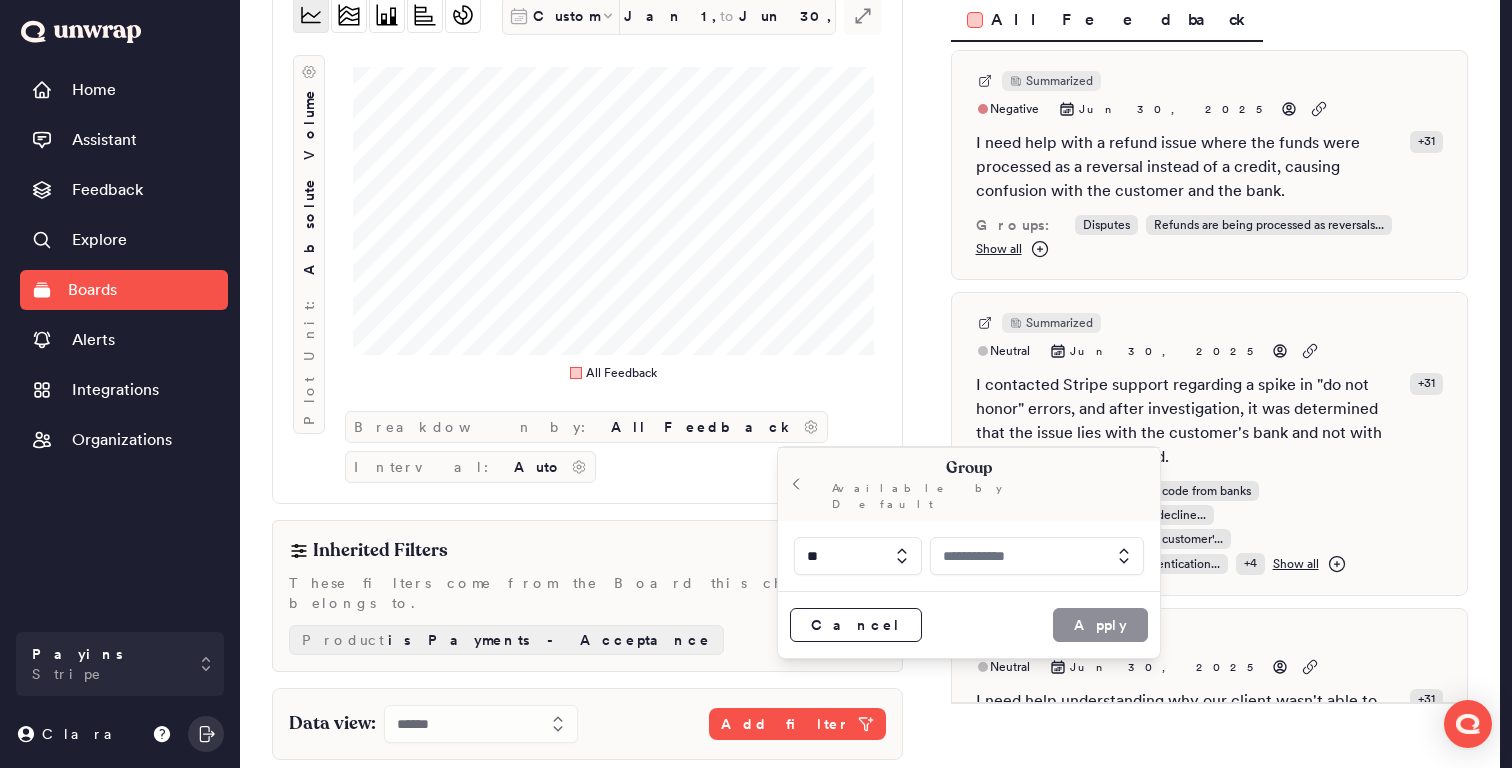 click at bounding box center (1037, 556) 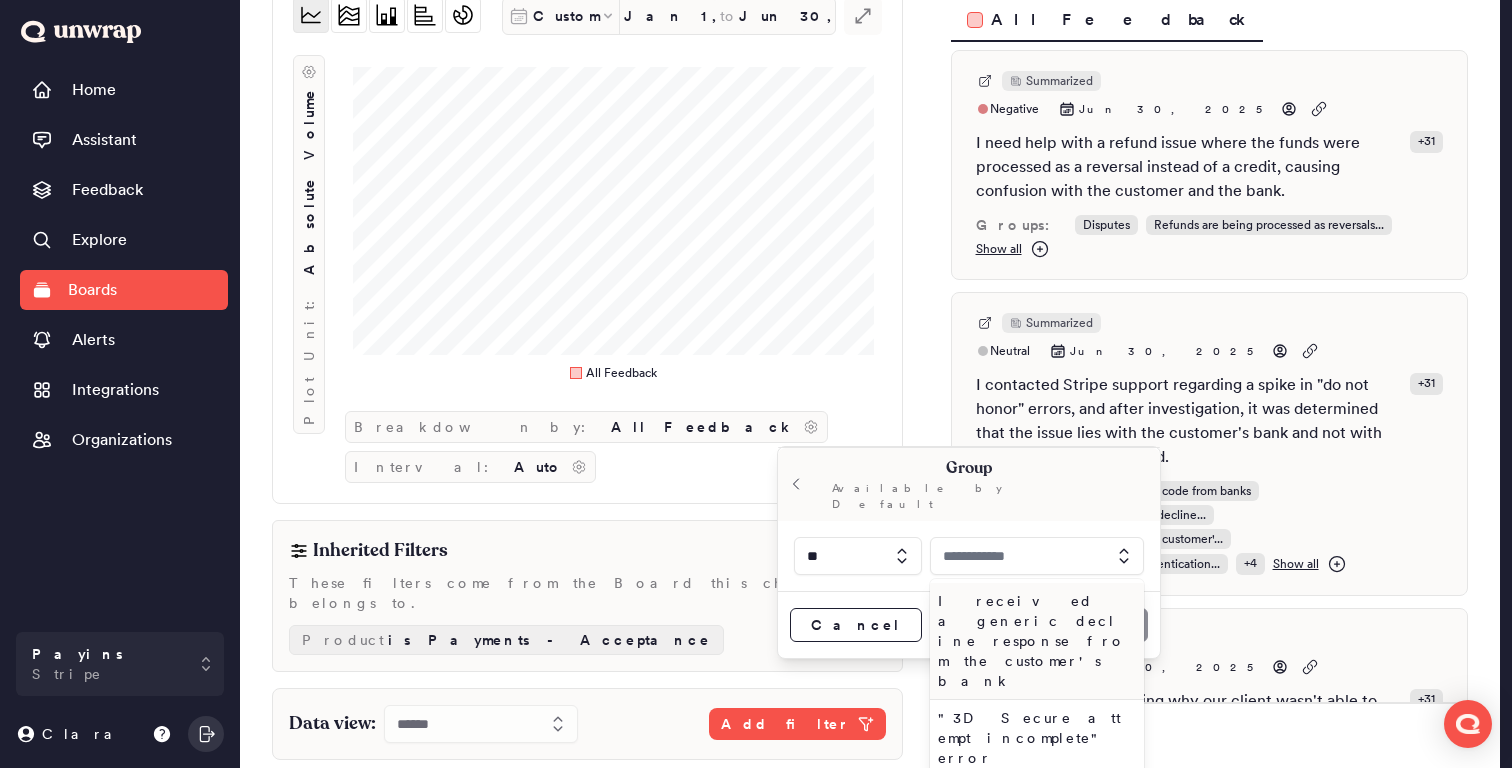click at bounding box center (1037, 556) 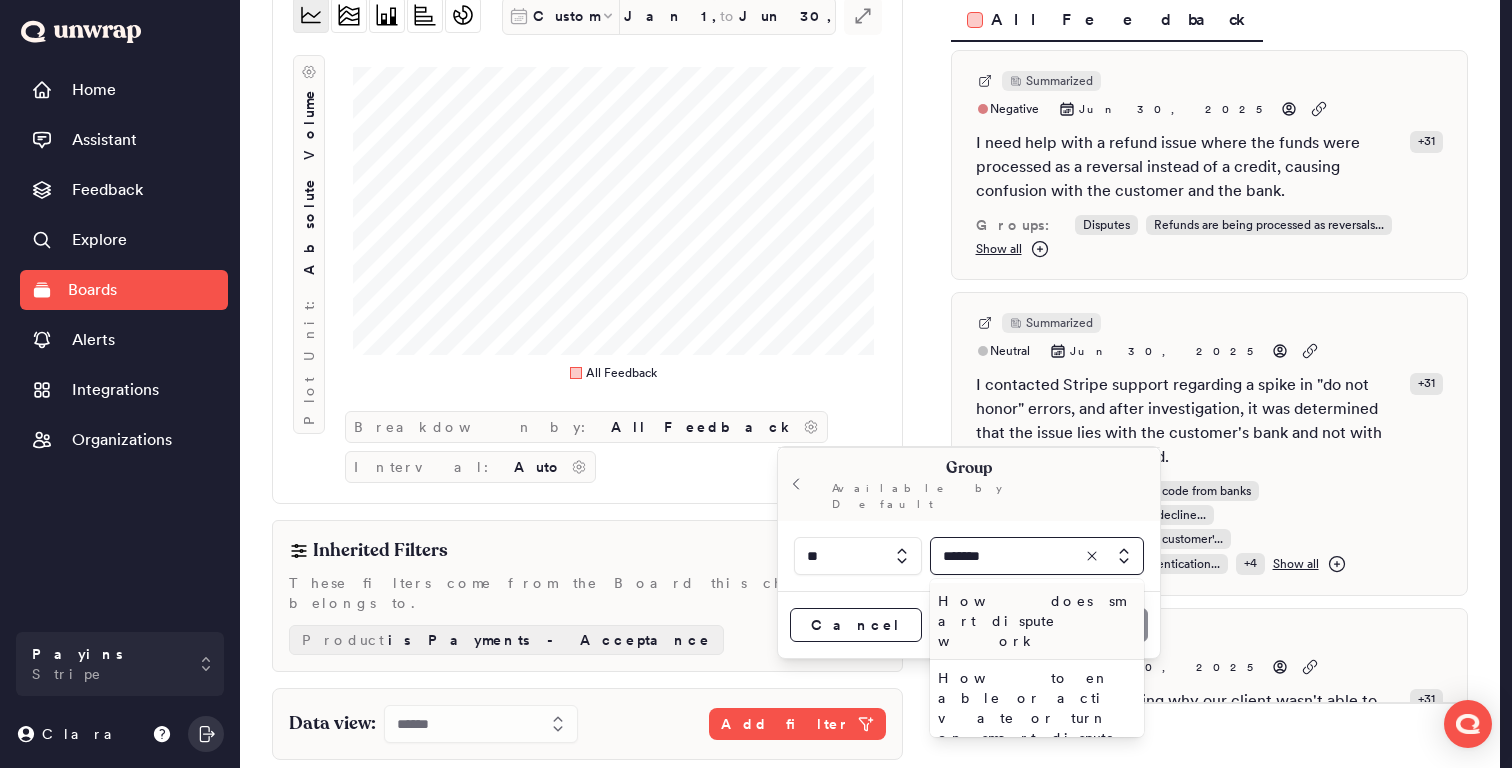 type on "******" 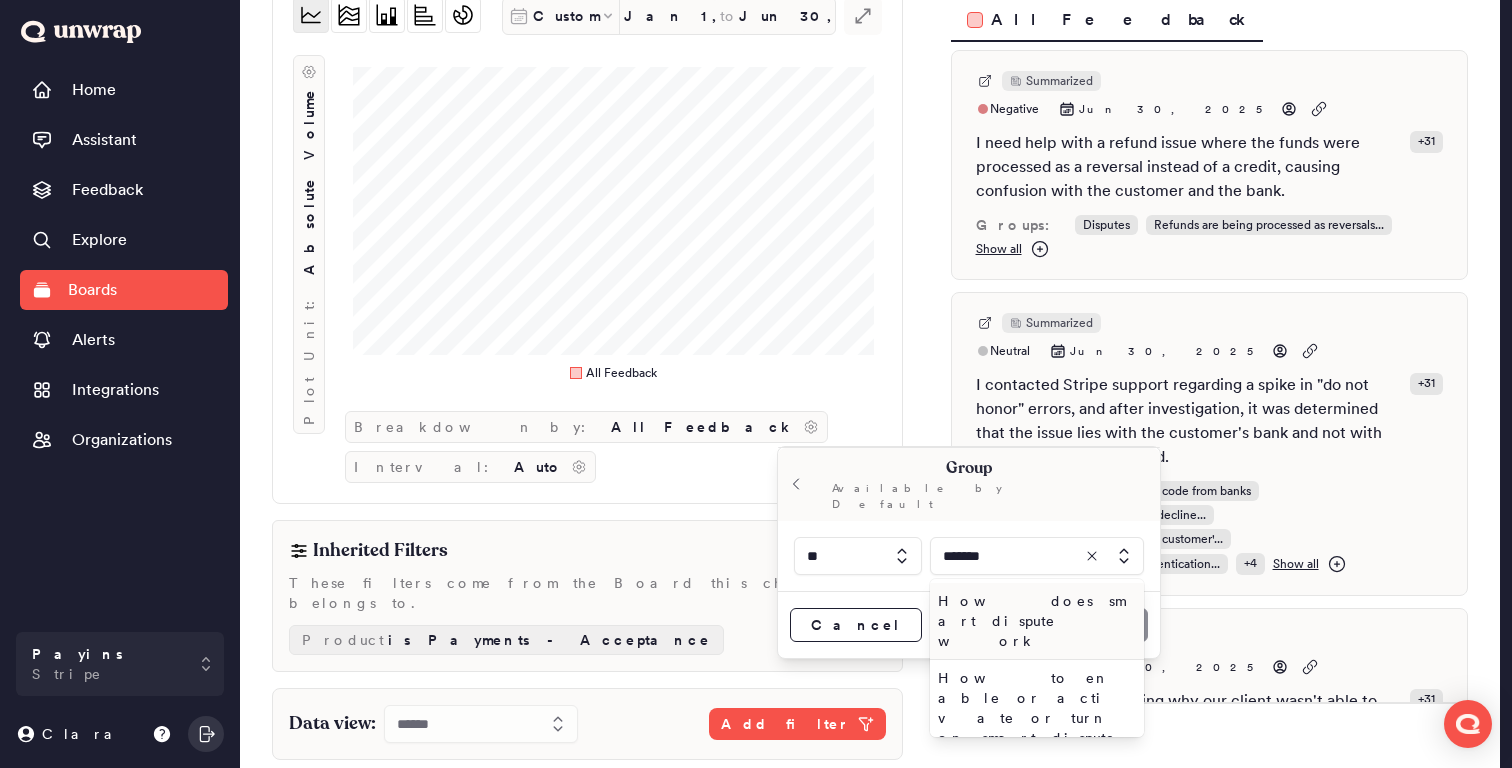 click on "How does smart dispute work" at bounding box center (1033, 621) 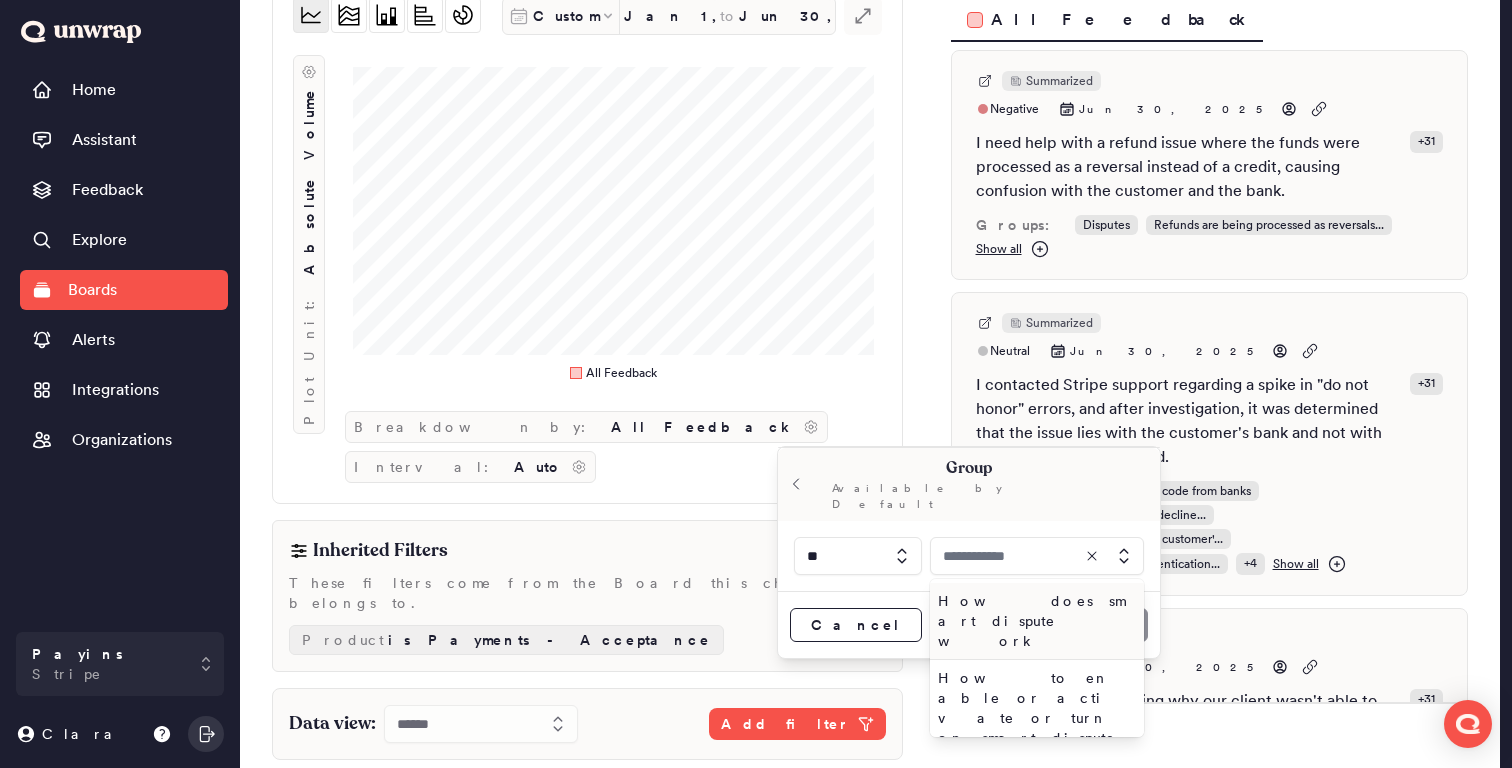 type on "**********" 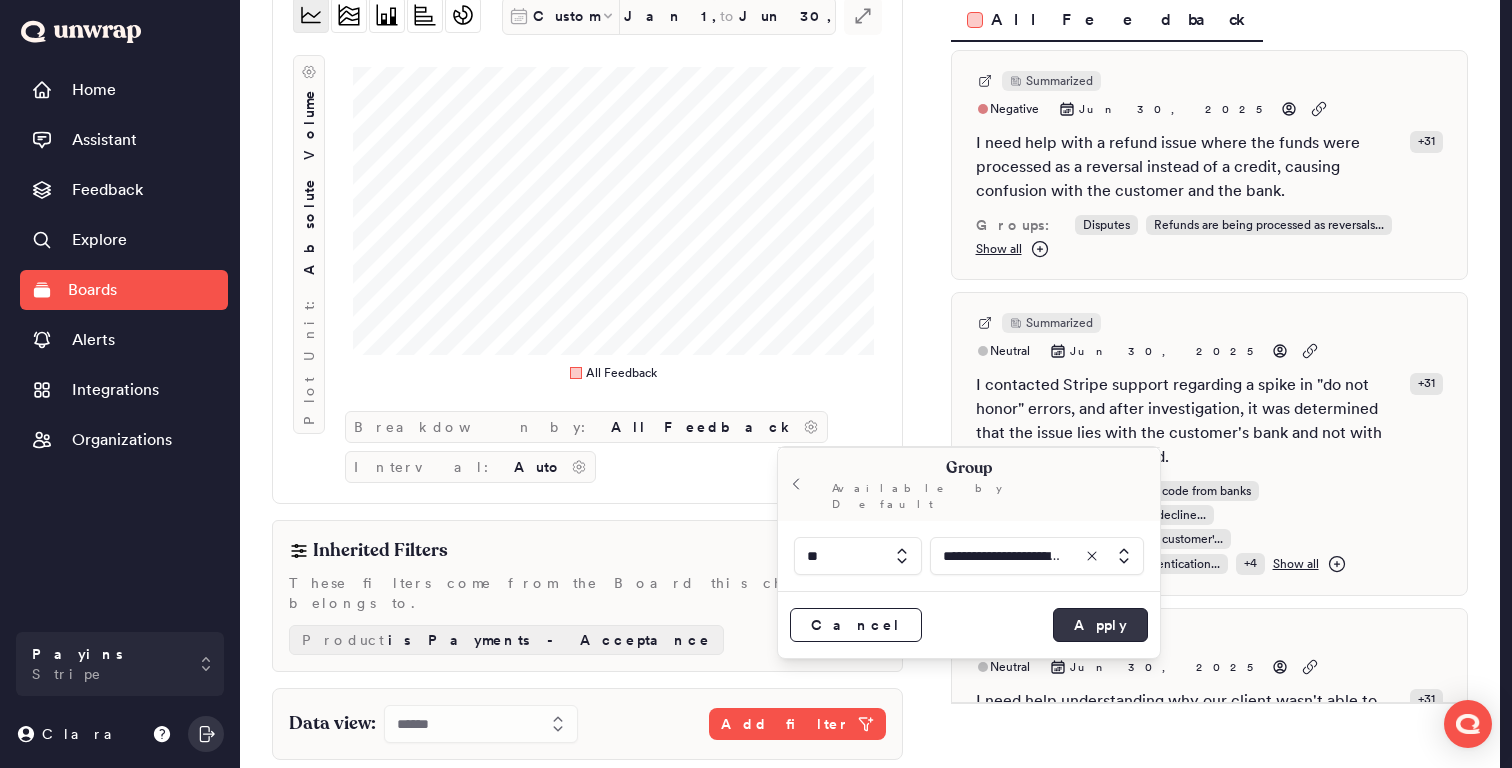 click on "Apply" at bounding box center (1100, 625) 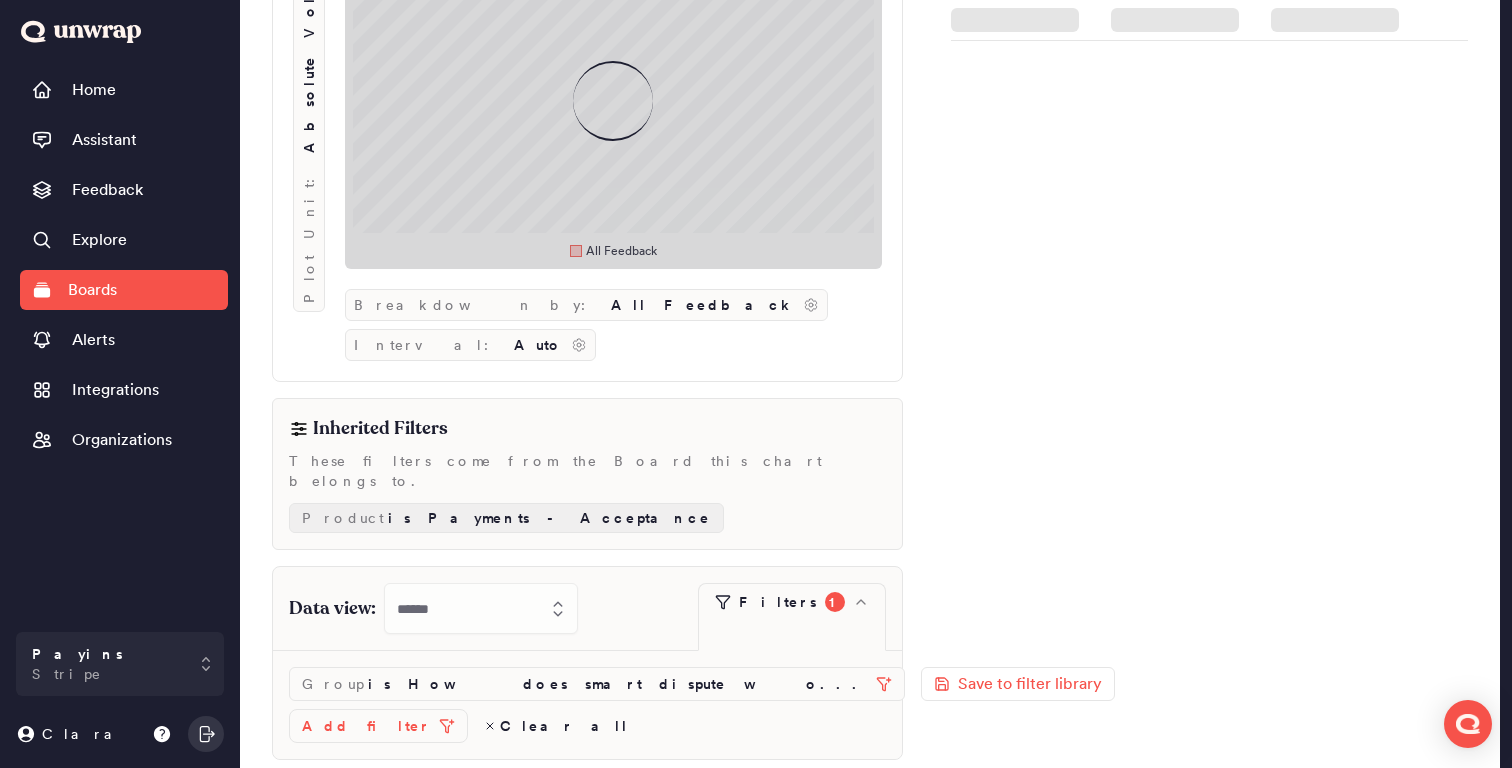 scroll, scrollTop: 0, scrollLeft: 0, axis: both 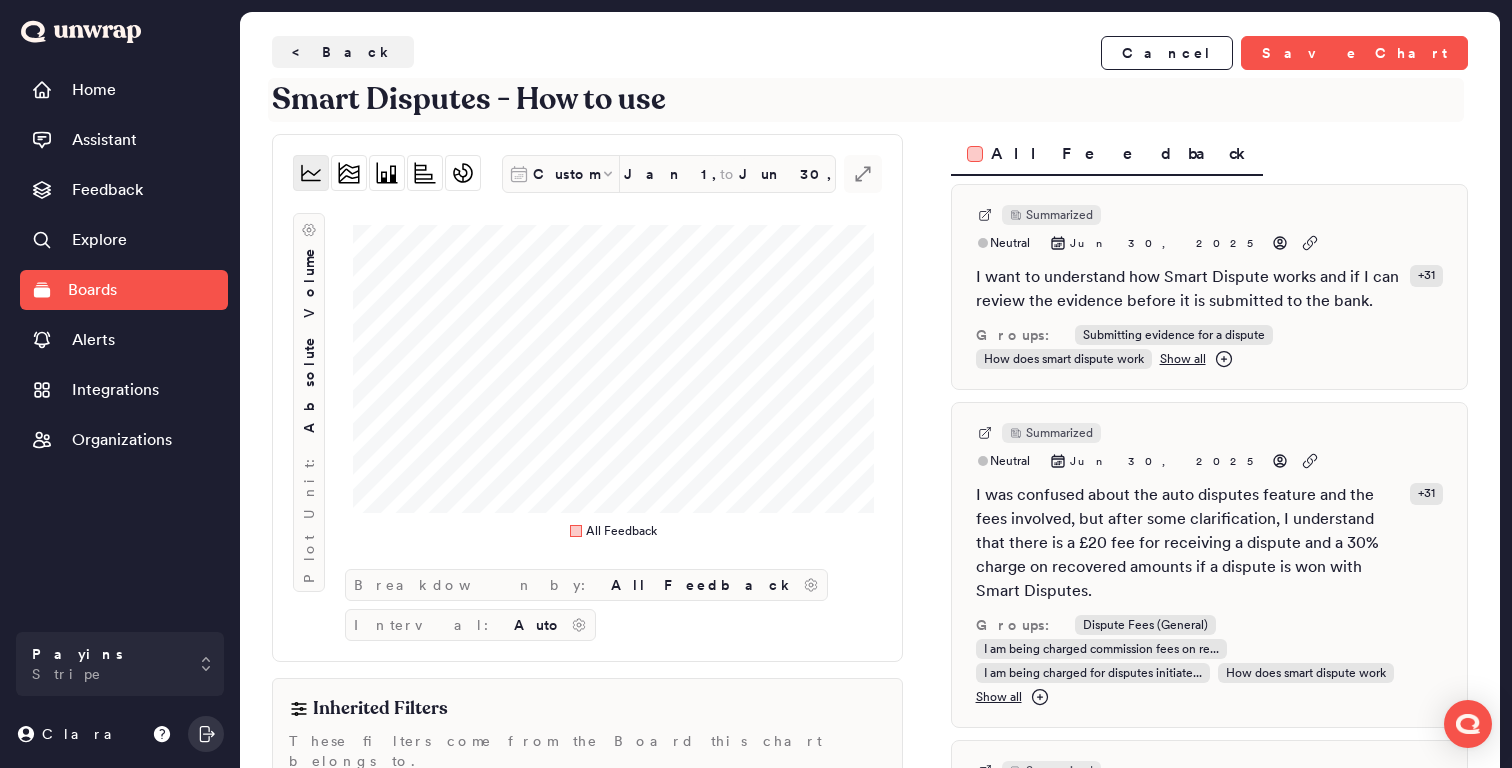 click on "Smart Disputes - How to use" at bounding box center (866, 100) 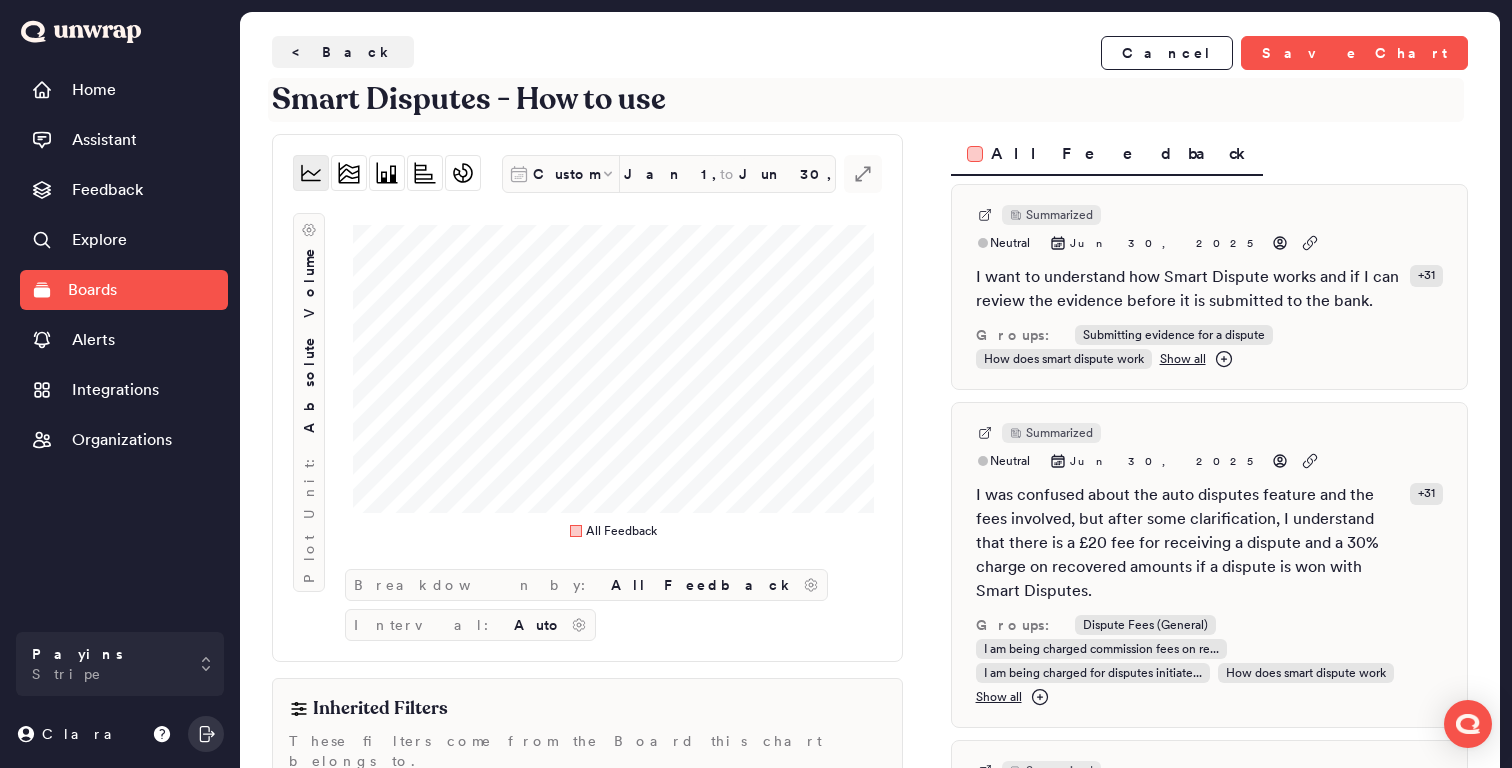 drag, startPoint x: 582, startPoint y: 98, endPoint x: 782, endPoint y: 97, distance: 200.0025 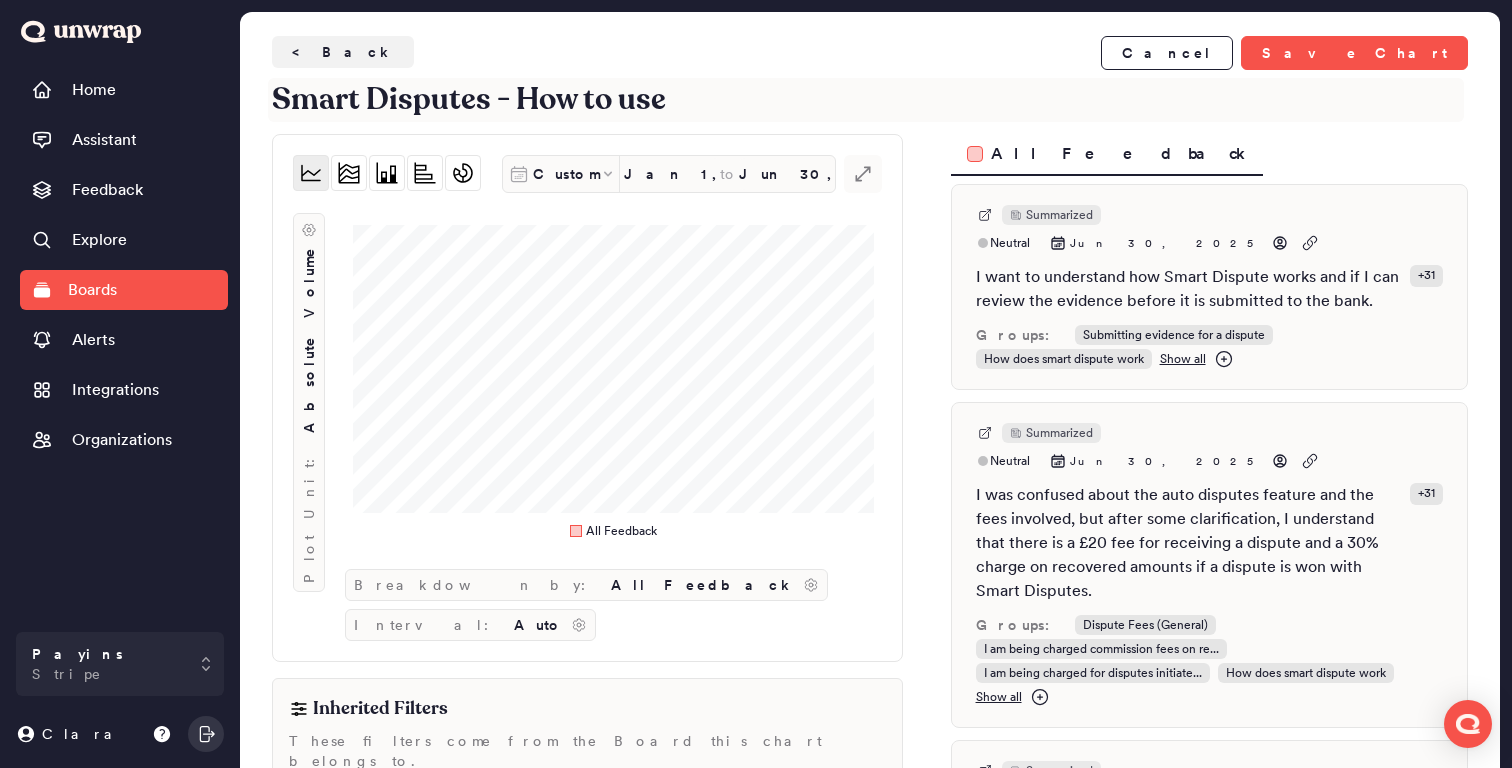 click on "Smart Disputes - How to use" at bounding box center [866, 100] 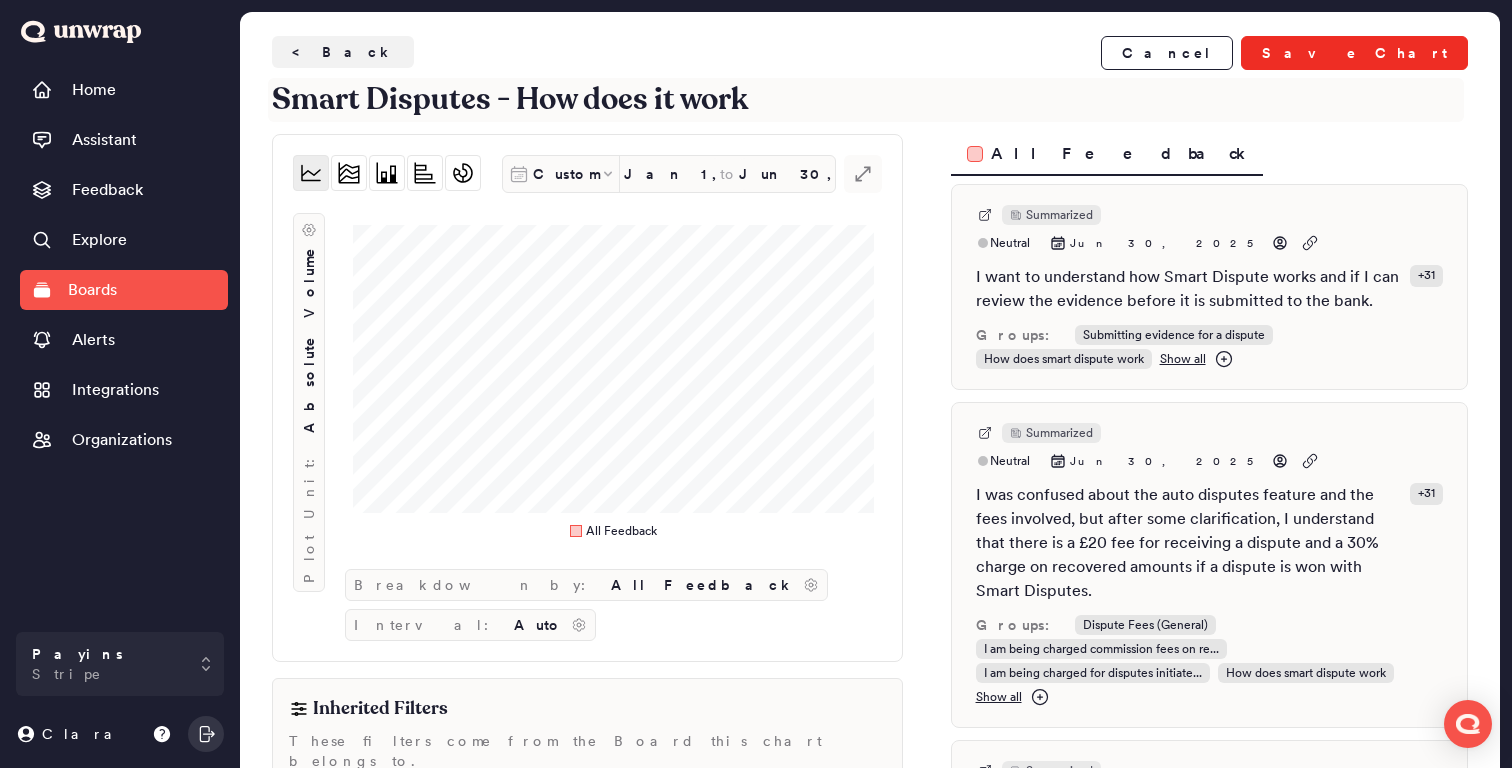 type on "Smart Disputes - How does it work" 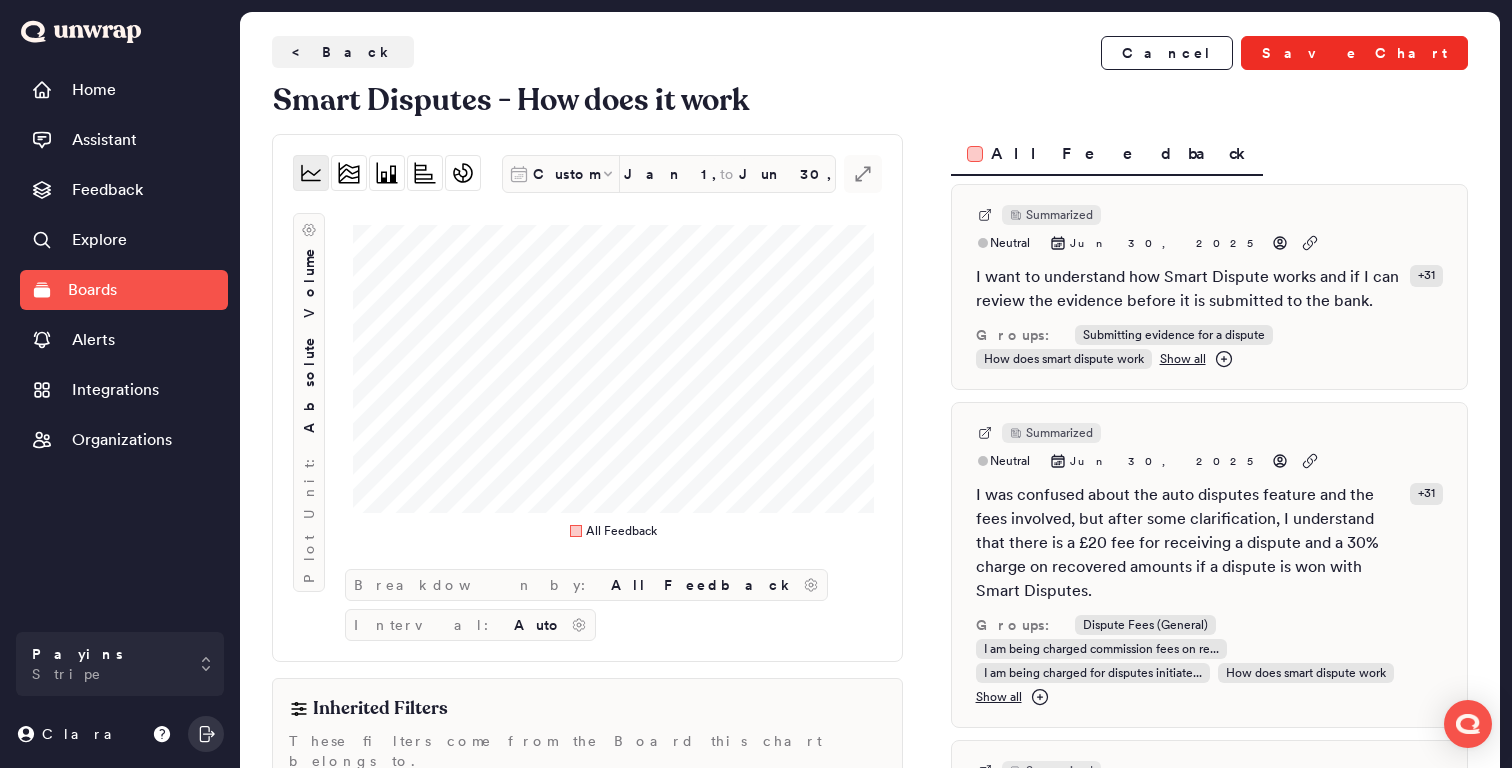 click on "Save Chart" at bounding box center [1354, 53] 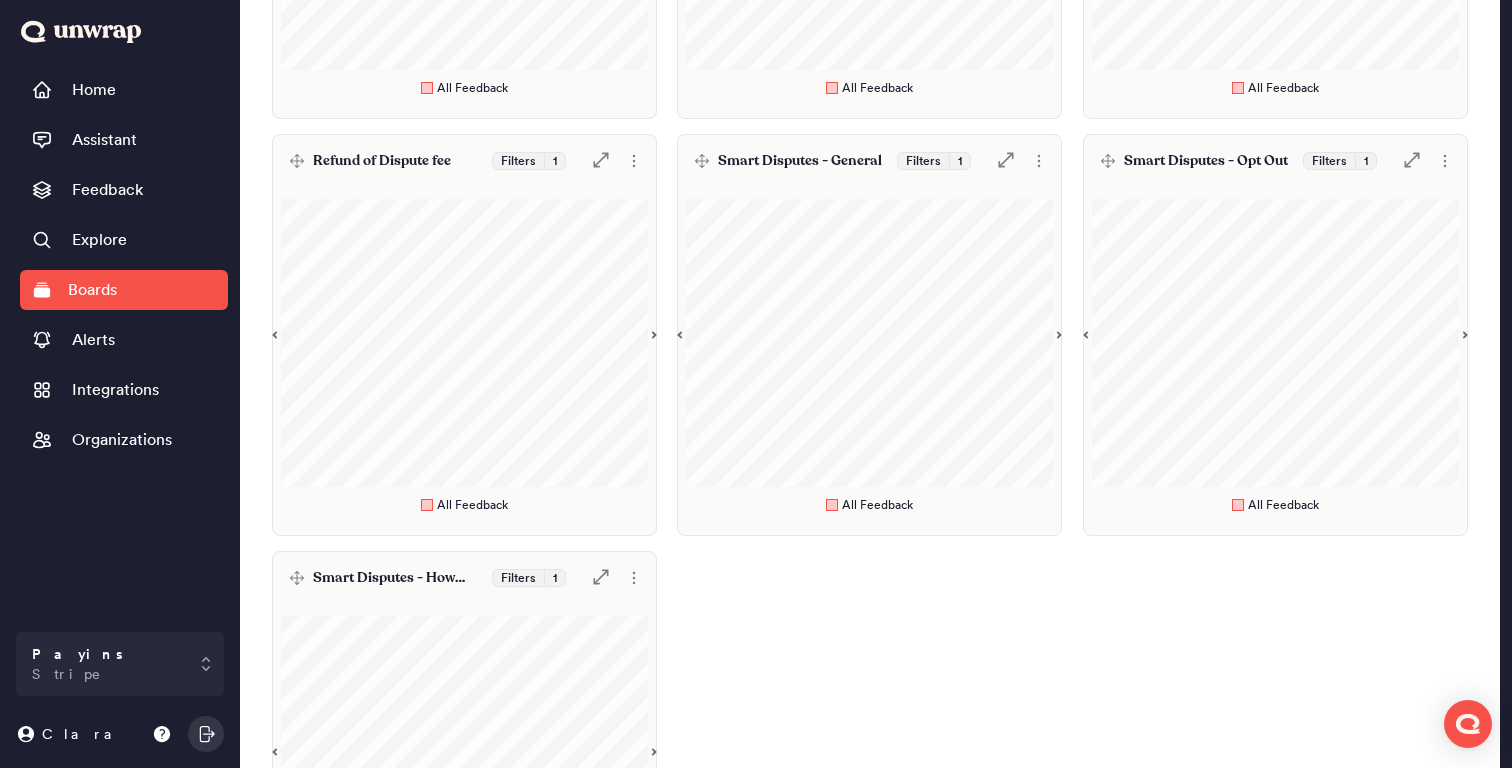 scroll, scrollTop: 789, scrollLeft: 0, axis: vertical 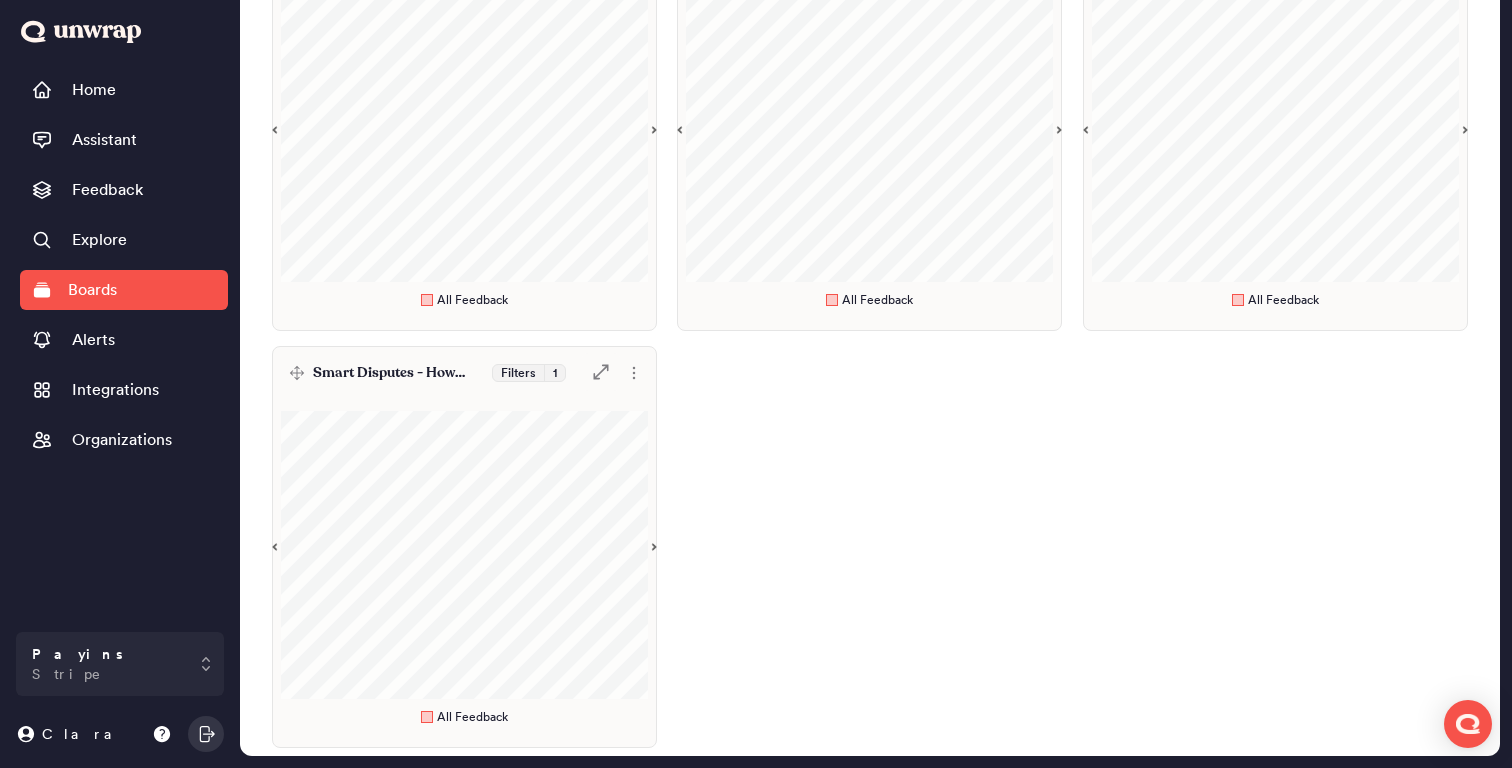 click on "Dispute Fees - General Filters 1
.st0 {
fill: #7e7d82;
}
All Feedback Counter Dispute fees Filters 1
.st0 {
fill: #7e7d82;
}
All Feedback High / Additional dispute fee Filters 1
.st0 {
fill: #7e7d82;
}
All Feedback Refund of Dispute fee Filters 1
.st0 {
fill: #7e7d82;
}
All Feedback Smart Disputes - General Filters 1
.st0 {
fill: #7e7d82;
}
All Feedback Smart Disputes - Opt Out Filters 1
.st0 {
fill: #7e7d82;
}
All Feedback Smart Disputes - How does it work Filters 1
.st0 {
fill: #7e7d82;
}
All Feedback" at bounding box center [870, 130] 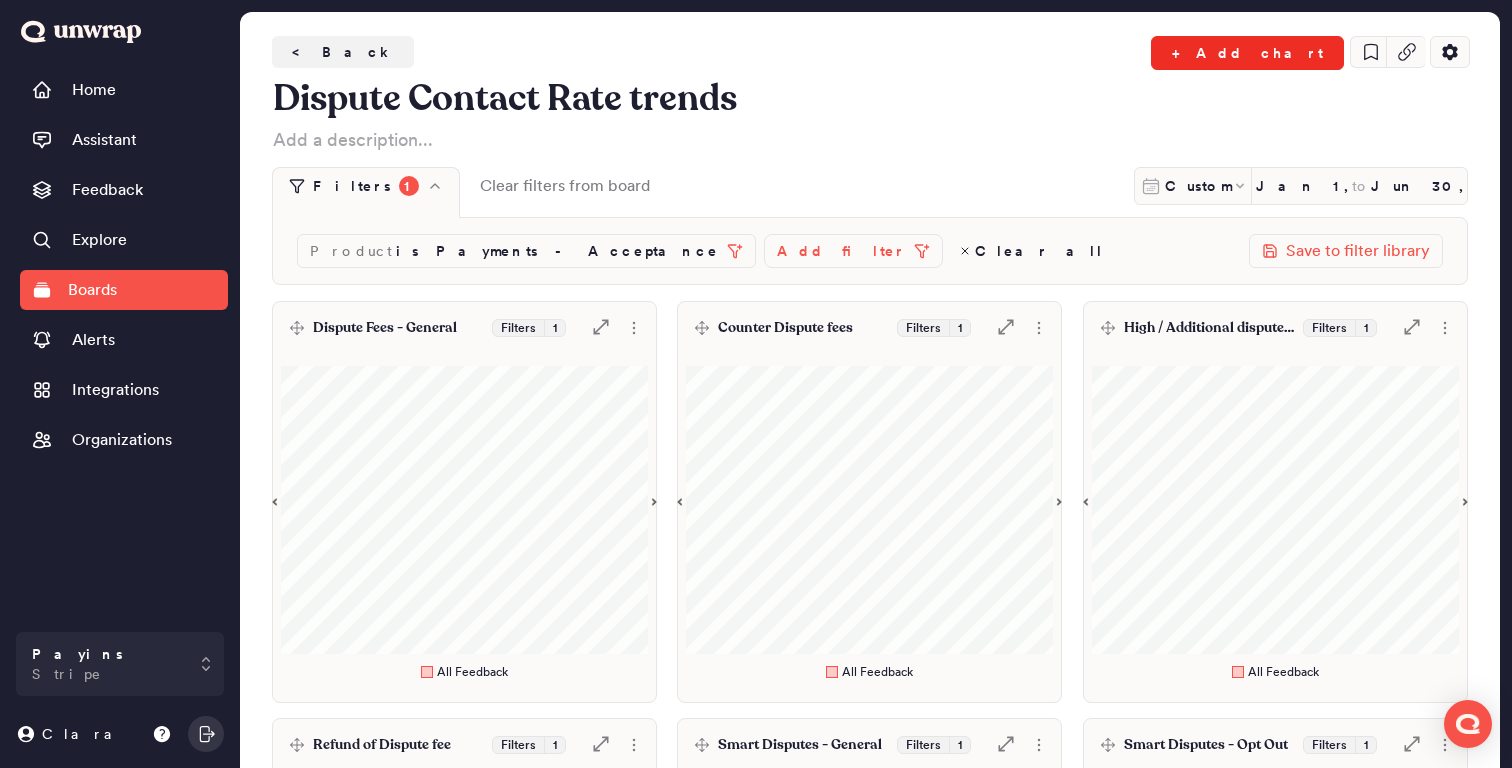 click on "+ Add chart" at bounding box center (1247, 53) 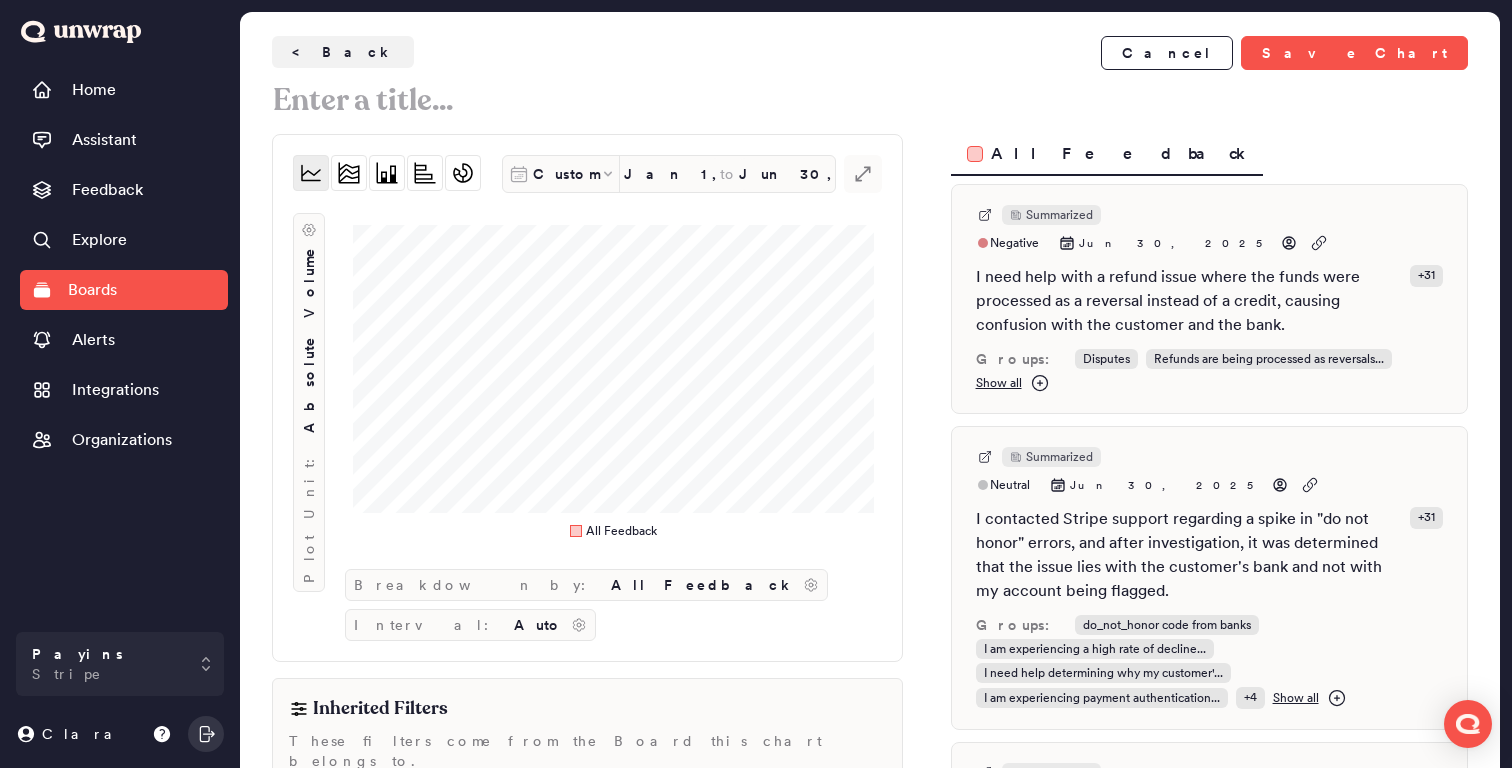 click on "< Back Cancel Save Chart Custom Jan 1, 2025 to Jun 30, 2025
.st0 {
fill: #7e7d82;
}
Plot Unit: Absolute Volume All Feedback Breakdown by: All Feedback Interval: Auto Inherited Filters These filters come from the Board this chart belongs to. Product is   Payments - Acceptance Data view: ****** Add filter + Add data view All Feedback Summarized Negative Jun 30, 2025 I need help with a refund issue where the funds were processed as a reversal instead of a credit, causing confusion with the customer and the bank.    + 31 Groups: Disputes Refunds are being processed as reversals... Show all Summarized Neutral Jun 30, 2025 I contacted Stripe support regarding a spike in "do not honor" errors, and after investigation, it was determined that the issue lies with the customer's bank and not with my account being flagged.    + 31 Groups: do_not_honor code from banks I am experiencing a high rate of decline... I need help determining why my customer'... + 4 Show all Summarized Neutral    + 31" at bounding box center (870, 501) 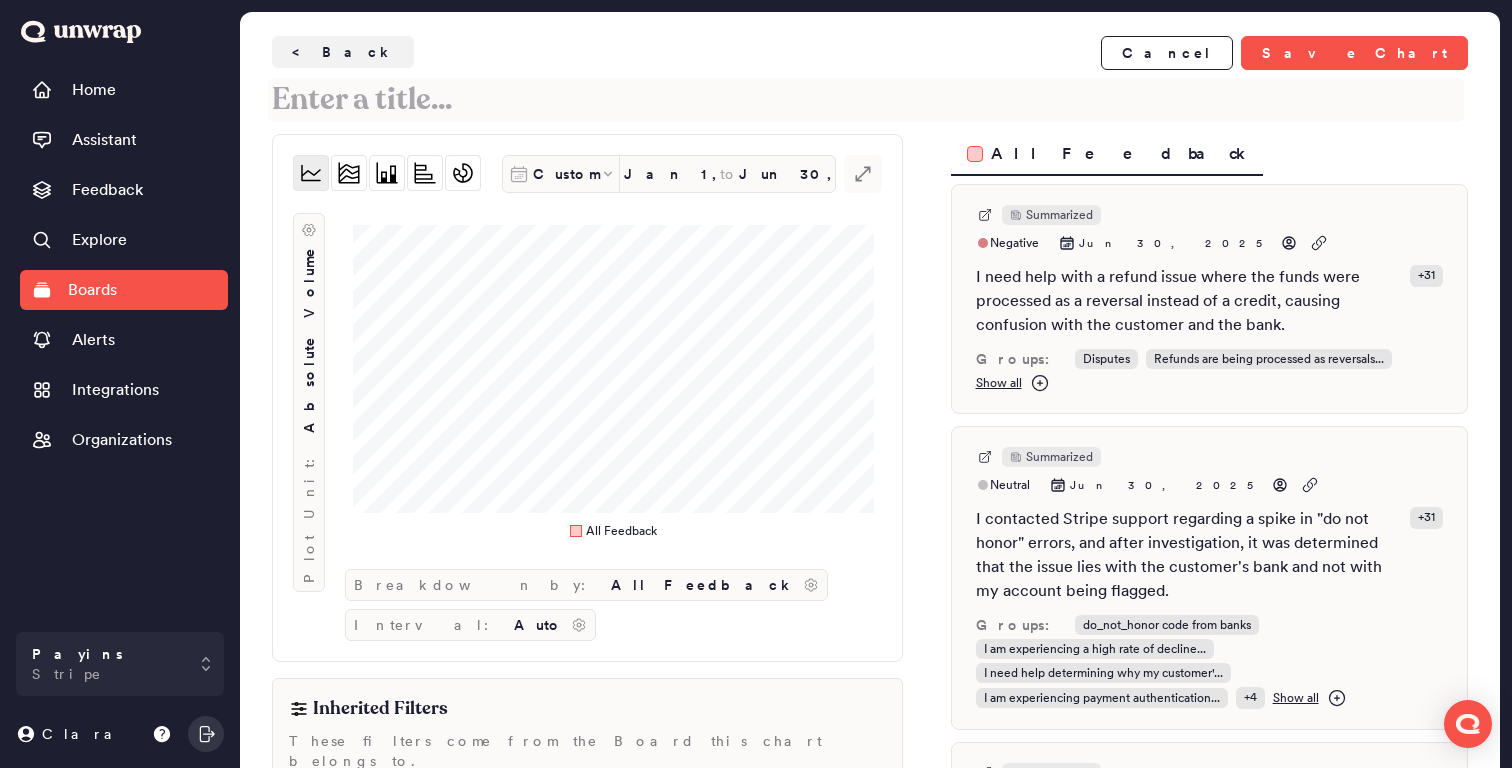 click at bounding box center [866, 100] 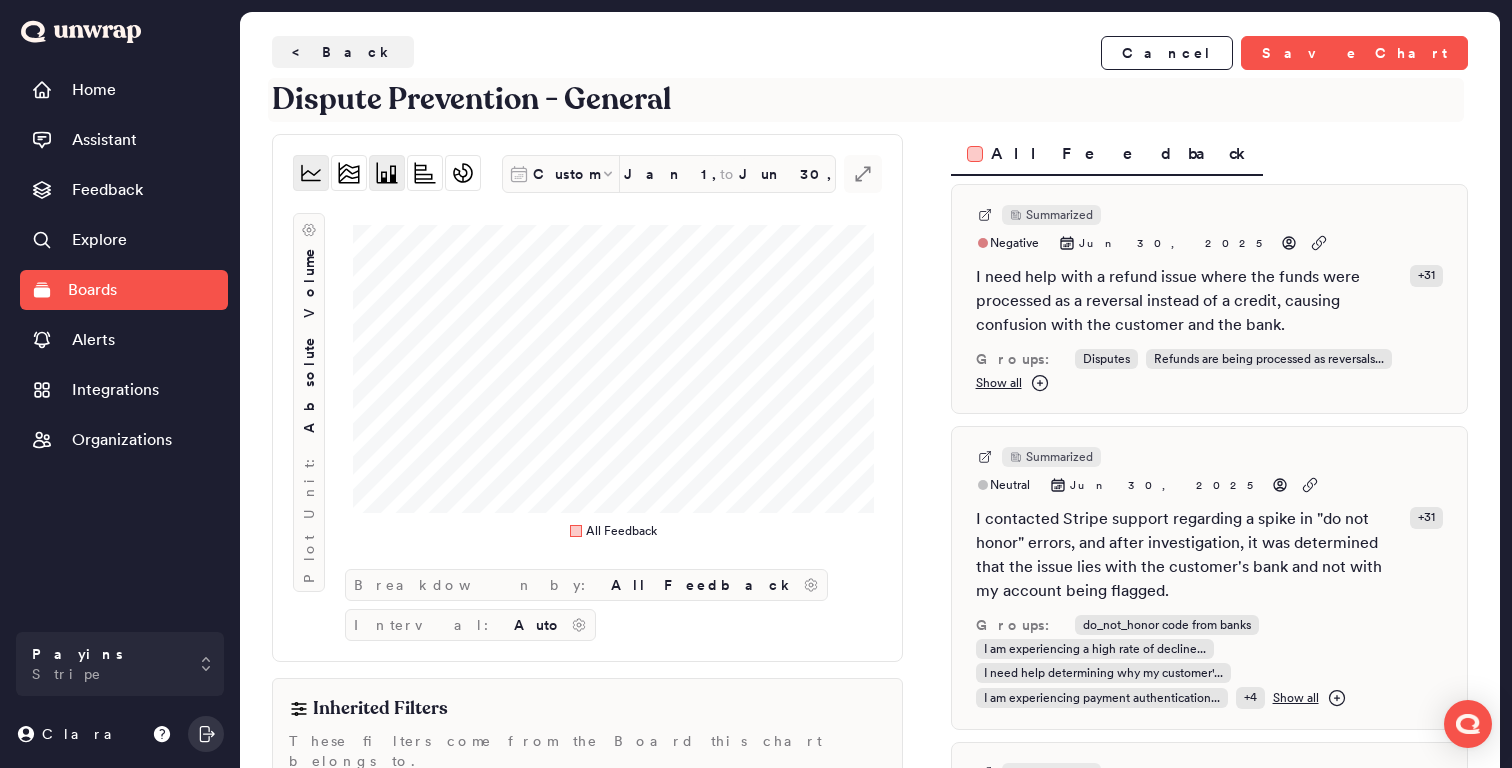 scroll, scrollTop: 158, scrollLeft: 0, axis: vertical 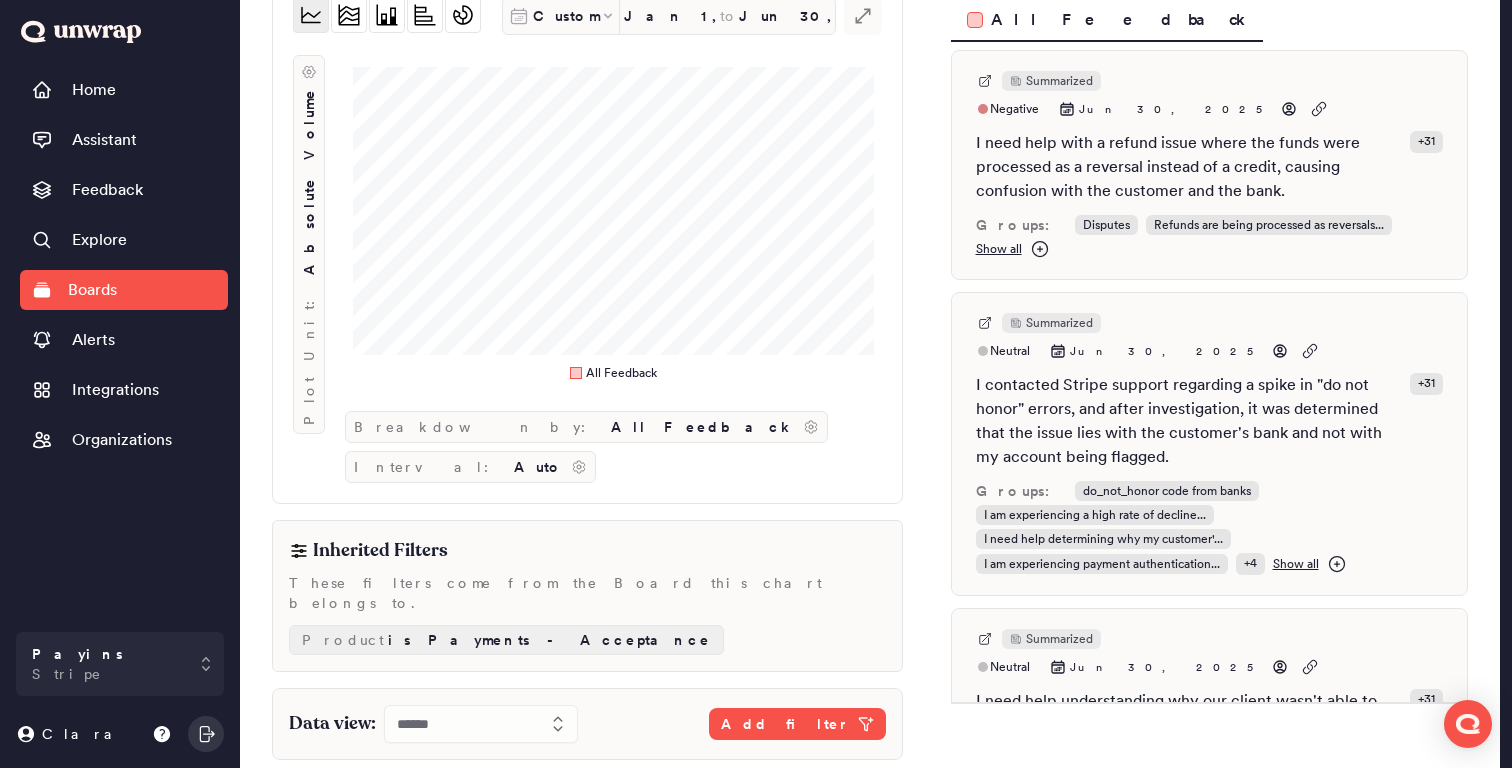 type on "Dispute Prevention - General" 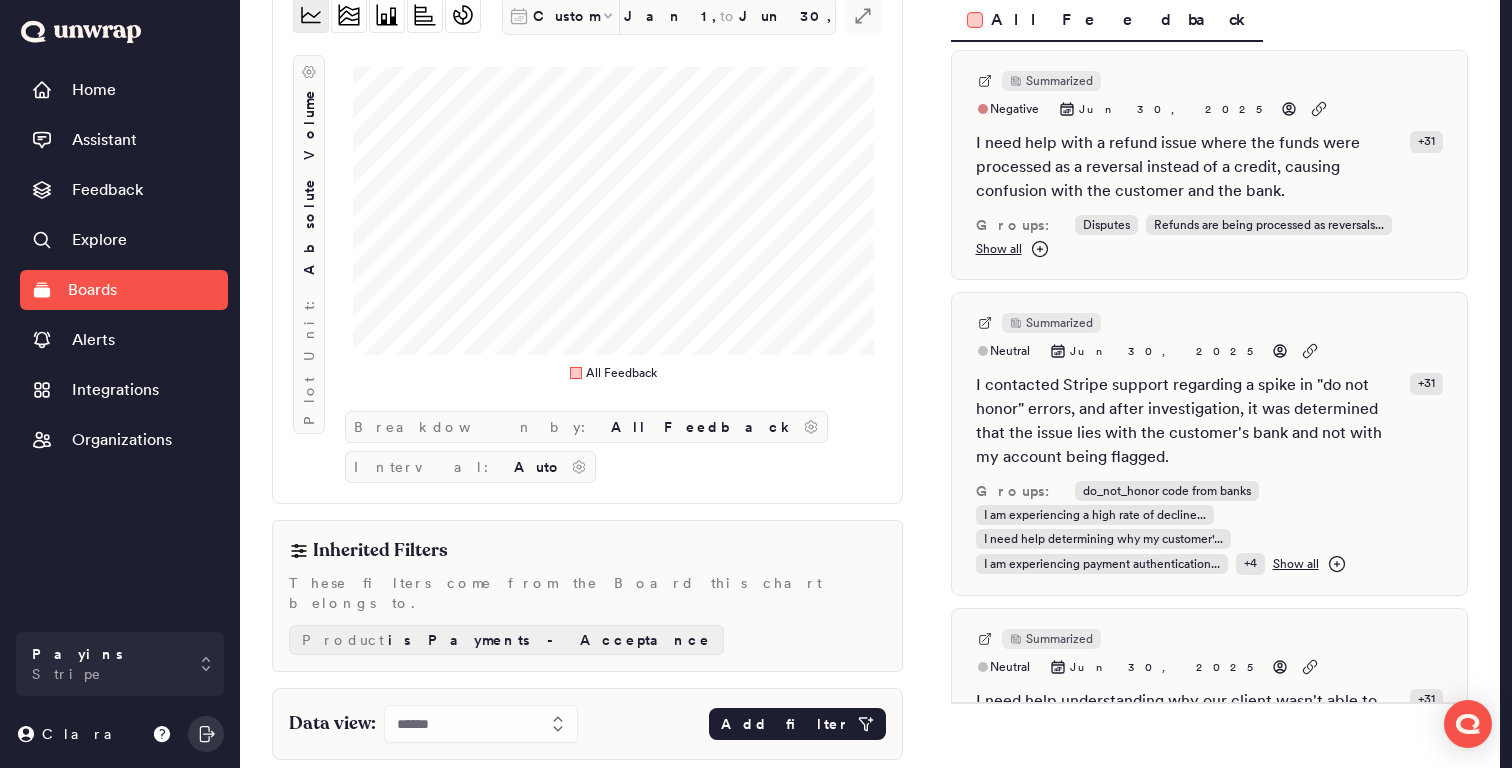 click on "Add filter" at bounding box center [785, 724] 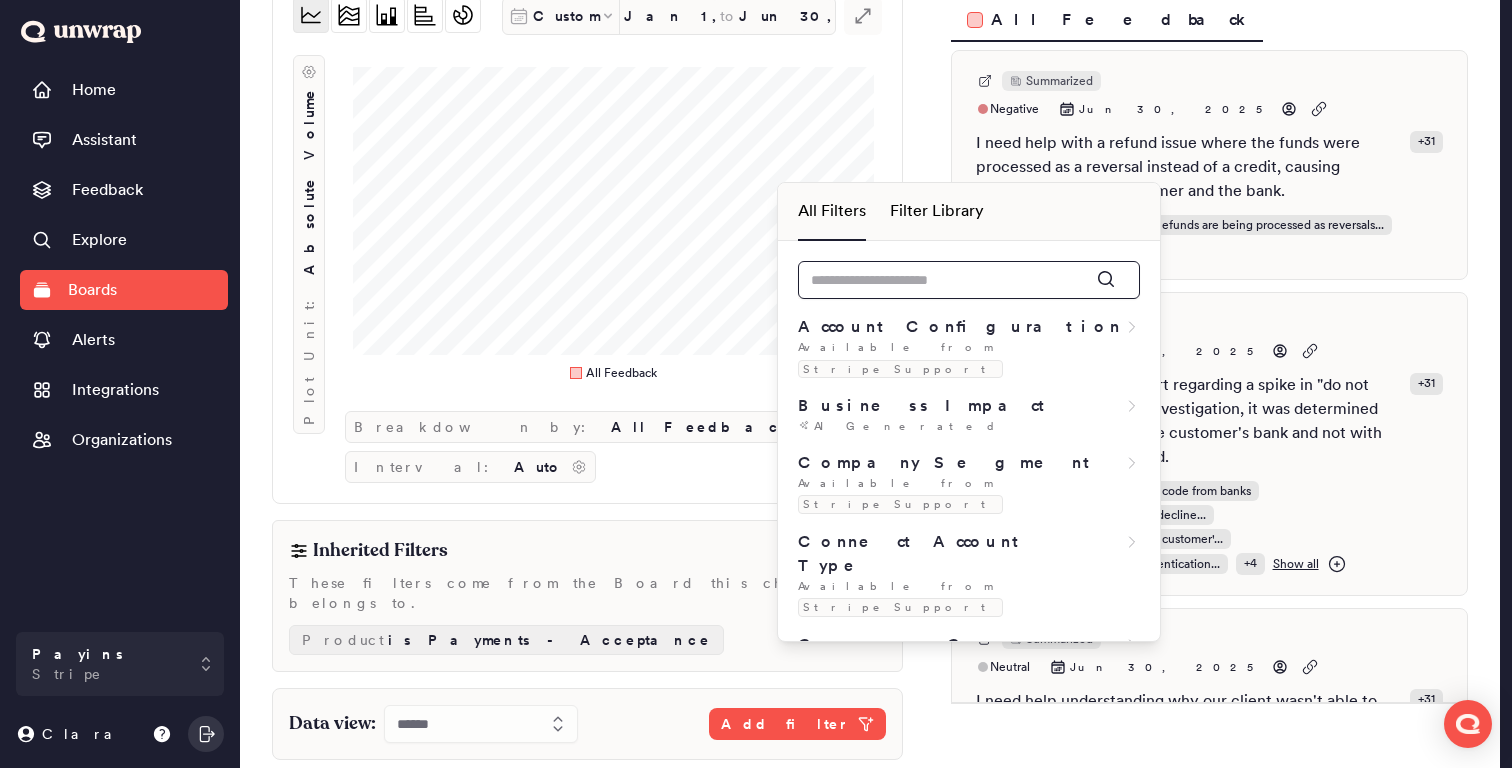 click at bounding box center (969, 280) 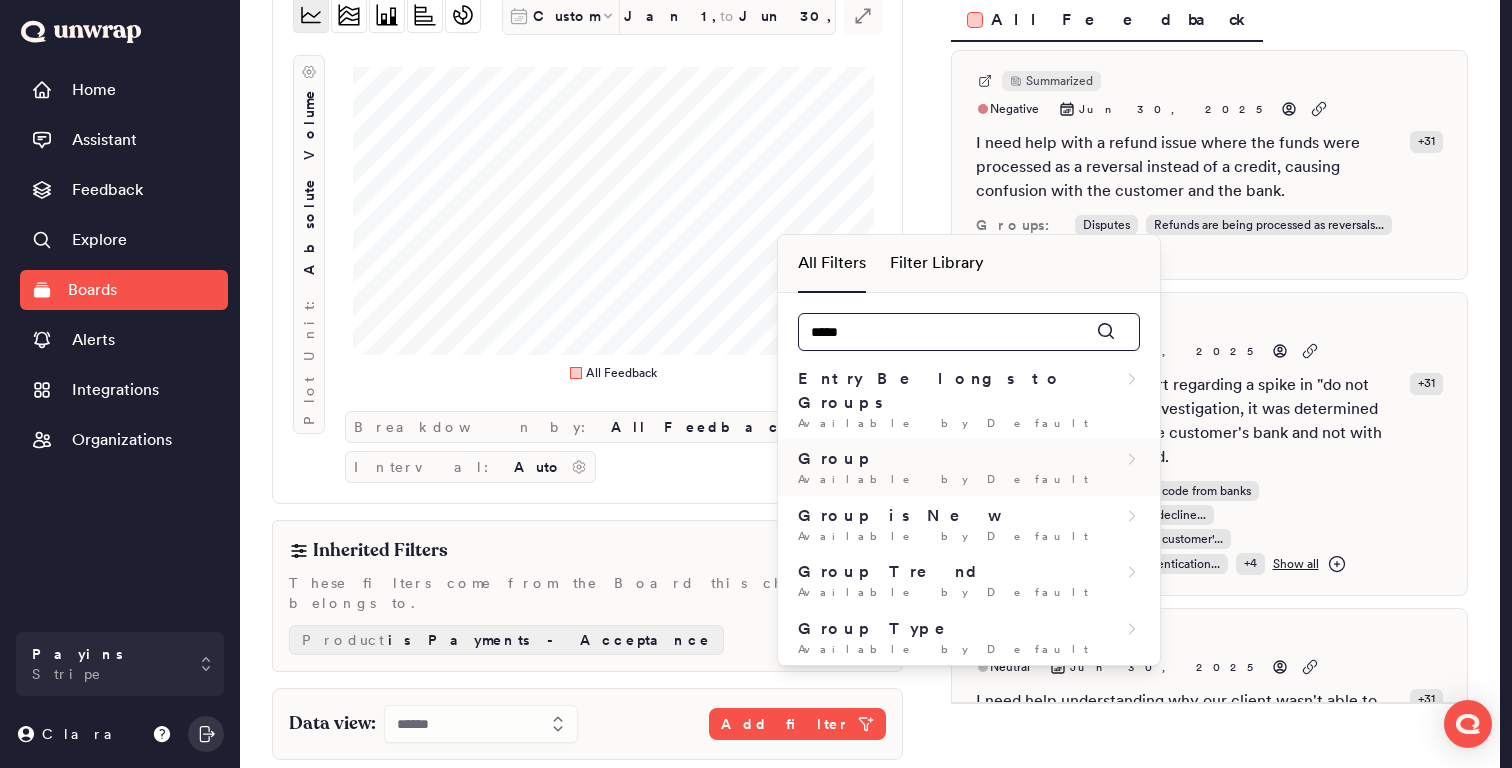 type on "*****" 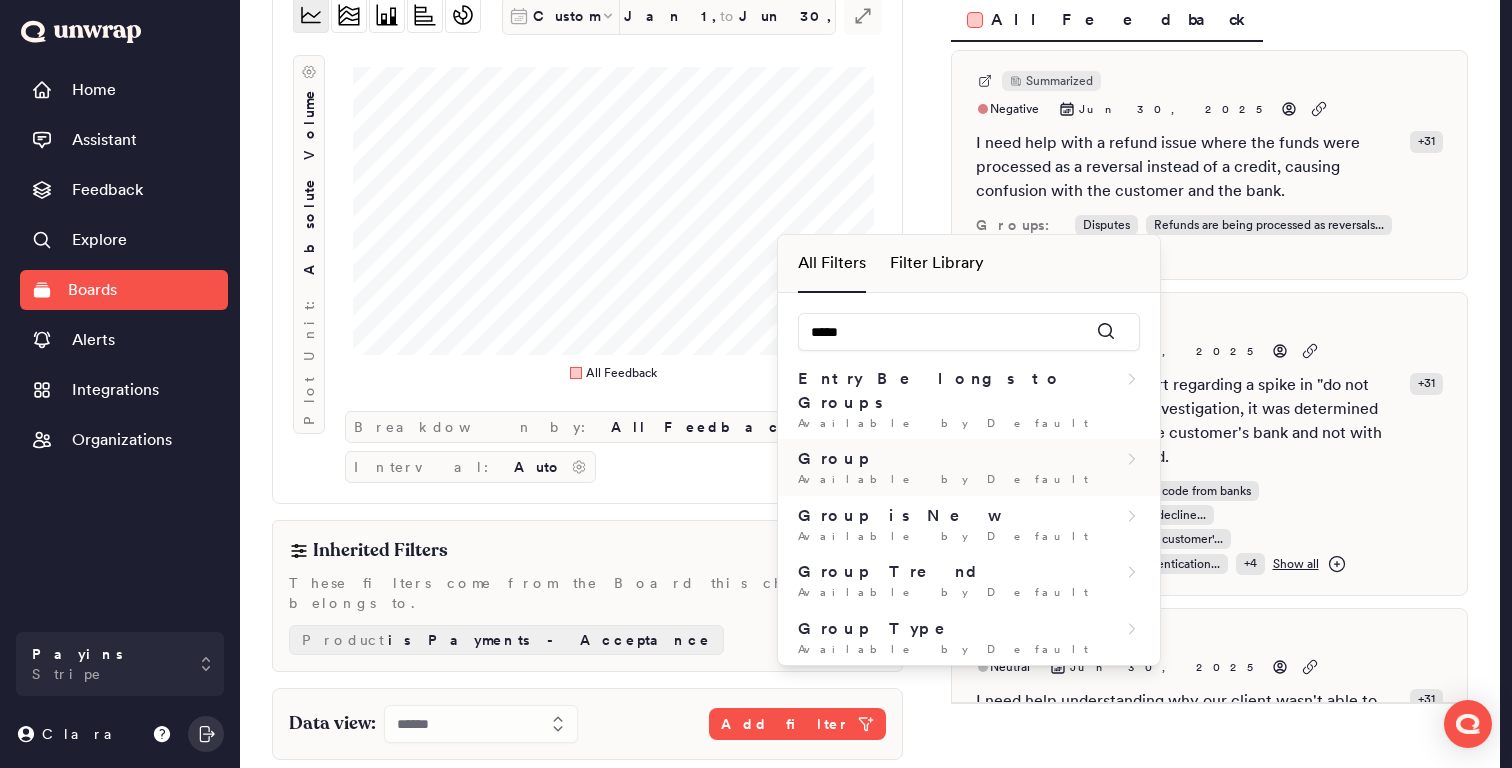 click on "Group" at bounding box center (969, 459) 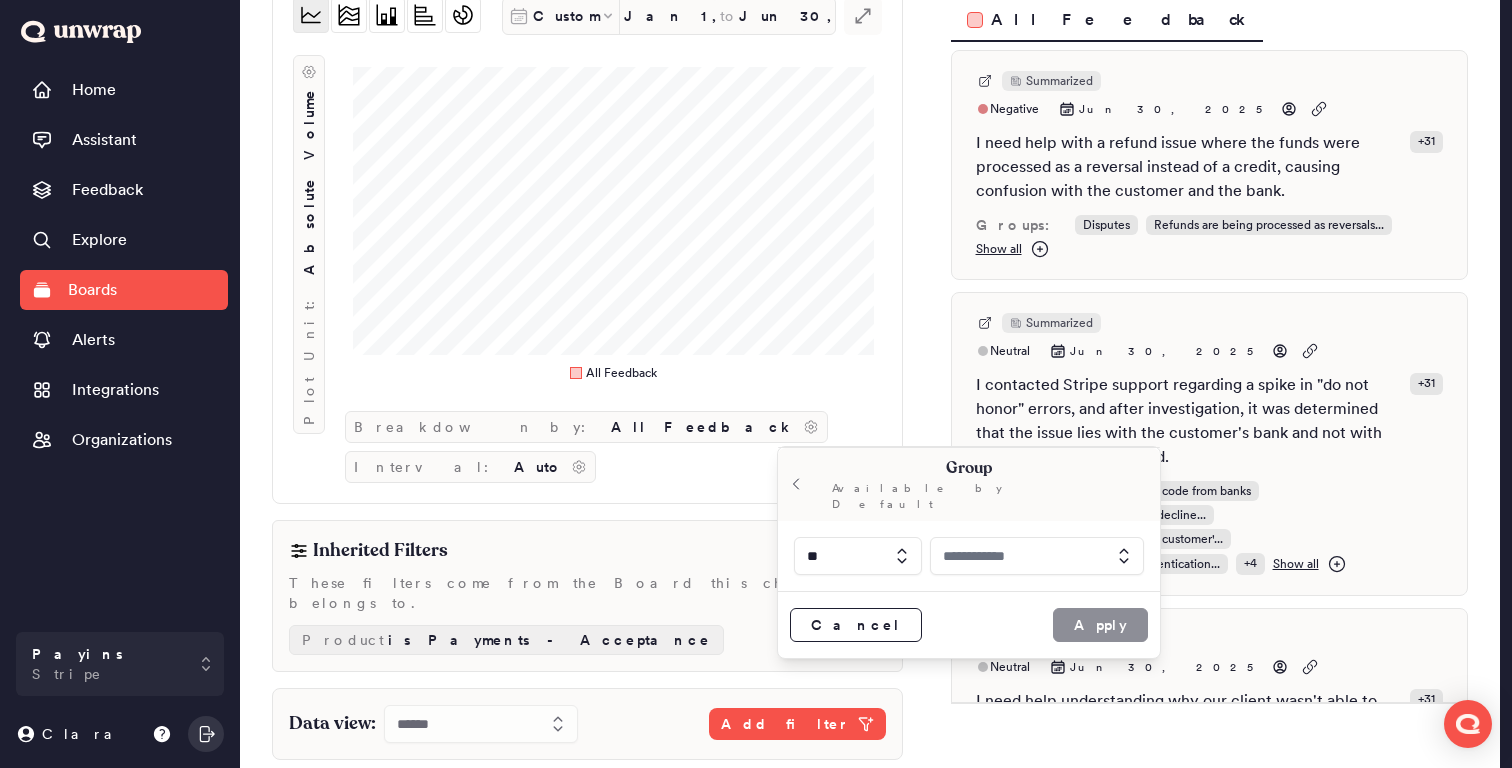 click at bounding box center [1037, 556] 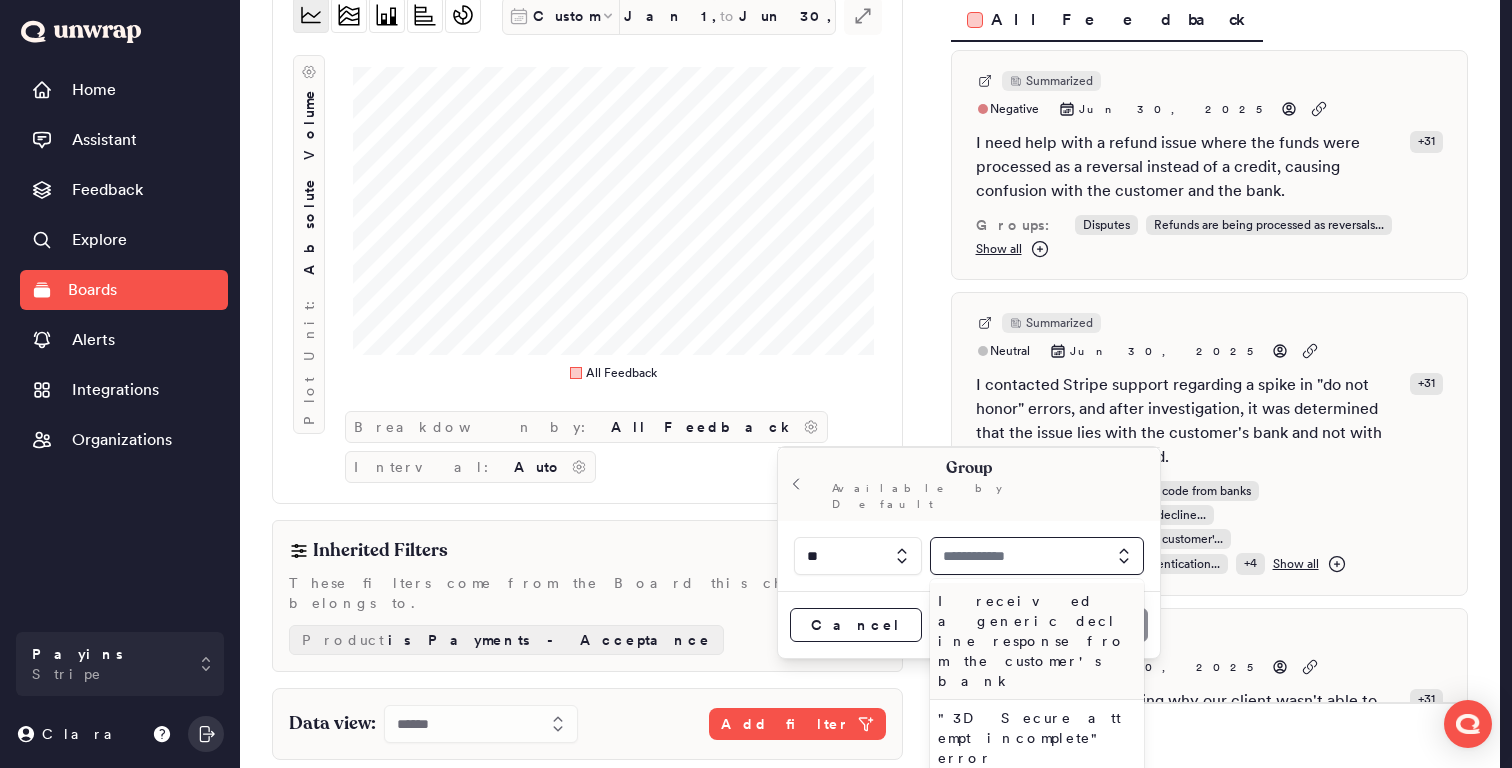 type on "*" 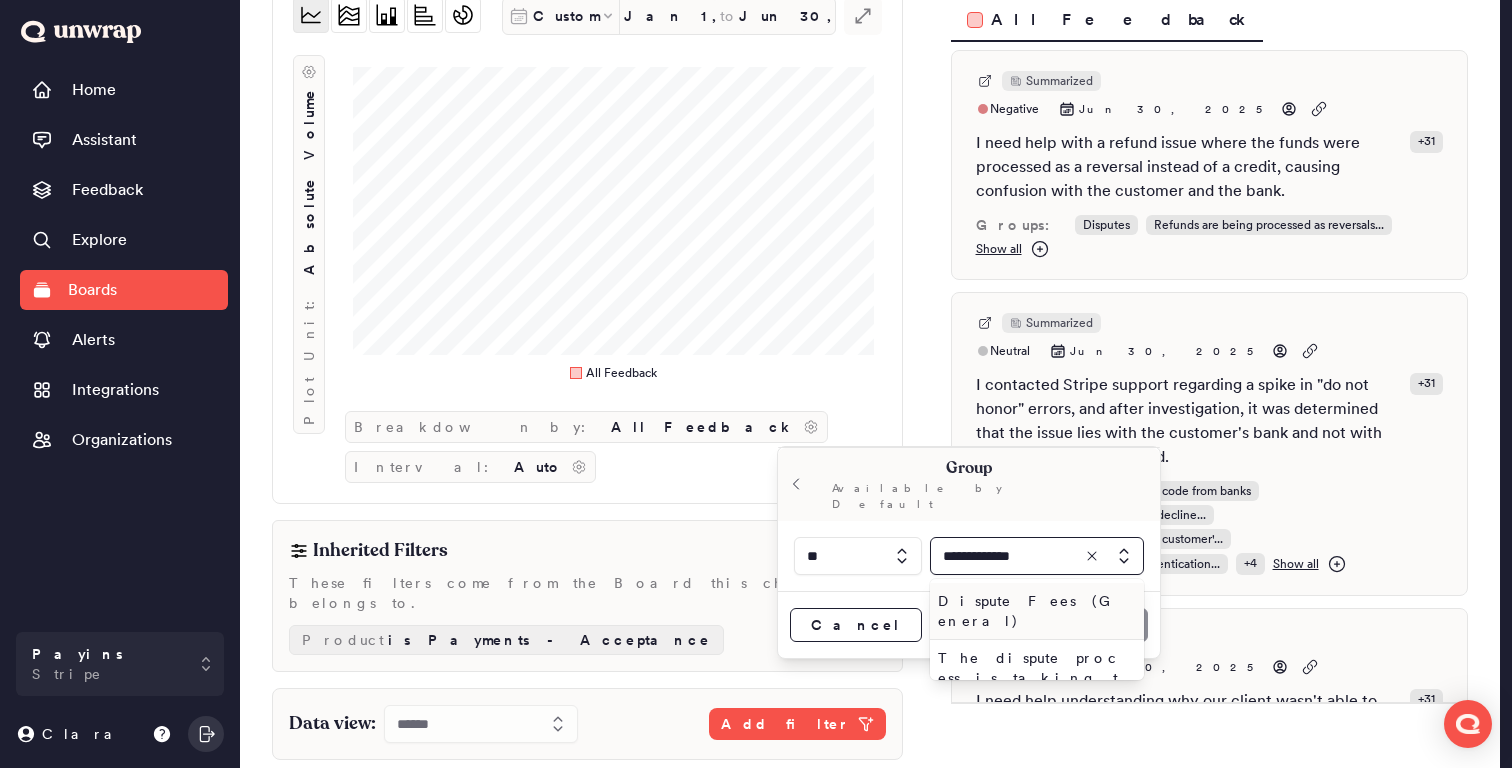 type on "**********" 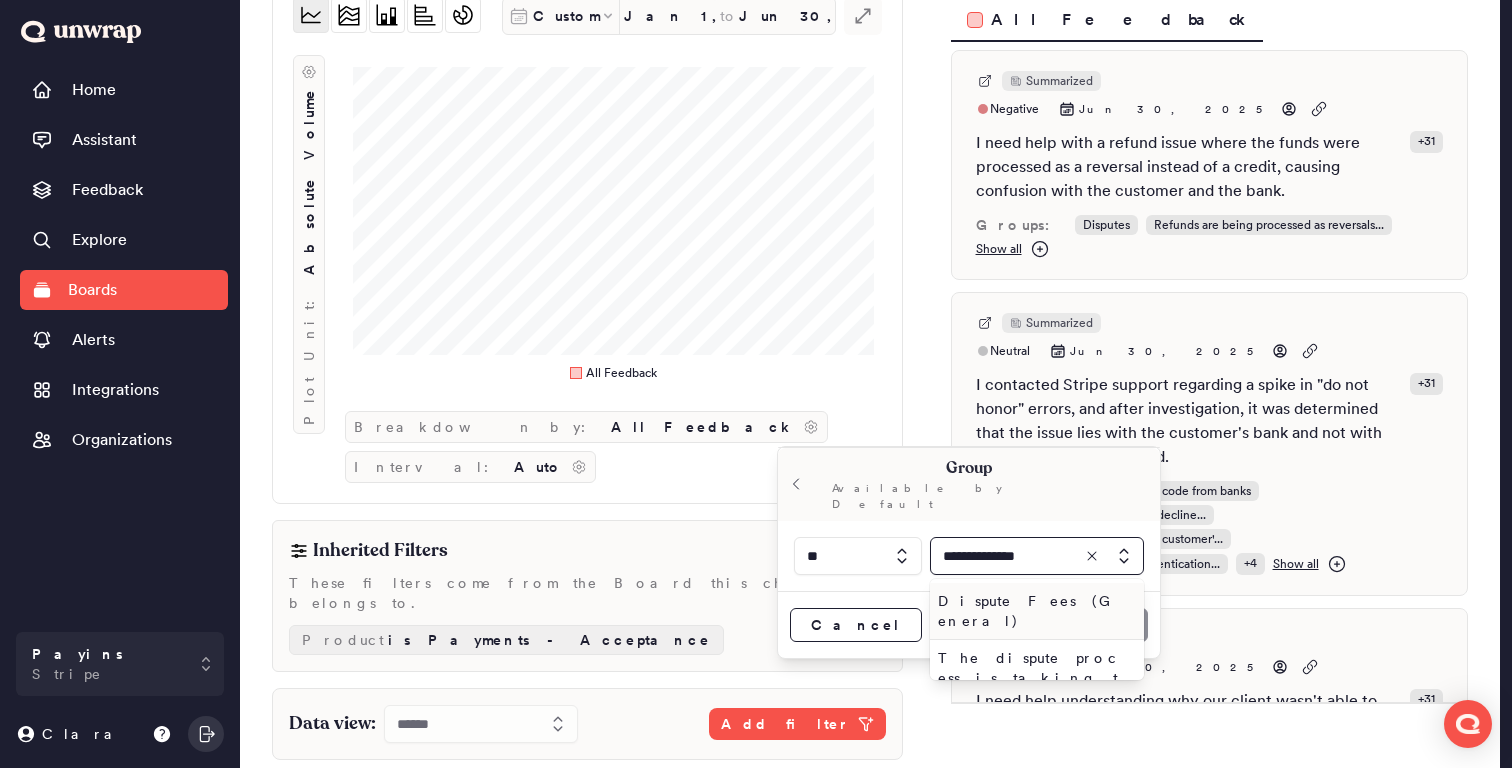 type 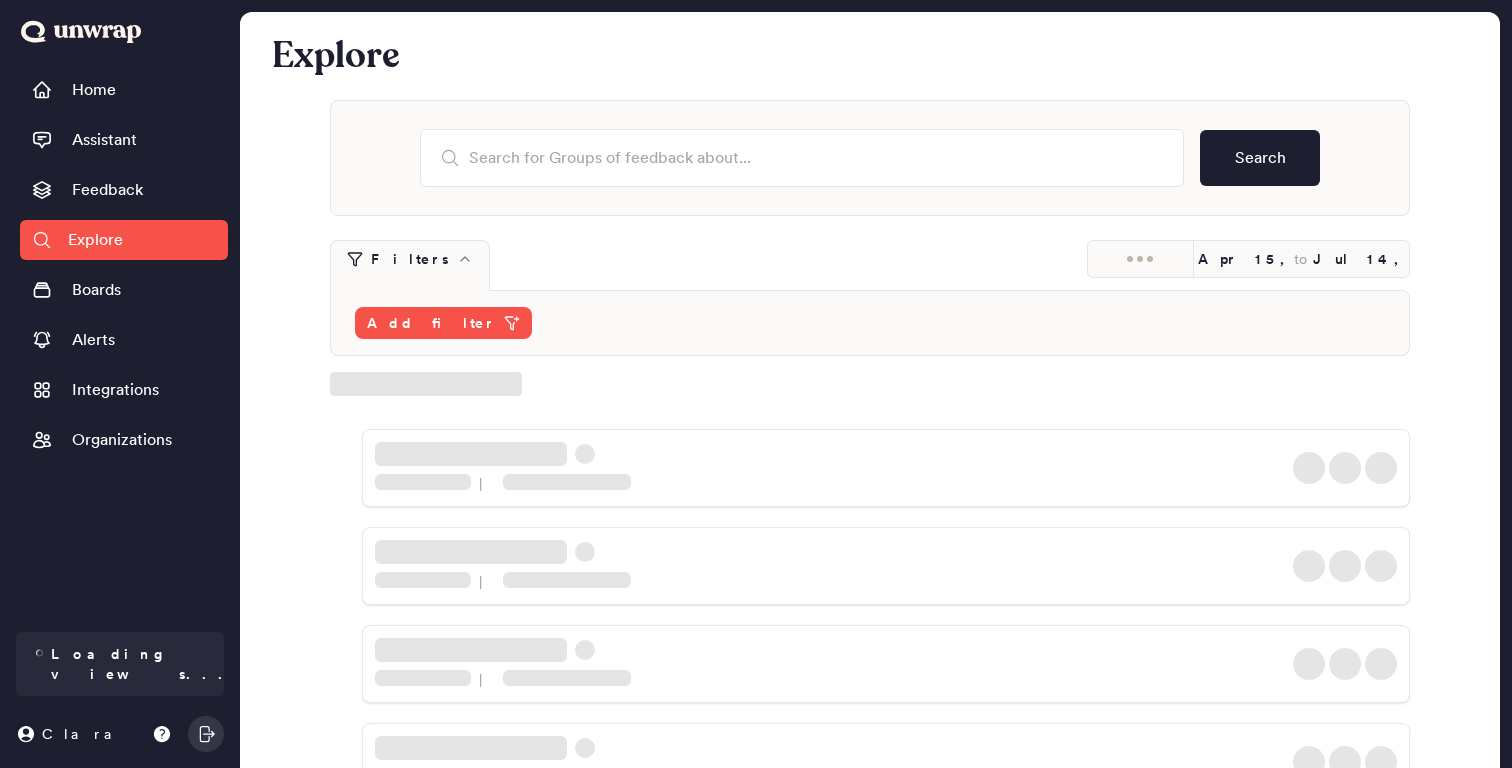 scroll, scrollTop: 0, scrollLeft: 0, axis: both 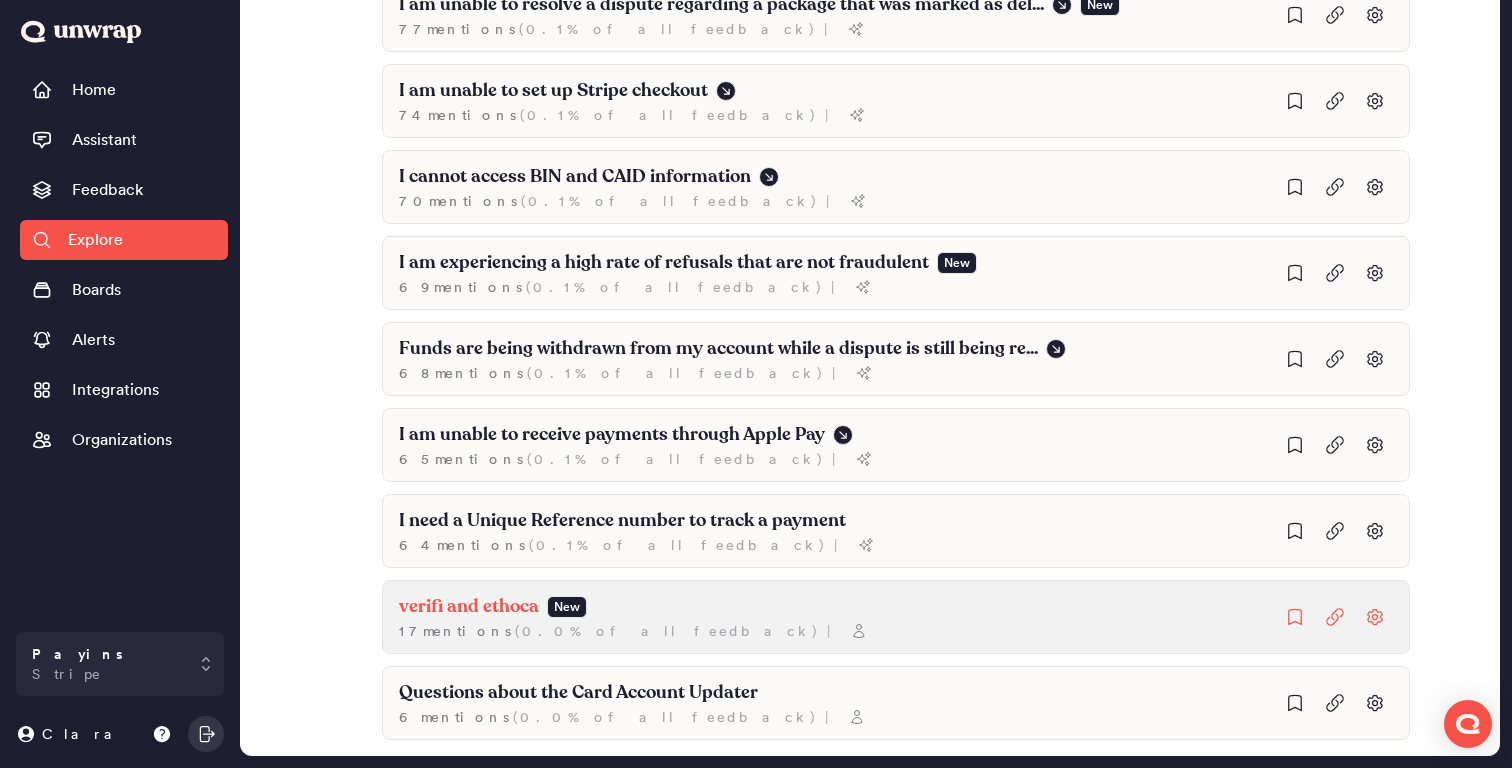 click on "verifi and ethoca New 17  mention s   ( 0.0% of all feedback ) |" at bounding box center [1136, -2191] 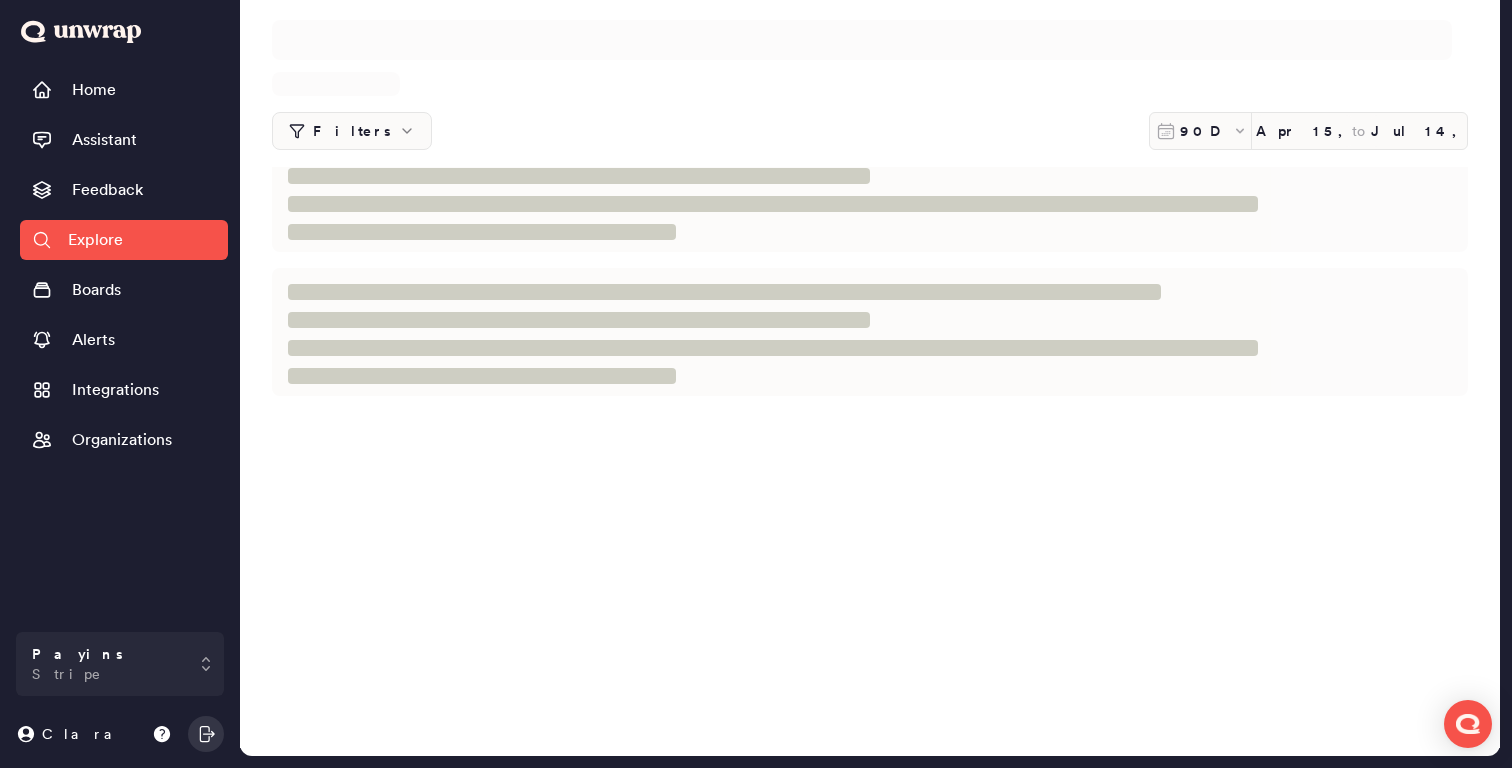 scroll, scrollTop: 0, scrollLeft: 0, axis: both 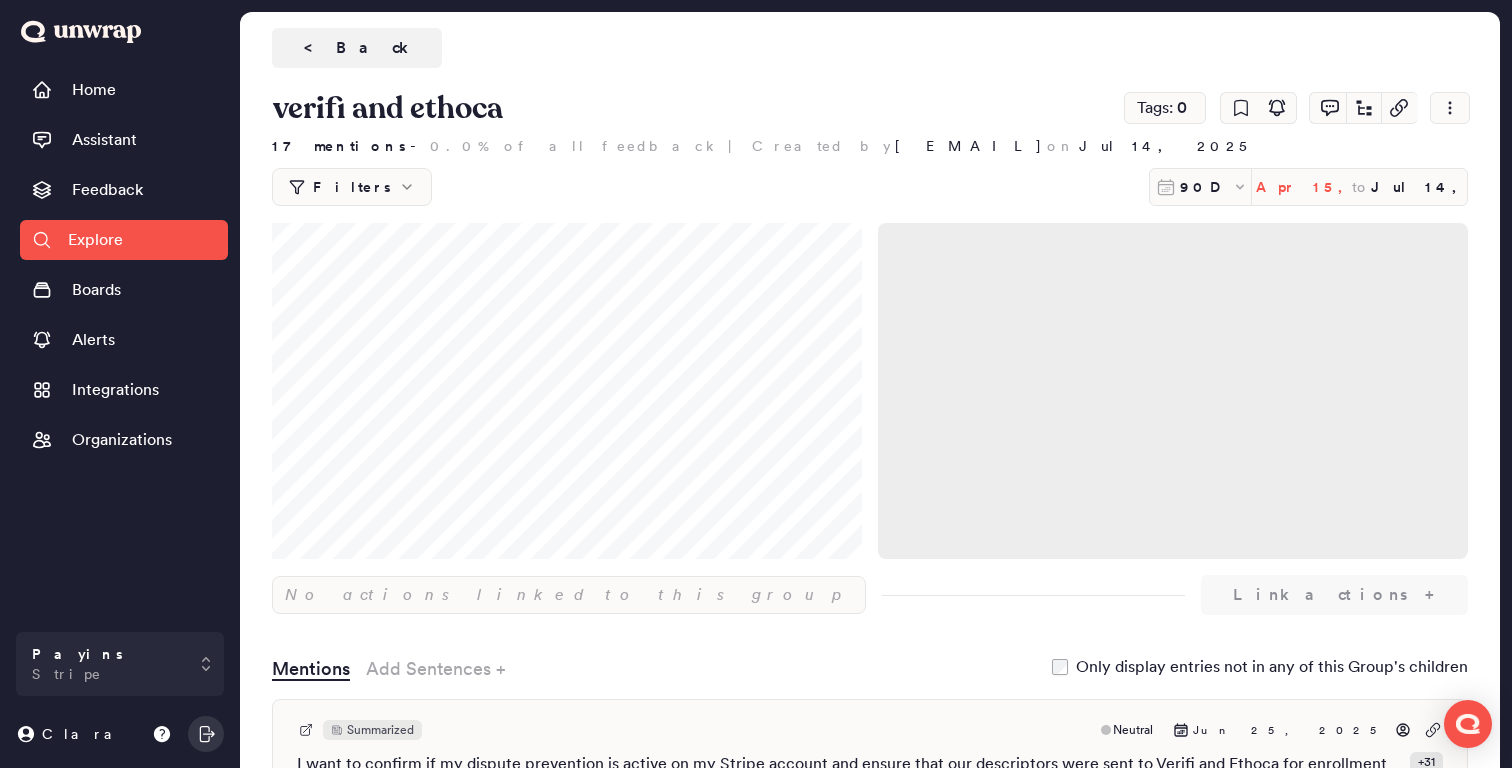 click on "[DATE] [MONTH] [DAY], [YEAR] to [MONTH] [DAY], [YEAR]" at bounding box center (1308, 187) 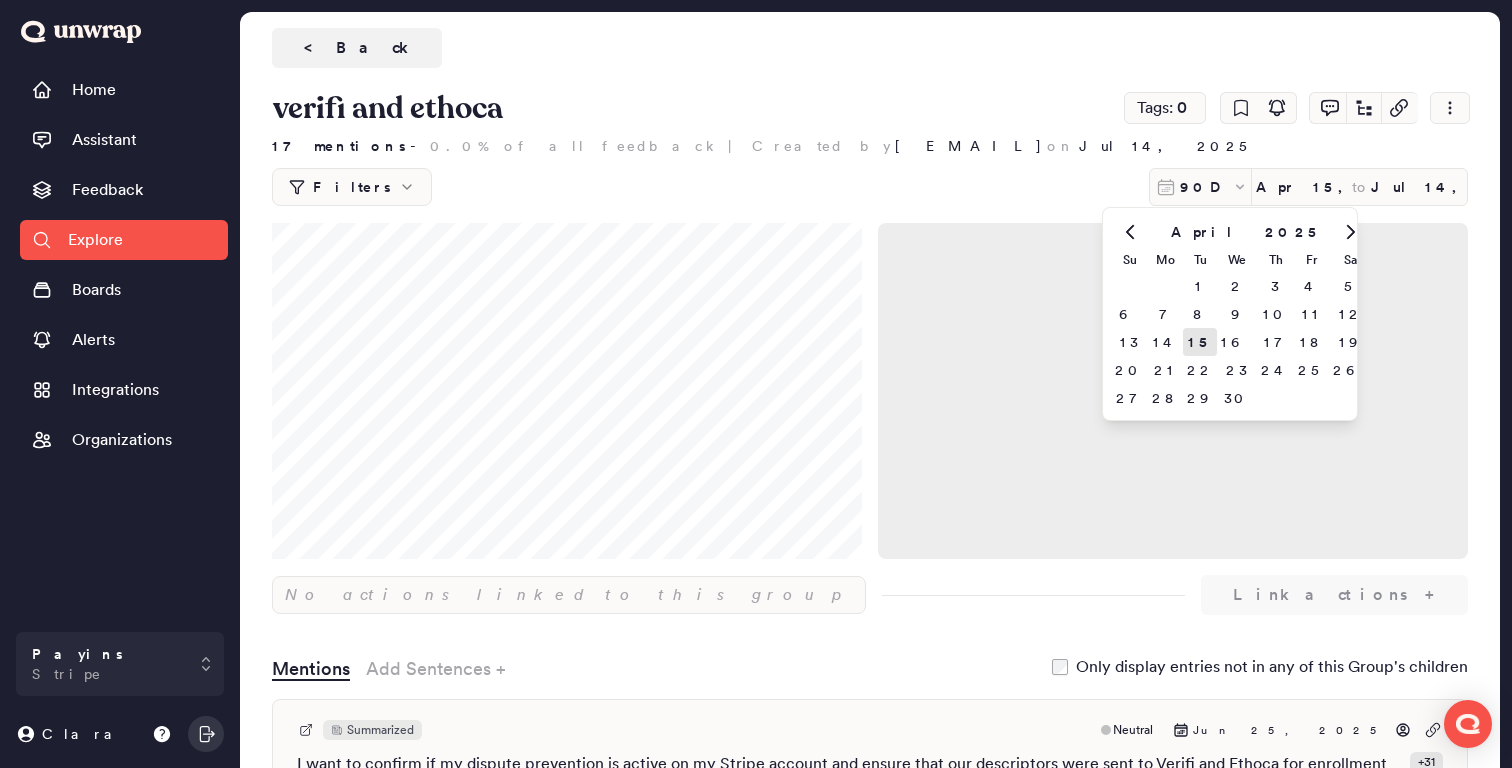 click at bounding box center (1129, 232) 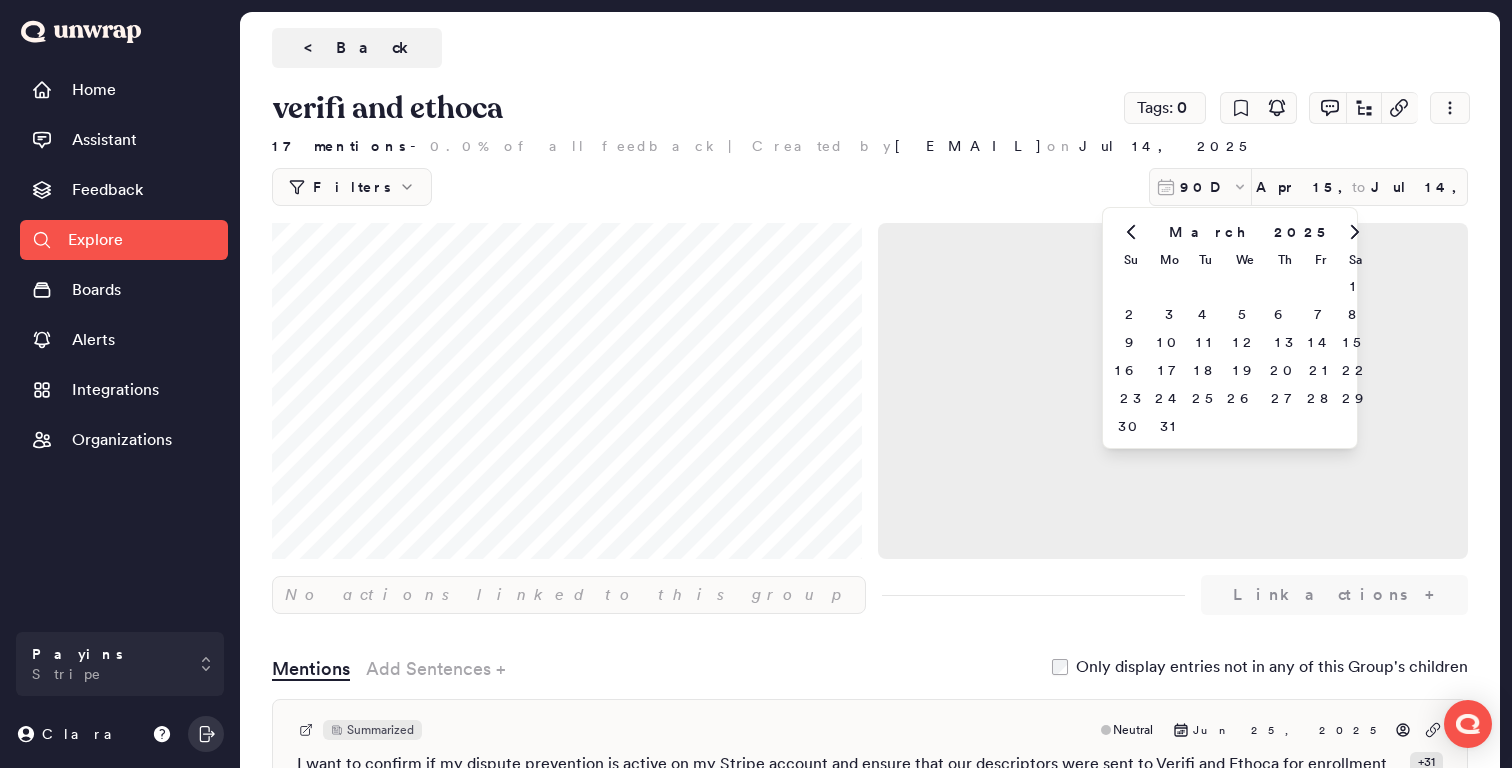 click at bounding box center (1131, 232) 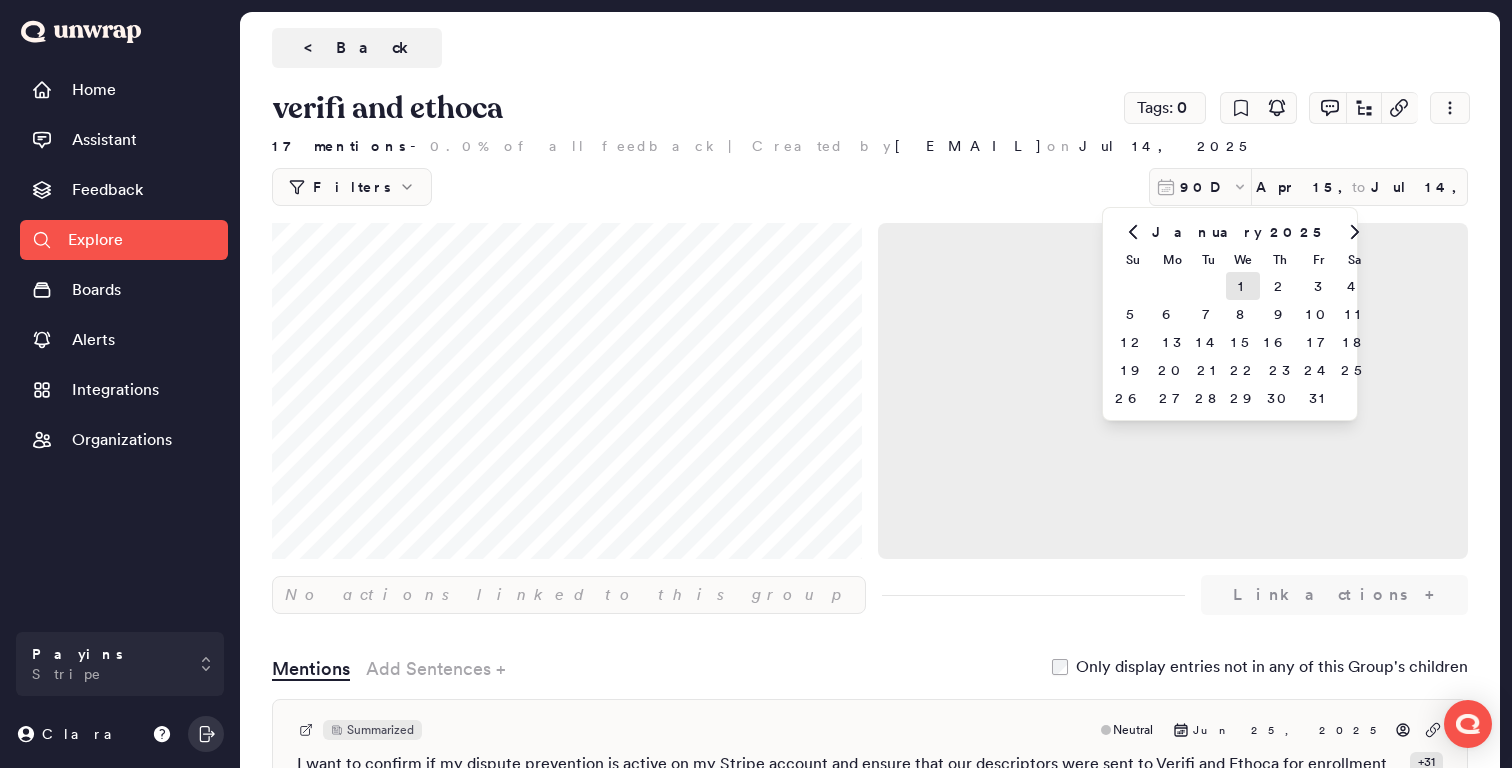 click on "1" at bounding box center (1243, 286) 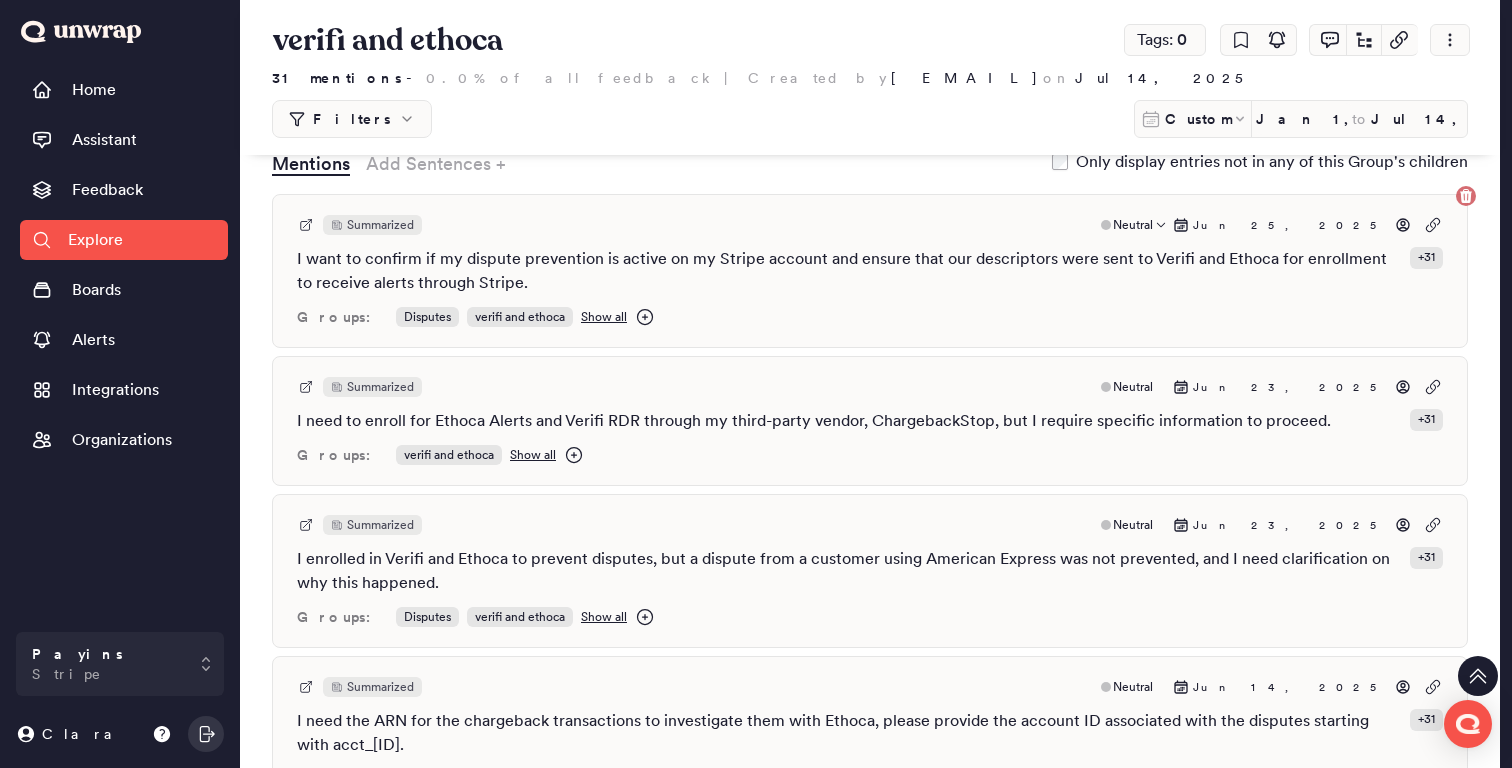 scroll, scrollTop: 503, scrollLeft: 0, axis: vertical 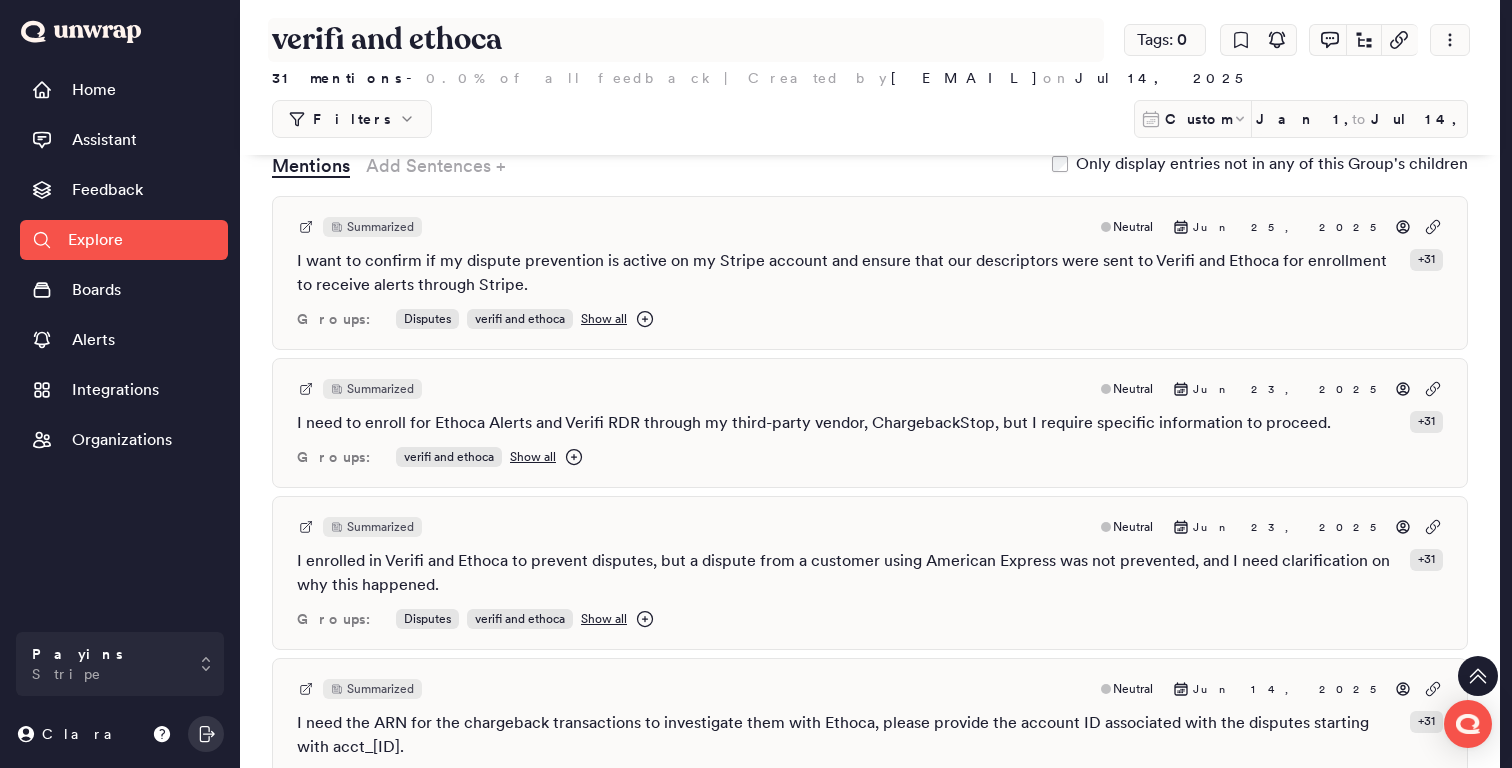 click on "verifi and ethoca" at bounding box center [686, 40] 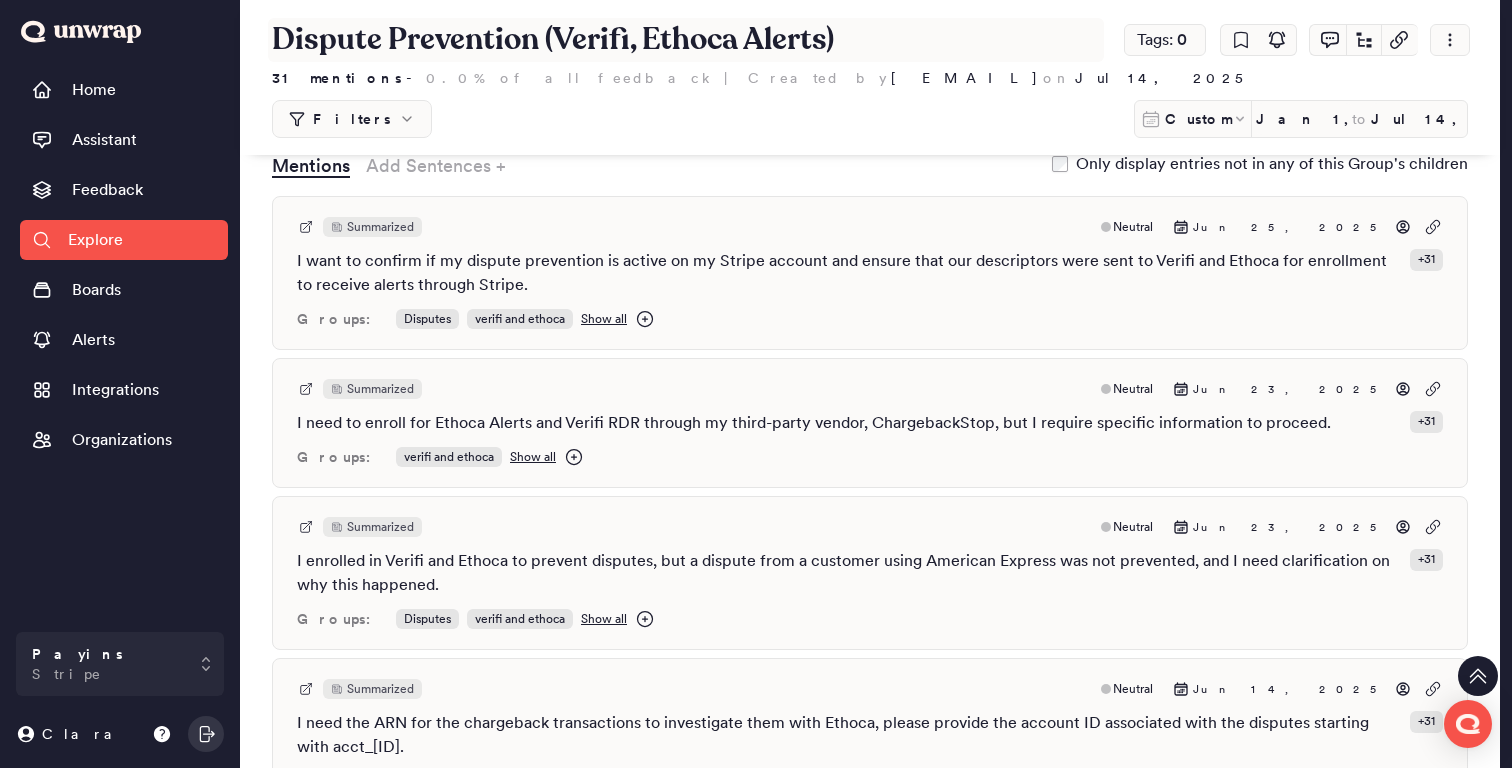 type on "Dispute Prevention (Verifi, Ethoca Alerts)" 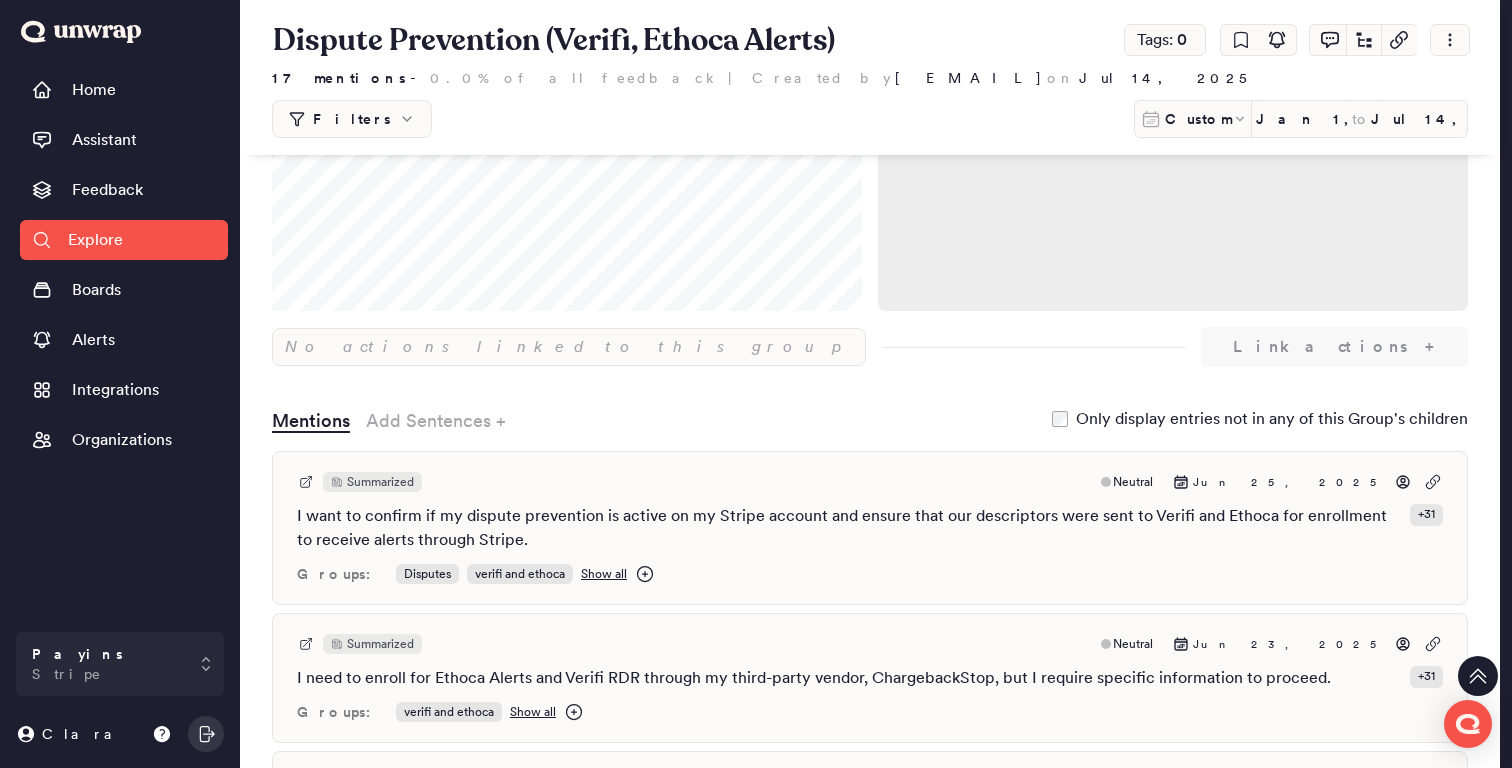scroll, scrollTop: 0, scrollLeft: 0, axis: both 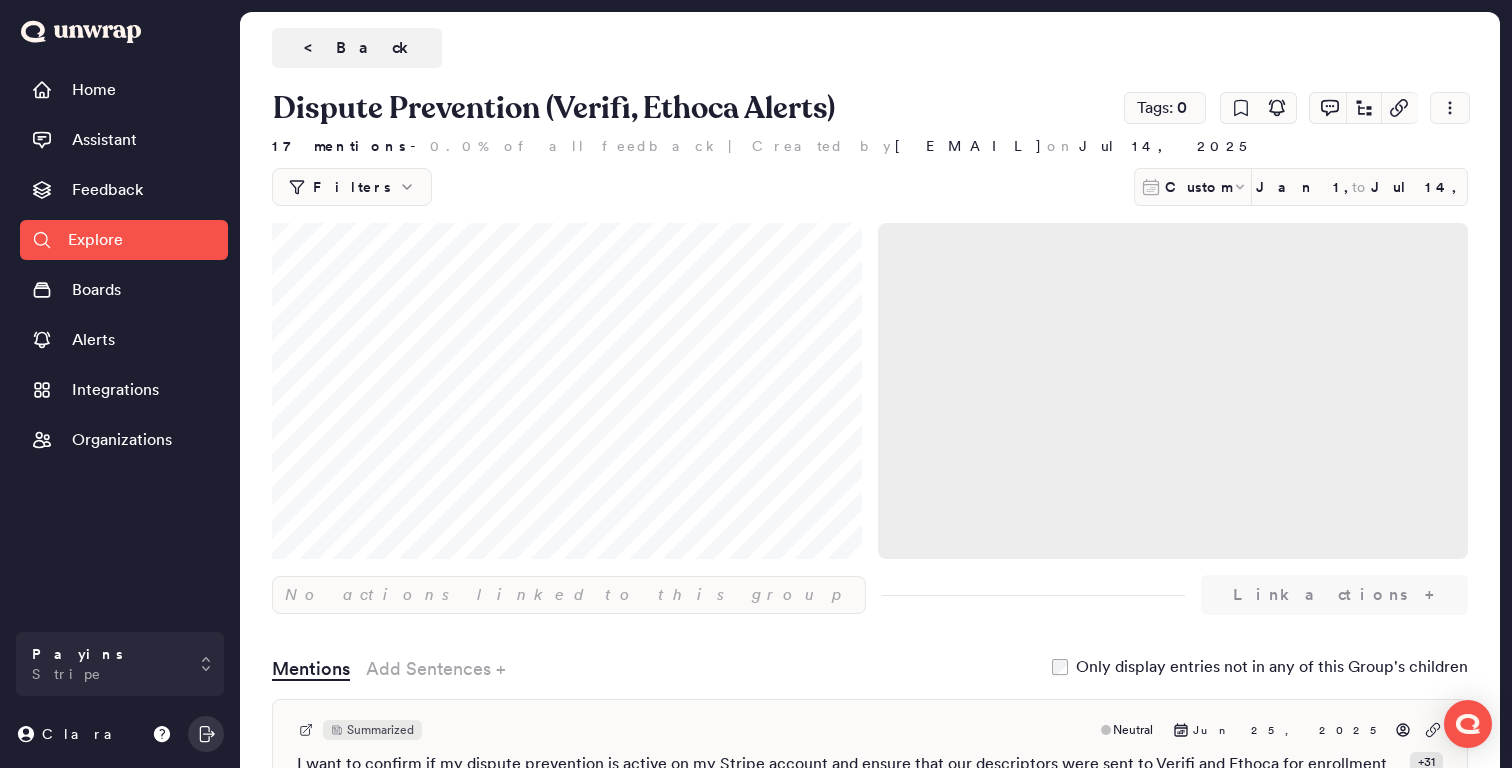 drag, startPoint x: 330, startPoint y: 54, endPoint x: 382, endPoint y: 70, distance: 54.405884 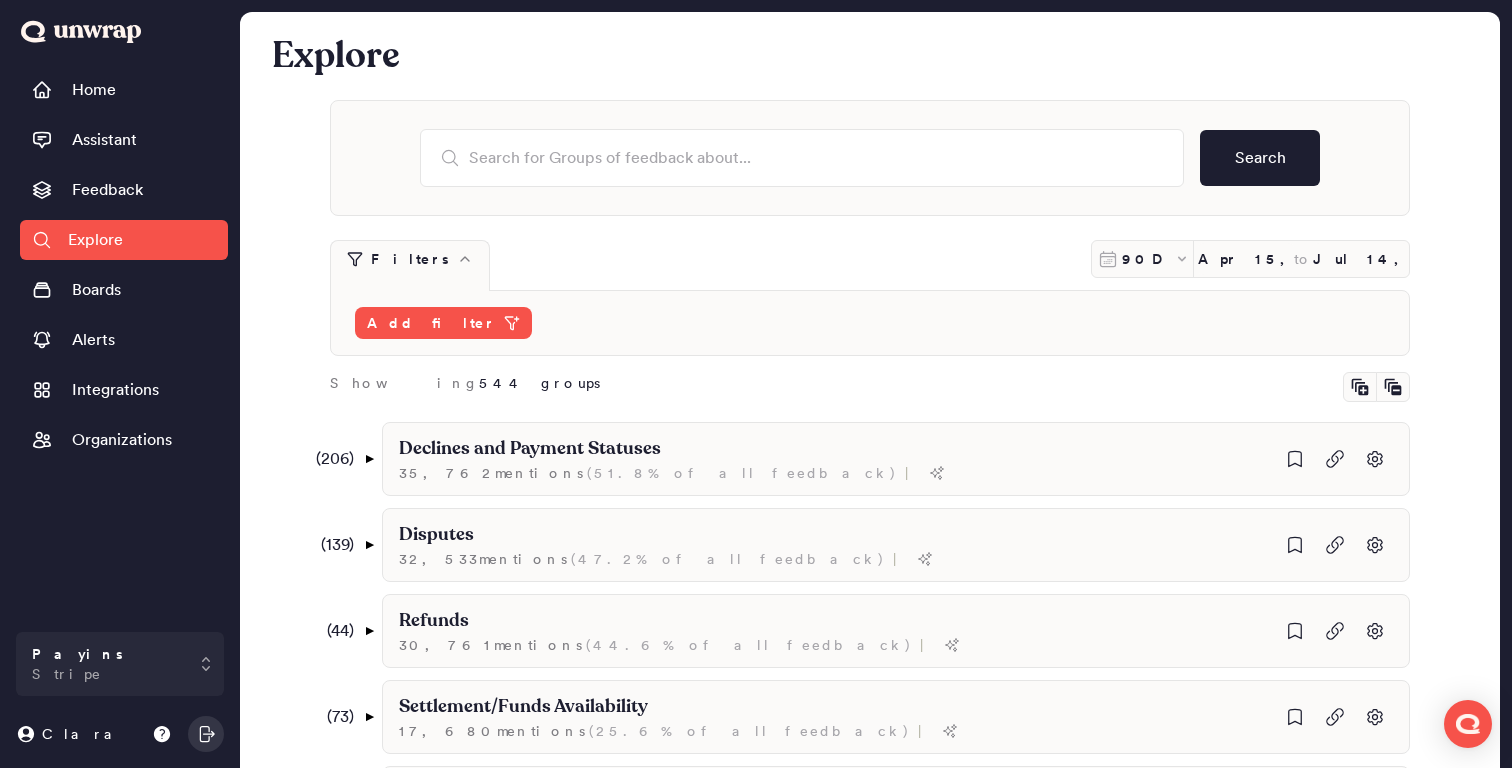 scroll, scrollTop: 3110, scrollLeft: 0, axis: vertical 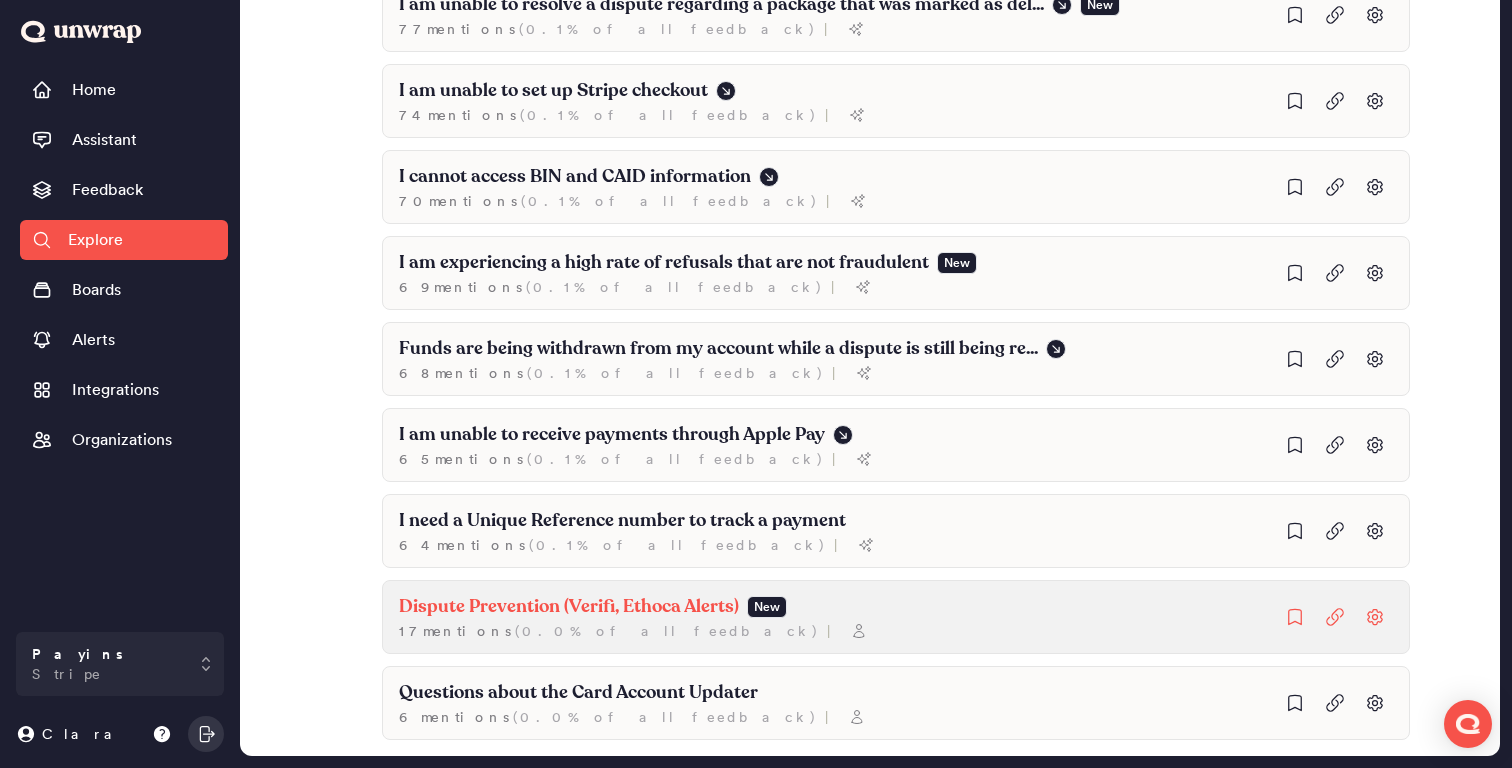 click on "Dispute Prevention (Verifi, Ethoca Alerts)" at bounding box center (530, -2661) 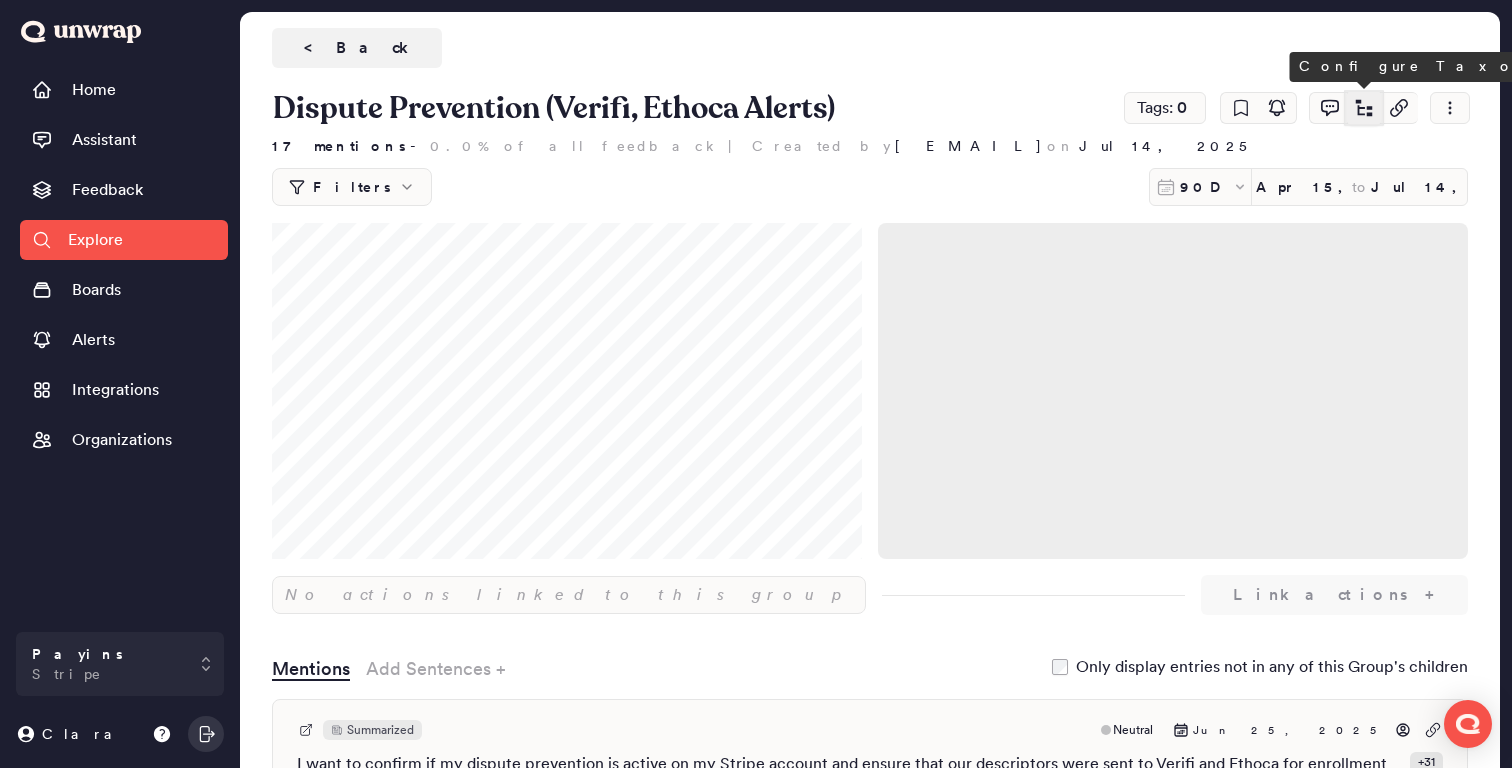 click 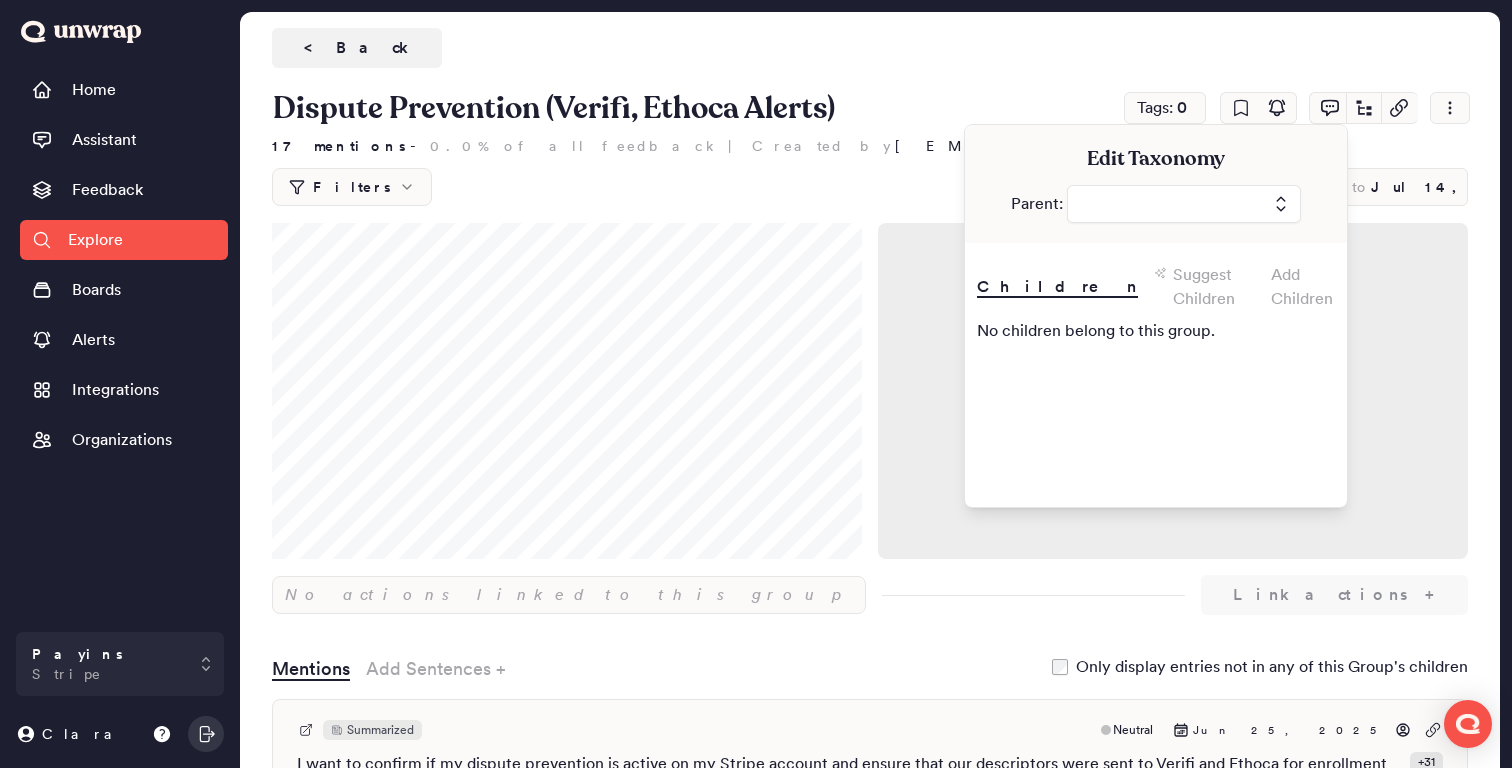 click at bounding box center (1184, 204) 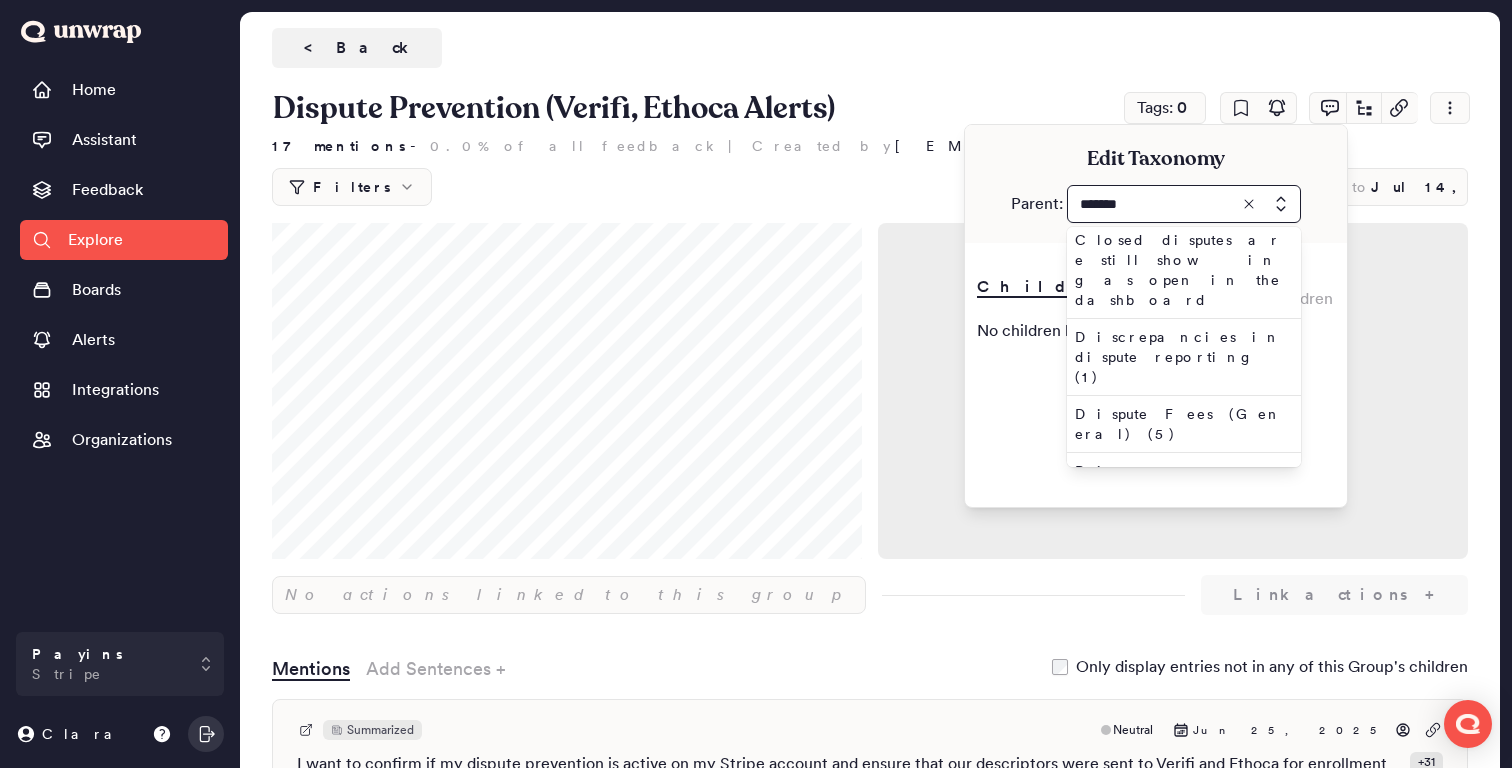 scroll, scrollTop: 69, scrollLeft: 0, axis: vertical 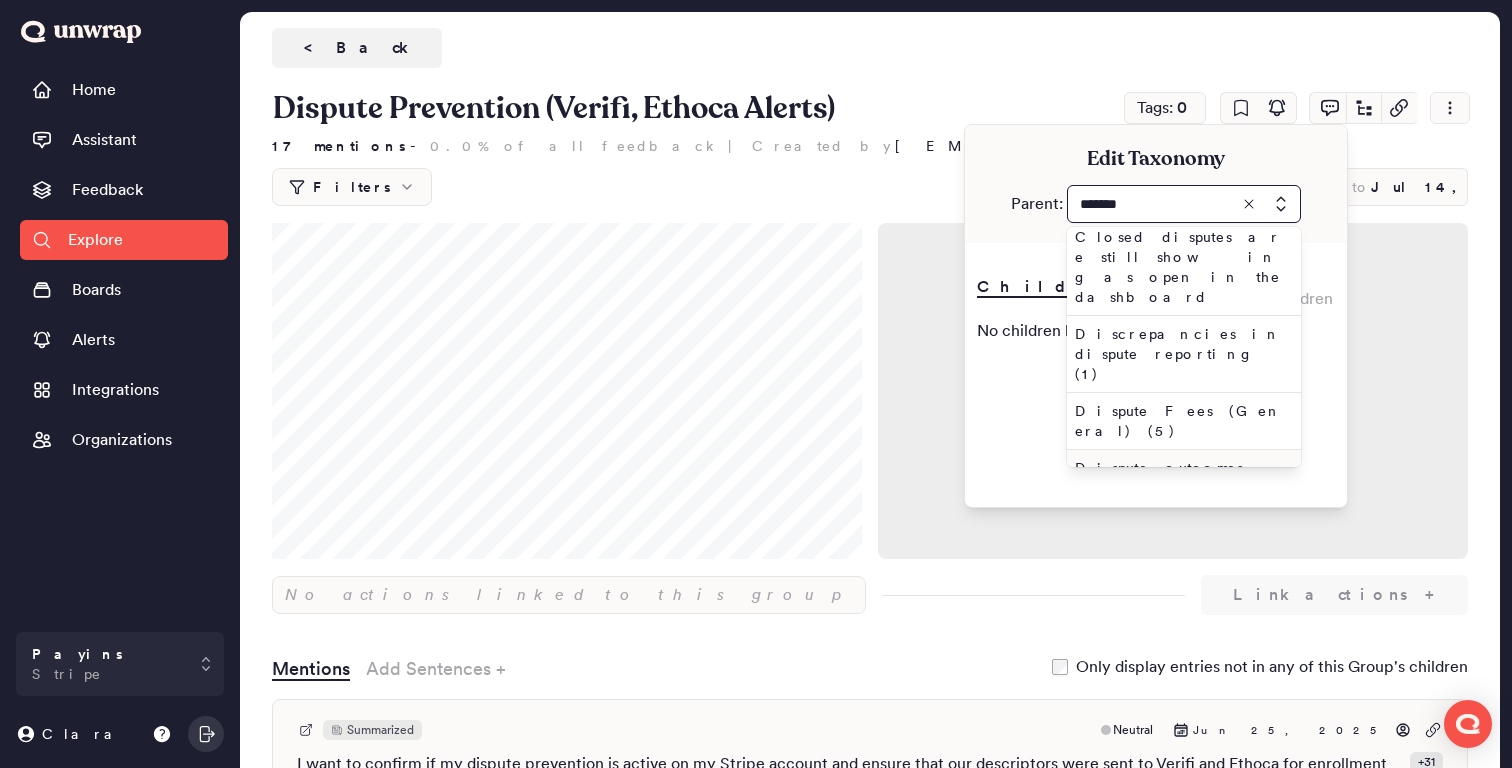 type on "*******" 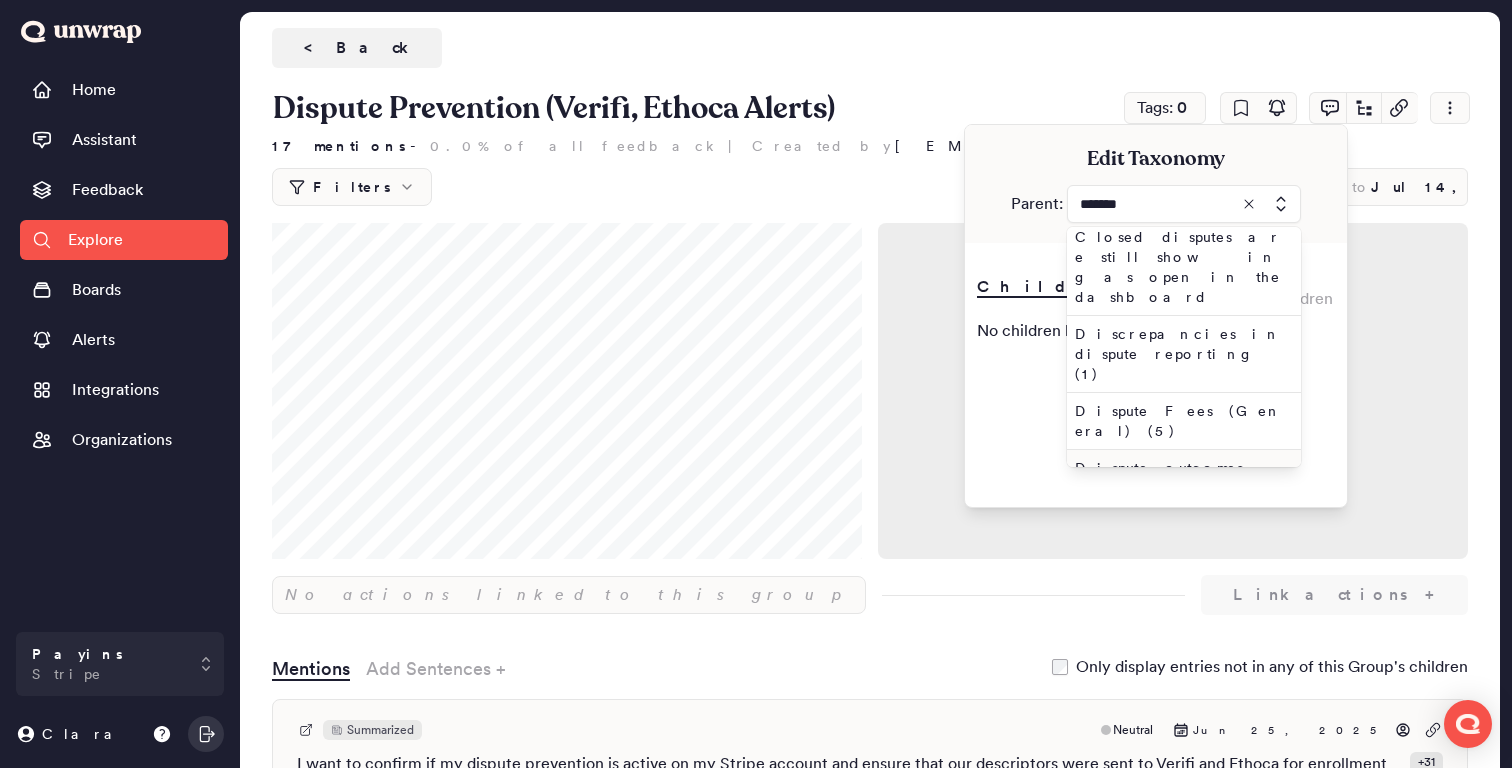 click on "Disputes (139)" at bounding box center (1180, 525) 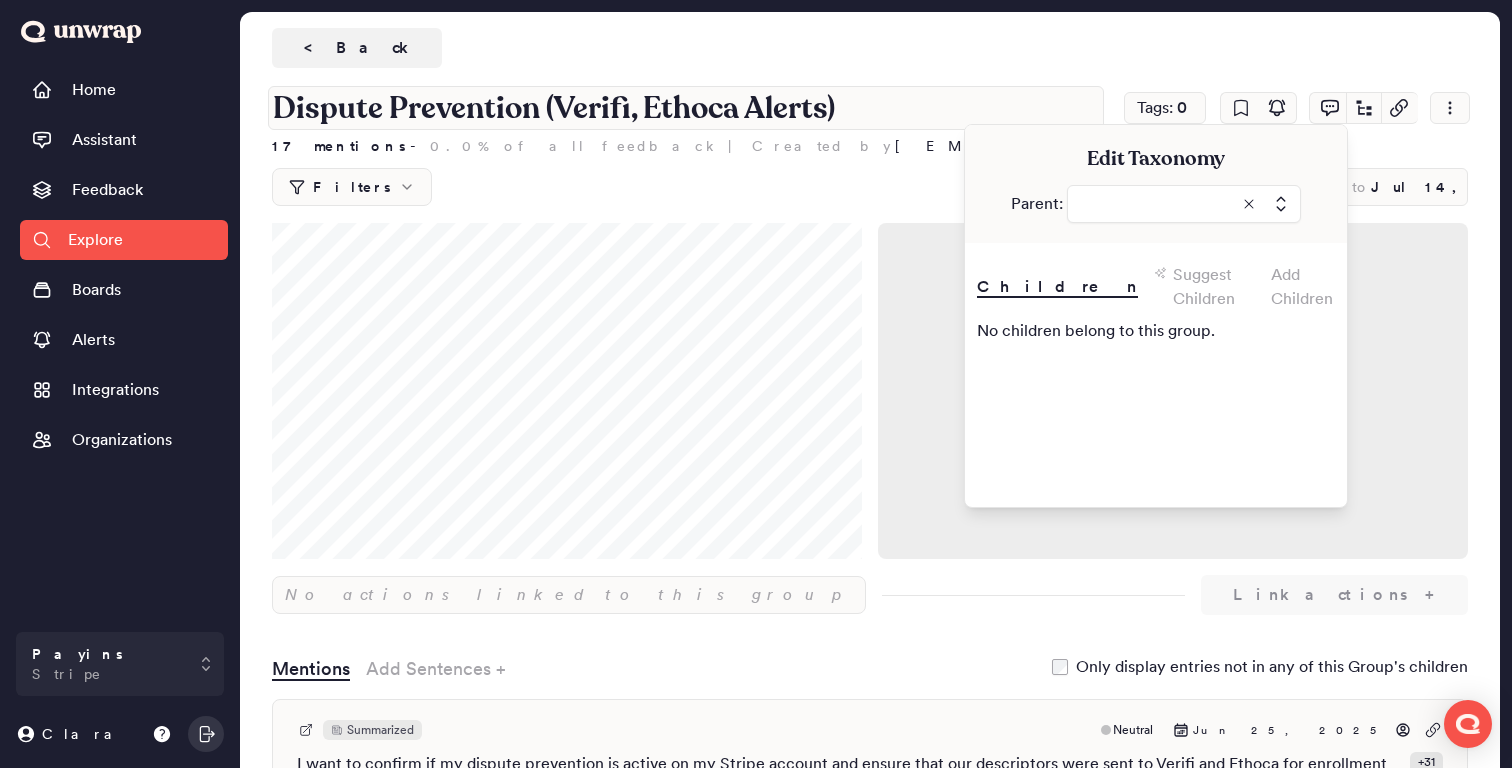 type on "**********" 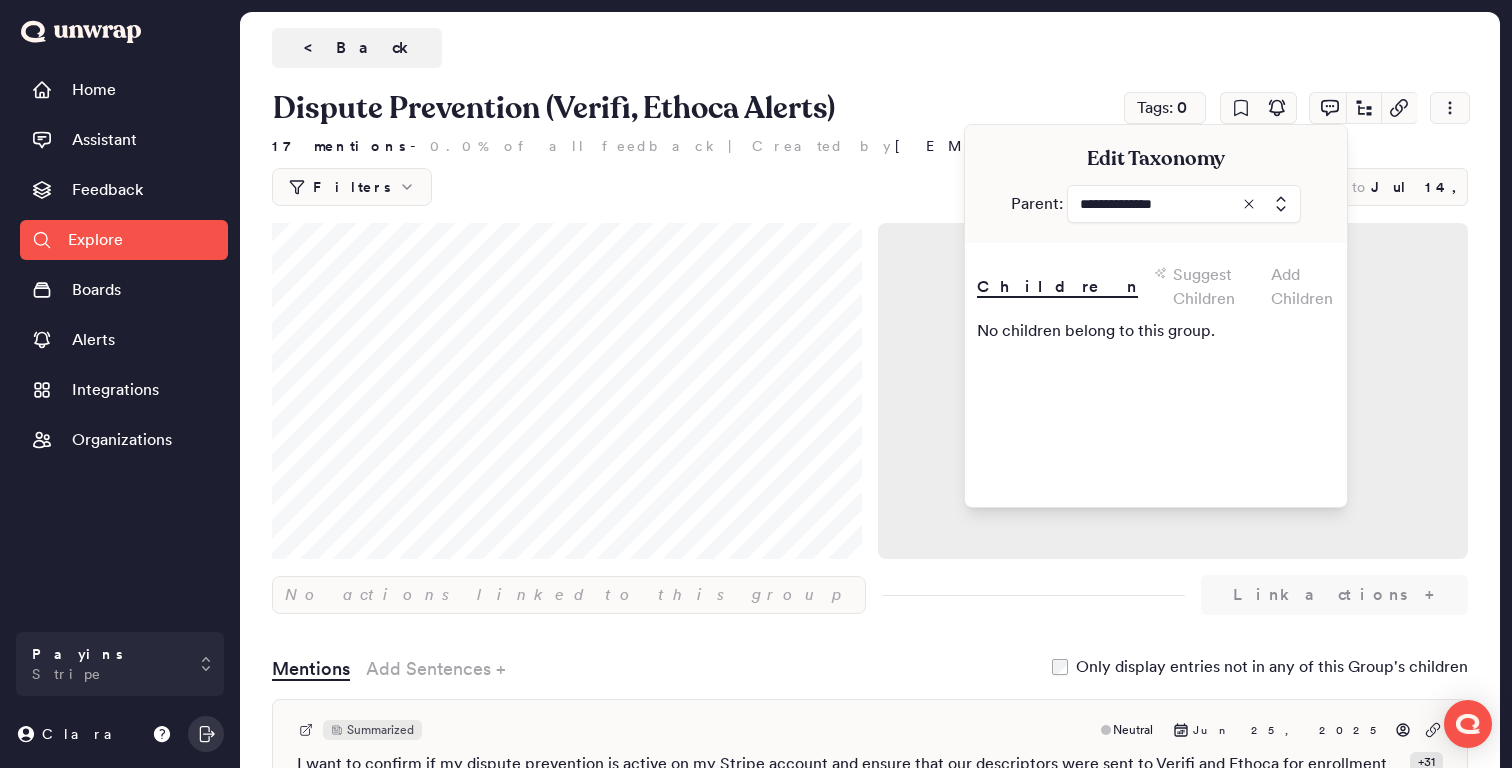 click on "Filters 90D Apr 15, 2025 to Jul 14, 2025" at bounding box center (870, 187) 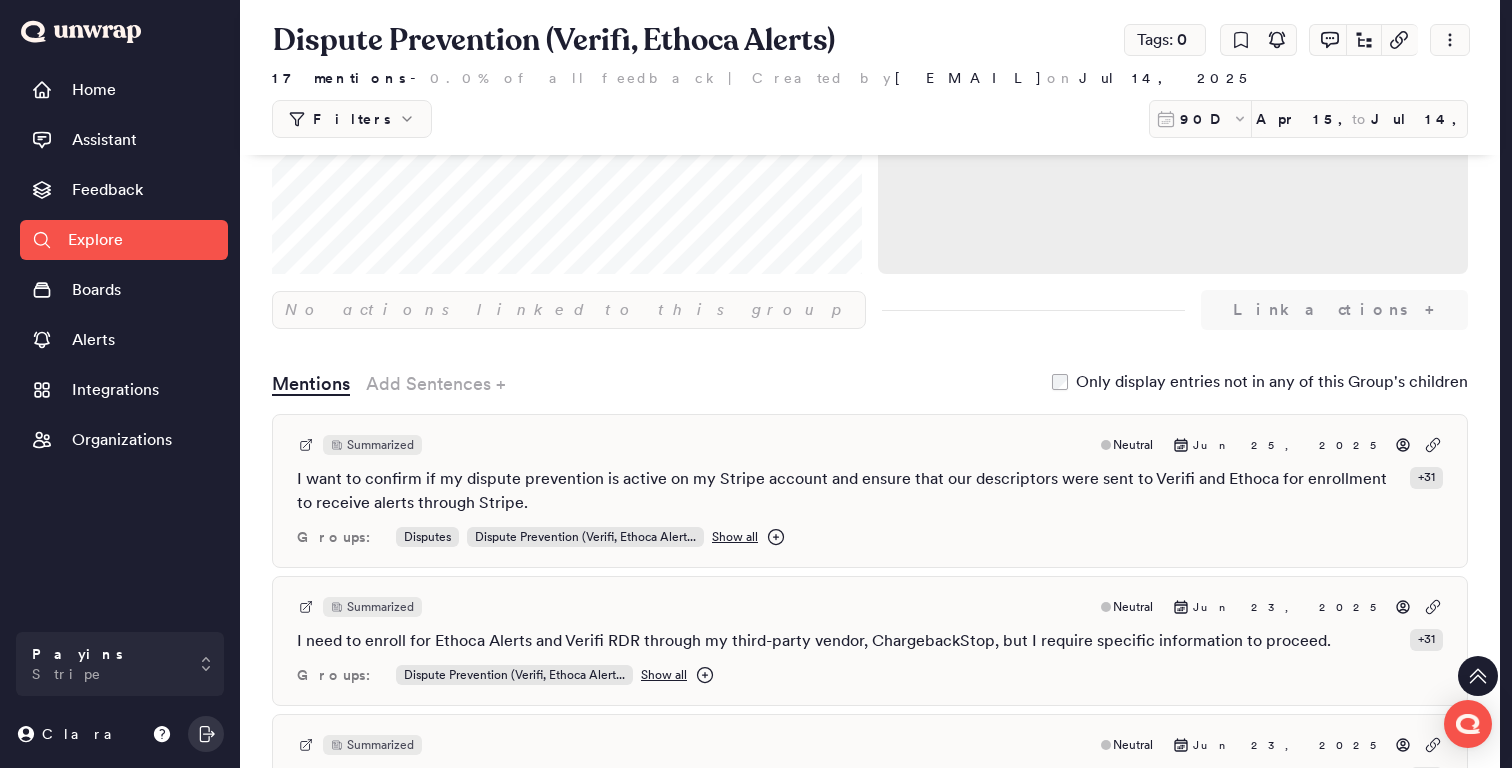 scroll, scrollTop: 0, scrollLeft: 0, axis: both 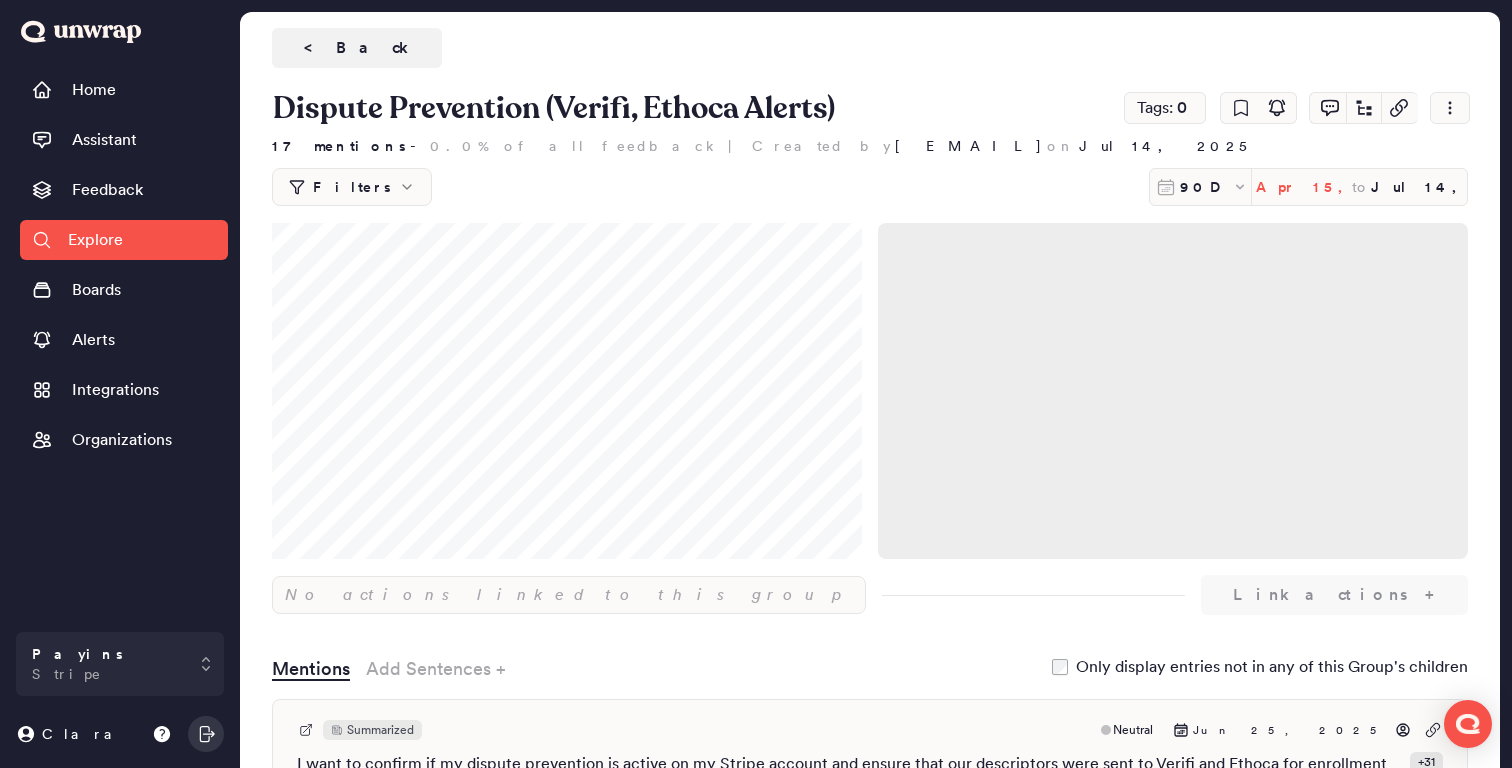 click on "Apr 15, 2025" at bounding box center (1304, 187) 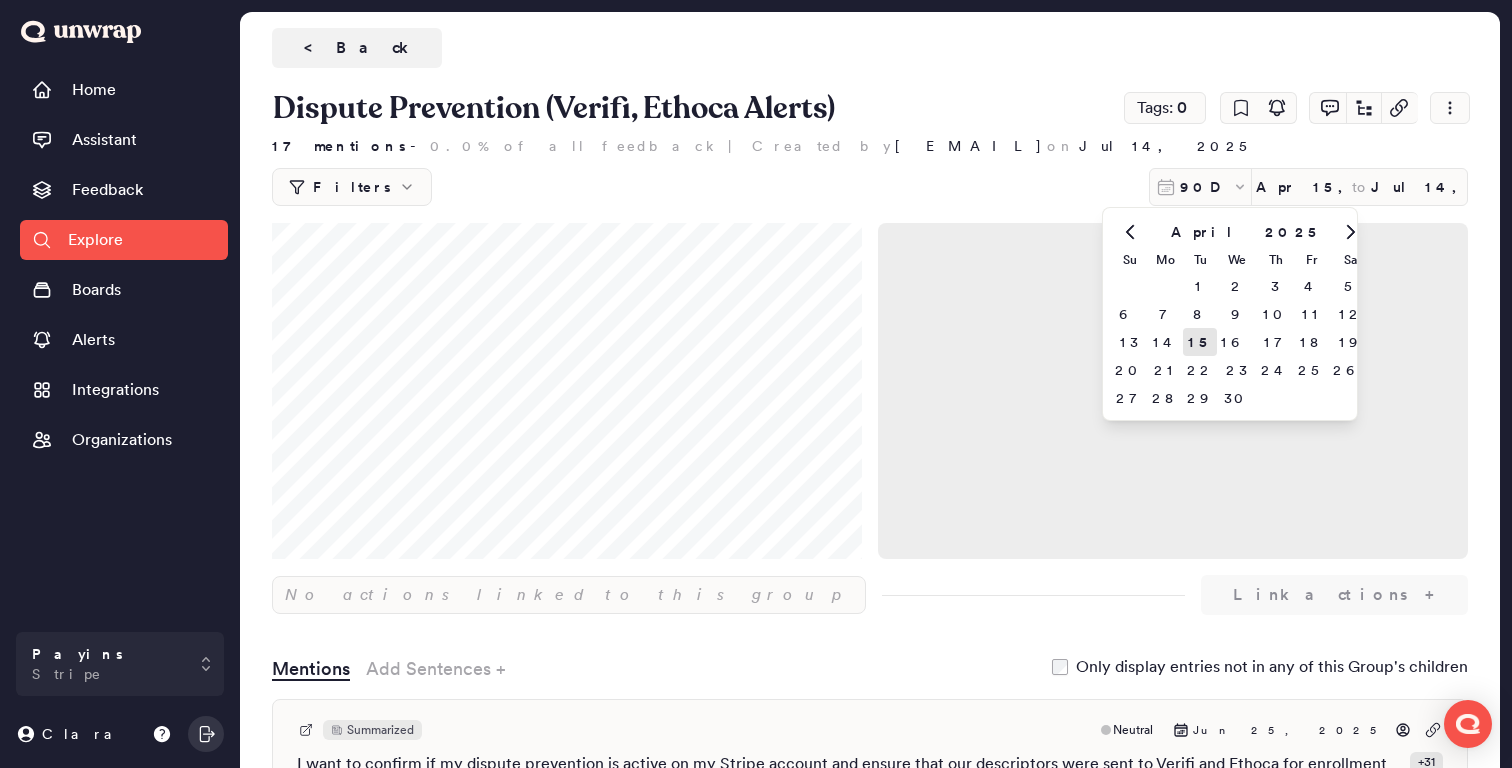 click on "April 2025 Su Mo Tu We Th Fr Sa 1 2 3 4 5 6 7 8 9 10 11 12 13 14 15 16 17 18 19 20 21 22 23 24 25 26 27 28 29 30" at bounding box center (1230, 314) 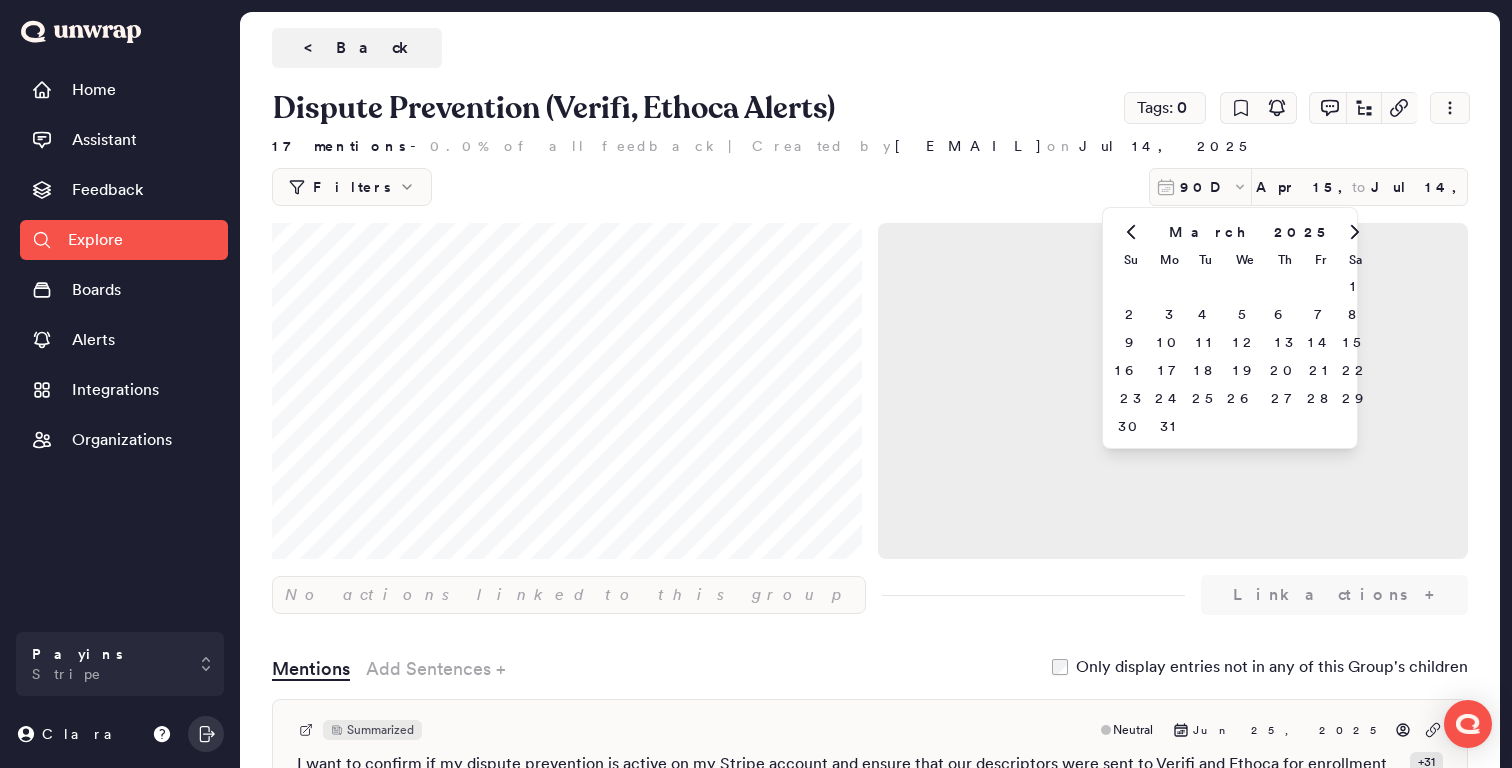 click 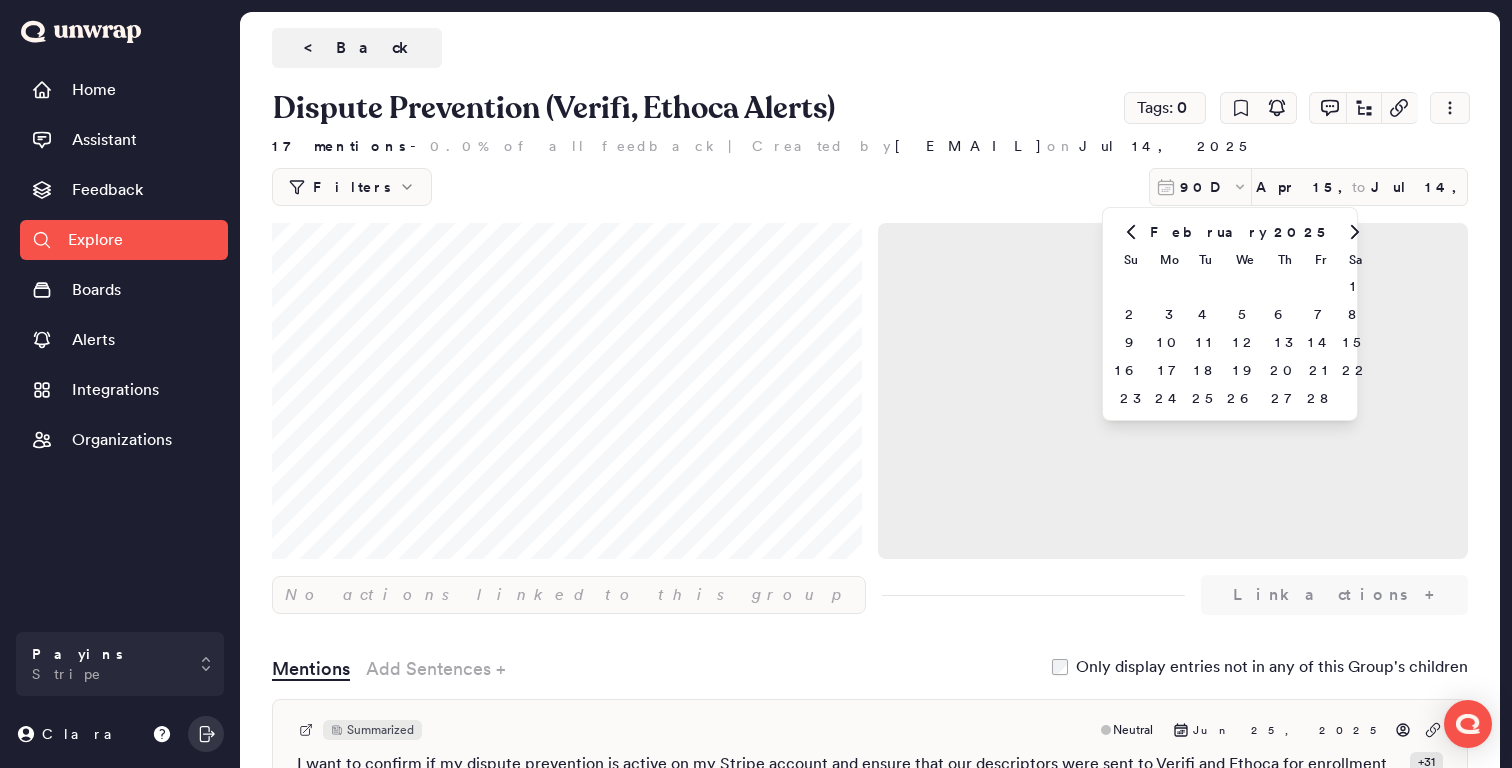 click 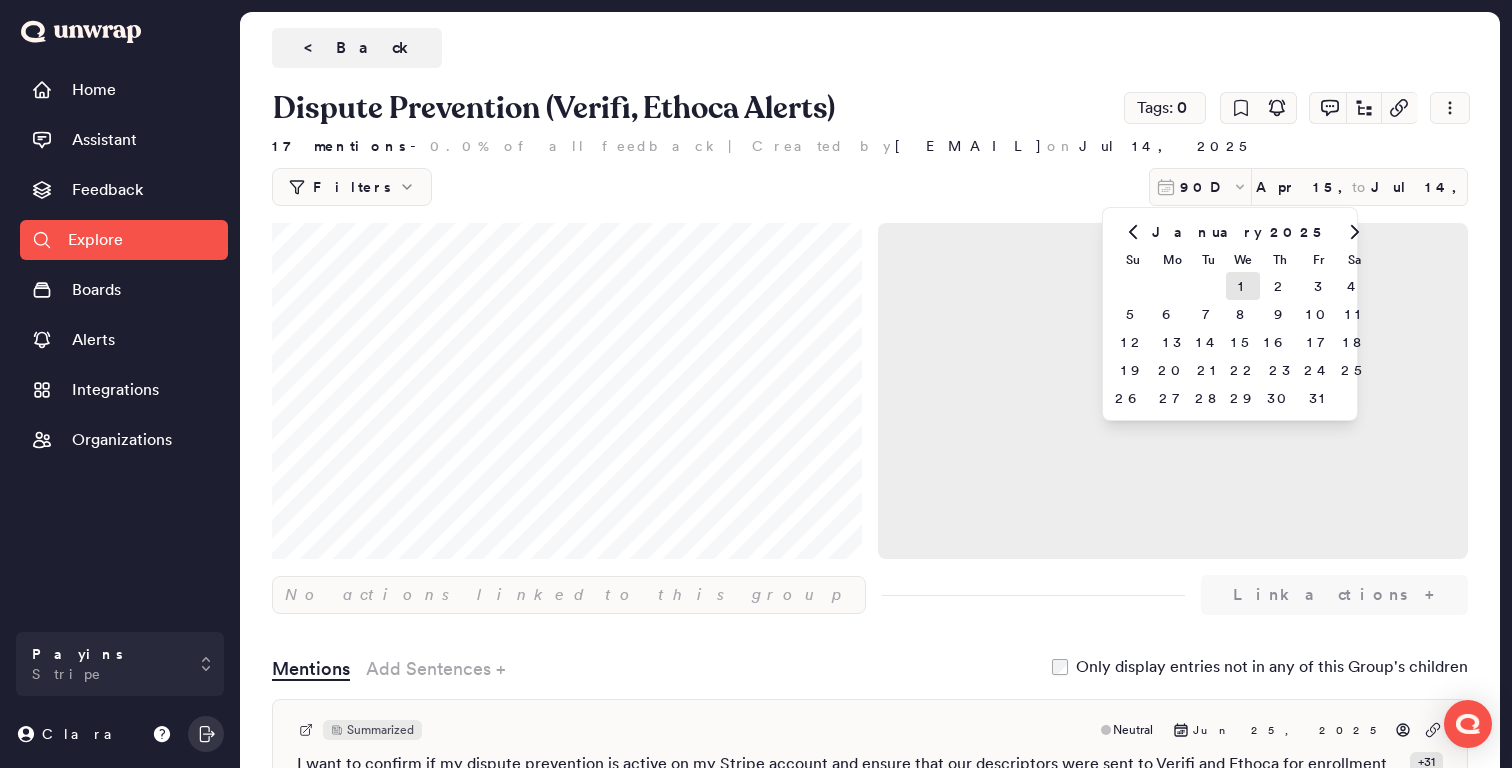 click on "1" at bounding box center (1243, 286) 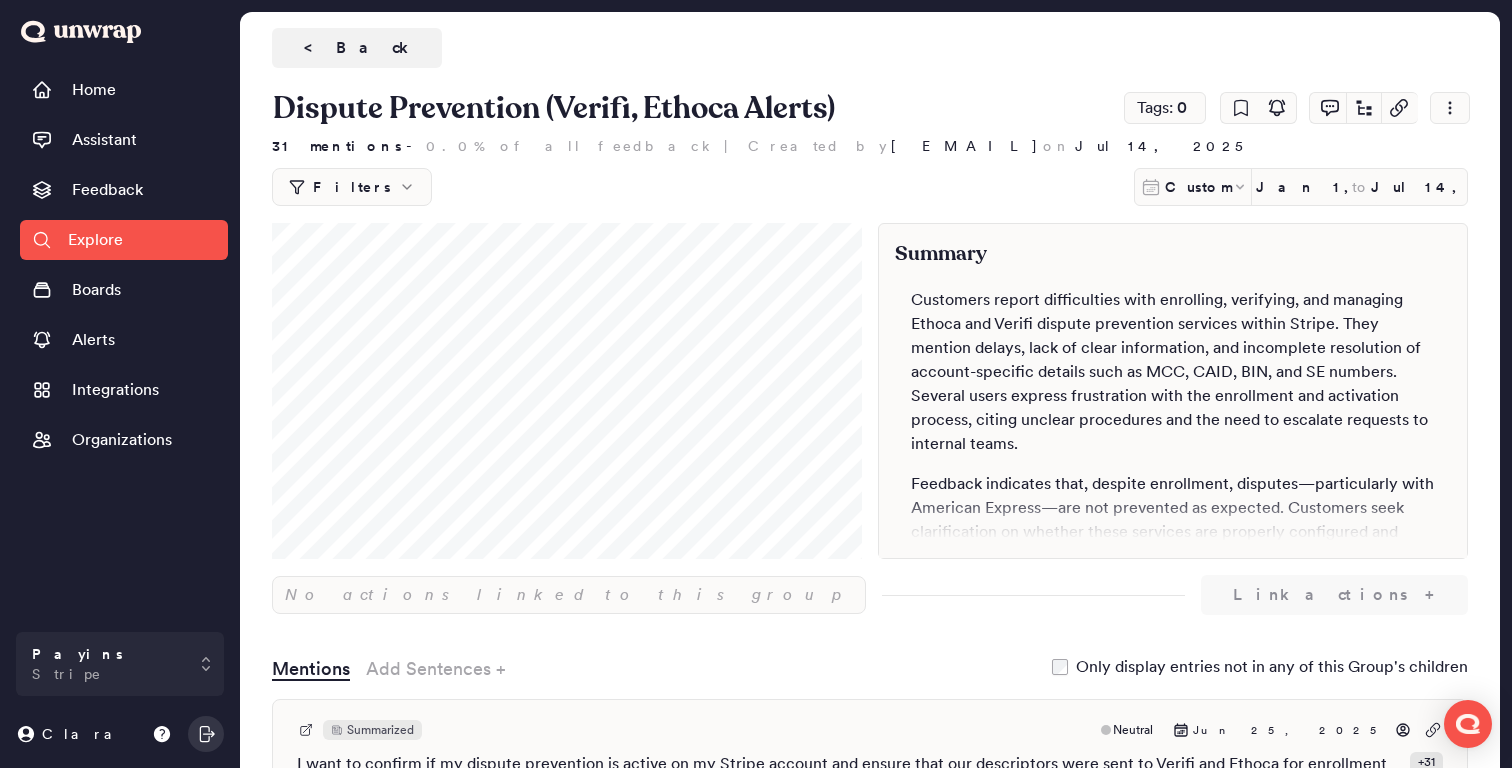 click on "< Back" at bounding box center [357, 48] 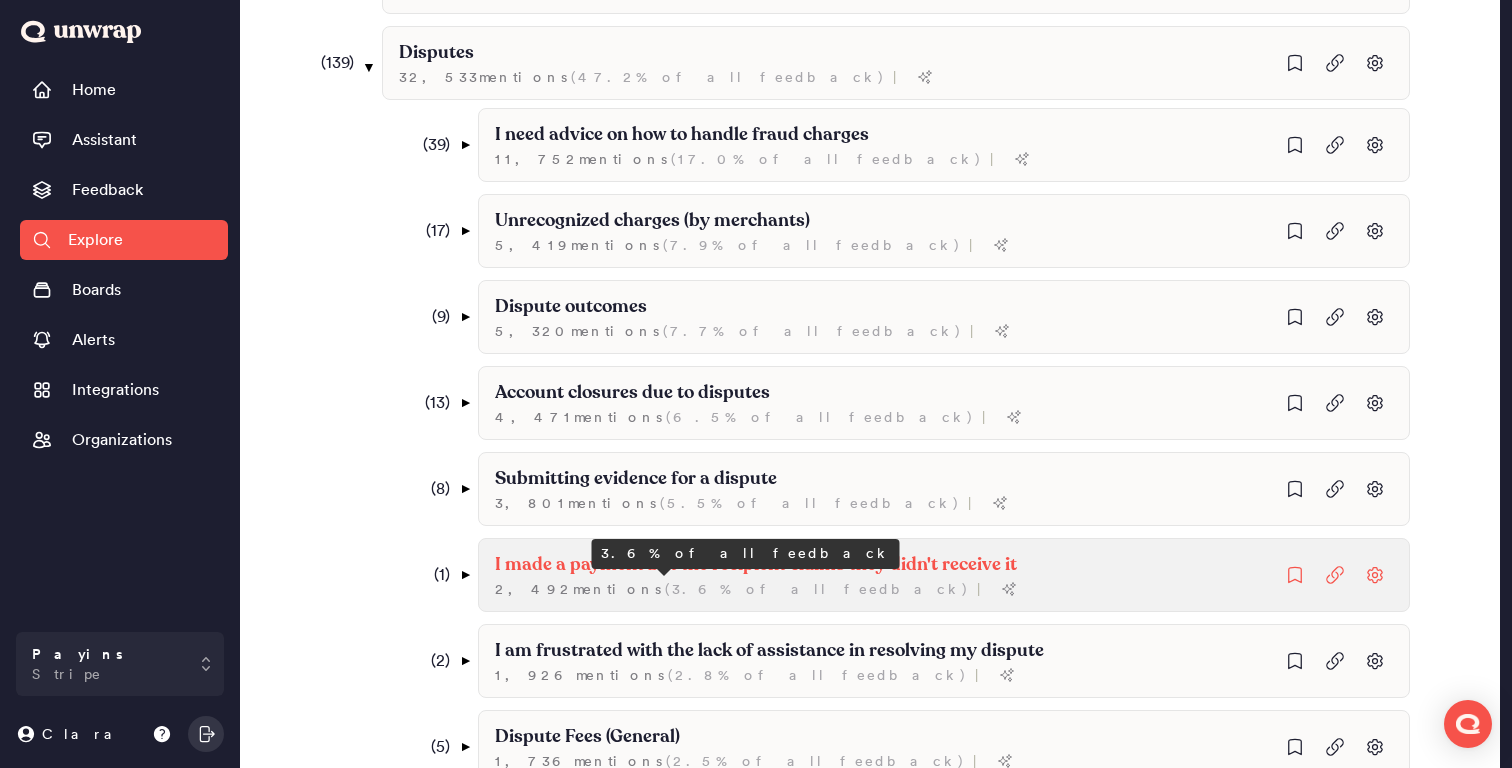 scroll, scrollTop: 0, scrollLeft: 0, axis: both 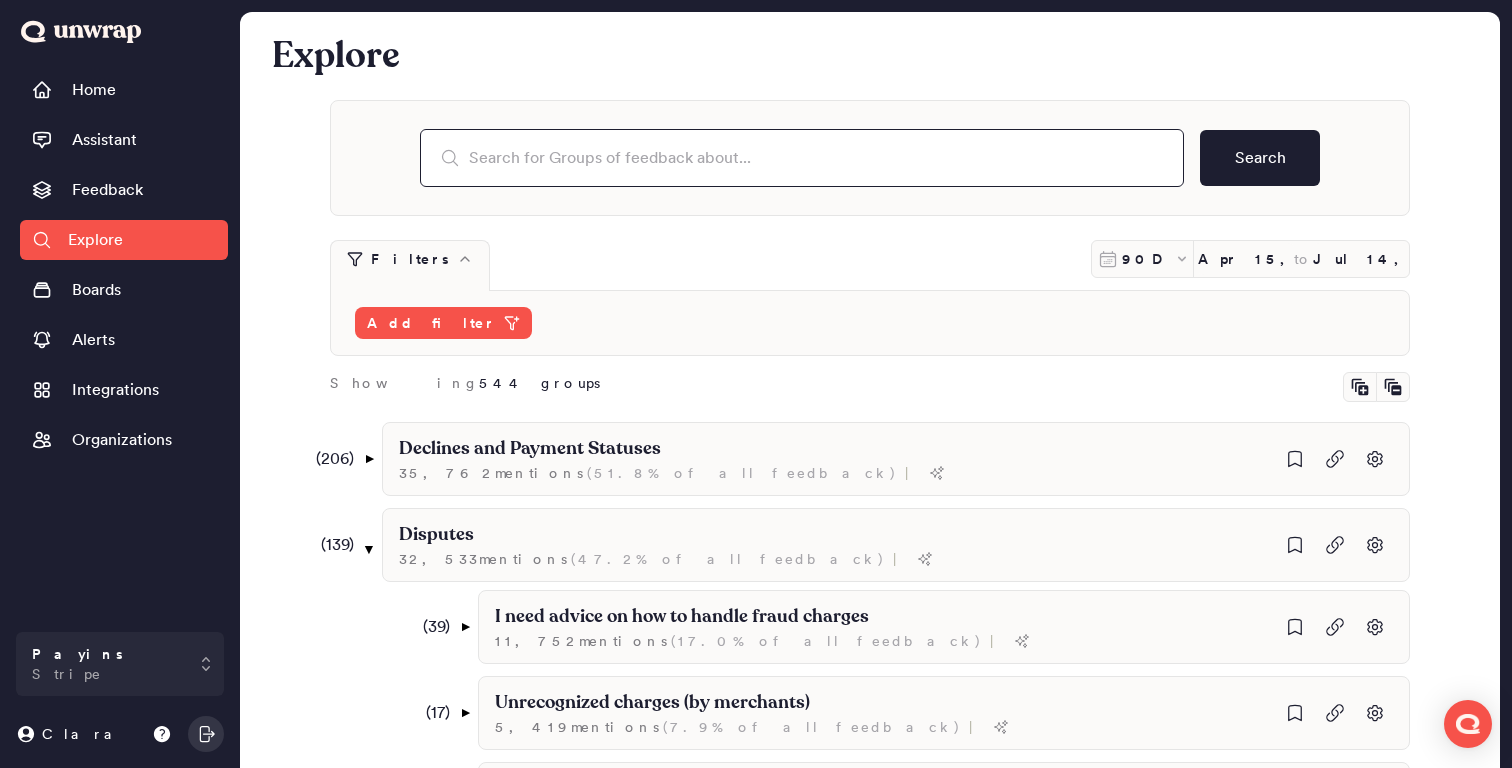 click at bounding box center (802, 158) 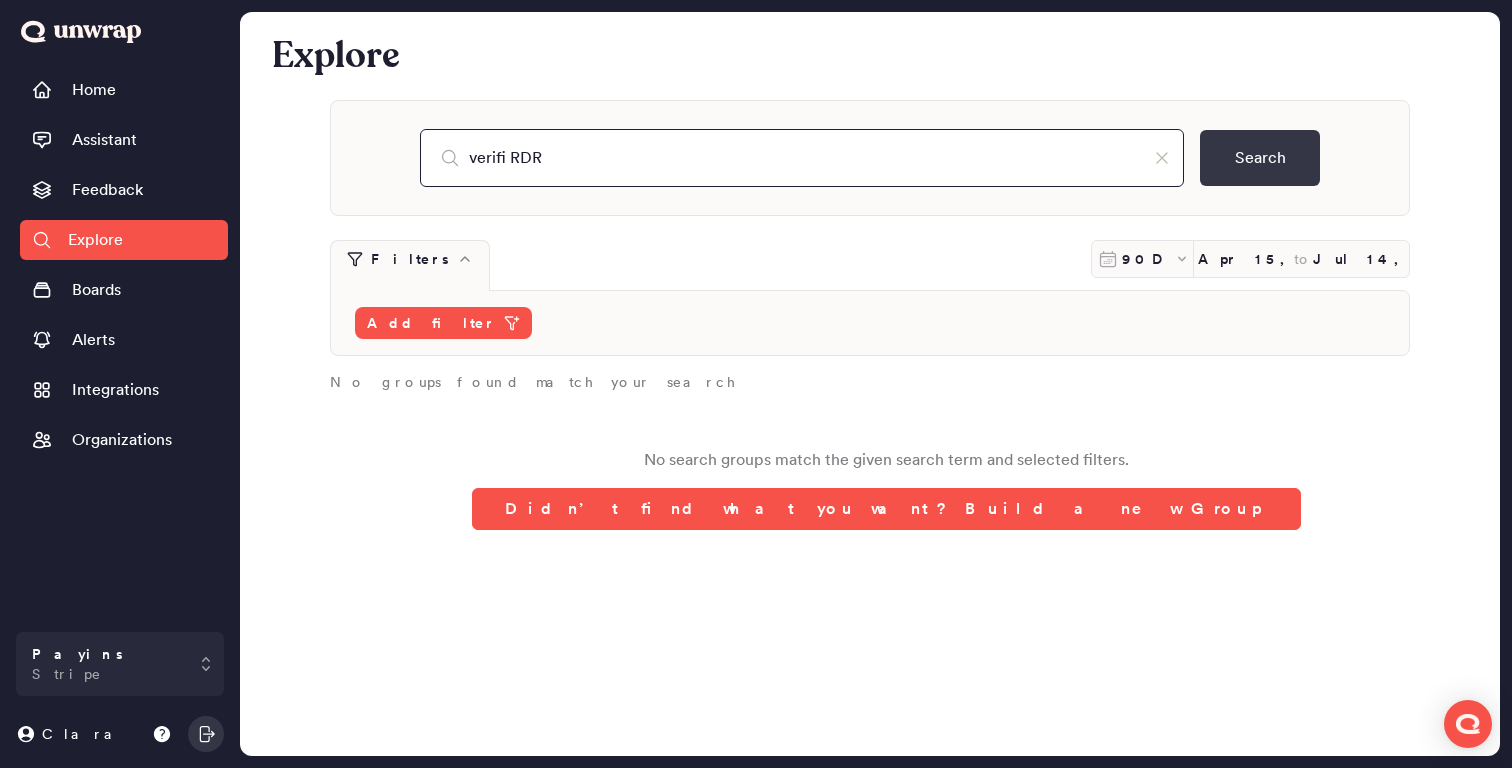 type on "verifi RDR" 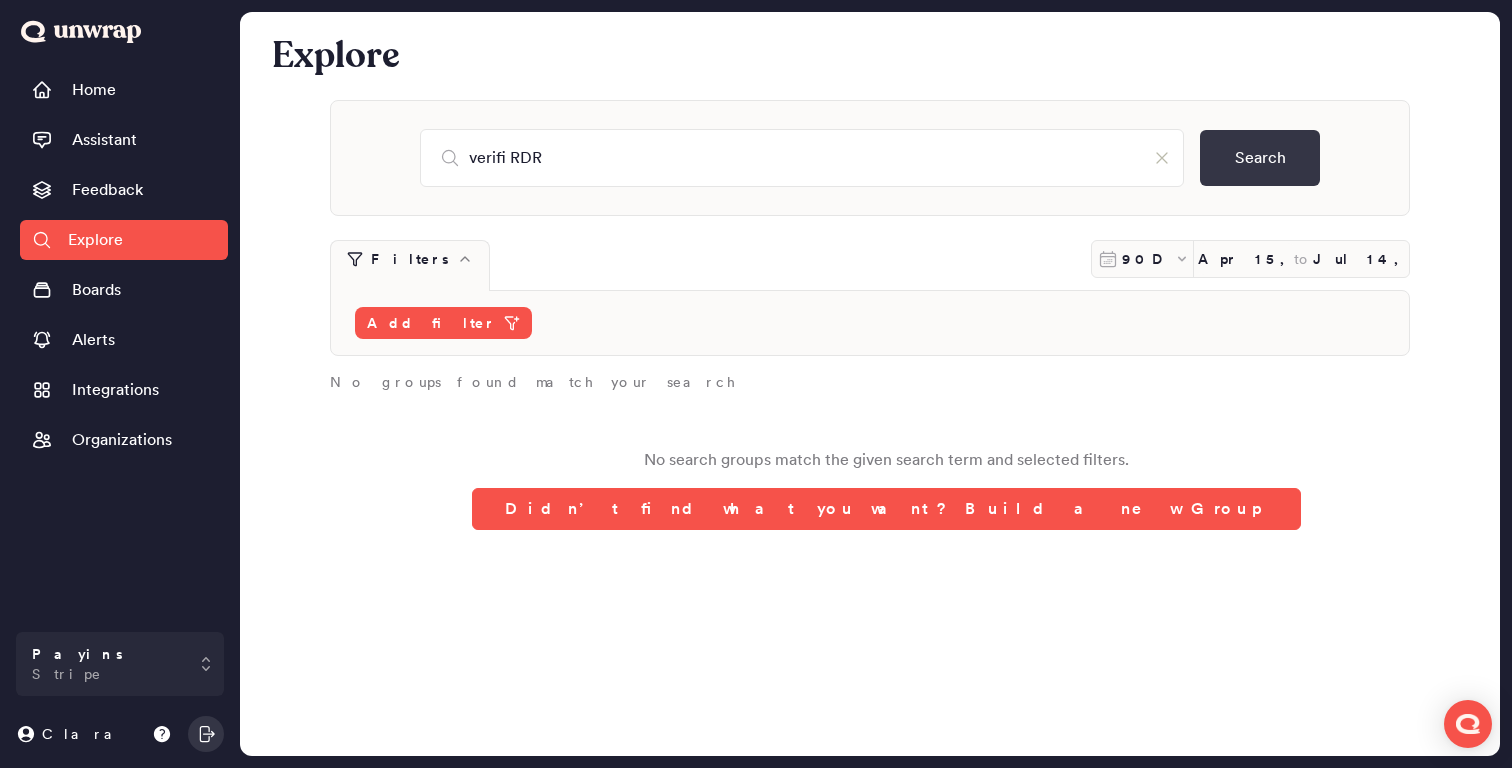 click on "Search" at bounding box center [1260, 158] 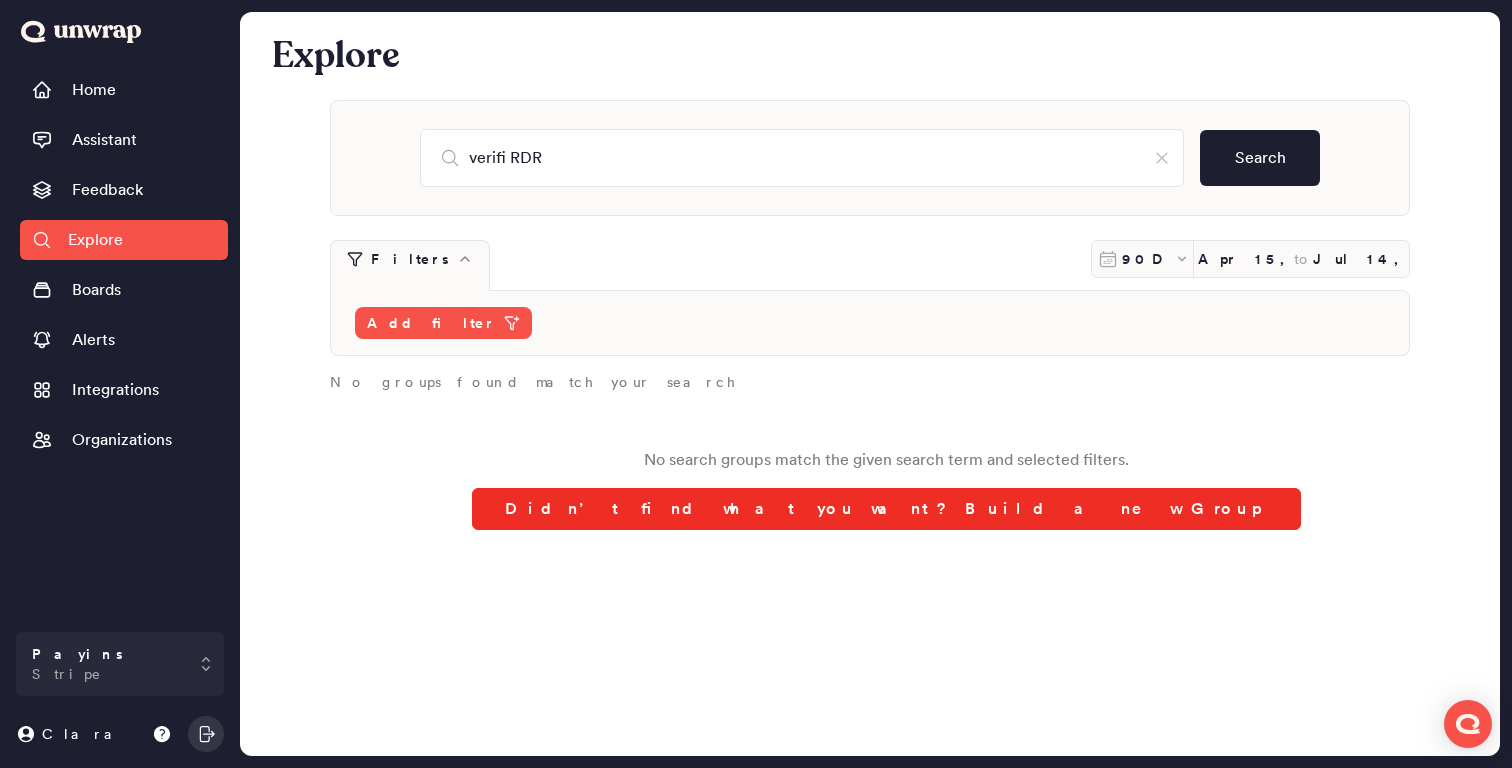 click on "Didn’t find what you want? Build a new Group" at bounding box center (886, 509) 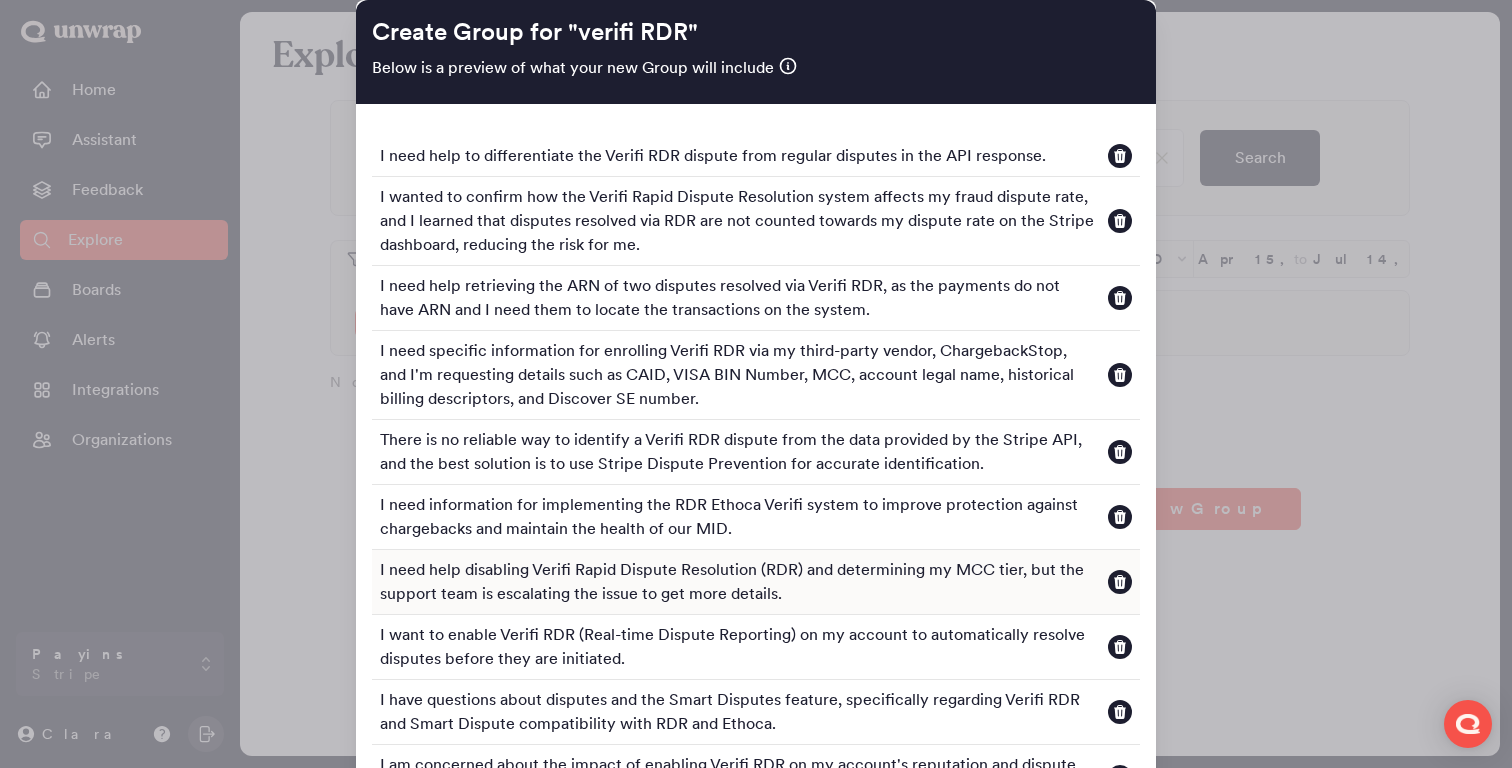 scroll, scrollTop: 123, scrollLeft: 0, axis: vertical 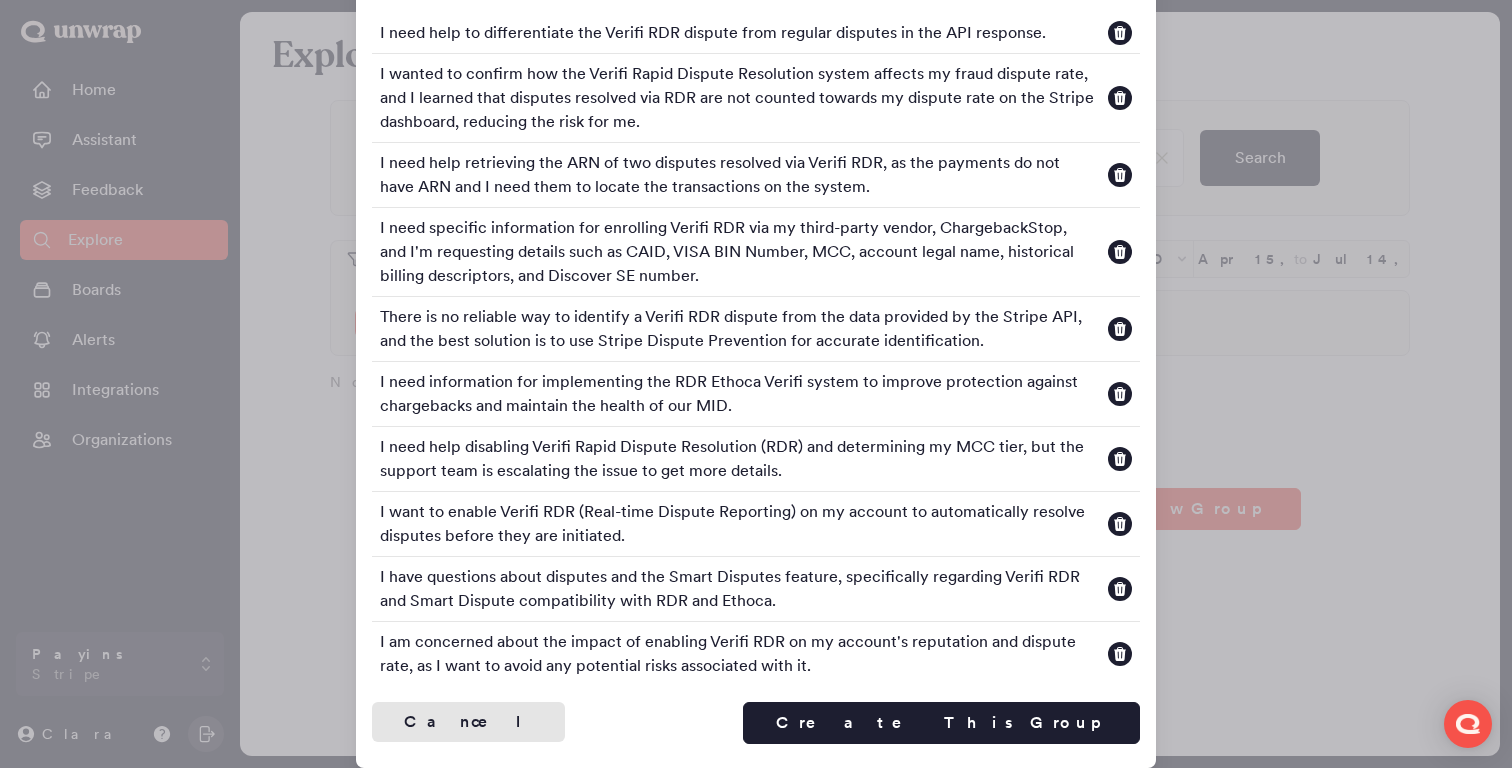 click on "Cancel" at bounding box center (468, 722) 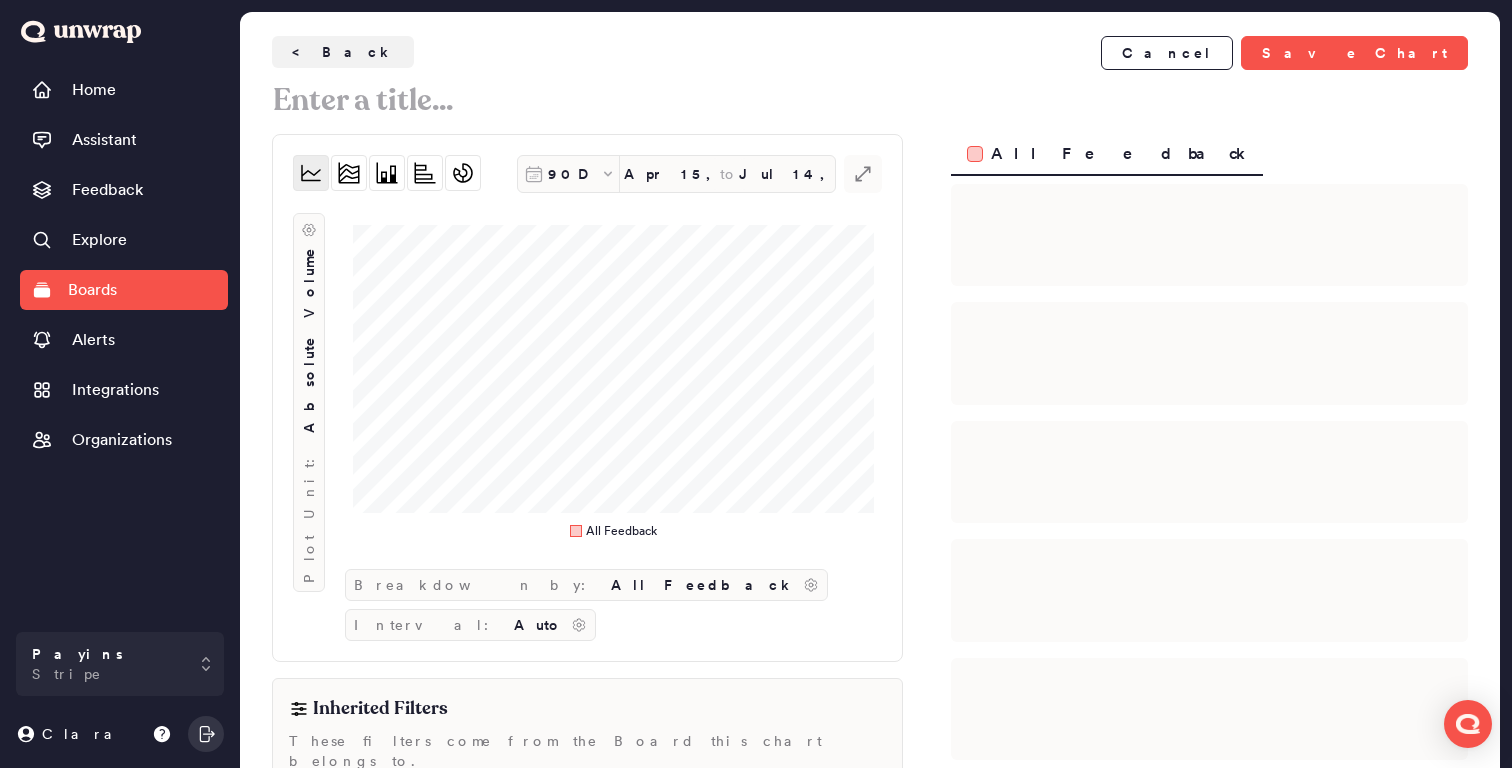 scroll, scrollTop: 158, scrollLeft: 0, axis: vertical 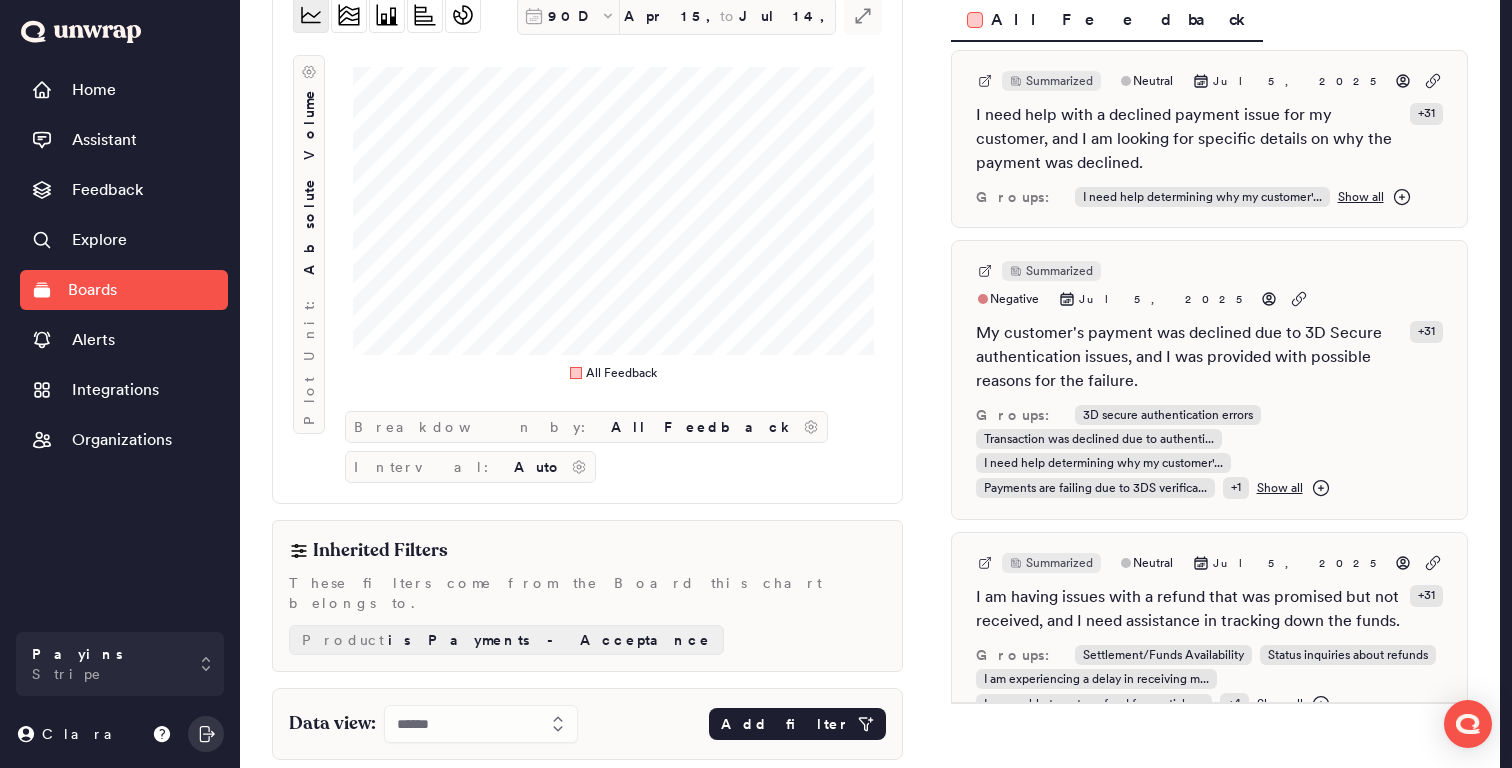 click on "Add filter" at bounding box center (785, 724) 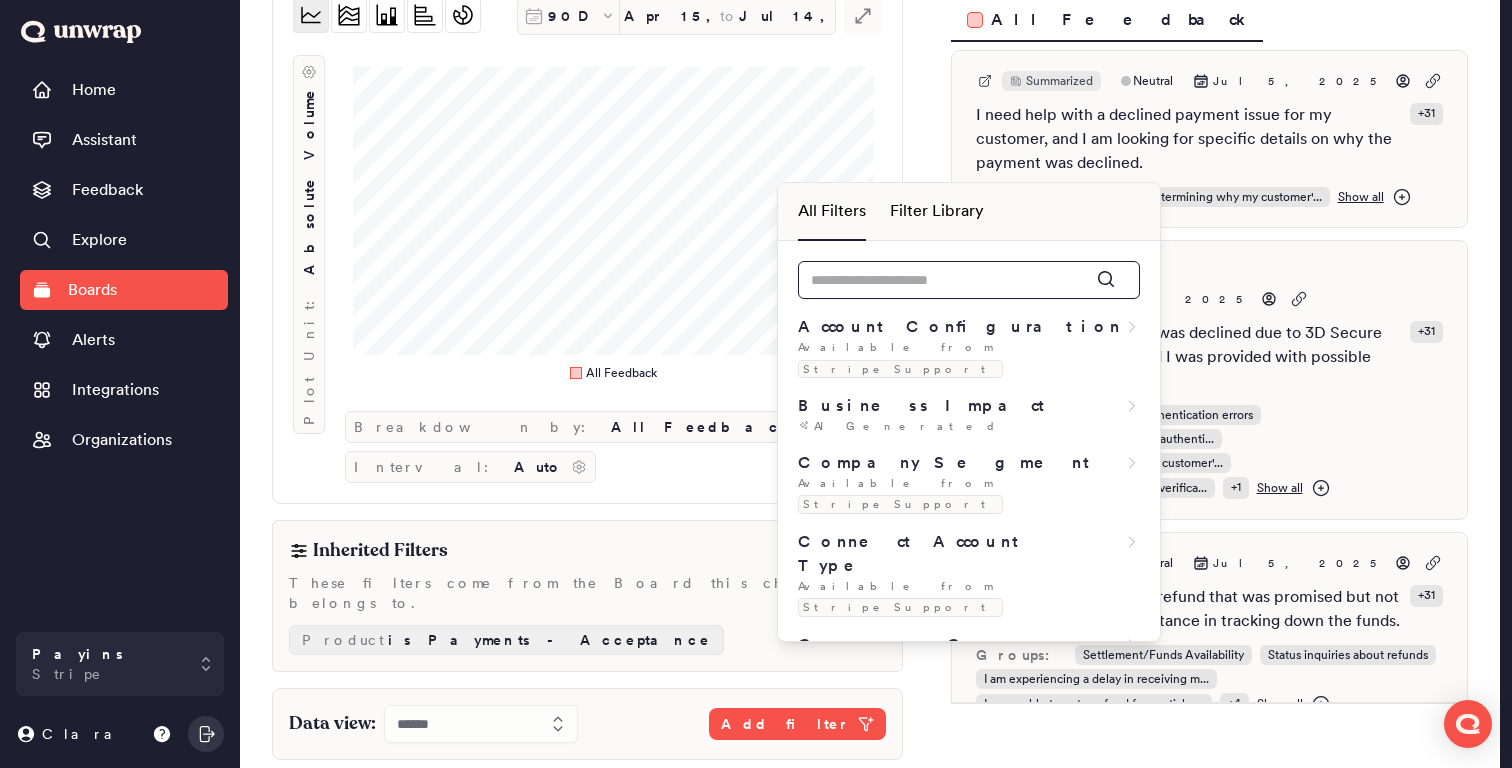 click at bounding box center (969, 280) 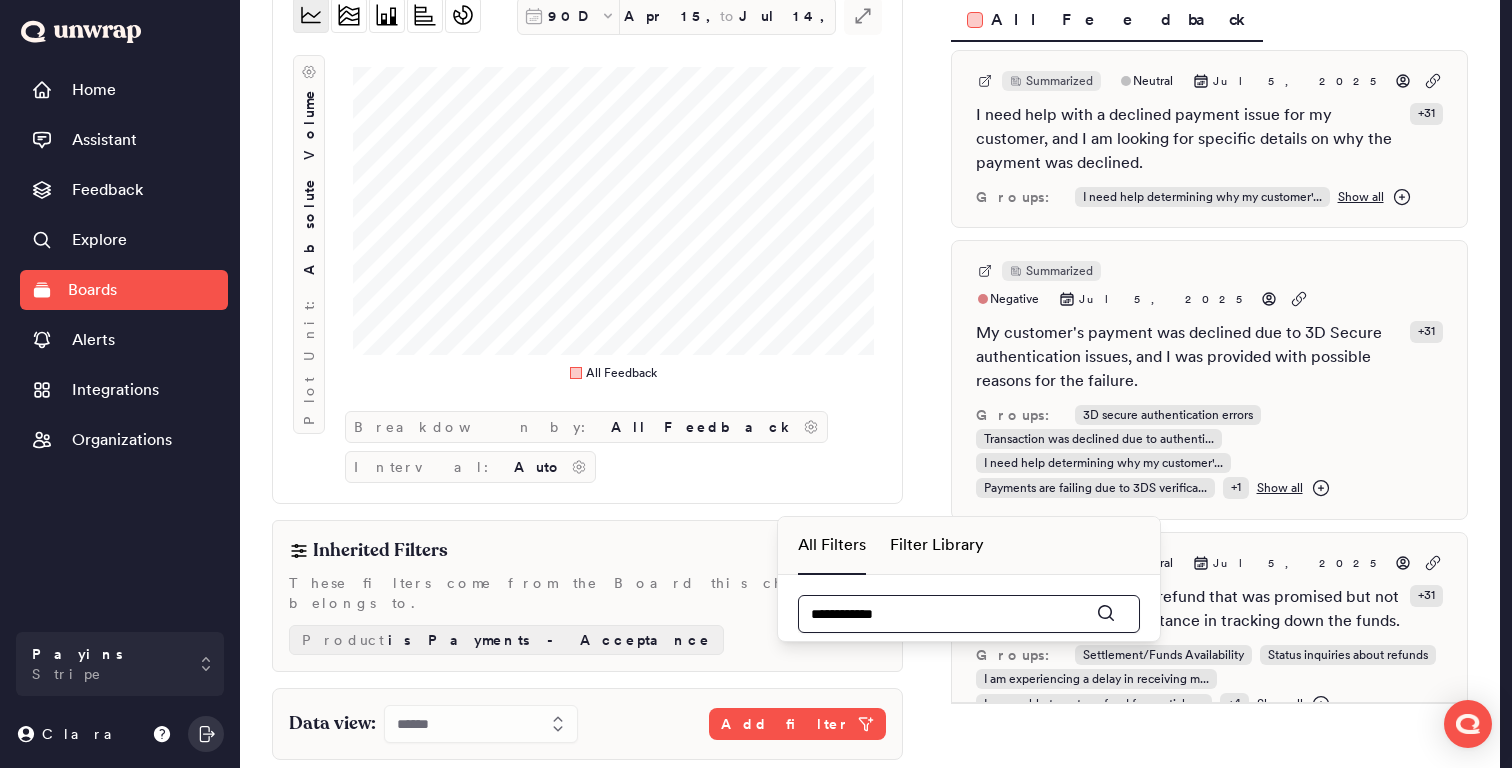 type on "**********" 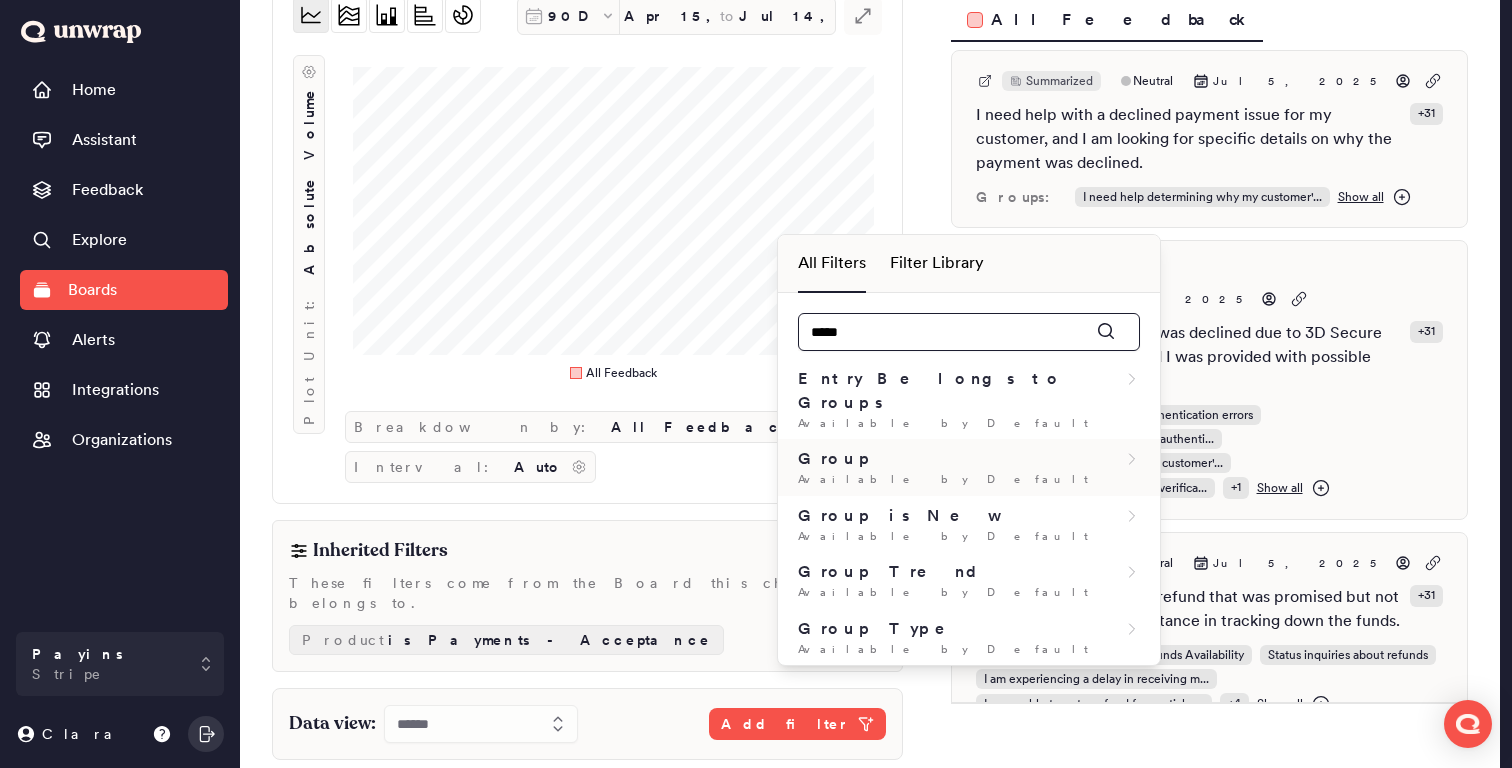 type on "*****" 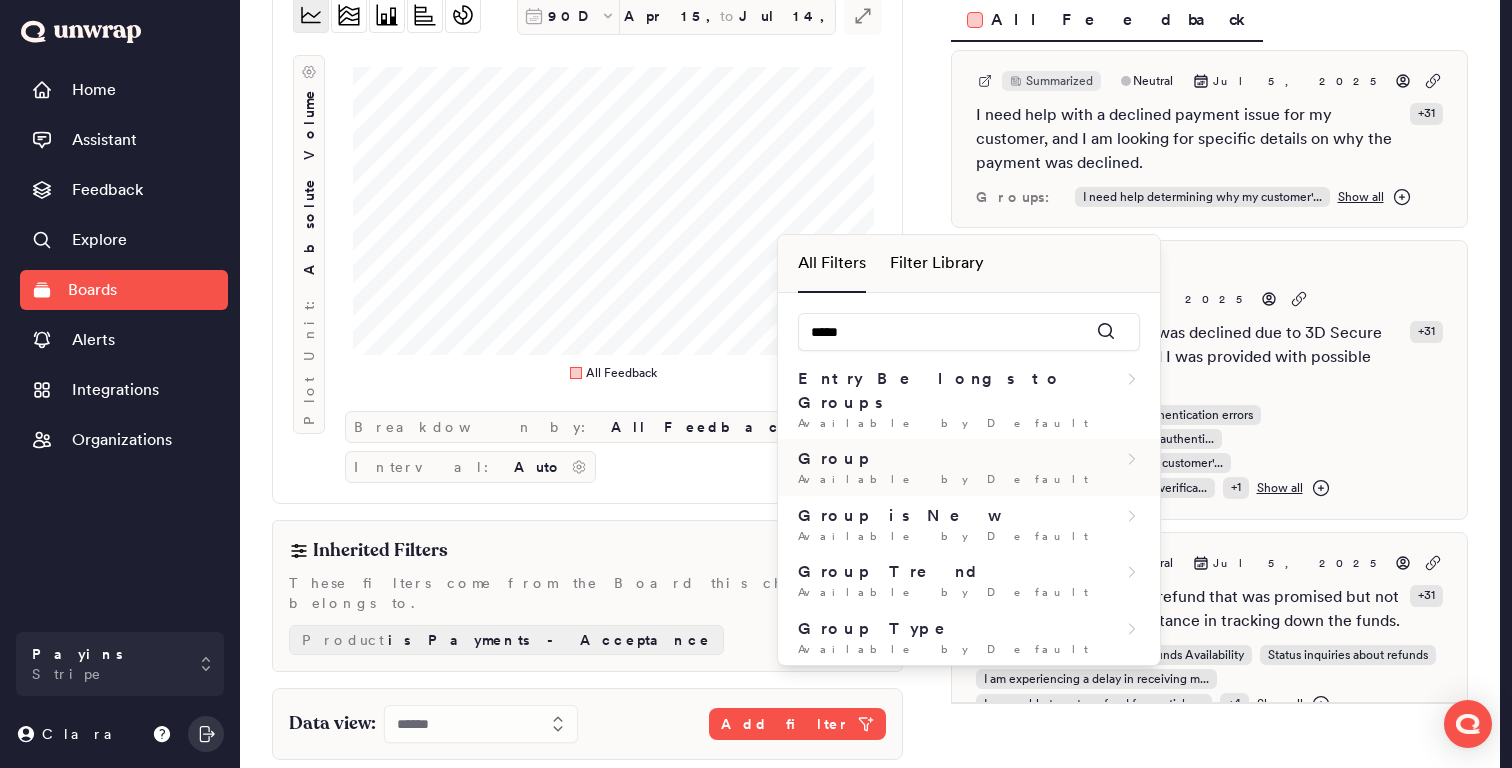 click on "Available by Default" at bounding box center (969, 479) 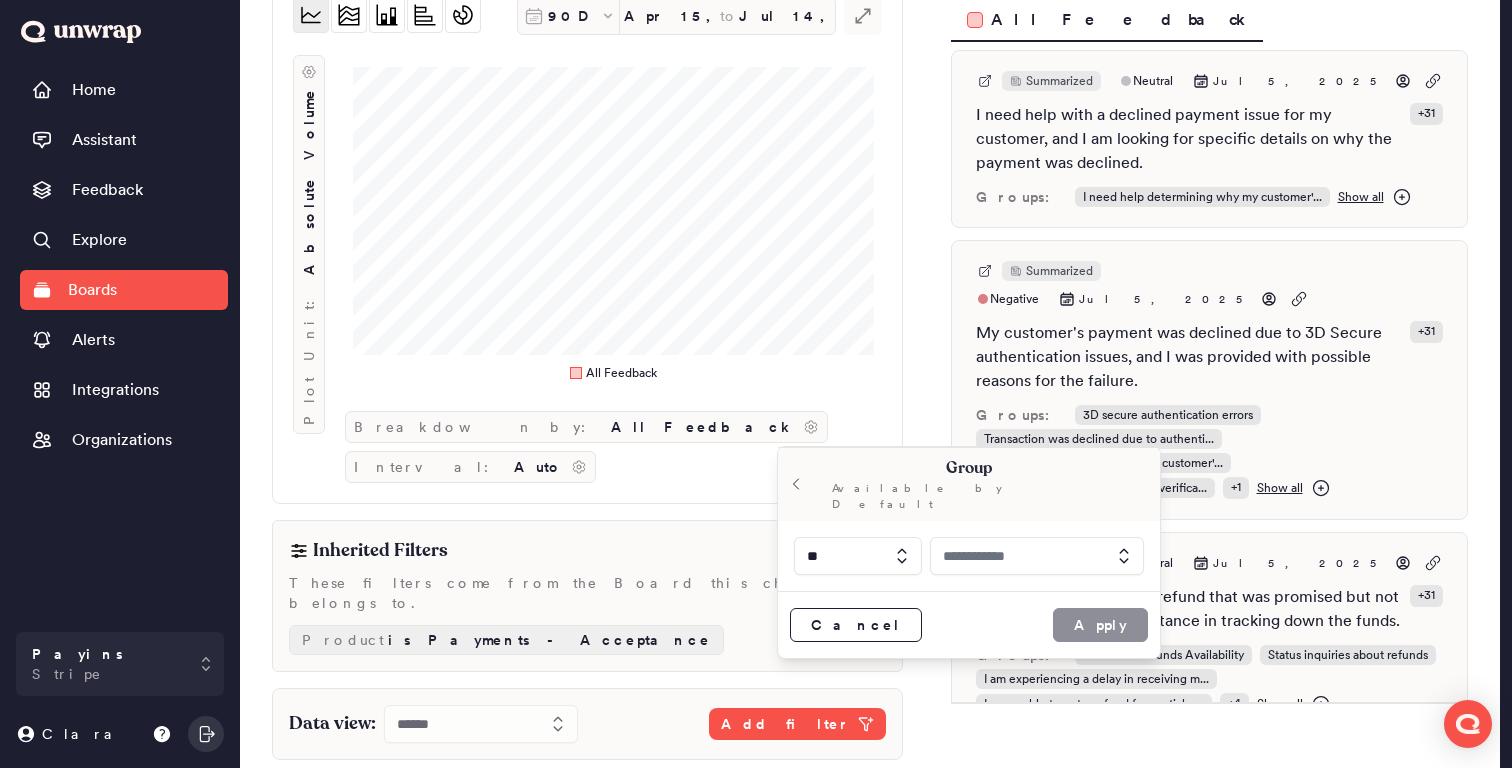 click at bounding box center [1037, 556] 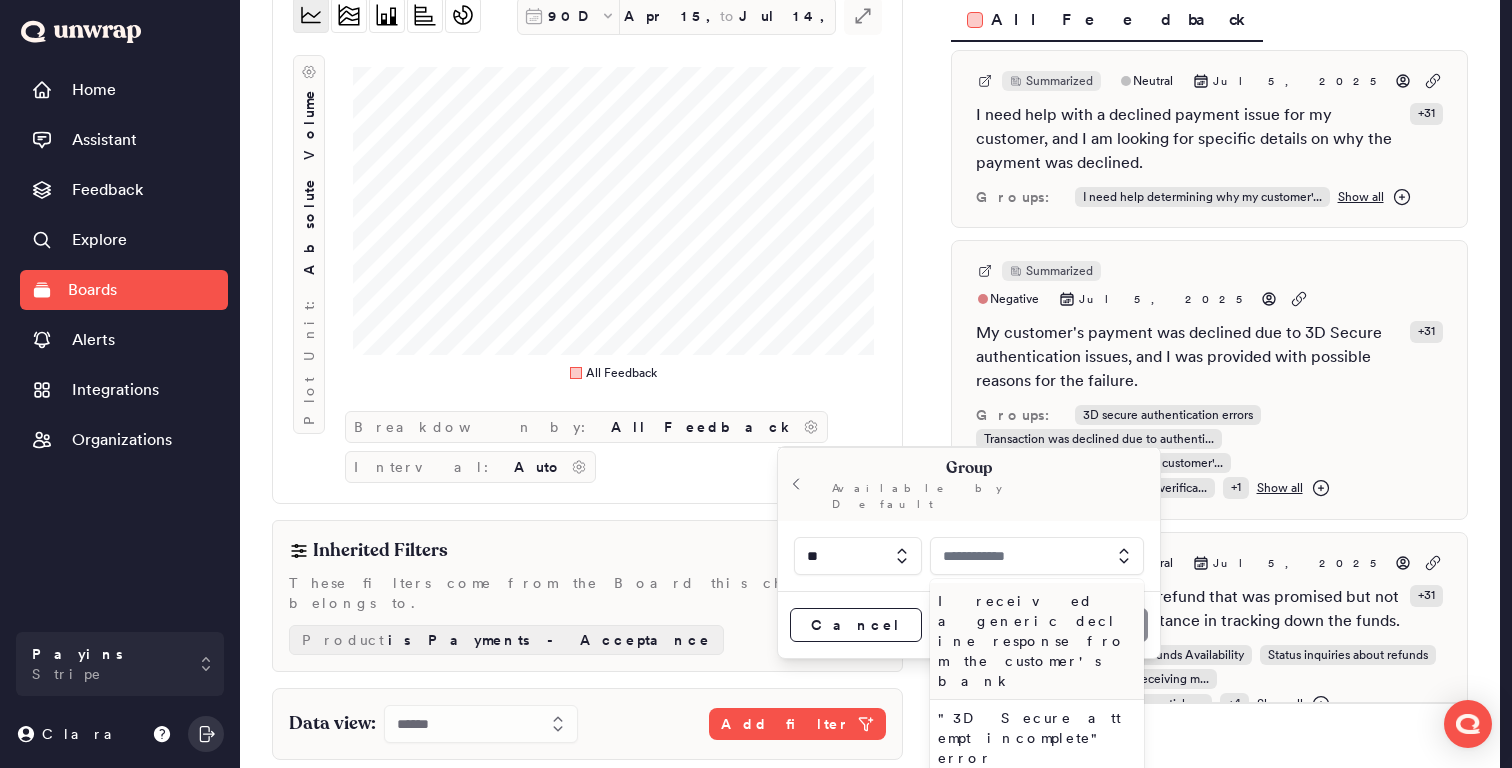 click at bounding box center (1037, 556) 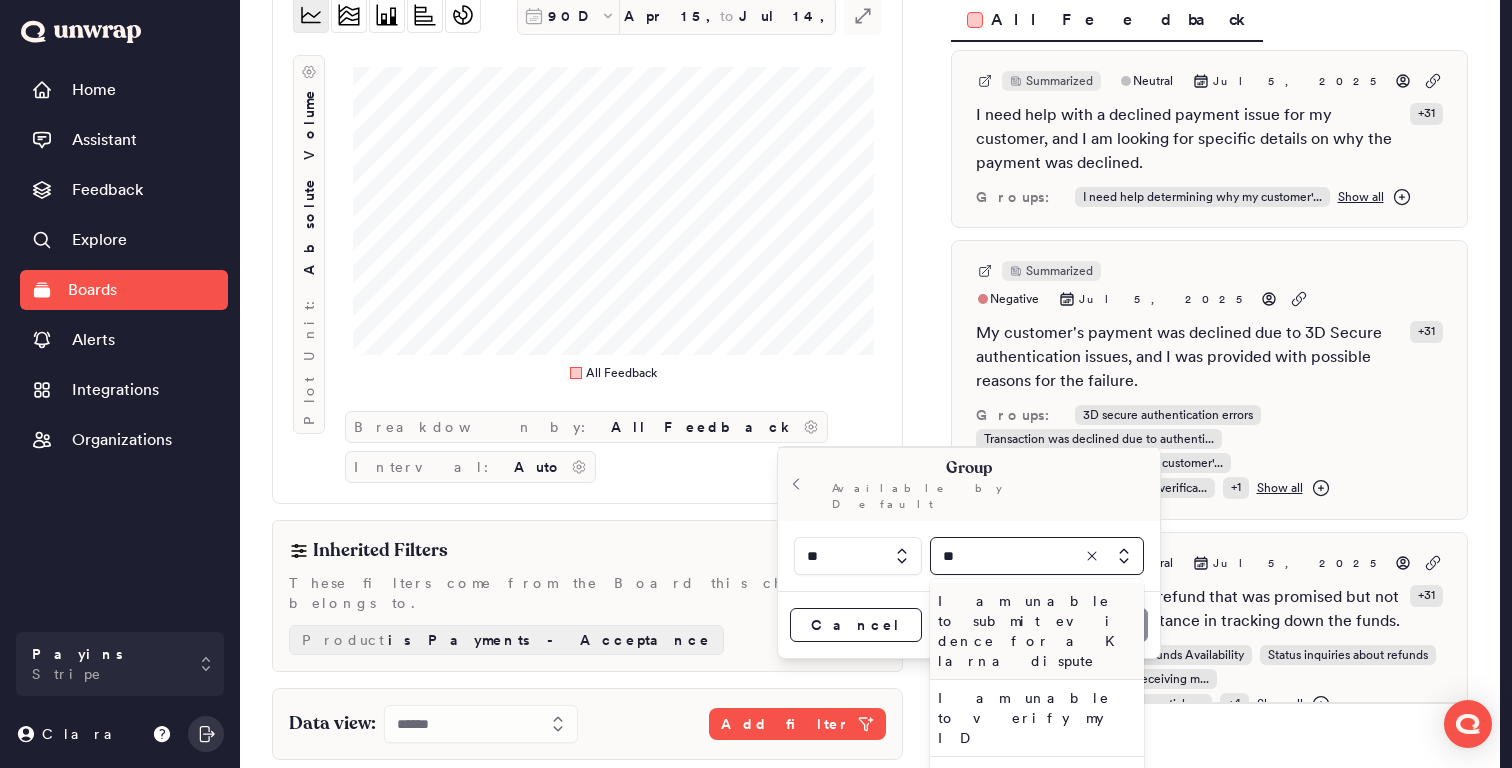 type on "*" 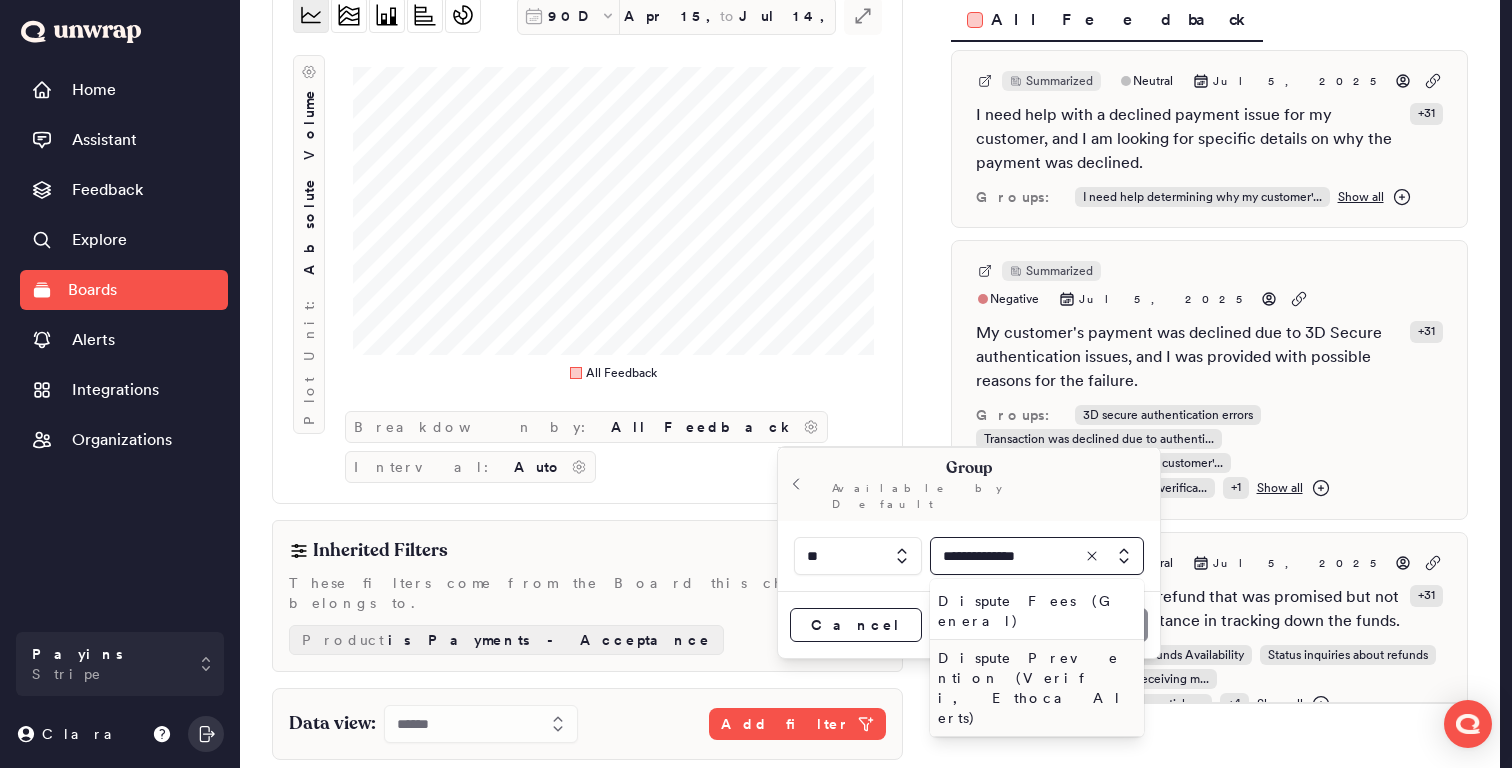 type on "**********" 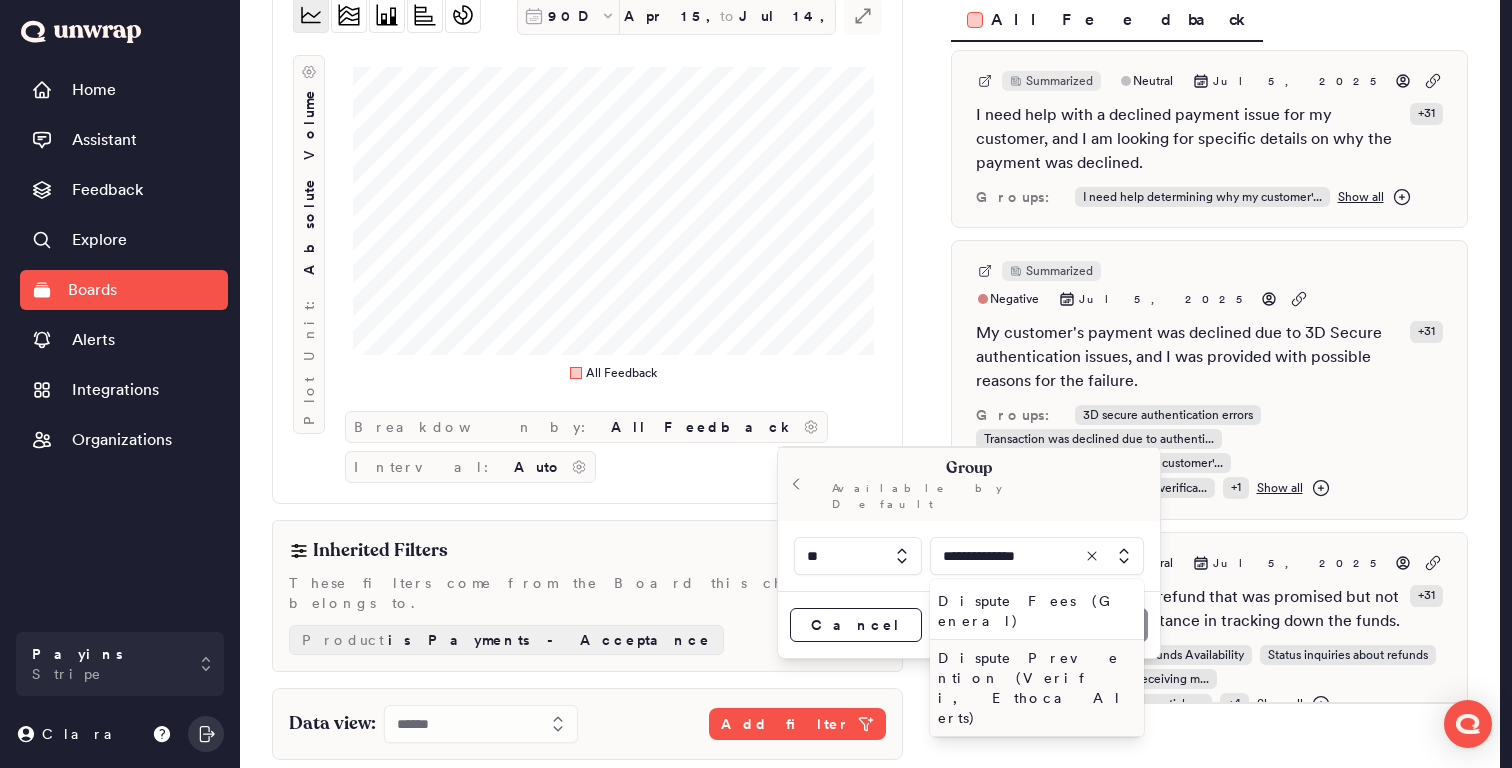 click on "Dispute Prevention (Verifi, Ethoca Alerts)" at bounding box center (1033, 688) 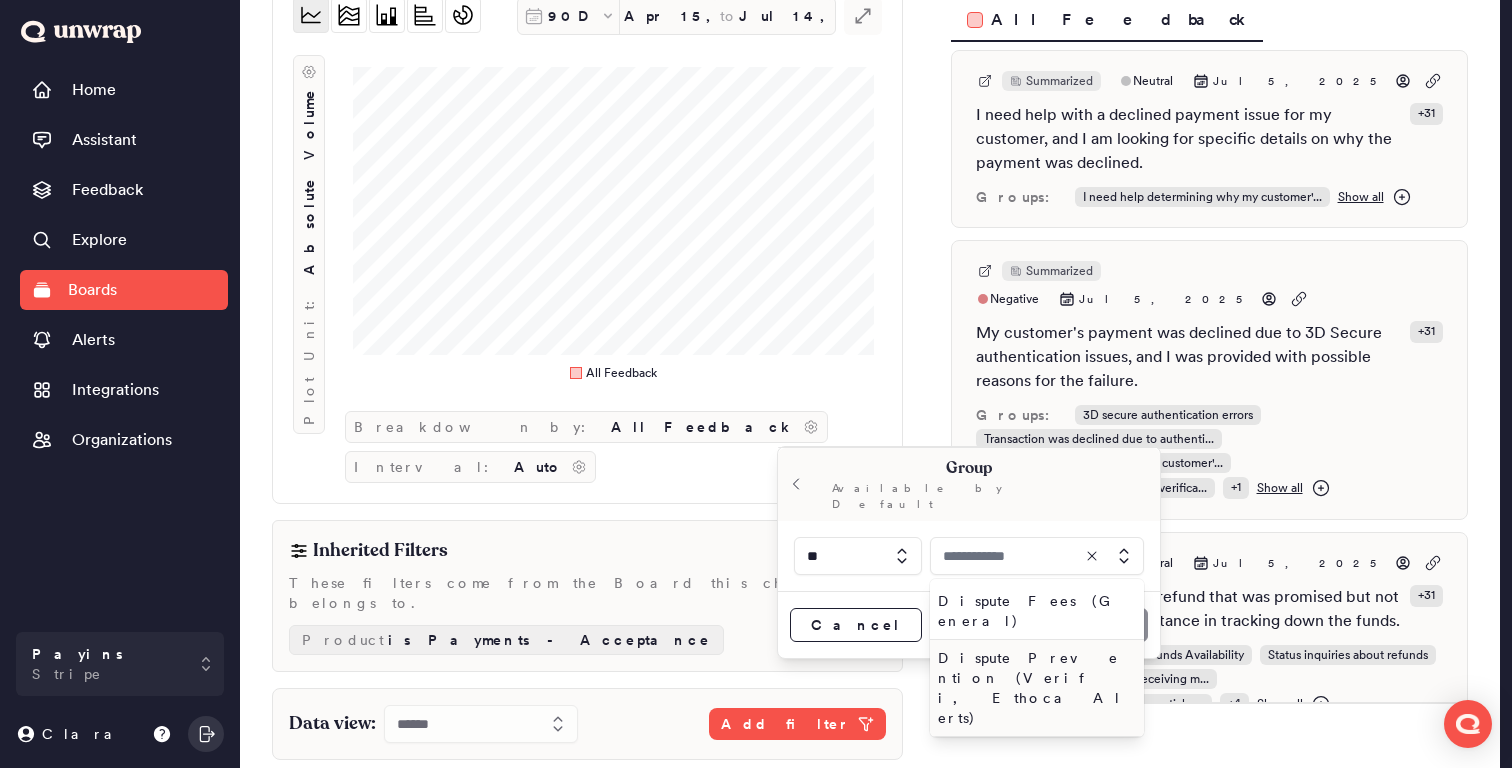 type on "**********" 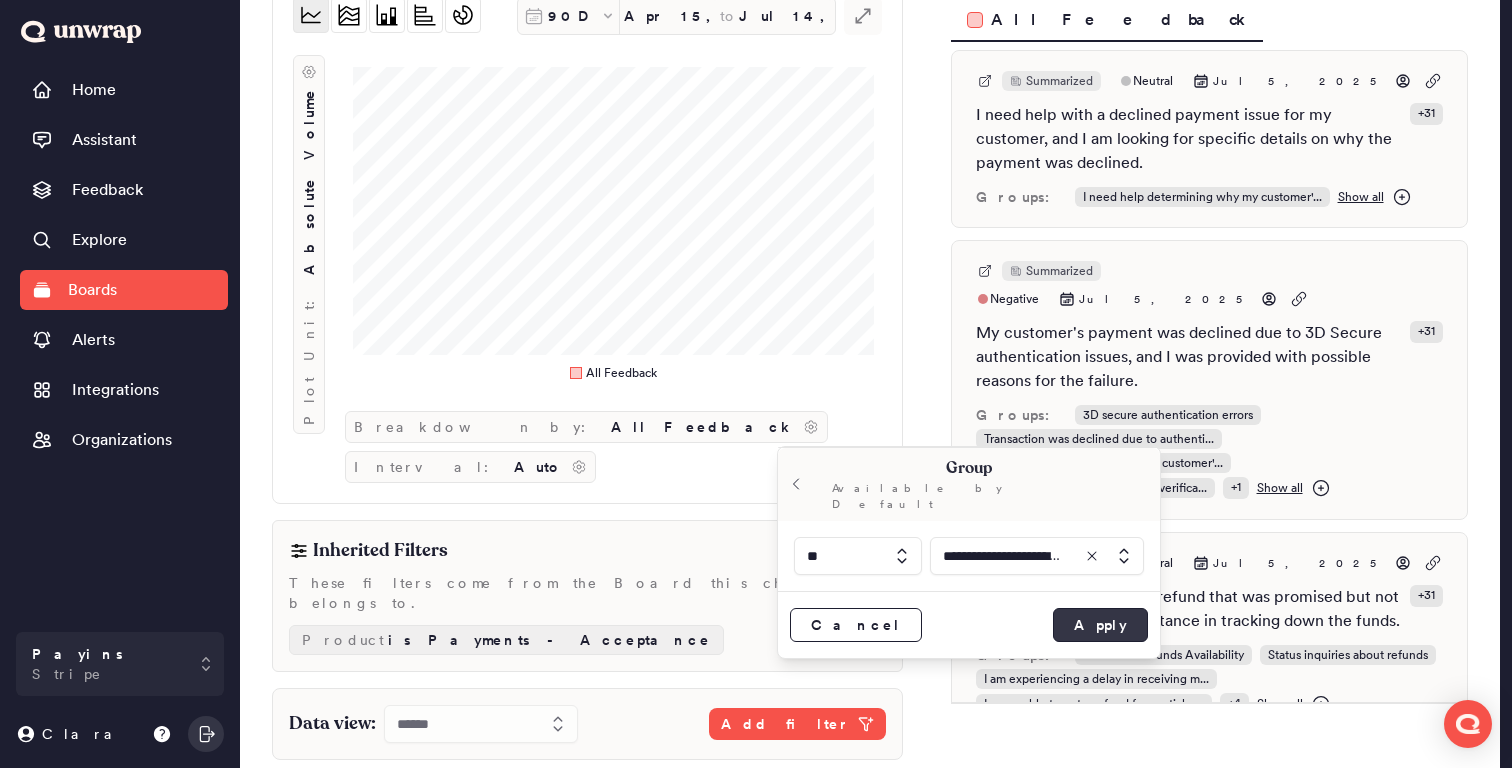 click on "Apply" at bounding box center (1100, 625) 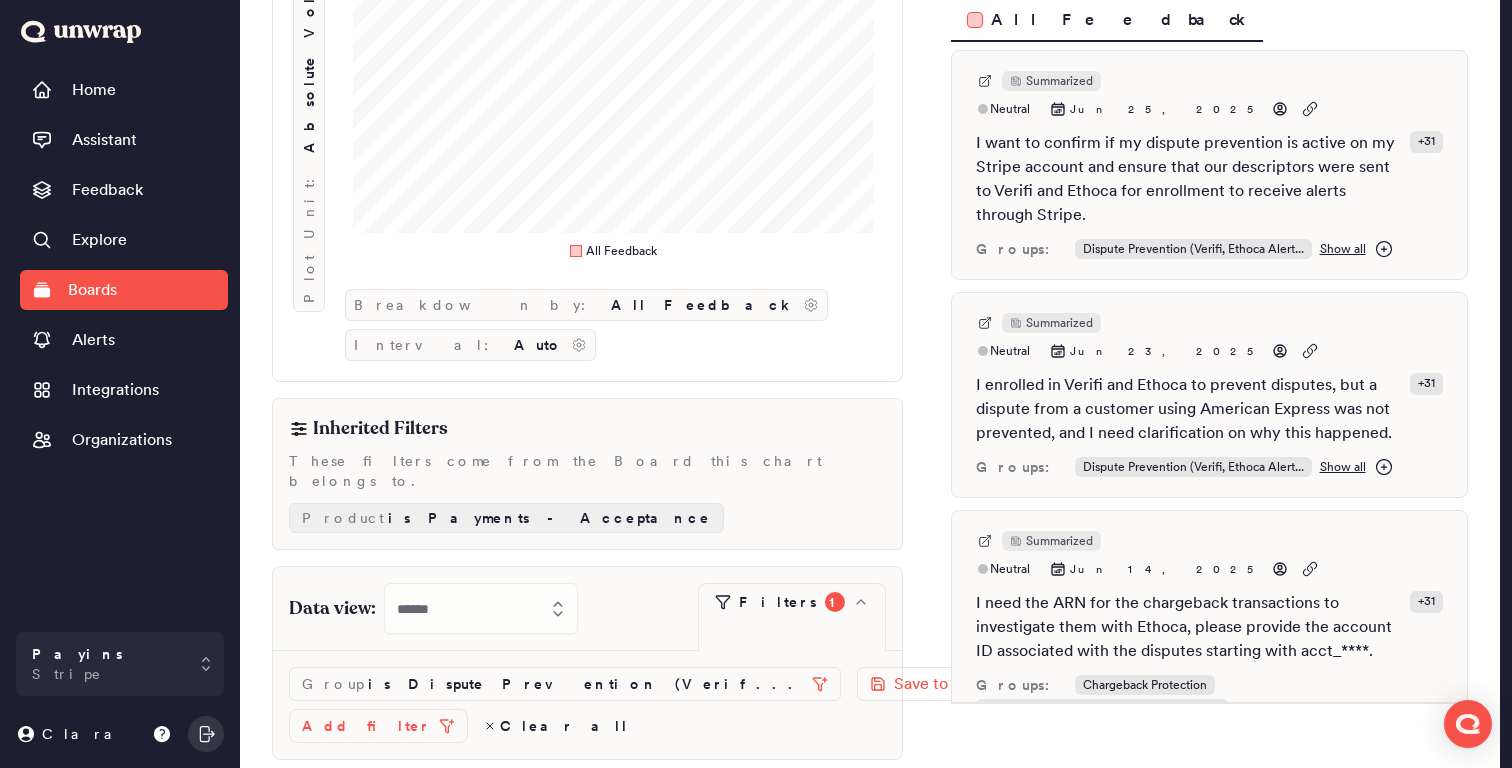 scroll, scrollTop: 0, scrollLeft: 0, axis: both 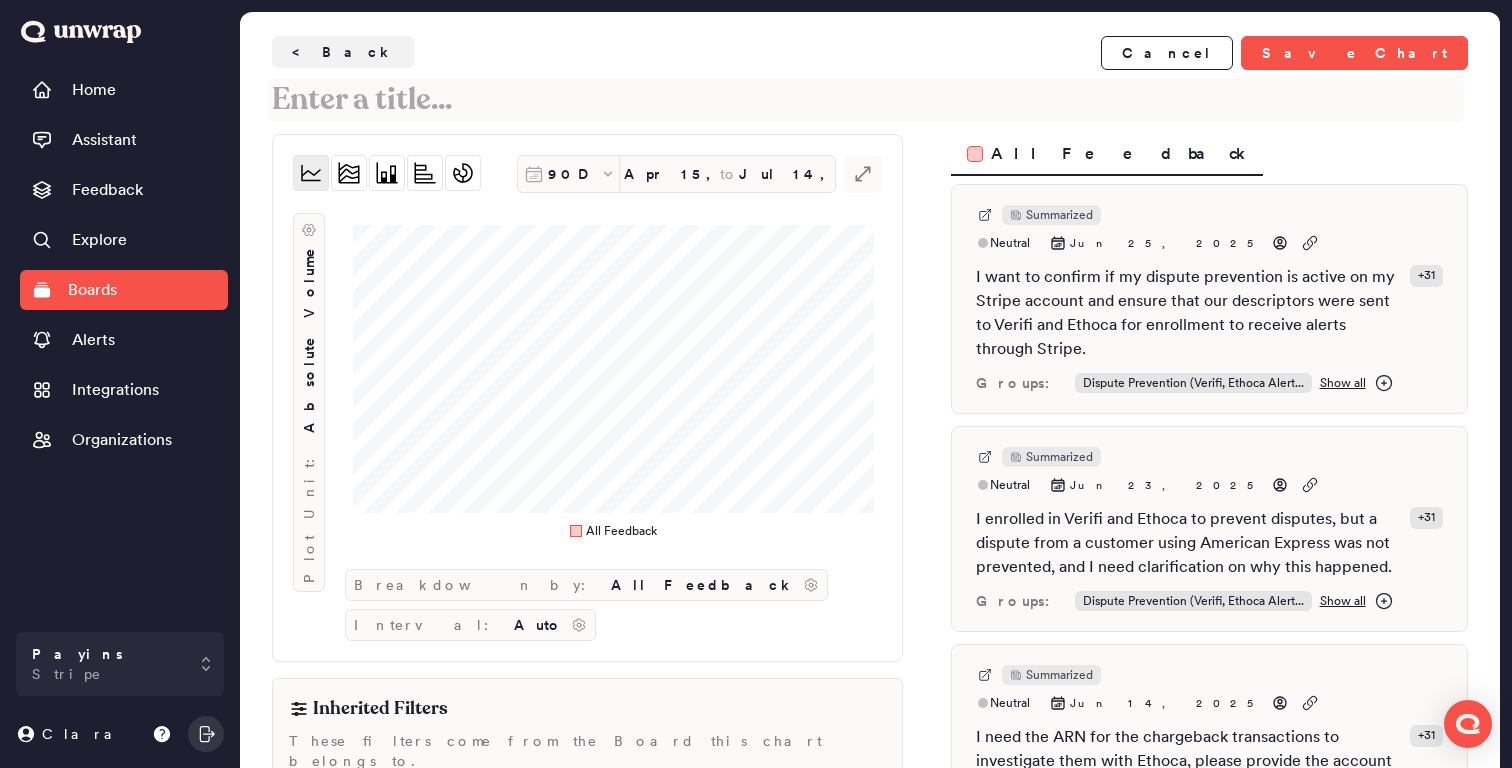 click at bounding box center [866, 100] 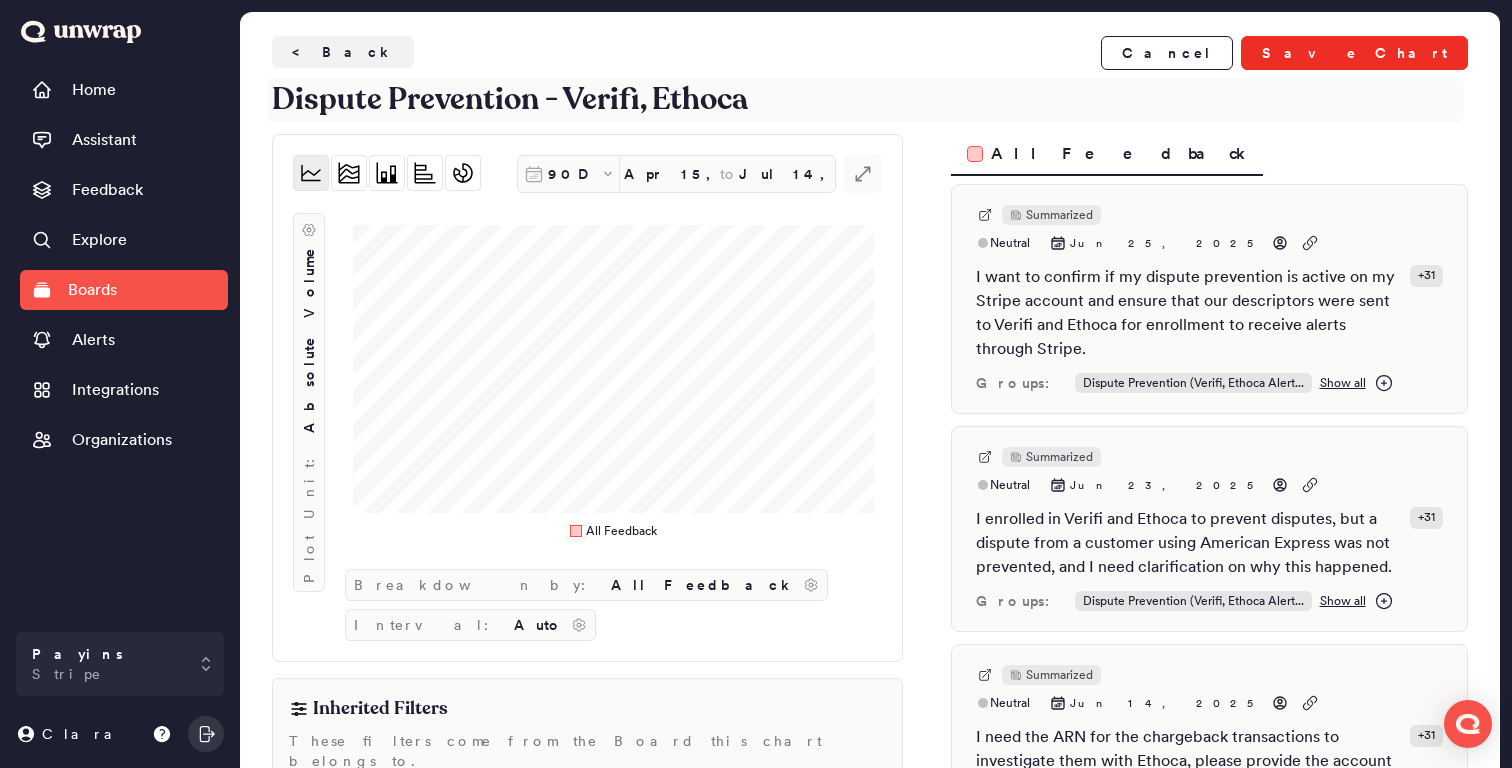 type on "Dispute Prevention - Verifi, Ethoca" 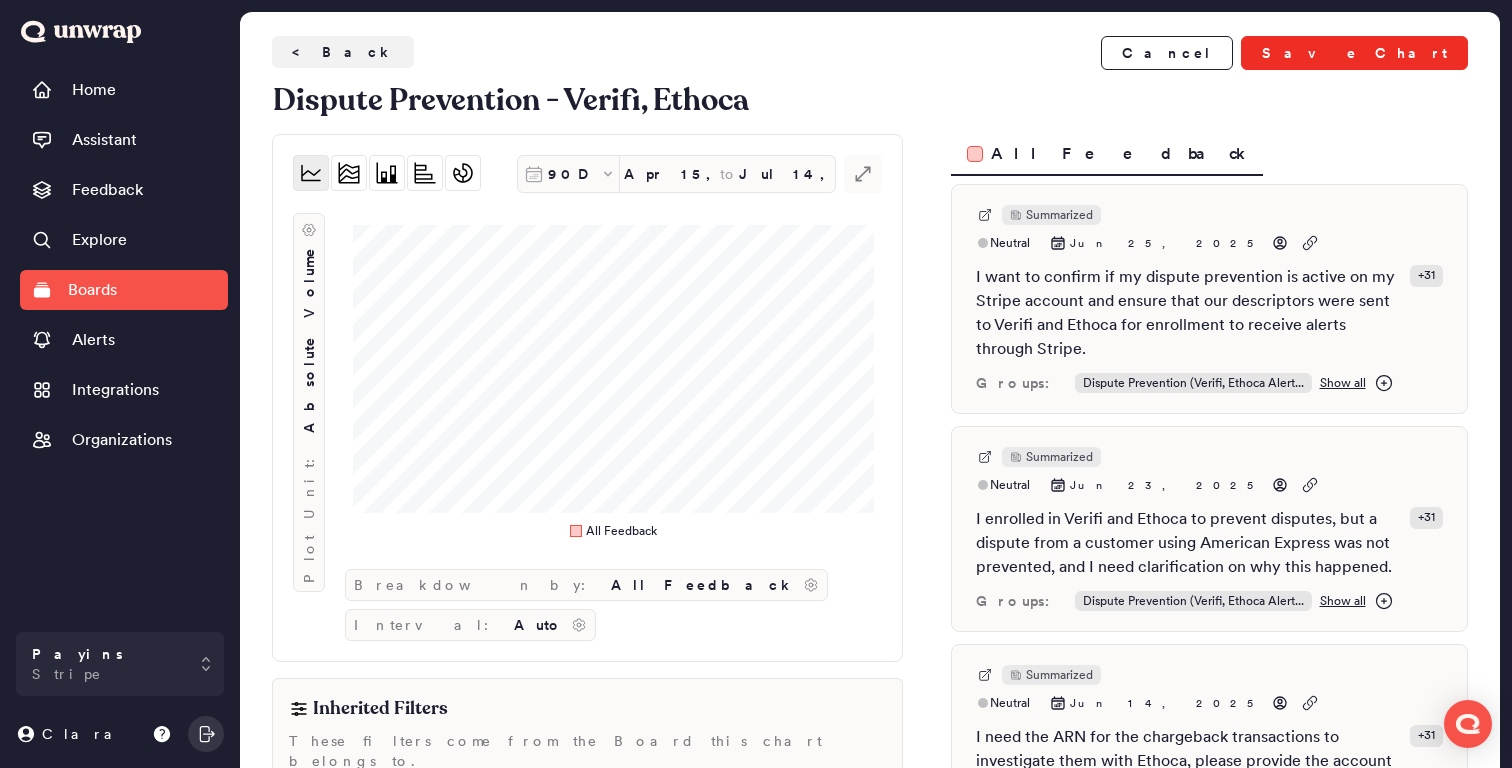 click on "Save Chart" at bounding box center [1354, 53] 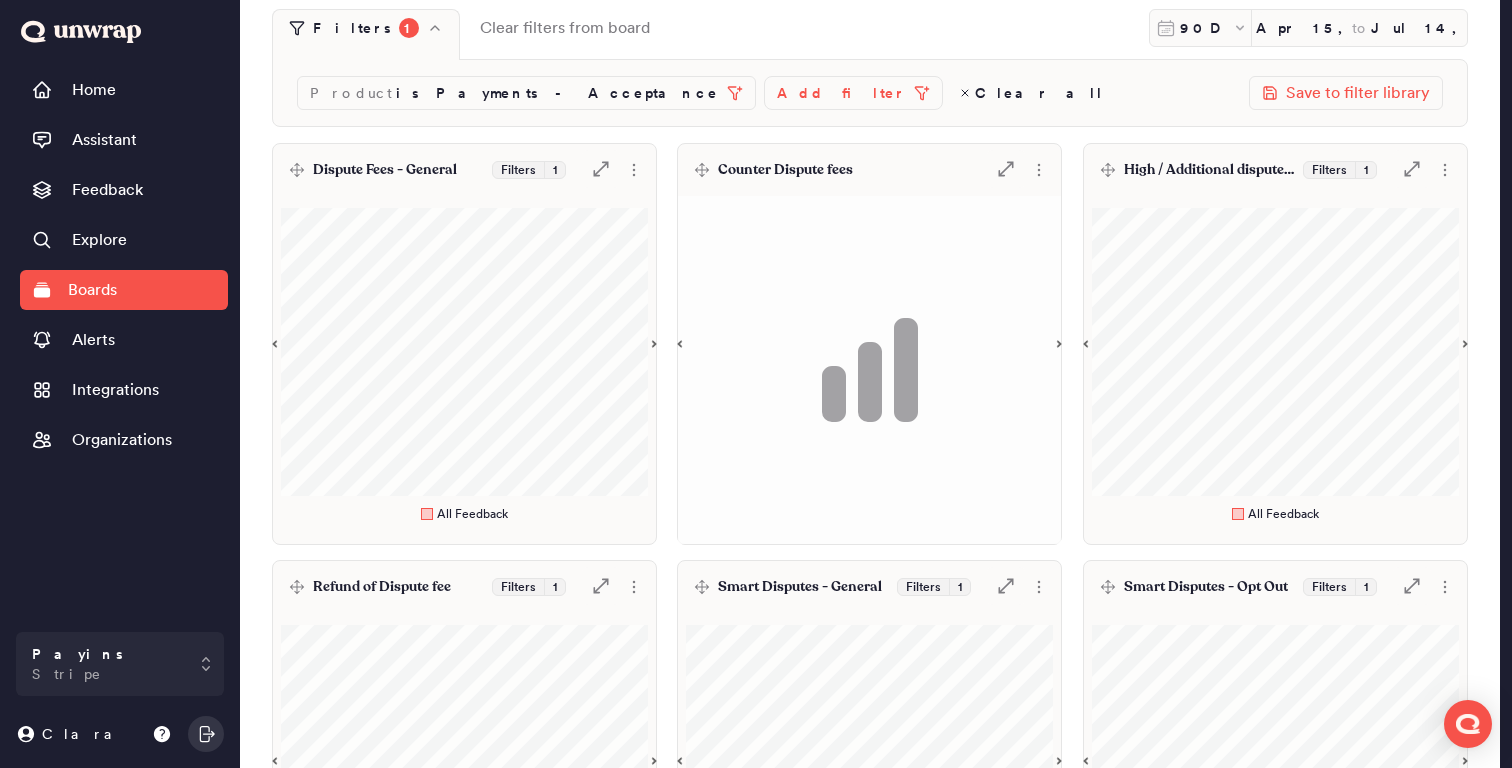 scroll, scrollTop: 789, scrollLeft: 0, axis: vertical 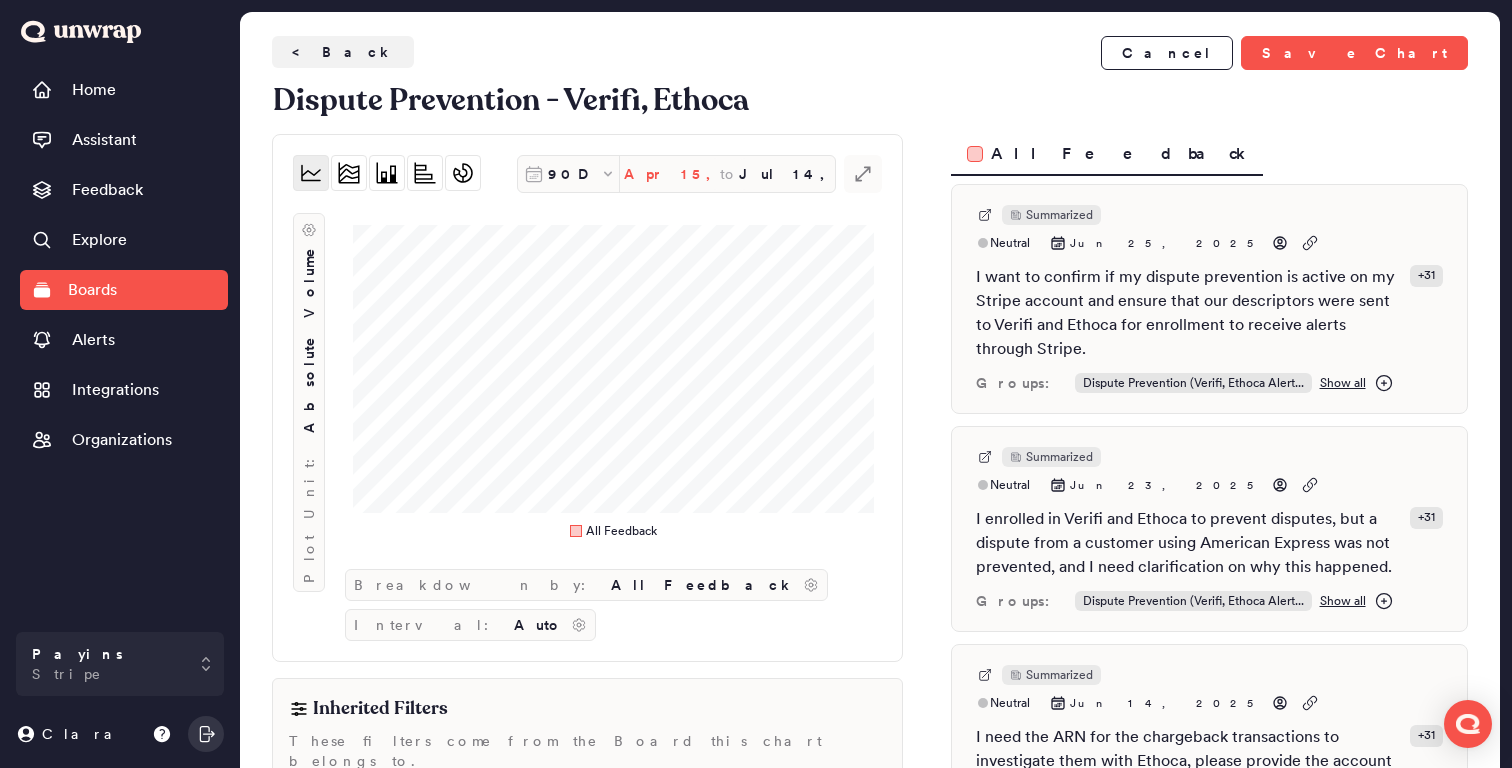 click on "Apr 15, 2025" at bounding box center (672, 174) 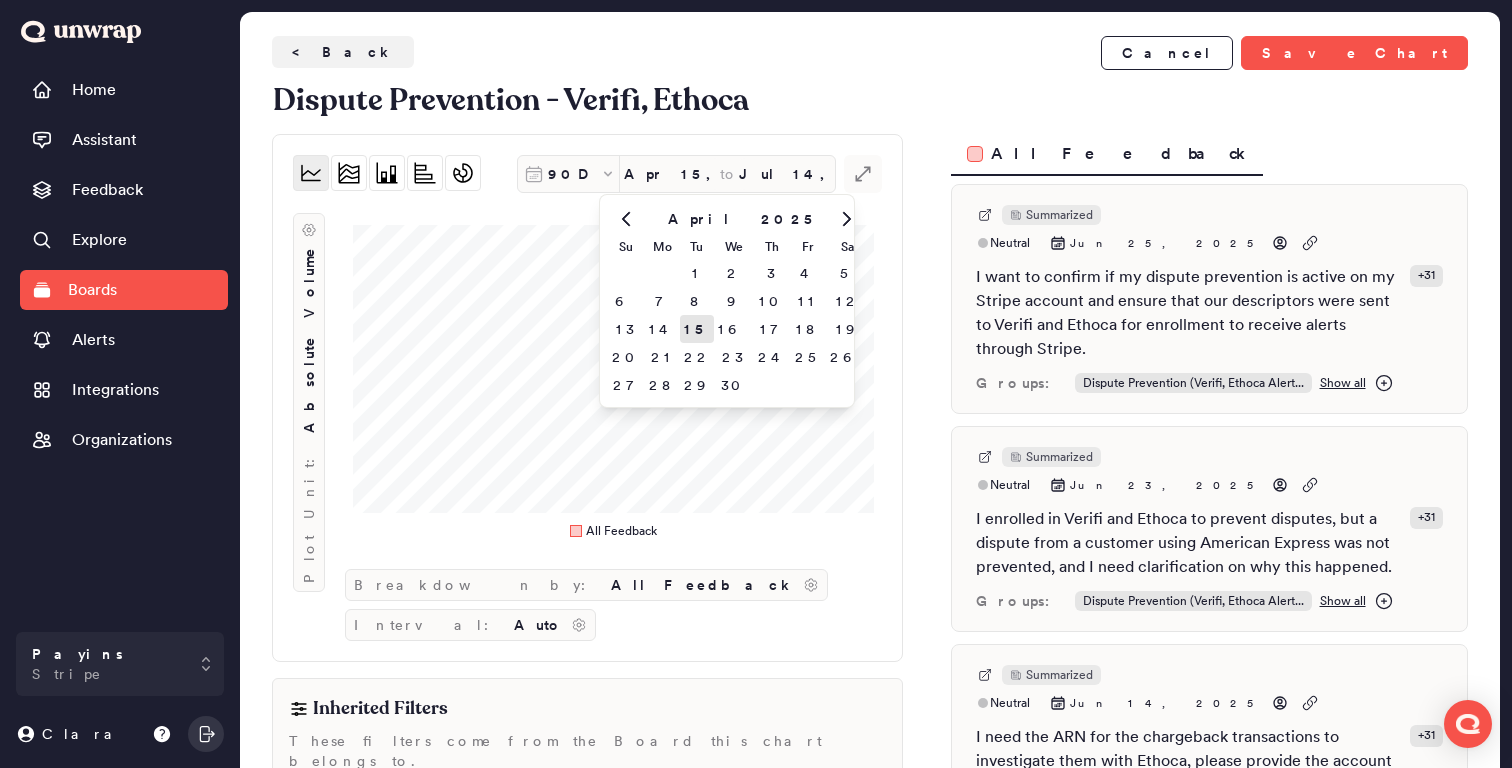 click on "April" at bounding box center [699, 219] 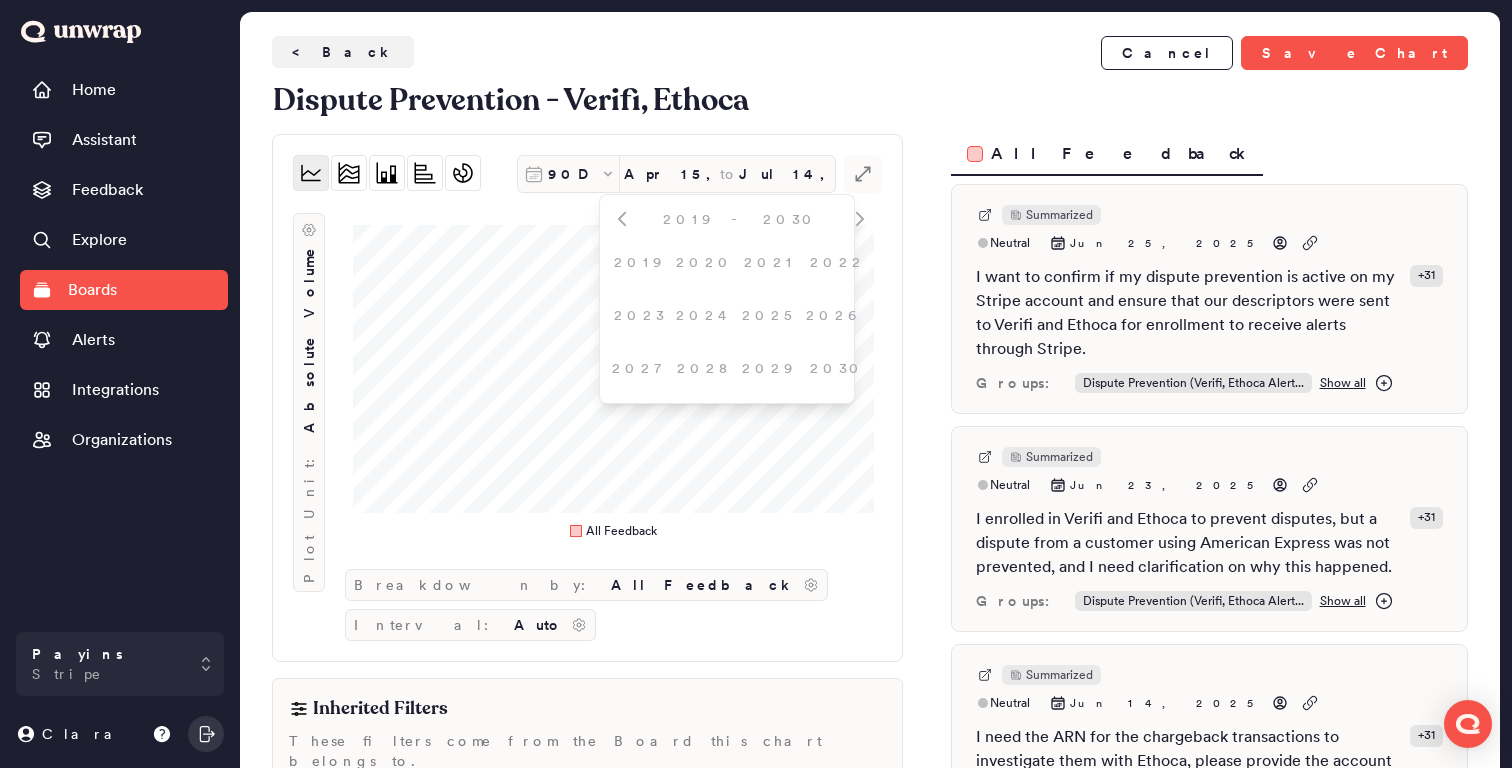 click on "2019 - 2030" at bounding box center (741, 219) 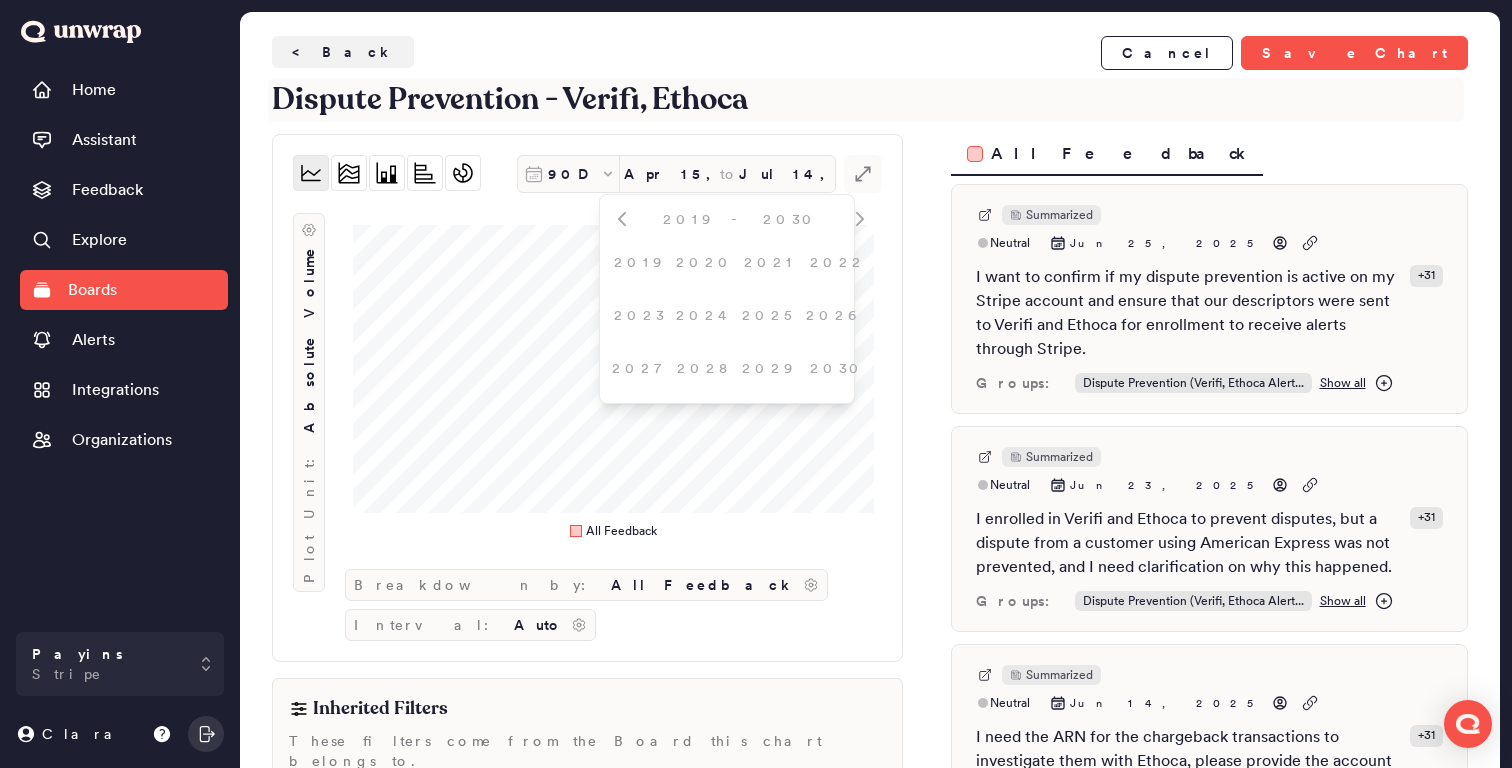 click on "Dispute Prevention - Verifi, Ethoca" at bounding box center [866, 100] 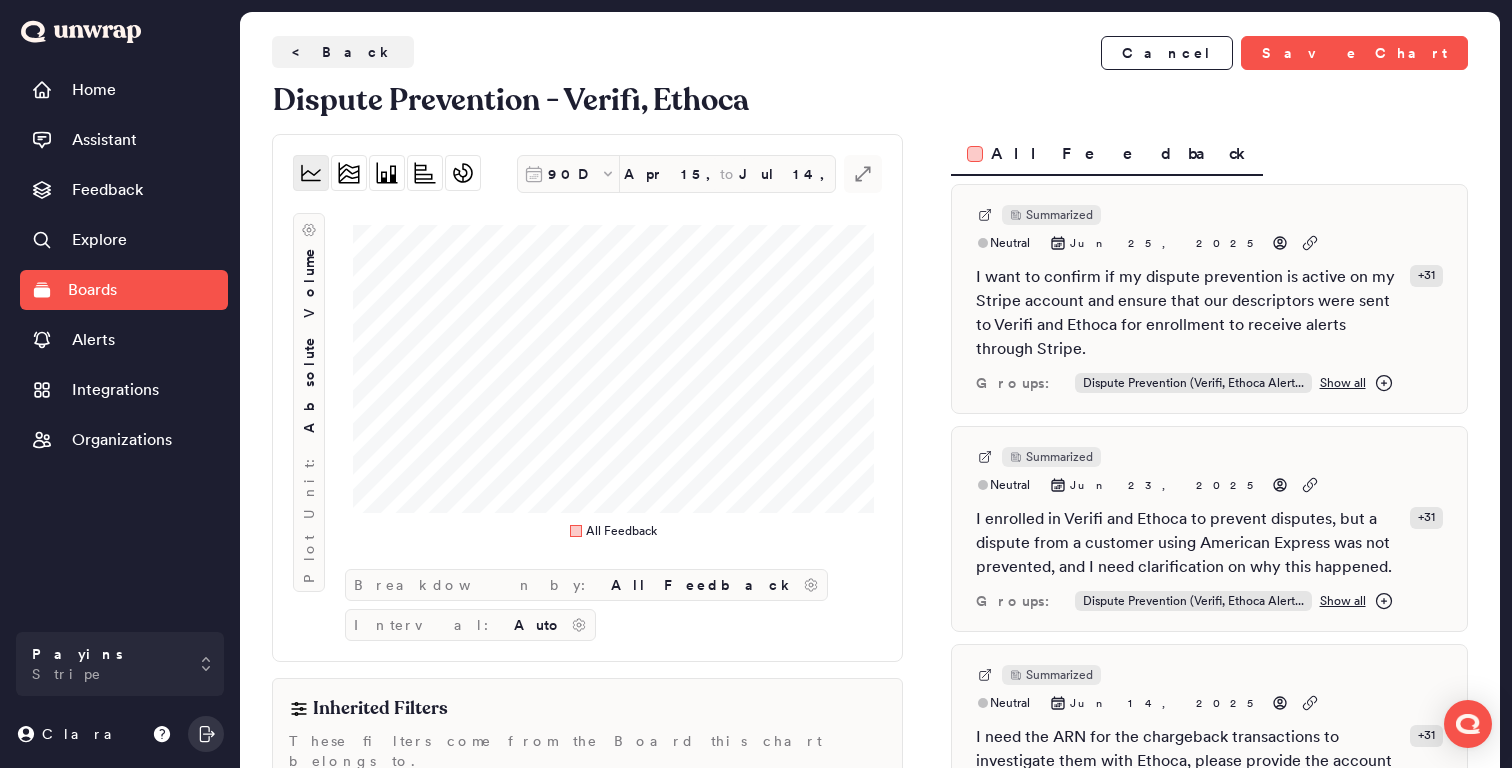 click on "90D [MONTH] [DATE] to [DATE]
.st0 {
fill: #7e7d82;
}
Plot Unit: Absolute Volume All Feedback Breakdown by: All Feedback Interval: Auto" at bounding box center (587, 398) 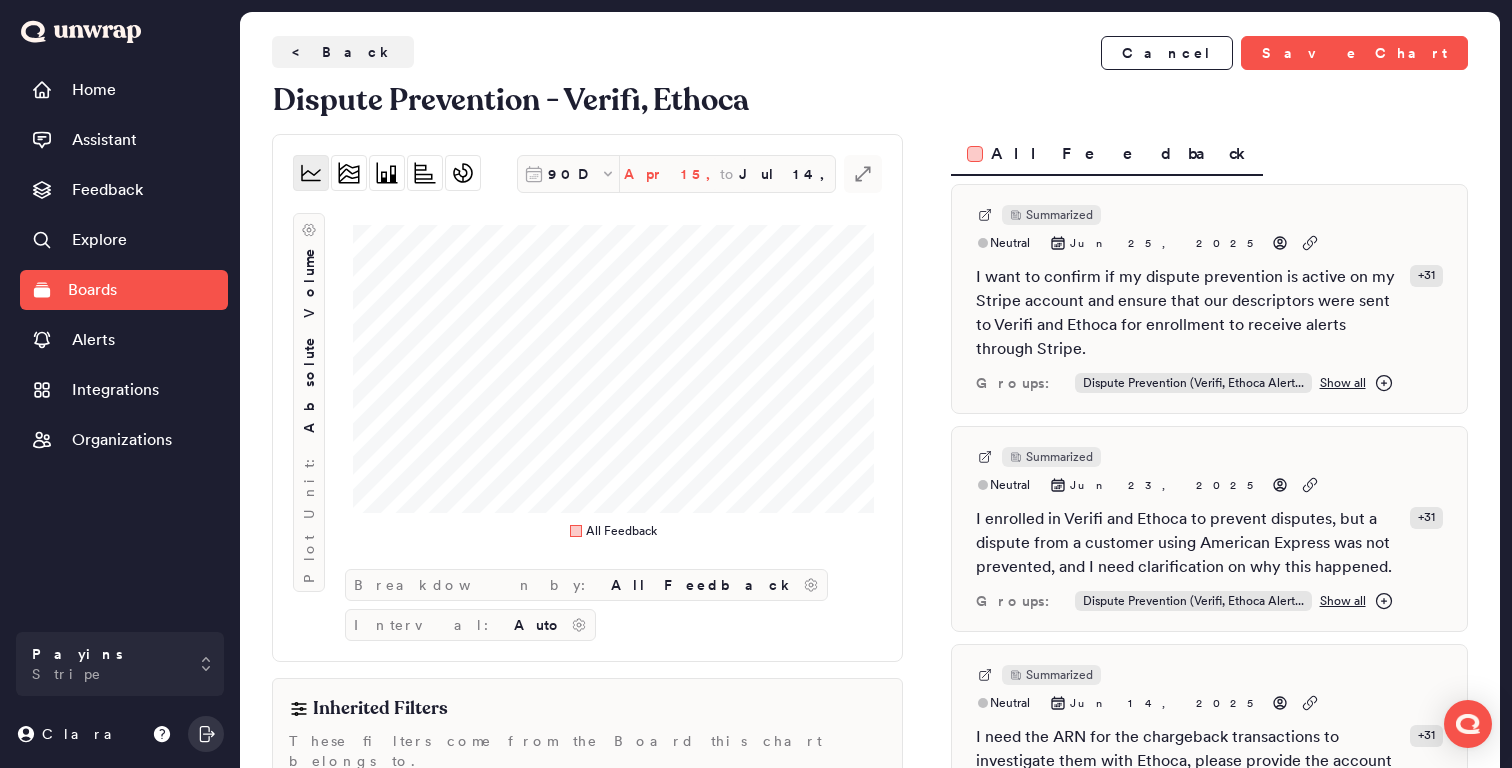 click on "Apr 15, 2025" at bounding box center [672, 174] 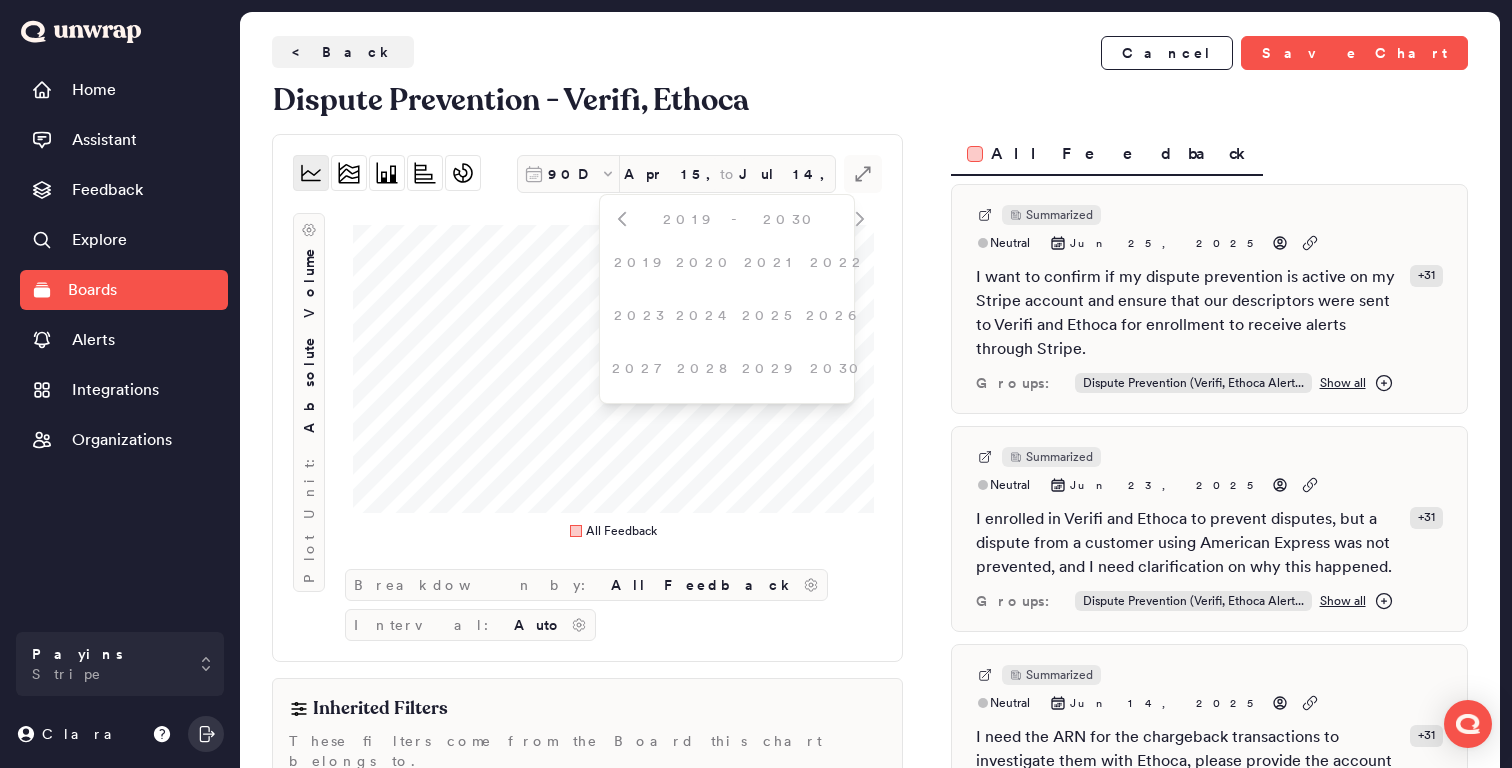click on "2025" at bounding box center [770, 314] 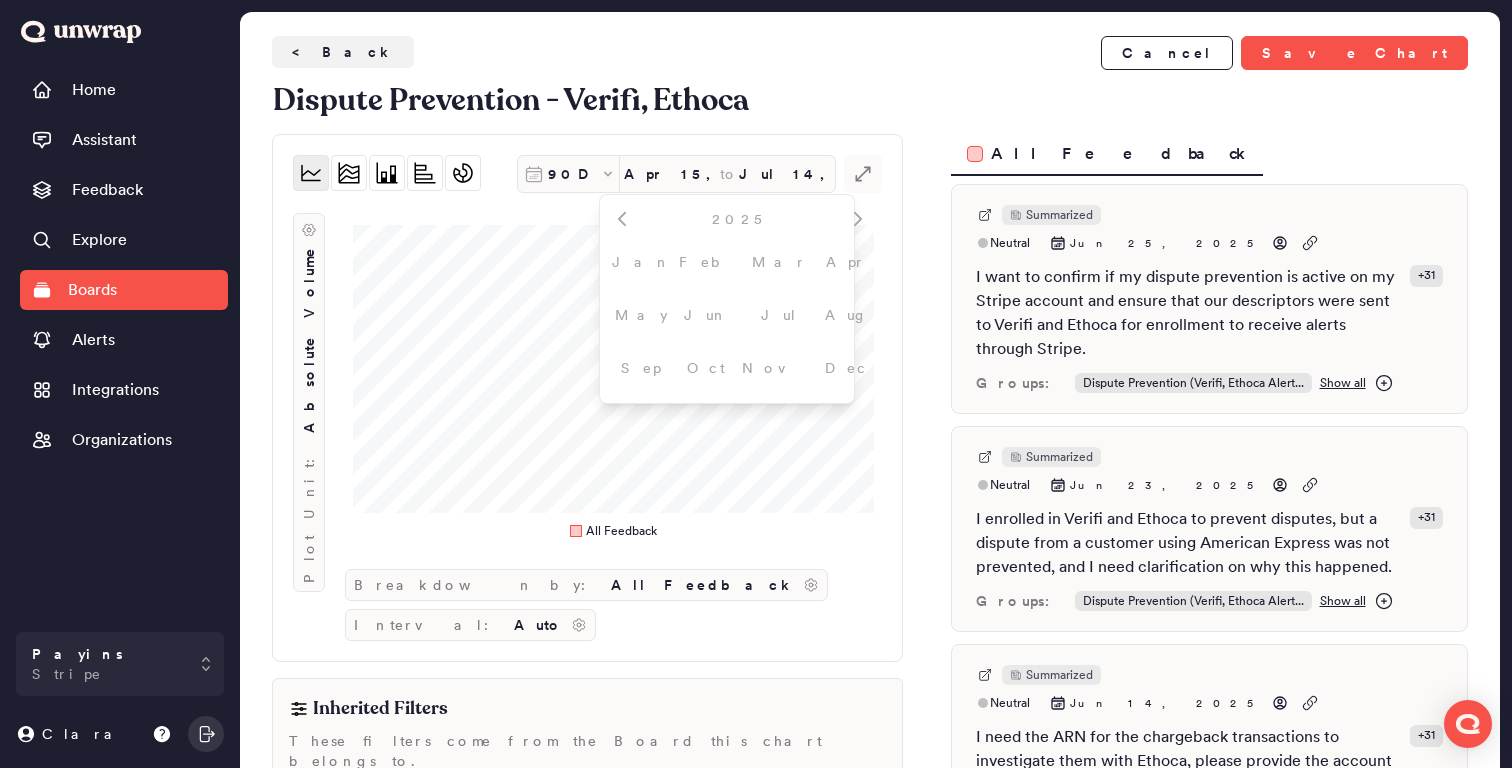 click on "Jan" at bounding box center [641, 261] 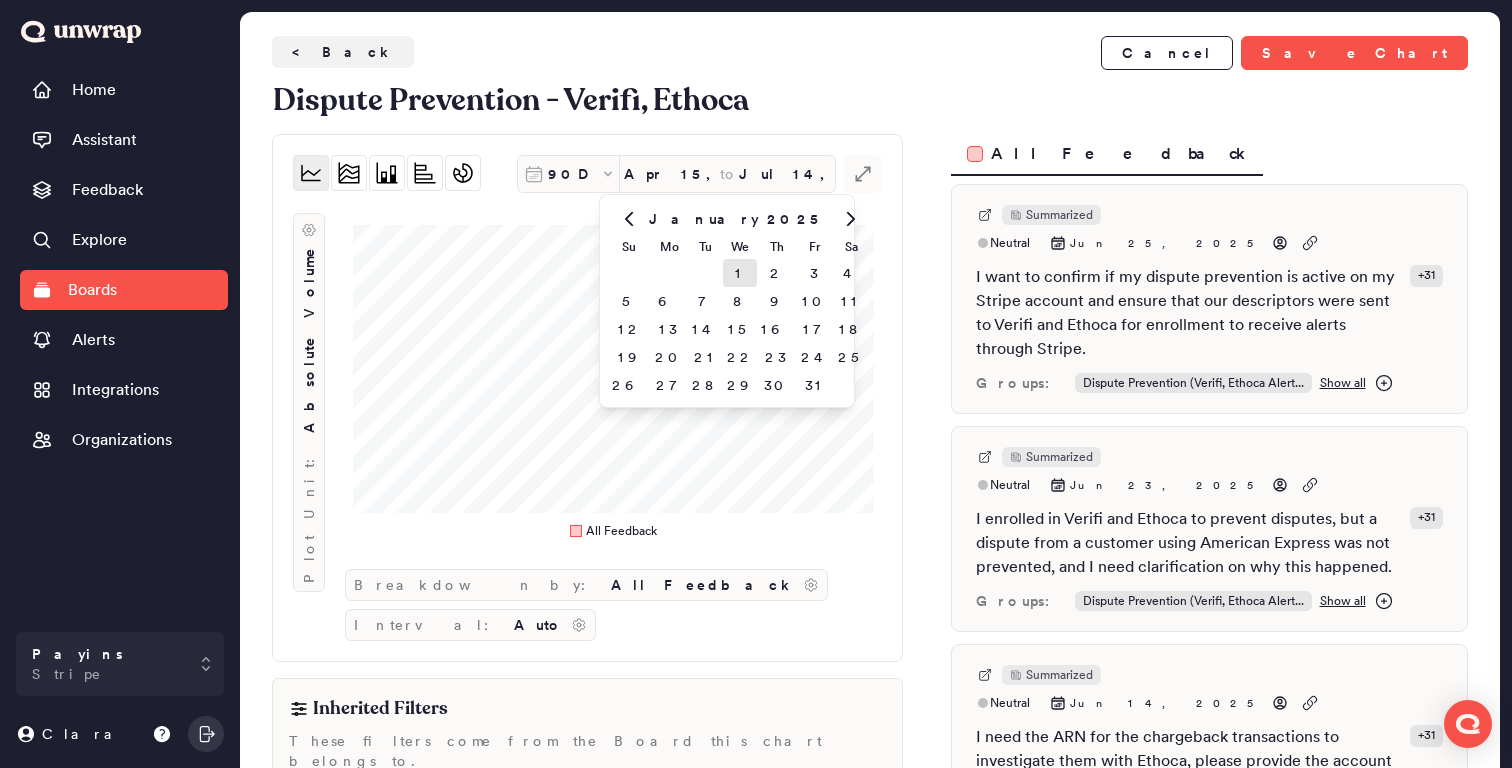 click on "1" at bounding box center [740, 273] 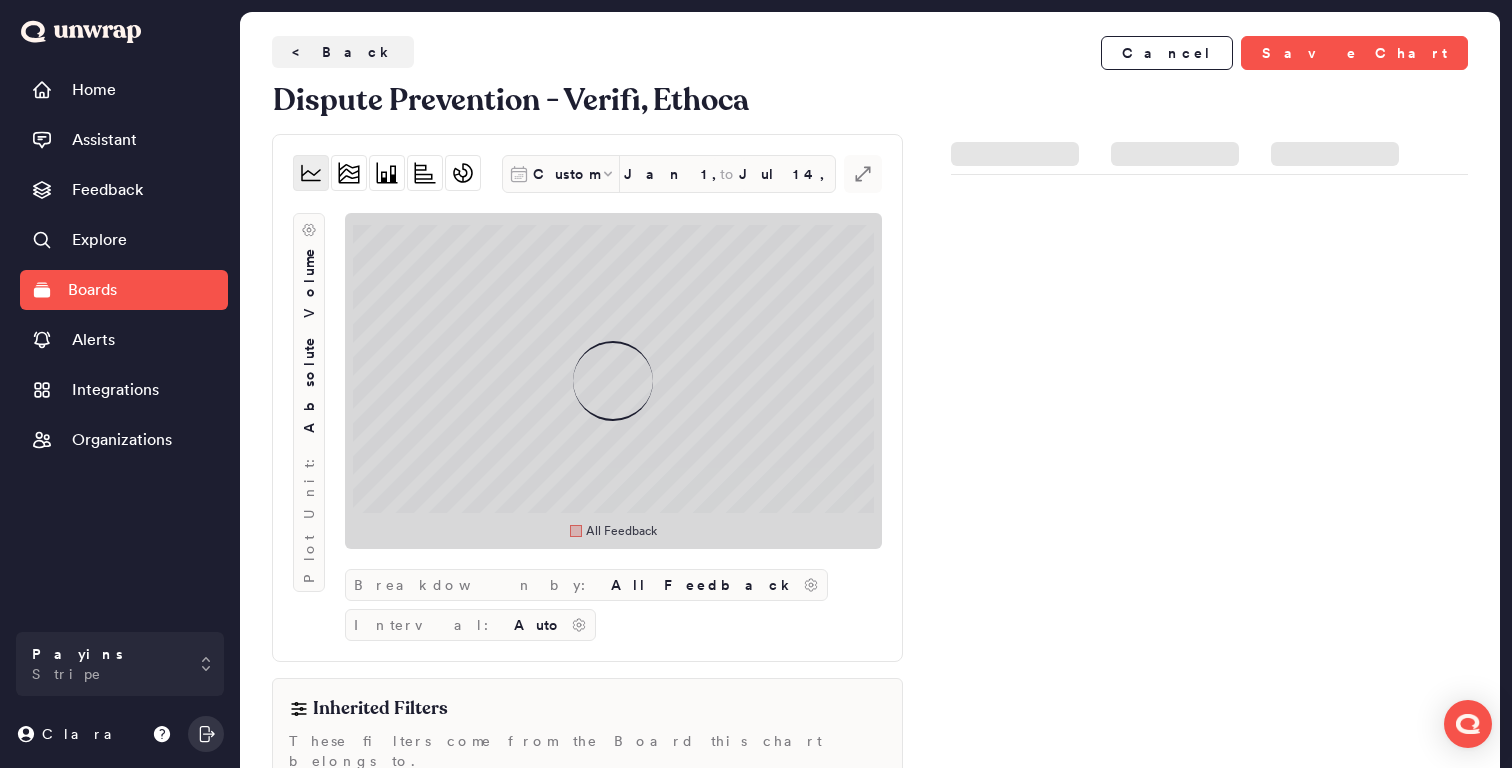 click on "Custom [DATE] to [DATE]" at bounding box center (669, 174) 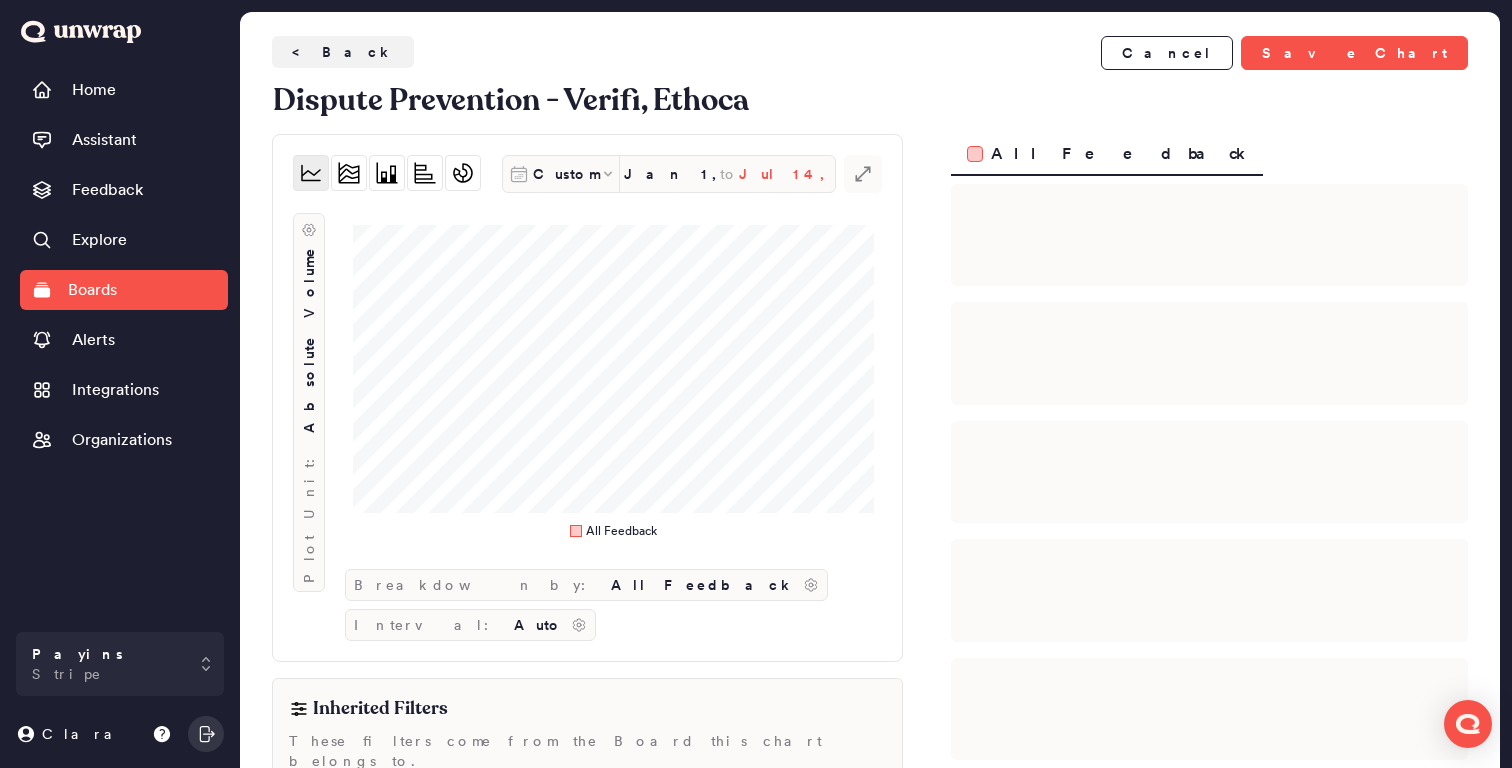 click on "Jul 14, 2025" at bounding box center [787, 174] 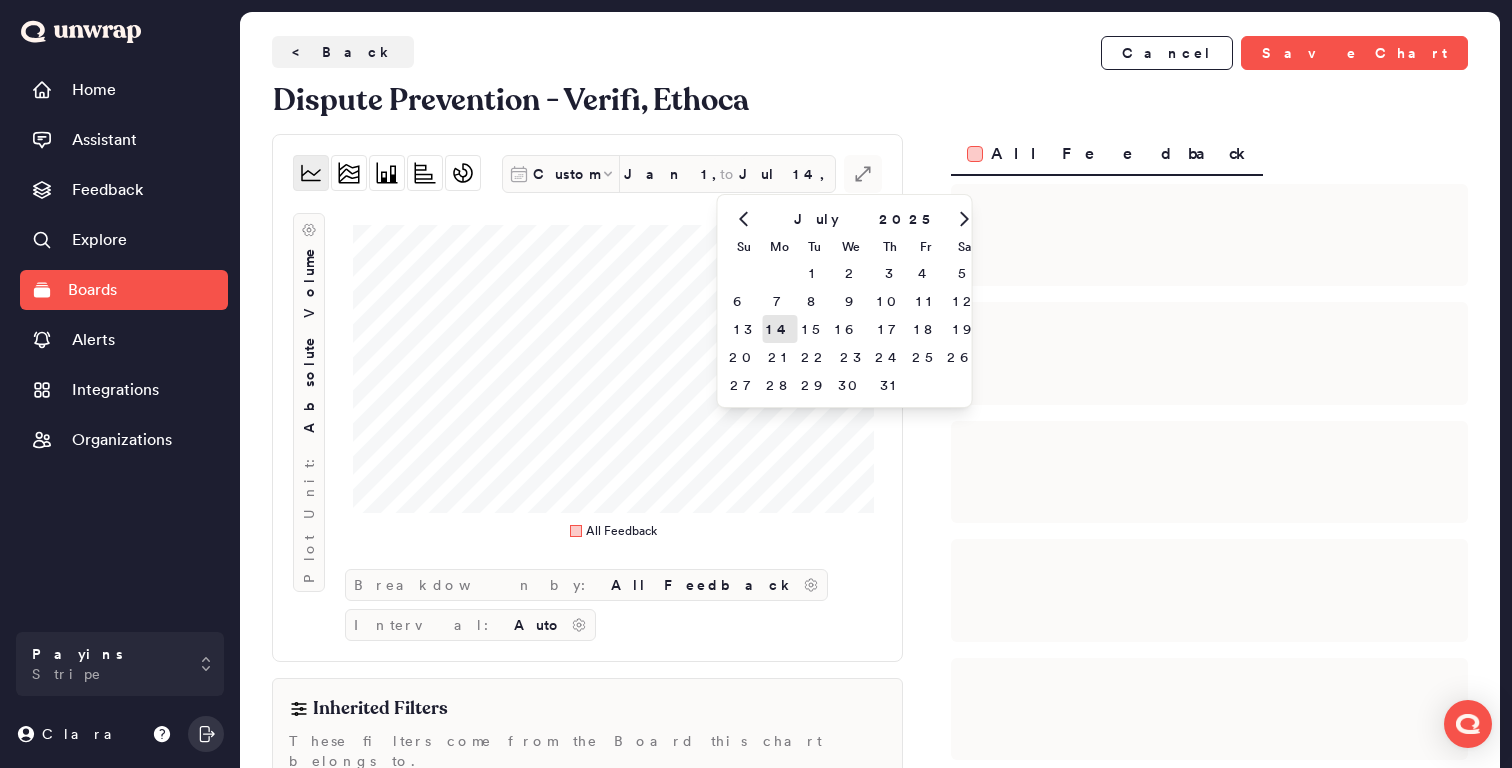 click 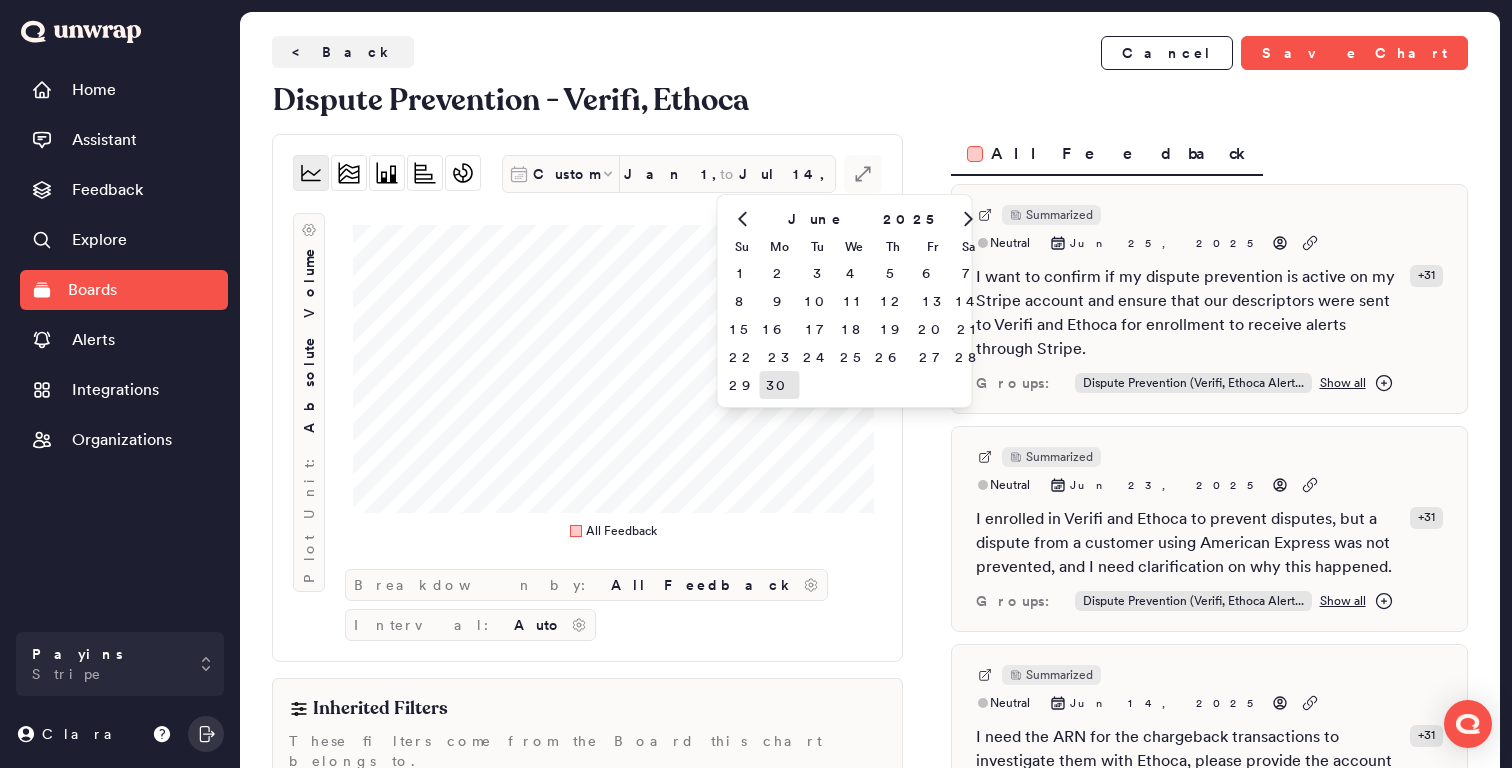 click on "30" at bounding box center [779, 385] 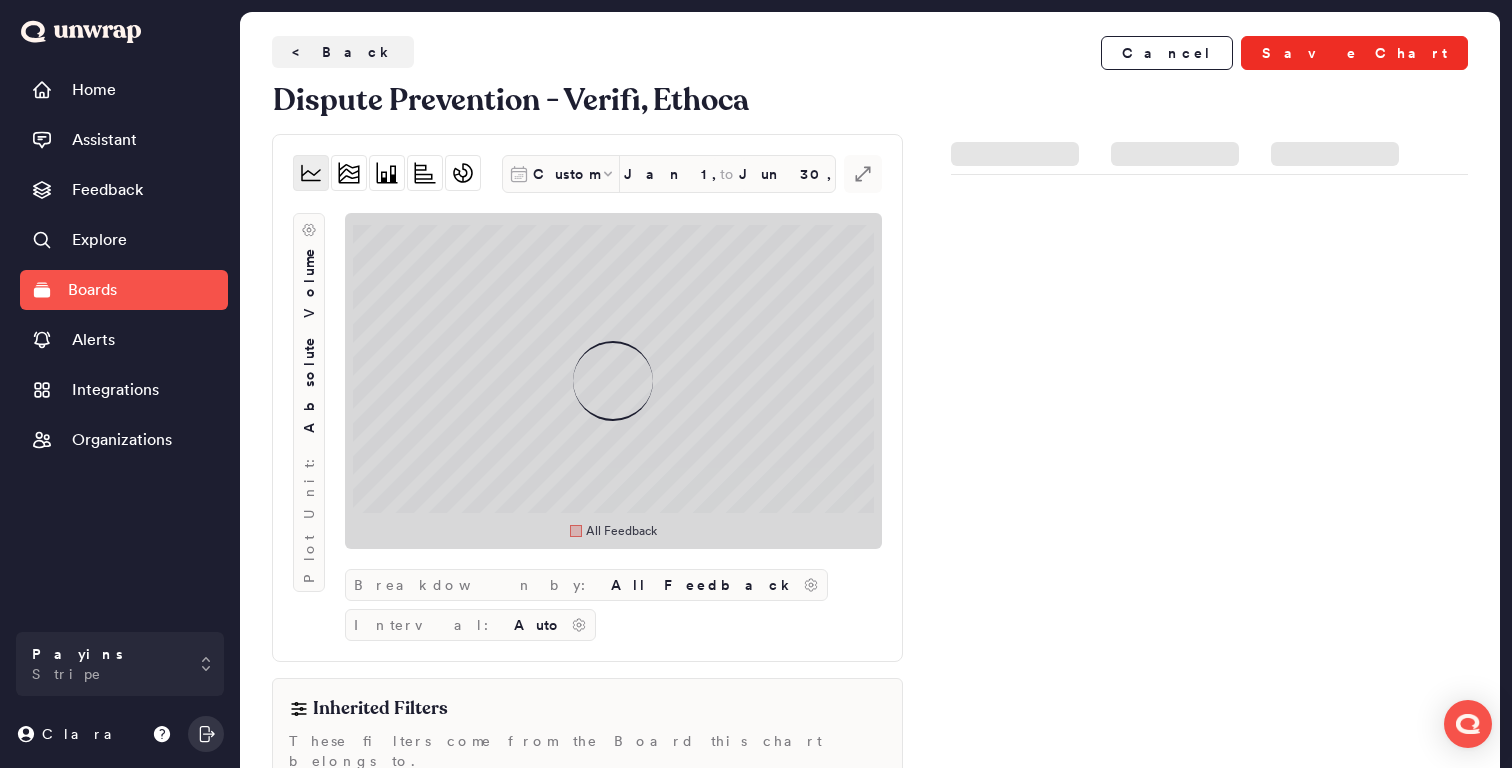 click on "Save Chart" at bounding box center (1354, 53) 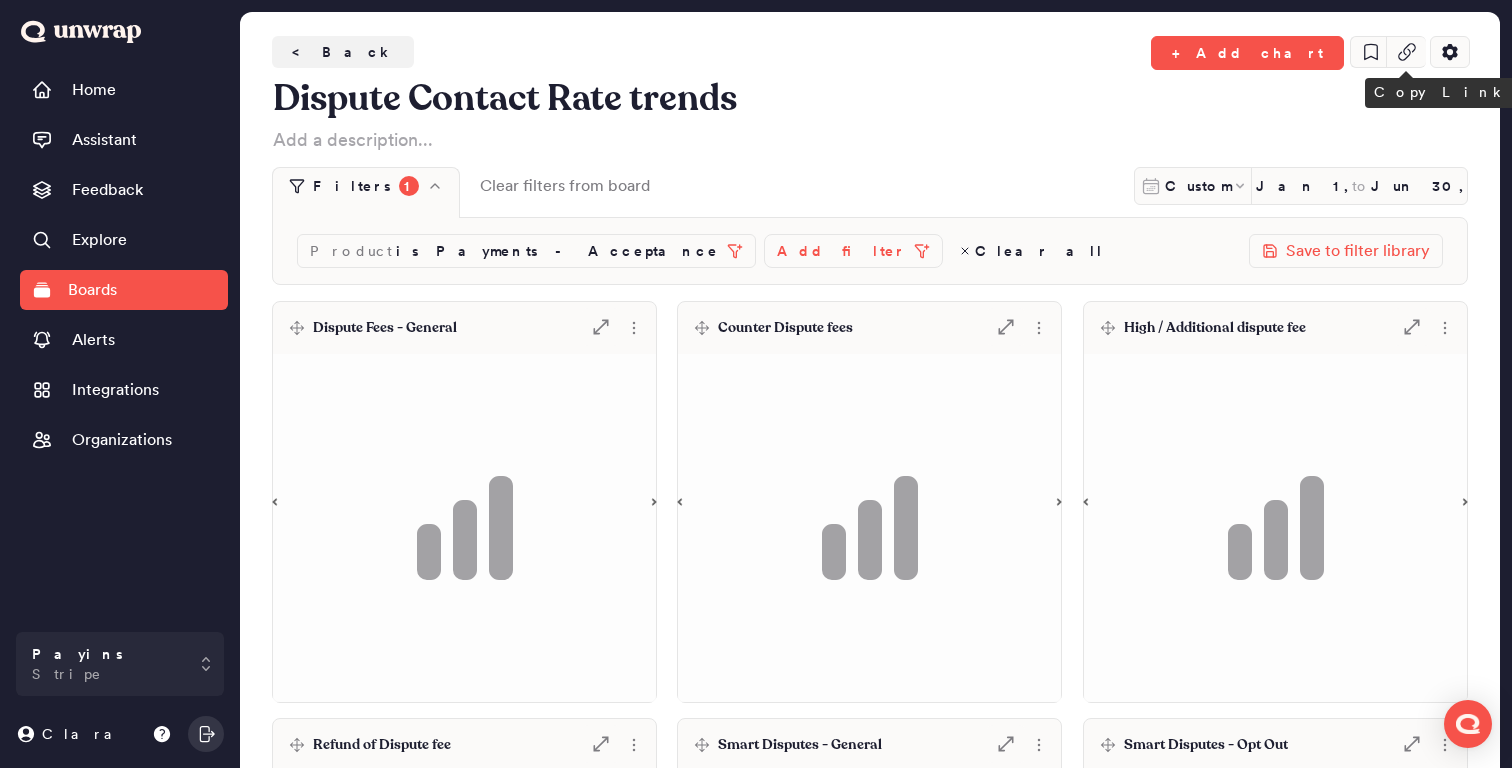 click at bounding box center (1406, 52) 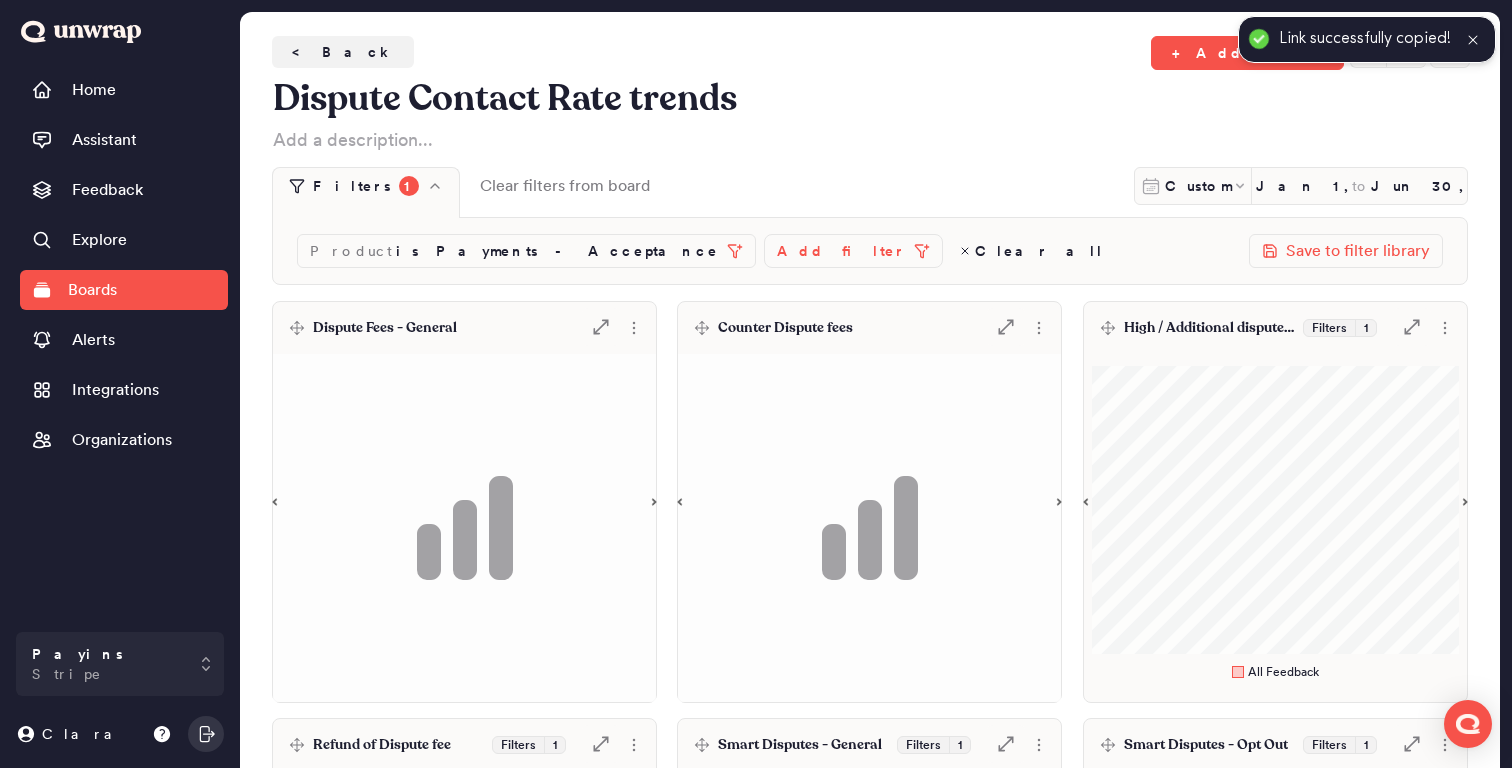 click 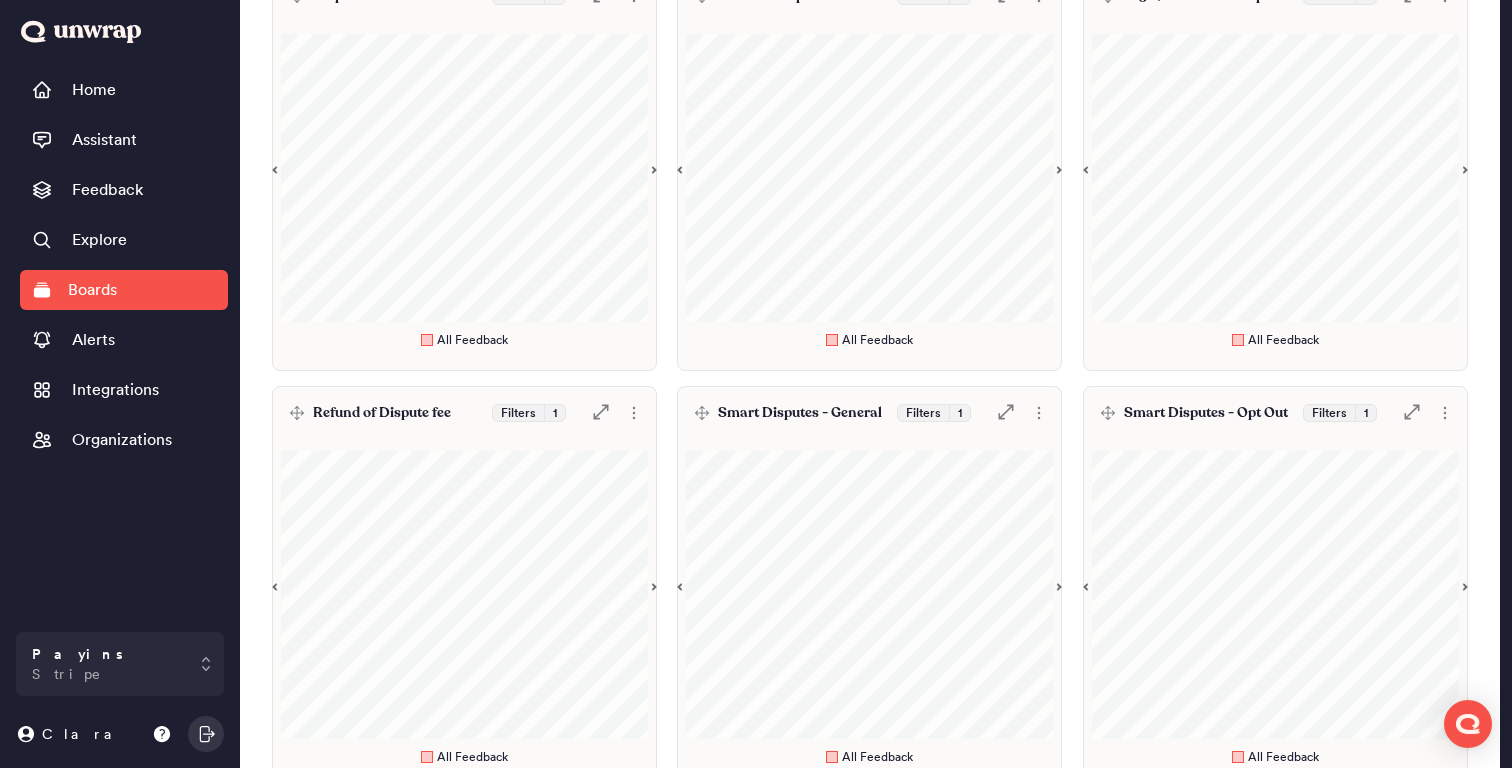 scroll, scrollTop: 0, scrollLeft: 0, axis: both 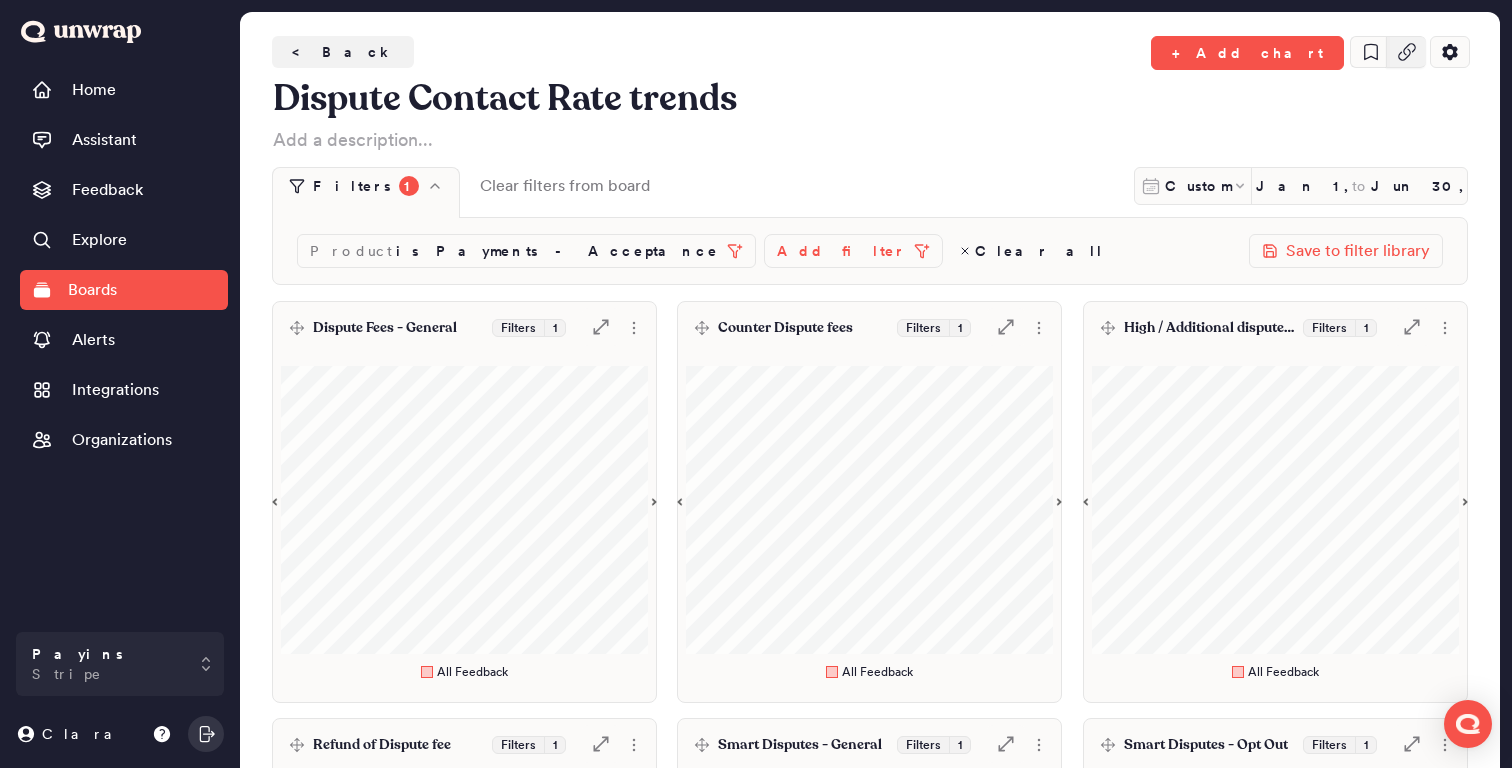 click at bounding box center [1406, 52] 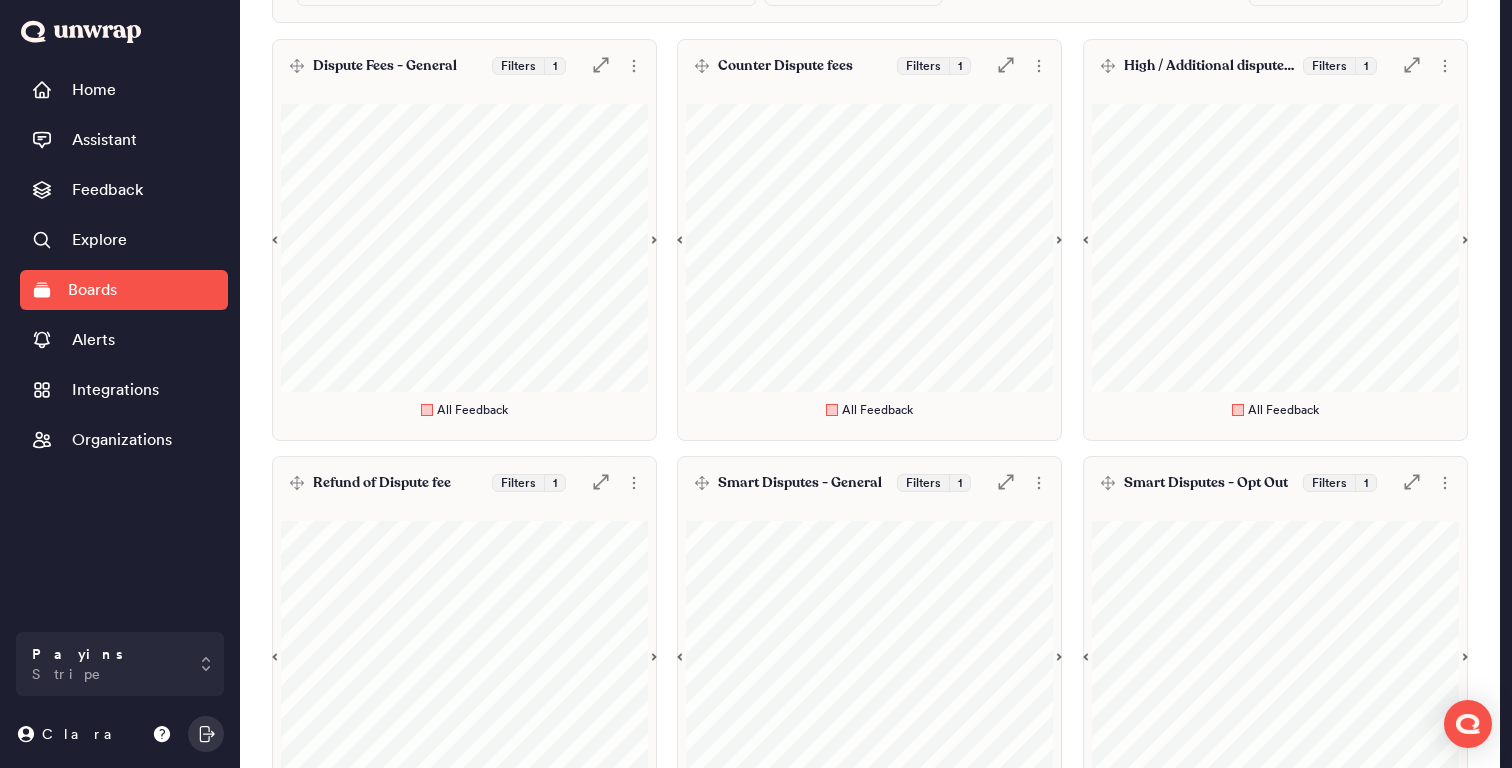 scroll, scrollTop: 789, scrollLeft: 0, axis: vertical 